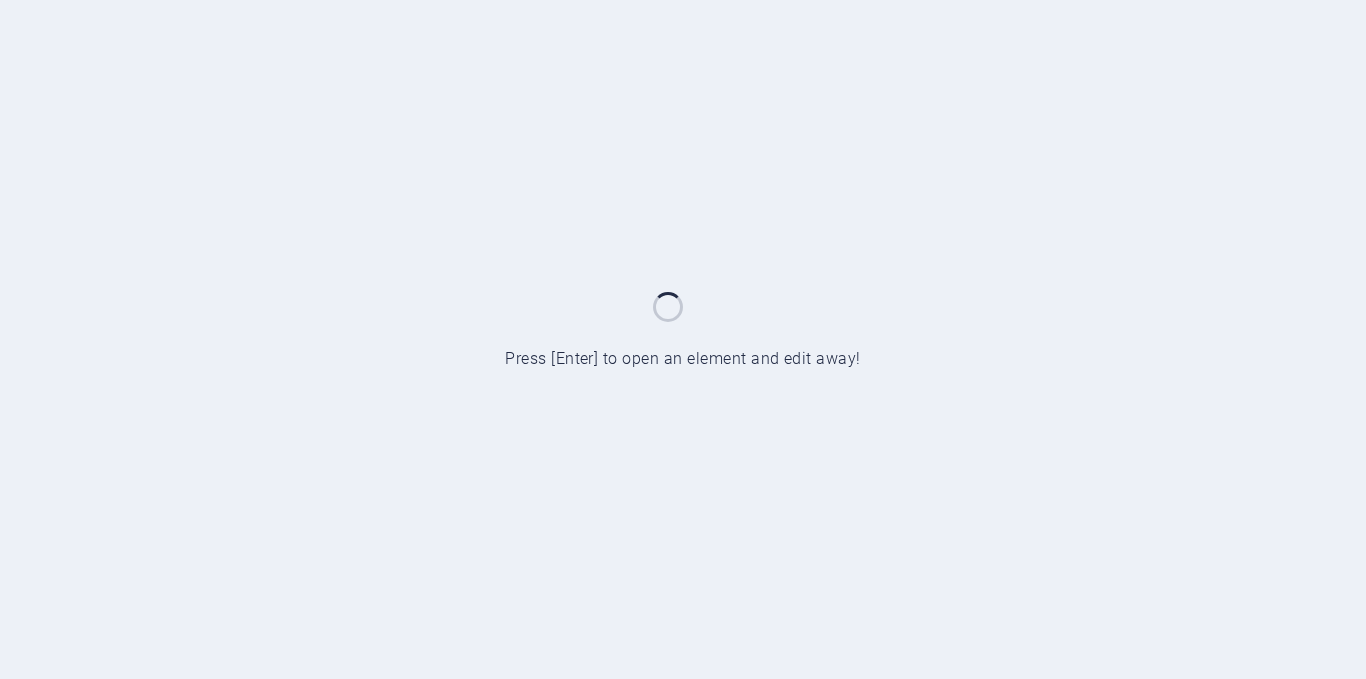 scroll, scrollTop: 0, scrollLeft: 0, axis: both 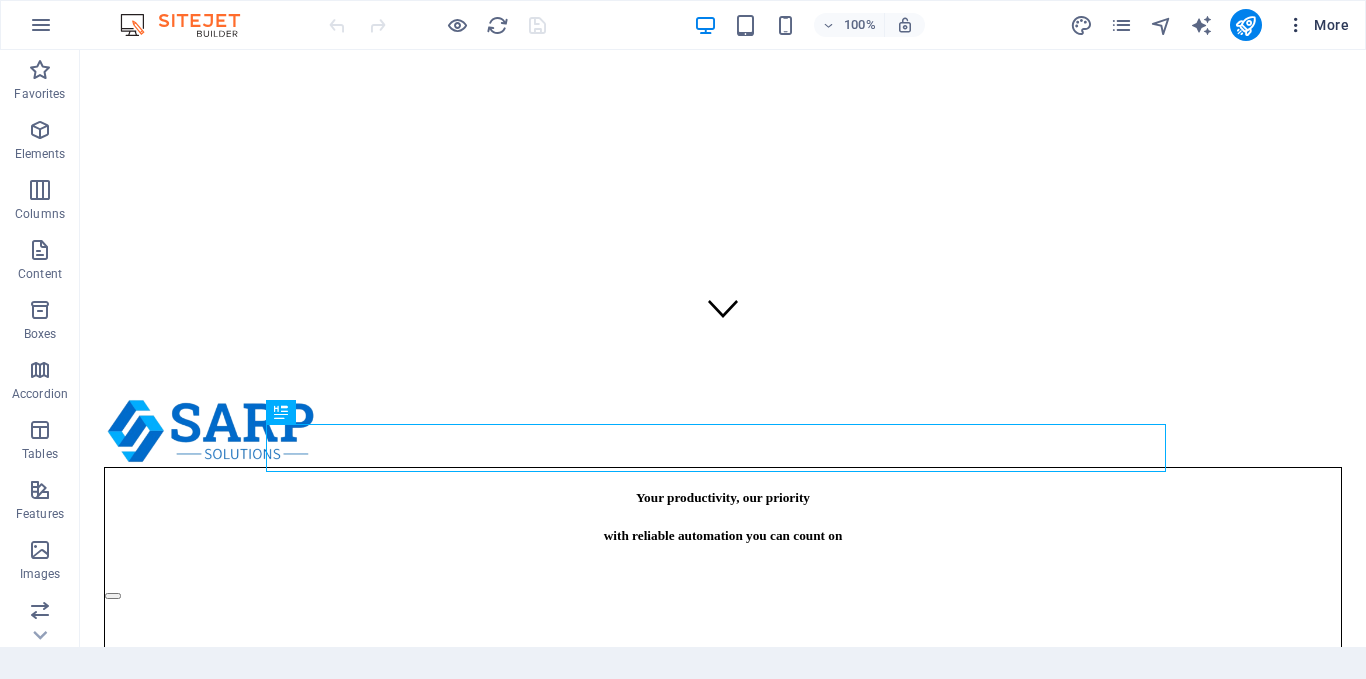 click at bounding box center (1296, 25) 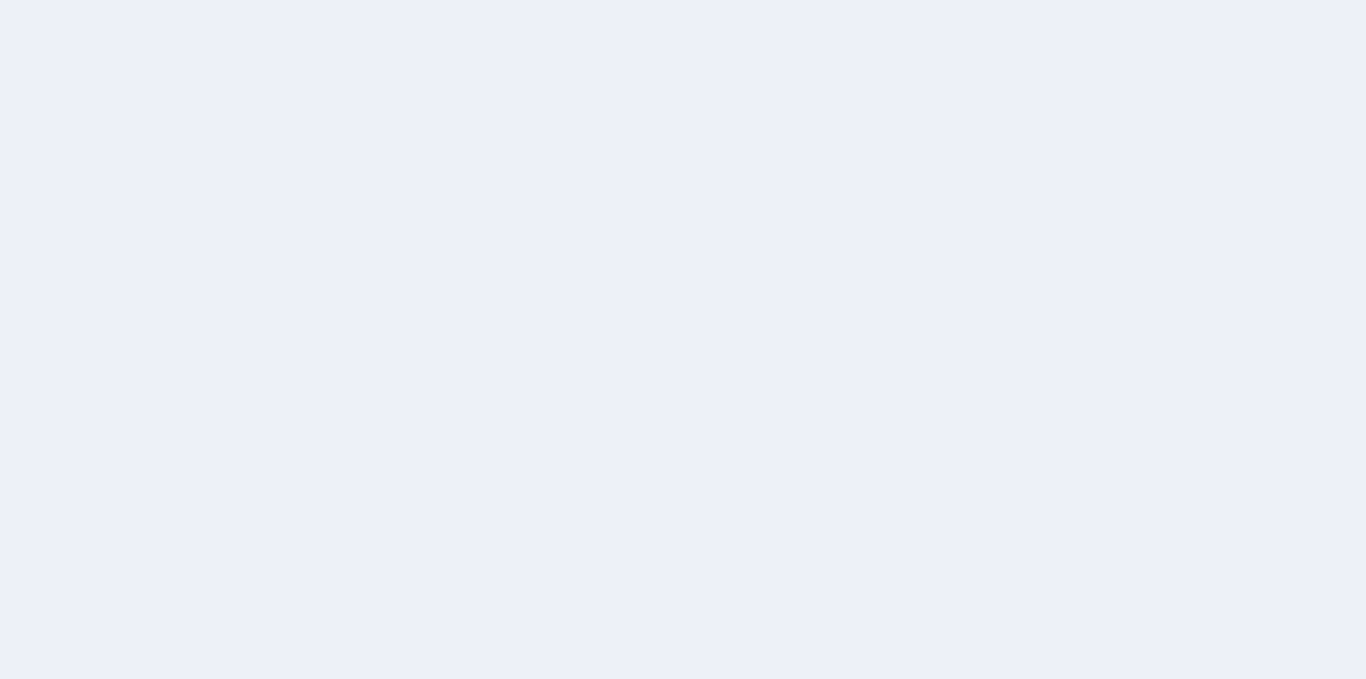 scroll, scrollTop: 0, scrollLeft: 0, axis: both 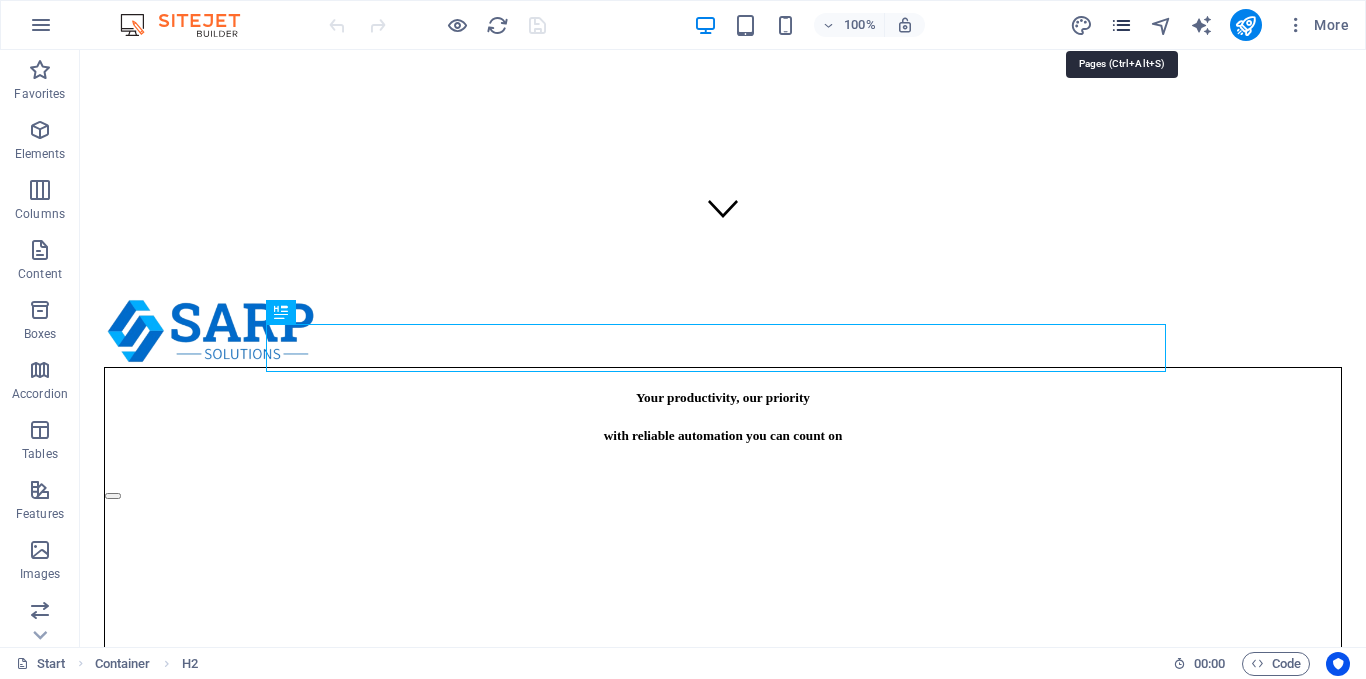 click at bounding box center (1121, 25) 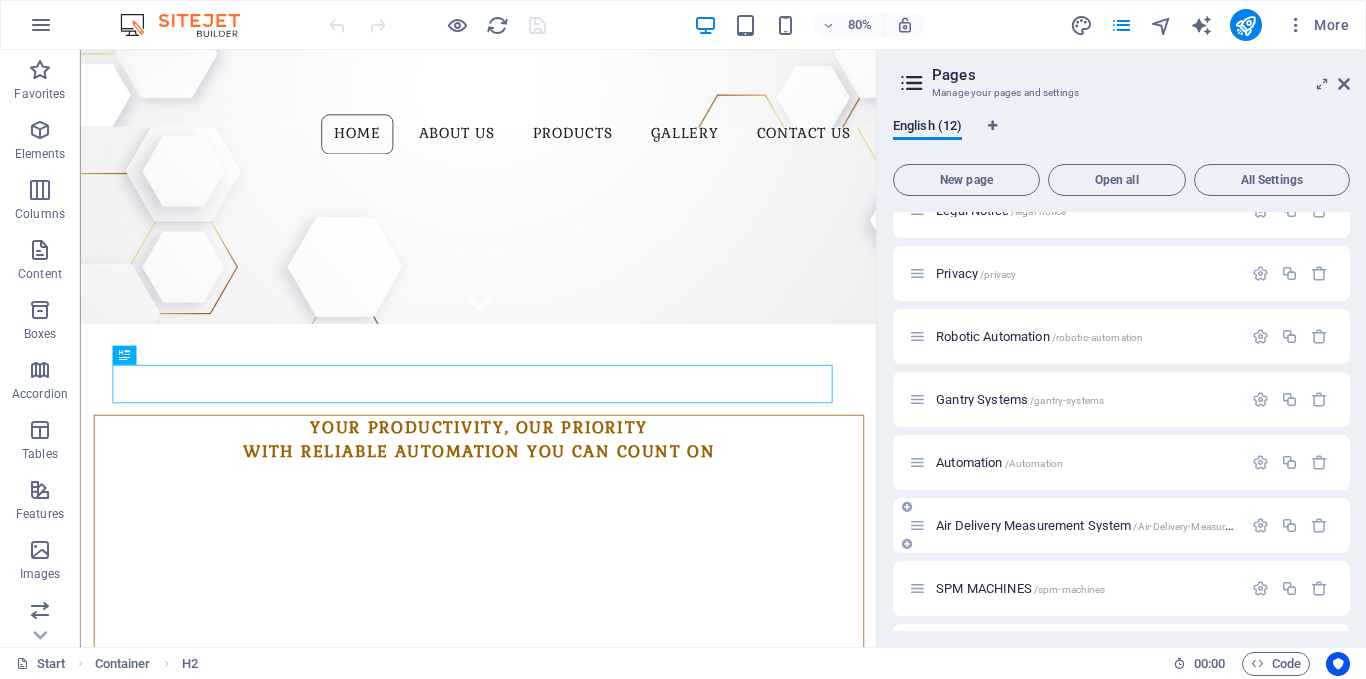 scroll, scrollTop: 100, scrollLeft: 0, axis: vertical 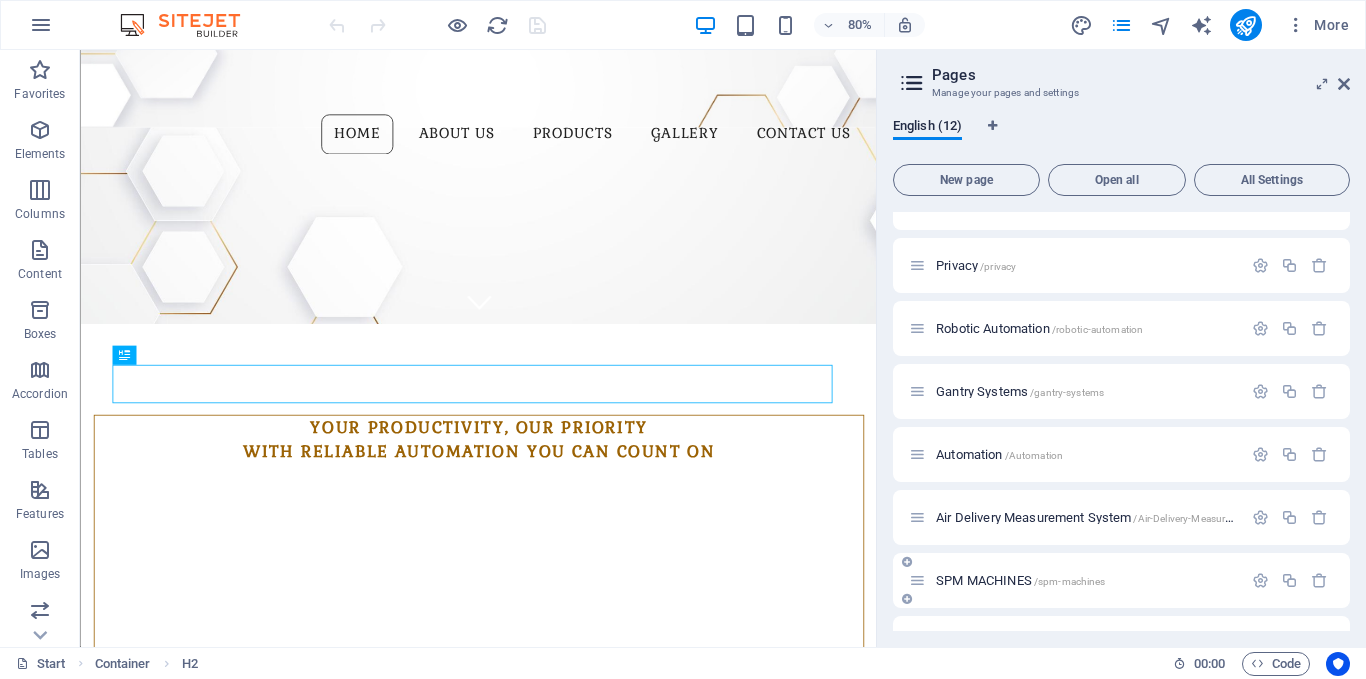 click on "/spm-machines" at bounding box center [1070, 581] 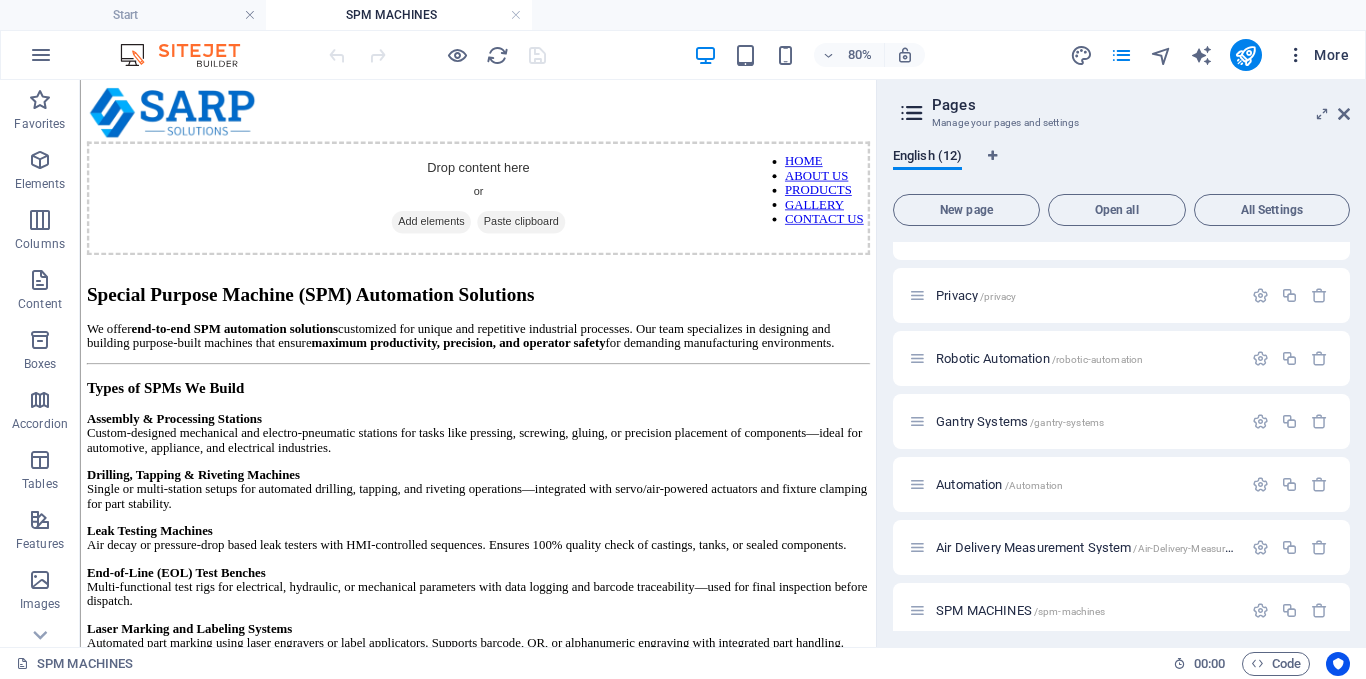 scroll, scrollTop: 0, scrollLeft: 0, axis: both 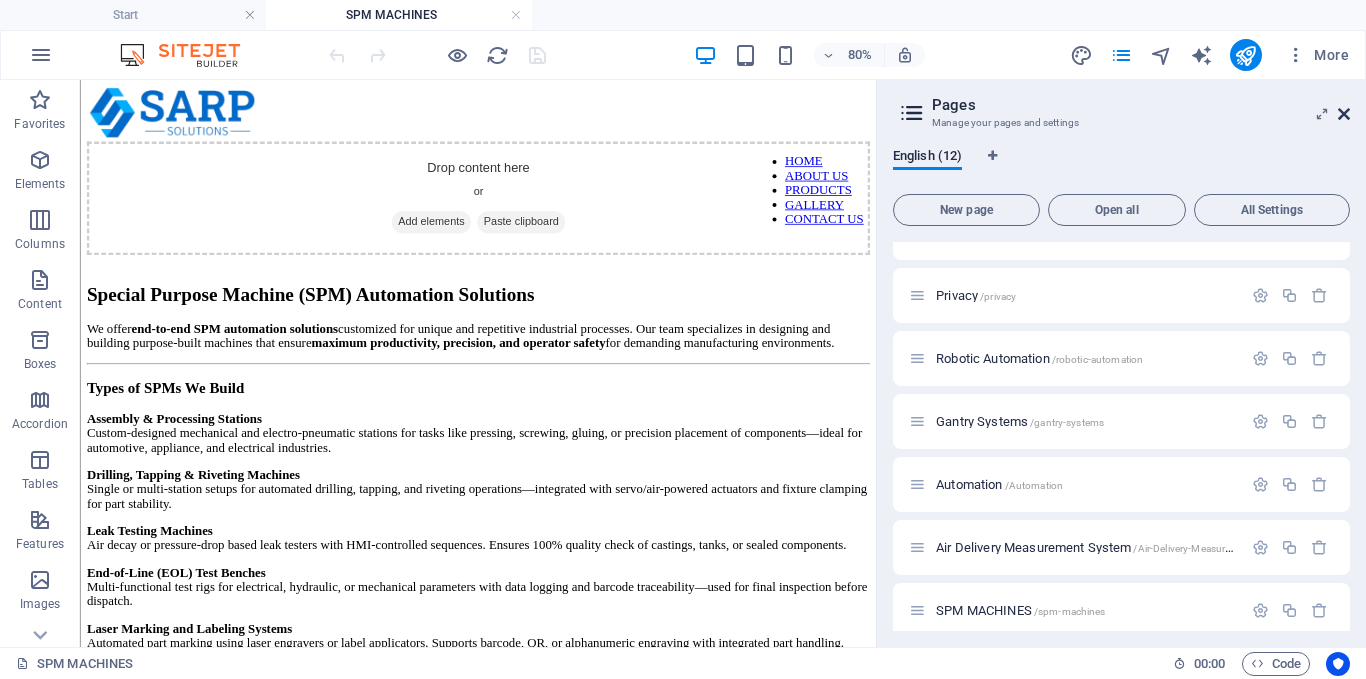 click at bounding box center [1344, 114] 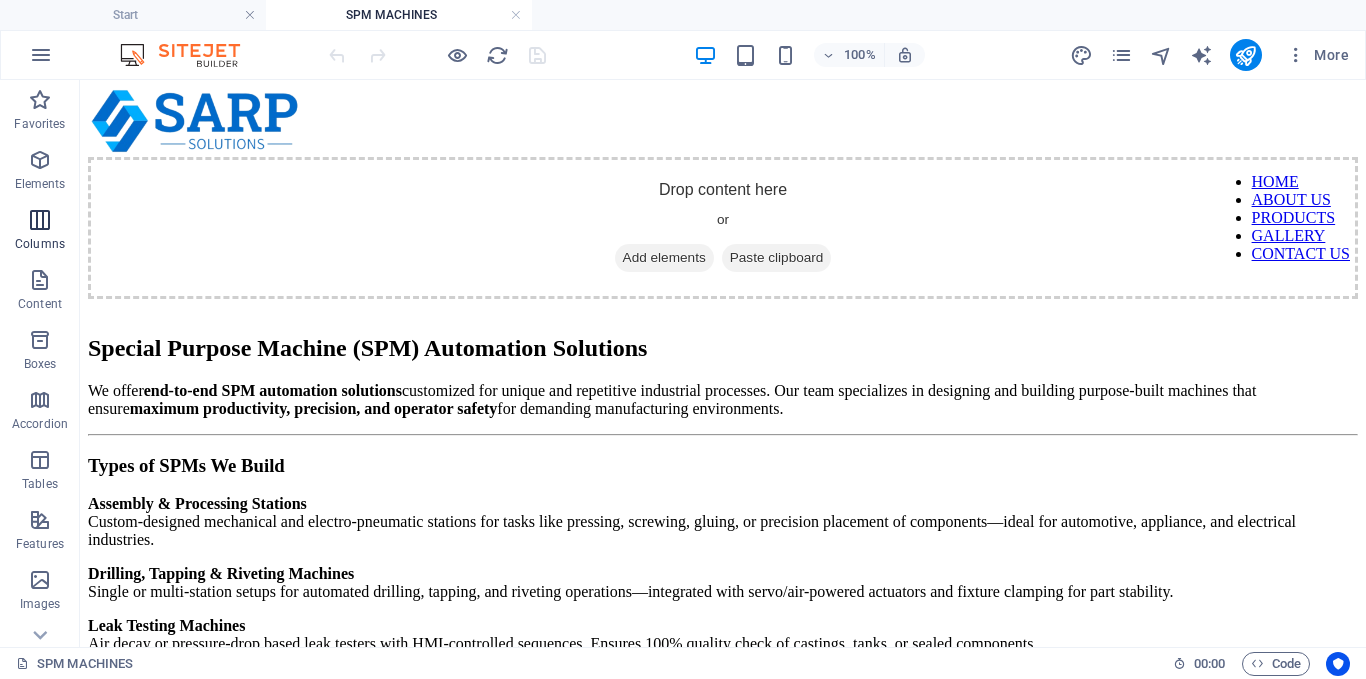 click on "Columns" at bounding box center [40, 244] 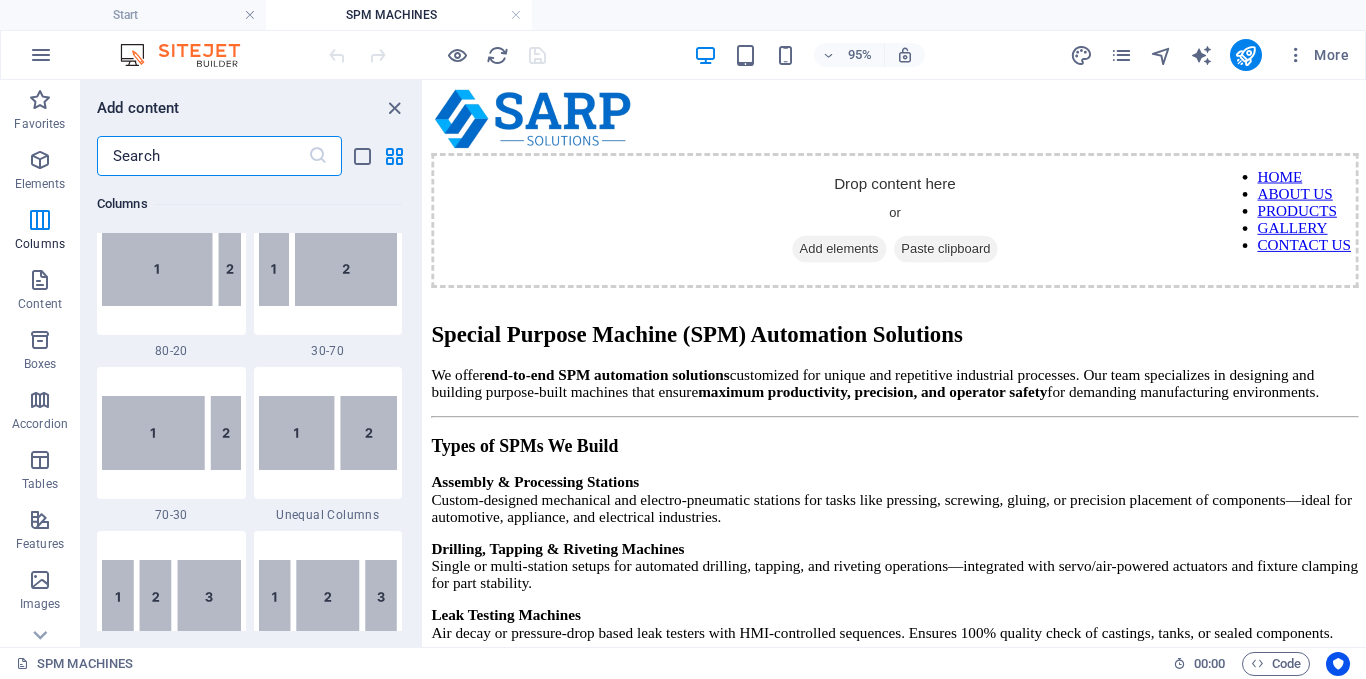 scroll, scrollTop: 1500, scrollLeft: 0, axis: vertical 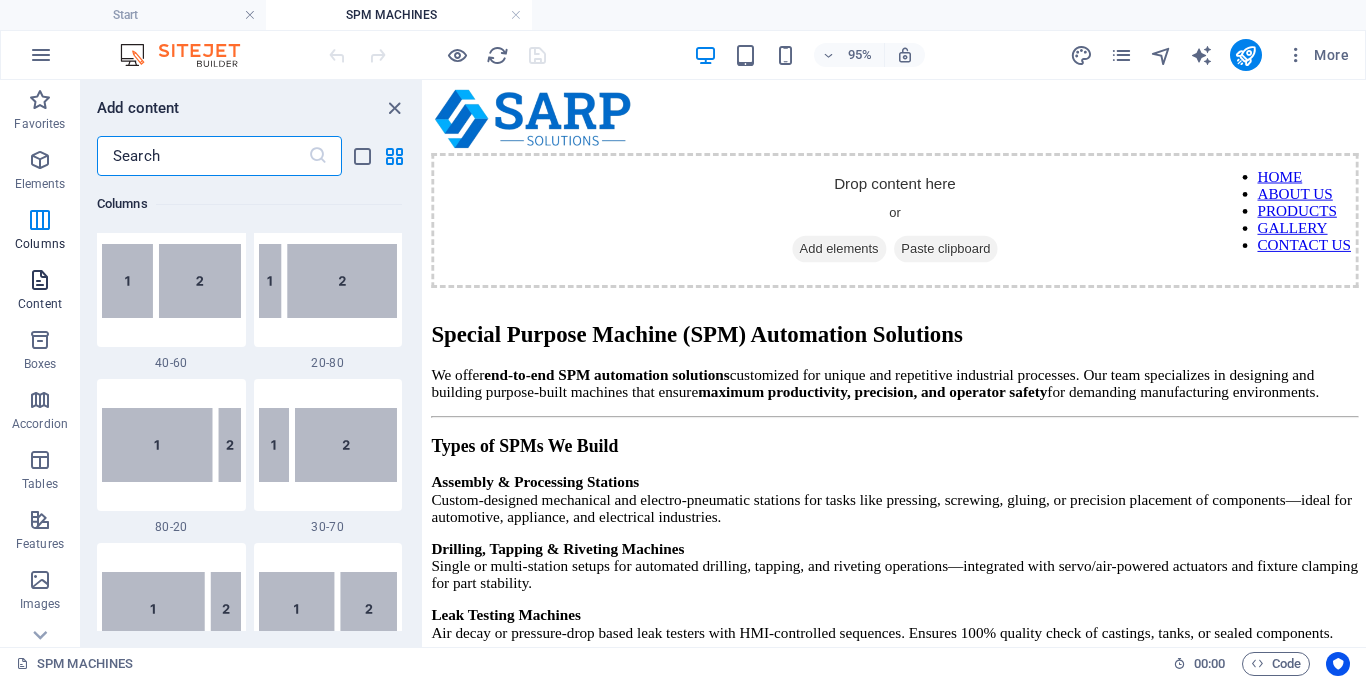 click on "Content" at bounding box center [40, 292] 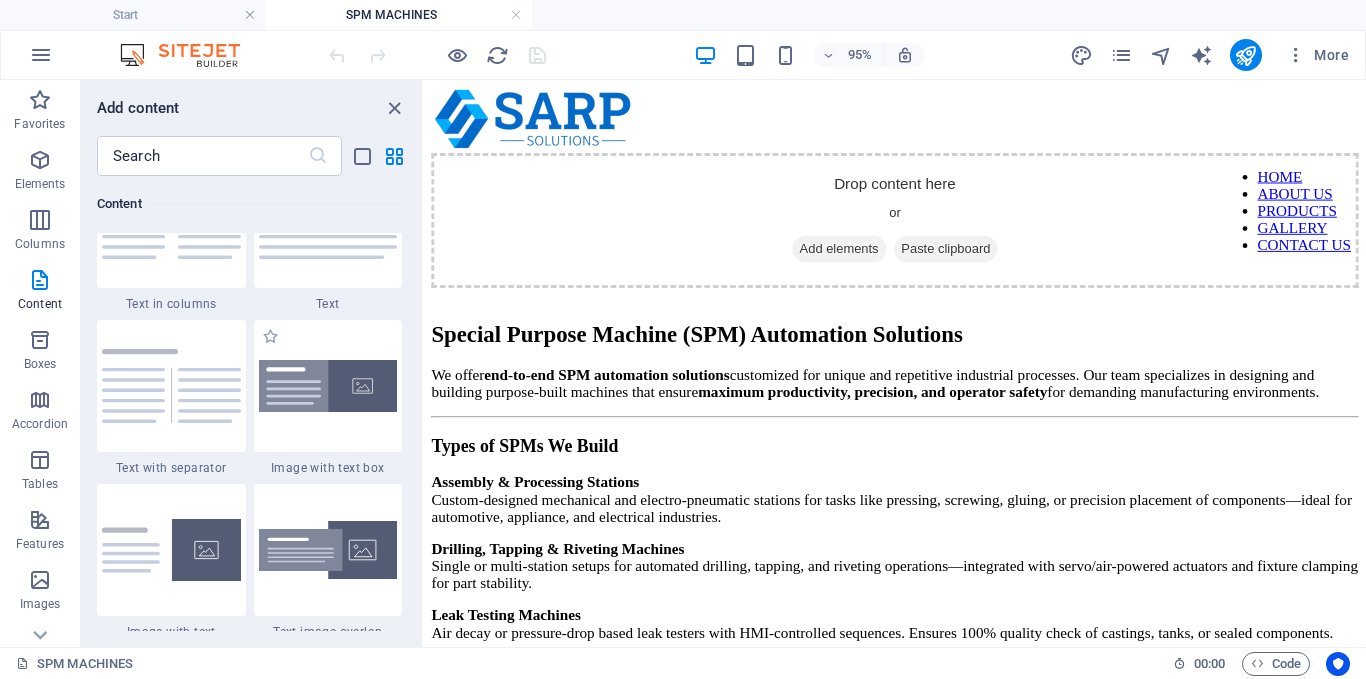 scroll, scrollTop: 3599, scrollLeft: 0, axis: vertical 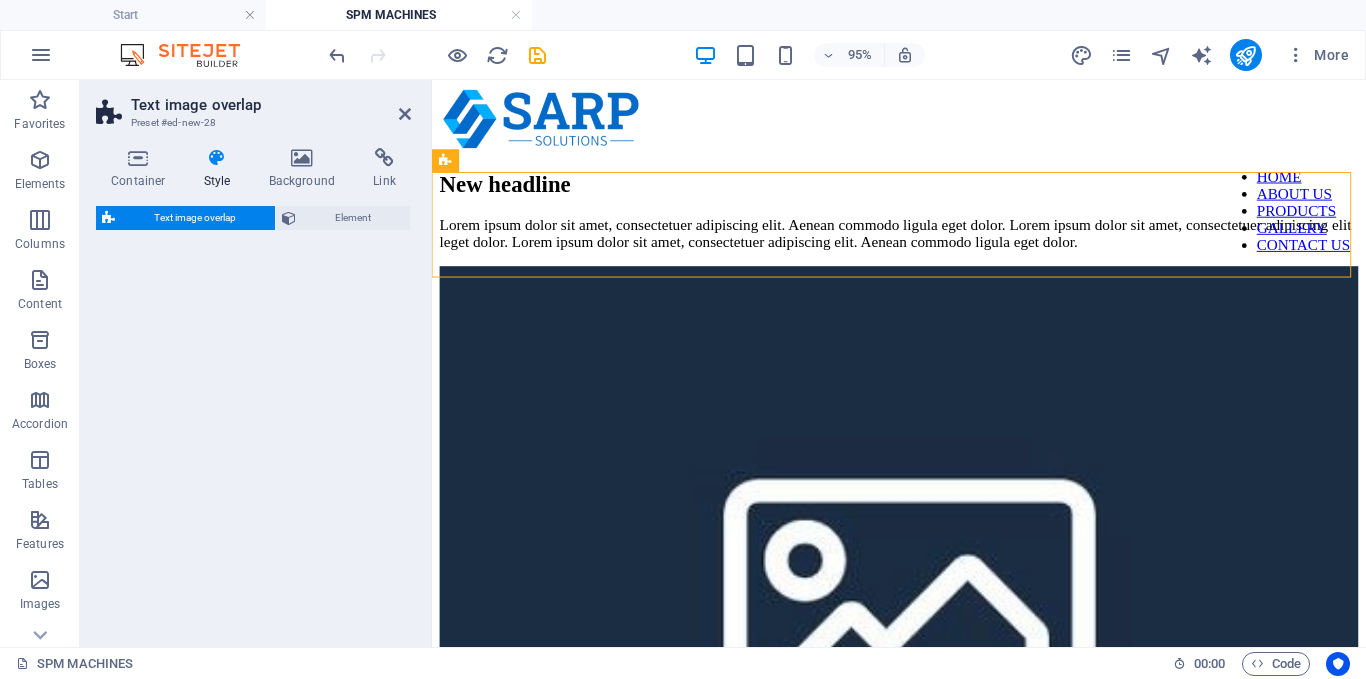 select on "rem" 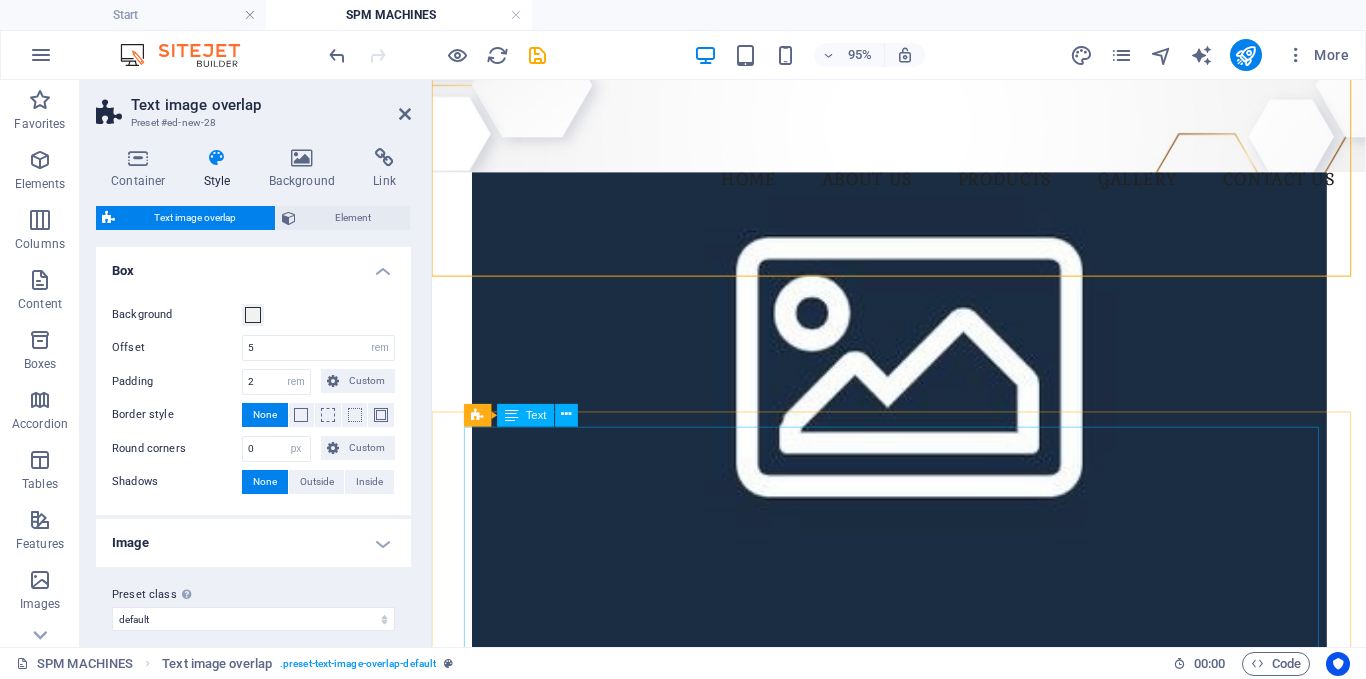 scroll, scrollTop: 300, scrollLeft: 0, axis: vertical 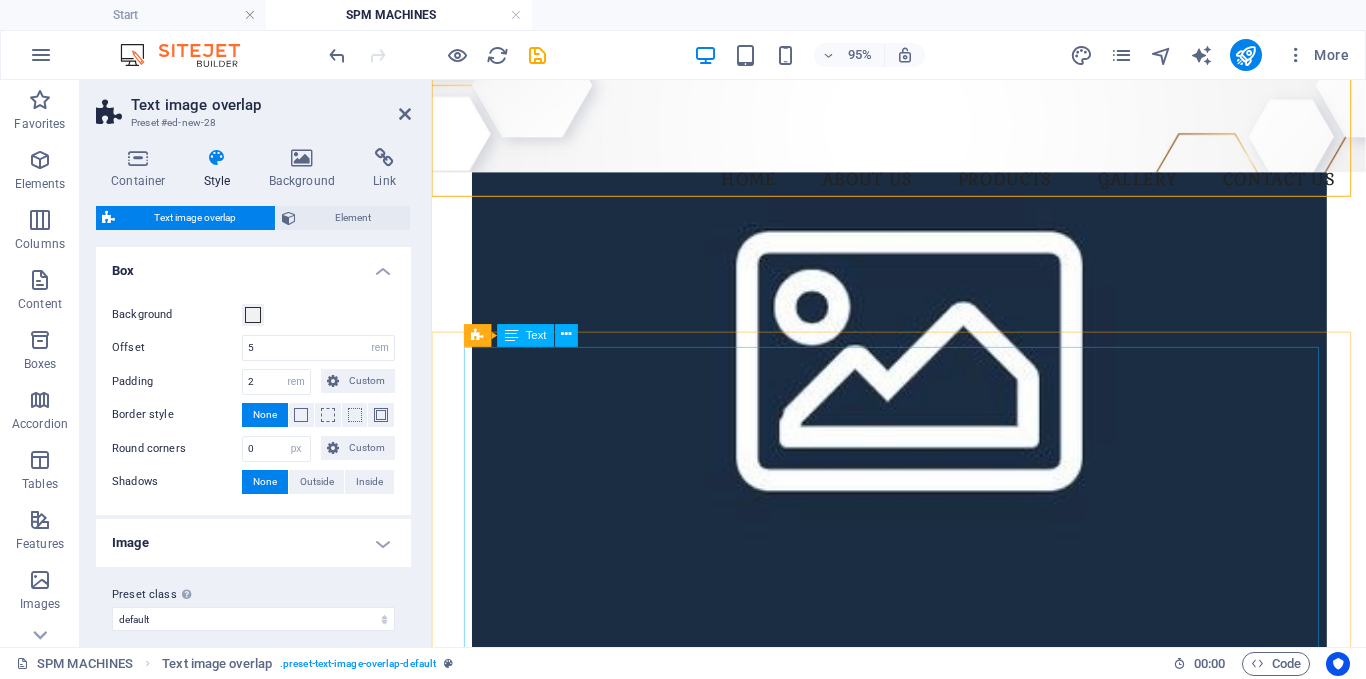 click on "Special Purpose Machine (SPM) Automation Solutions We offer  end-to-end SPM automation solutions  customized for unique and repetitive industrial processes. Our team specializes in designing and building purpose-built machines that ensure  maximum productivity, precision, and operator safety  for demanding manufacturing environments. Types of SPMs We Build Assembly & Processing Stations Custom-designed mechanical and electro-pneumatic stations for tasks like pressing, screwing, gluing, or precision placement of components—ideal for automotive, appliance, and electrical industries. Drilling, Tapping & Riveting Machines Single or multi-station setups for automated drilling, tapping, and riveting operations—integrated with servo/air-powered actuators and fixture clamping for part stability. Leak Testing Machines Air decay or pressure-drop based leak testers with HMI-controlled sequences. Ensures 100% quality check of castings, tanks, or sealed components. End-of-Line (EOL) Test Benches ID bore checkers ,  ," at bounding box center (924, 1506) 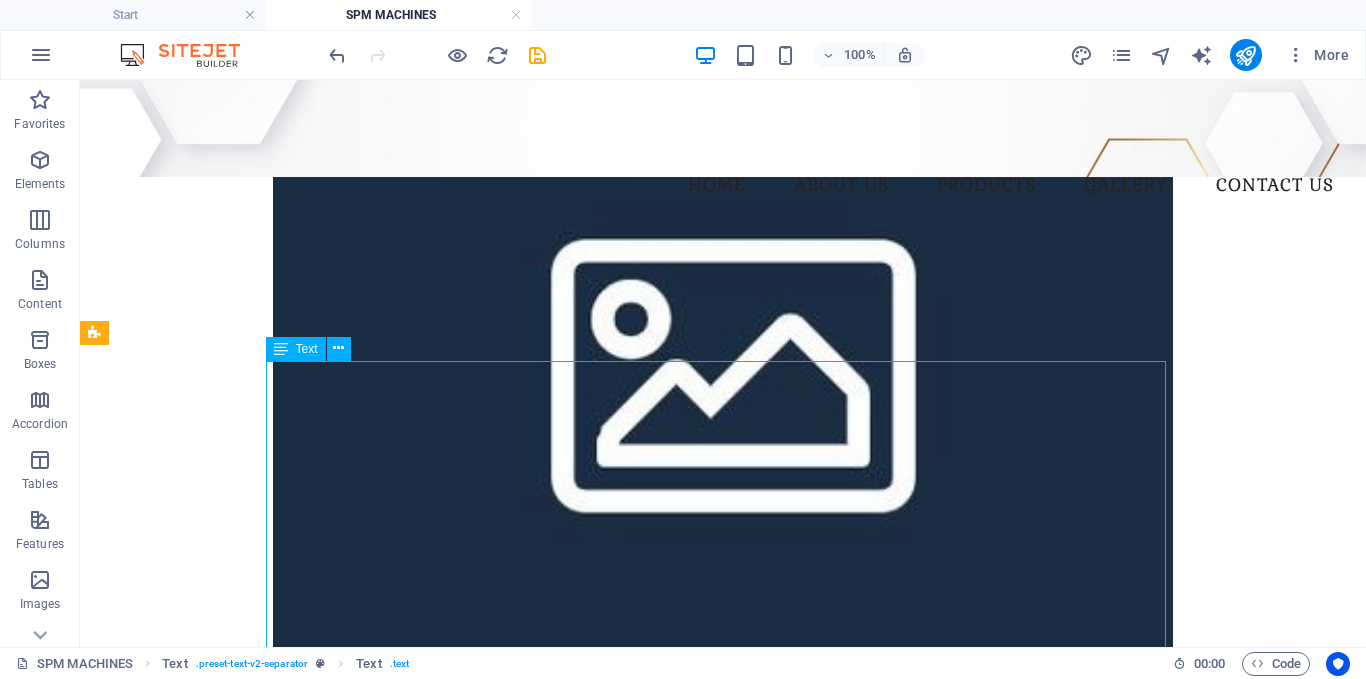 drag, startPoint x: 541, startPoint y: 431, endPoint x: 354, endPoint y: 407, distance: 188.53381 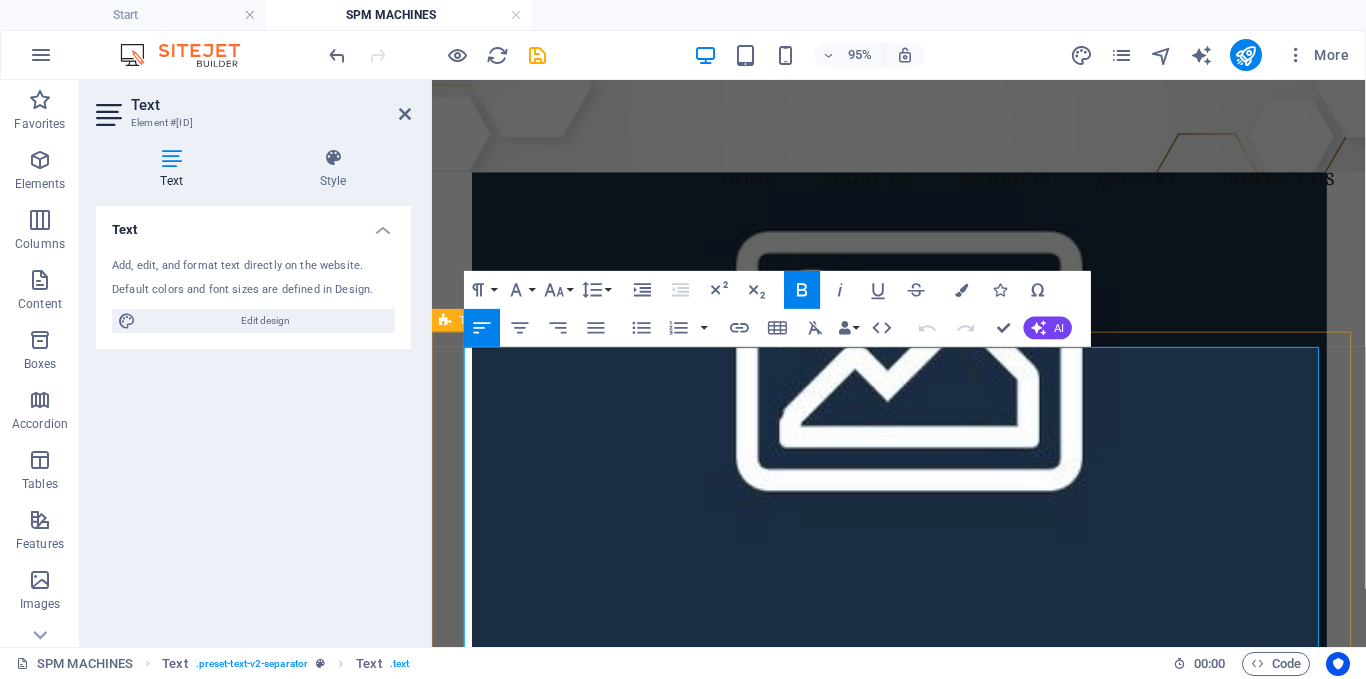 drag, startPoint x: 742, startPoint y: 432, endPoint x: 462, endPoint y: 390, distance: 283.13248 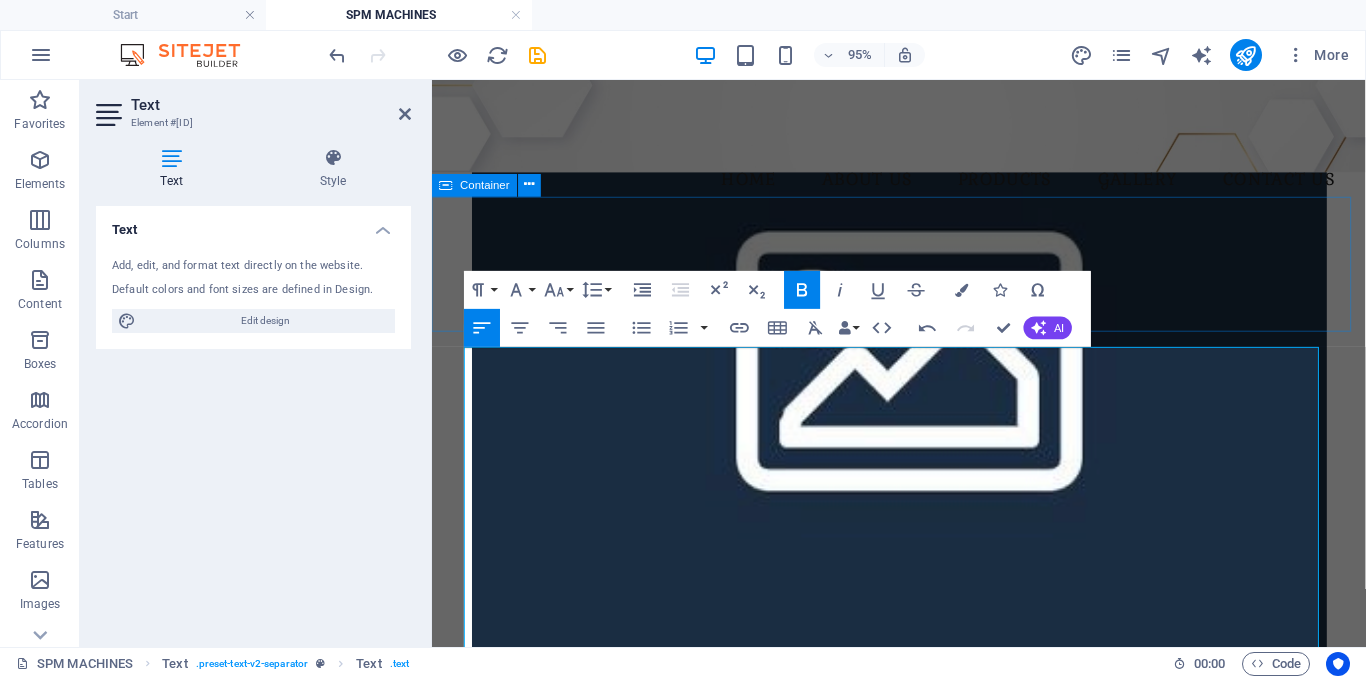 click on "Drop content here or  Add elements  Paste clipboard" at bounding box center (924, 753) 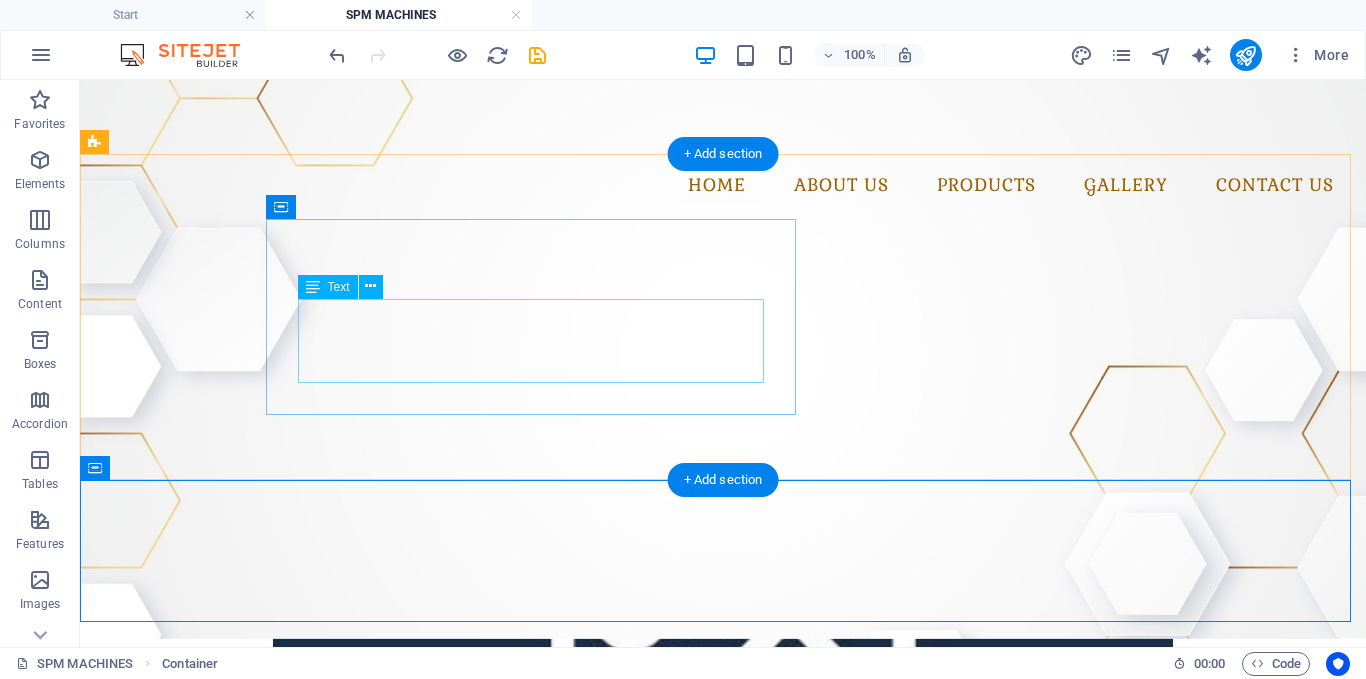 scroll, scrollTop: 0, scrollLeft: 0, axis: both 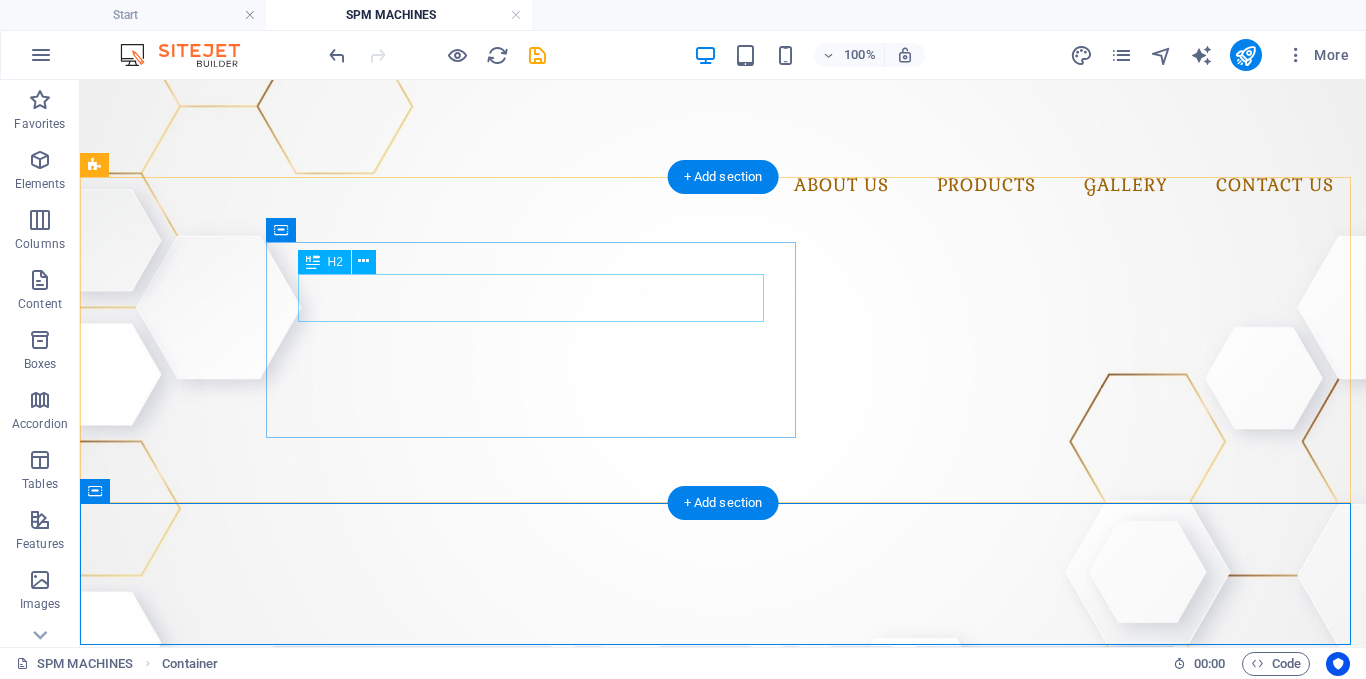 click on "New headline" at bounding box center (763, 233) 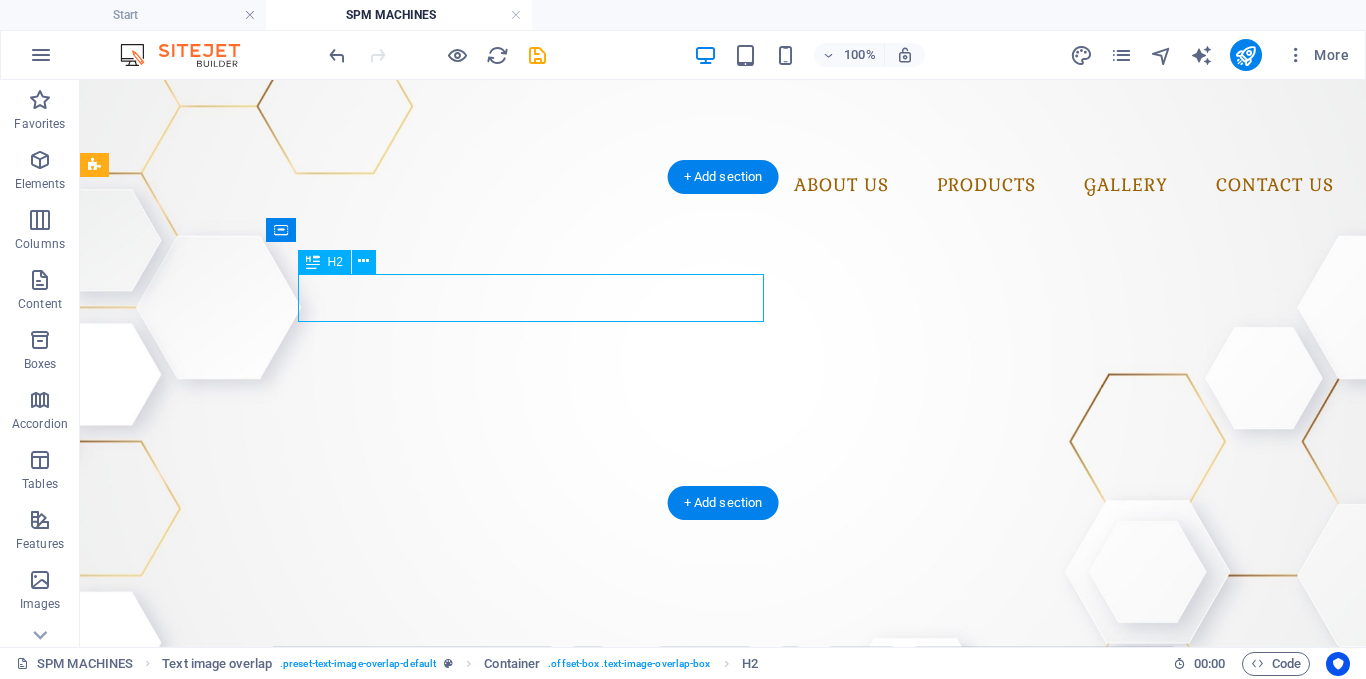 click on "New headline" at bounding box center [763, 233] 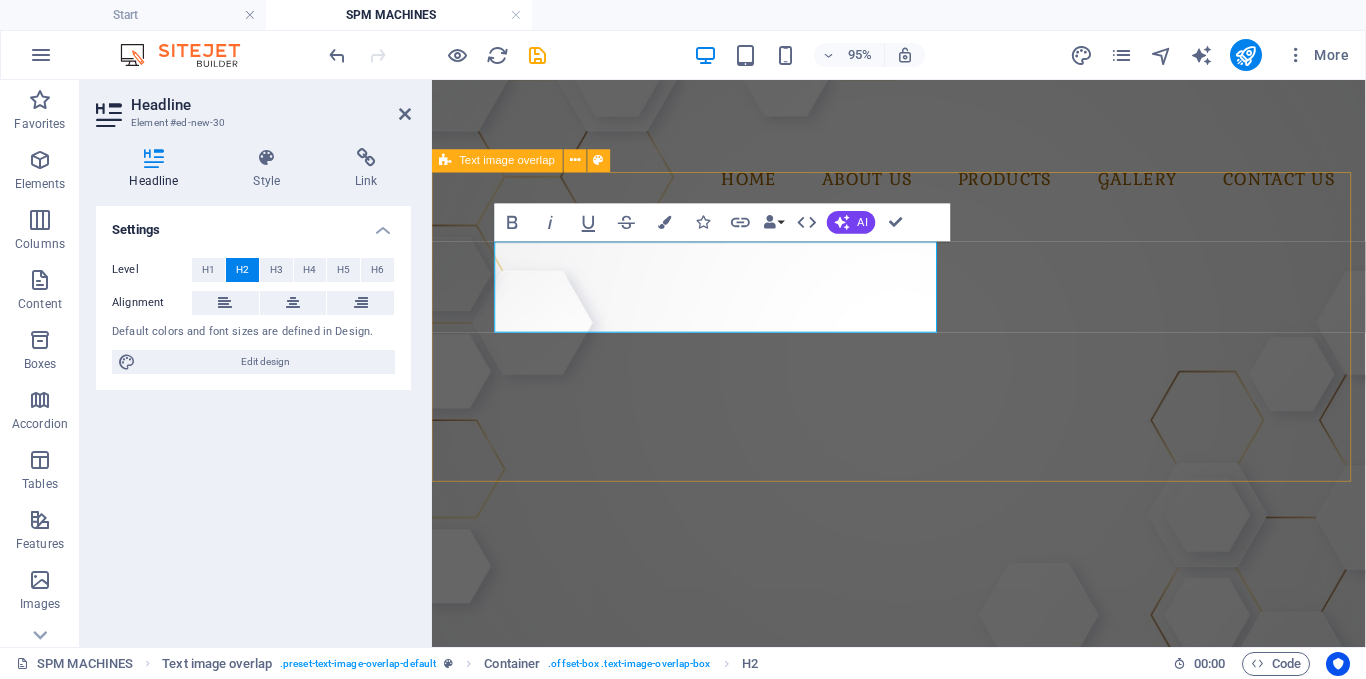 click on "Special Purpose Machine (SPM) Lorem ipsum dolor sit amet, consectetuer adipiscing elit. Aenean commodo ligula eget dolor. Lorem ipsum dolor sit amet, consectetuer adipiscing elit leget dolor. Lorem ipsum dolor sit amet, consectetuer adipiscing elit. Aenean commodo ligula eget dolor." at bounding box center [923, 579] 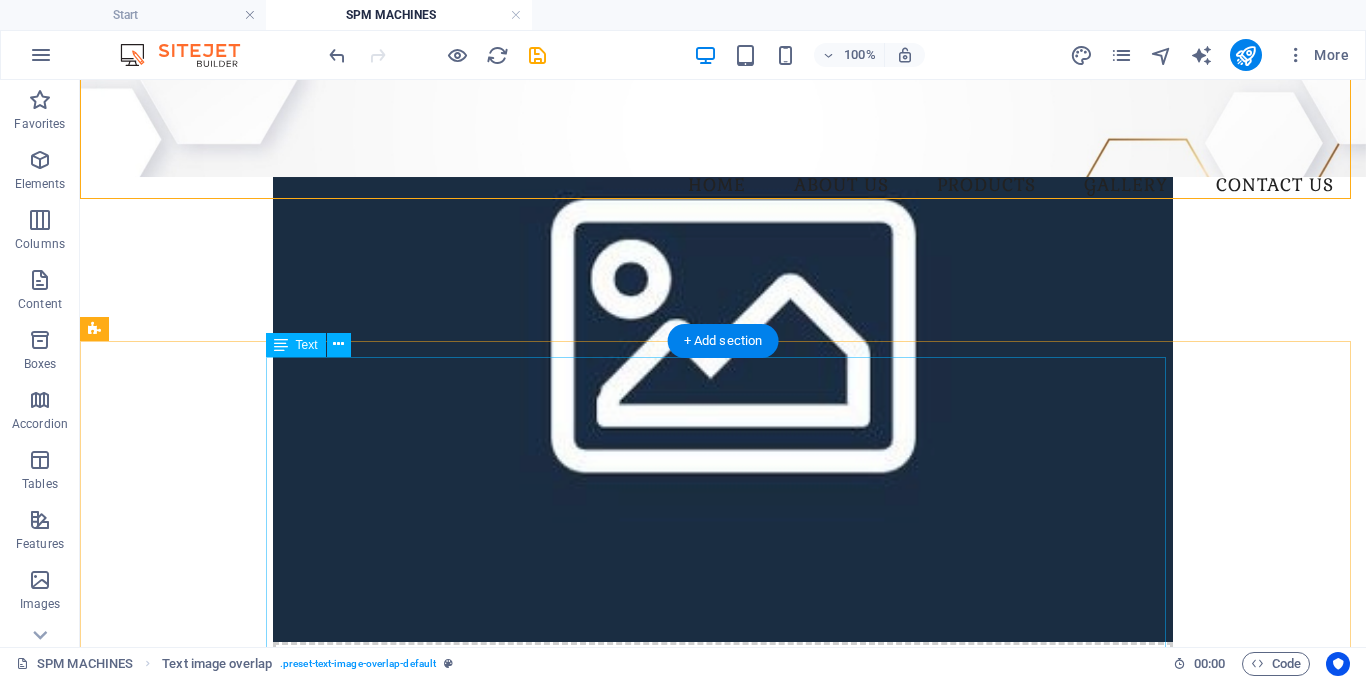 scroll, scrollTop: 400, scrollLeft: 0, axis: vertical 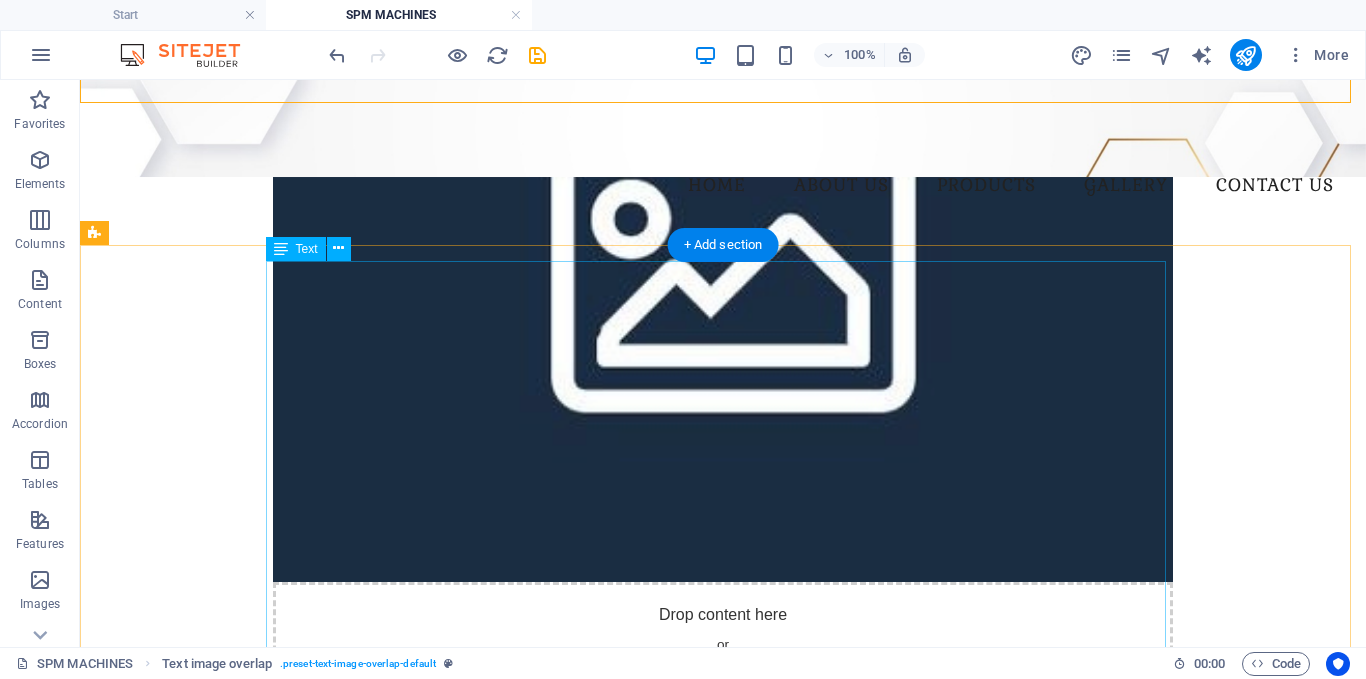 click on "Automation Solutions We offer  end-to-end SPM automation solutions  customized for unique and repetitive industrial processes. Our team specializes in designing and building purpose-built machines that ensure  maximum productivity, precision, and operator safety  for demanding manufacturing environments. Types of SPMs We Build Assembly & Processing Stations Custom-designed mechanical and electro-pneumatic stations for tasks like pressing, screwing, gluing, or precision placement of components—ideal for automotive, appliance, and electrical industries. Drilling, Tapping & Riveting Machines Single or multi-station setups for automated drilling, tapping, and riveting operations—integrated with servo/air-powered actuators and fixture clamping for part stability. Leak Testing Machines Air decay or pressure-drop based leak testers with HMI-controlled sequences. Ensures 100% quality check of castings, tanks, or sealed components. End-of-Line (EOL) Test Benches Laser Marking and Labeling Systems ,  , and  ,  ," at bounding box center (723, 1388) 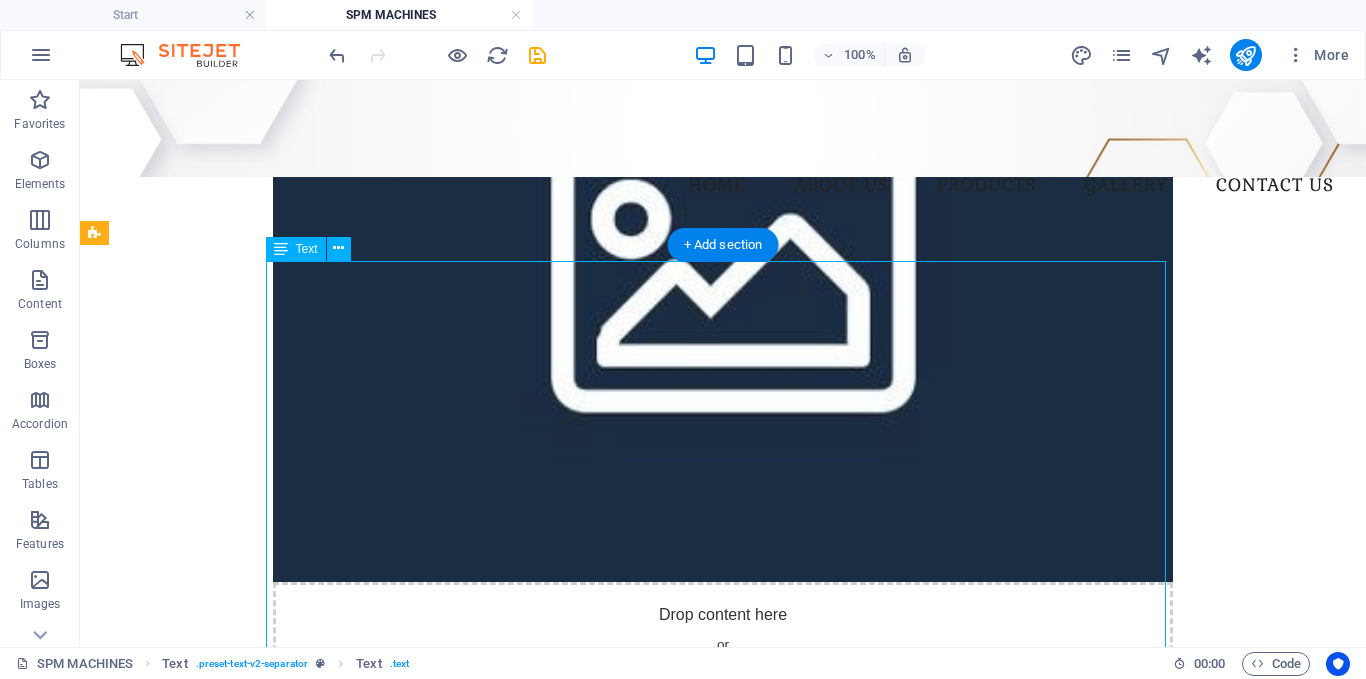 click on "Automation Solutions We offer  end-to-end SPM automation solutions  customized for unique and repetitive industrial processes. Our team specializes in designing and building purpose-built machines that ensure  maximum productivity, precision, and operator safety  for demanding manufacturing environments. Types of SPMs We Build Assembly & Processing Stations Custom-designed mechanical and electro-pneumatic stations for tasks like pressing, screwing, gluing, or precision placement of components—ideal for automotive, appliance, and electrical industries. Drilling, Tapping & Riveting Machines Single or multi-station setups for automated drilling, tapping, and riveting operations—integrated with servo/air-powered actuators and fixture clamping for part stability. Leak Testing Machines Air decay or pressure-drop based leak testers with HMI-controlled sequences. Ensures 100% quality check of castings, tanks, or sealed components. End-of-Line (EOL) Test Benches Laser Marking and Labeling Systems ,  , and  ,  ," at bounding box center [723, 1388] 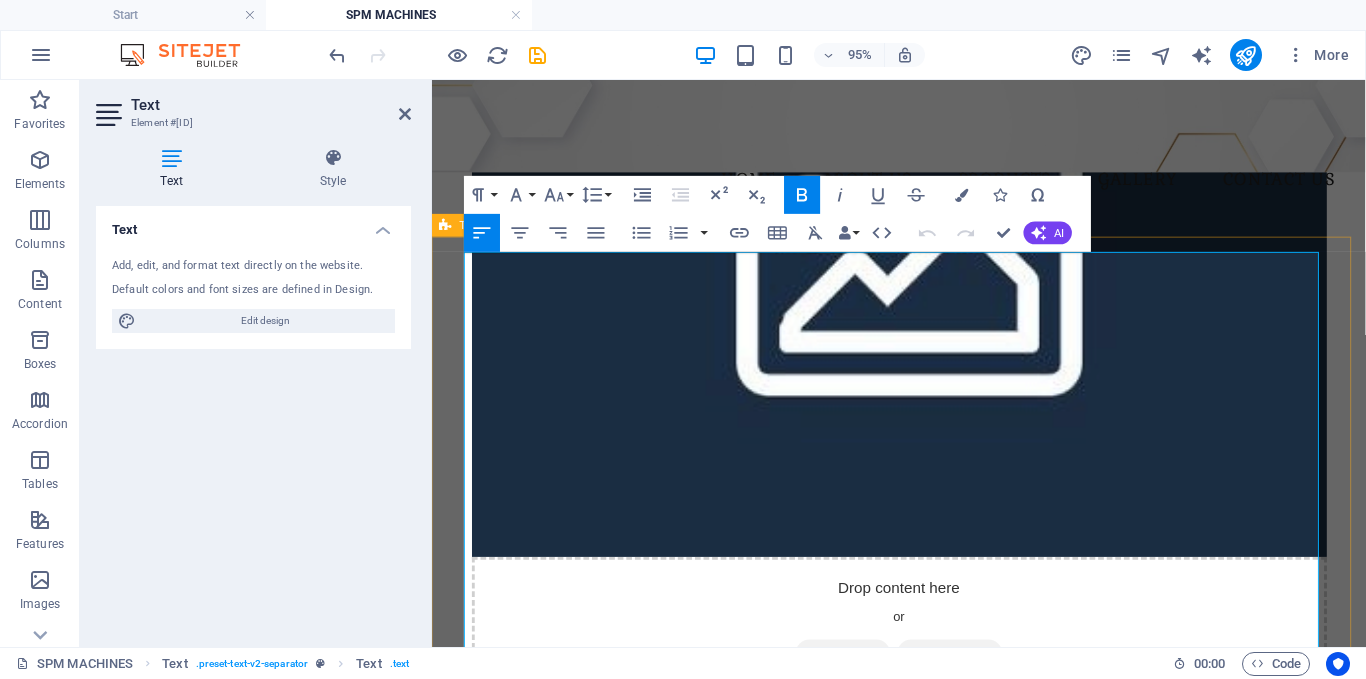 drag, startPoint x: 741, startPoint y: 448, endPoint x: 464, endPoint y: 370, distance: 287.7725 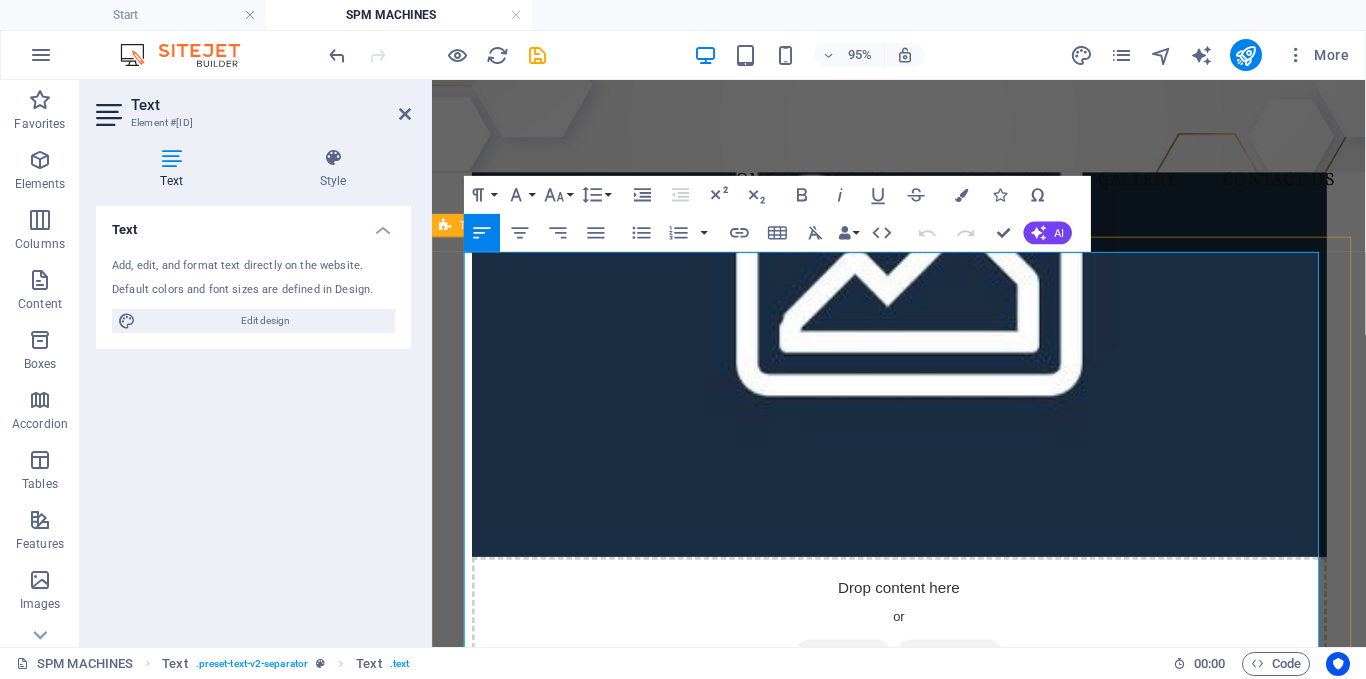 type 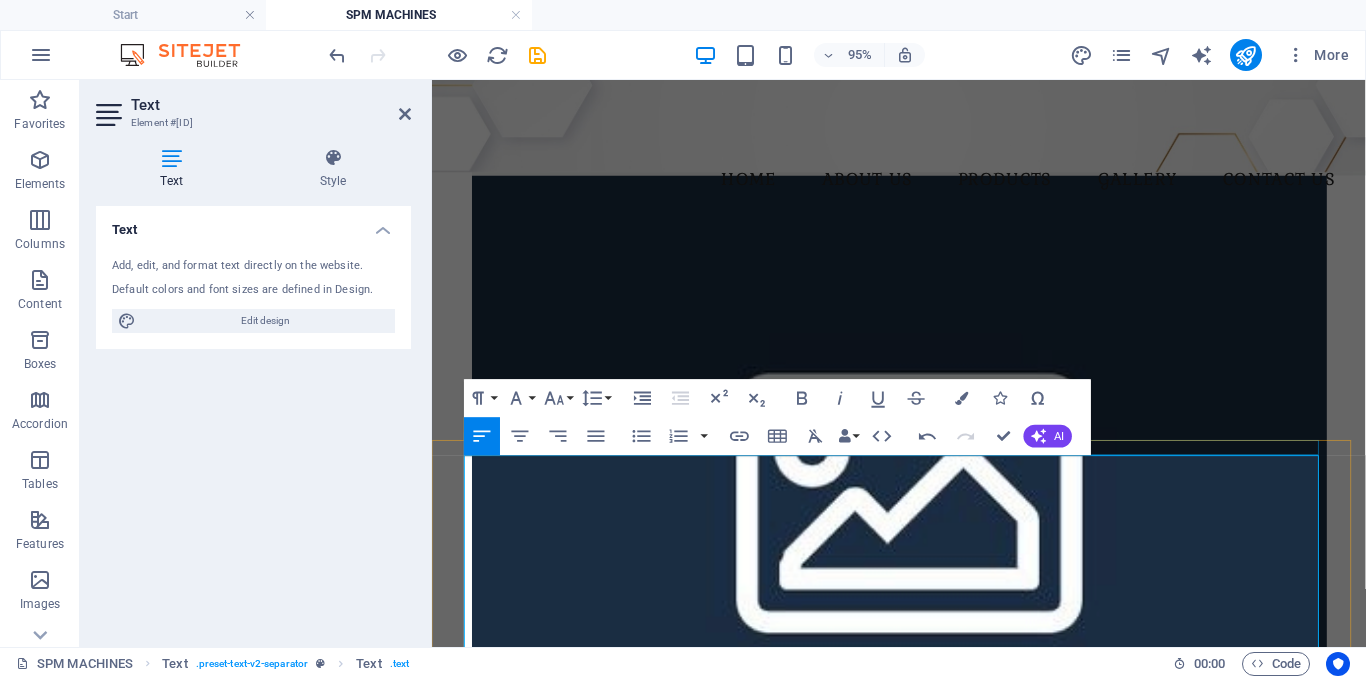 scroll, scrollTop: 100, scrollLeft: 0, axis: vertical 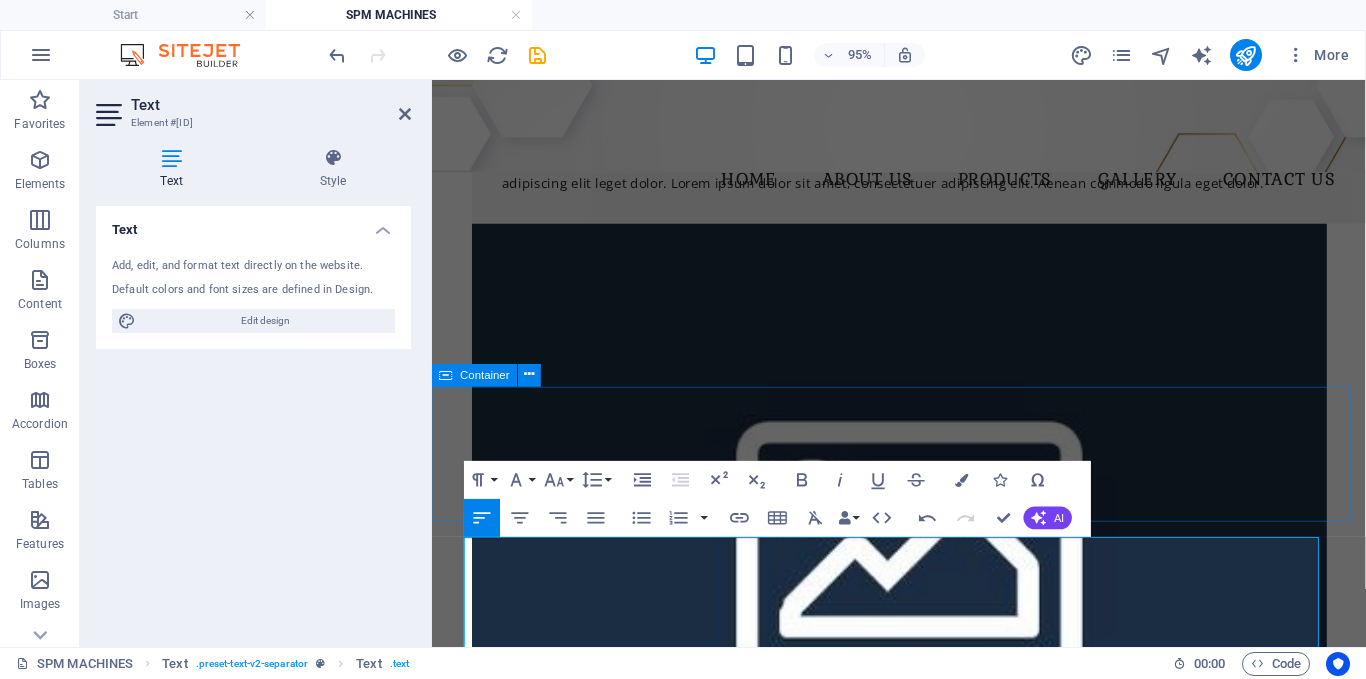 click on "Drop content here or  Add elements  Paste clipboard" at bounding box center (924, 953) 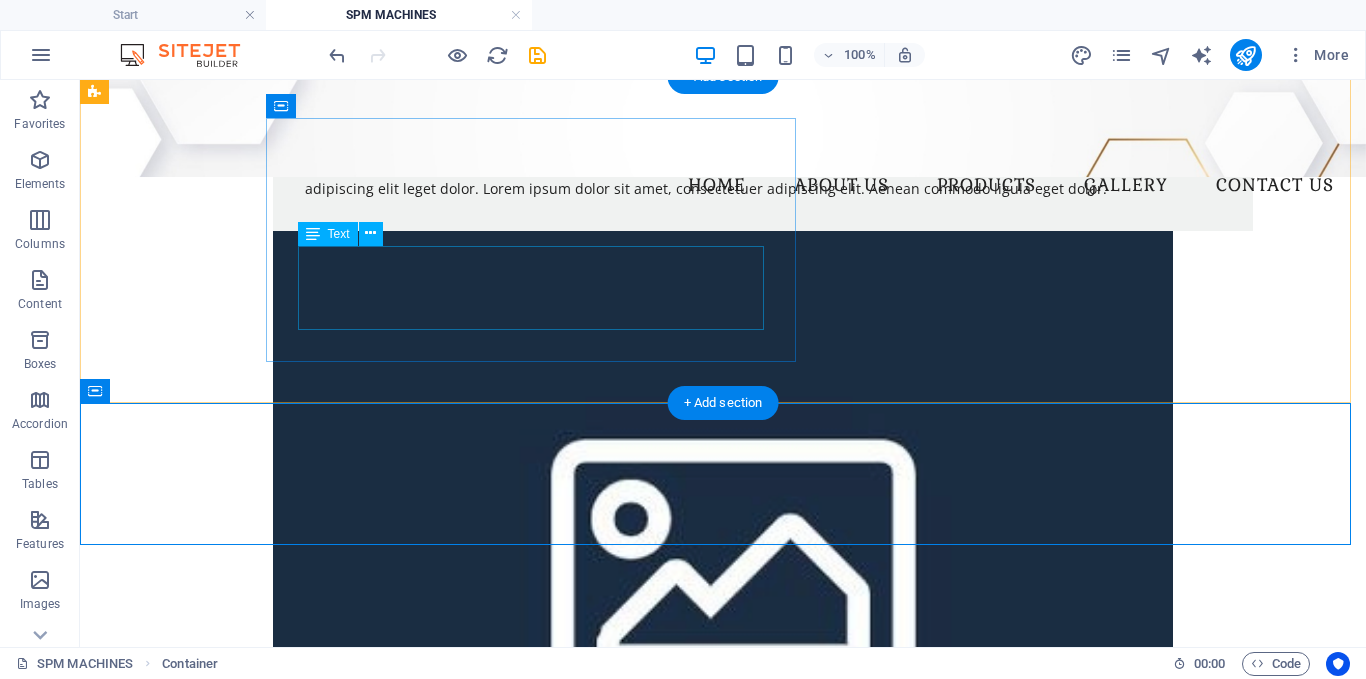 click on "Lorem ipsum dolor sit amet, consectetuer adipiscing elit. Aenean commodo ligula eget dolor. Lorem ipsum dolor sit amet, consectetuer adipiscing elit leget dolor. Lorem ipsum dolor sit amet, consectetuer adipiscing elit. Aenean commodo ligula eget dolor." at bounding box center (763, 178) 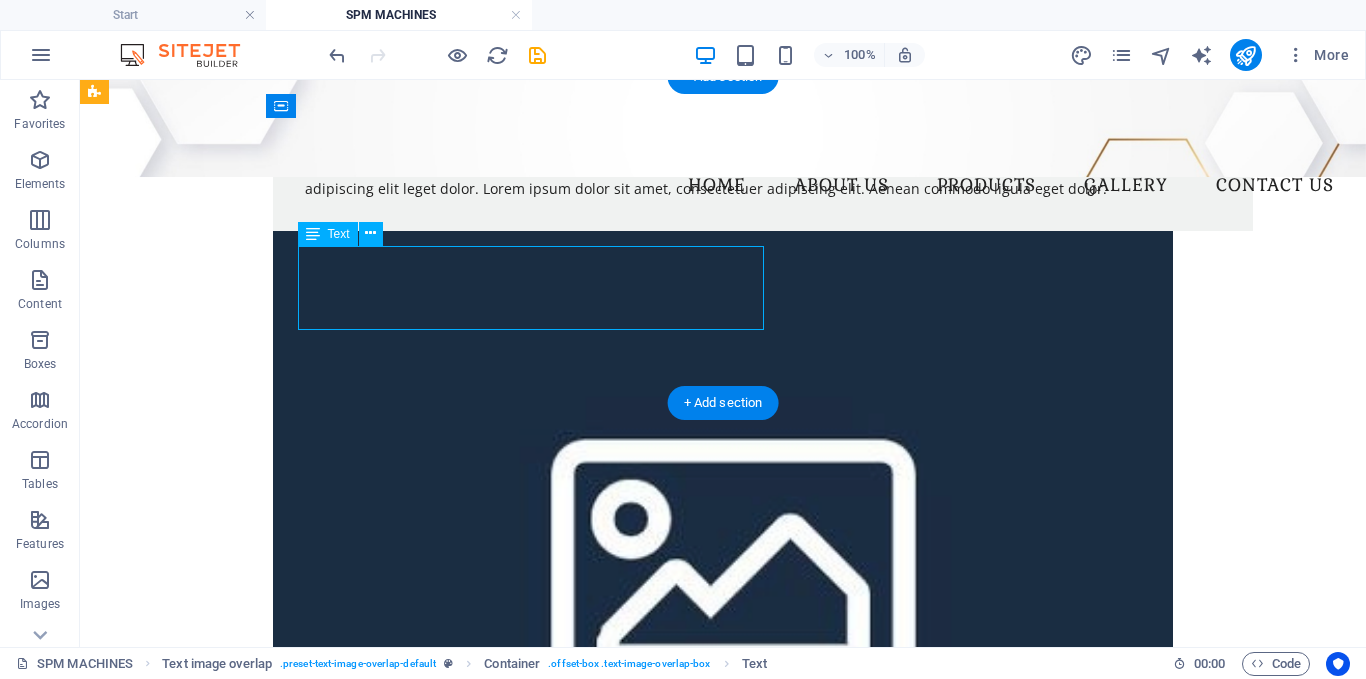 click on "Lorem ipsum dolor sit amet, consectetuer adipiscing elit. Aenean commodo ligula eget dolor. Lorem ipsum dolor sit amet, consectetuer adipiscing elit leget dolor. Lorem ipsum dolor sit amet, consectetuer adipiscing elit. Aenean commodo ligula eget dolor." at bounding box center (763, 178) 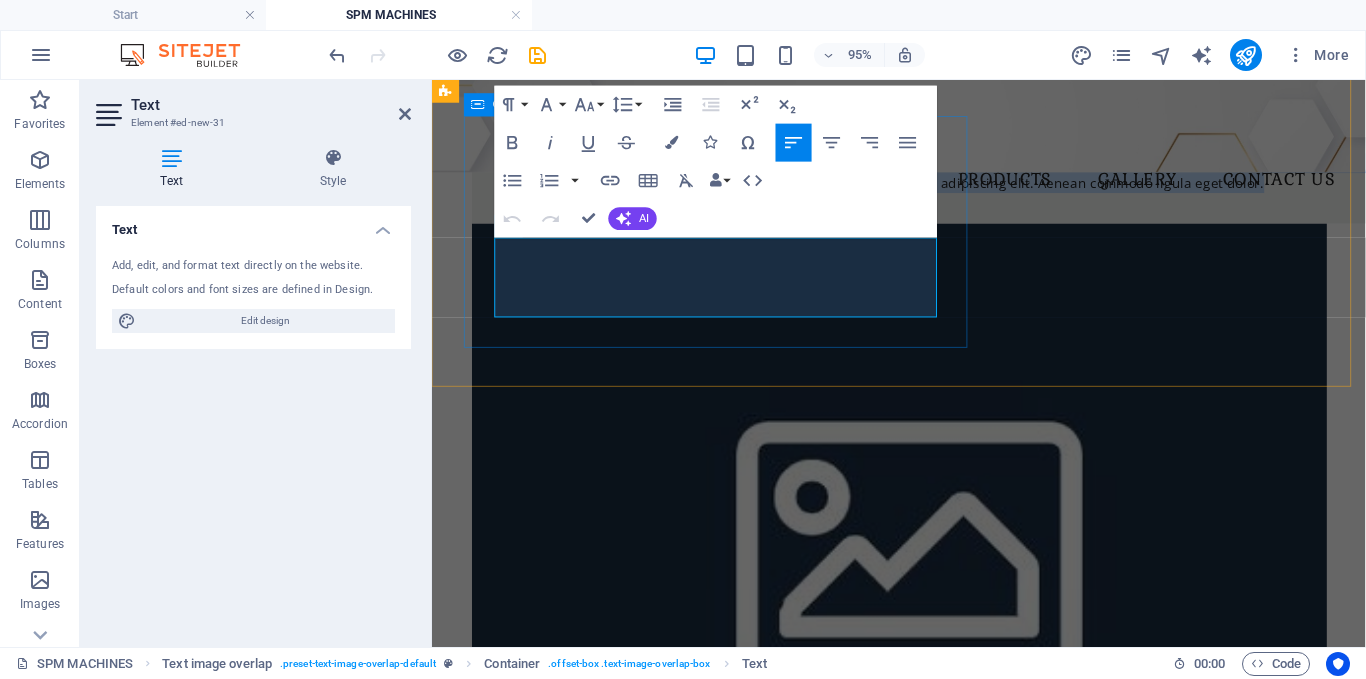 drag, startPoint x: 836, startPoint y: 318, endPoint x: 479, endPoint y: 259, distance: 361.8425 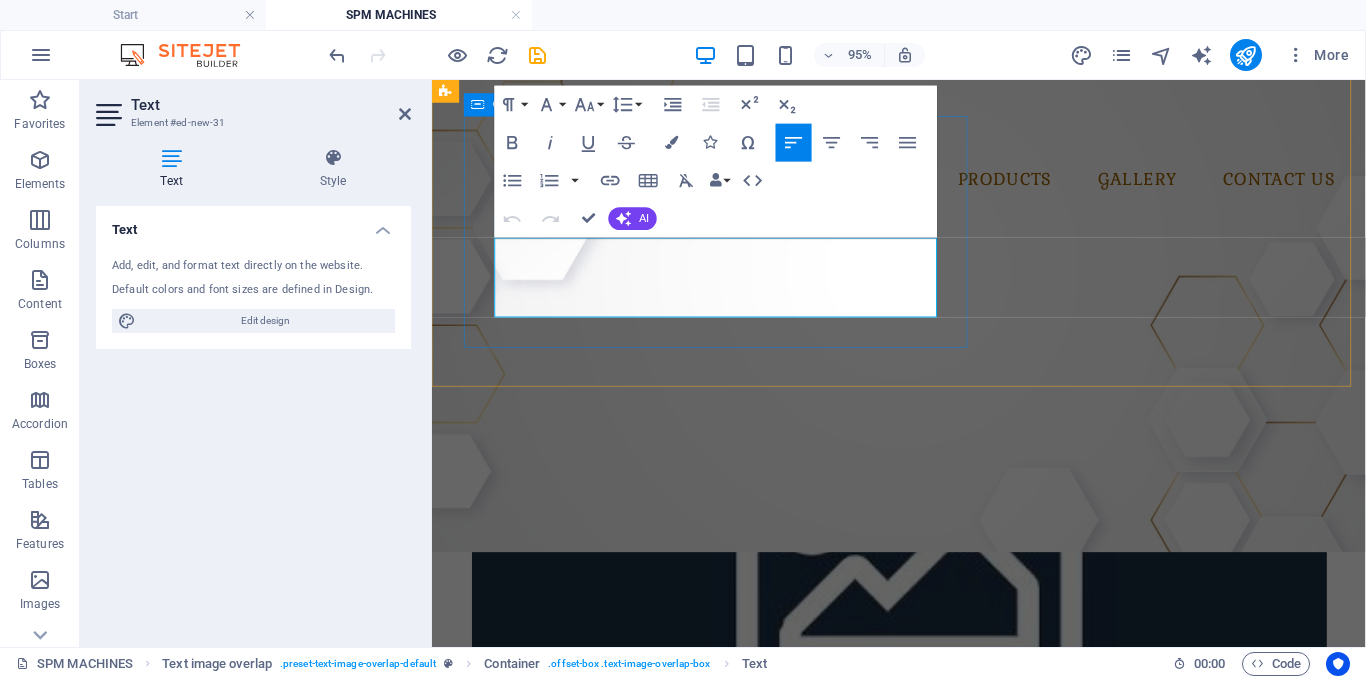scroll, scrollTop: 89, scrollLeft: 0, axis: vertical 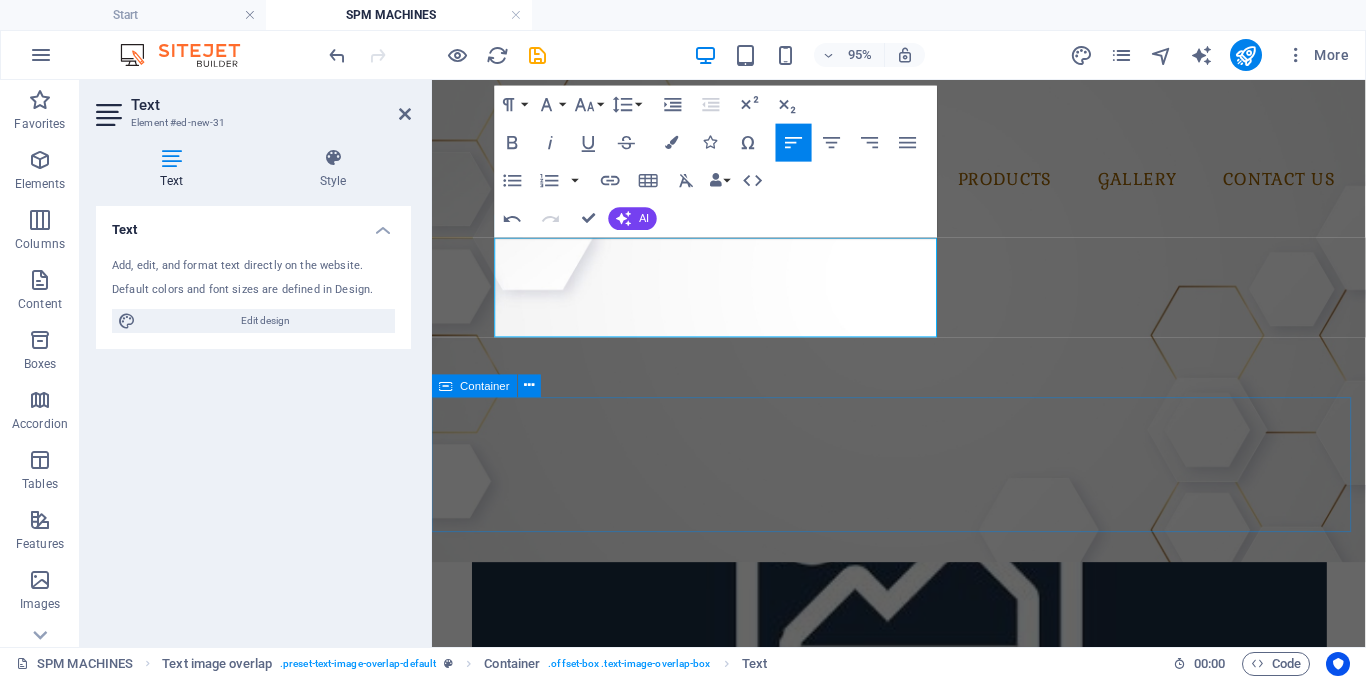 click on "Drop content here or  Add elements  Paste clipboard" at bounding box center (924, 985) 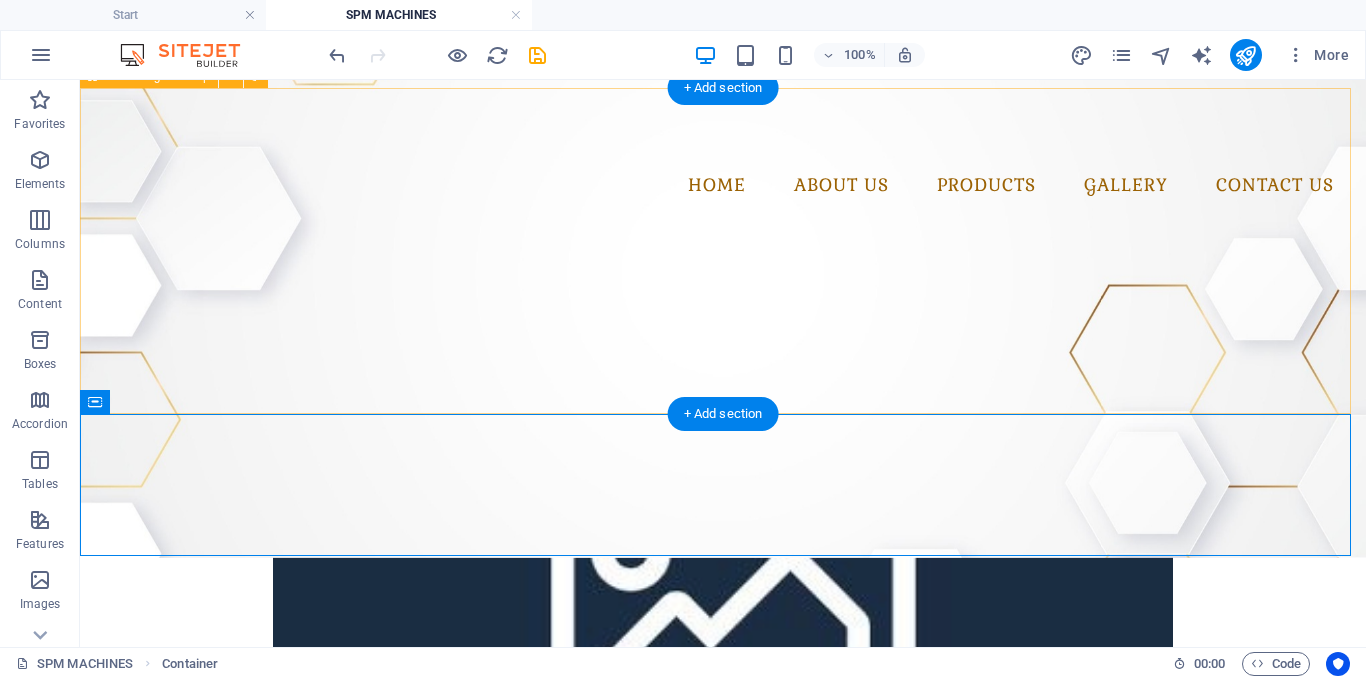 click on "Special Purpose Machine (SPM) We offer  end-to-end SPM automation solutions  customized for unique and repetitive industrial processes. Our team specializes in designing and building purpose-built machines that ensure  maximum productivity, precision, and operator safety  for demanding manufacturing environments." at bounding box center [723, 501] 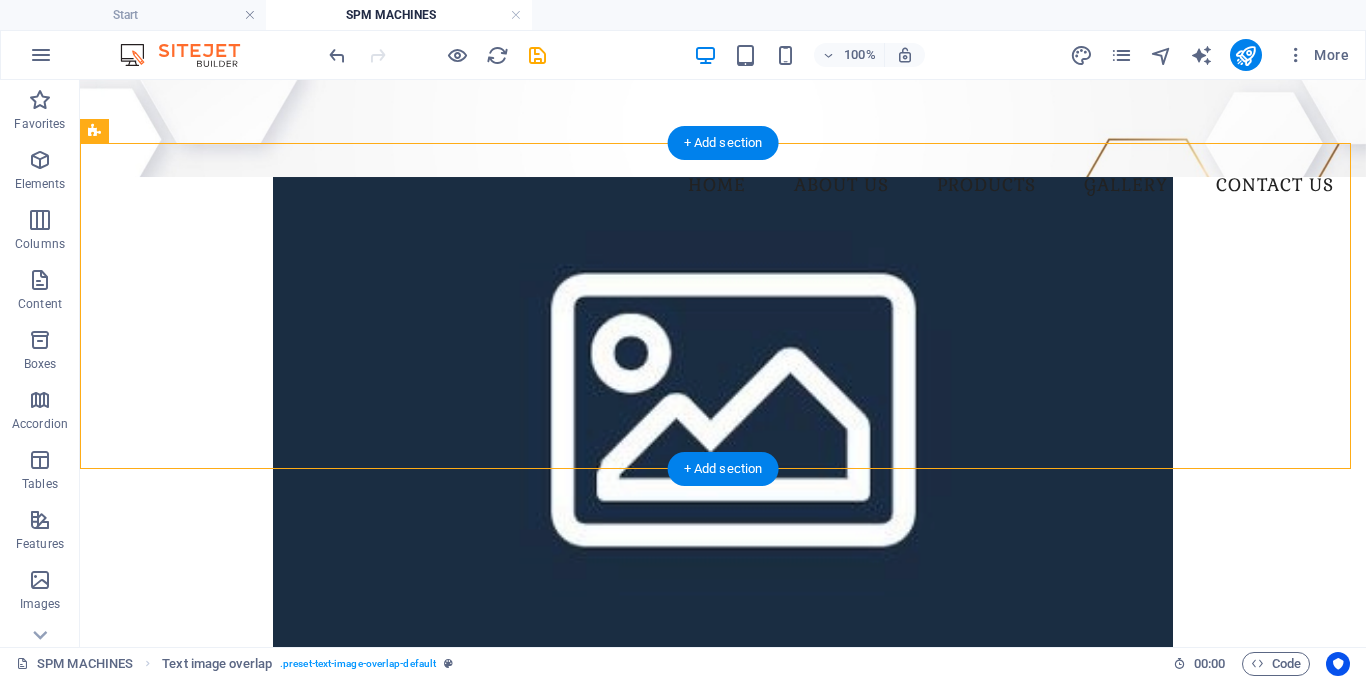 scroll, scrollTop: 300, scrollLeft: 0, axis: vertical 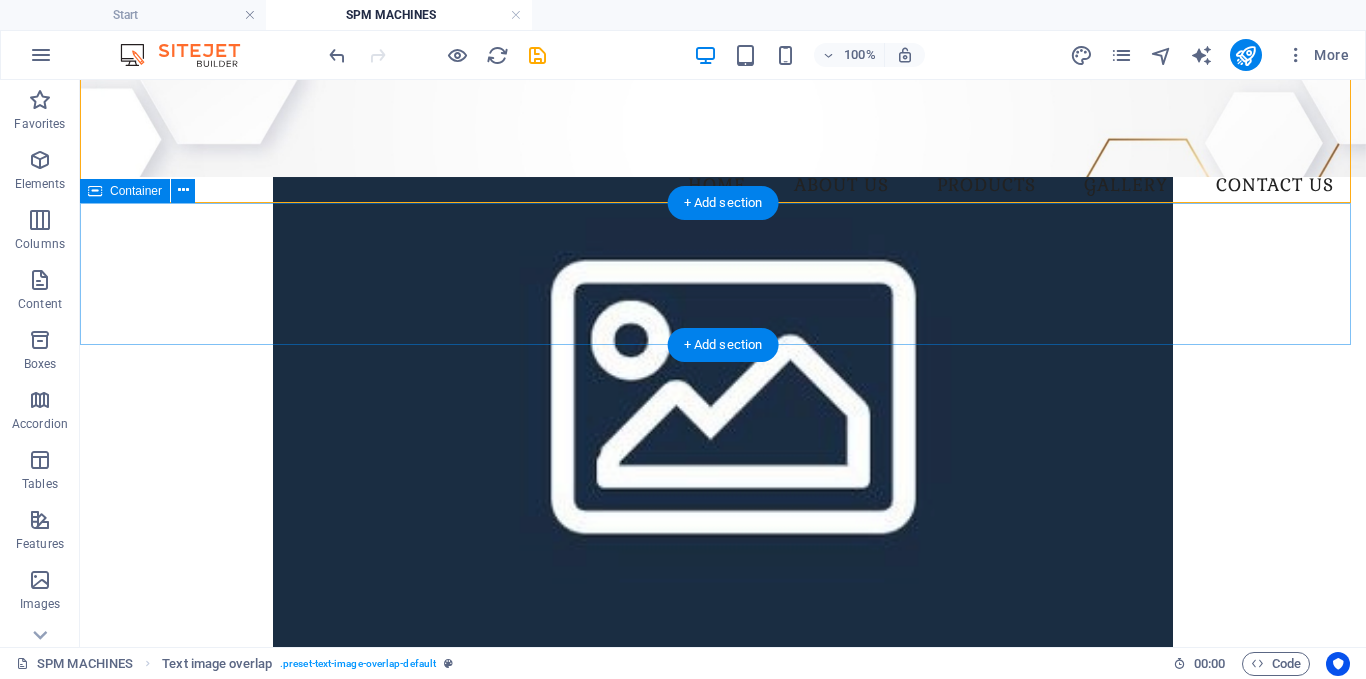click on "Drop content here or  Add elements  Paste clipboard" at bounding box center [723, 774] 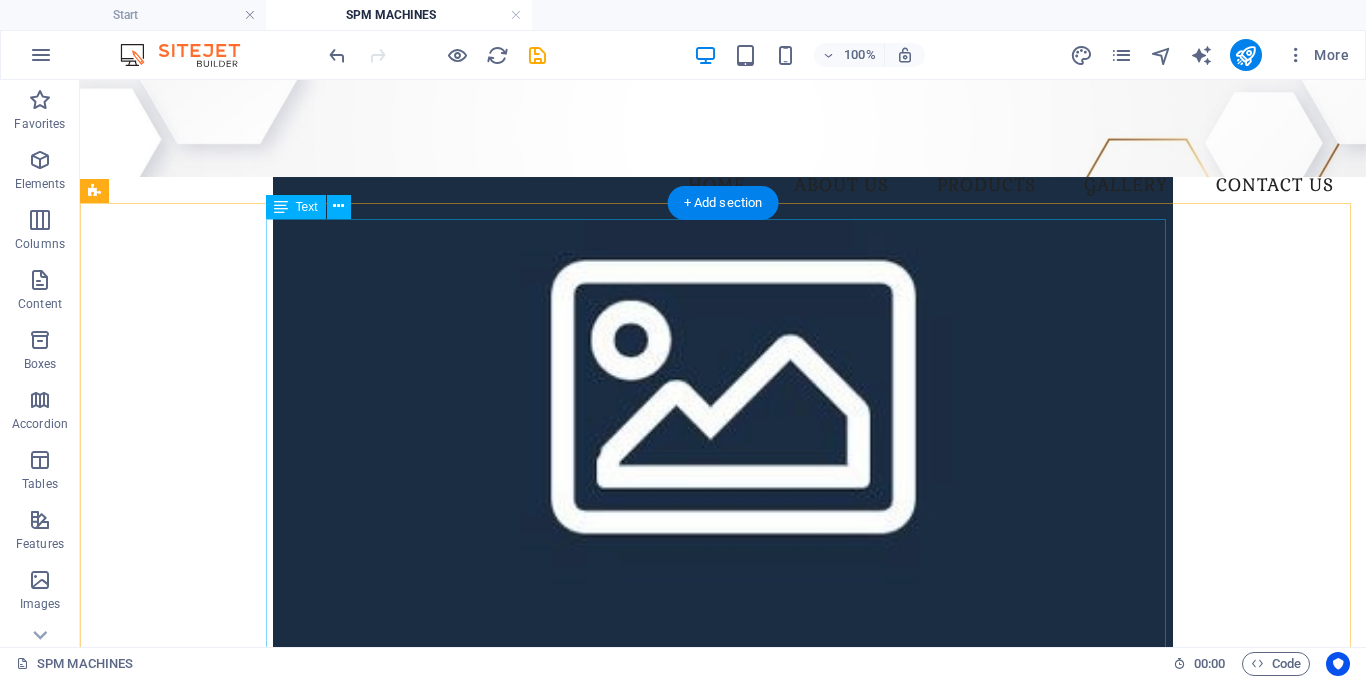 click on "Automation Solutions Types of SPMs We Build Assembly & Processing Stations Custom-designed mechanical and electro-pneumatic stations for tasks like pressing, screwing, gluing, or precision placement of components—ideal for automotive, appliance, and electrical industries. Drilling, Tapping & Riveting Machines Single or multi-station setups for automated drilling, tapping, and riveting operations—integrated with servo/air-powered actuators and fixture clamping for part stability. Leak Testing Machines Air decay or pressure-drop based leak testers with HMI-controlled sequences. Ensures 100% quality check of castings, tanks, or sealed components. End-of-Line (EOL) Test Benches Multi-functional test rigs for electrical, hydraulic, or mechanical parameters with data logging and barcode traceability—used for final inspection before dispatch. Laser Marking and Labeling Systems Measurement & Inspection Machines Precision gauging systems like  ID bore checkers ,  height & profile gauges , and  Machines for  ," at bounding box center (723, 1337) 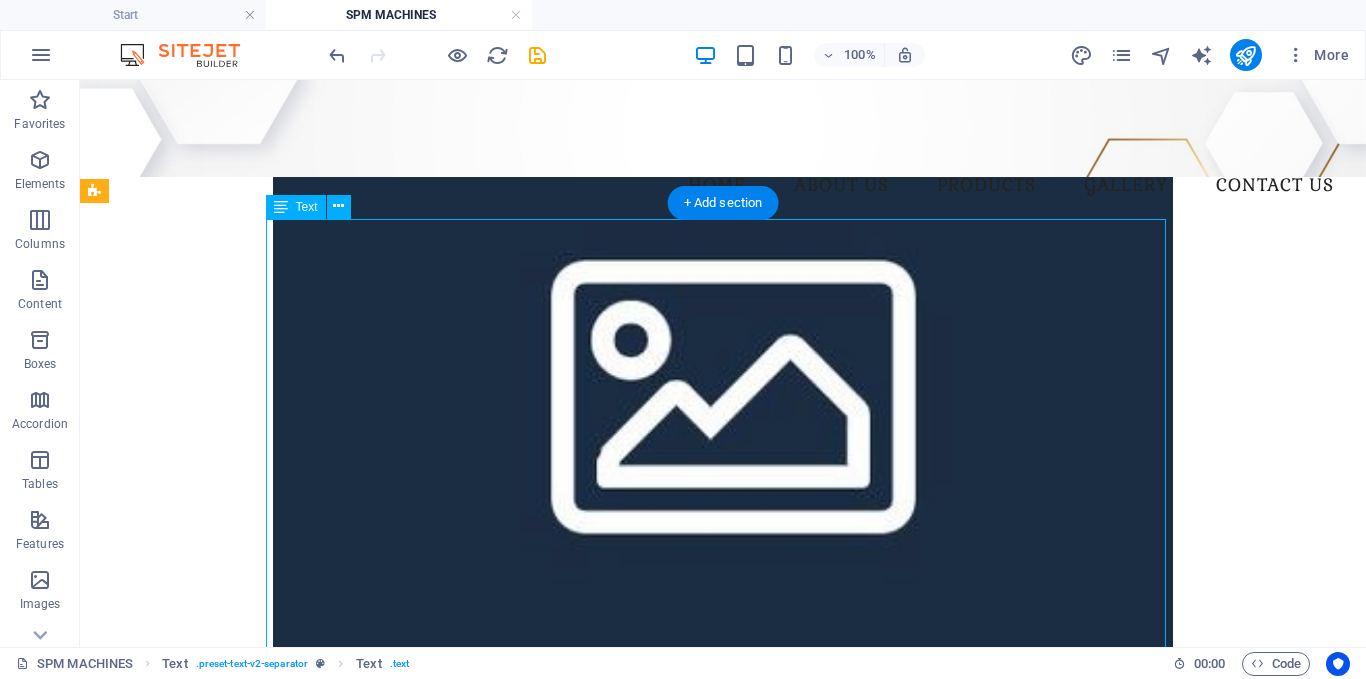 click on "Automation Solutions Types of SPMs We Build Assembly & Processing Stations Custom-designed mechanical and electro-pneumatic stations for tasks like pressing, screwing, gluing, or precision placement of components—ideal for automotive, appliance, and electrical industries. Drilling, Tapping & Riveting Machines Single or multi-station setups for automated drilling, tapping, and riveting operations—integrated with servo/air-powered actuators and fixture clamping for part stability. Leak Testing Machines Air decay or pressure-drop based leak testers with HMI-controlled sequences. Ensures 100% quality check of castings, tanks, or sealed components. End-of-Line (EOL) Test Benches Multi-functional test rigs for electrical, hydraulic, or mechanical parameters with data logging and barcode traceability—used for final inspection before dispatch. Laser Marking and Labeling Systems Measurement & Inspection Machines Precision gauging systems like  ID bore checkers ,  height & profile gauges , and  Machines for  ," at bounding box center (723, 1337) 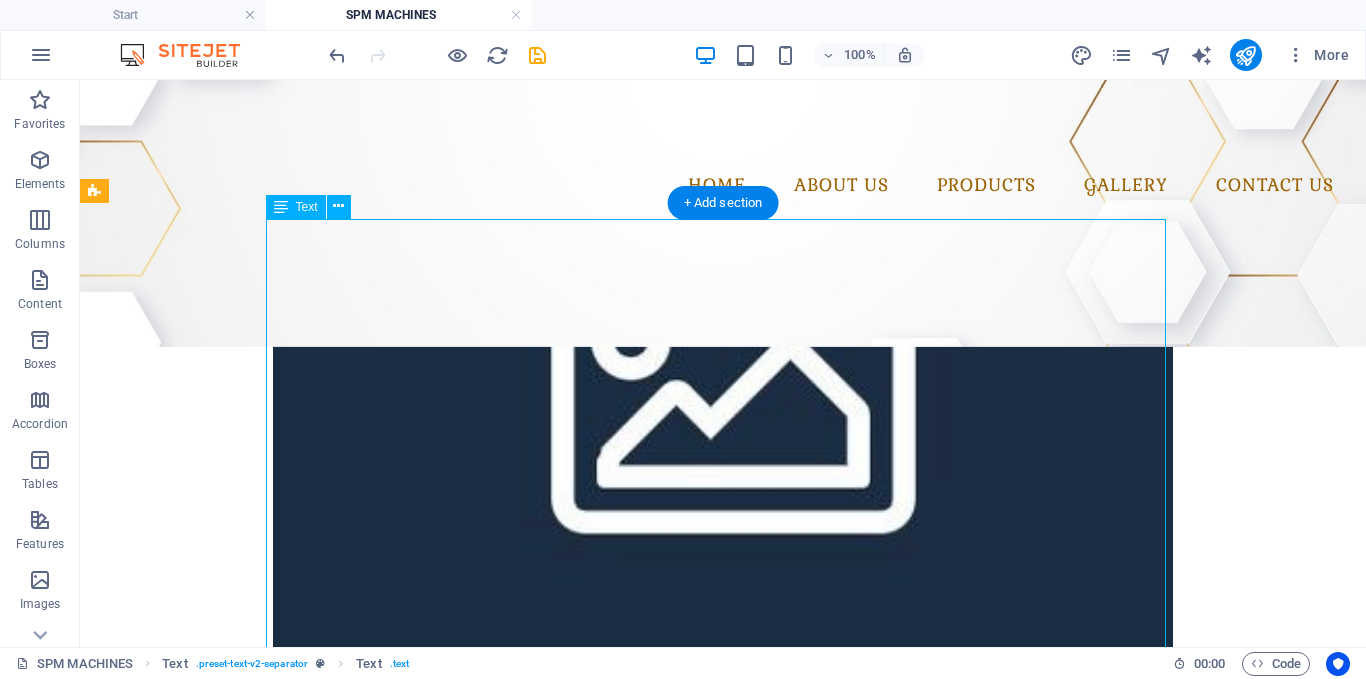 scroll, scrollTop: 0, scrollLeft: 0, axis: both 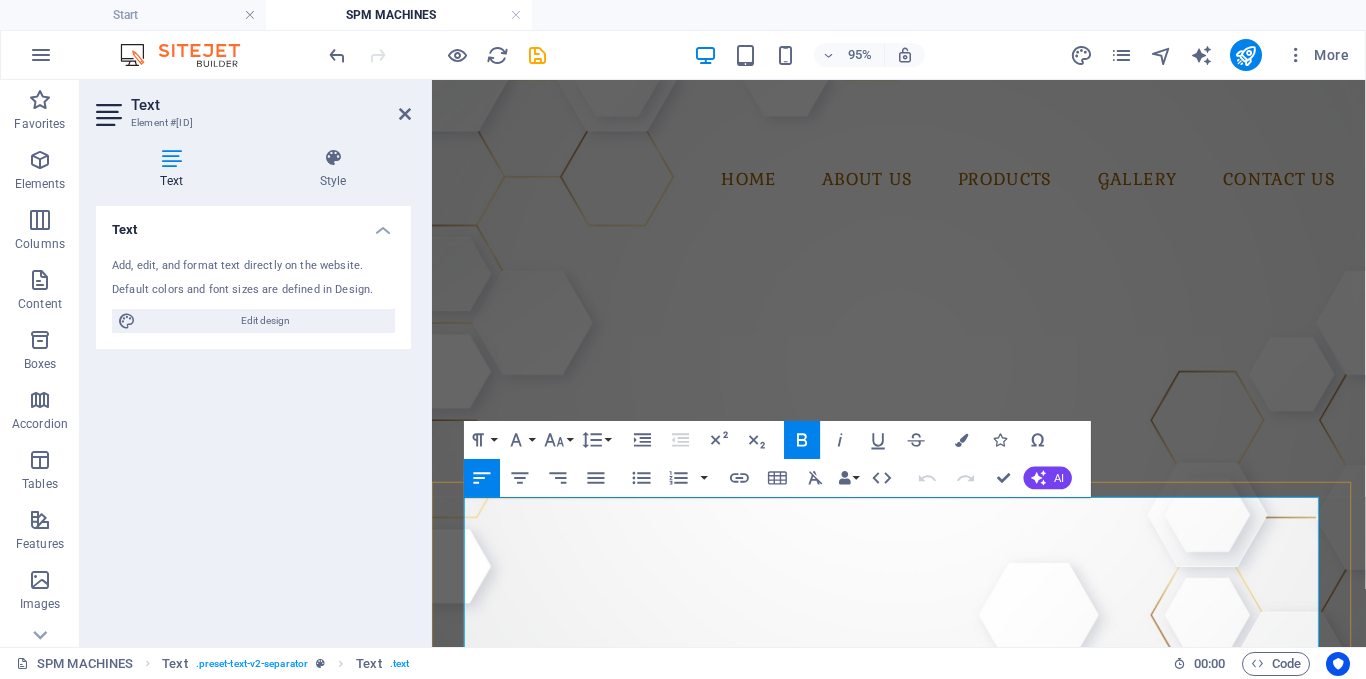 drag, startPoint x: 480, startPoint y: 629, endPoint x: 467, endPoint y: 543, distance: 86.977005 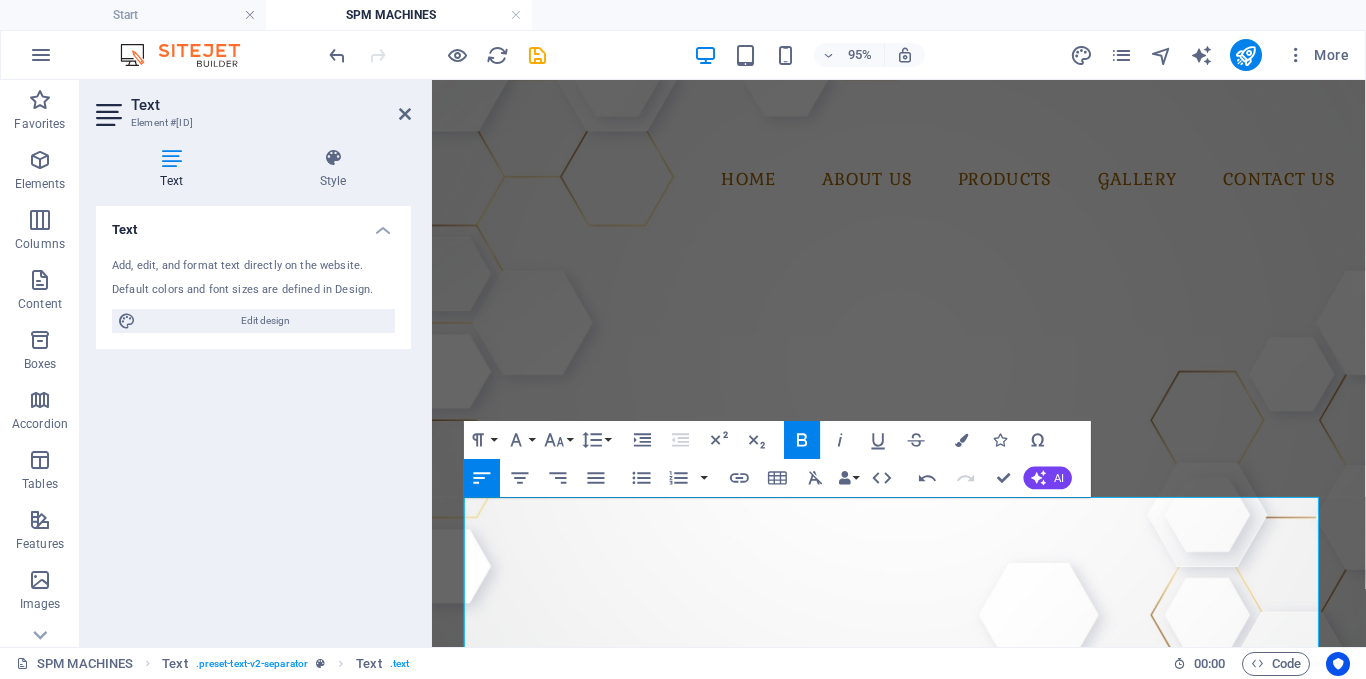 click on "Text Add, edit, and format text directly on the website. Default colors and font sizes are defined in Design. Edit design Alignment Left aligned Centered Right aligned" at bounding box center (253, 418) 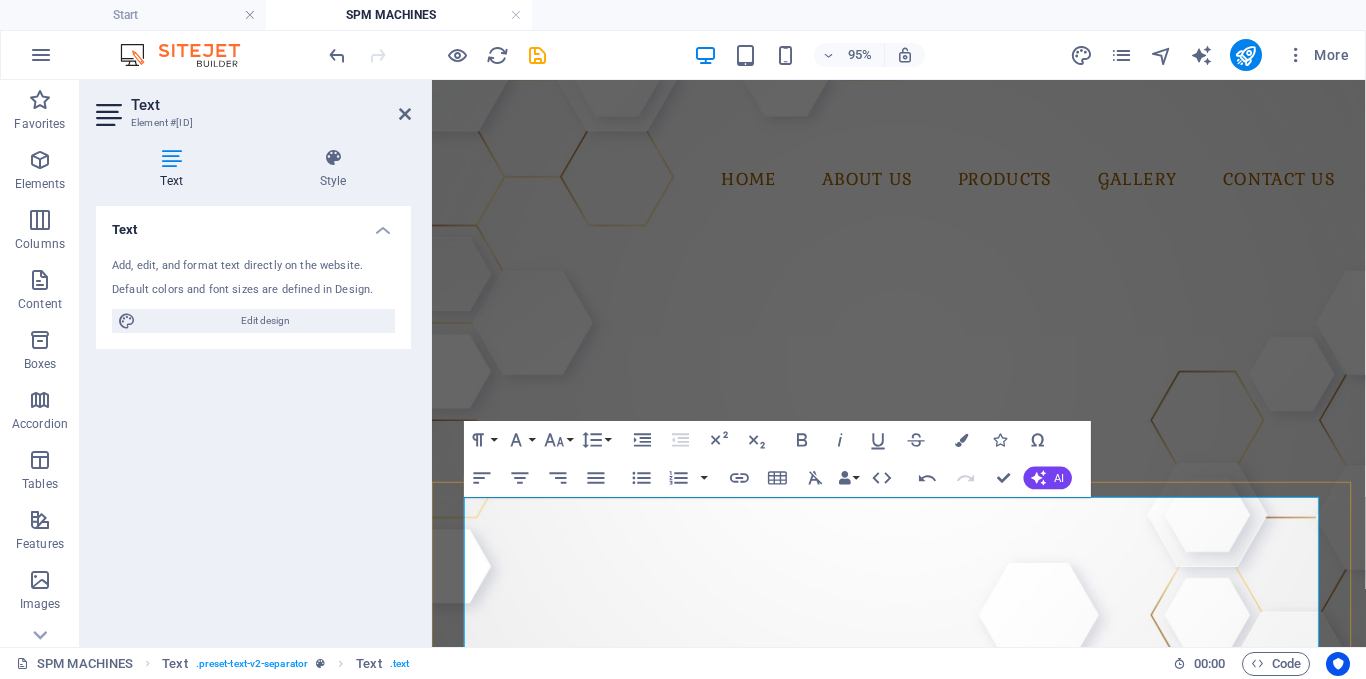 click on "[TEXT] & [TEXT] Stations Custom-designed mechanical and electro-pneumatic stations for tasks like pressing, screwing, gluing, or precision placement of components—ideal for automotive, appliance, and electrical industries." at bounding box center [683, 1167] 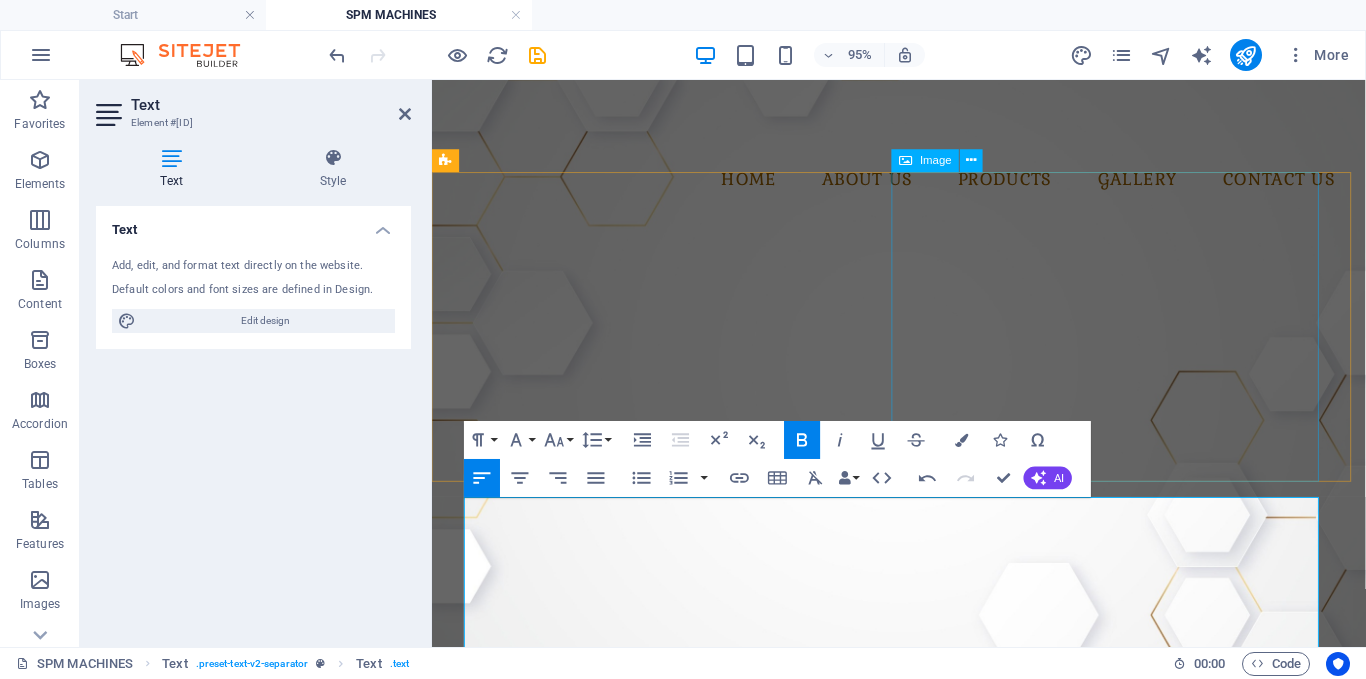 click at bounding box center (924, 677) 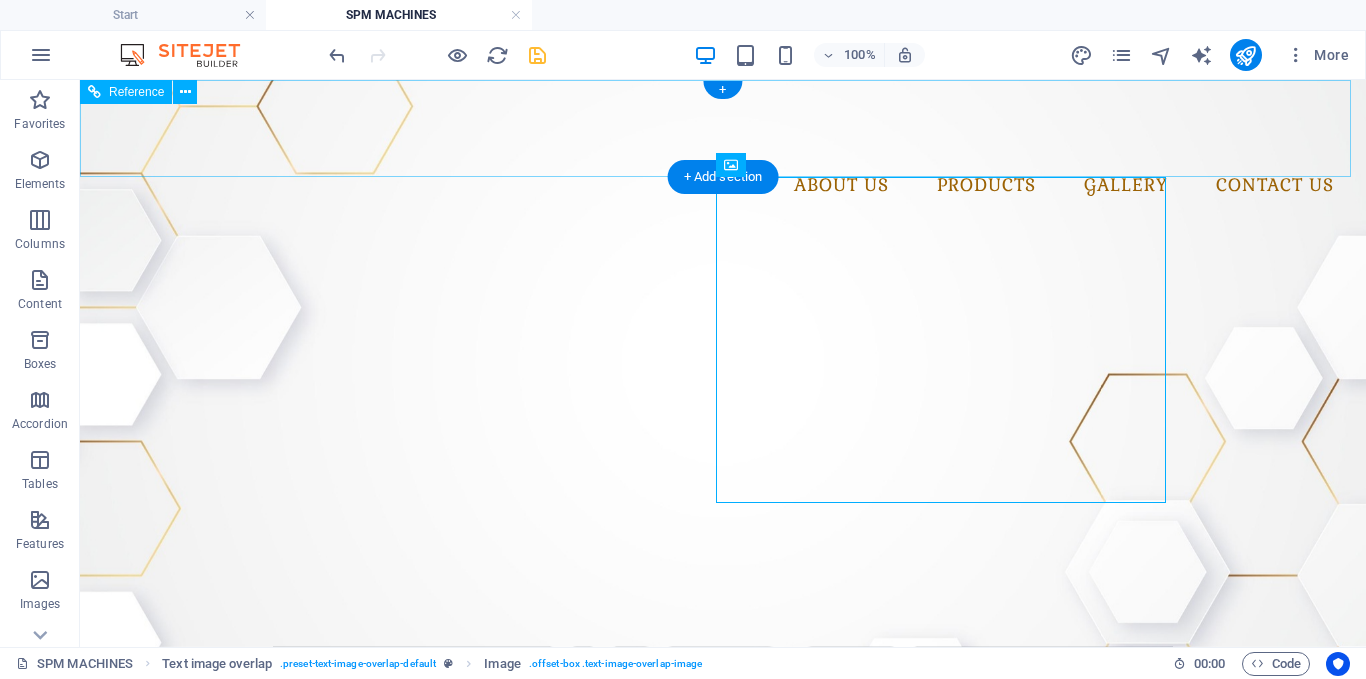 click at bounding box center [537, 55] 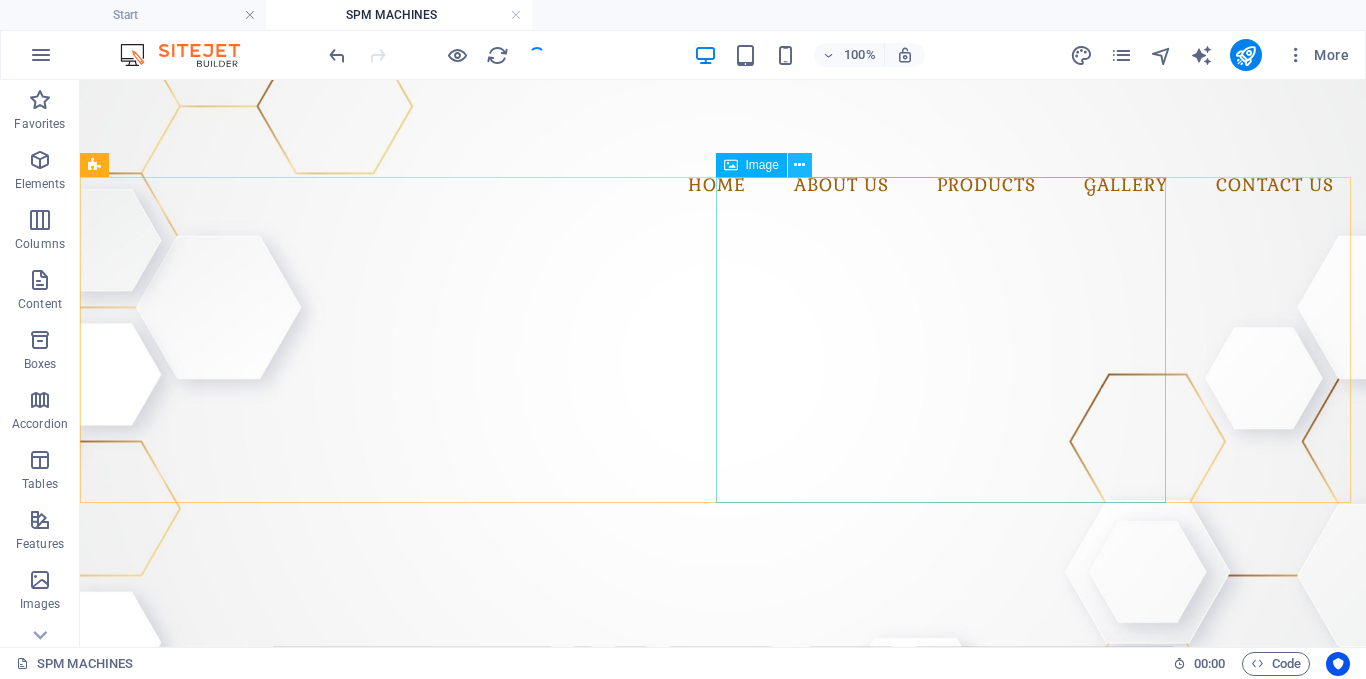 click at bounding box center (799, 165) 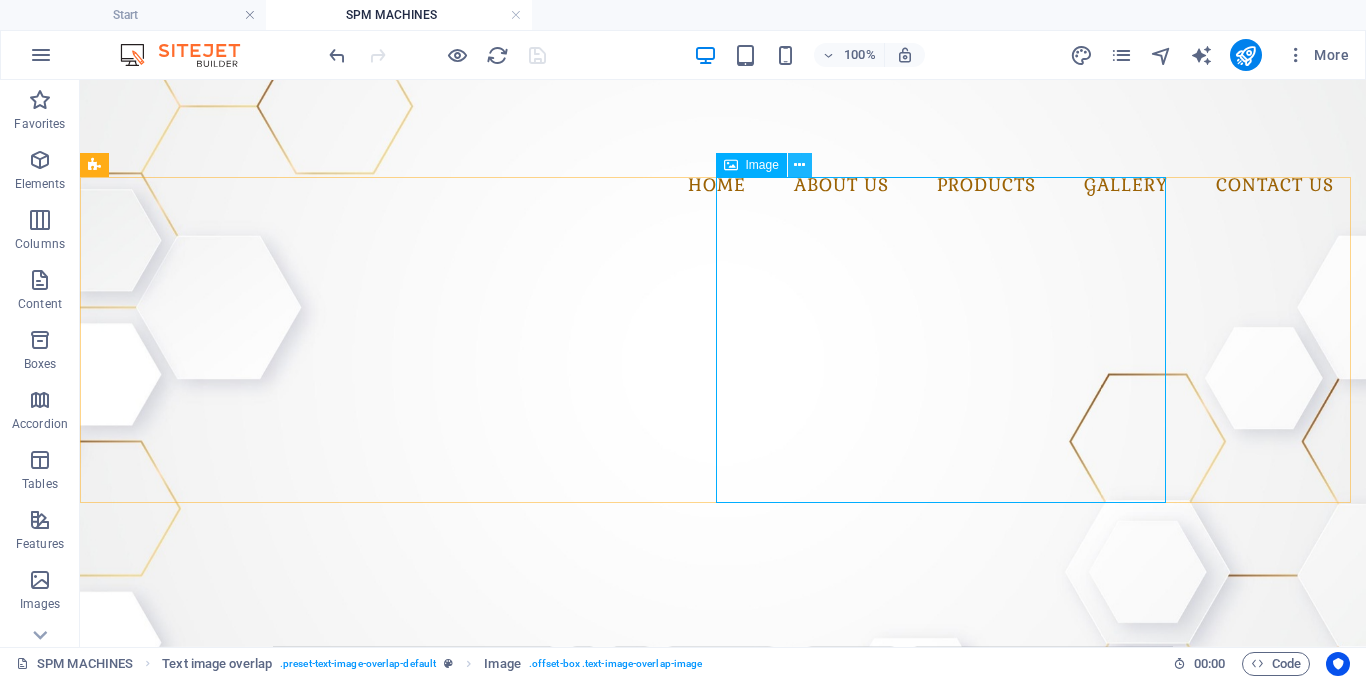 click at bounding box center [799, 165] 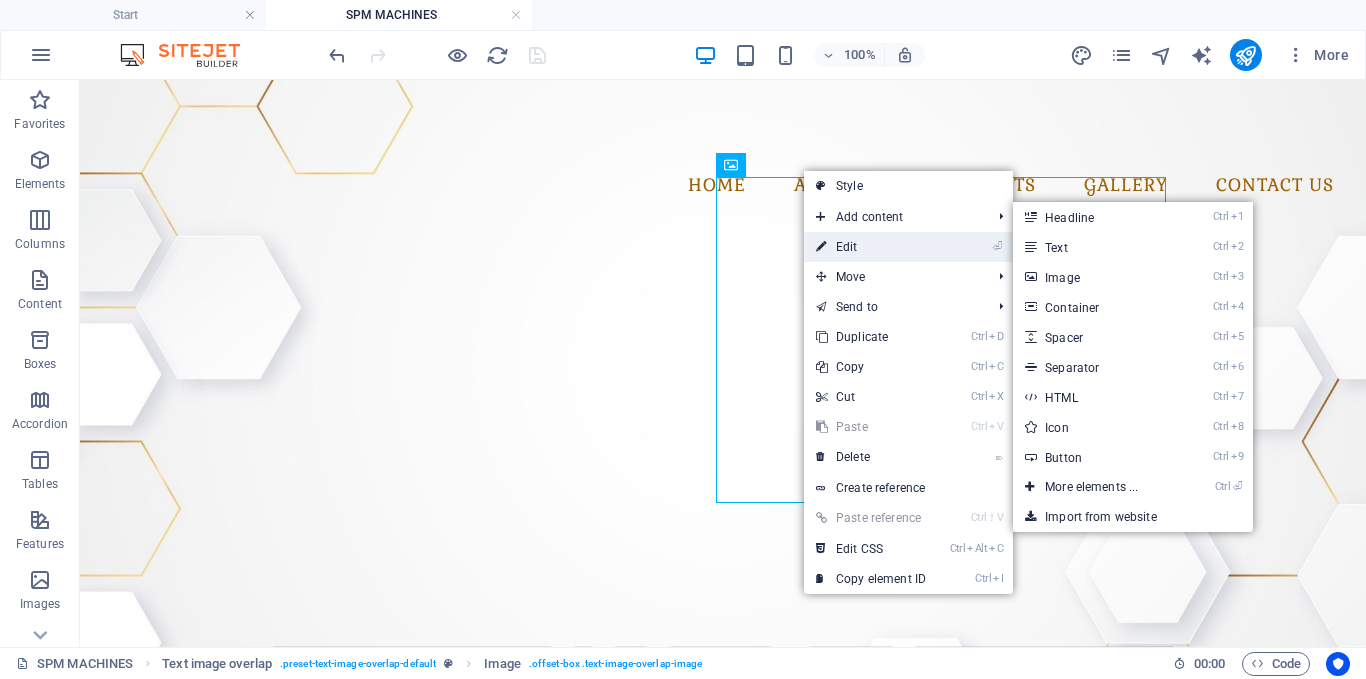 drag, startPoint x: 852, startPoint y: 246, endPoint x: 442, endPoint y: 175, distance: 416.10214 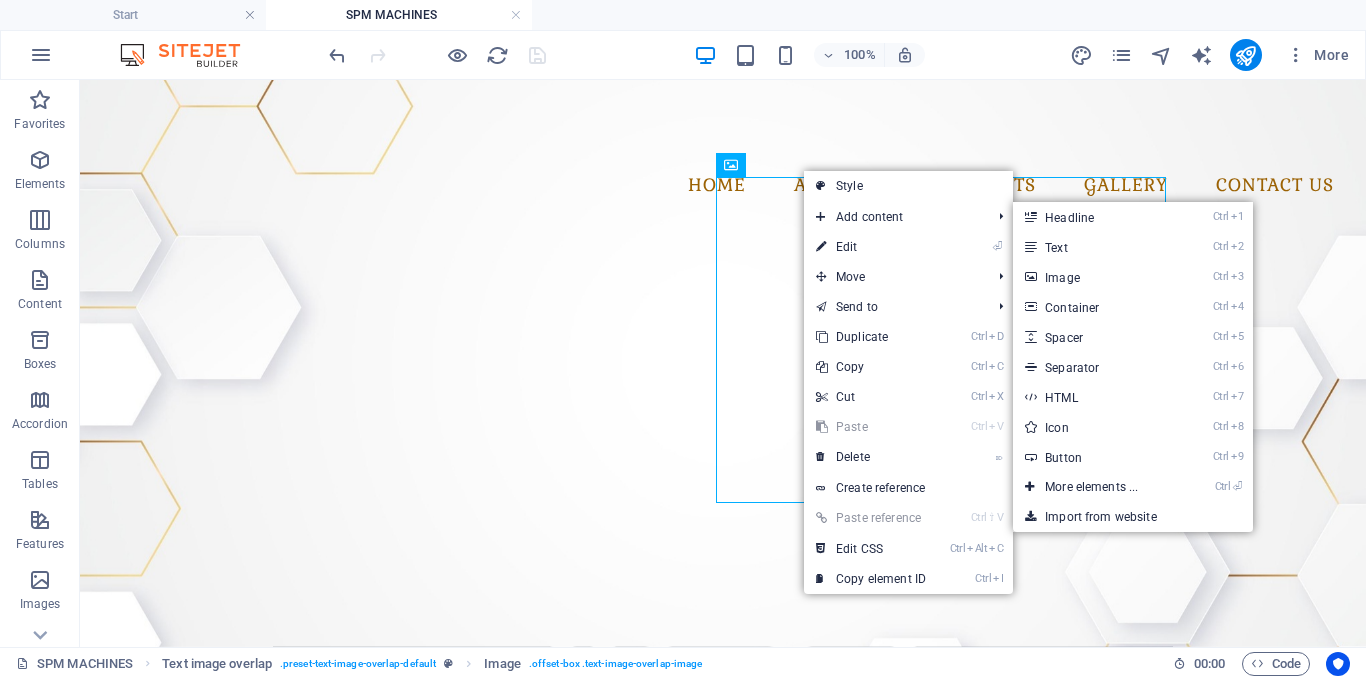 select on "%" 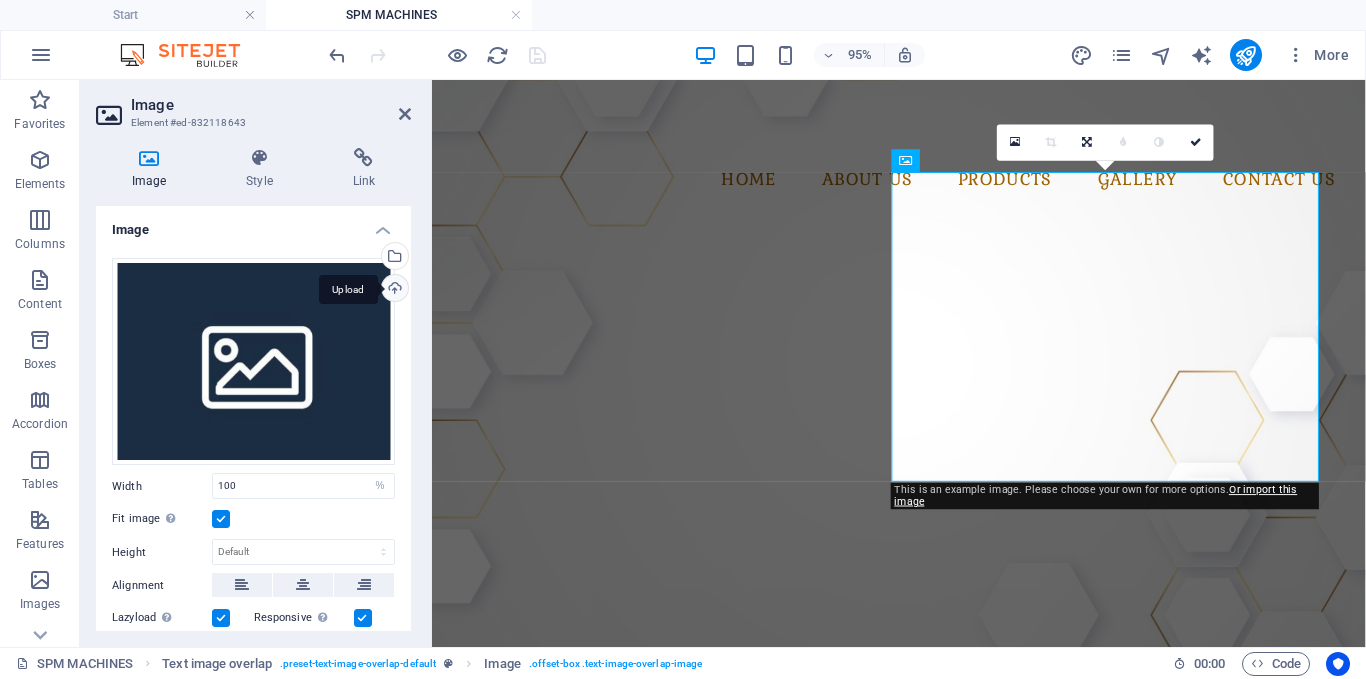 click on "Upload" at bounding box center (393, 290) 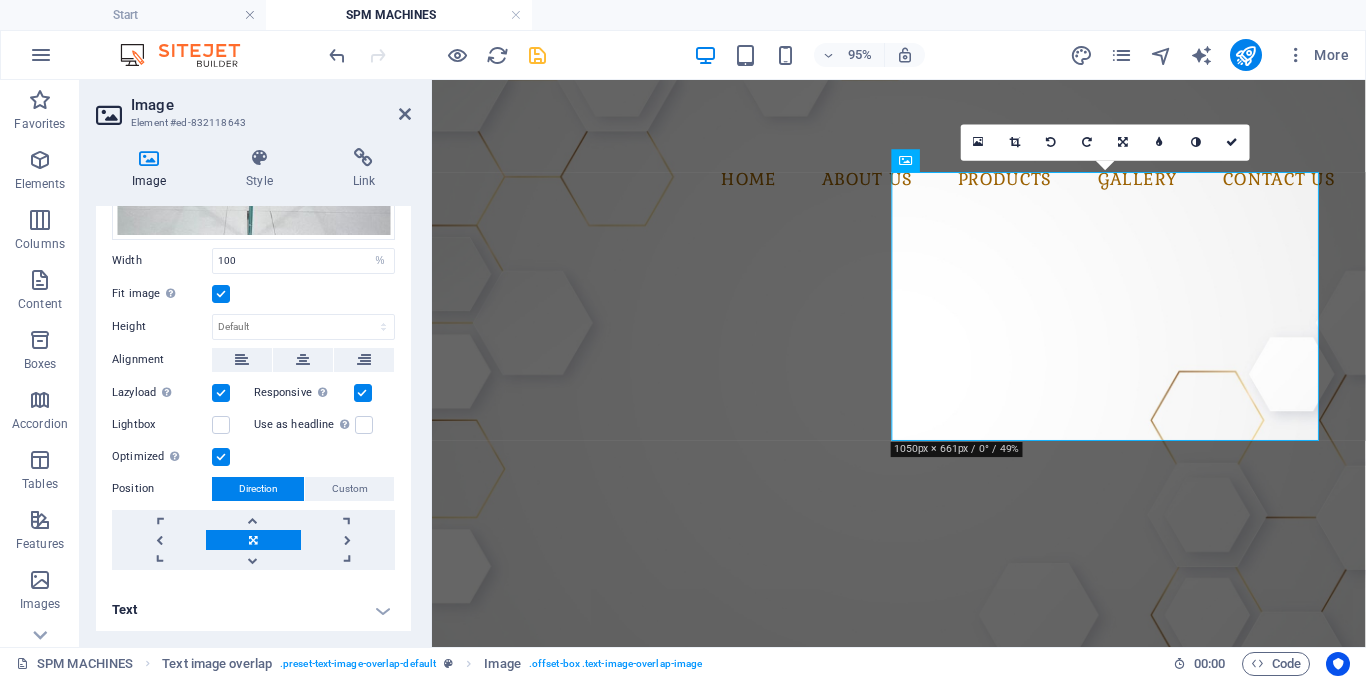 scroll, scrollTop: 0, scrollLeft: 0, axis: both 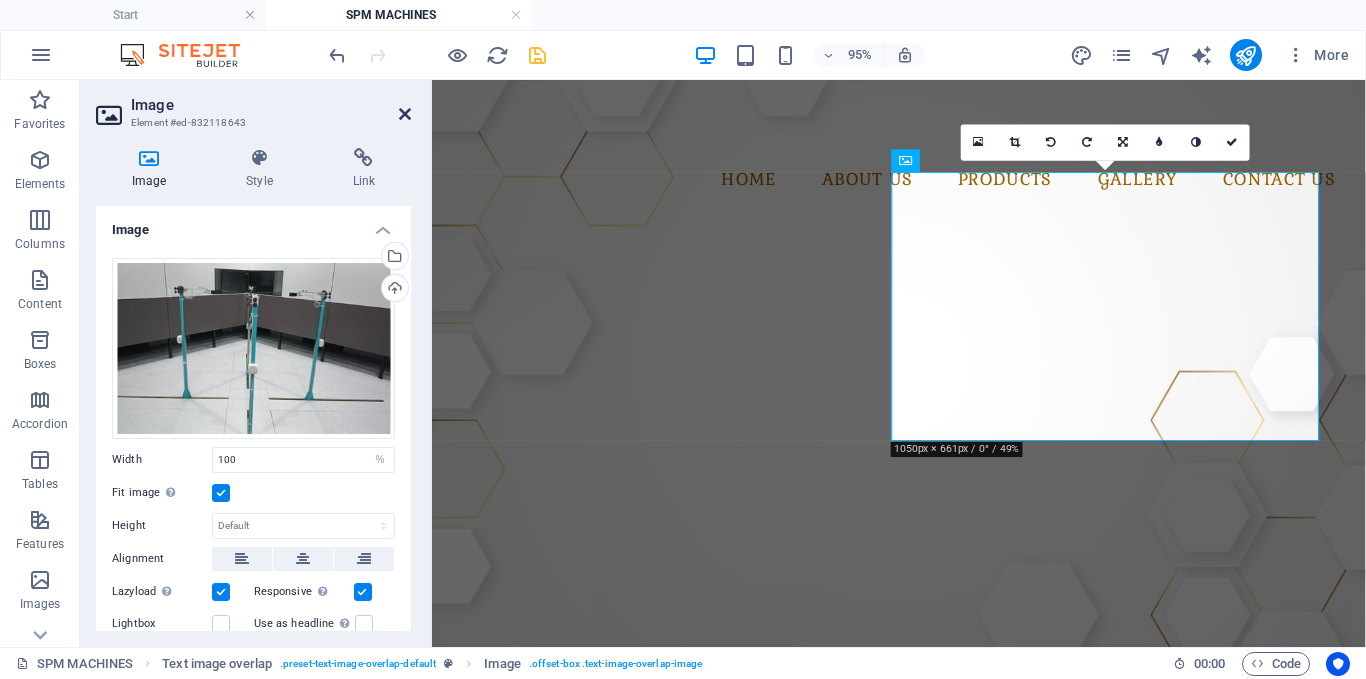 click at bounding box center [405, 114] 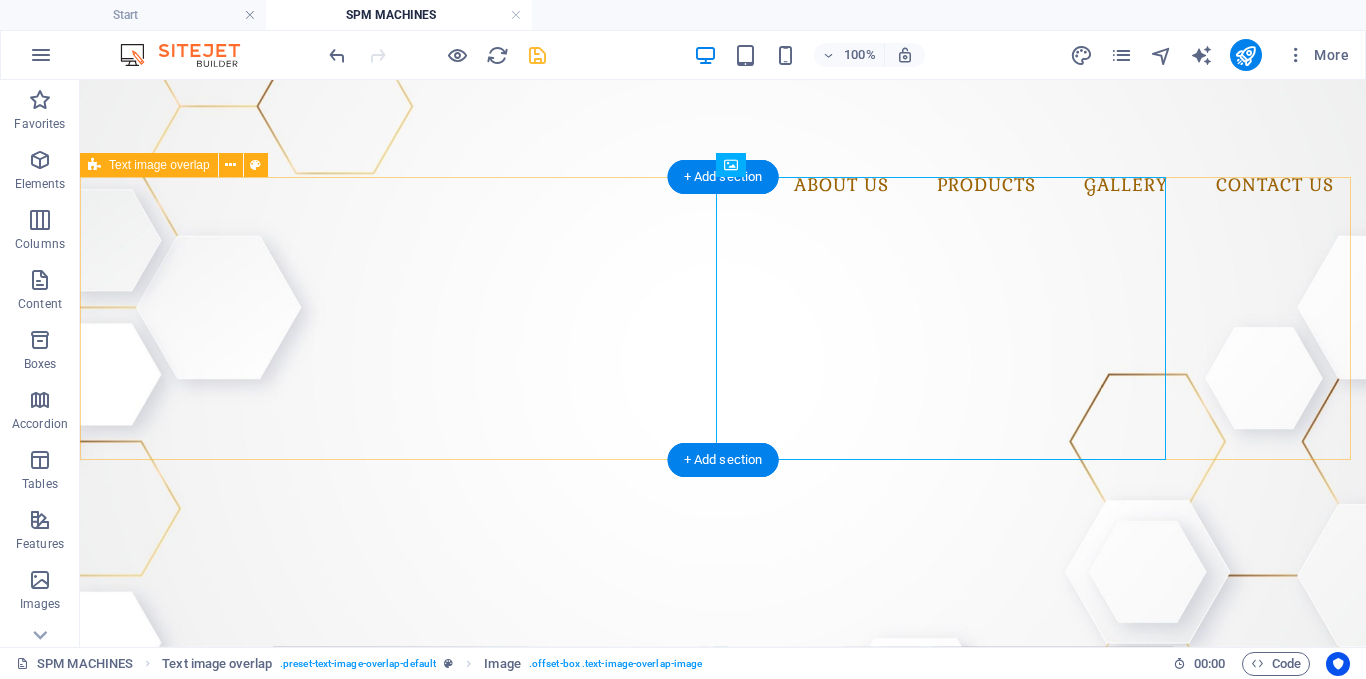 click on "Special Purpose Machine (SPM) We offer  end-to-end SPM automation solutions  customized for unique and repetitive industrial processes. Our team specializes in designing and building purpose-built machines that ensure  maximum productivity, precision, and operator safety  for demanding manufacturing environments." at bounding box center [723, 547] 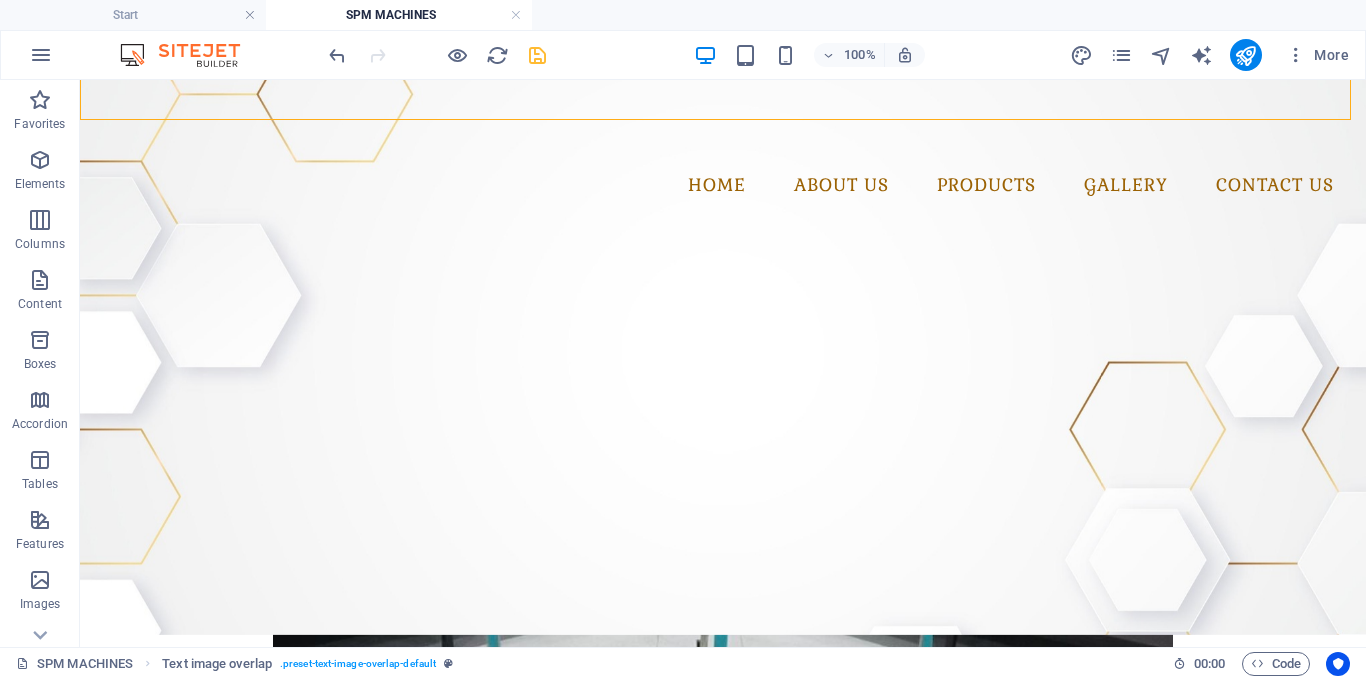 scroll, scrollTop: 0, scrollLeft: 0, axis: both 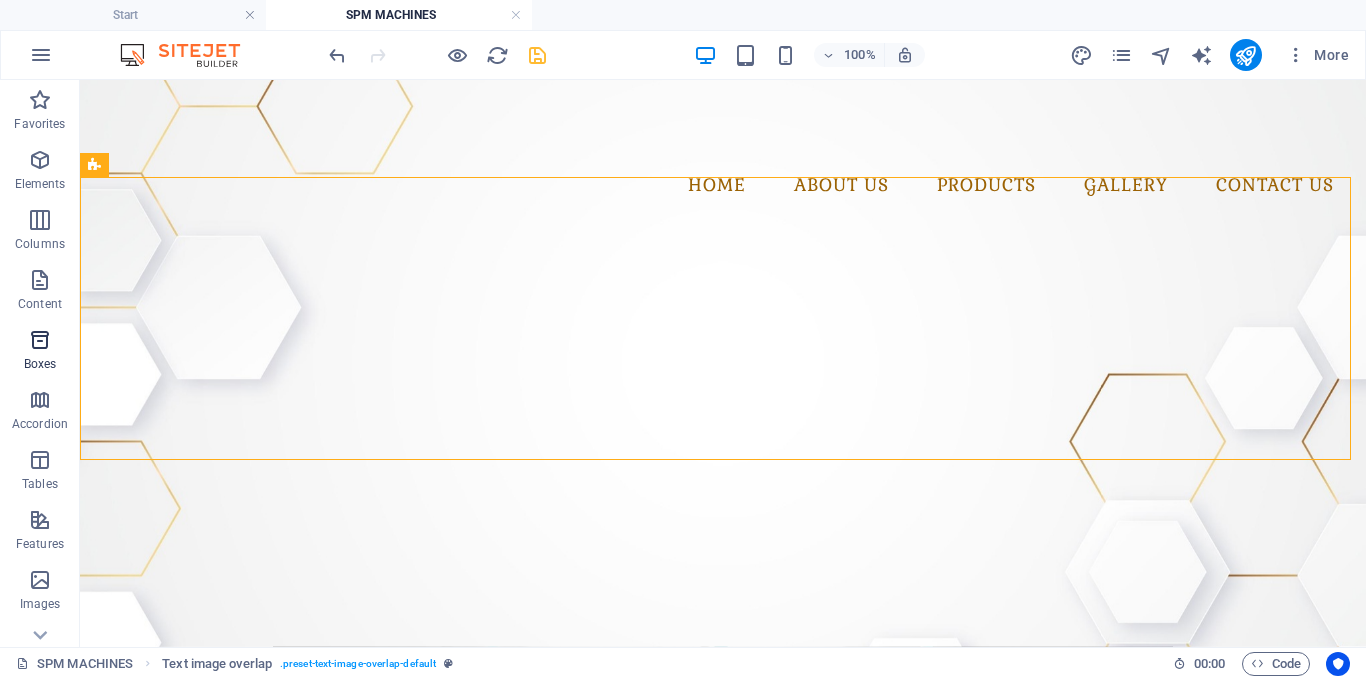 click on "Boxes" at bounding box center [40, 352] 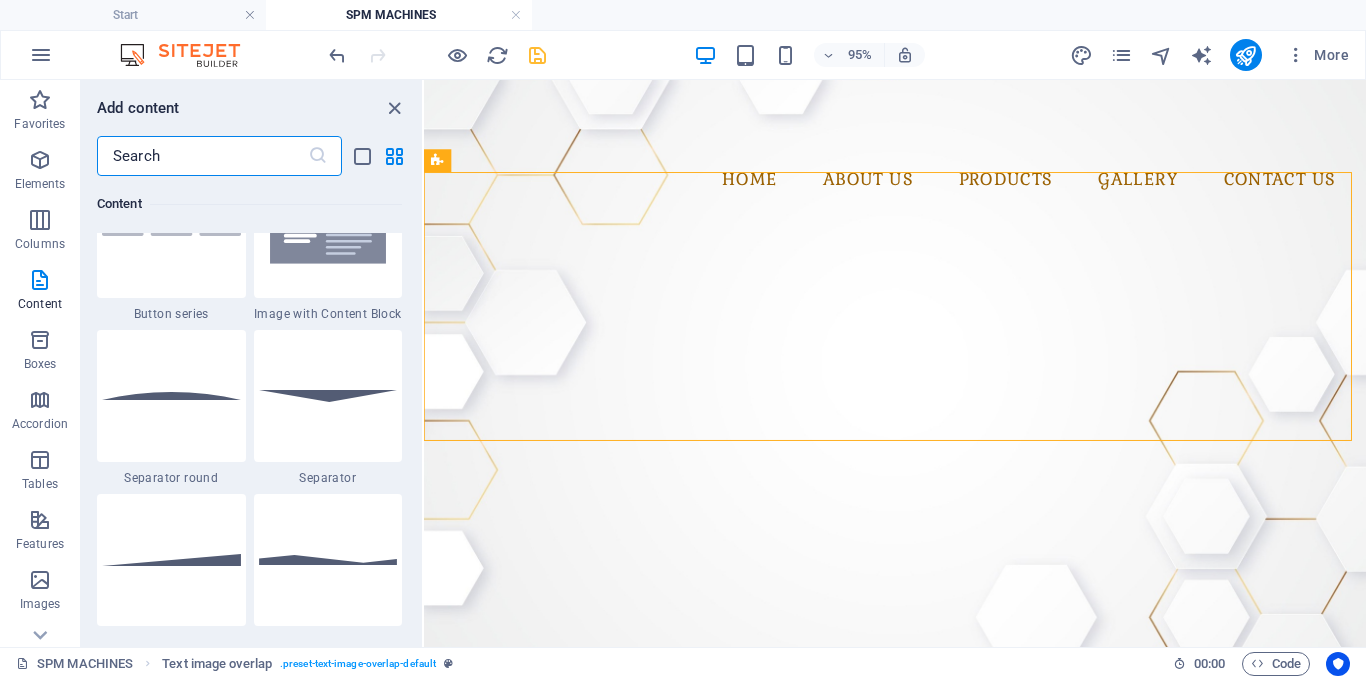 scroll, scrollTop: 4416, scrollLeft: 0, axis: vertical 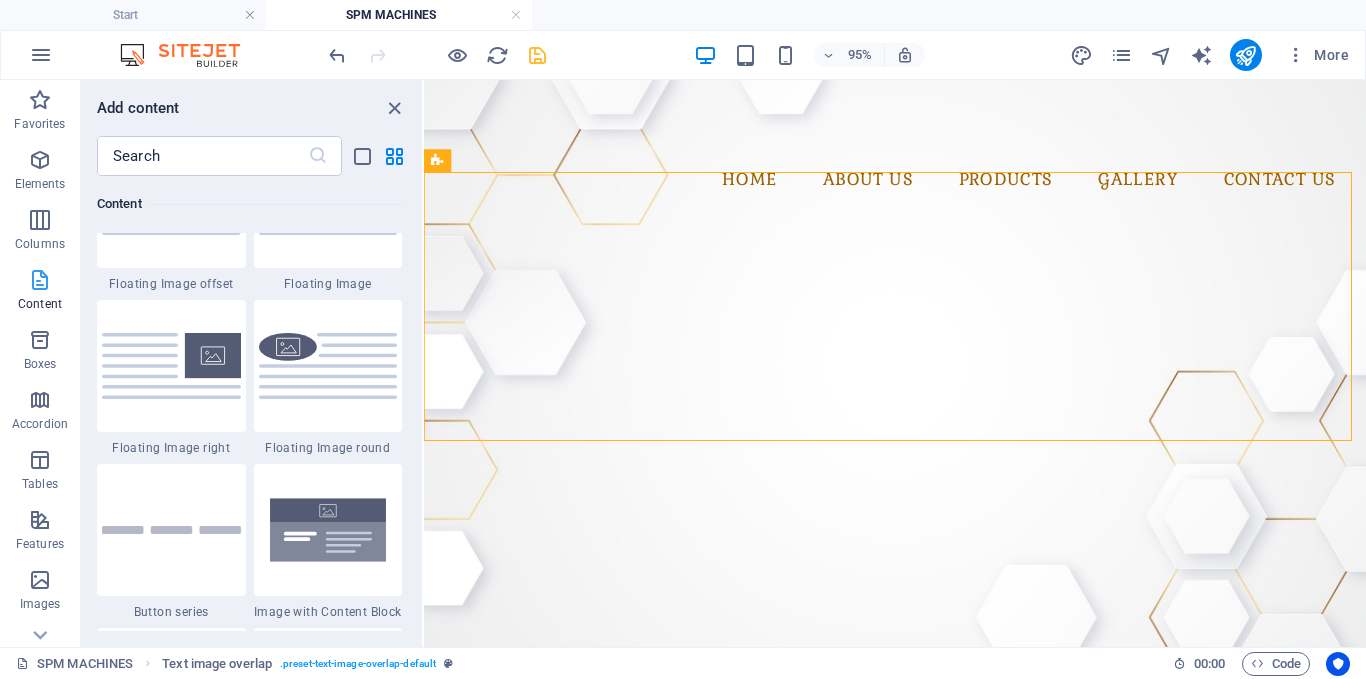 click at bounding box center (40, 280) 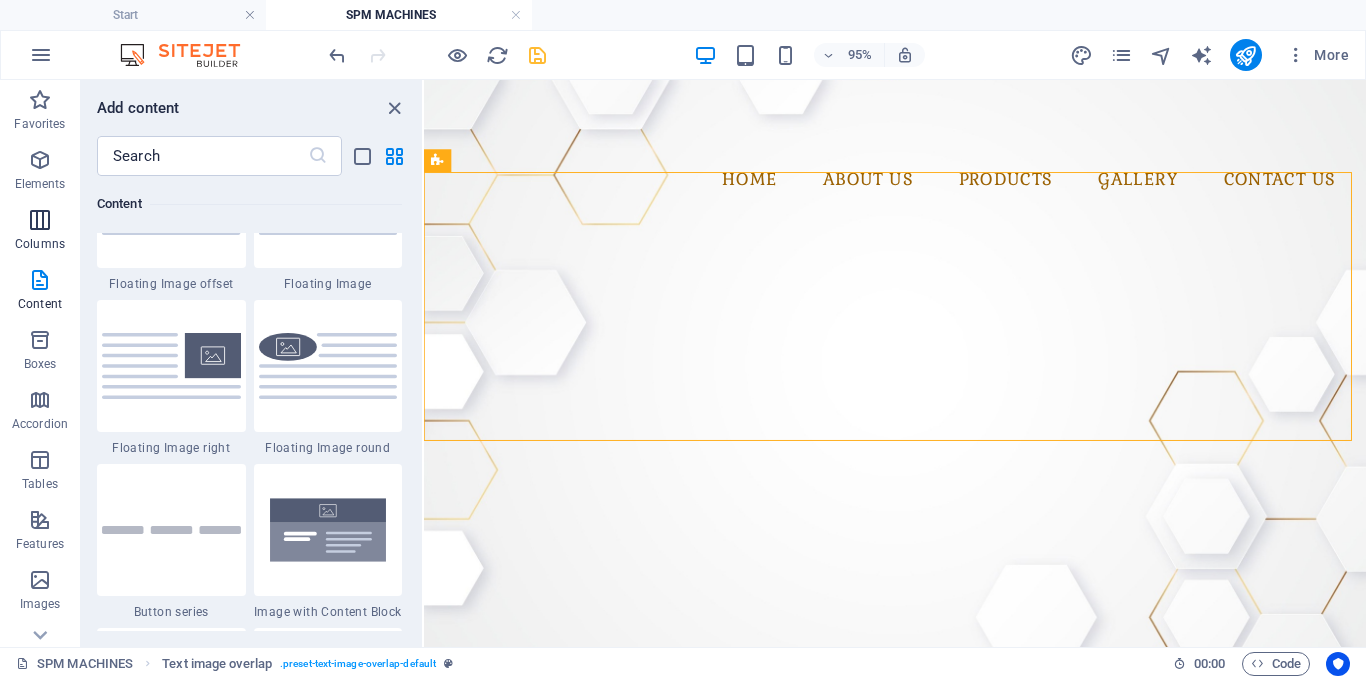 click at bounding box center [40, 220] 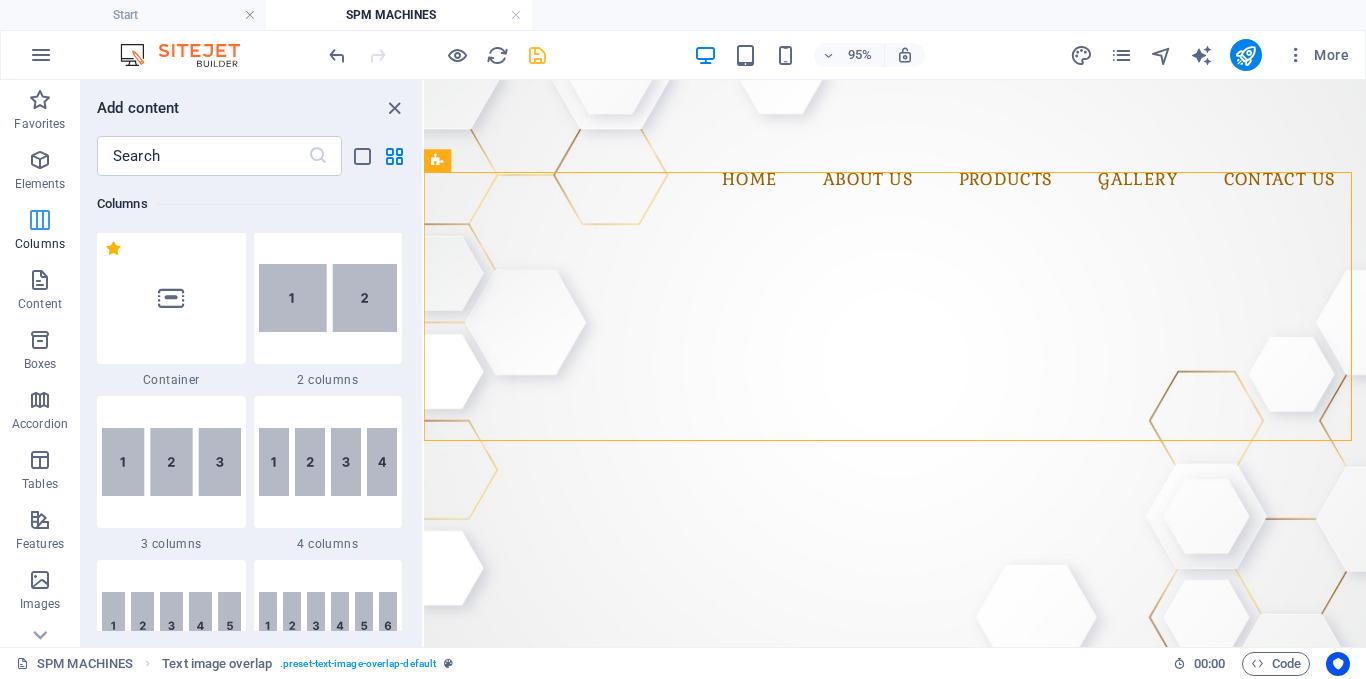 scroll, scrollTop: 990, scrollLeft: 0, axis: vertical 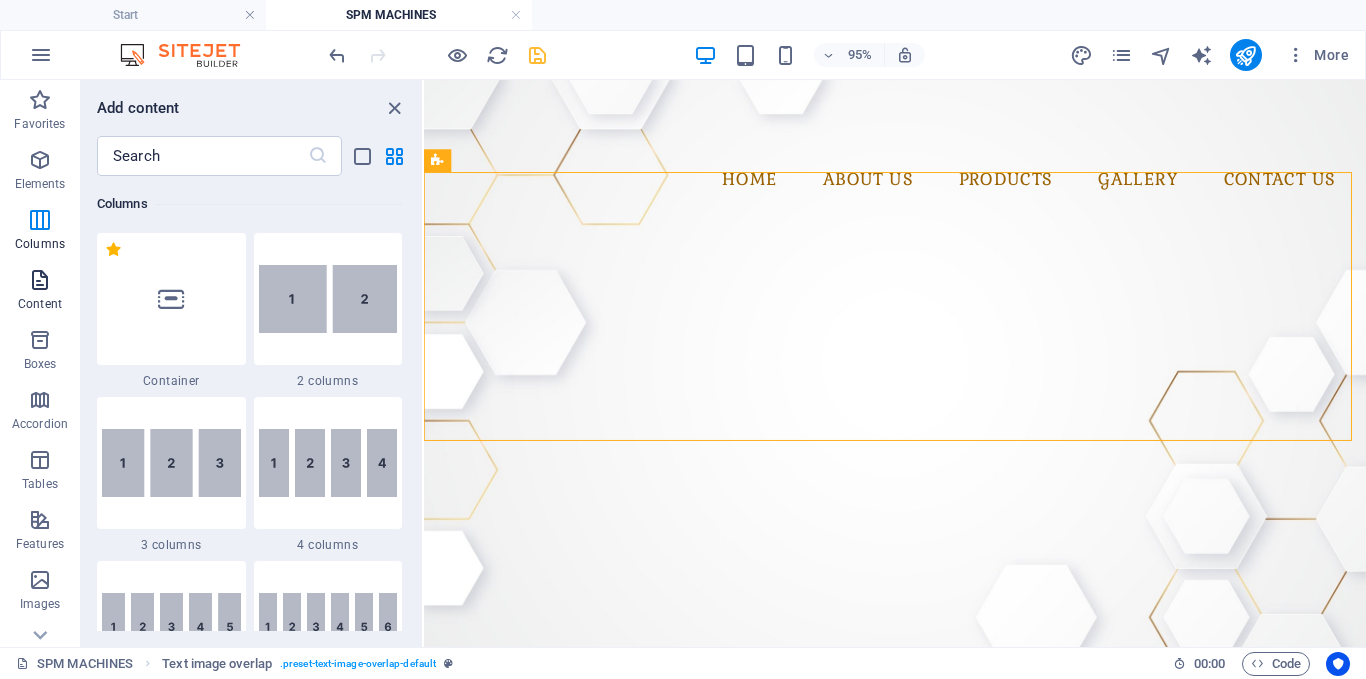 click at bounding box center [40, 280] 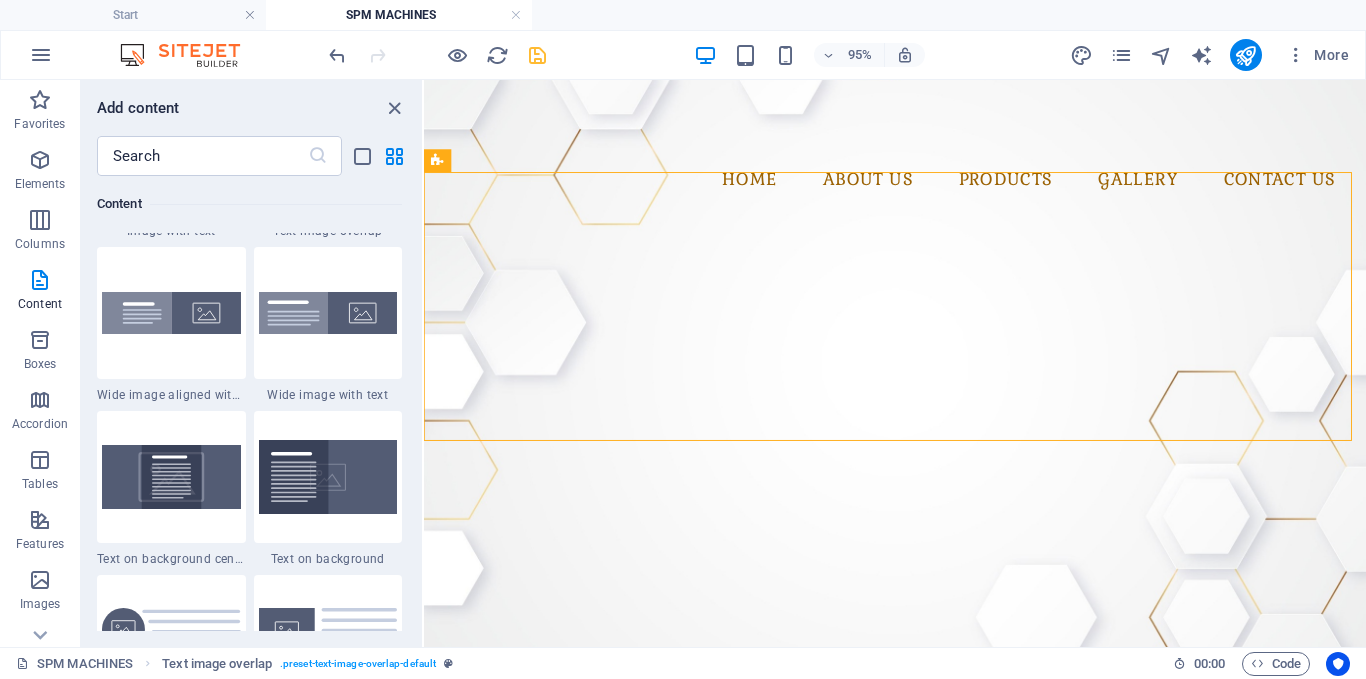 scroll, scrollTop: 3999, scrollLeft: 0, axis: vertical 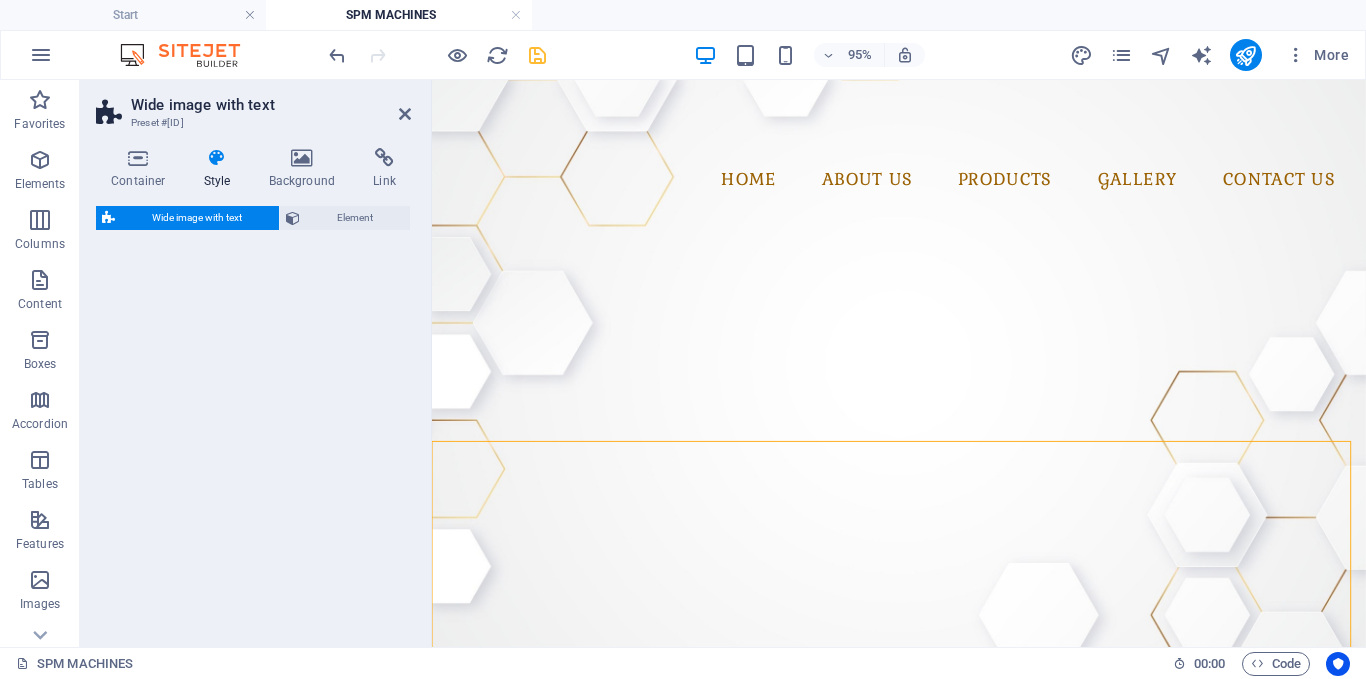 select on "%" 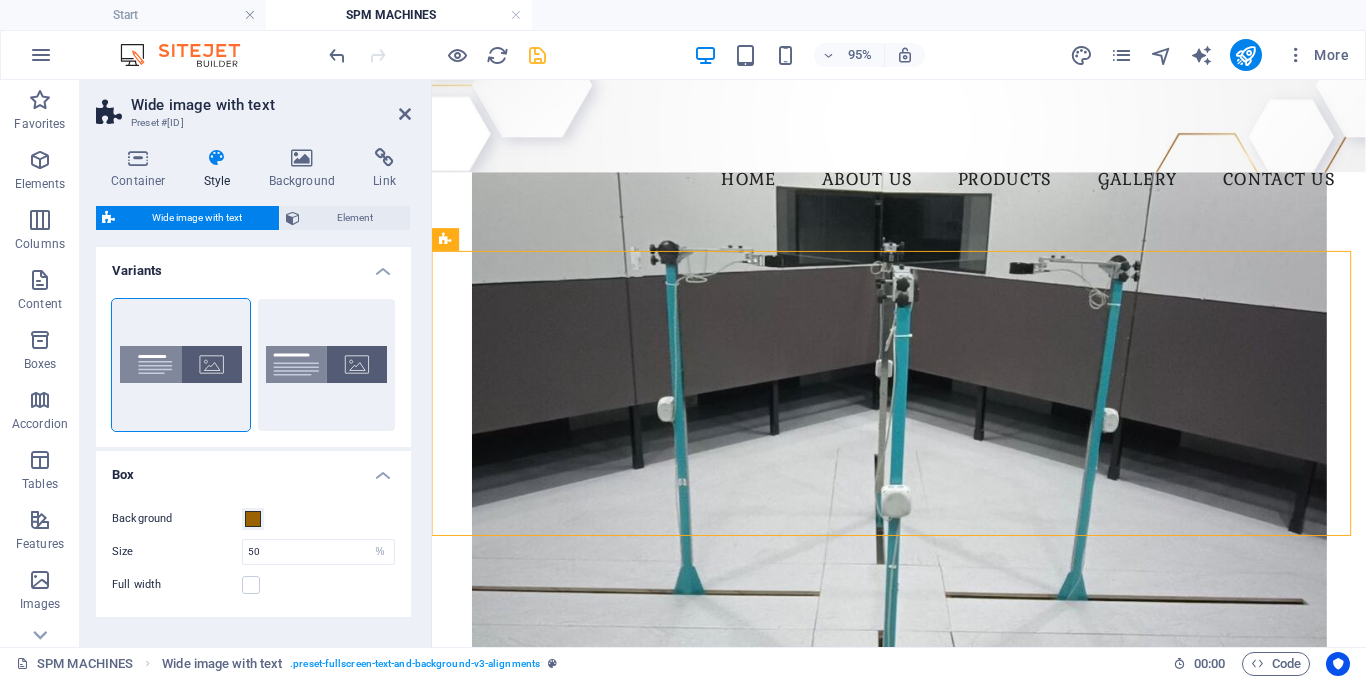 scroll, scrollTop: 200, scrollLeft: 0, axis: vertical 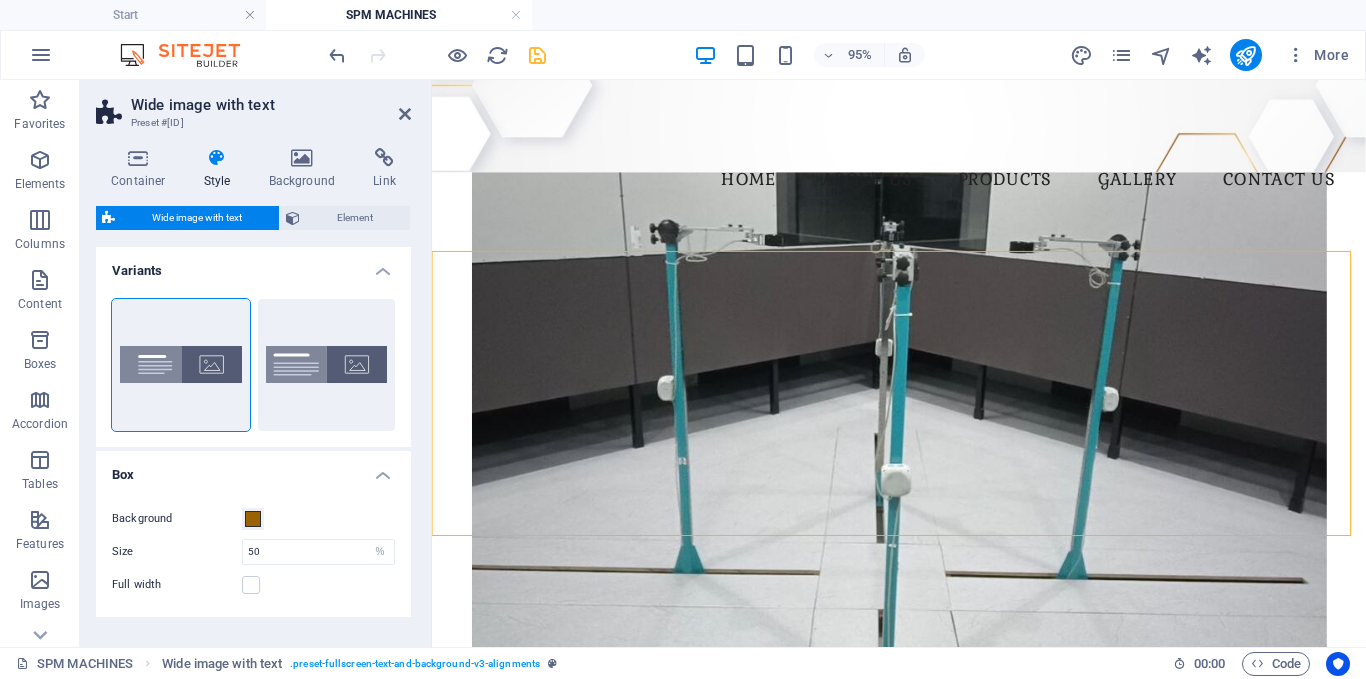 click at bounding box center [923, 978] 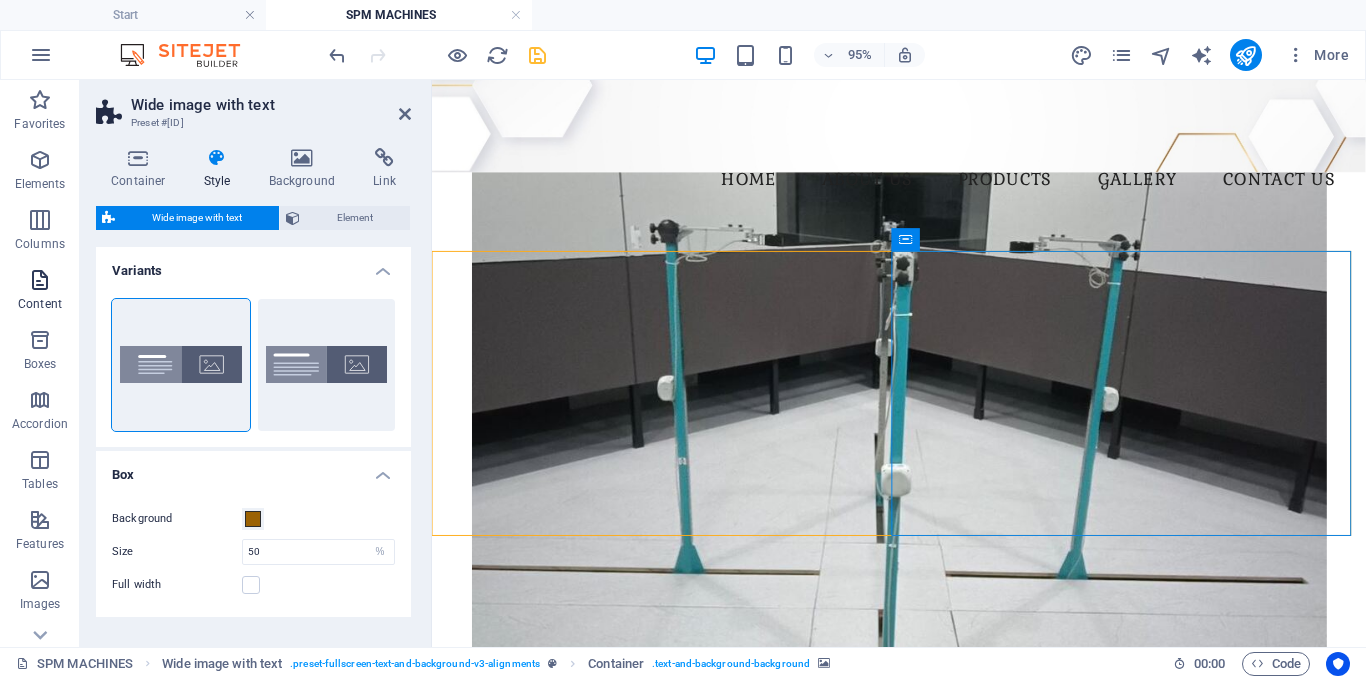 click on "Content" at bounding box center (40, 304) 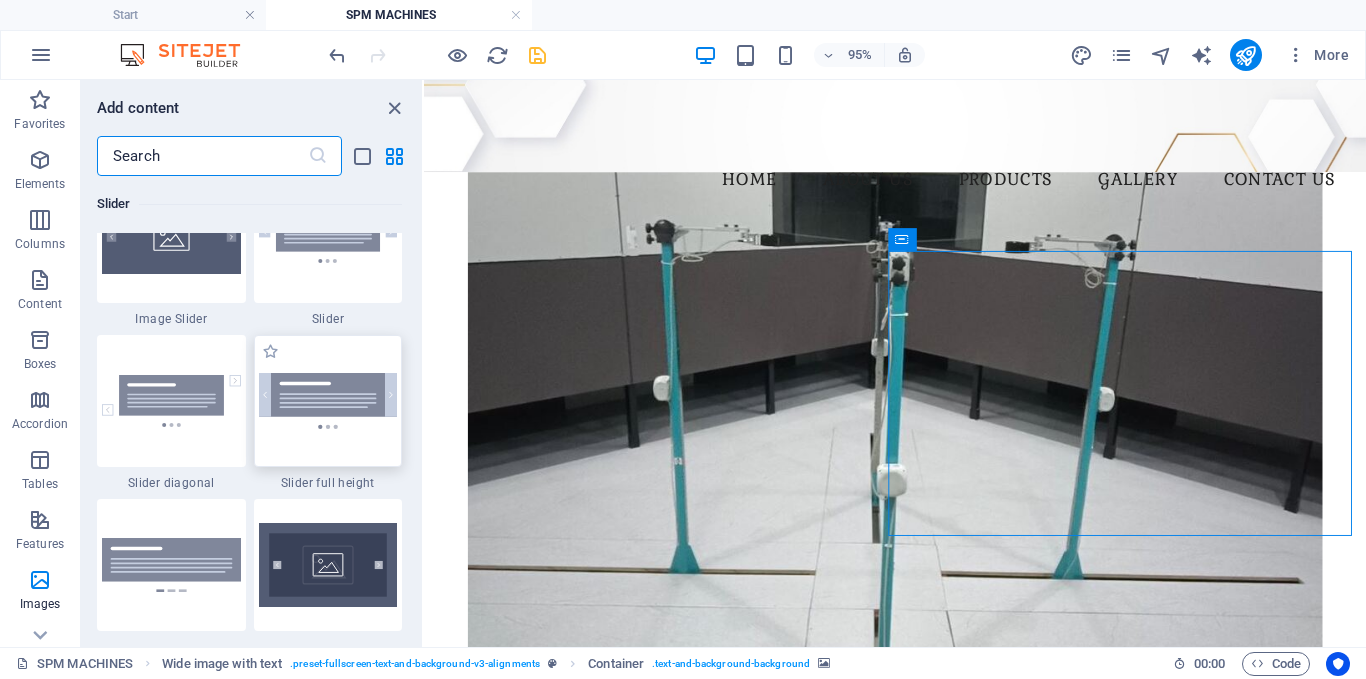 scroll, scrollTop: 11299, scrollLeft: 0, axis: vertical 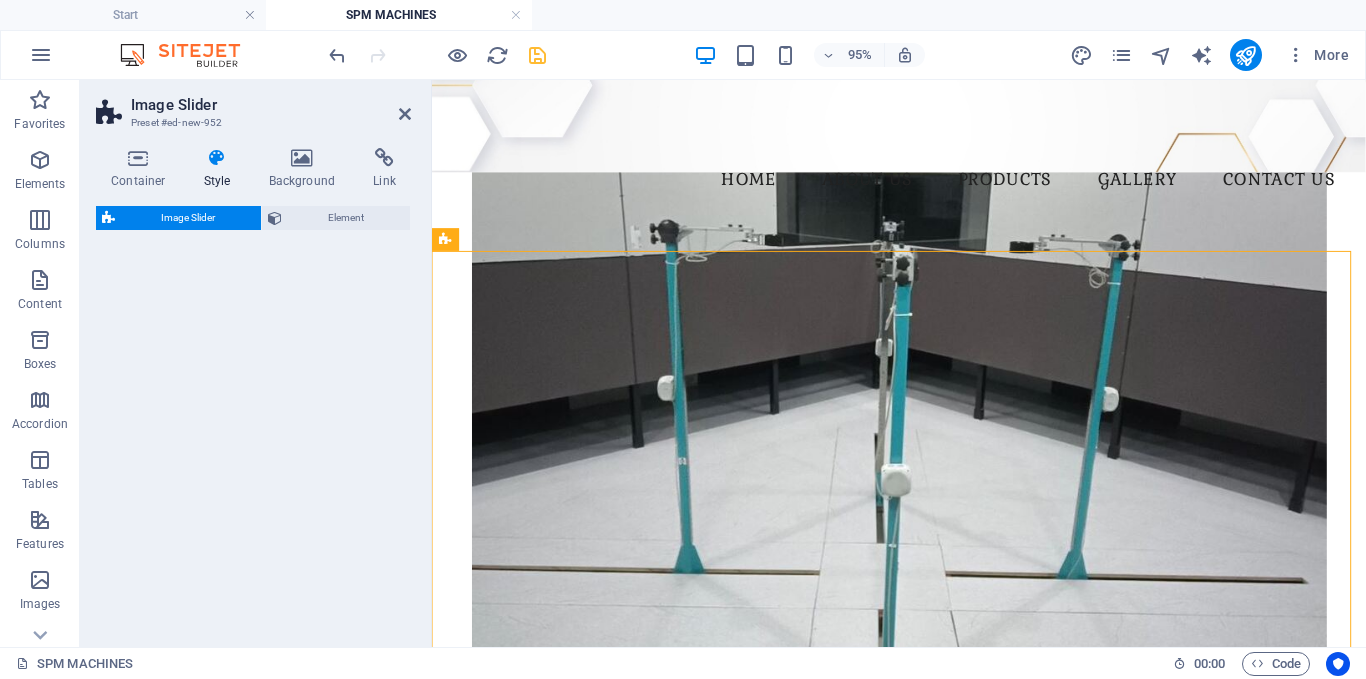 select on "rem" 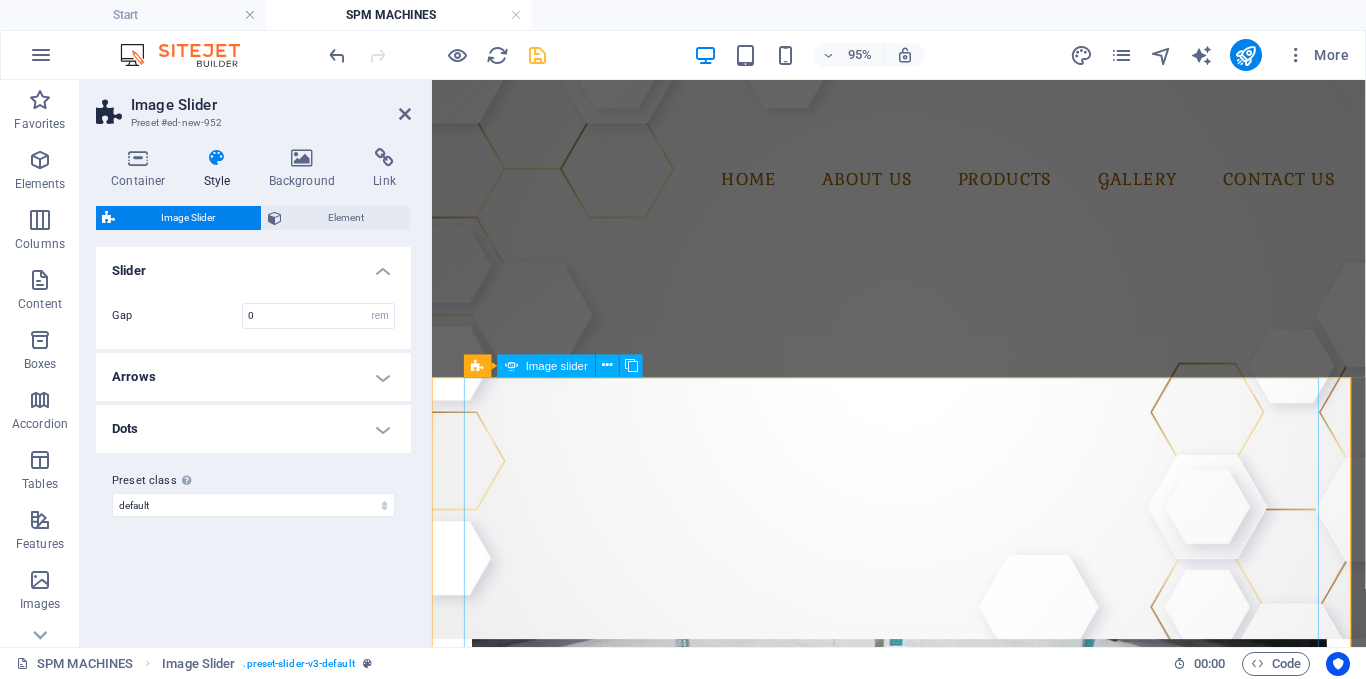 scroll, scrollTop: 0, scrollLeft: 0, axis: both 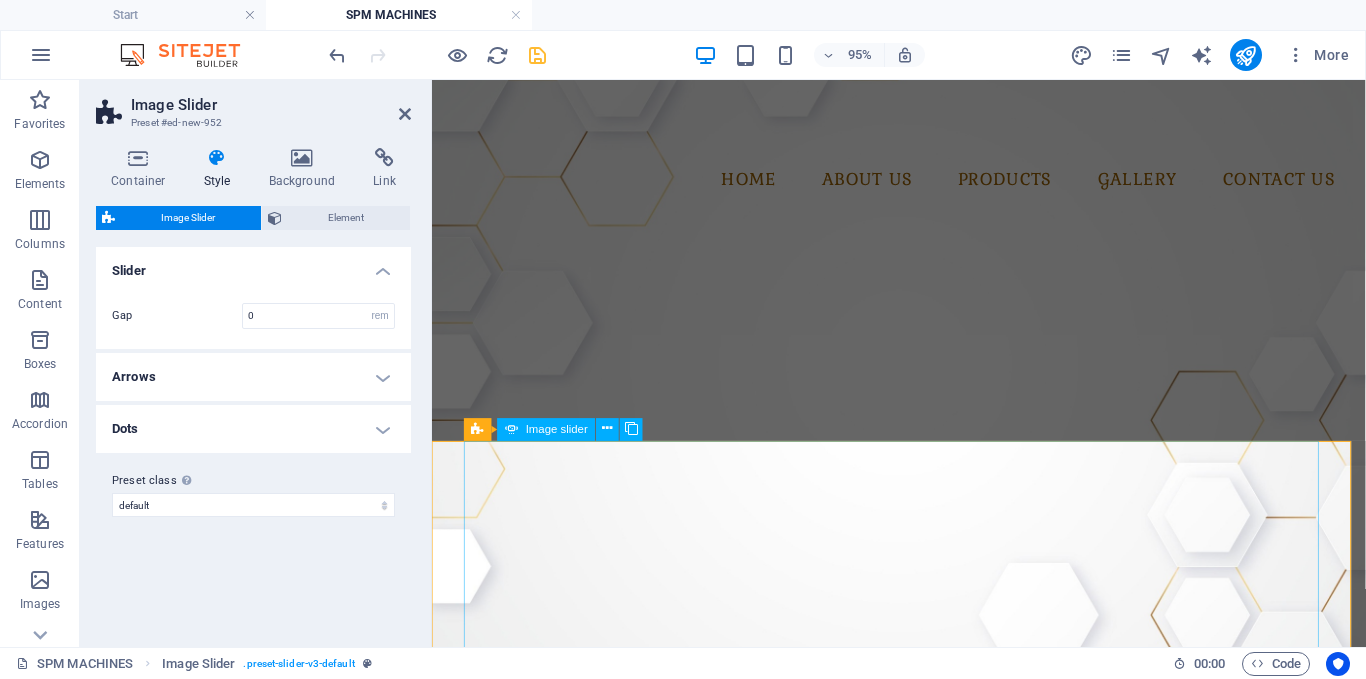 click at bounding box center (86, 1606) 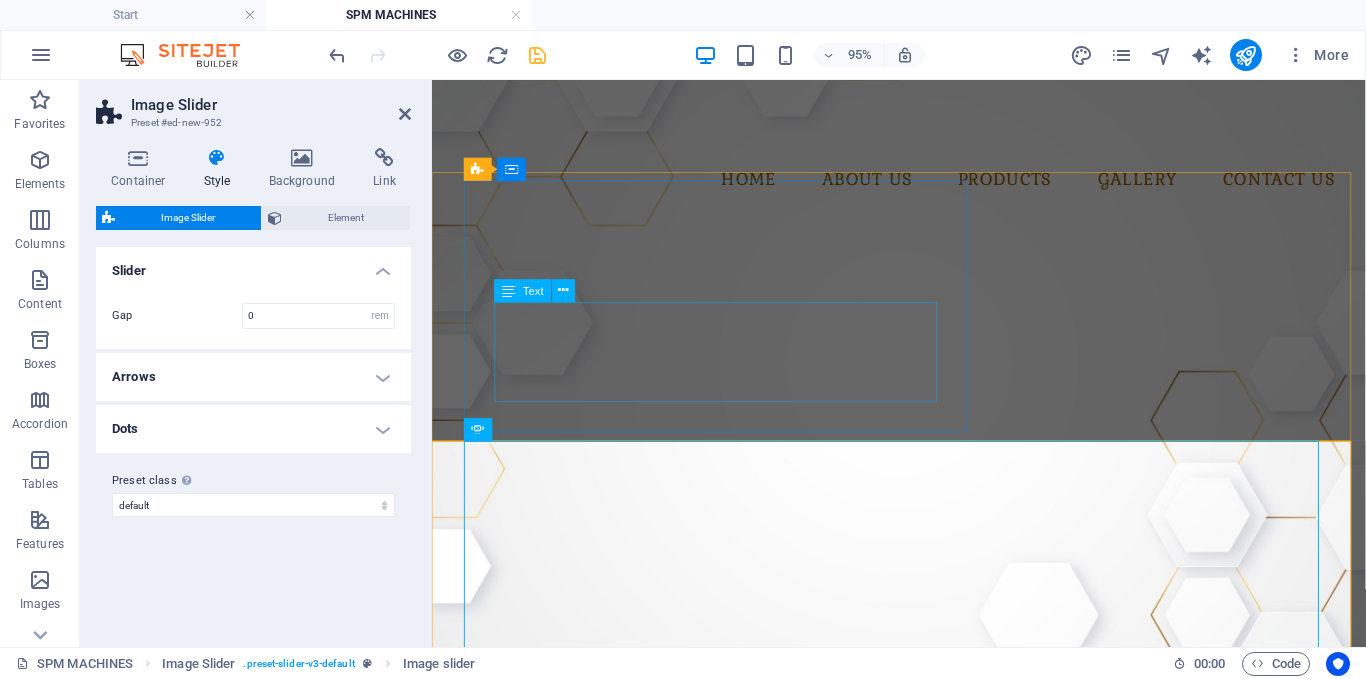 click on "We offer  end-to-end SPM automation solutions  customized for unique and repetitive industrial processes. Our team specializes in designing and building purpose-built machines that ensure  maximum productivity, precision, and operator safety  for demanding manufacturing environments." at bounding box center (964, 288) 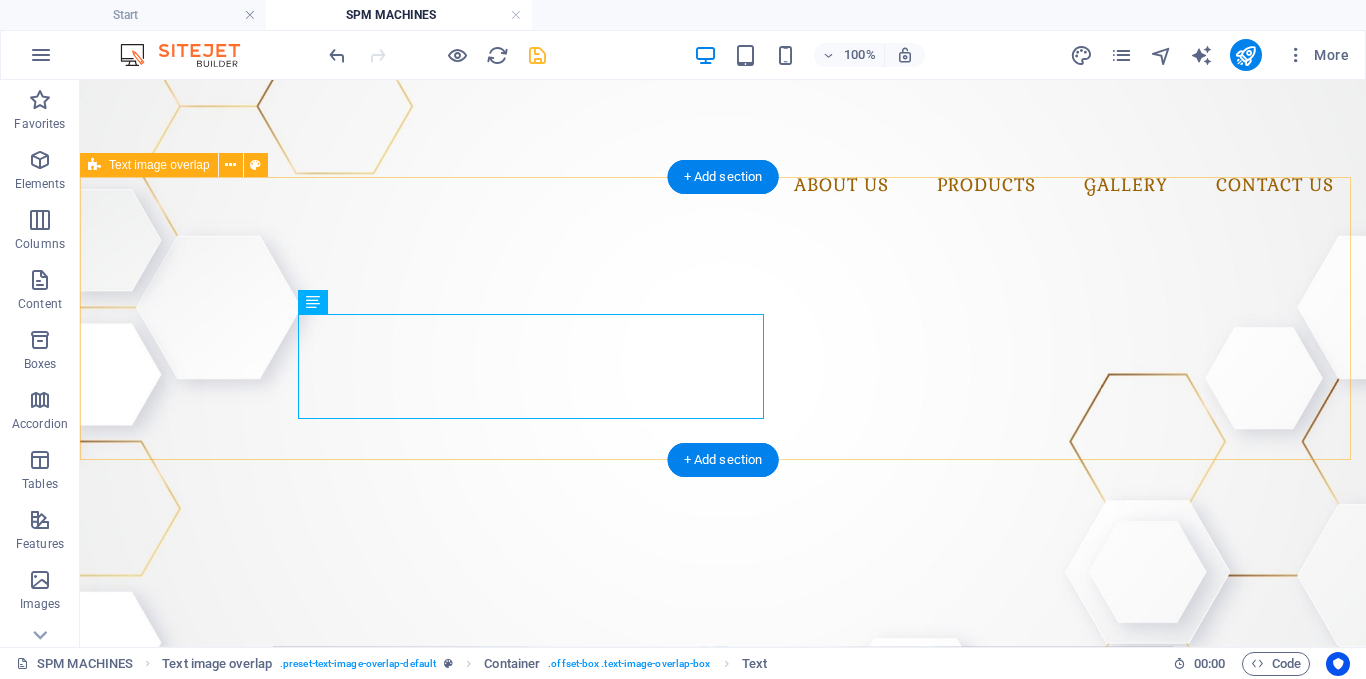 click on "Special Purpose Machine (SPM) We offer  end-to-end SPM automation solutions  customized for unique and repetitive industrial processes. Our team specializes in designing and building purpose-built machines that ensure  maximum productivity, precision, and operator safety  for demanding manufacturing environments." at bounding box center (723, 547) 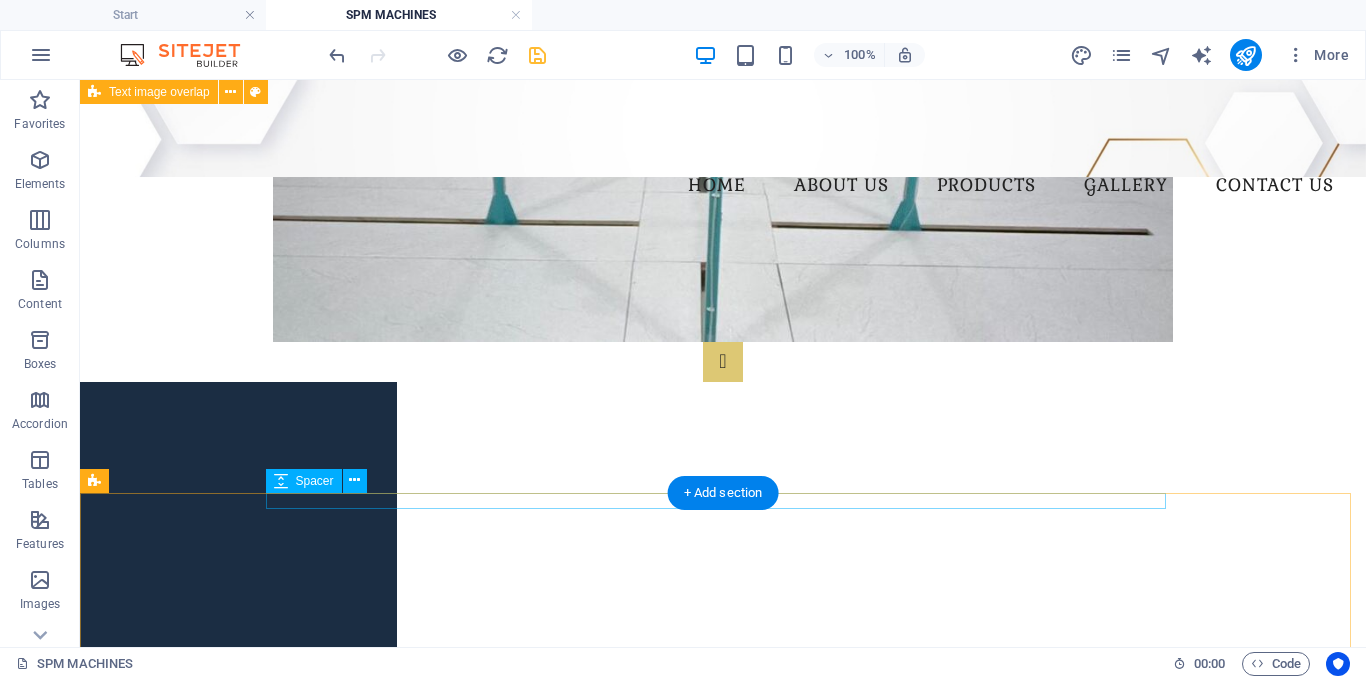 scroll, scrollTop: 500, scrollLeft: 0, axis: vertical 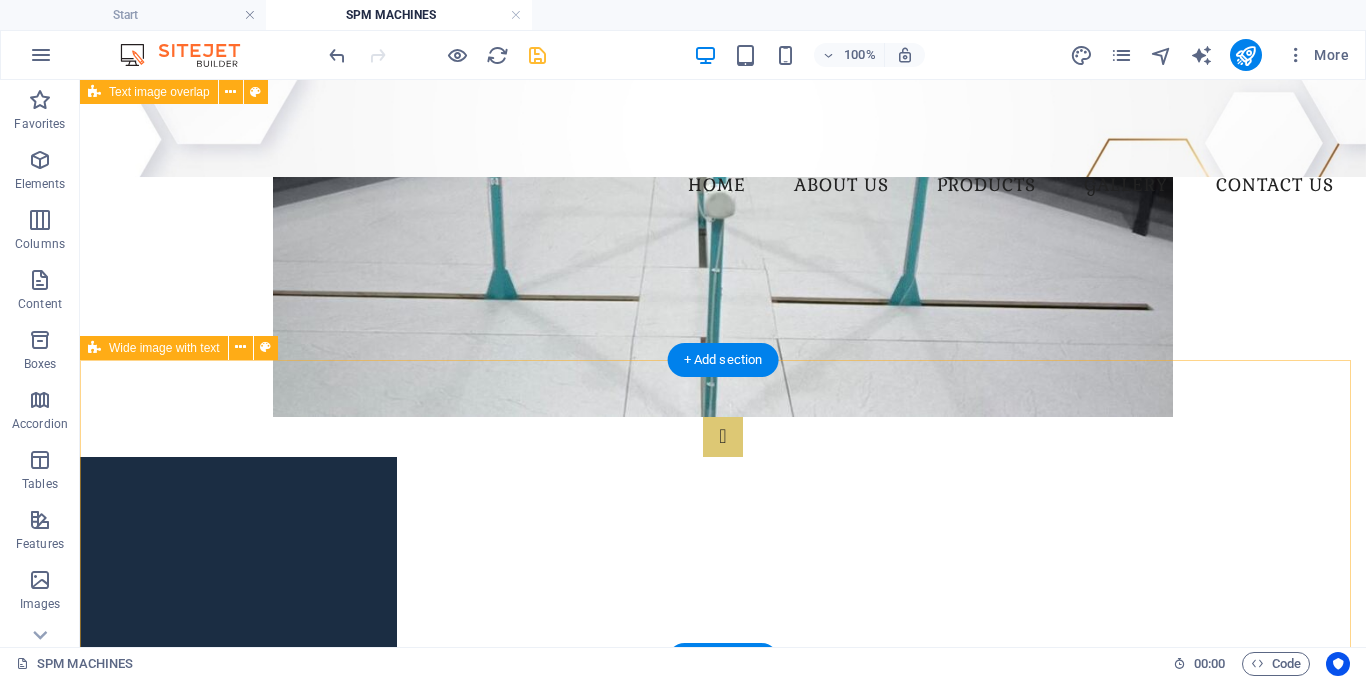 click on "Headline Lorem ipsum dolor sit amet, consectetuer adipiscing elit. Aenean commodo ligula eget dolor. Lorem ipsum dolor sit amet, consectetuer adipiscing elit leget dolor. Lorem ipsum dolor sit amet, consectetuer adipiscing elit. Aenean commodo ligula eget dolor. Lorem ipsum dolor sit amet, consectetuer adipiscing elit dolor.  Drop content here or  Add elements  Paste clipboard" at bounding box center (723, 1093) 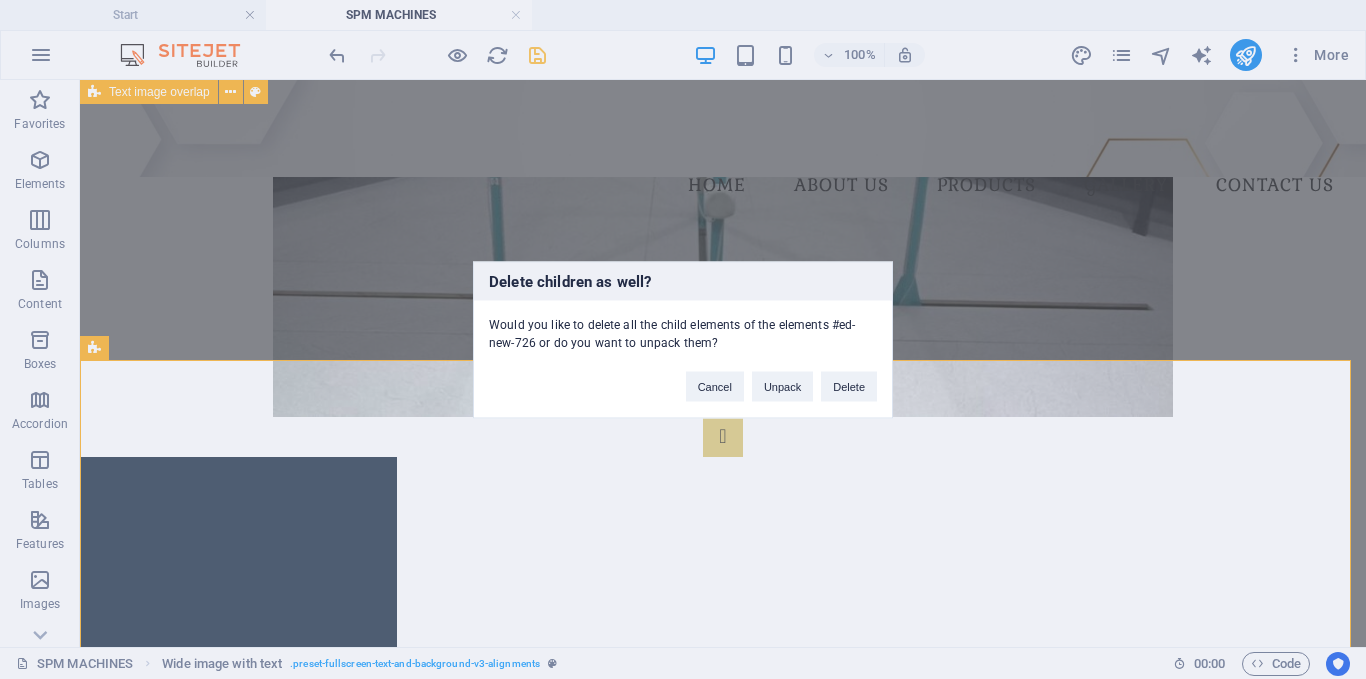 type 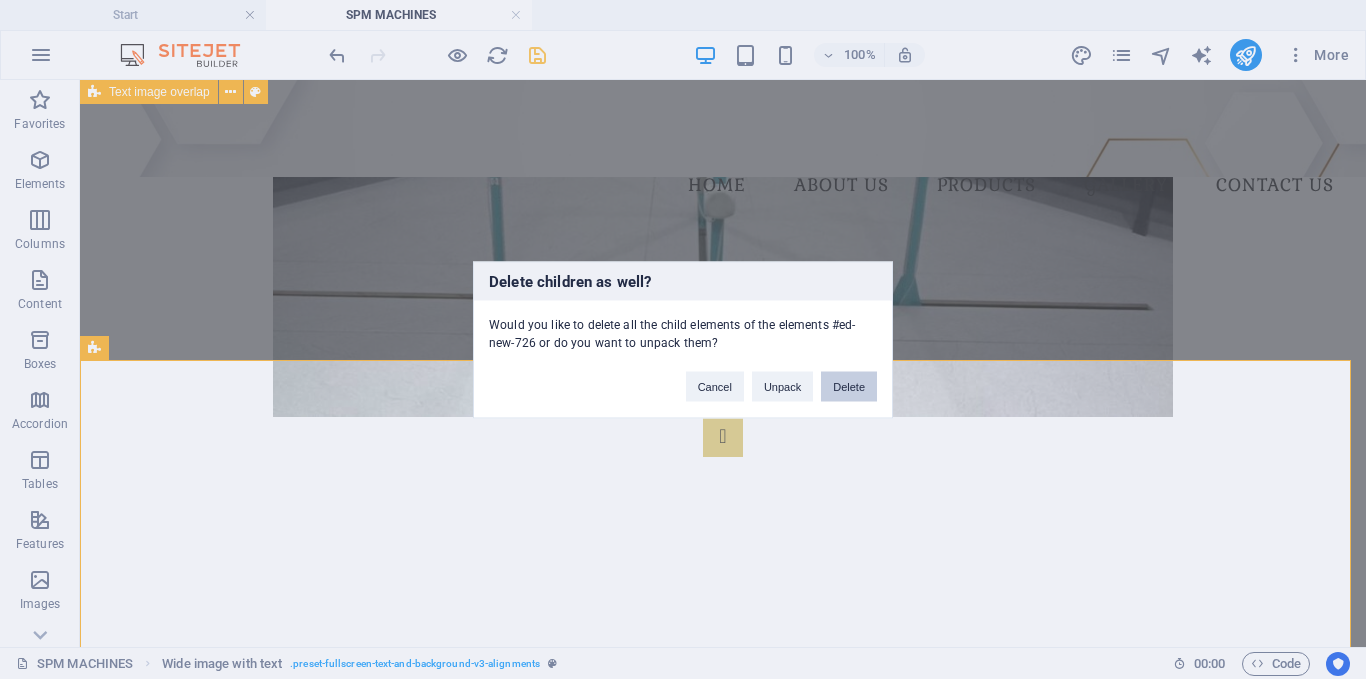 click on "Delete" at bounding box center (849, 386) 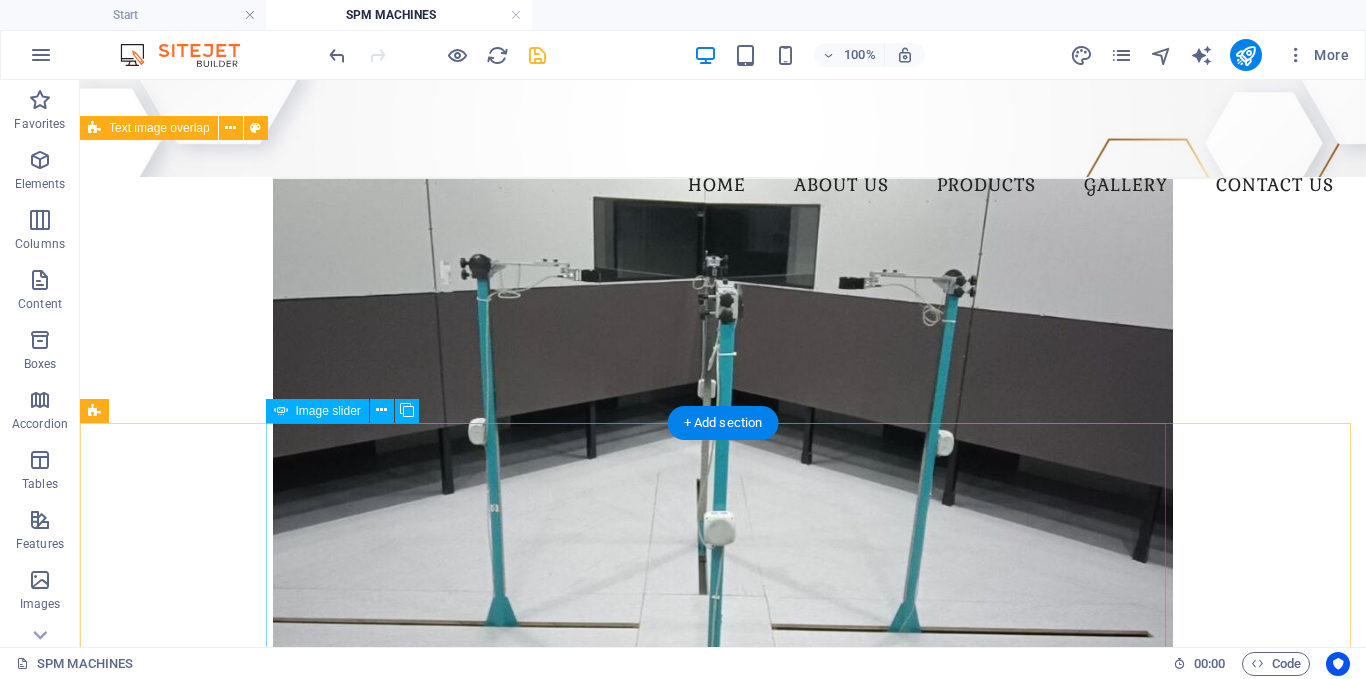scroll, scrollTop: 200, scrollLeft: 0, axis: vertical 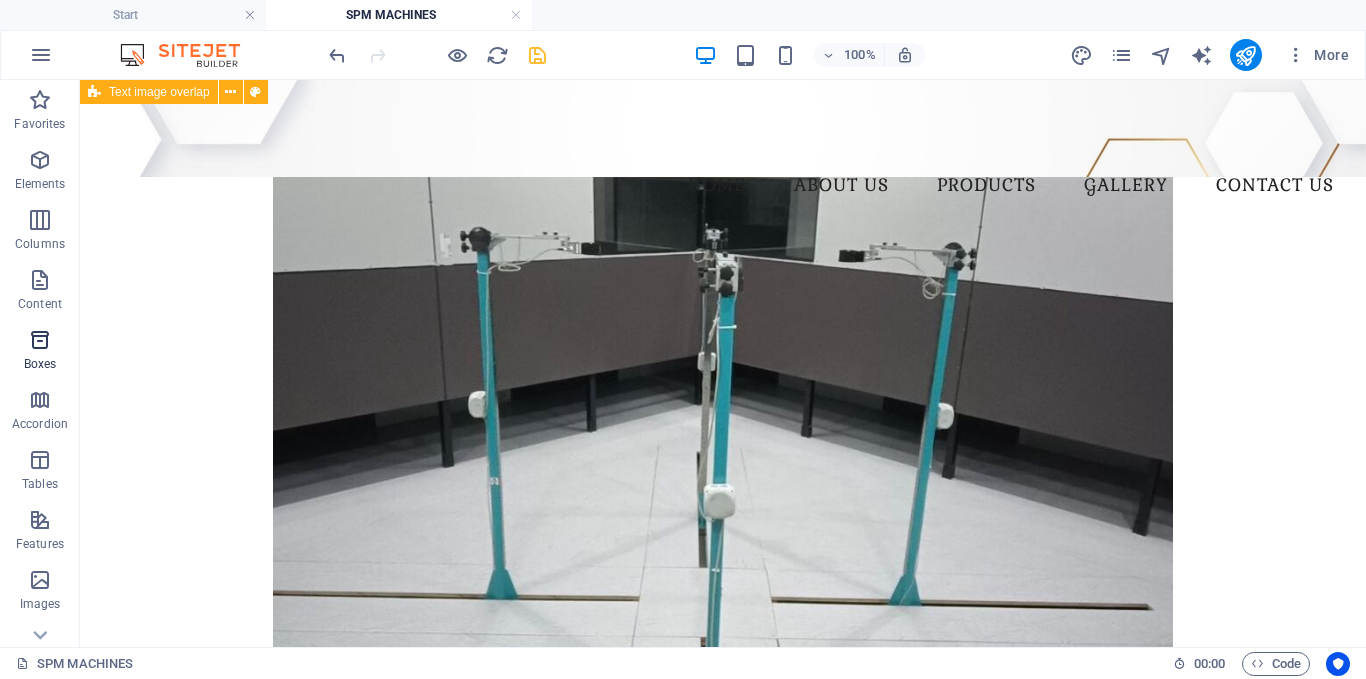 click at bounding box center [40, 340] 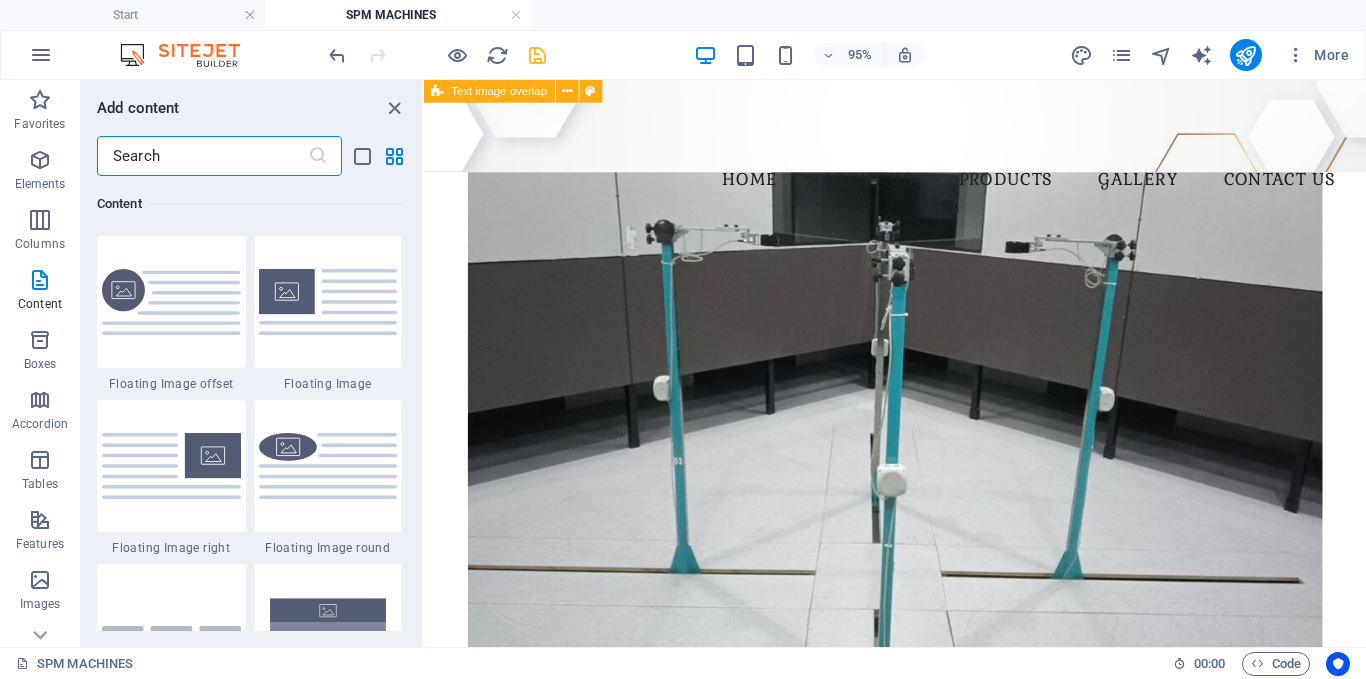 scroll, scrollTop: 4016, scrollLeft: 0, axis: vertical 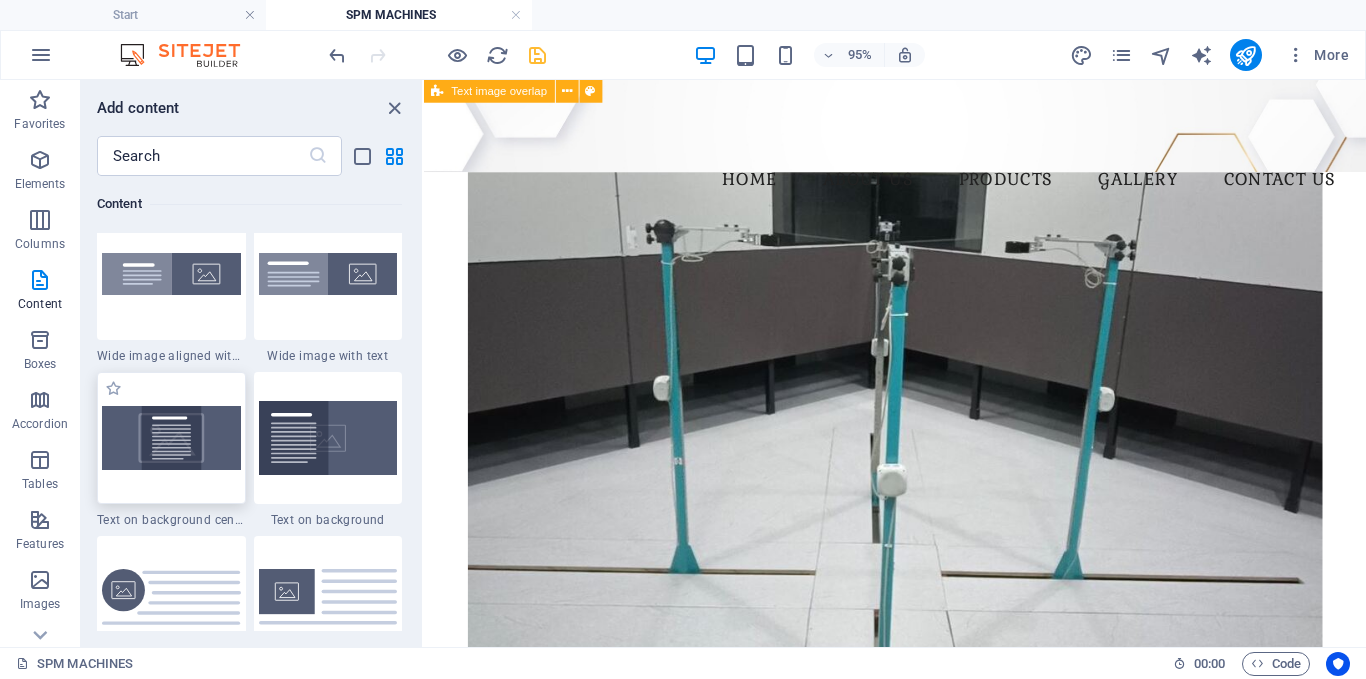 click at bounding box center [171, 437] 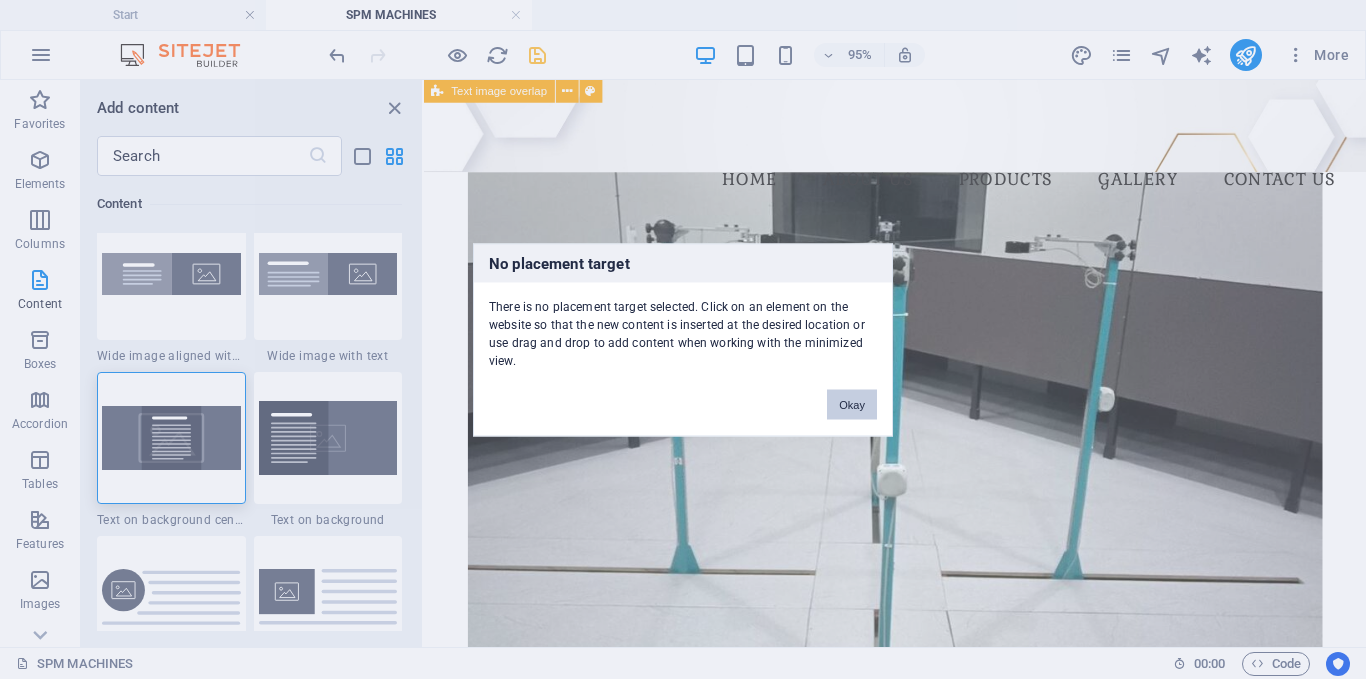 click on "Okay" at bounding box center [852, 404] 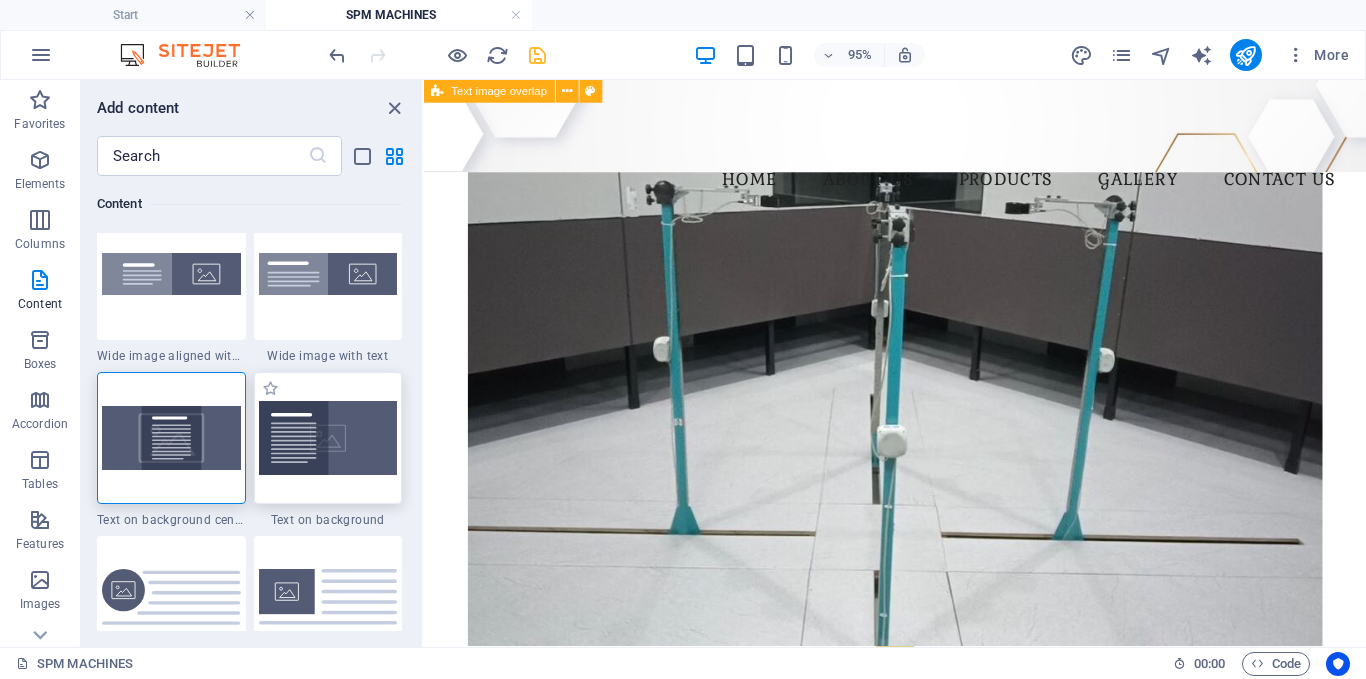 scroll, scrollTop: 700, scrollLeft: 0, axis: vertical 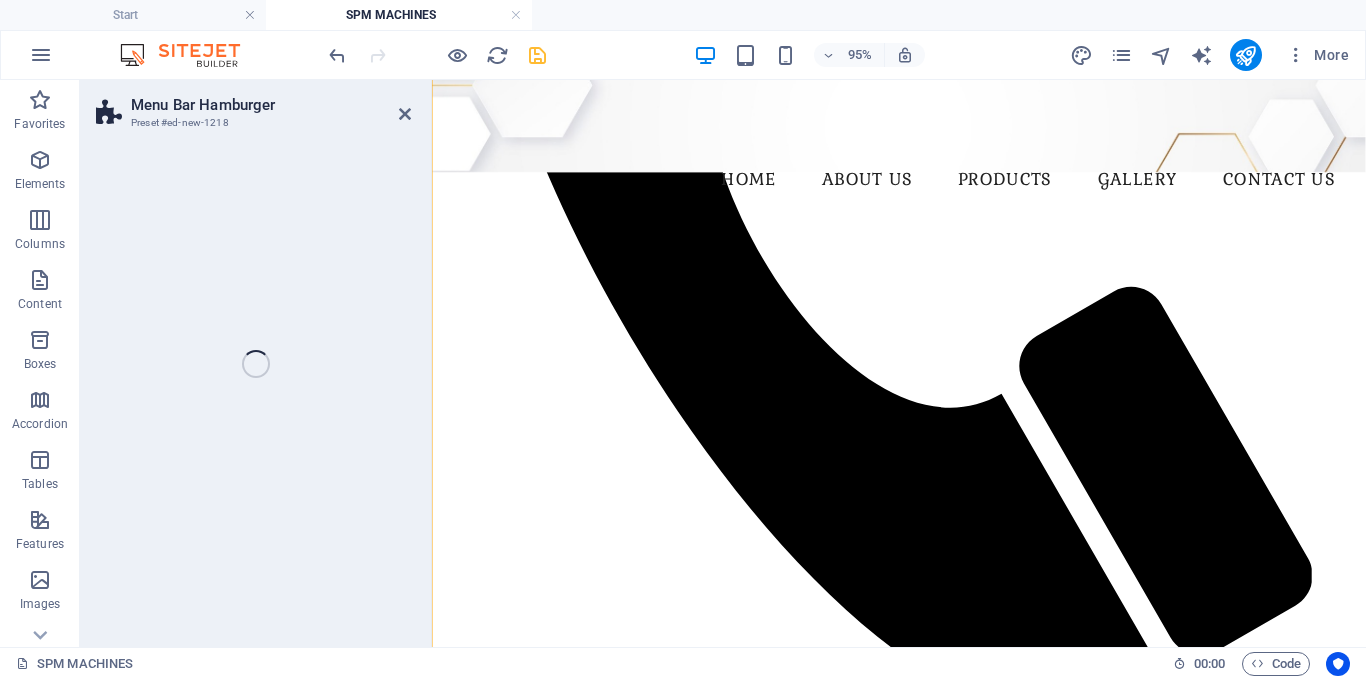 select on "rem" 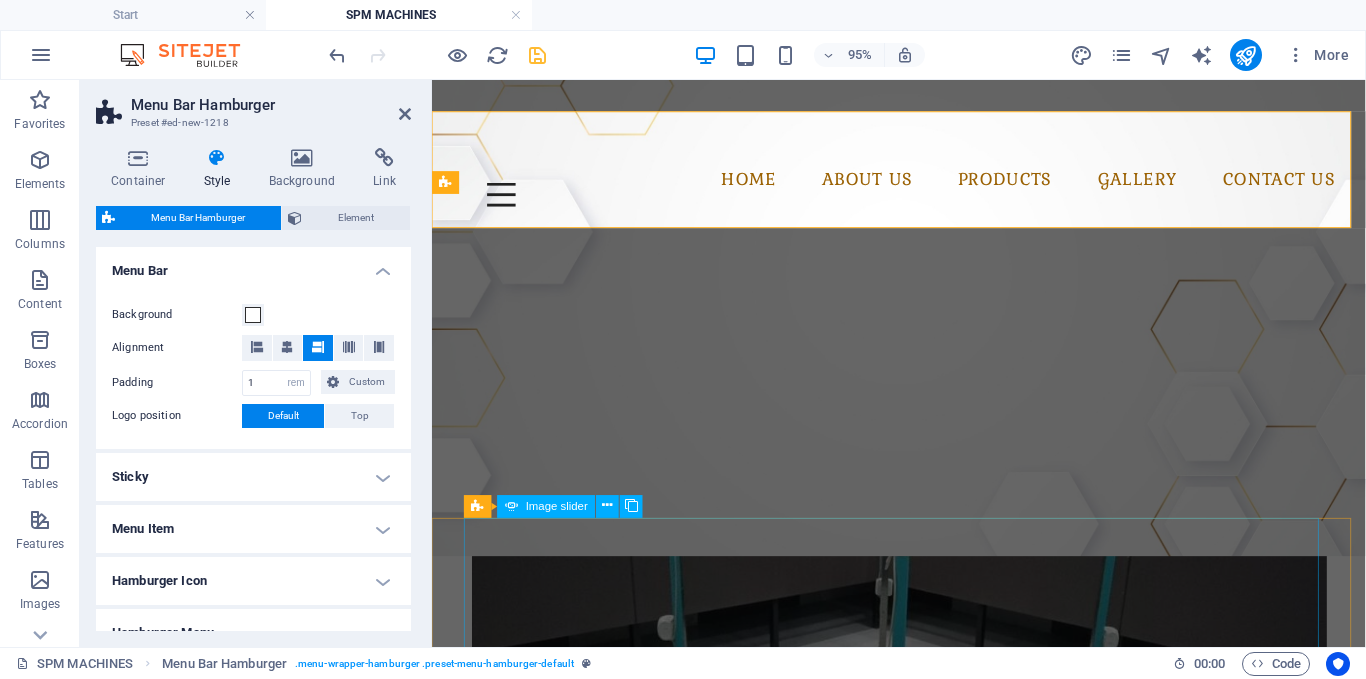 scroll, scrollTop: 0, scrollLeft: 0, axis: both 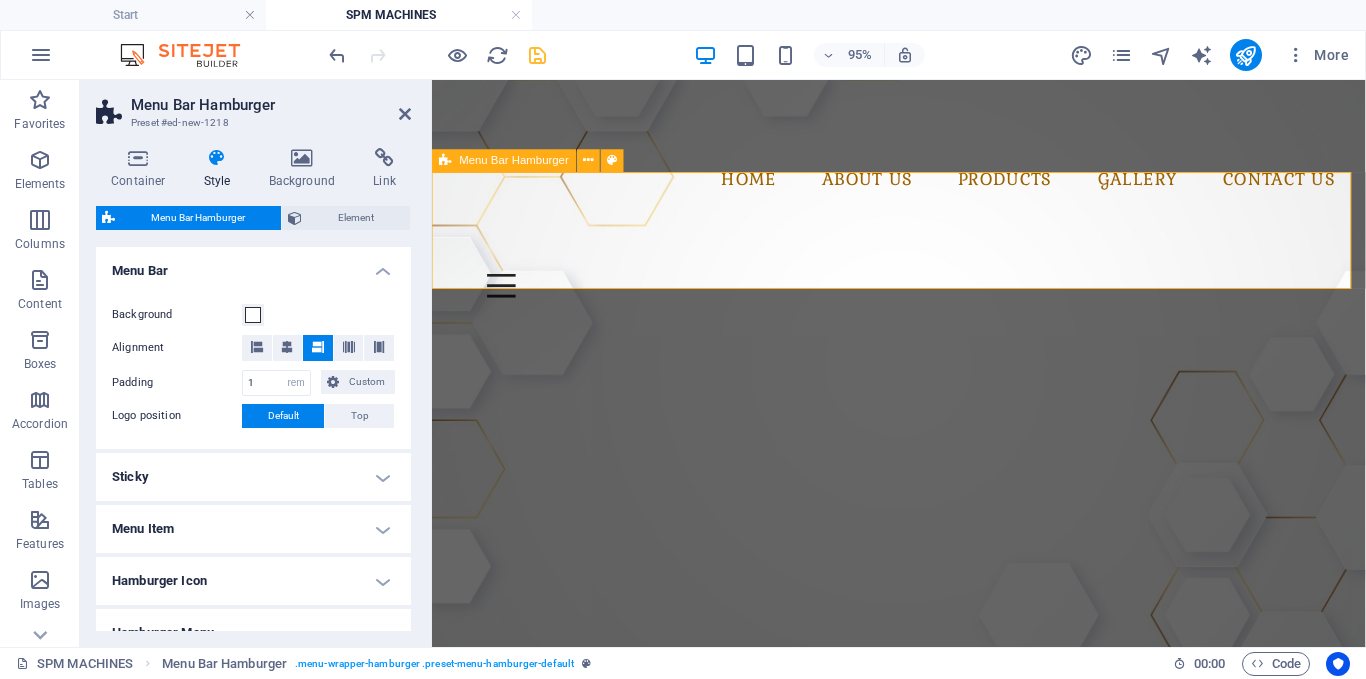 click on "Menu Drop content here or  Add elements  Paste clipboard 01.  STARTPAGE
02.  SUBPAGE
03.  SUBPAGE
04.  SUBPAGE
05.  SUBPAGE" at bounding box center (923, 251) 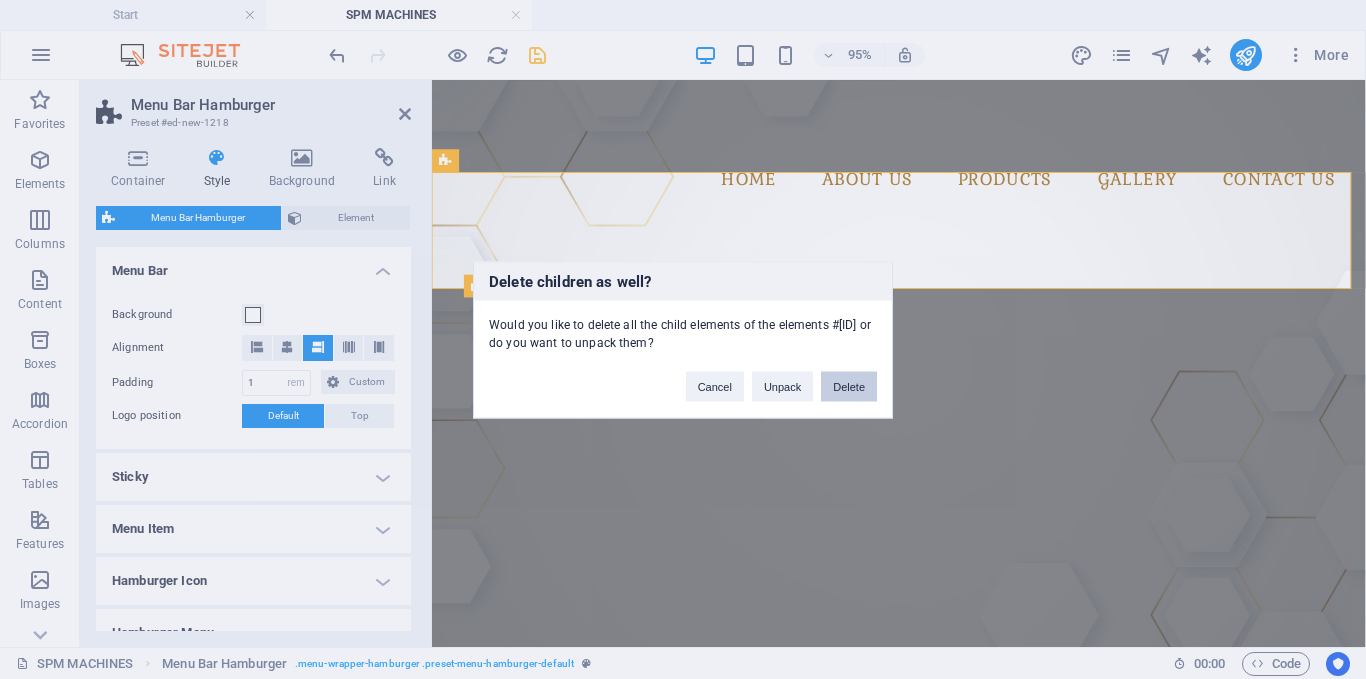 click on "Delete" at bounding box center (849, 386) 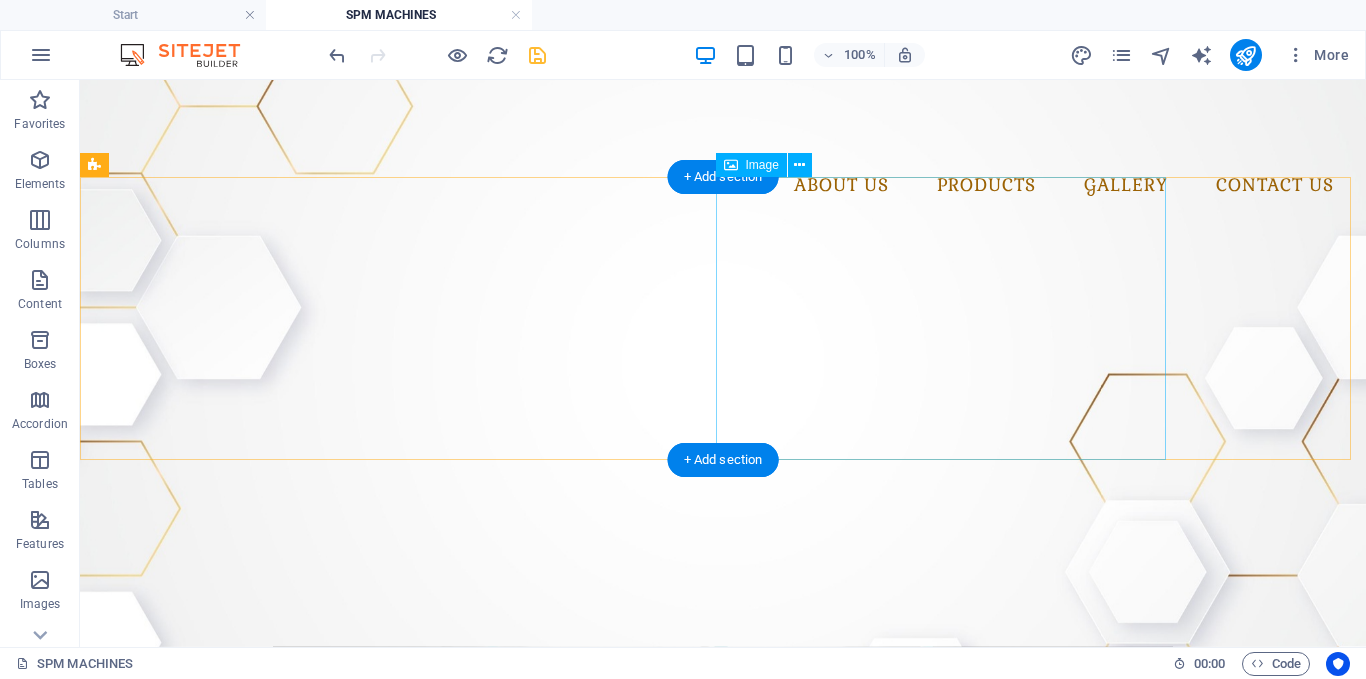 click at bounding box center [723, 634] 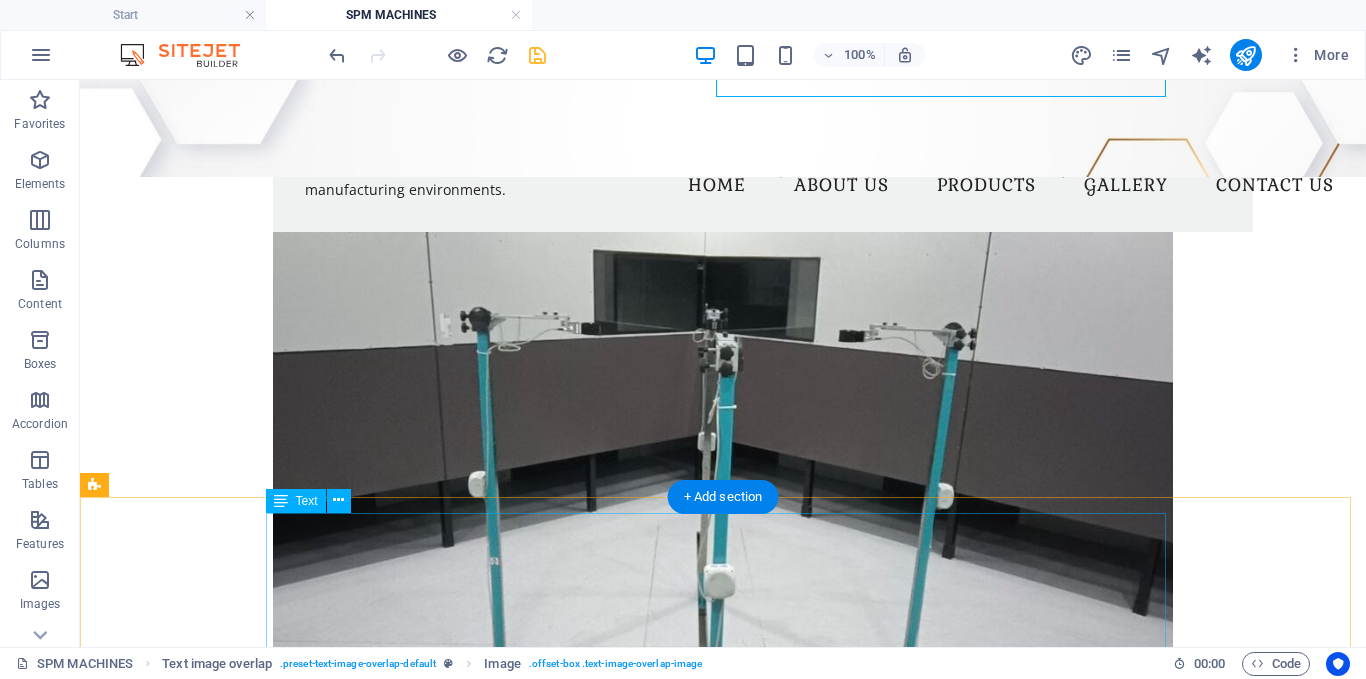 scroll, scrollTop: 0, scrollLeft: 0, axis: both 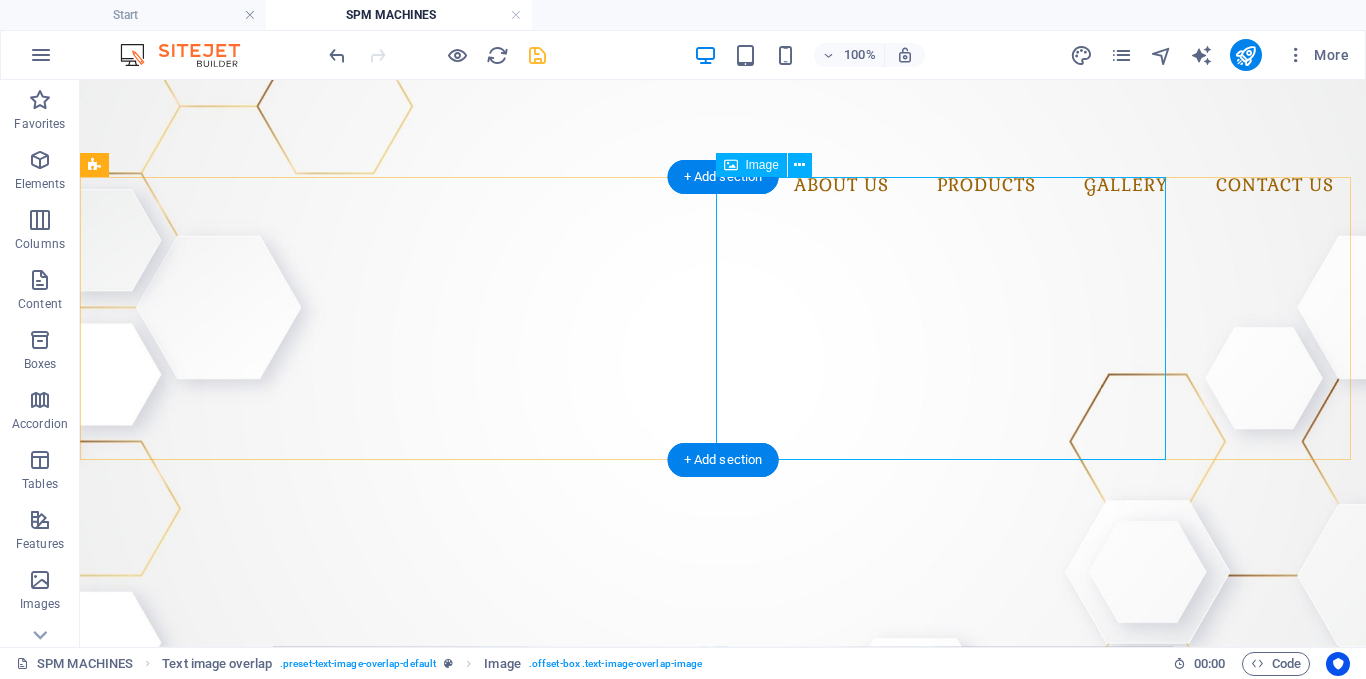click at bounding box center (723, 634) 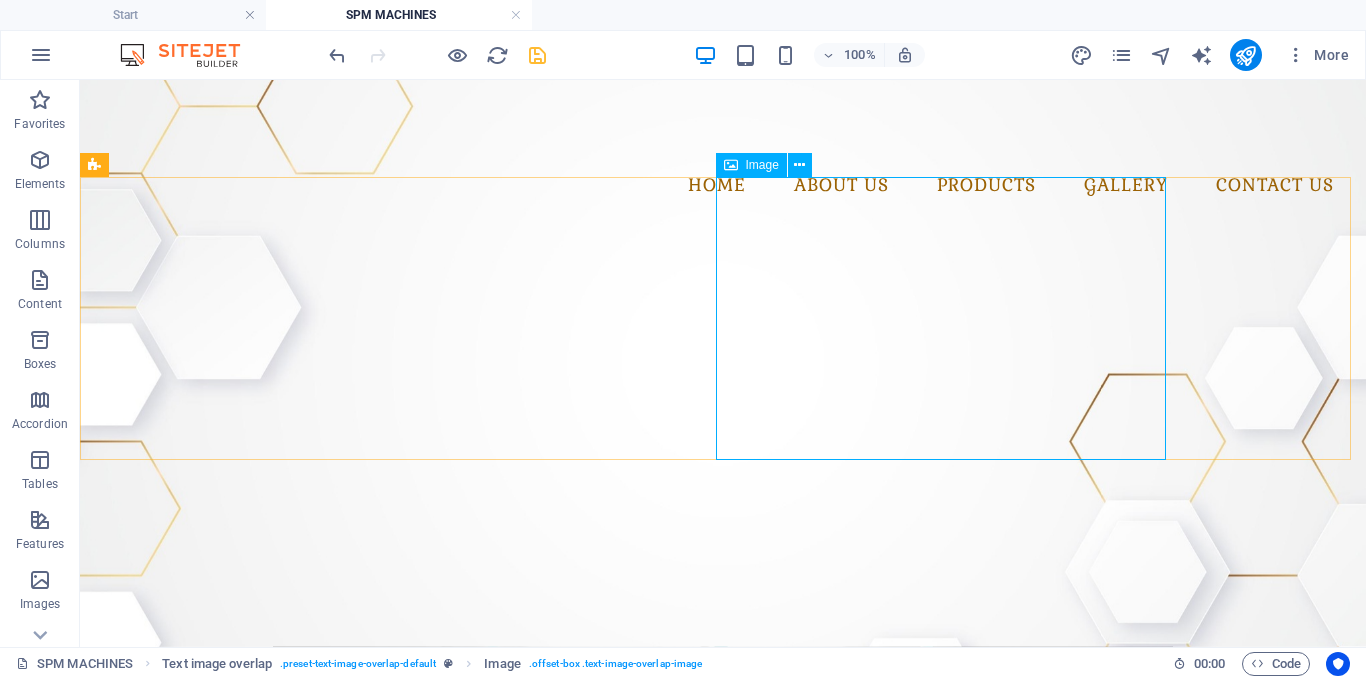 click on "Image" at bounding box center (762, 165) 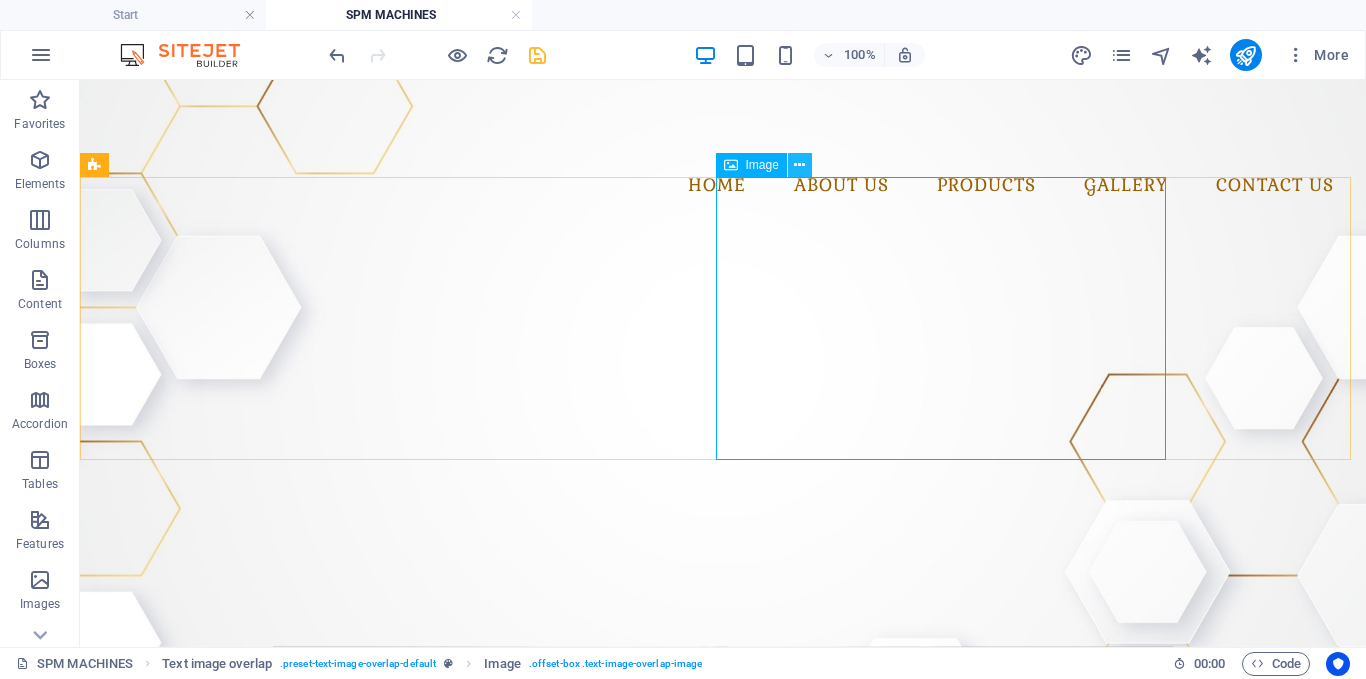 click at bounding box center (799, 165) 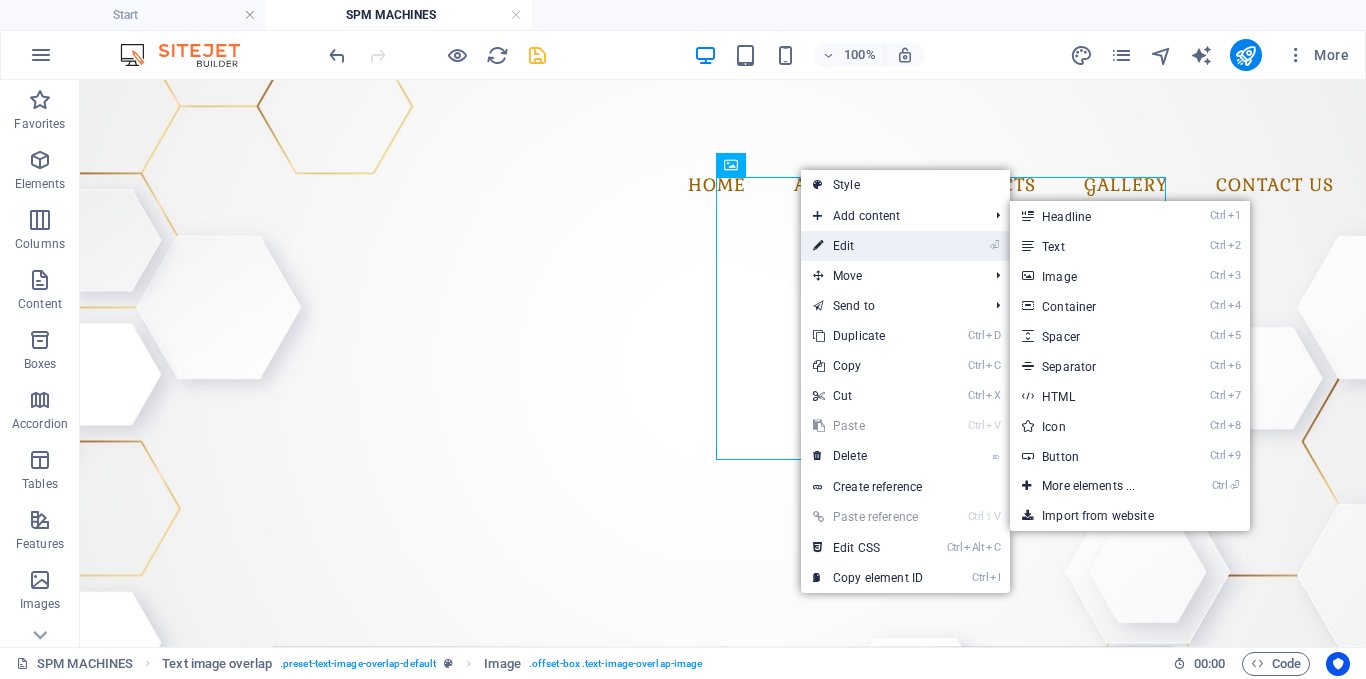 click on "⏎  Edit" at bounding box center (868, 246) 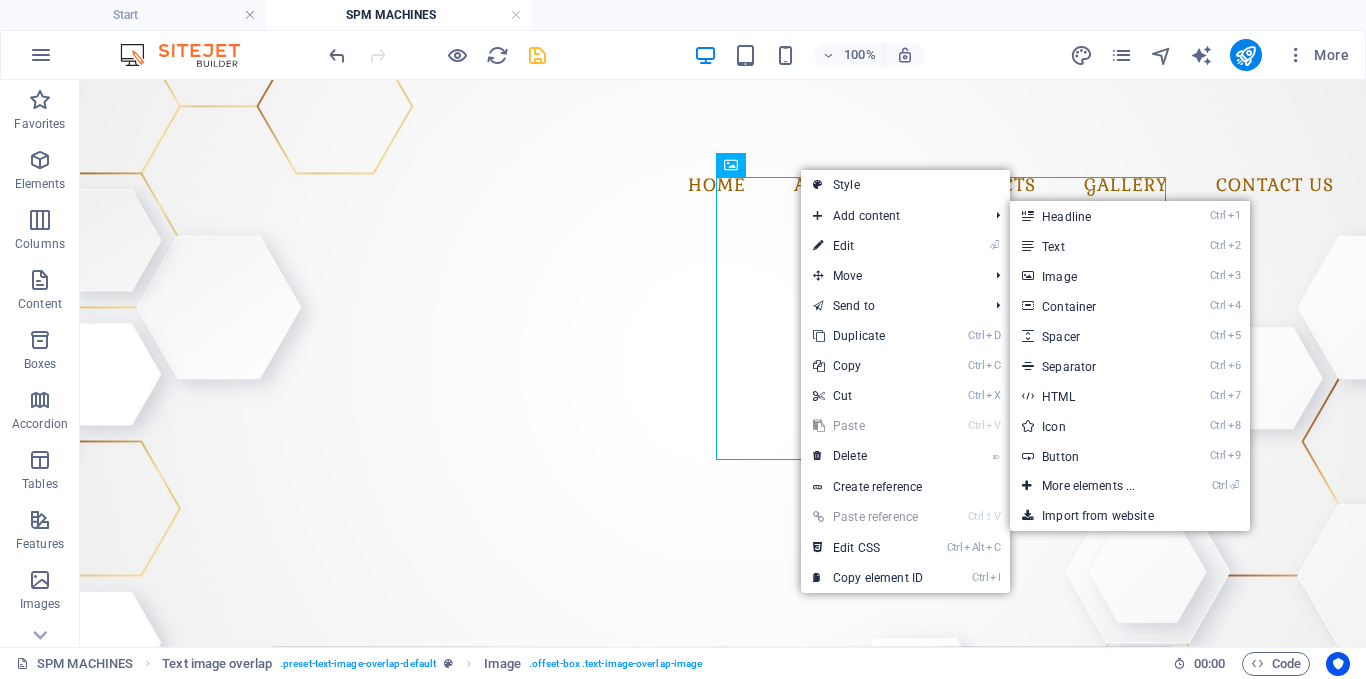 select on "%" 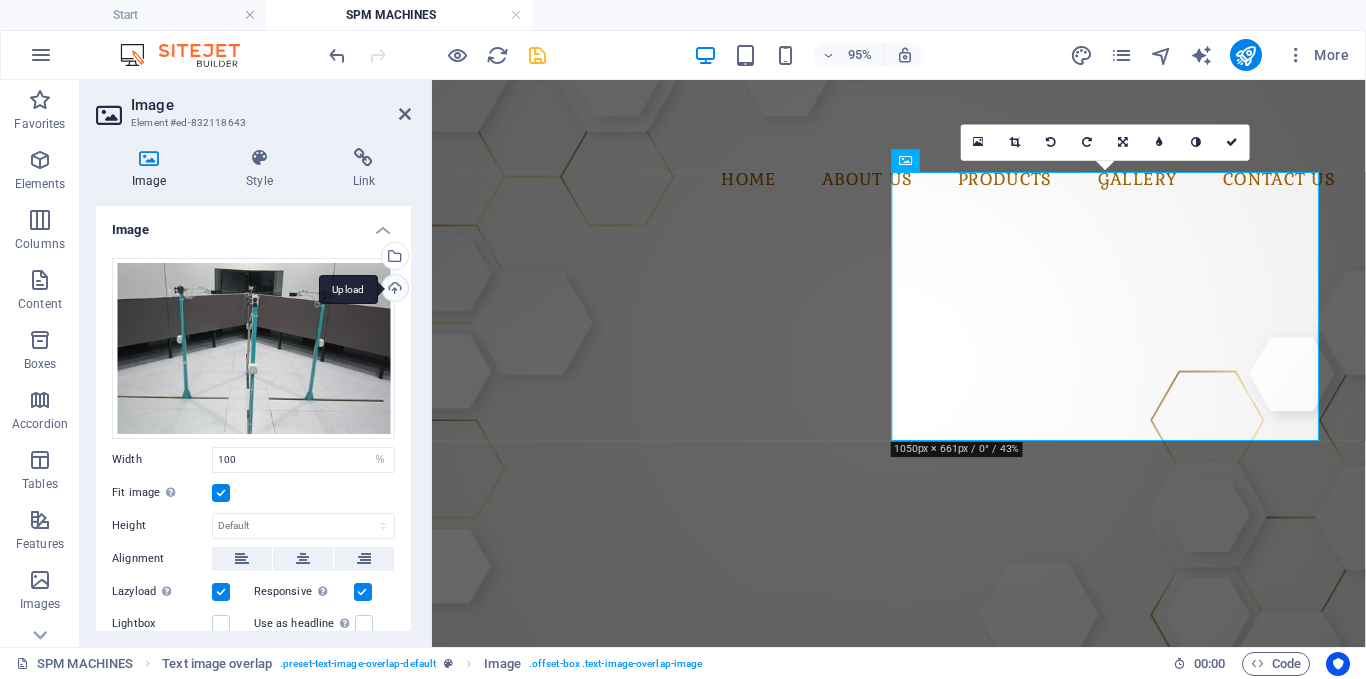 click on "Upload" at bounding box center (393, 290) 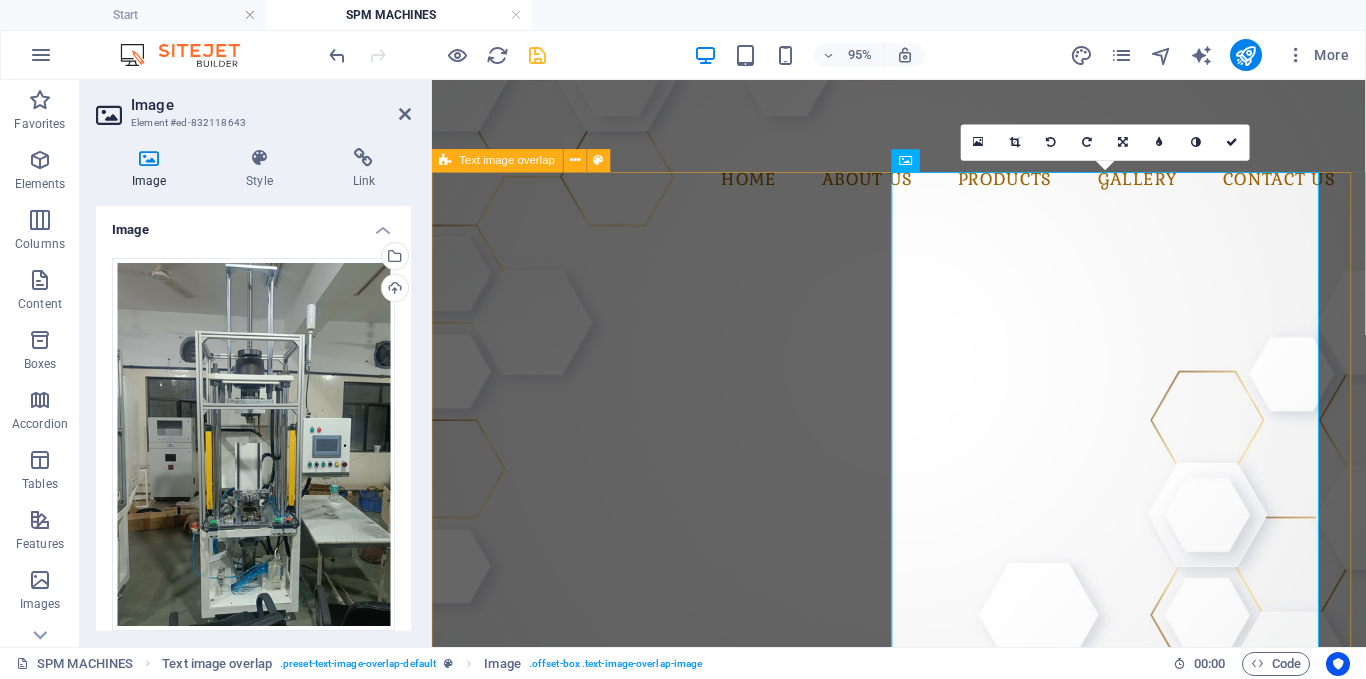 click on "Special Purpose Machine (SPM) We offer  end-to-end SPM automation solutions  customized for unique and repetitive industrial processes. Our team specializes in designing and building purpose-built machines that ensure  maximum productivity, precision, and operator safety  for demanding manufacturing environments." at bounding box center [923, 864] 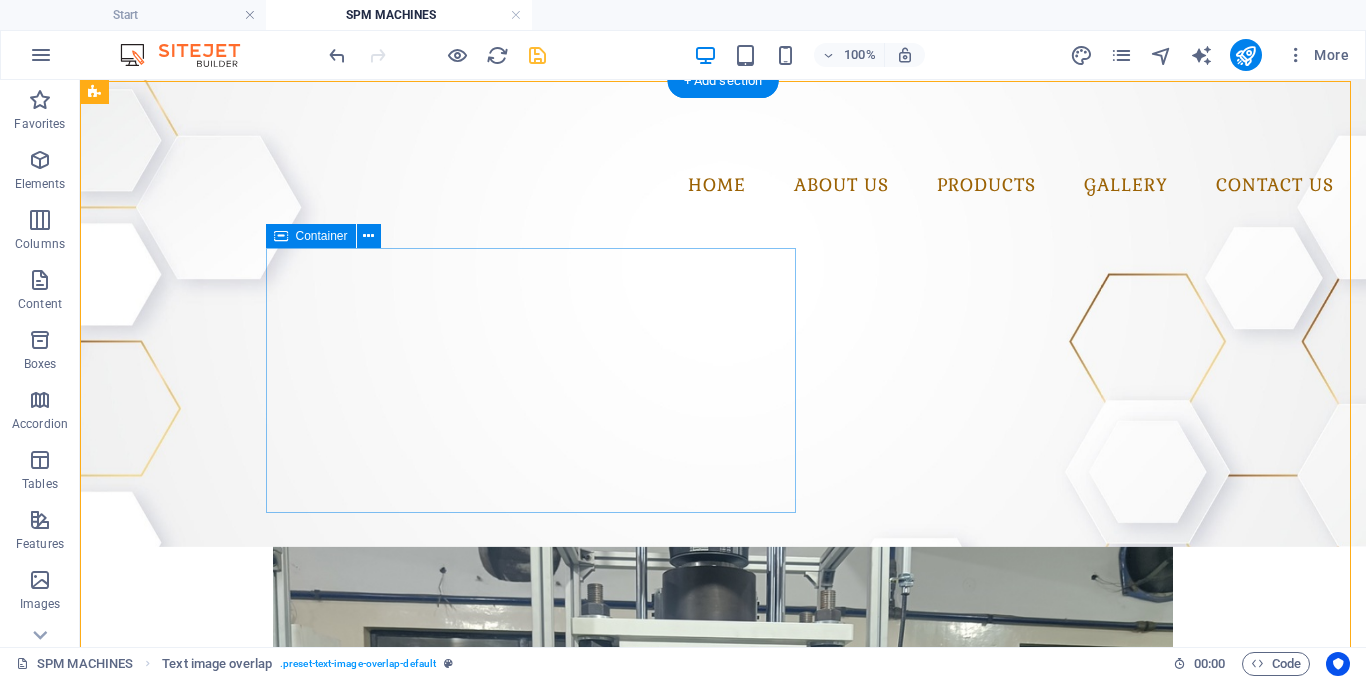 scroll, scrollTop: 0, scrollLeft: 0, axis: both 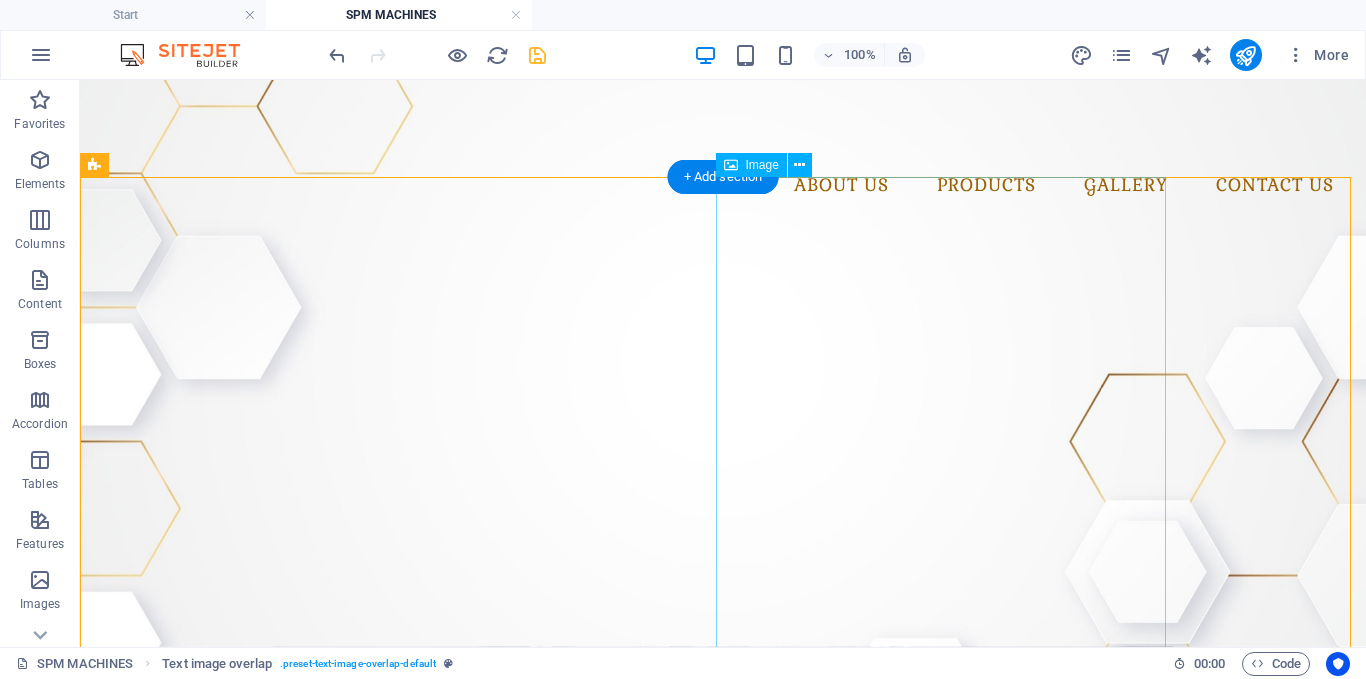 click at bounding box center [723, 952] 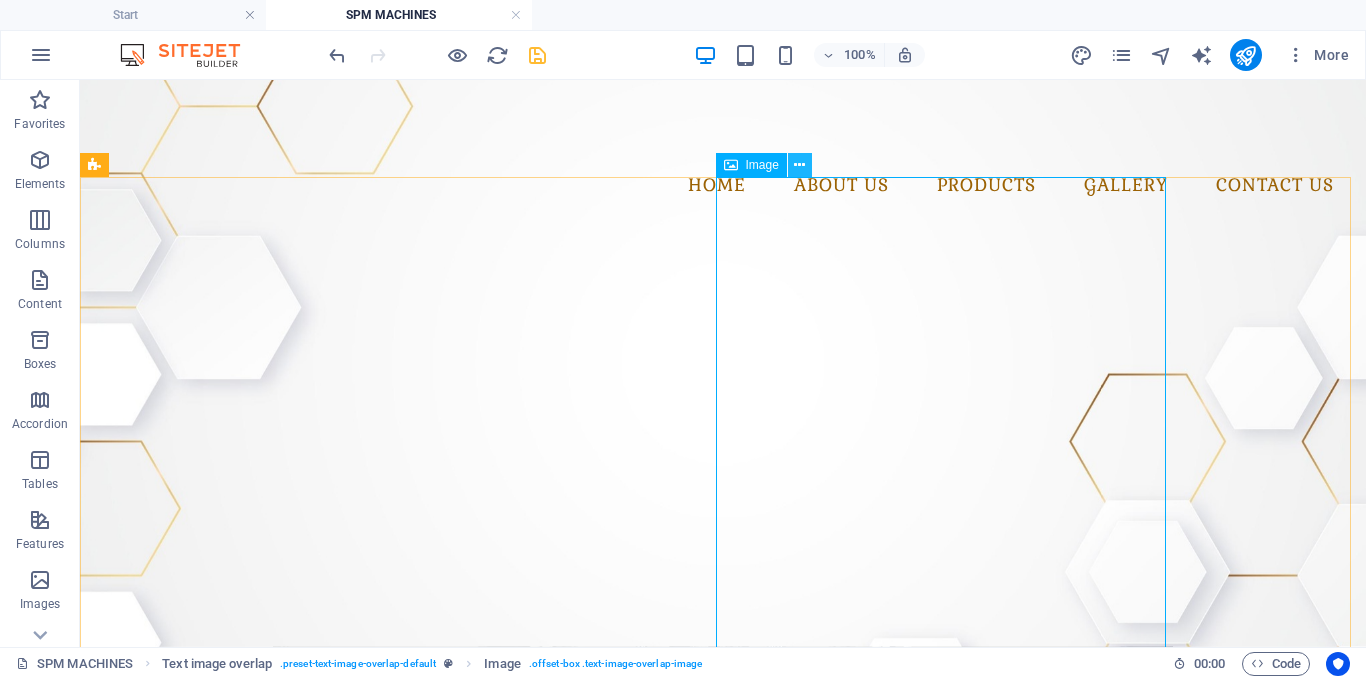 click at bounding box center [799, 165] 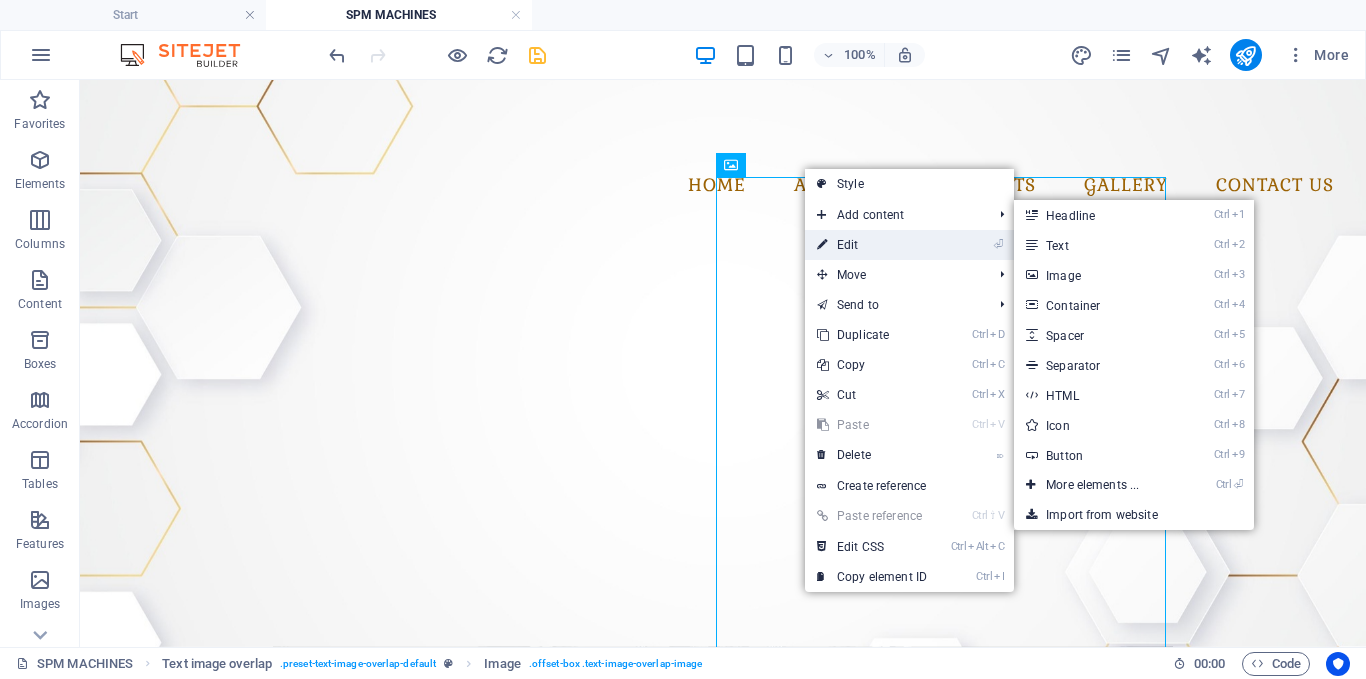 click on "⏎  Edit" at bounding box center (872, 245) 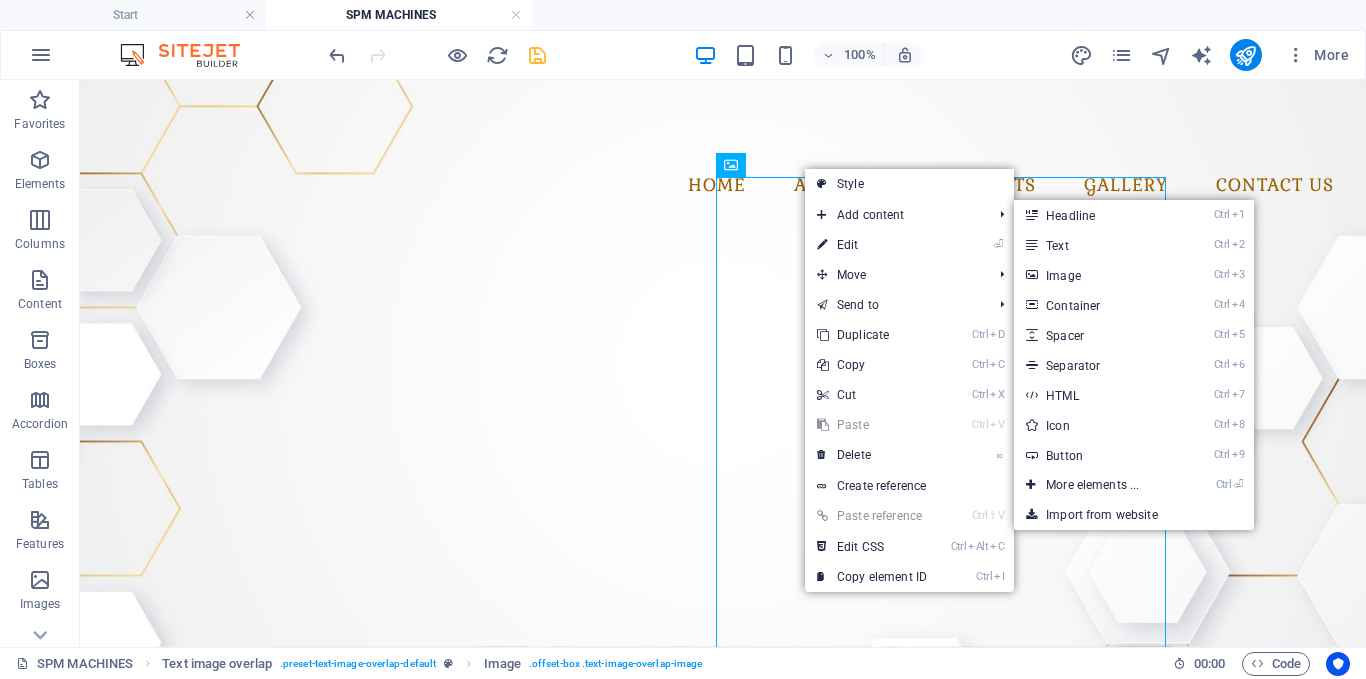 select on "%" 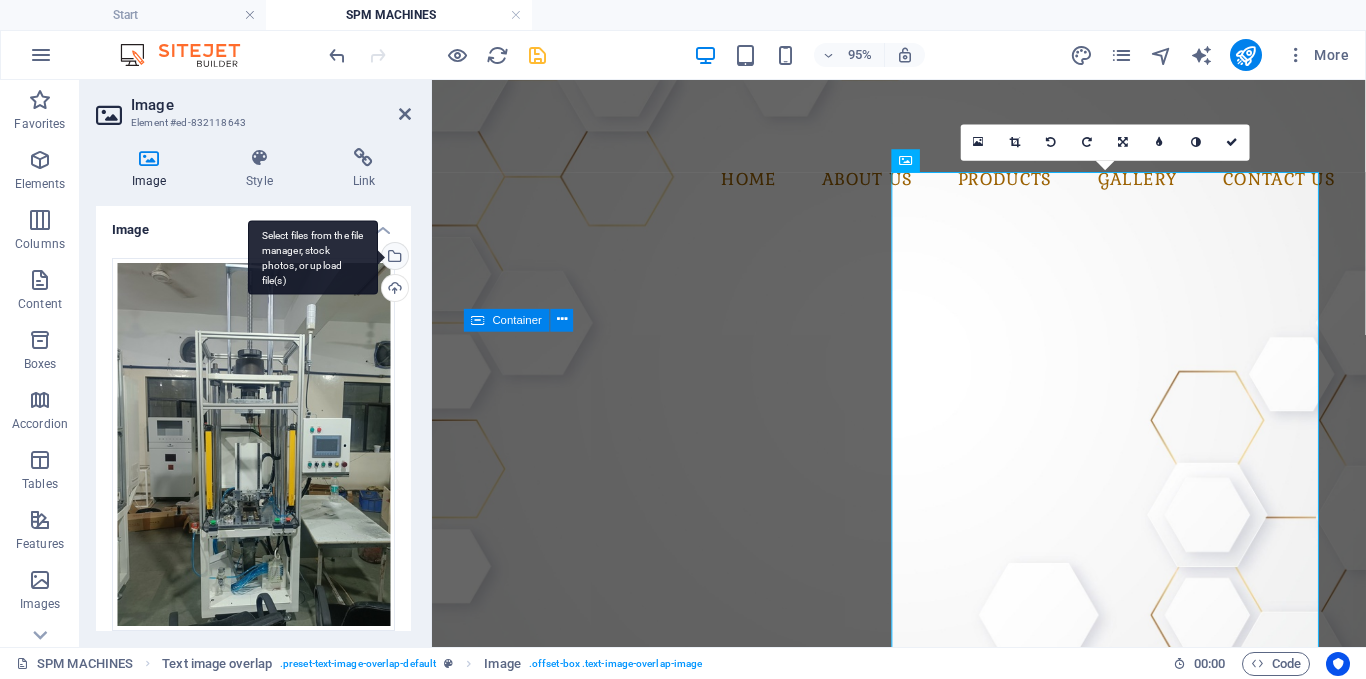 click on "Select files from the file manager, stock photos, or upload file(s)" at bounding box center [313, 257] 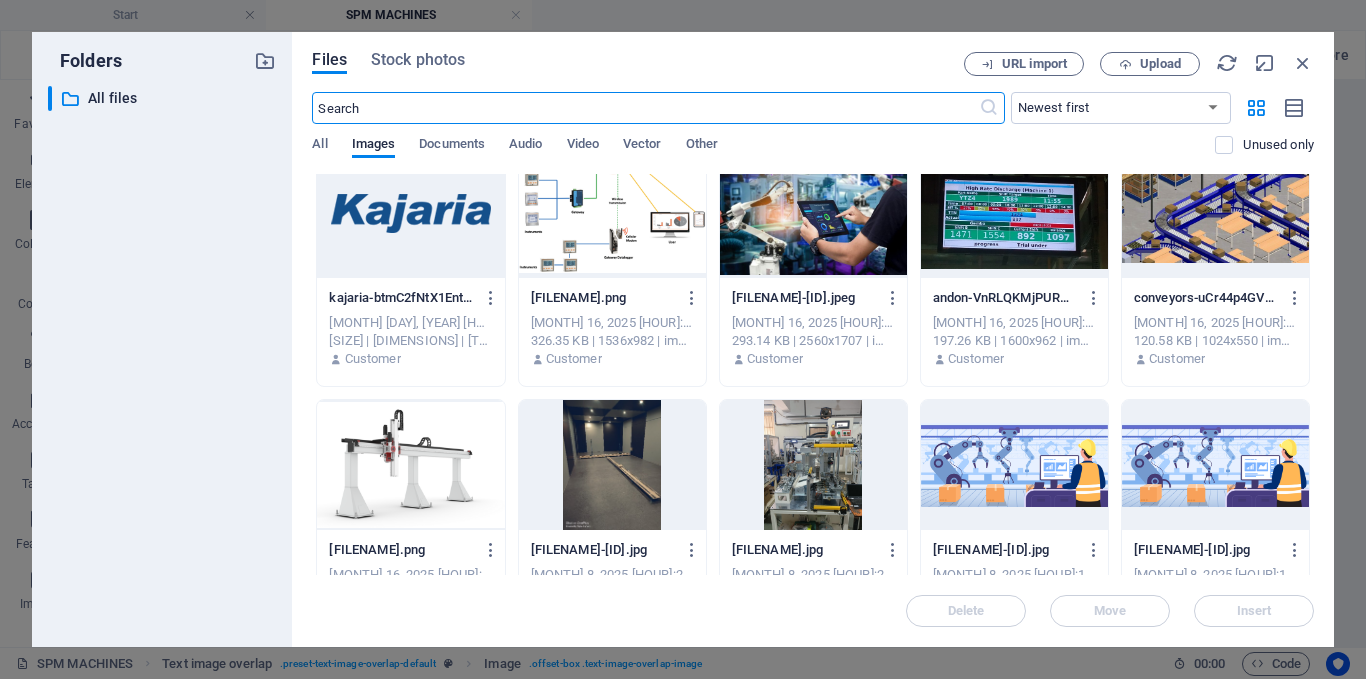 scroll, scrollTop: 1800, scrollLeft: 0, axis: vertical 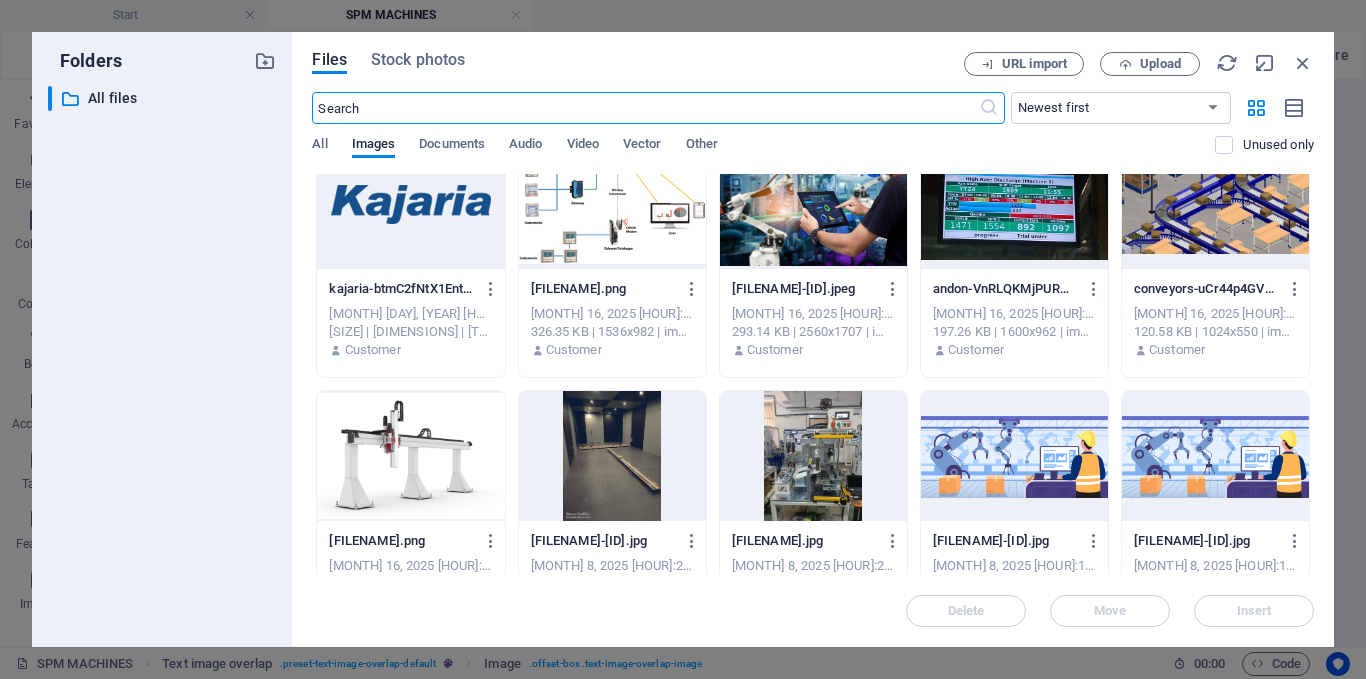 click at bounding box center (813, 456) 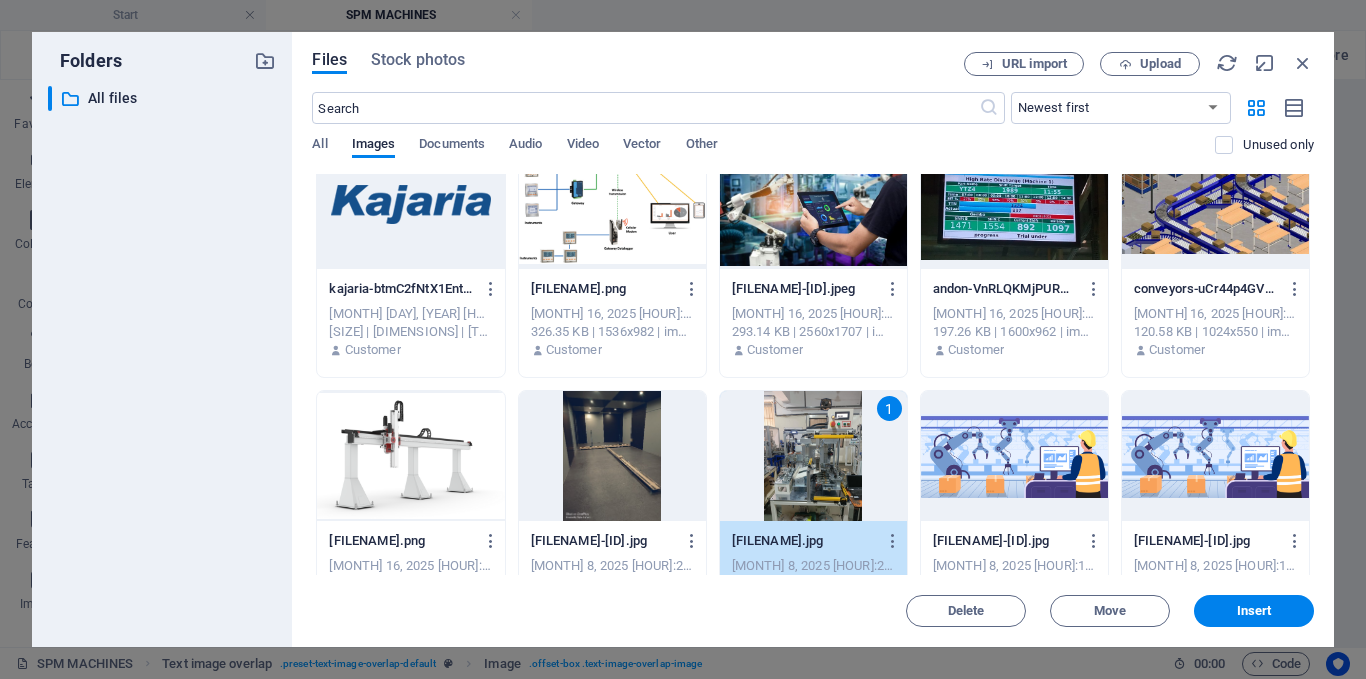 click on "1" at bounding box center (813, 456) 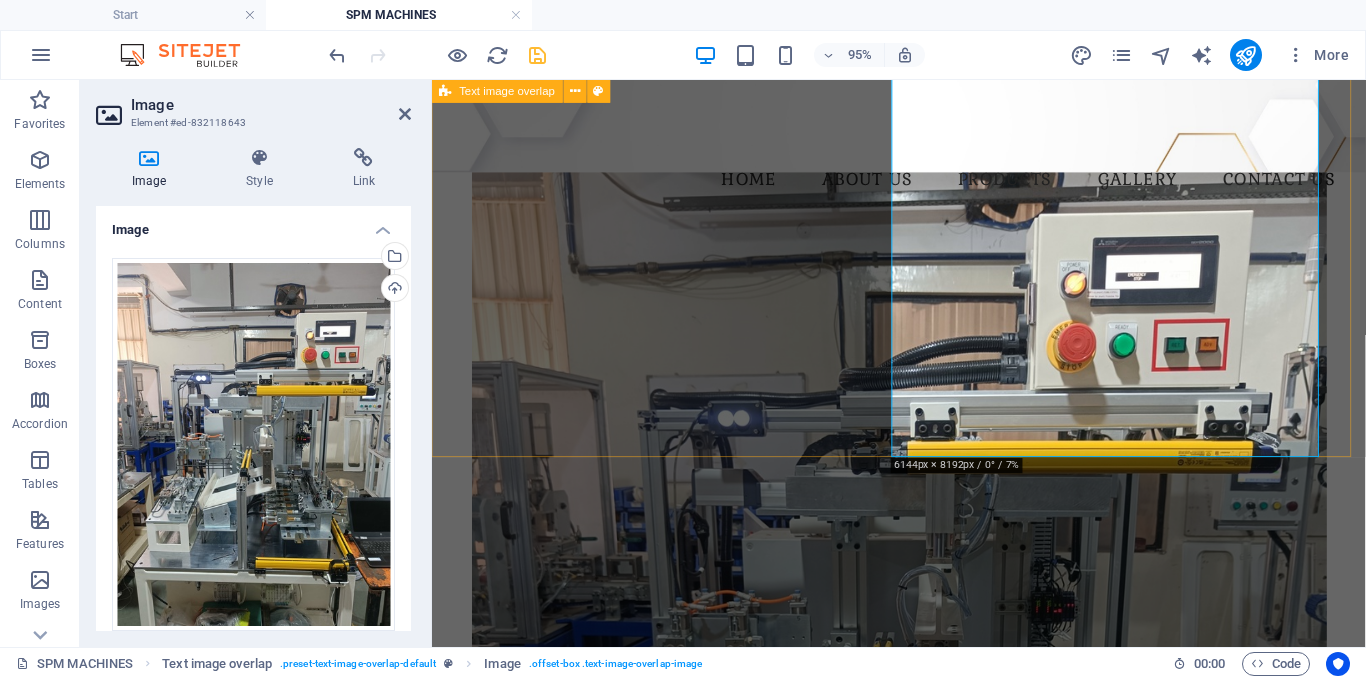 scroll, scrollTop: 300, scrollLeft: 0, axis: vertical 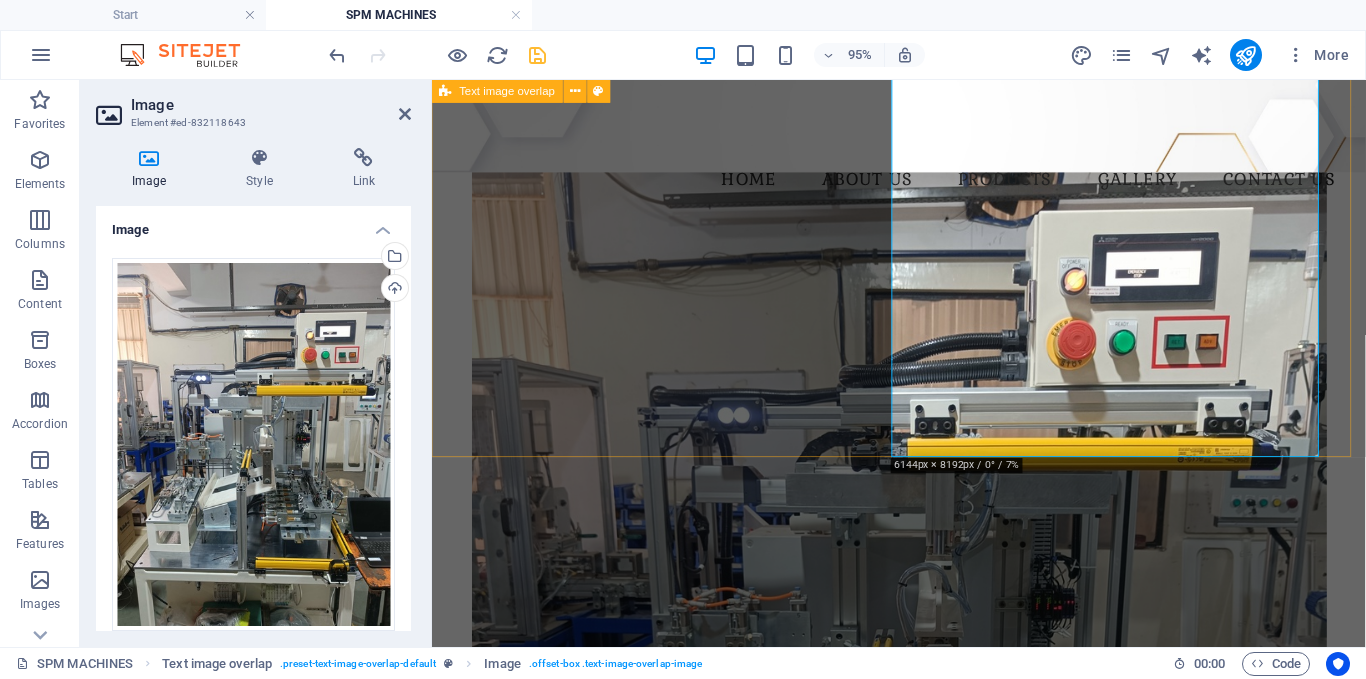 click on "Special Purpose Machine (SPM) We offer  end-to-end SPM automation solutions  customized for unique and repetitive industrial processes. Our team specializes in designing and building purpose-built machines that ensure  maximum productivity, precision, and operator safety  for demanding manufacturing environments." at bounding box center [923, 564] 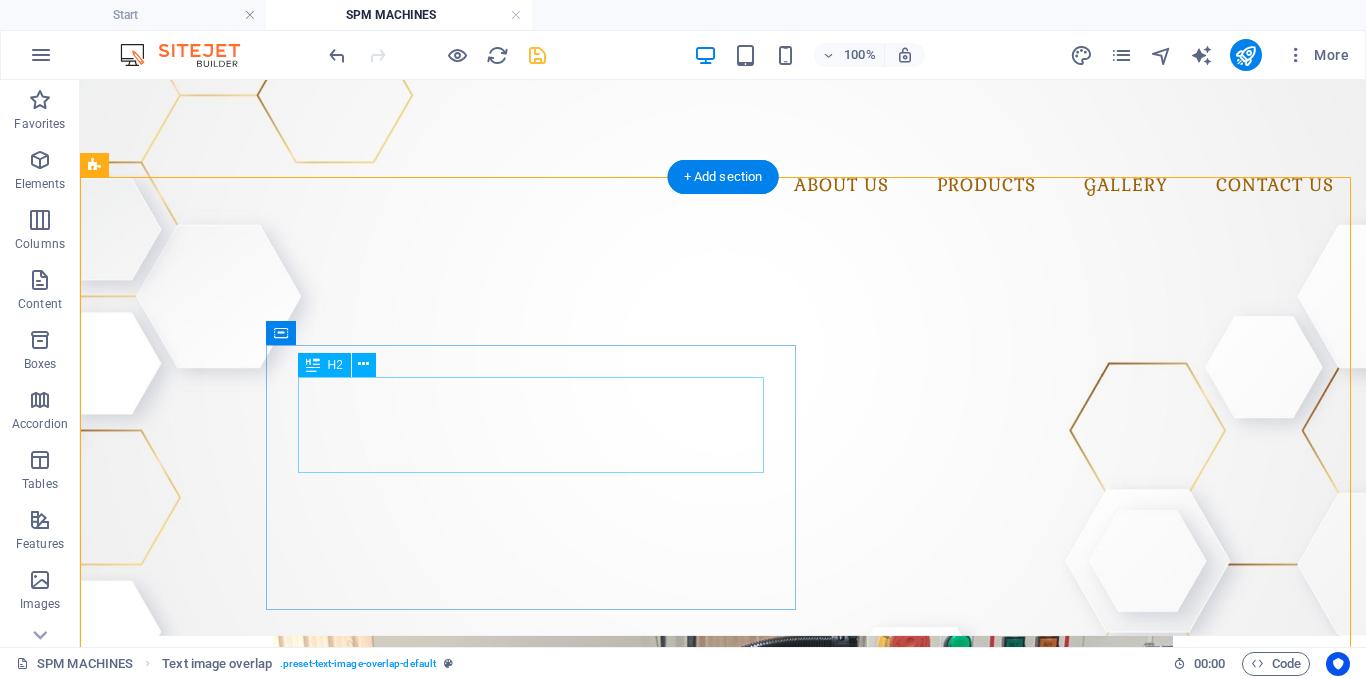 scroll, scrollTop: 0, scrollLeft: 0, axis: both 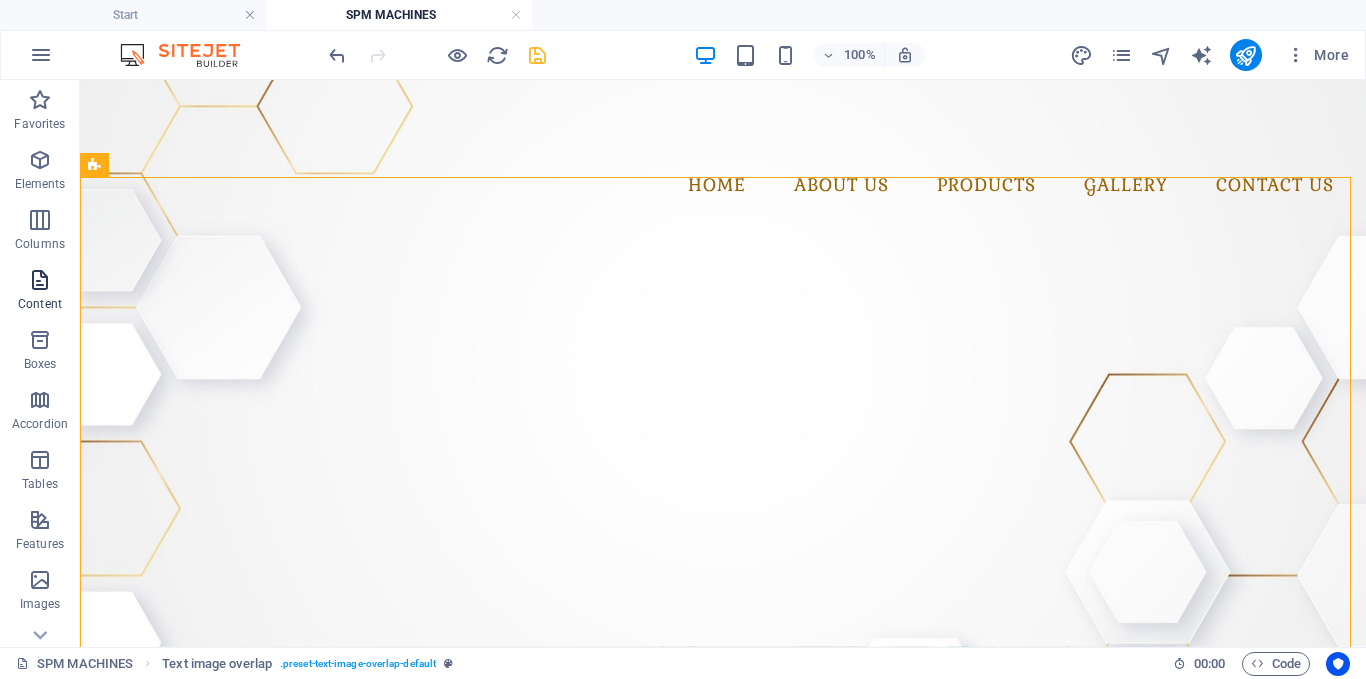 click on "Content" at bounding box center (40, 292) 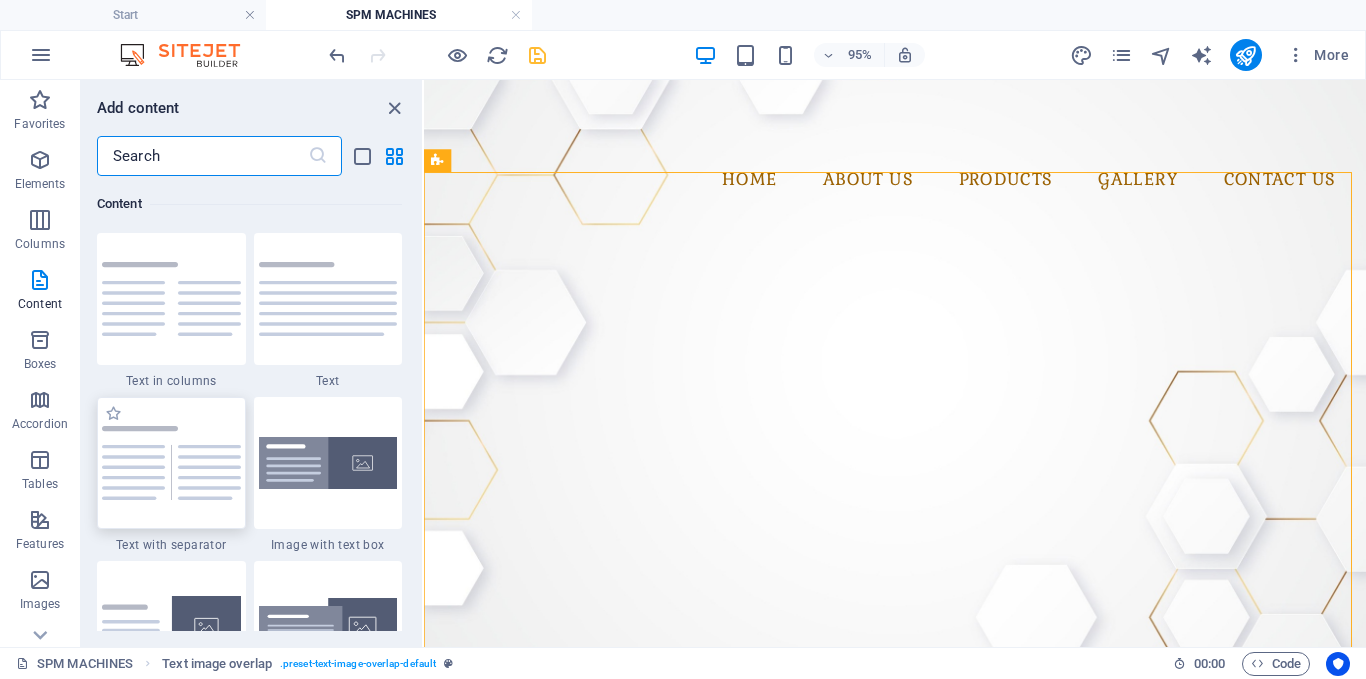 scroll, scrollTop: 3599, scrollLeft: 0, axis: vertical 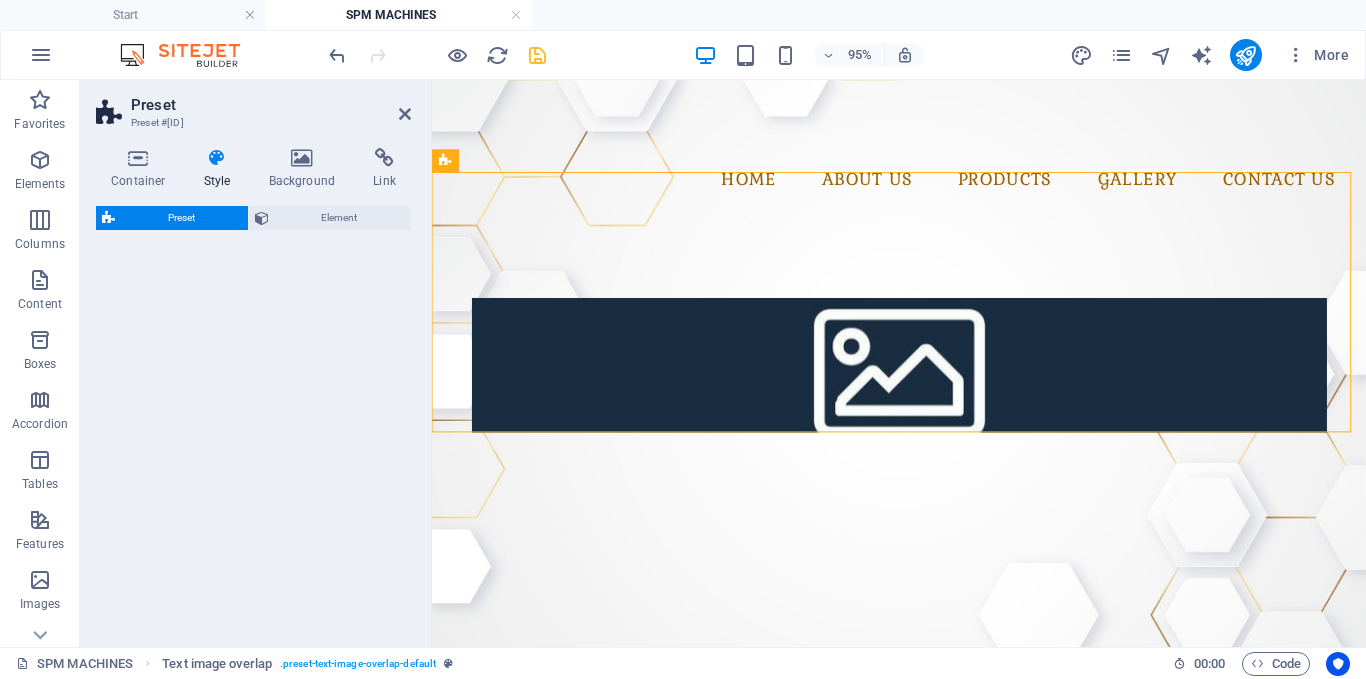 select on "rem" 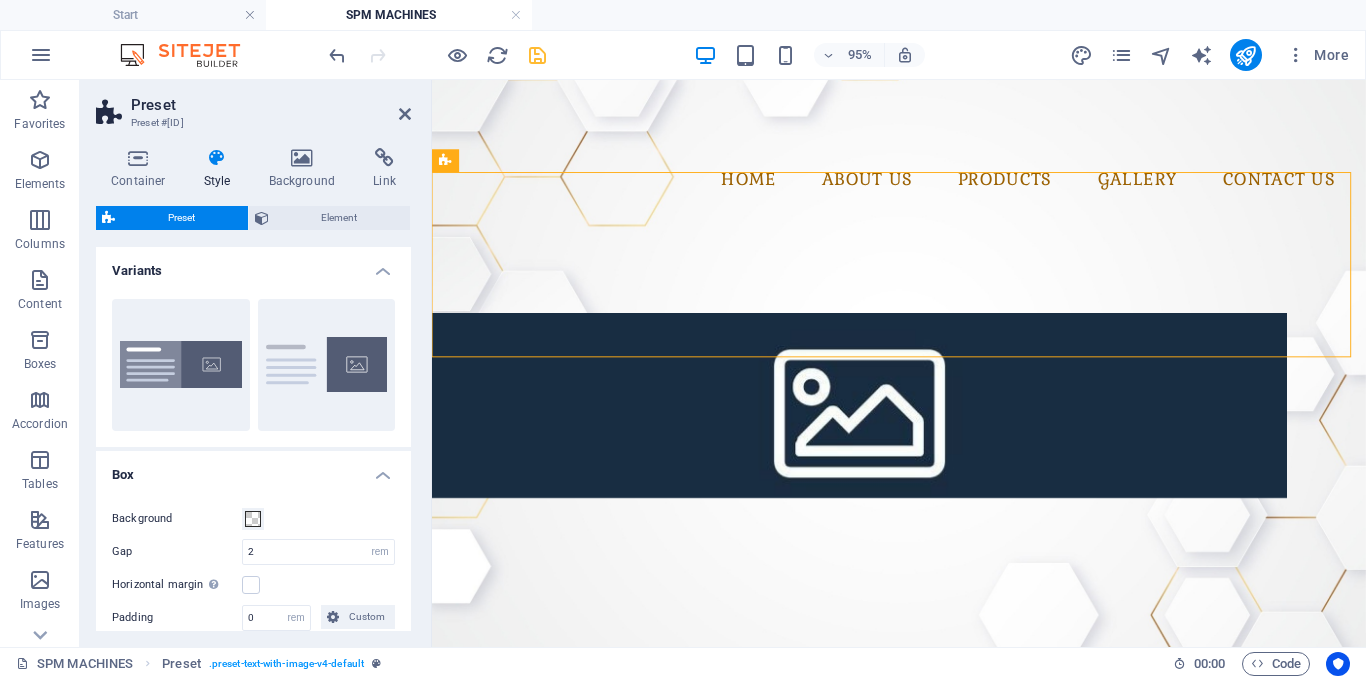 click at bounding box center [882, 422] 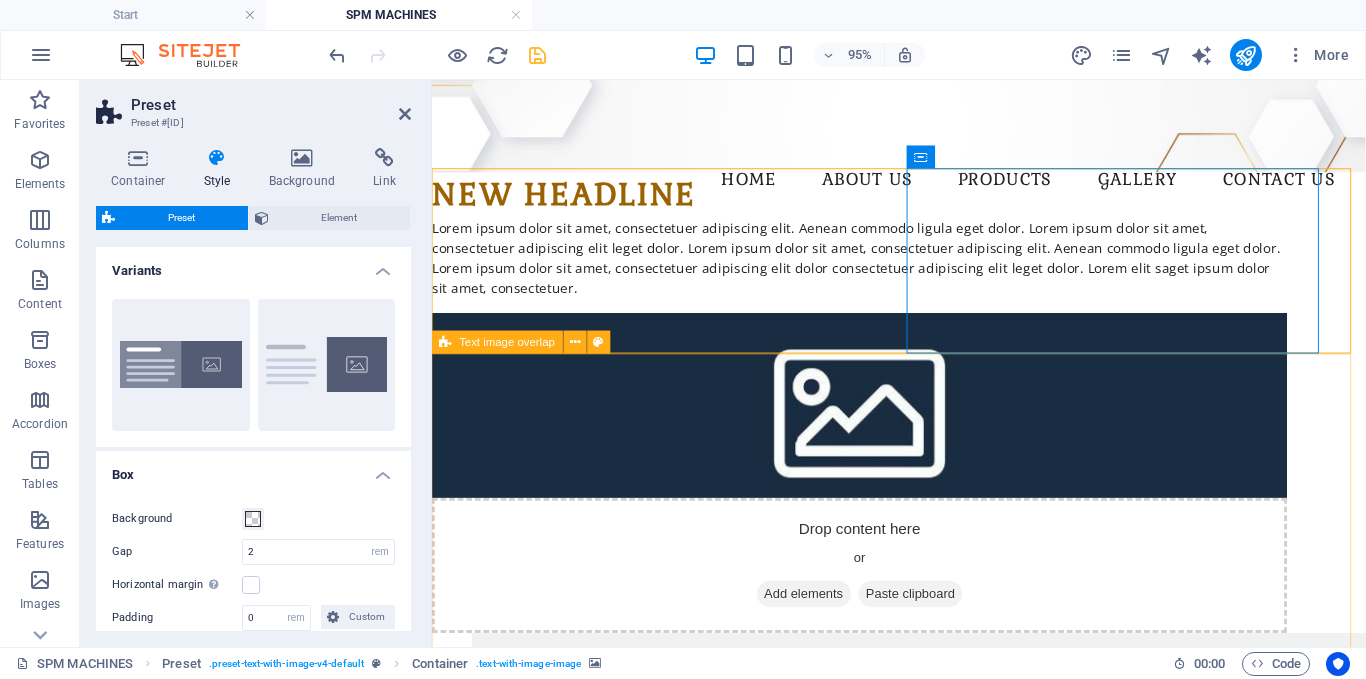 scroll, scrollTop: 500, scrollLeft: 0, axis: vertical 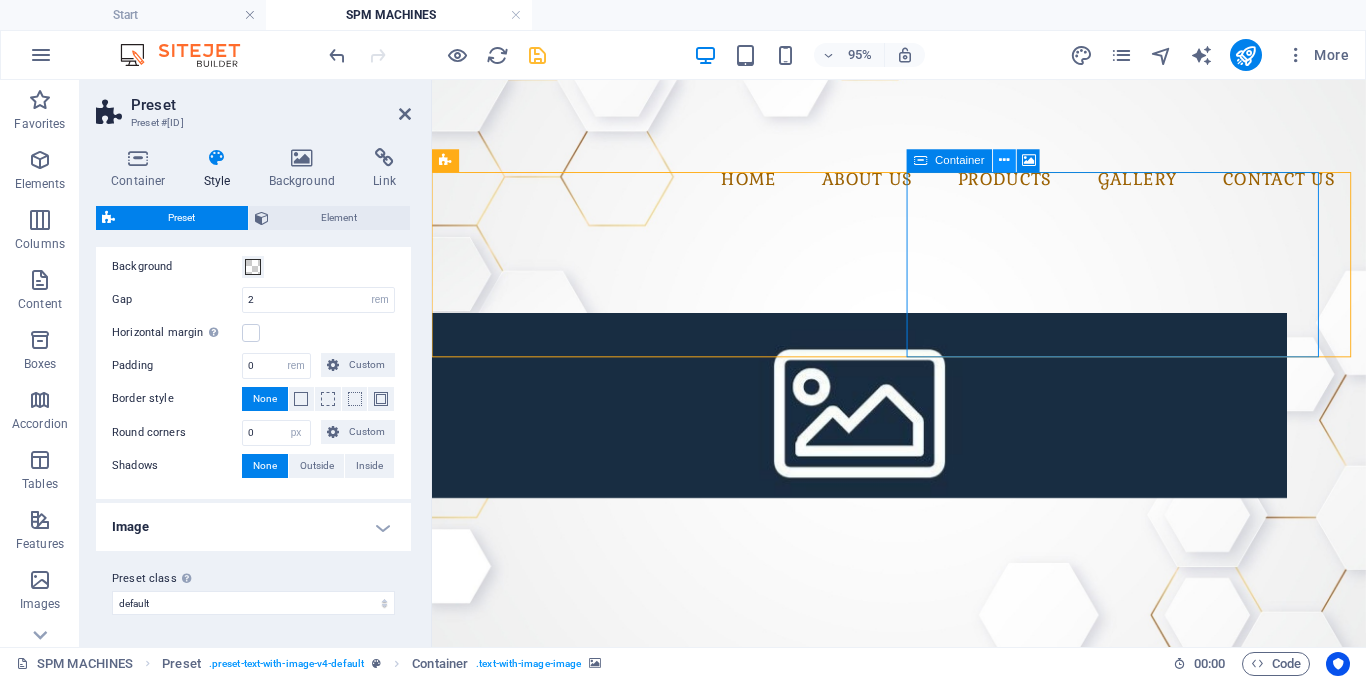 click at bounding box center [1005, 161] 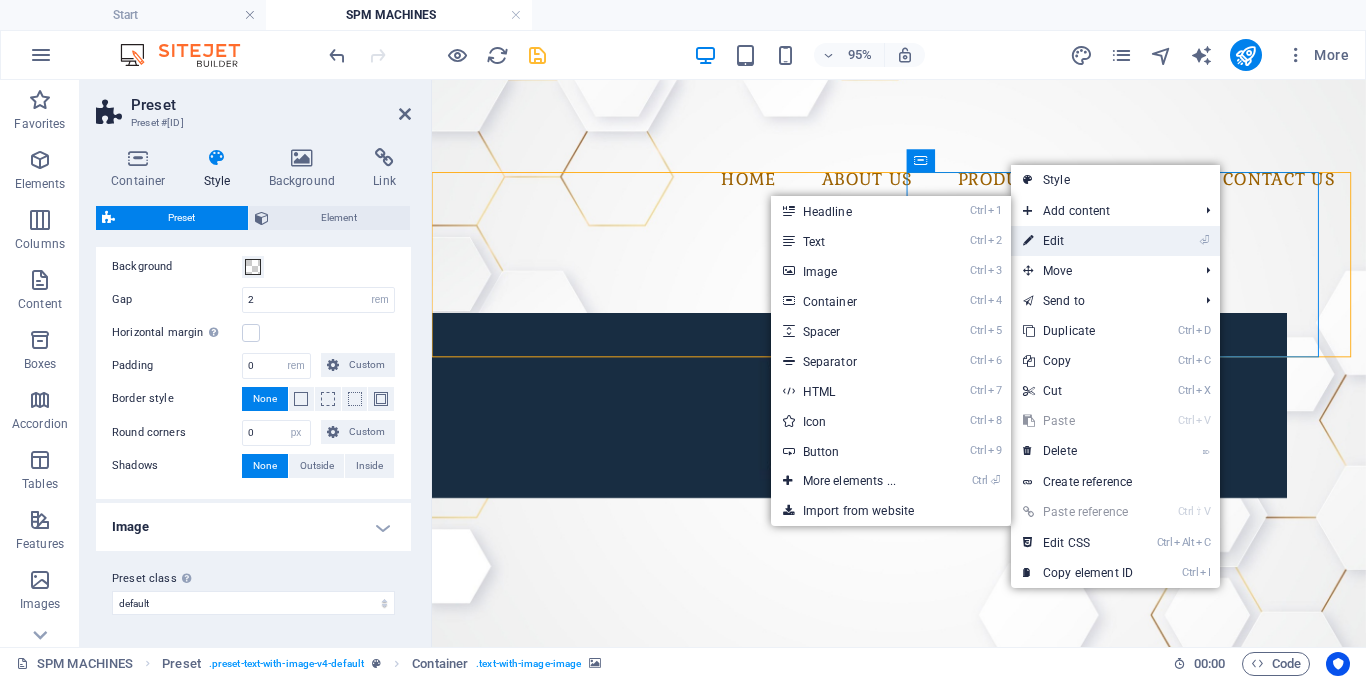 click on "⏎  Edit" at bounding box center [1078, 241] 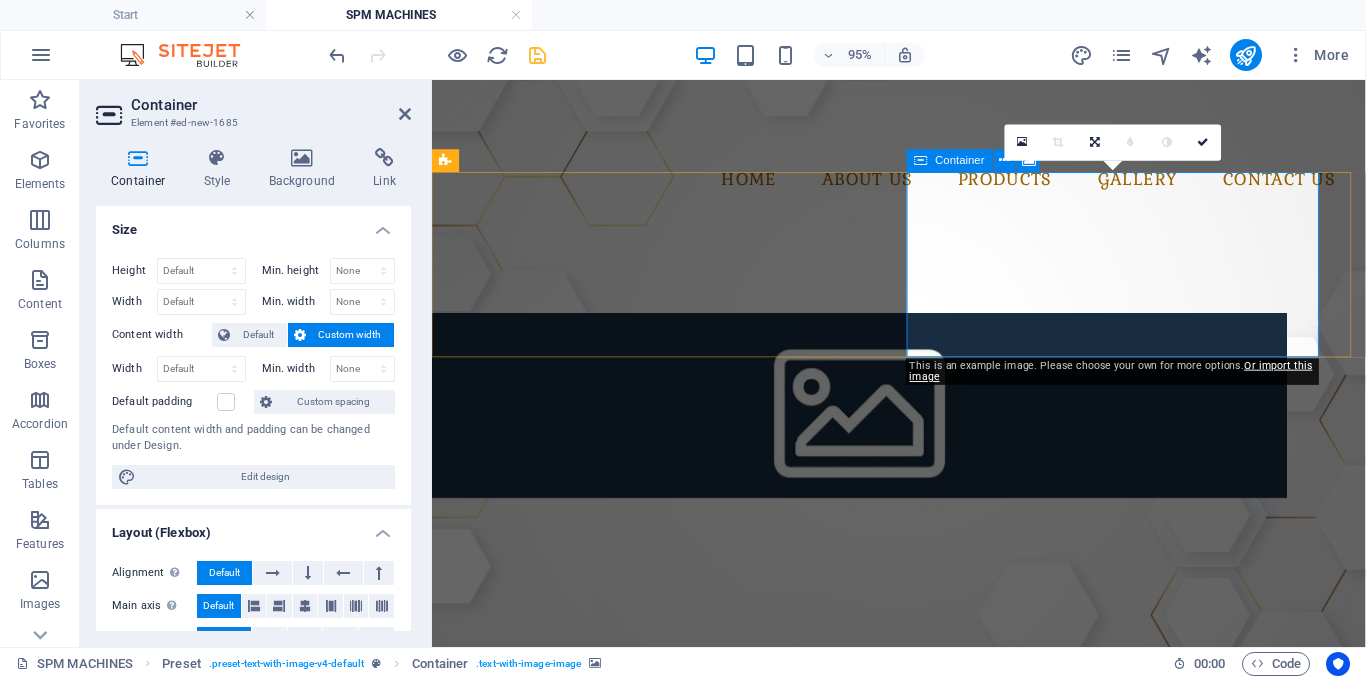click on "Drop content here or  Add elements  Paste clipboard" at bounding box center (882, 591) 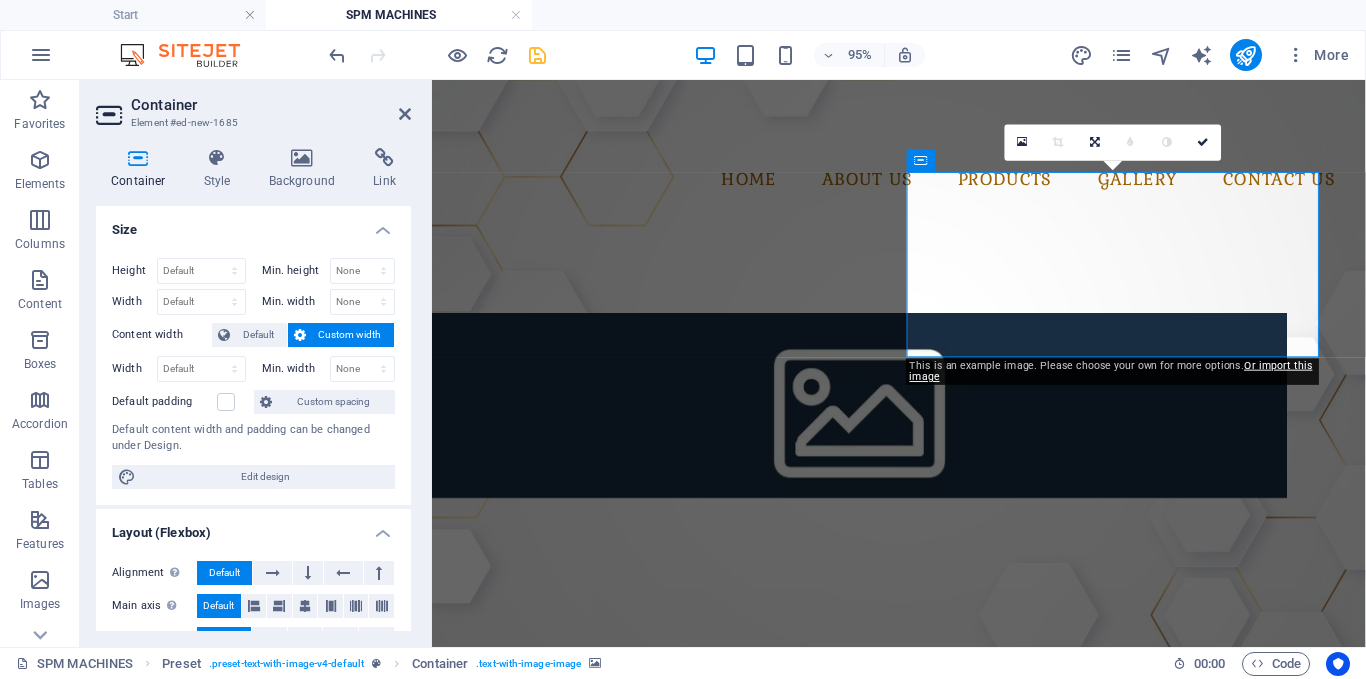 click at bounding box center [882, 422] 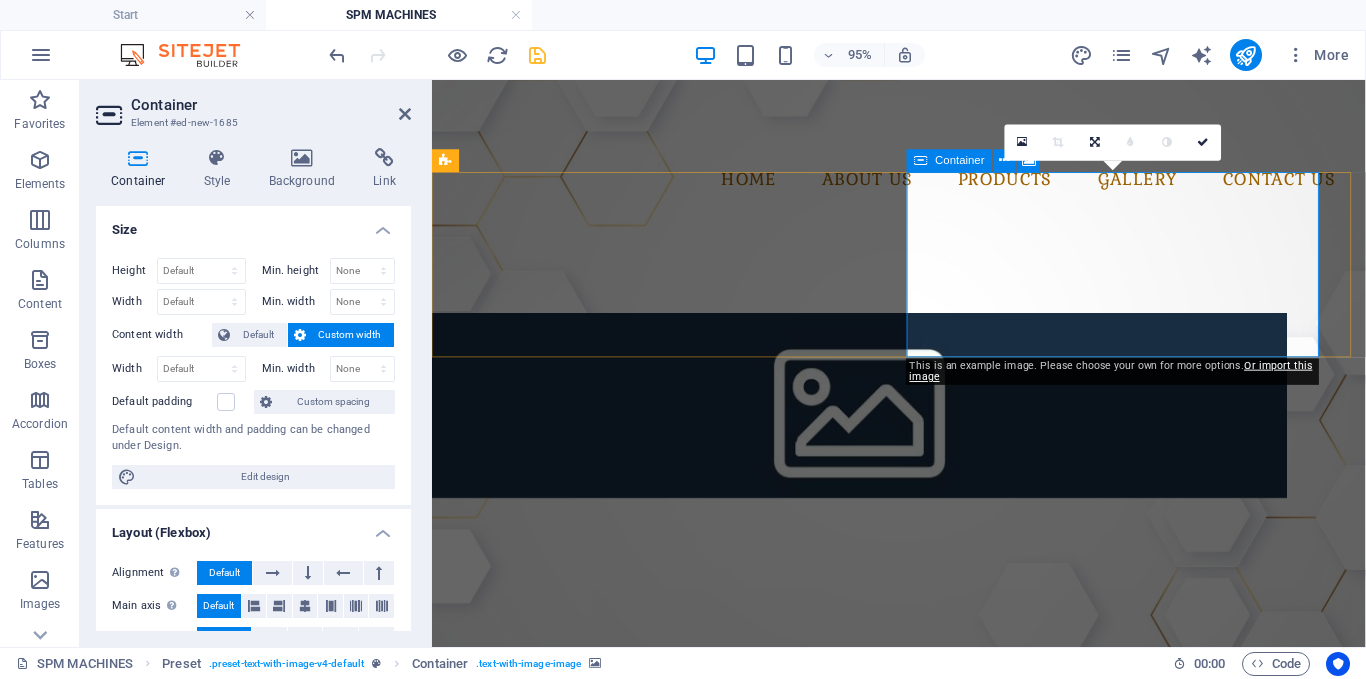 click on "Drop content here or  Add elements  Paste clipboard" at bounding box center [882, 591] 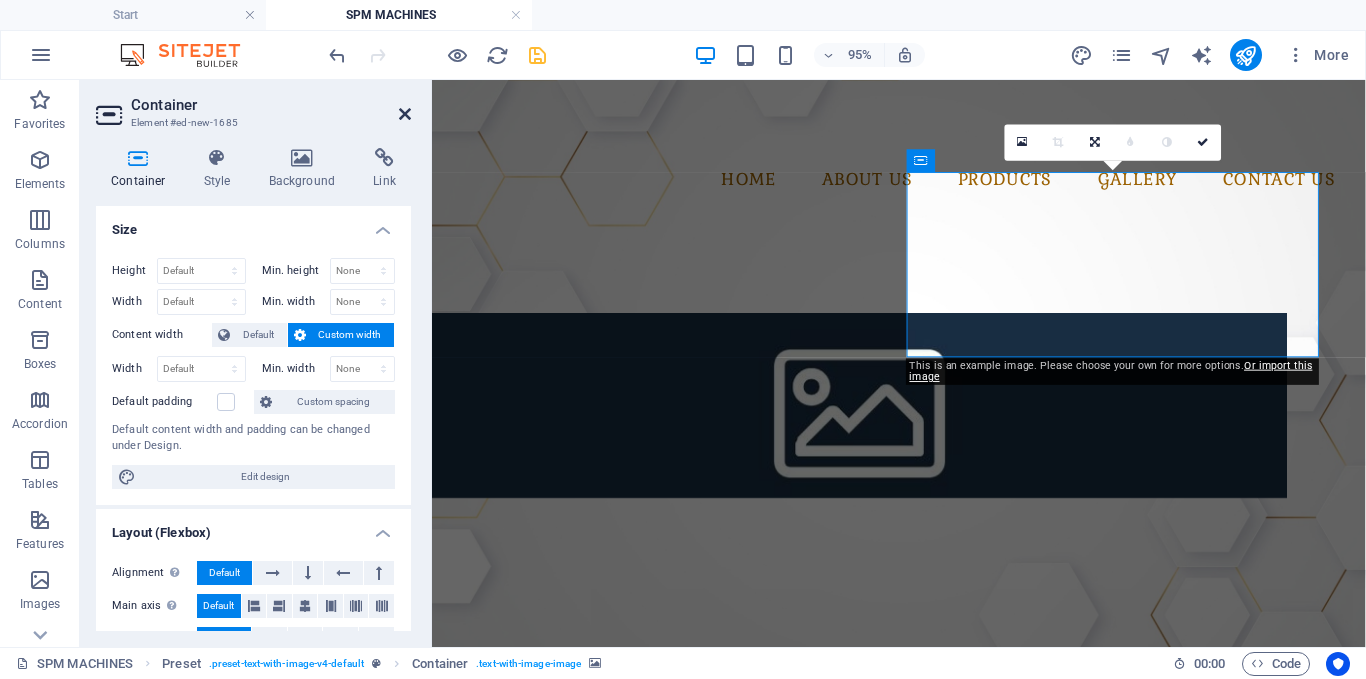 click at bounding box center (405, 114) 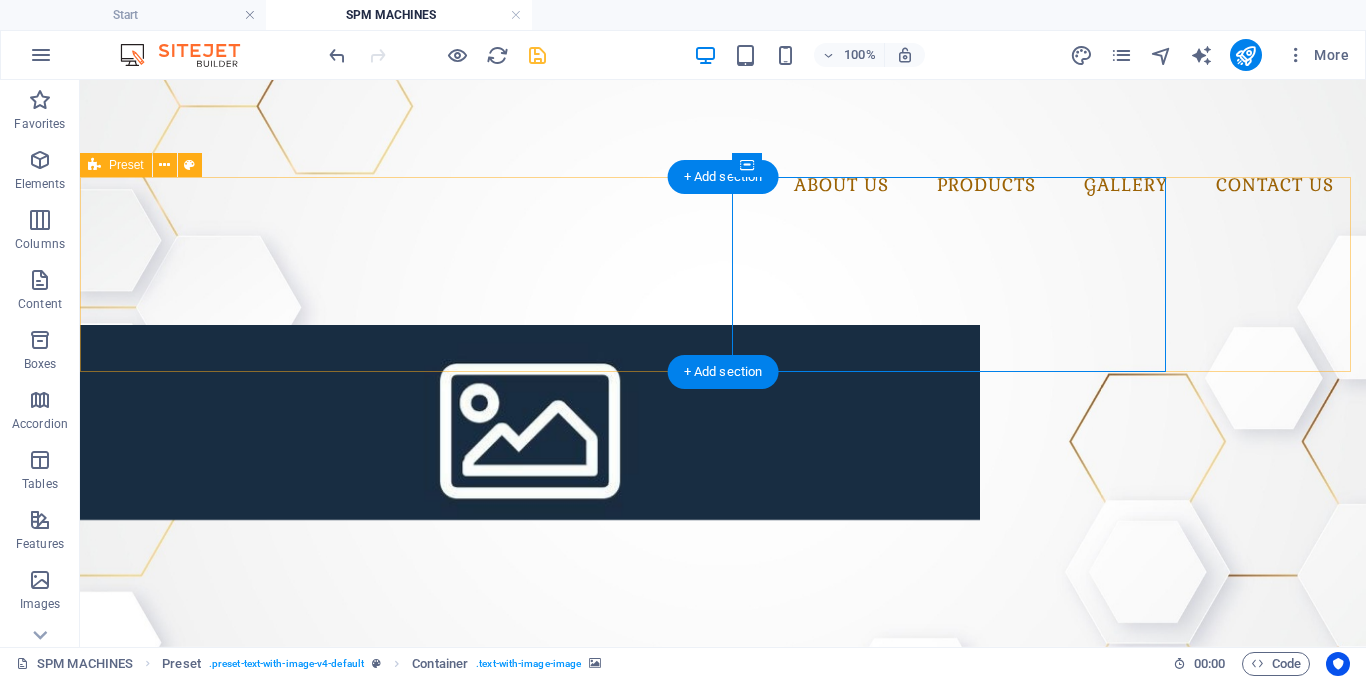 click on "New headline Lorem ipsum dolor sit amet, consectetuer adipiscing elit. Aenean commodo ligula eget dolor. Lorem ipsum dolor sit amet, consectetuer adipiscing elit leget dolor. Lorem ipsum dolor sit amet, consectetuer adipiscing elit. Aenean commodo ligula eget dolor. Lorem ipsum dolor sit amet, consectetuer adipiscing elit dolor consectetuer adipiscing elit leget dolor. Lorem elit saget ipsum dolor sit amet, consectetuer. Drop content here or  Add elements  Paste clipboard" at bounding box center [723, 419] 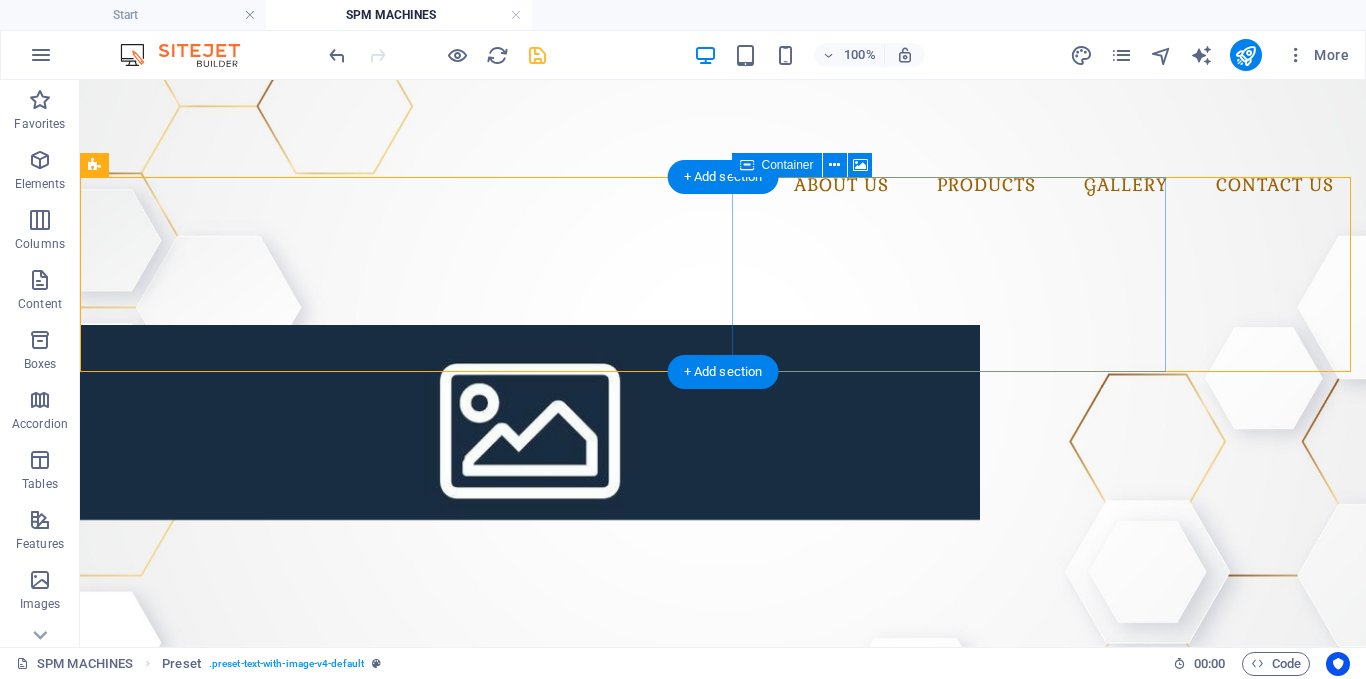 click on "Drop content here or  Add elements  Paste clipboard" at bounding box center (530, 591) 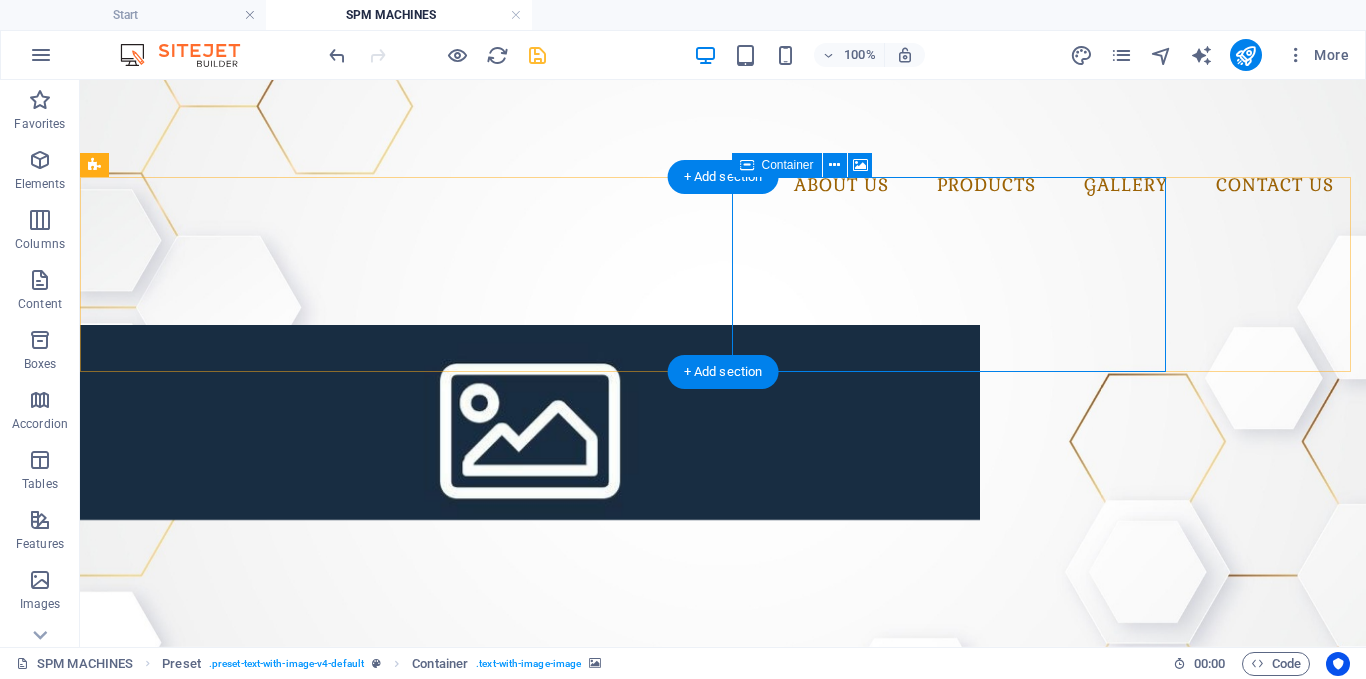 click on "Drop content here or  Add elements  Paste clipboard" at bounding box center (530, 591) 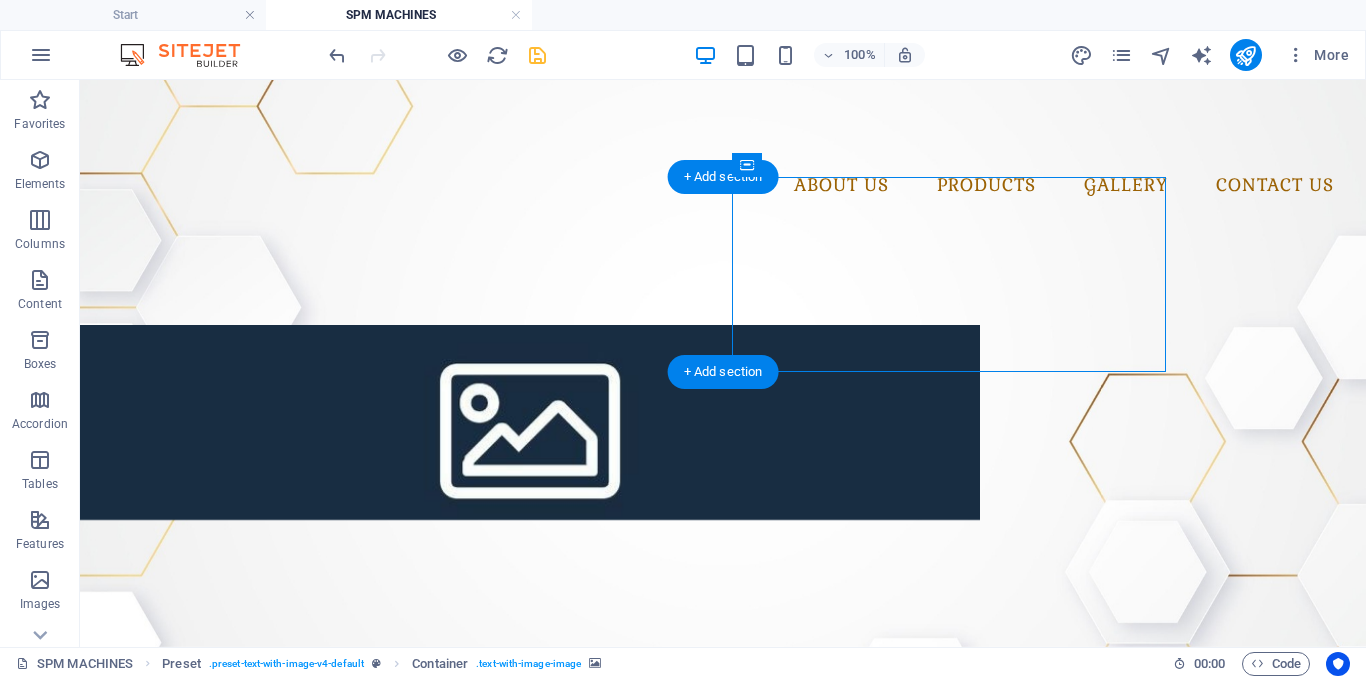 click at bounding box center (530, 422) 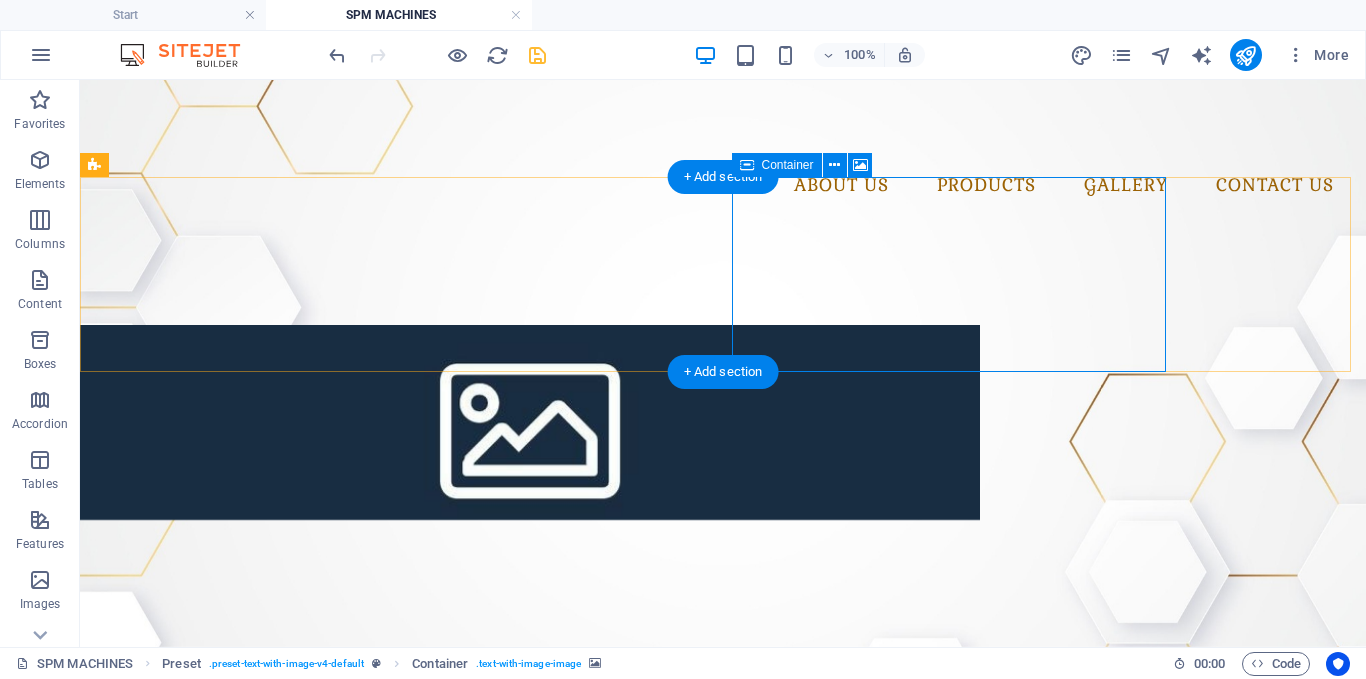 click at bounding box center (430, 621) 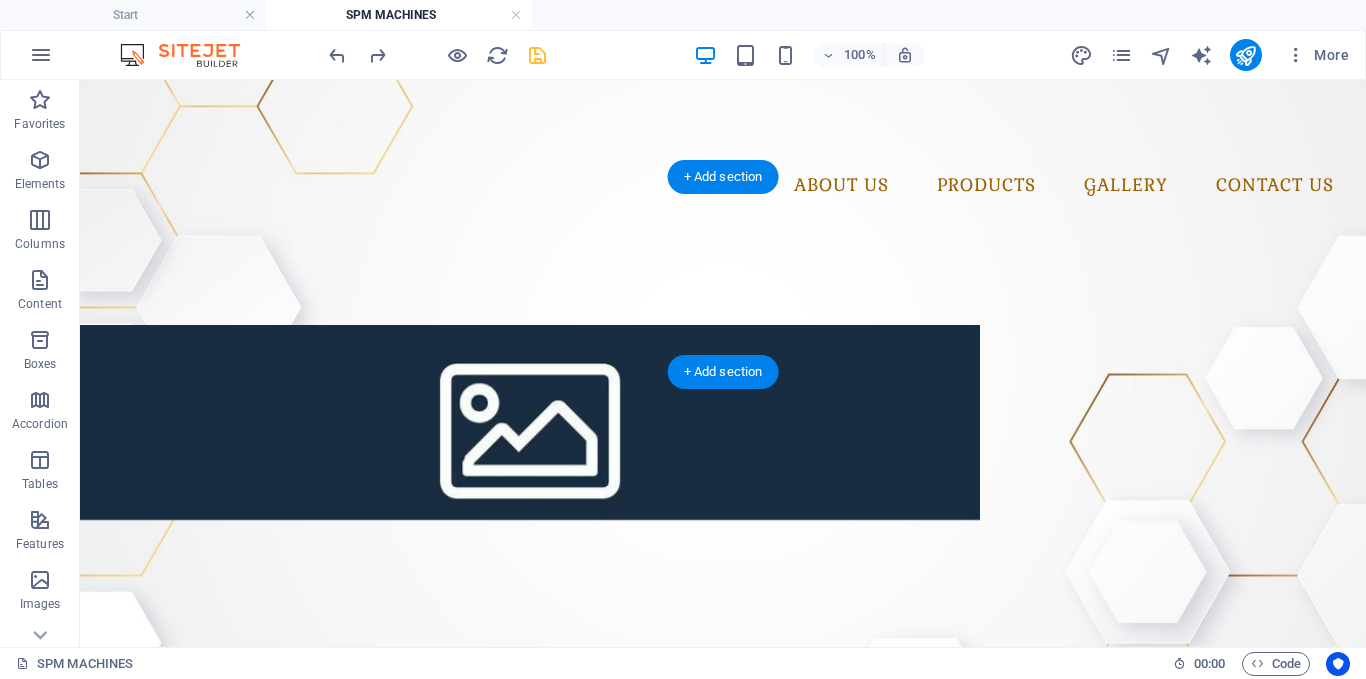 click at bounding box center (530, 422) 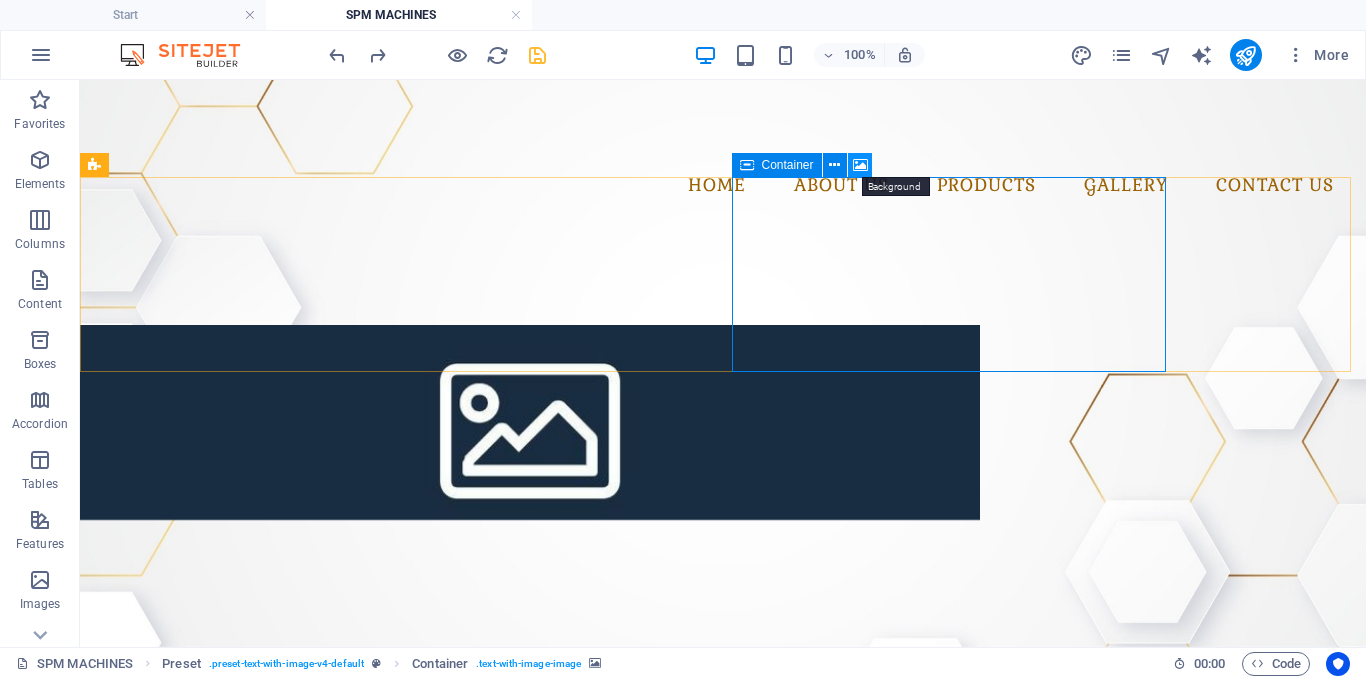 click at bounding box center [860, 165] 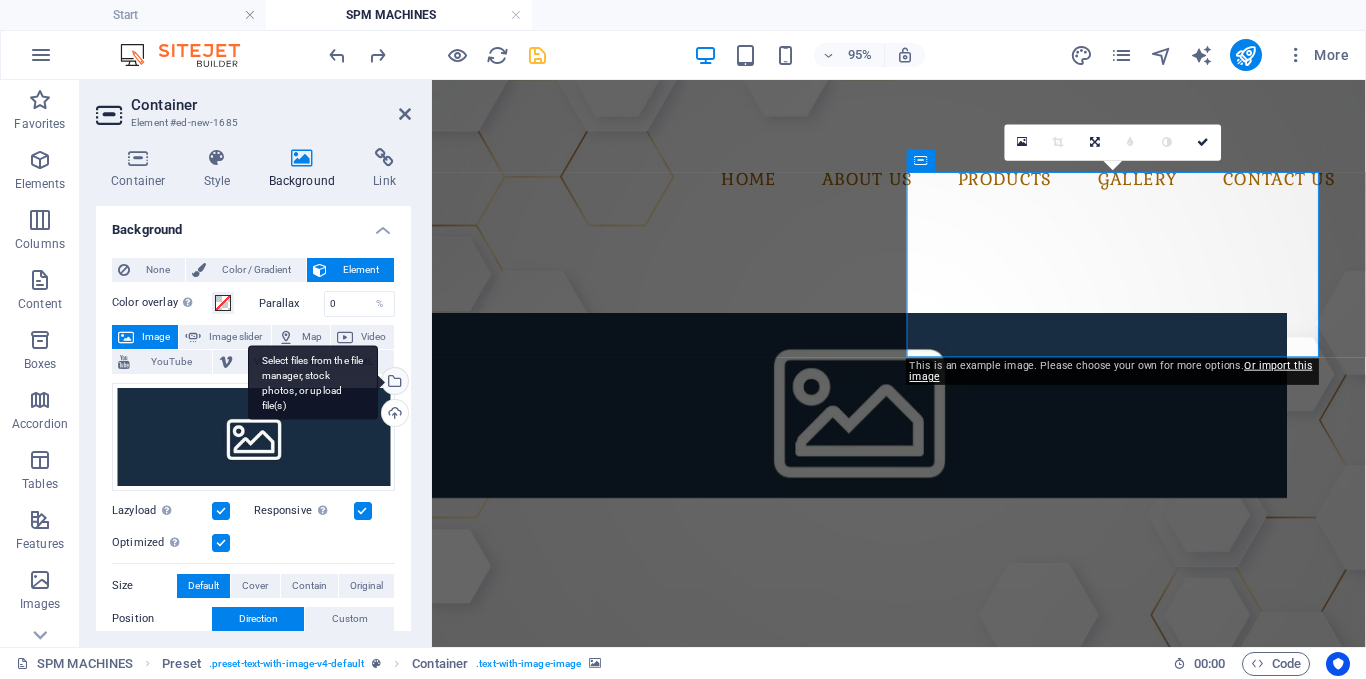 click on "Select files from the file manager, stock photos, or upload file(s)" at bounding box center [393, 383] 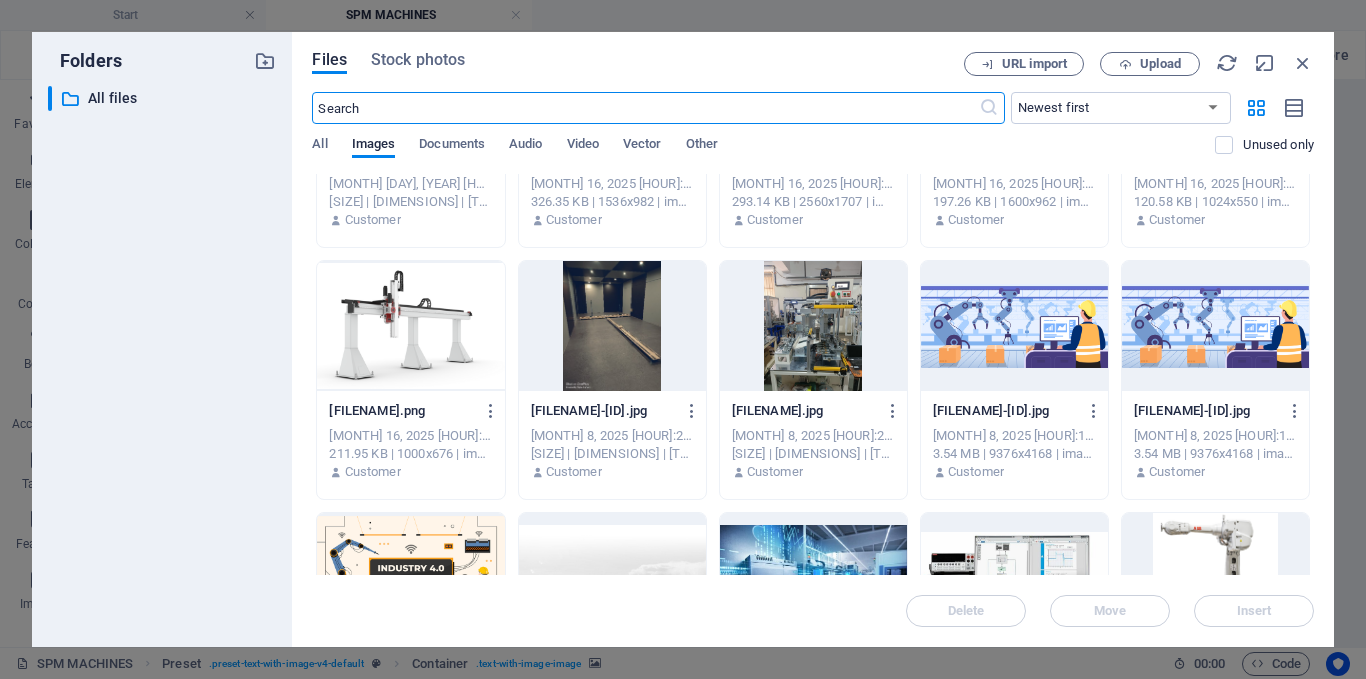 scroll, scrollTop: 1999, scrollLeft: 0, axis: vertical 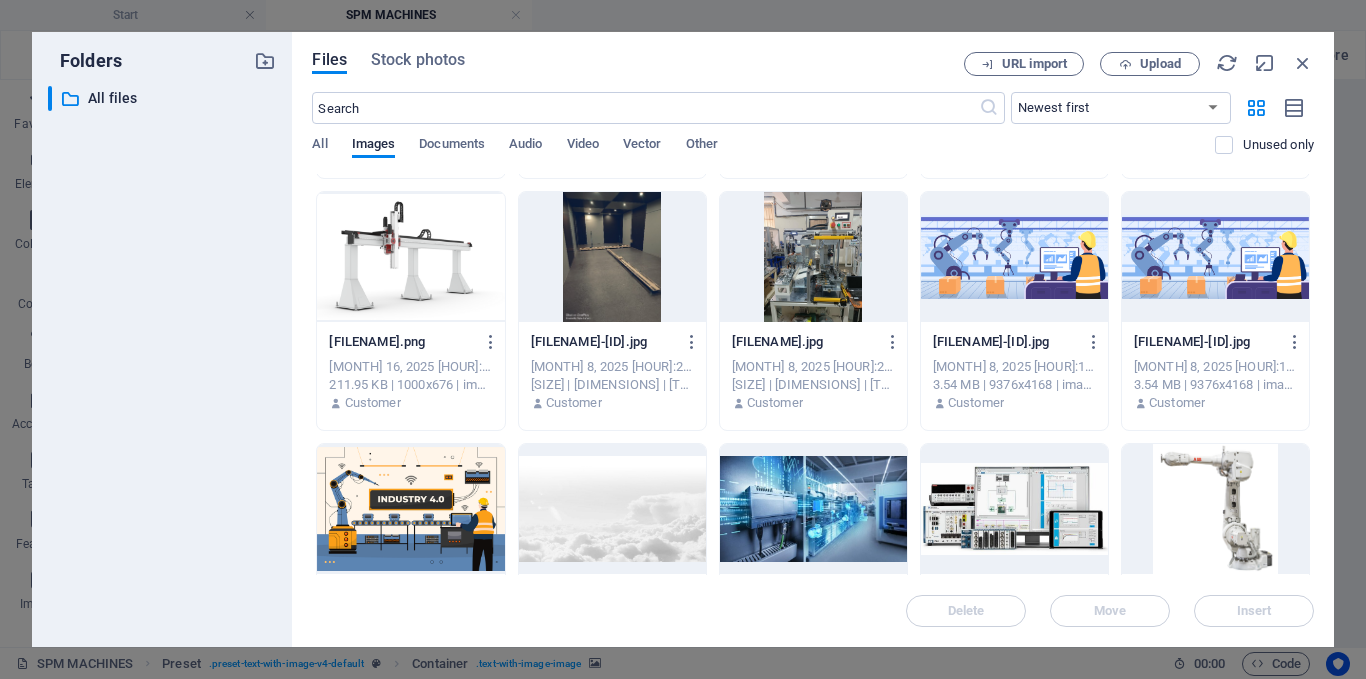 click on "IMG20240620113027-bTxLc5x6wUzkkIk5Ytxv2g.jpg" at bounding box center [804, 342] 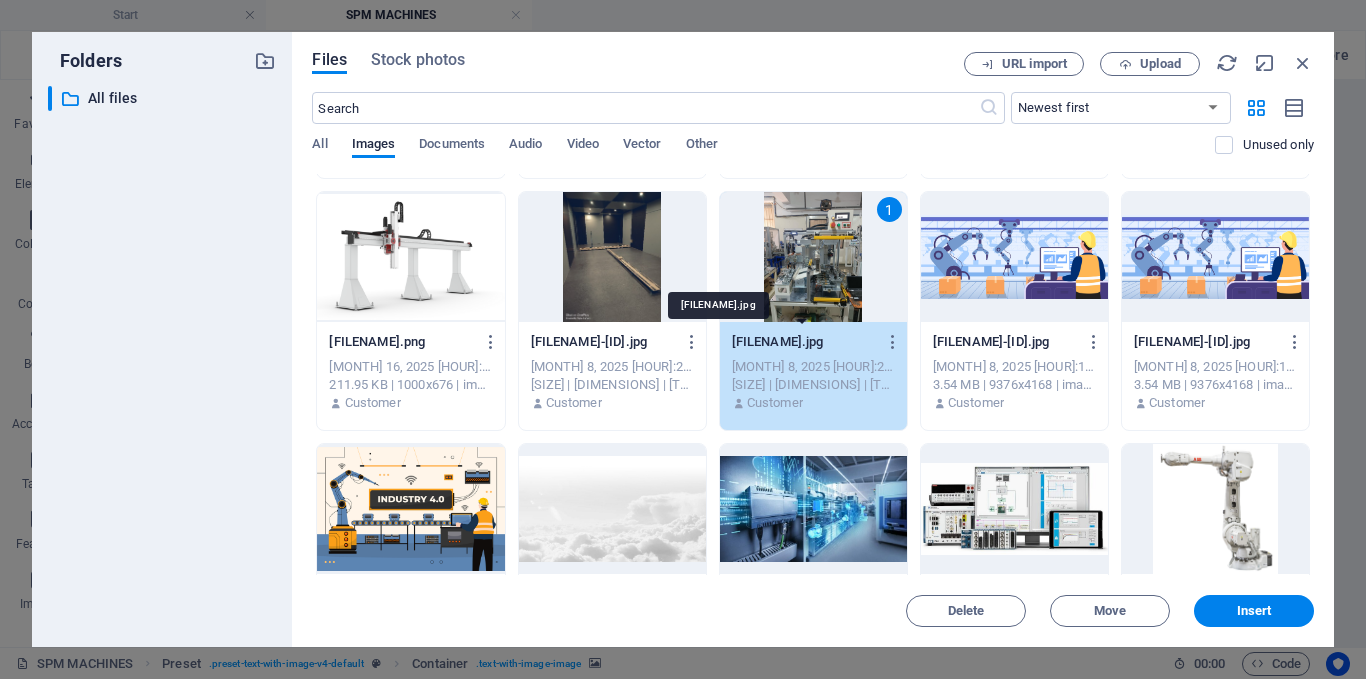 click on "IMG20240620113027-bTxLc5x6wUzkkIk5Ytxv2g.jpg" at bounding box center [804, 342] 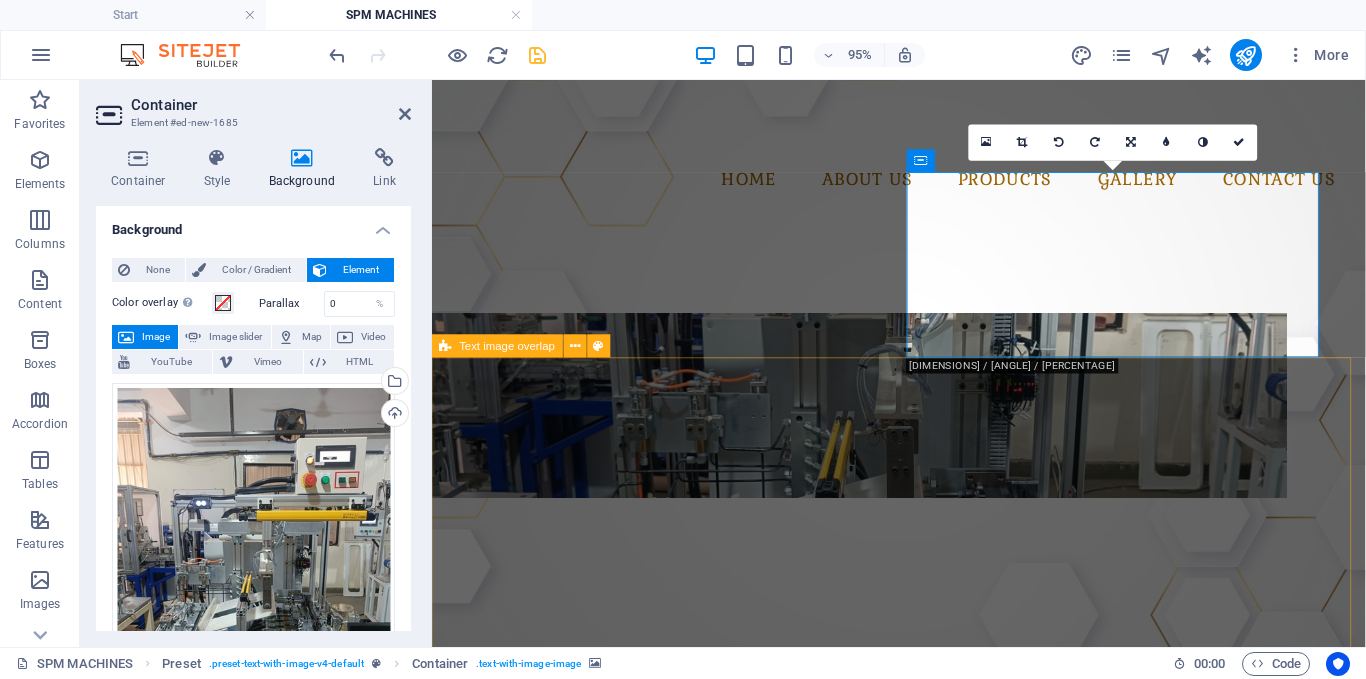 click on "Special Purpose Machine (SPM) We offer  end-to-end SPM automation solutions  customized for unique and repetitive industrial processes. Our team specializes in designing and building purpose-built machines that ensure  maximum productivity, precision, and operator safety  for demanding manufacturing environments." at bounding box center (923, 1349) 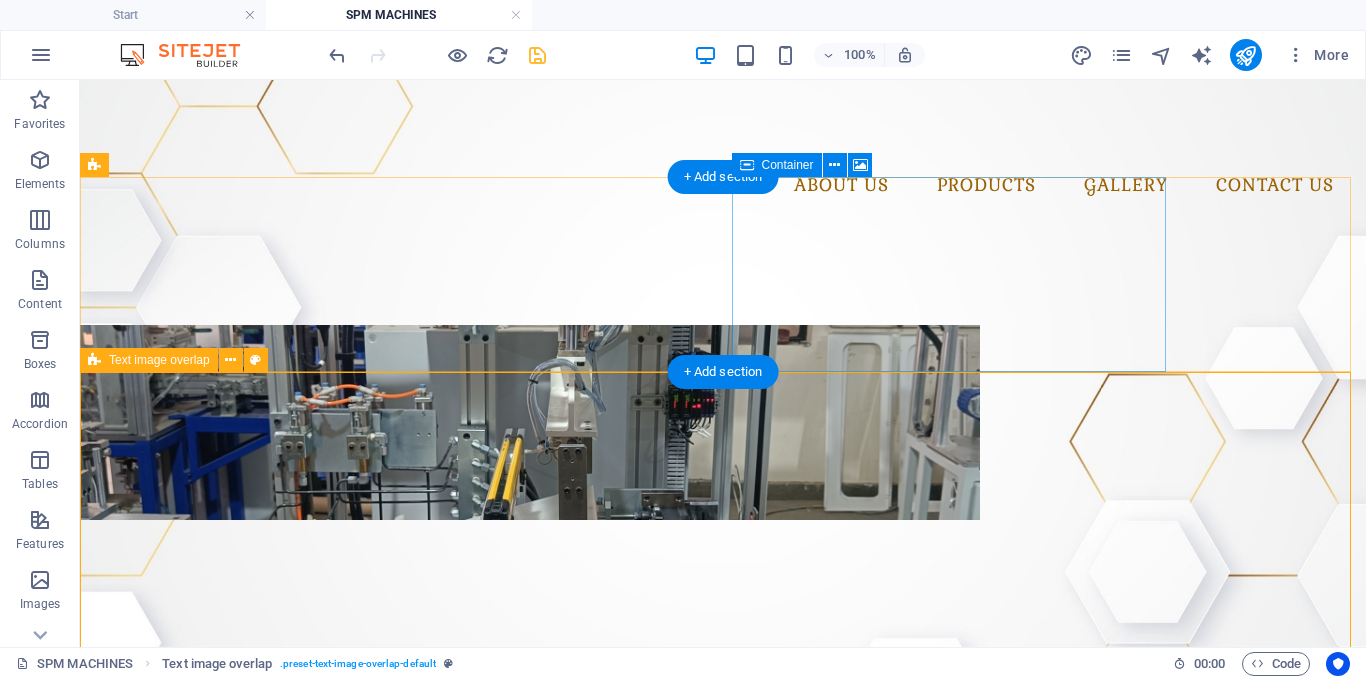 click on "Drop content here or  Add elements  Paste clipboard" at bounding box center [530, 591] 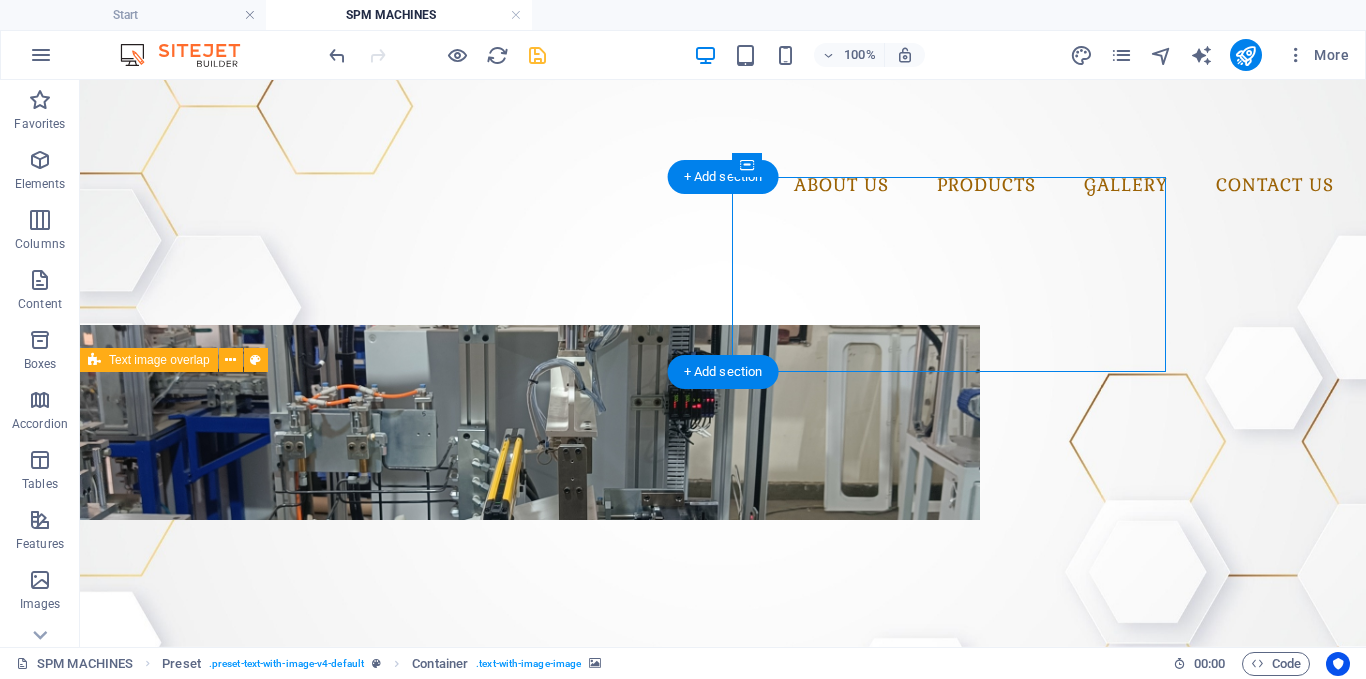 click at bounding box center [530, 422] 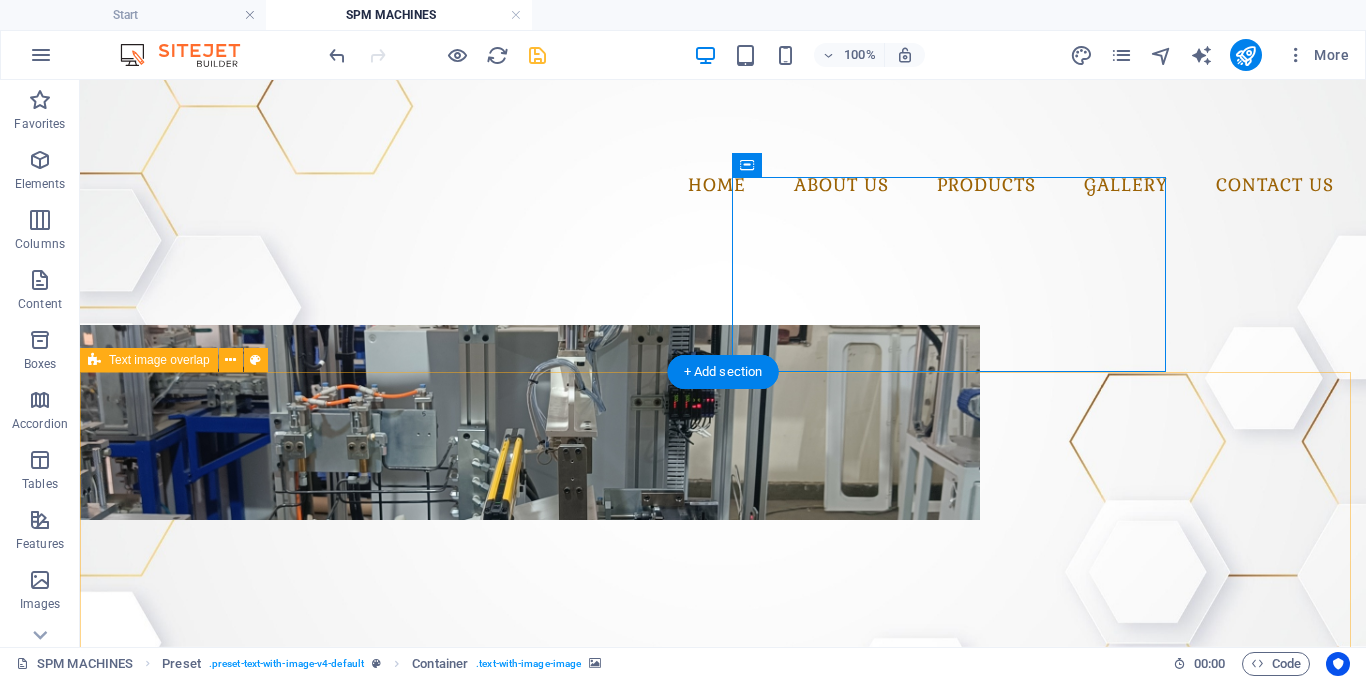 click on "Special Purpose Machine (SPM) We offer  end-to-end SPM automation solutions  customized for unique and repetitive industrial processes. Our team specializes in designing and building purpose-built machines that ensure  maximum productivity, precision, and operator safety  for demanding manufacturing environments." at bounding box center (723, 1349) 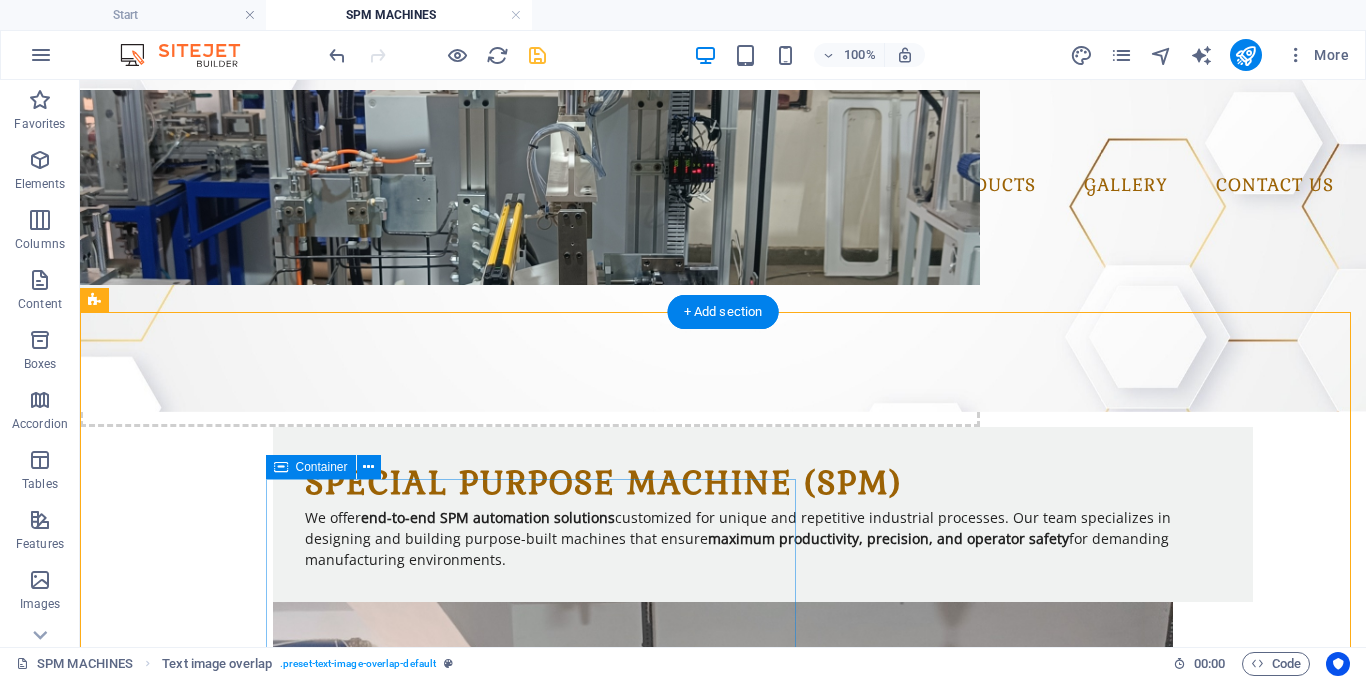 scroll, scrollTop: 0, scrollLeft: 0, axis: both 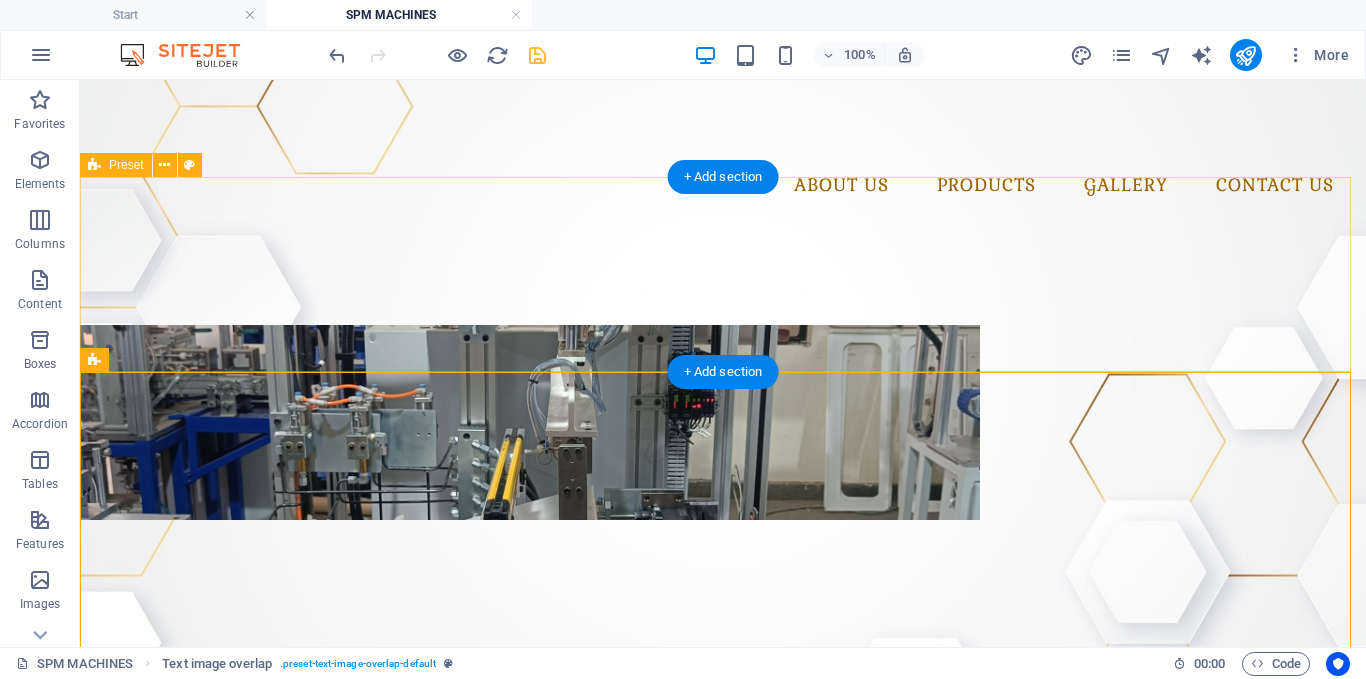 click on "New headline Lorem ipsum dolor sit amet, consectetuer adipiscing elit. Aenean commodo ligula eget dolor. Lorem ipsum dolor sit amet, consectetuer adipiscing elit leget dolor. Lorem ipsum dolor sit amet, consectetuer adipiscing elit. Aenean commodo ligula eget dolor. Lorem ipsum dolor sit amet, consectetuer adipiscing elit dolor consectetuer adipiscing elit leget dolor. Lorem elit saget ipsum dolor sit amet, consectetuer. Drop content here or  Add elements  Paste clipboard" at bounding box center [723, 419] 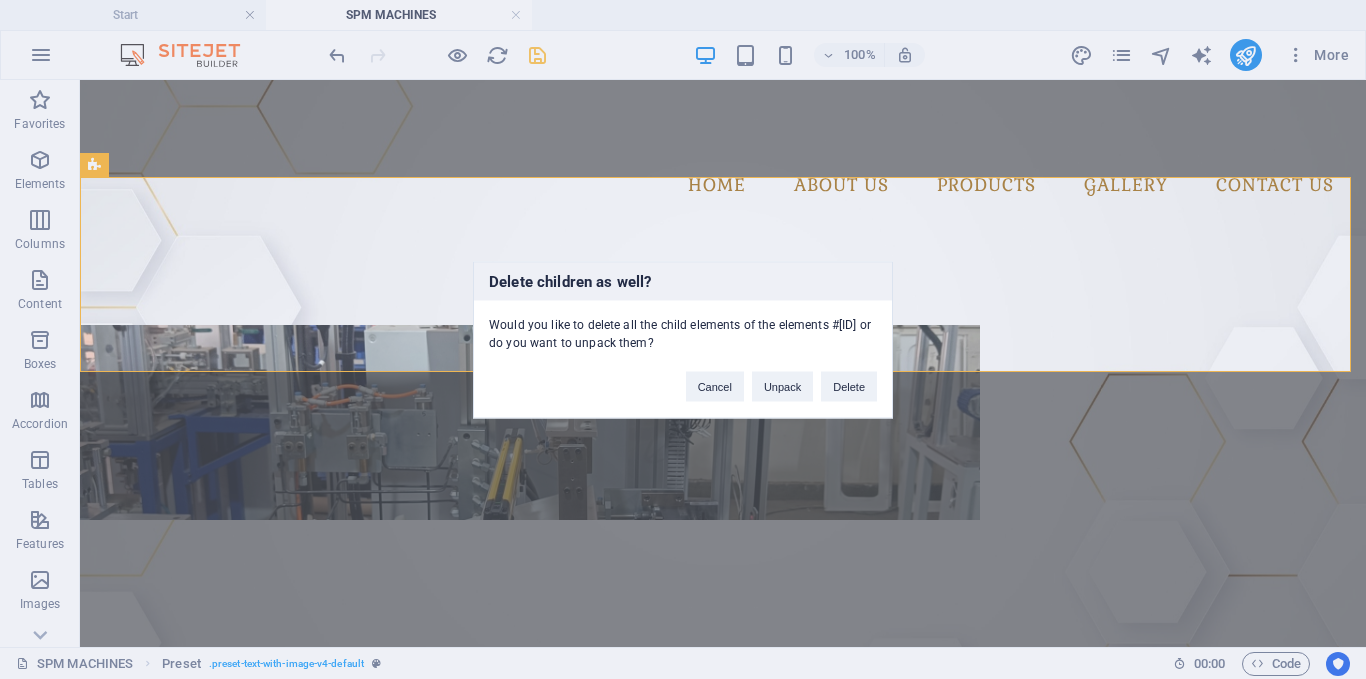 type 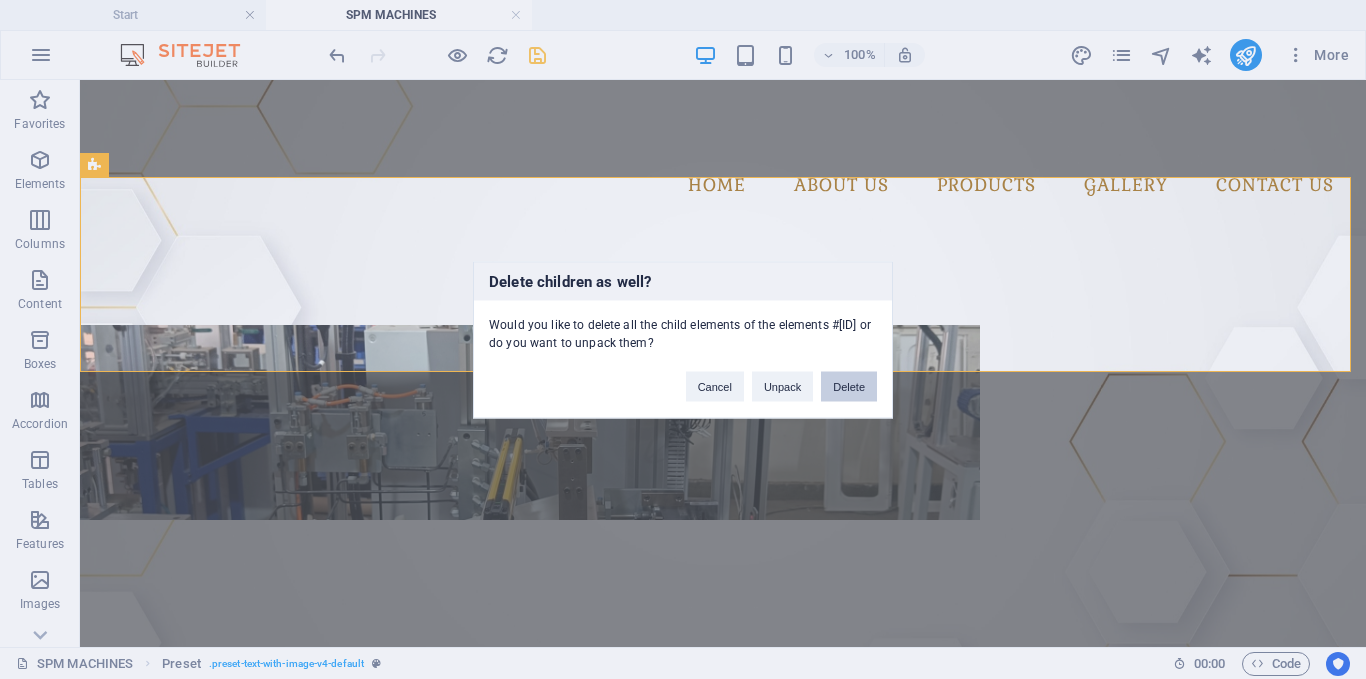 click on "Delete" at bounding box center (849, 386) 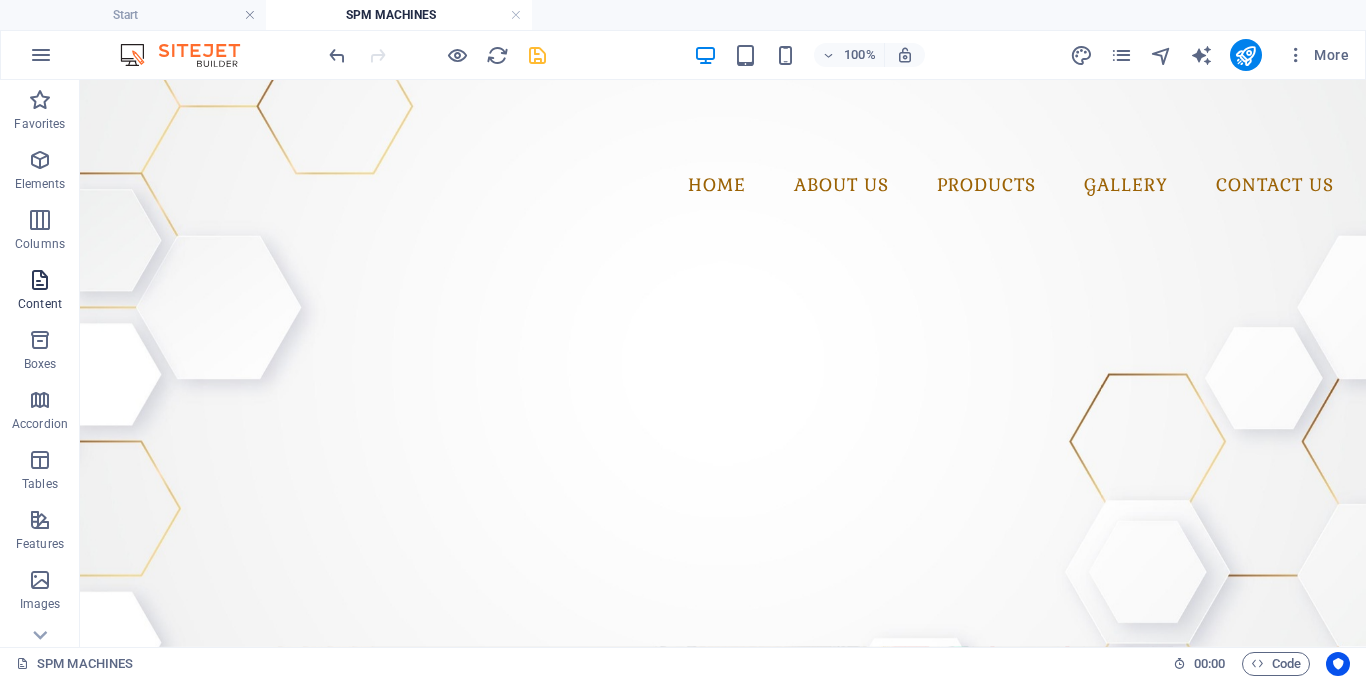 click on "Content" at bounding box center [40, 304] 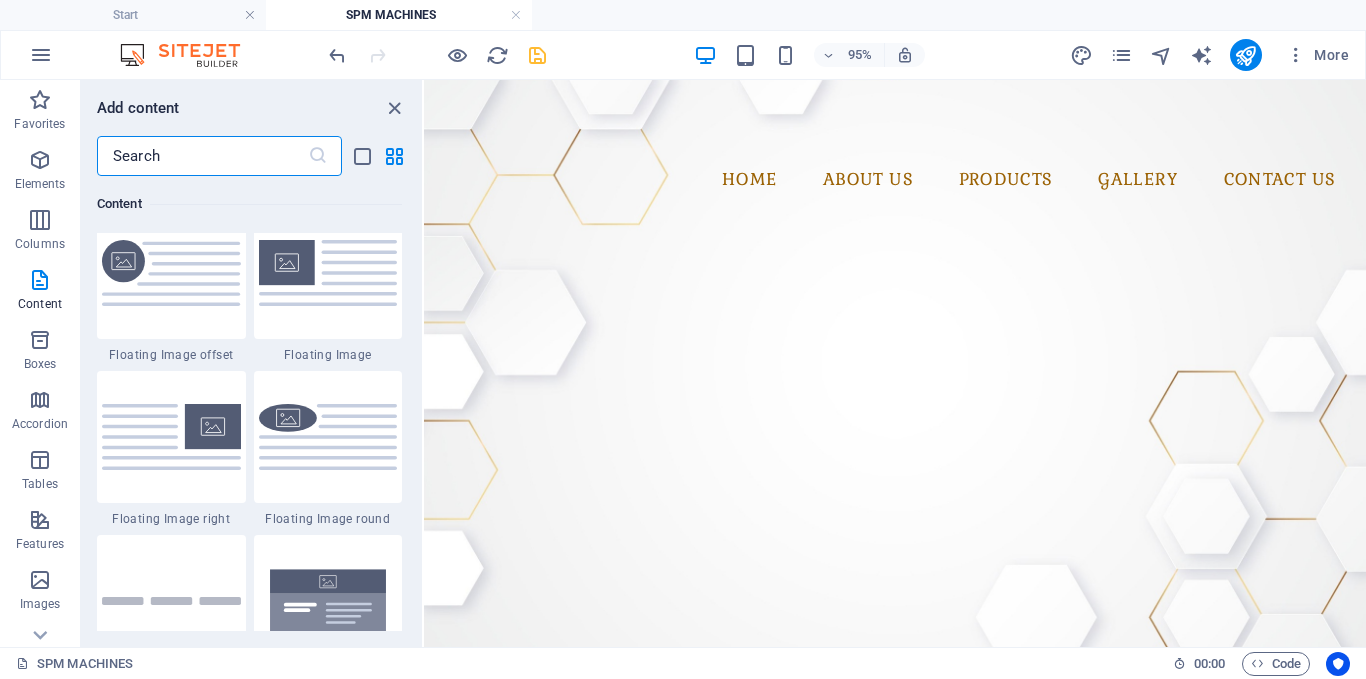 scroll, scrollTop: 4299, scrollLeft: 0, axis: vertical 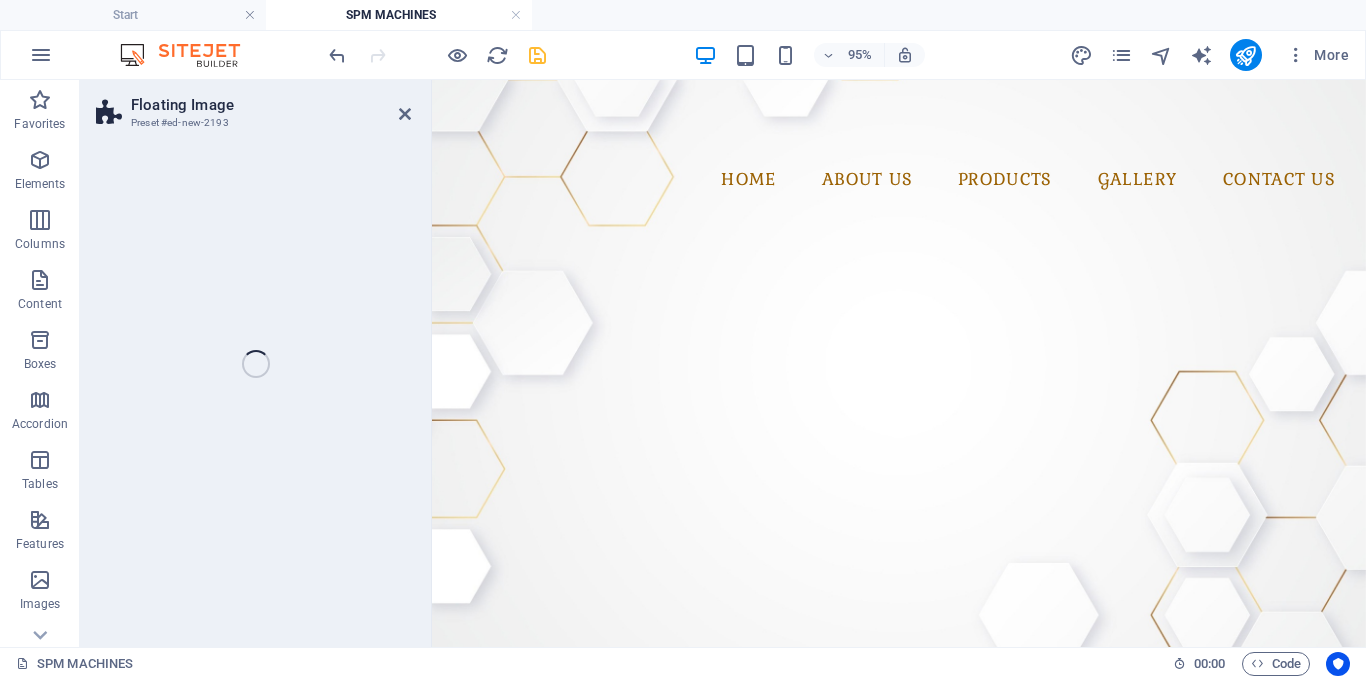 select on "%" 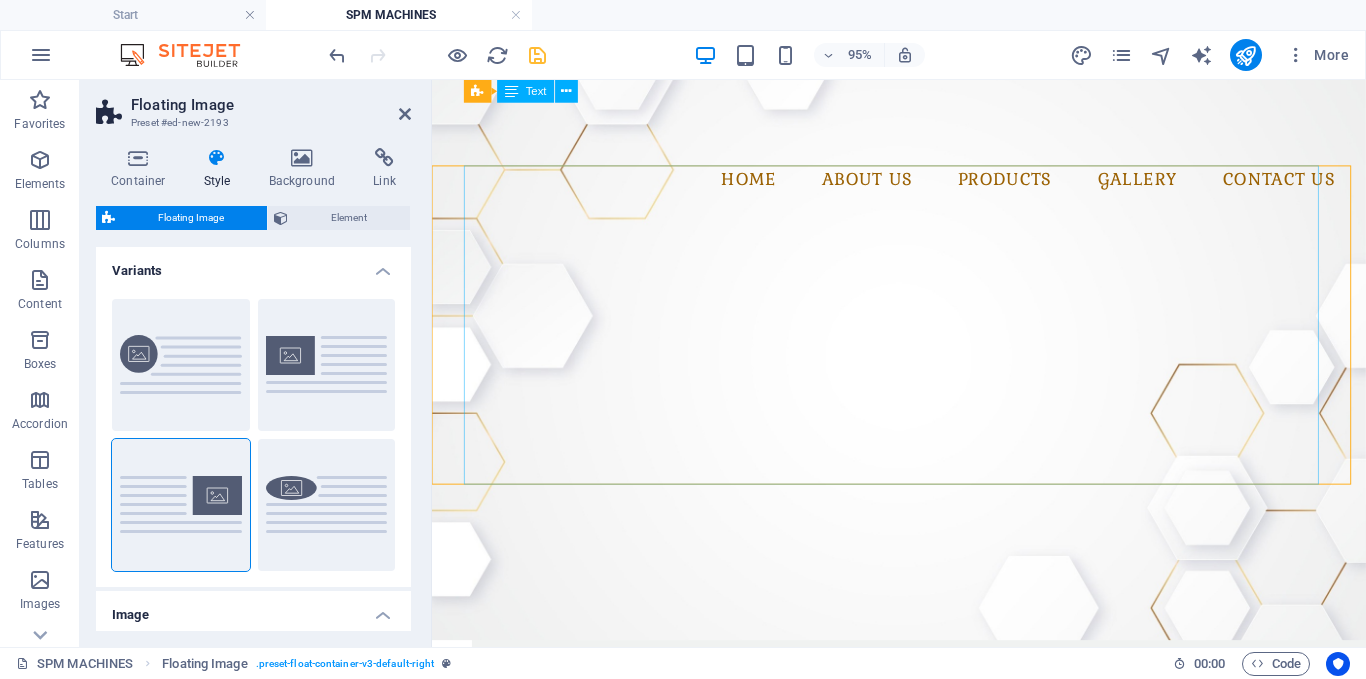 scroll, scrollTop: 0, scrollLeft: 0, axis: both 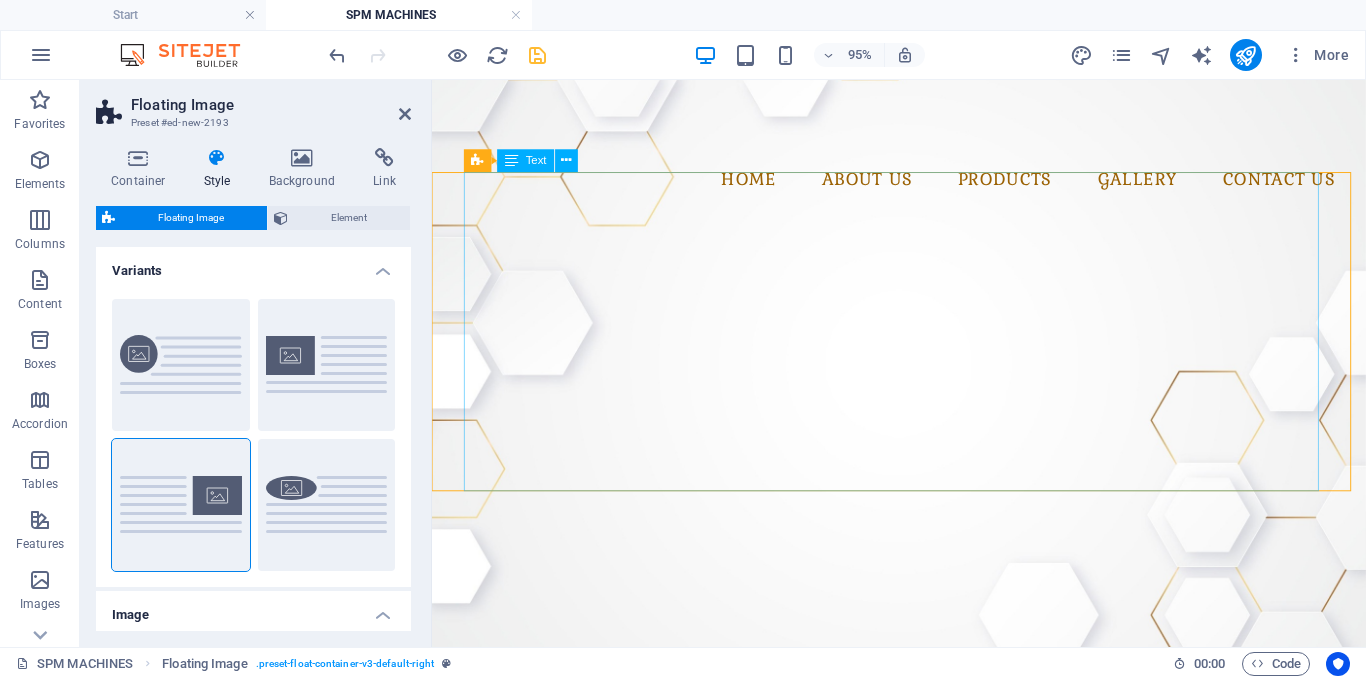 click at bounding box center (924, 355) 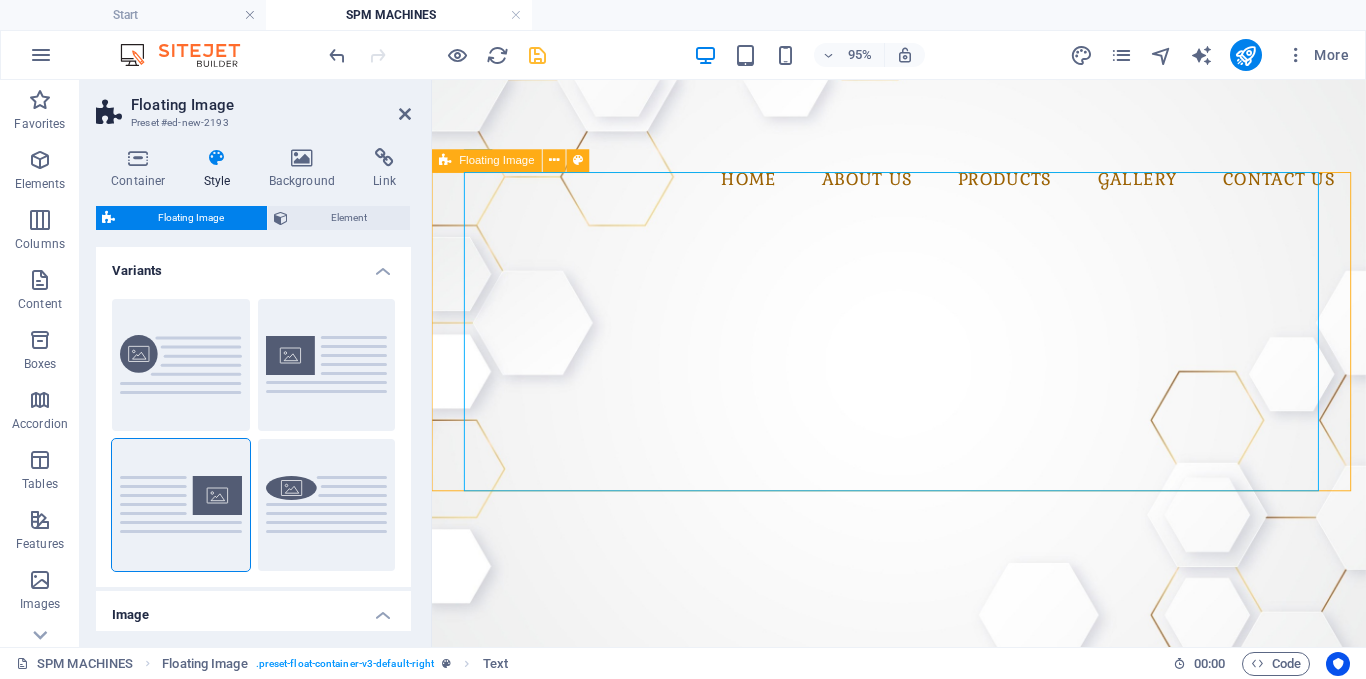 click at bounding box center (923, 355) 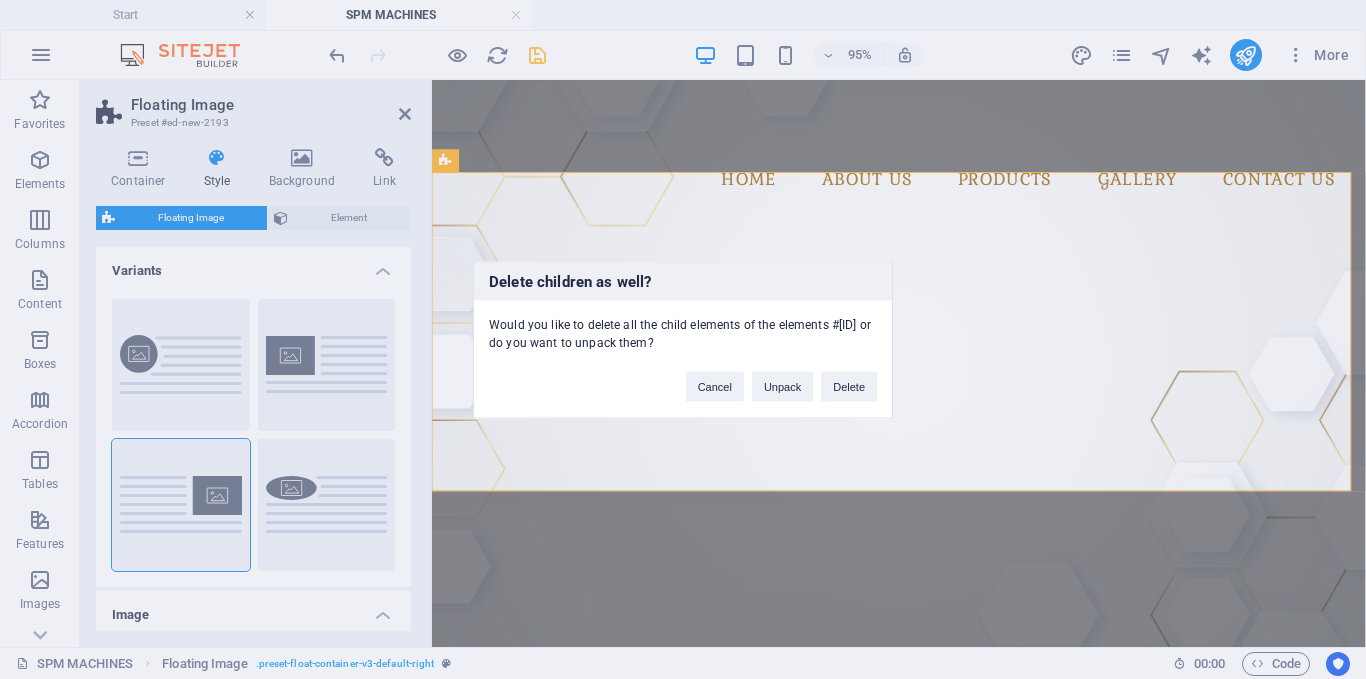 type 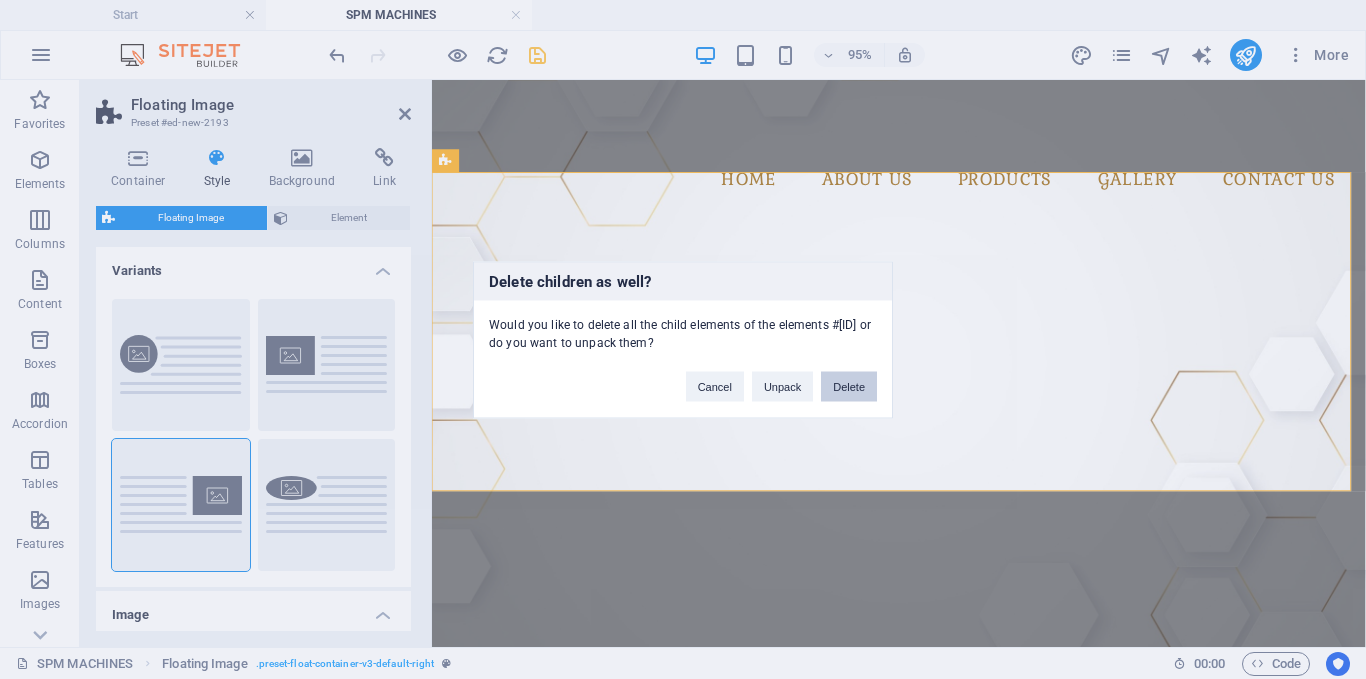drag, startPoint x: 848, startPoint y: 379, endPoint x: 766, endPoint y: 301, distance: 113.17243 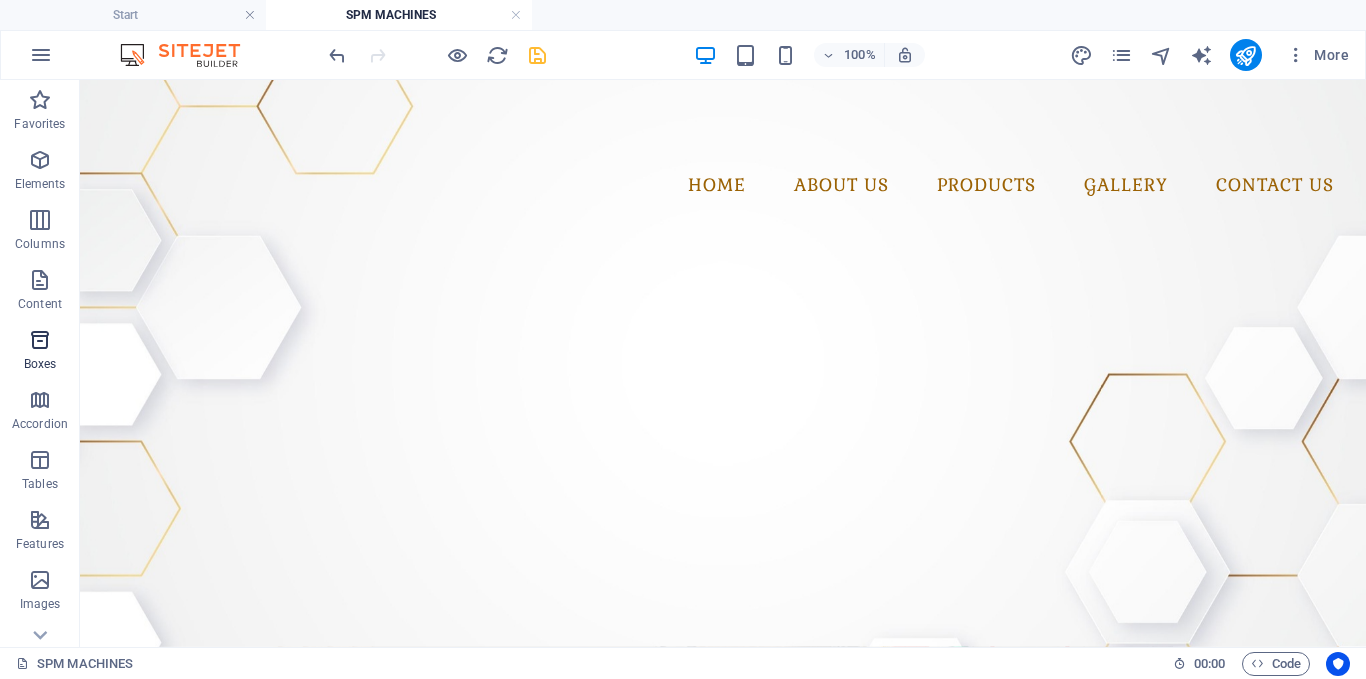 click on "Boxes" at bounding box center (40, 350) 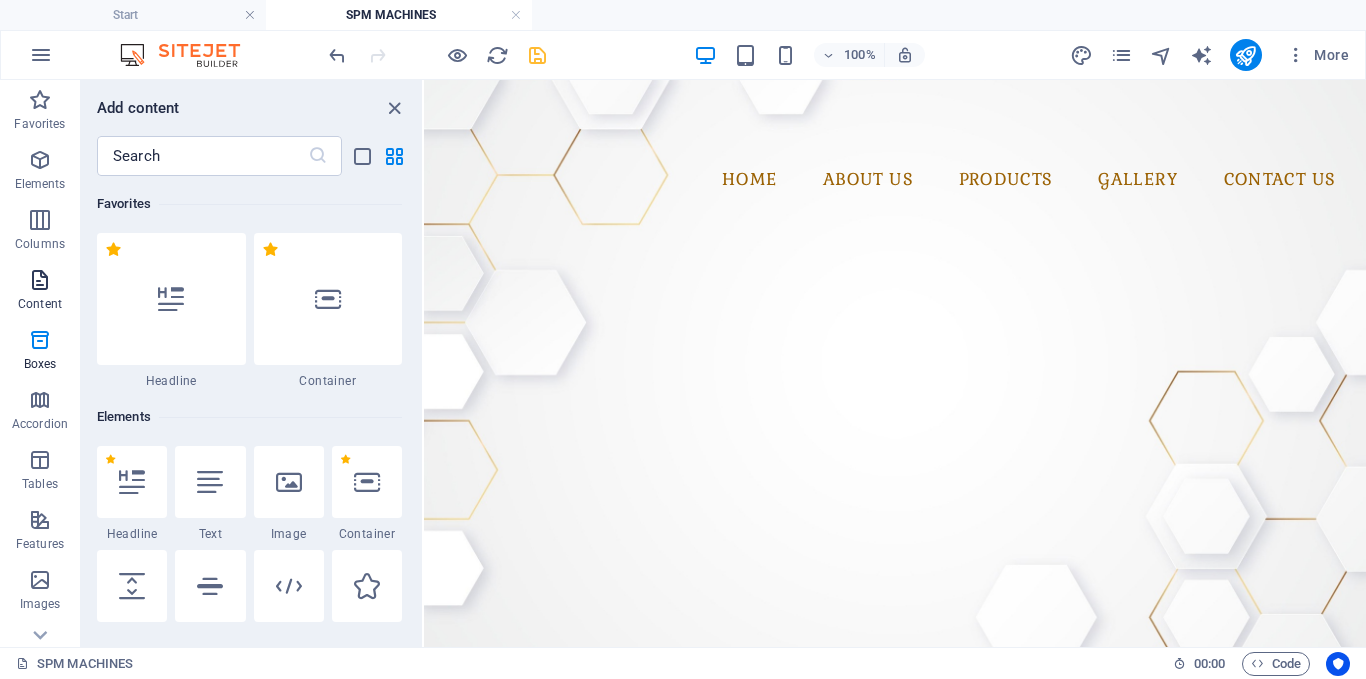 click on "Content" at bounding box center [40, 304] 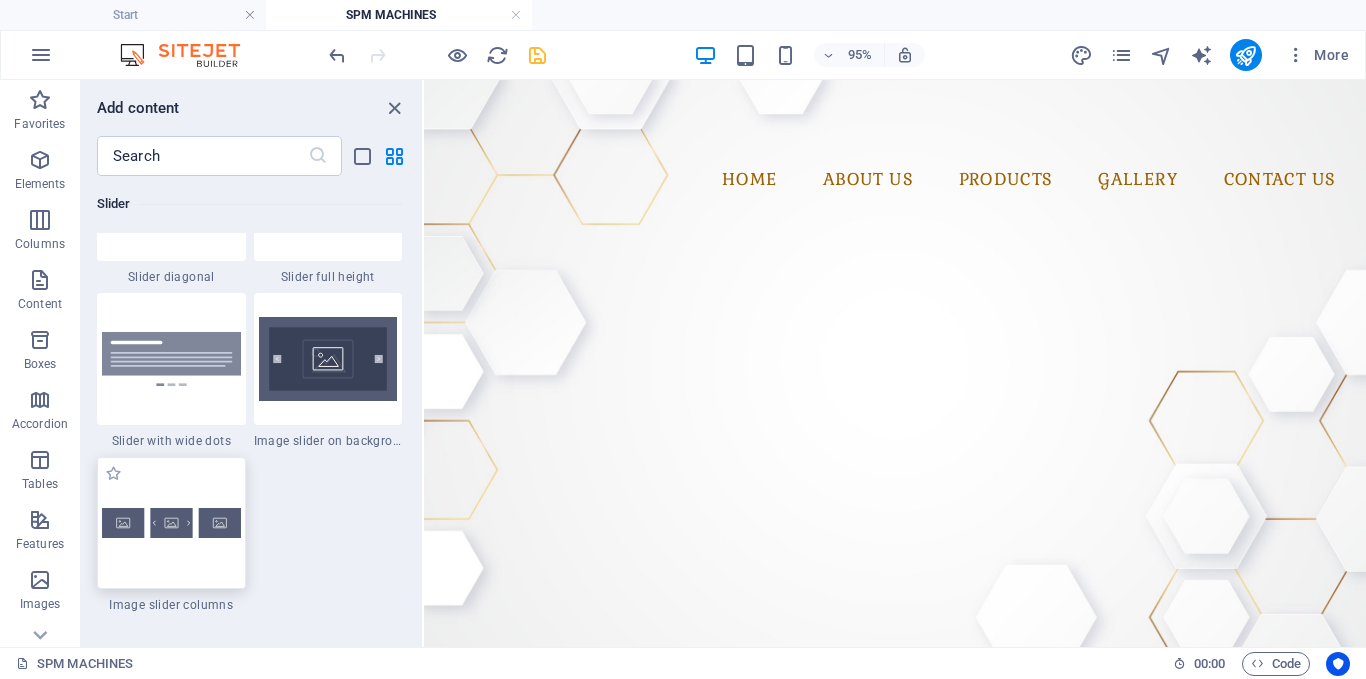 scroll, scrollTop: 11599, scrollLeft: 0, axis: vertical 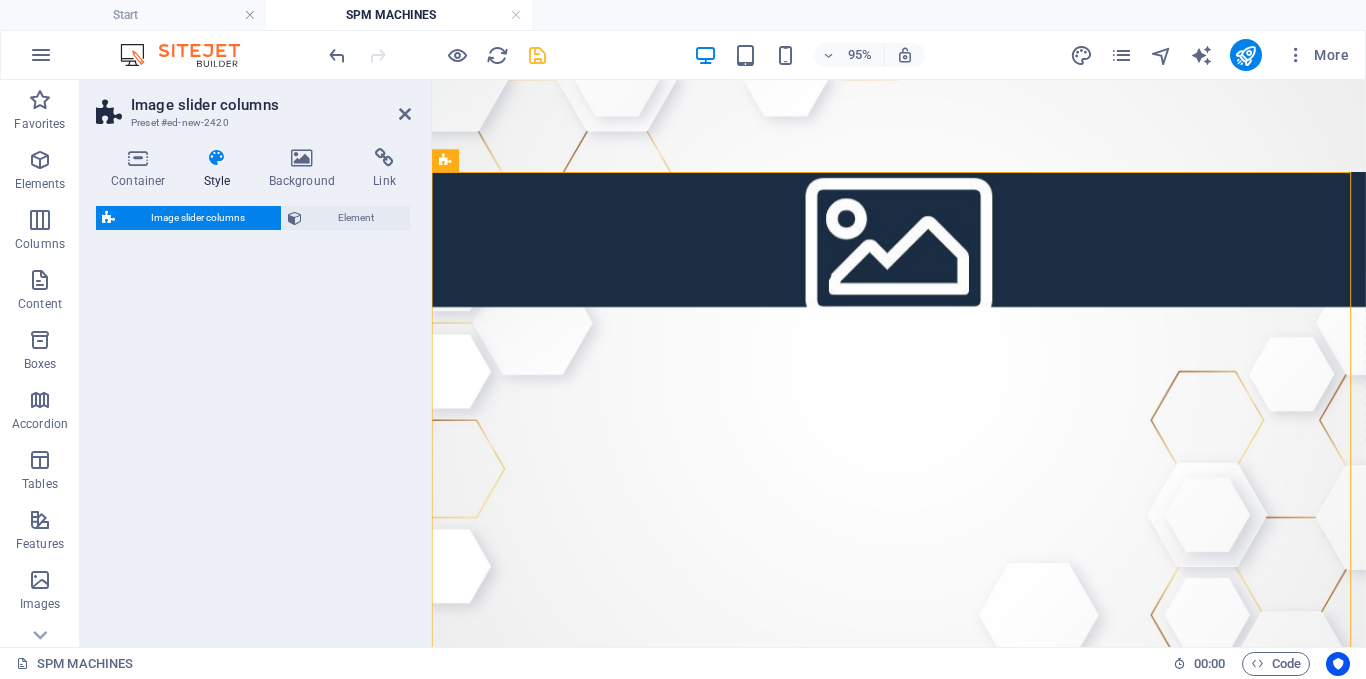 select on "rem" 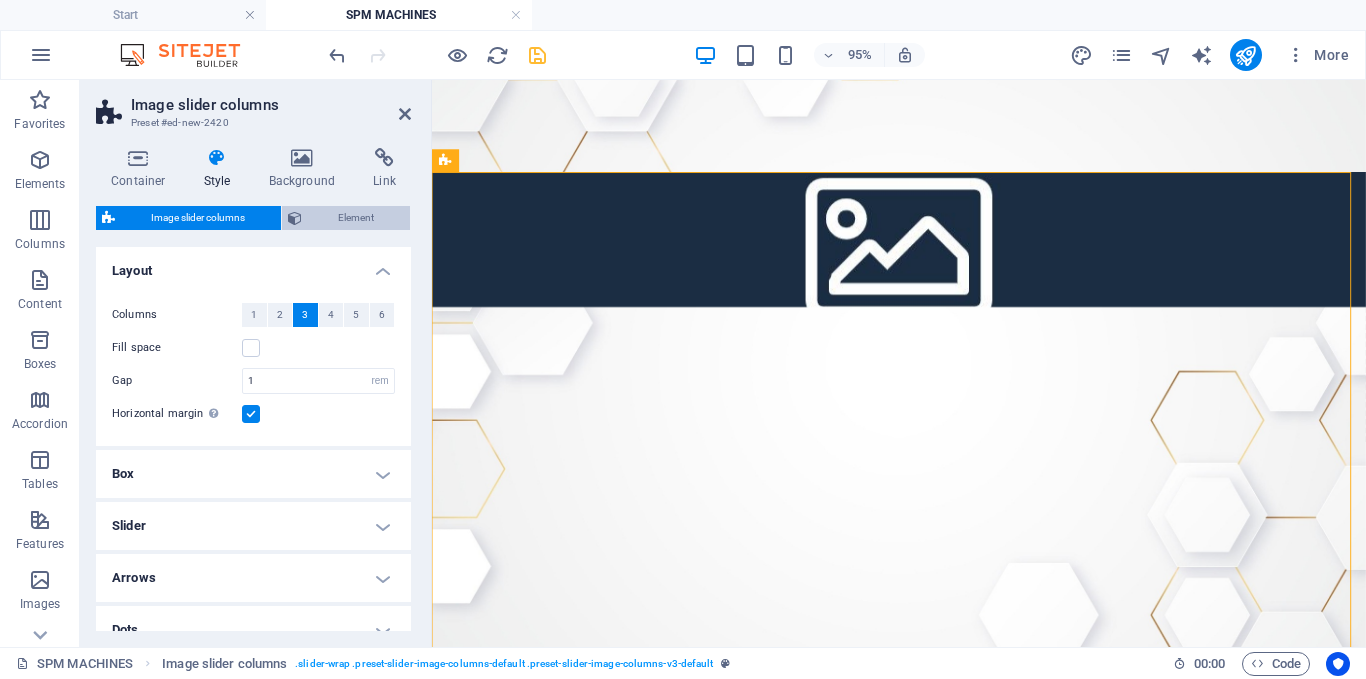 click on "Element" at bounding box center (356, 218) 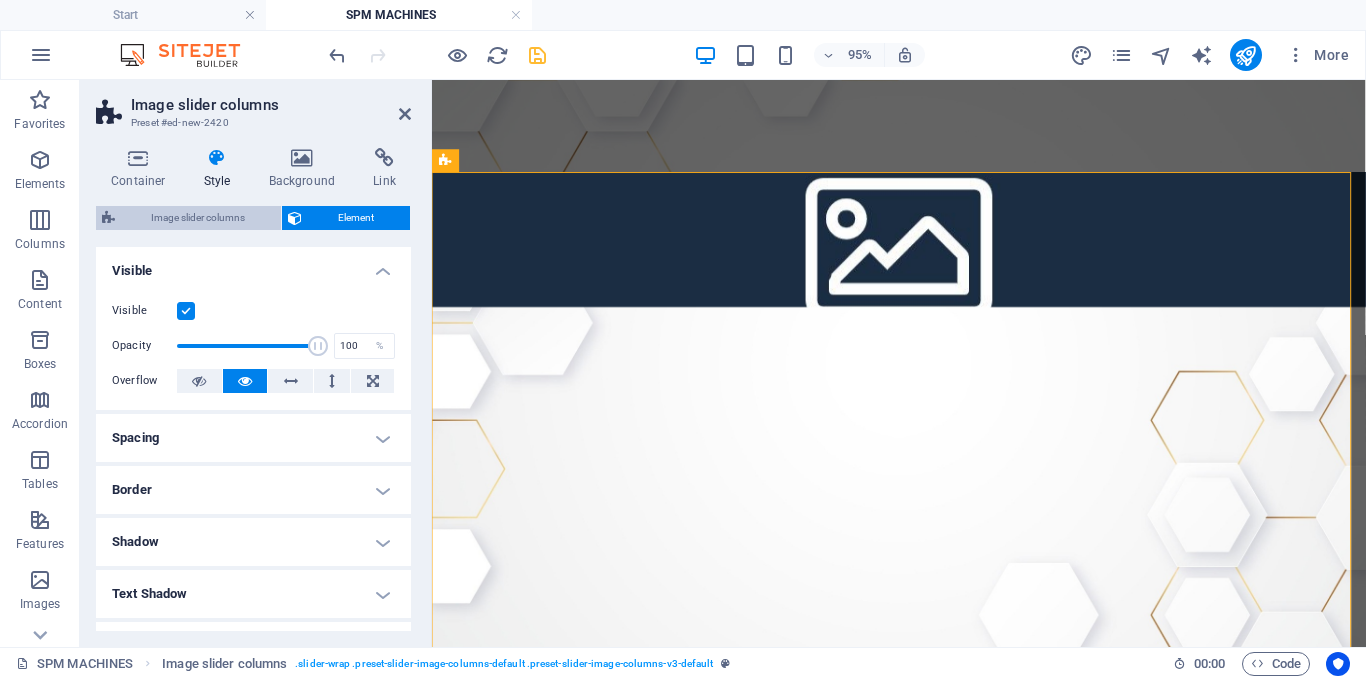click on "Image slider columns" at bounding box center (198, 218) 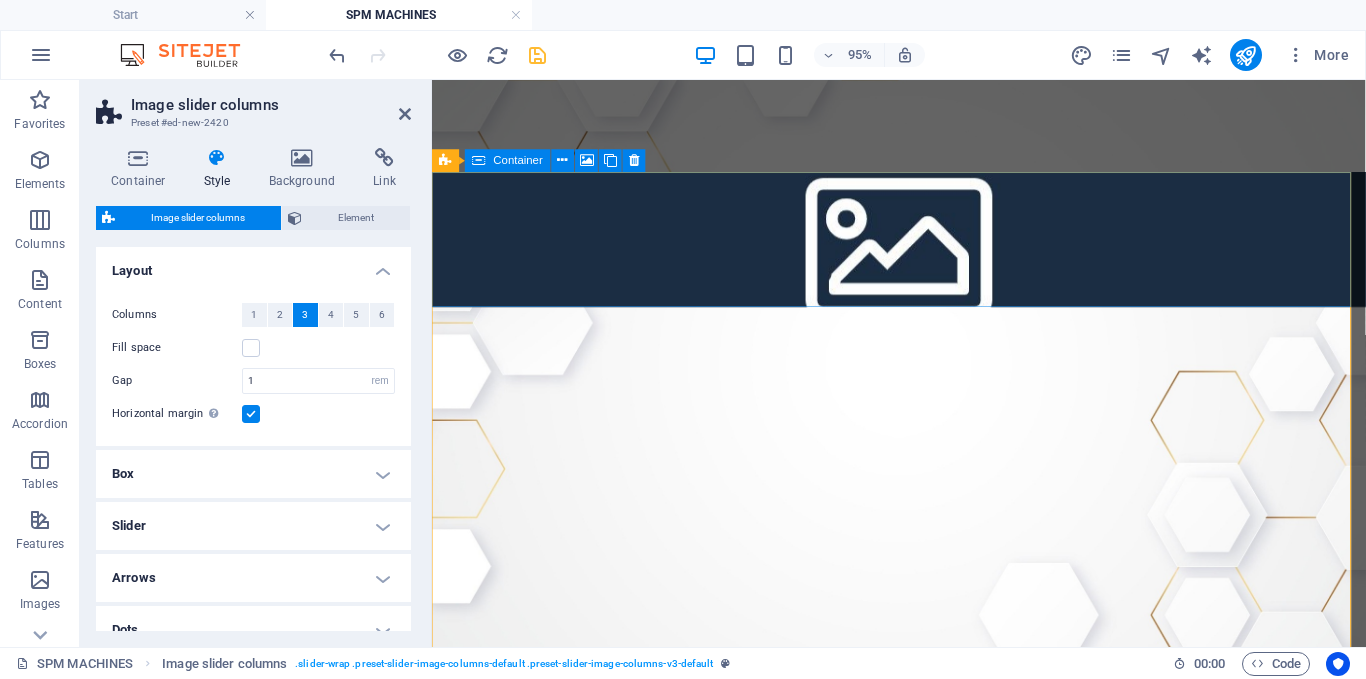click on "Drop content here or  Add elements  Paste clipboard" at bounding box center [923, 390] 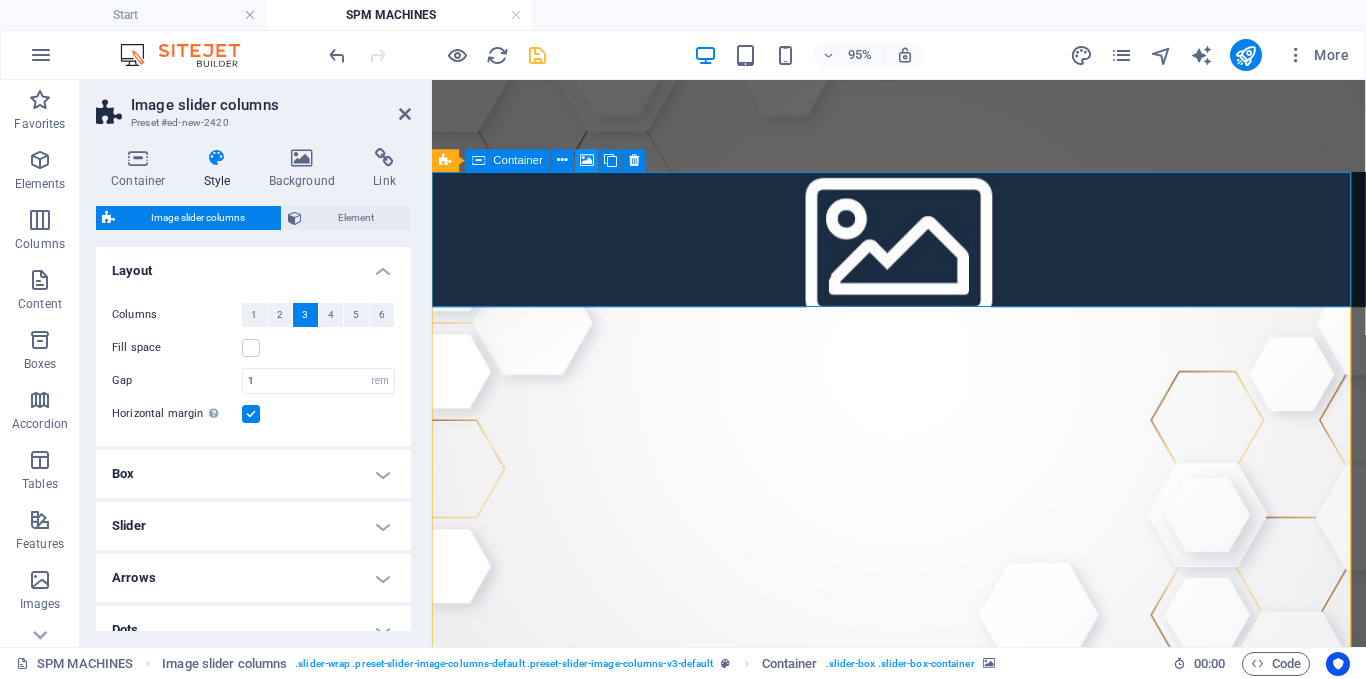 click at bounding box center (587, 161) 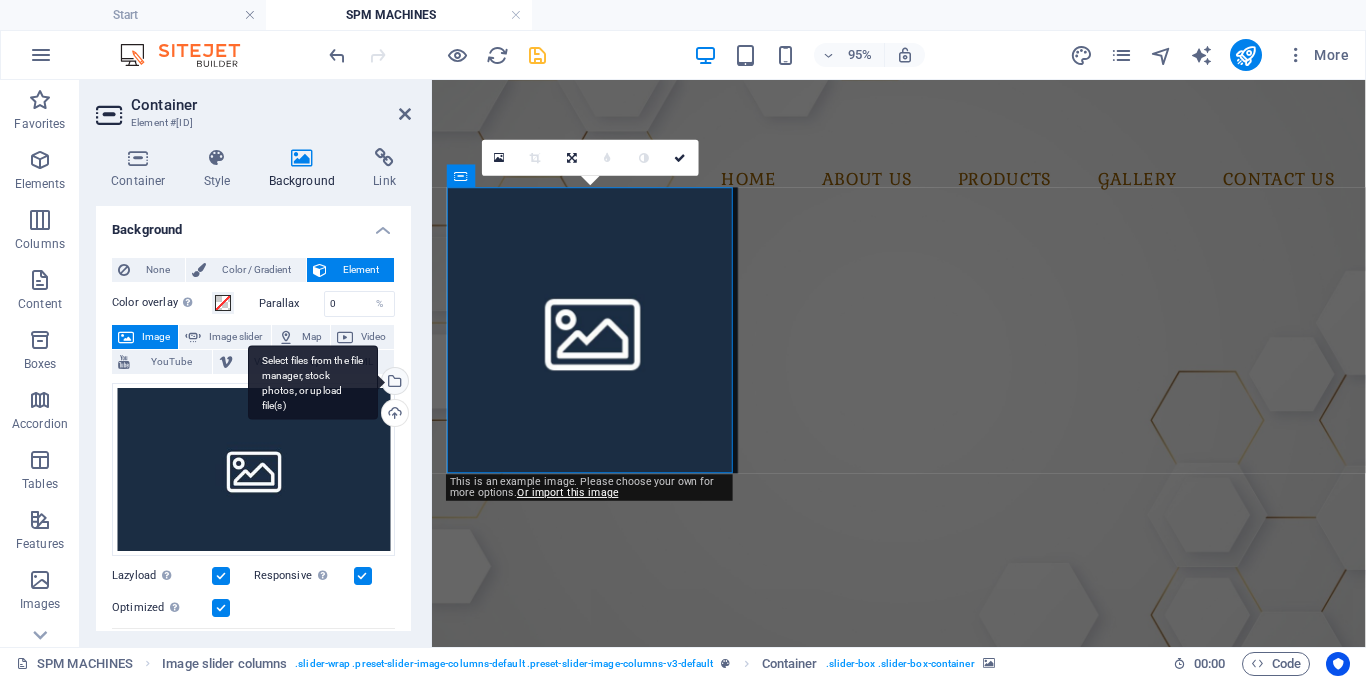 click on "Select files from the file manager, stock photos, or upload file(s)" at bounding box center (393, 383) 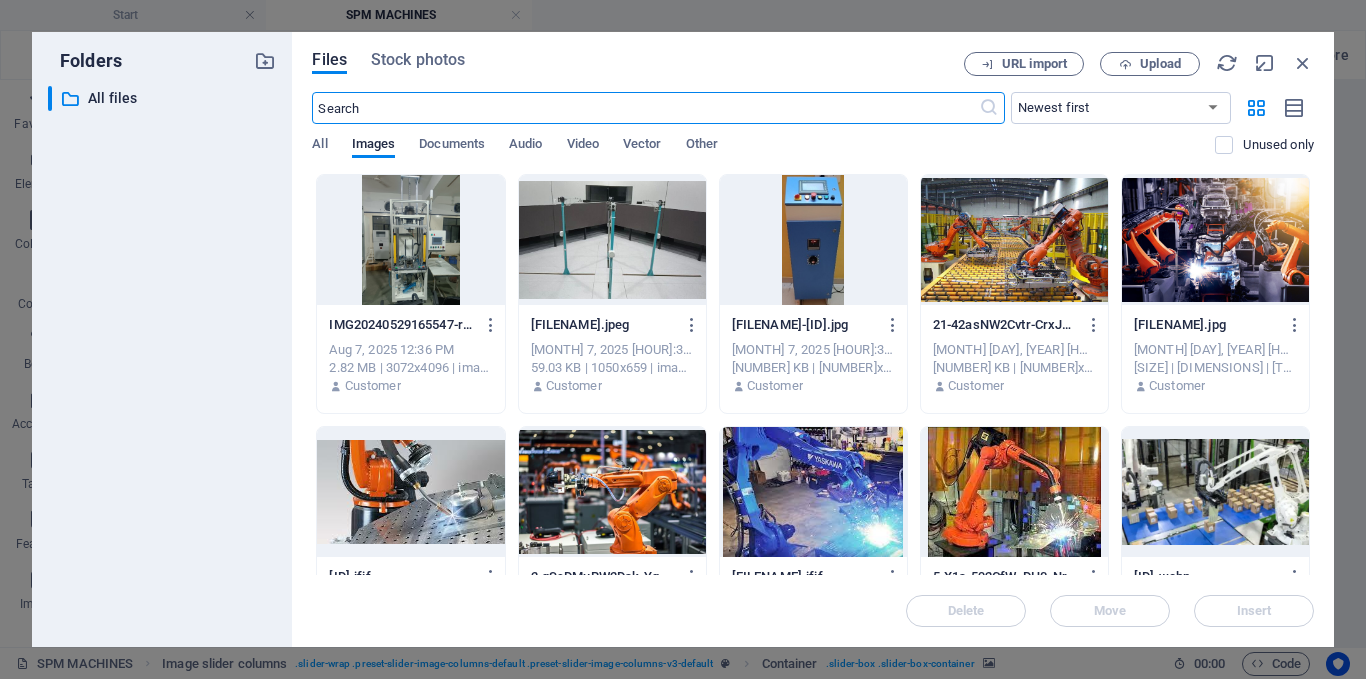 click at bounding box center [813, 240] 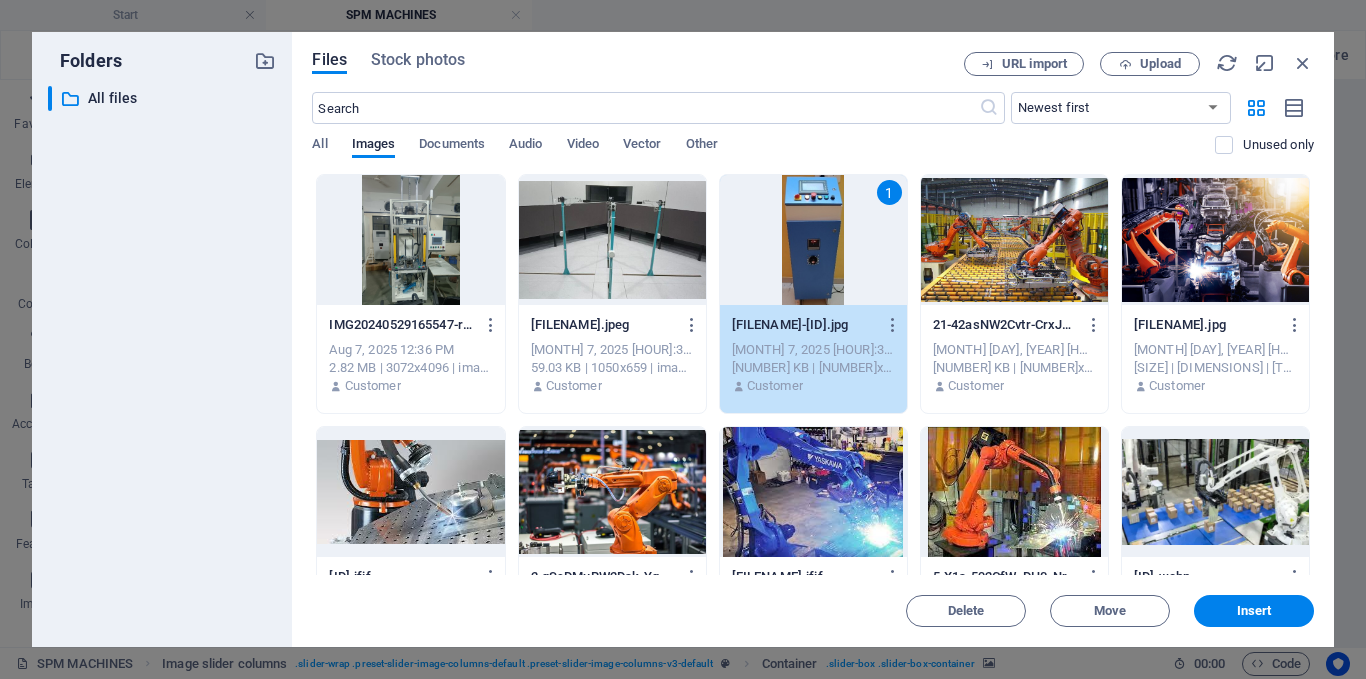 click at bounding box center (612, 240) 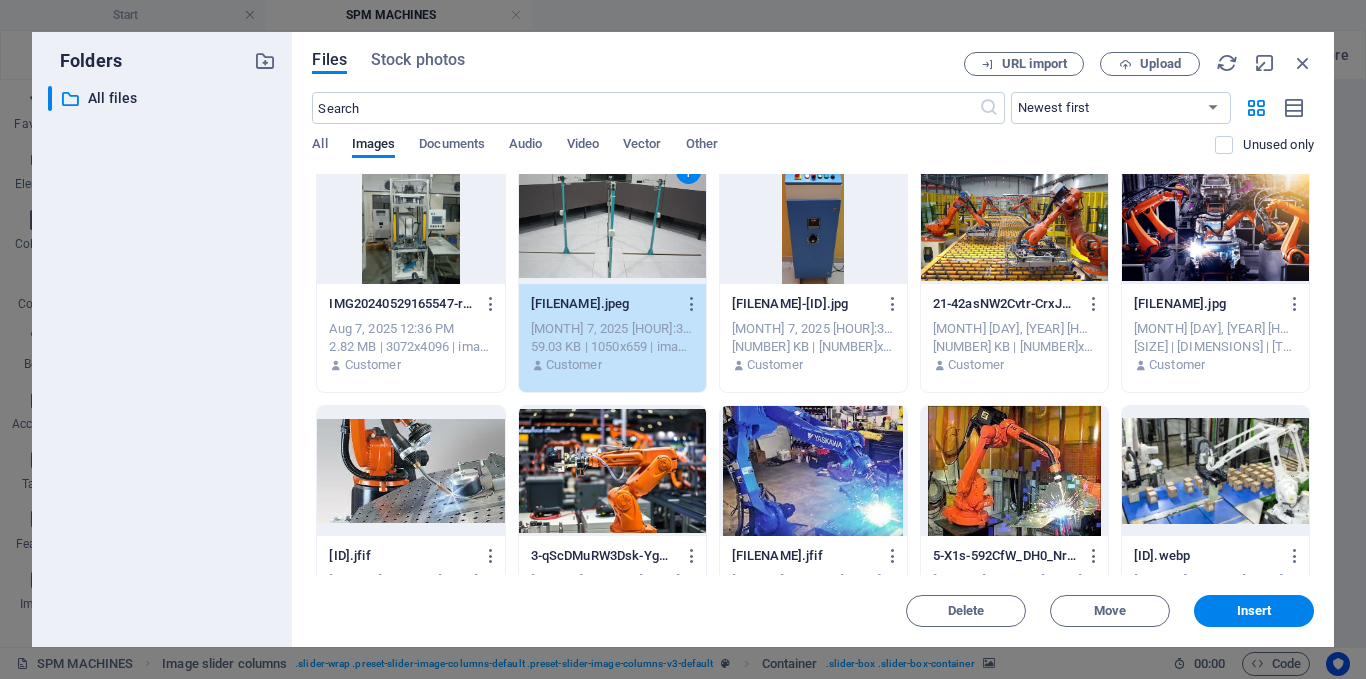 scroll, scrollTop: 0, scrollLeft: 0, axis: both 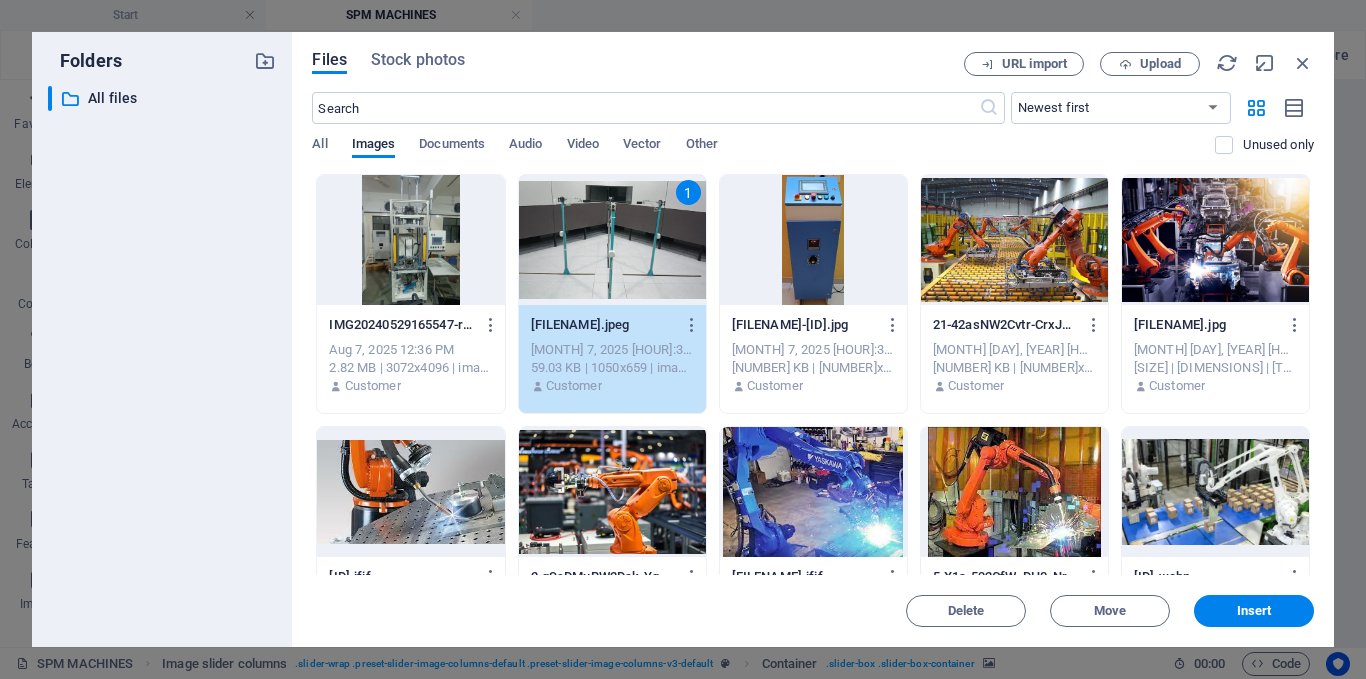 click at bounding box center [813, 240] 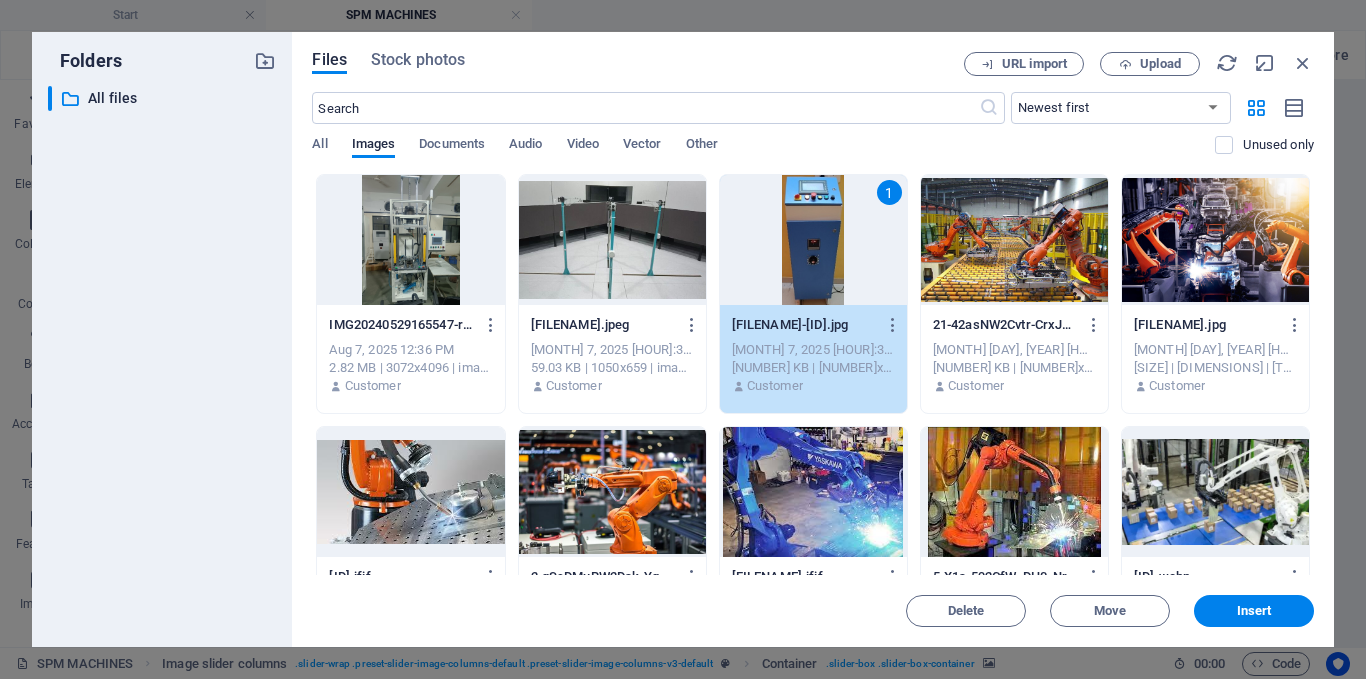 click at bounding box center (612, 240) 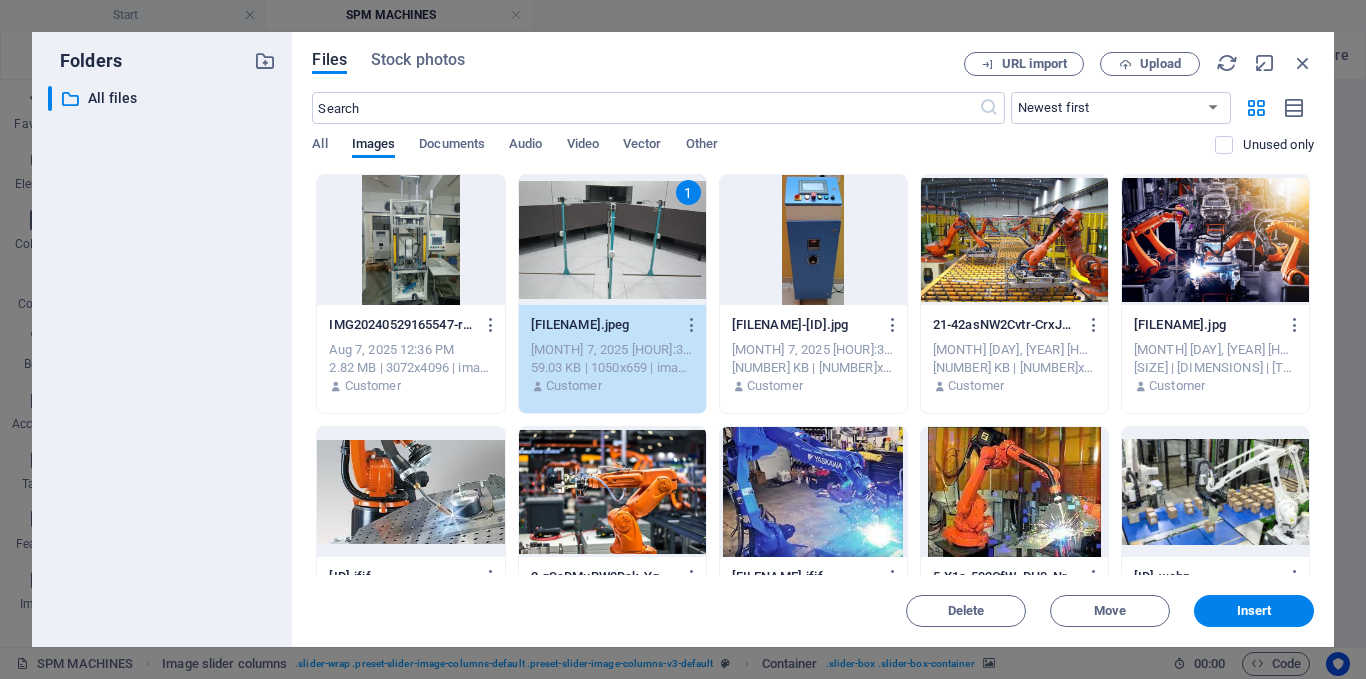 click at bounding box center [813, 240] 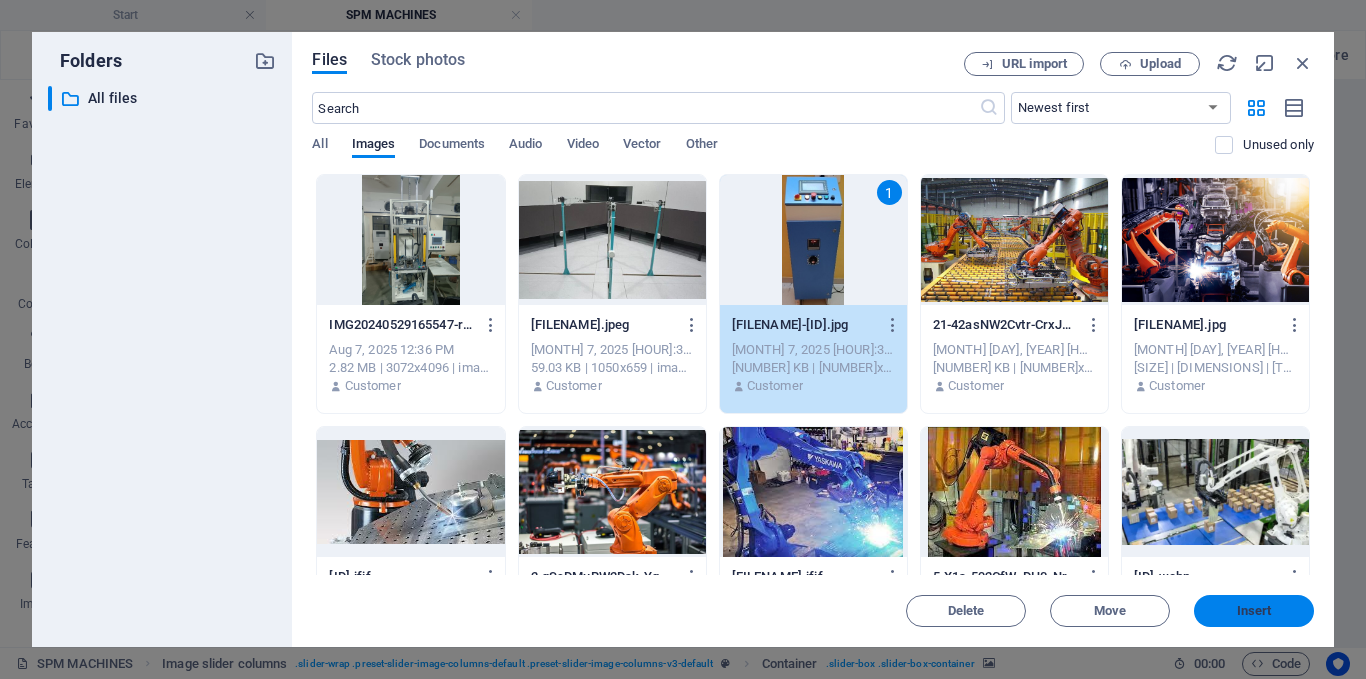 drag, startPoint x: 1229, startPoint y: 612, endPoint x: 816, endPoint y: 576, distance: 414.56604 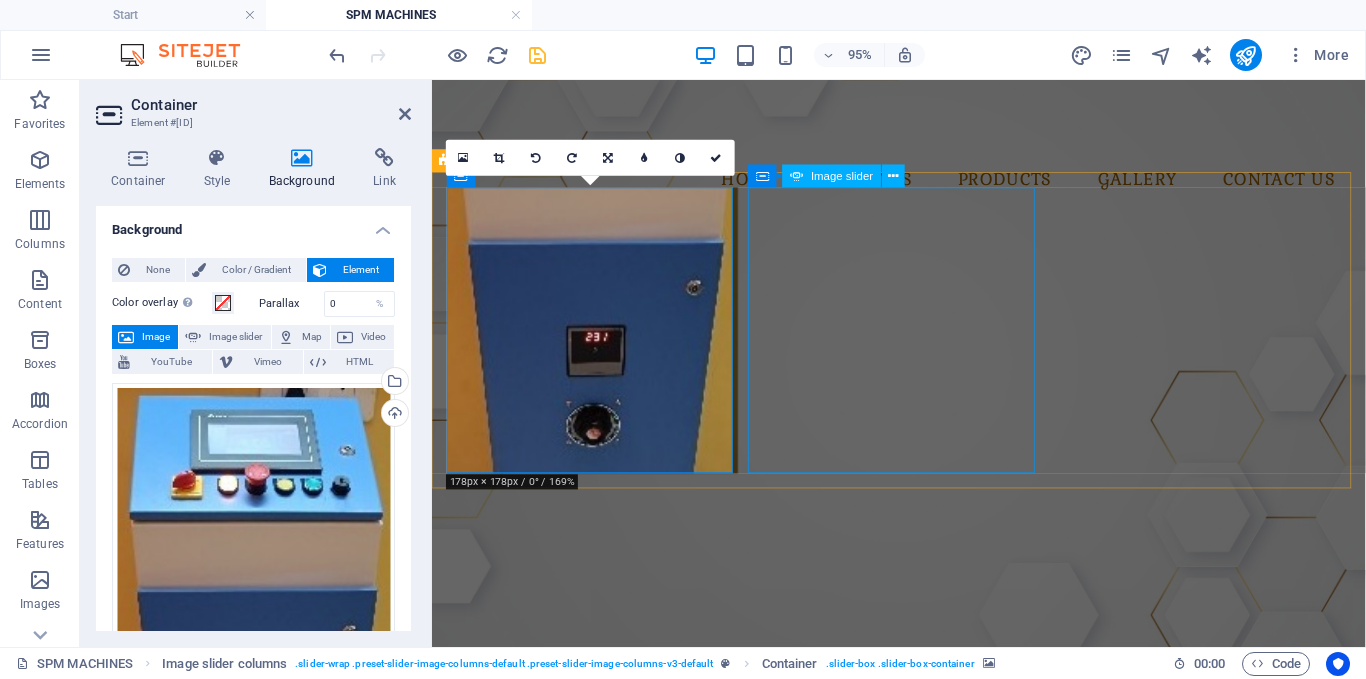 click at bounding box center [804, 2430] 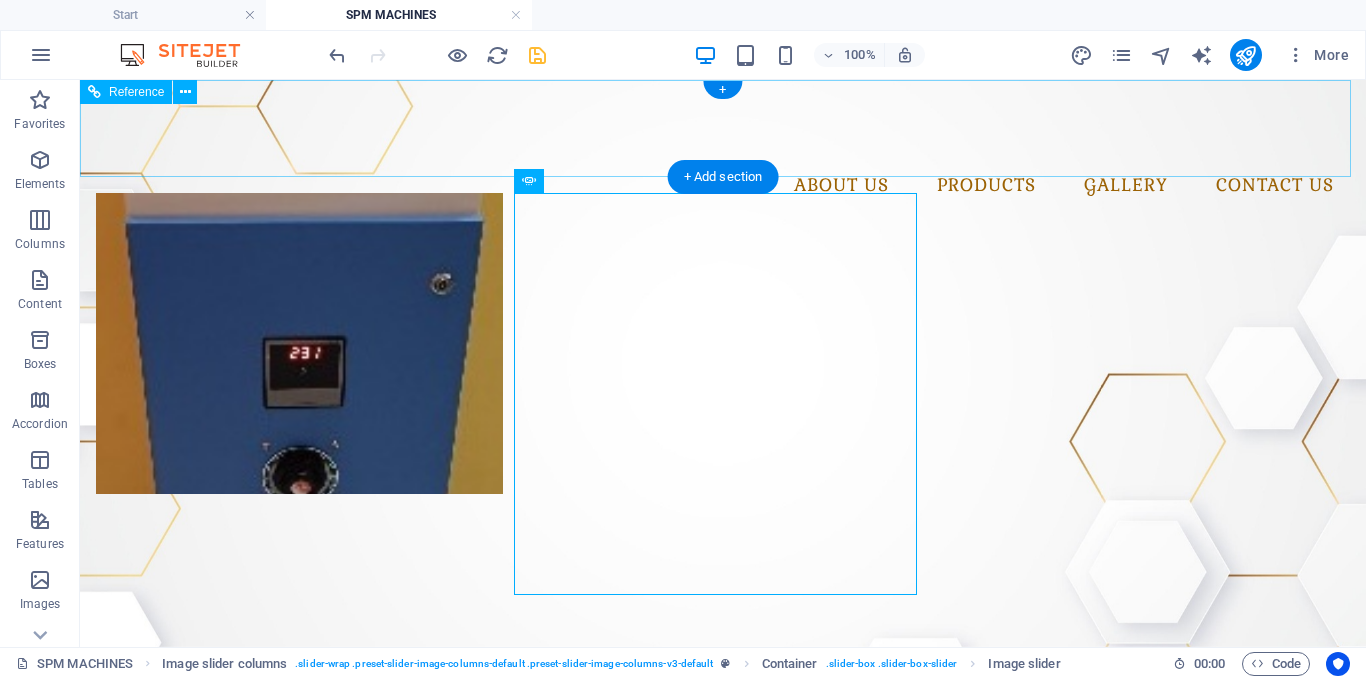 click at bounding box center [723, 363] 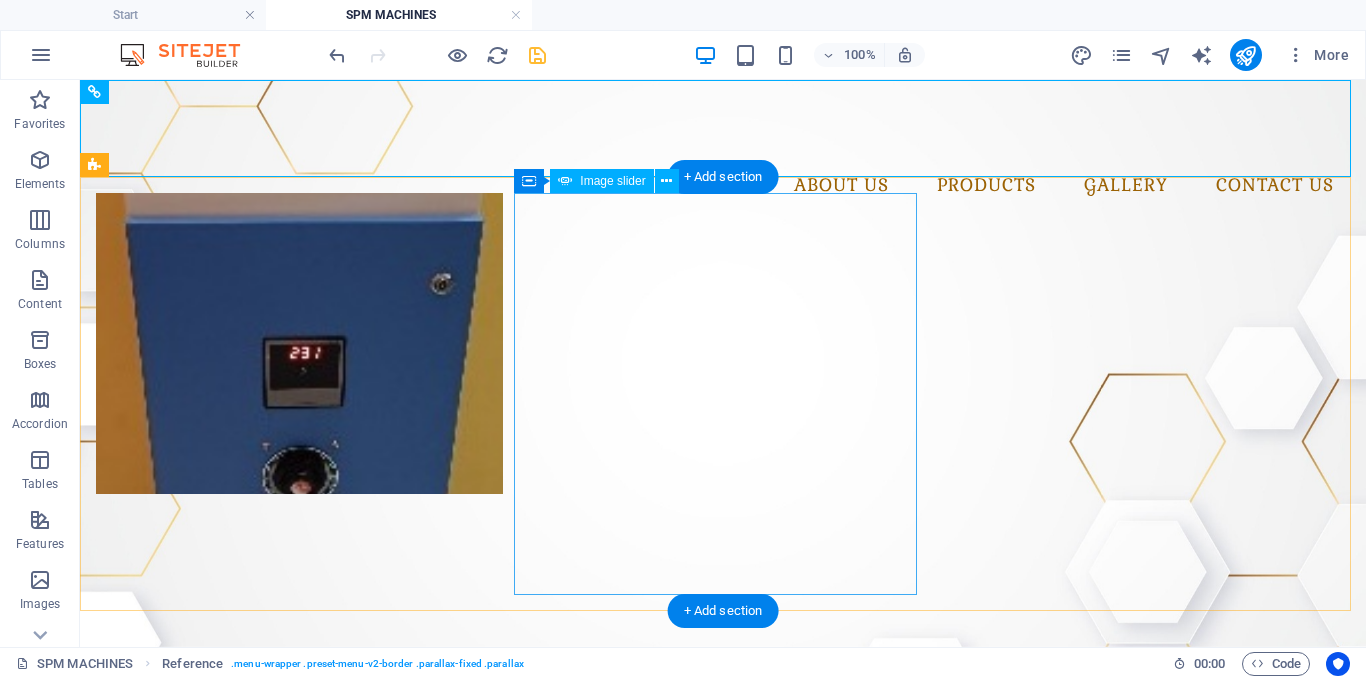click at bounding box center (300, 3415) 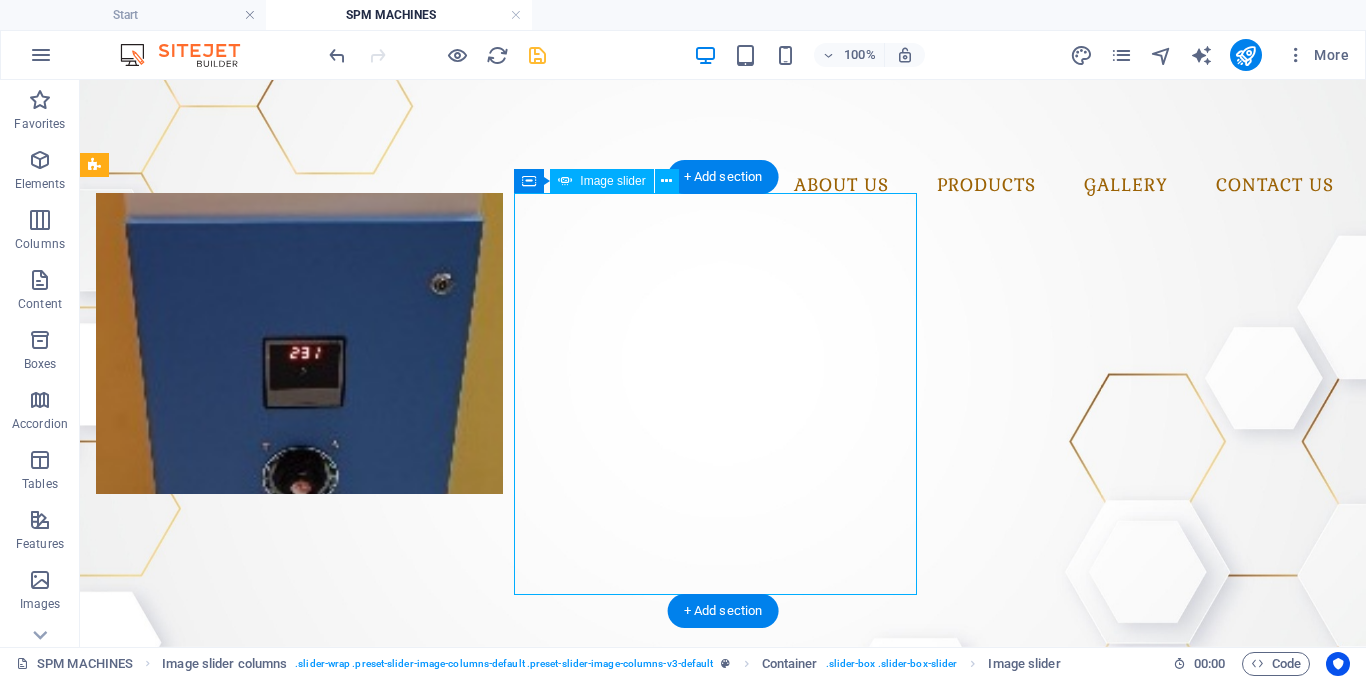click at bounding box center (300, 3415) 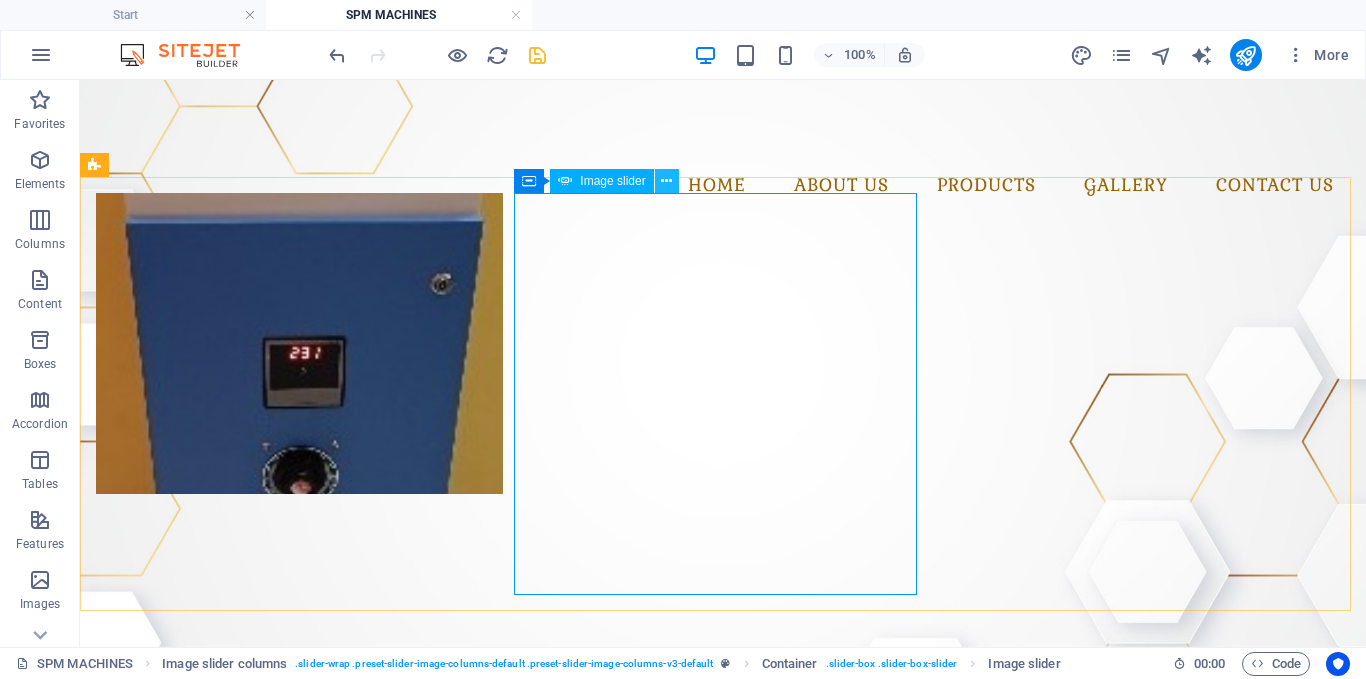 click at bounding box center [666, 181] 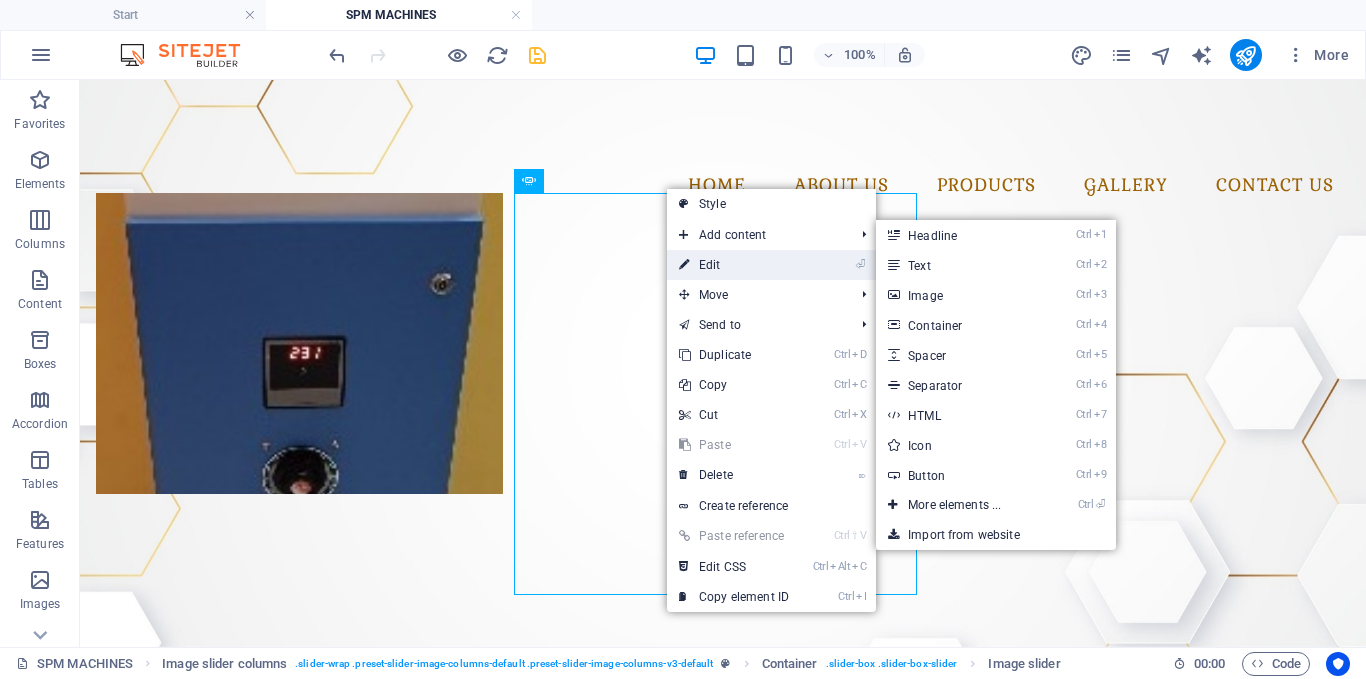 click on "⏎  Edit" at bounding box center (734, 265) 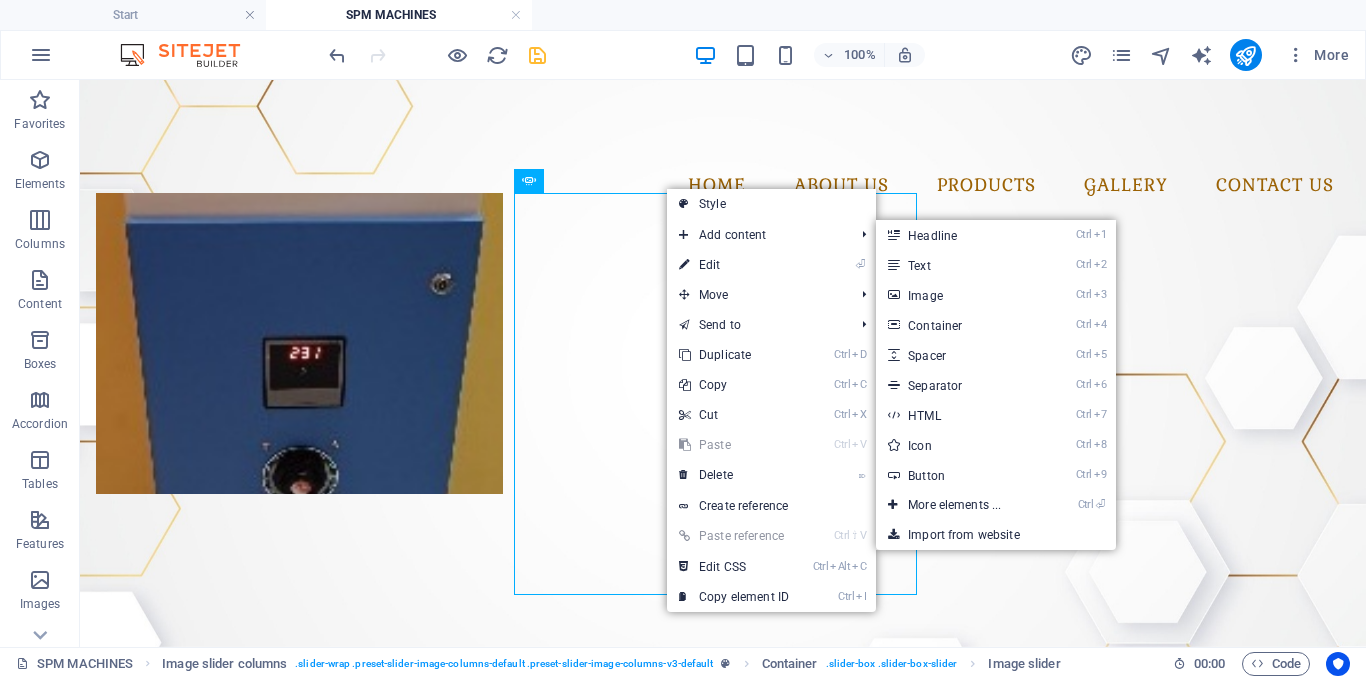select on "px" 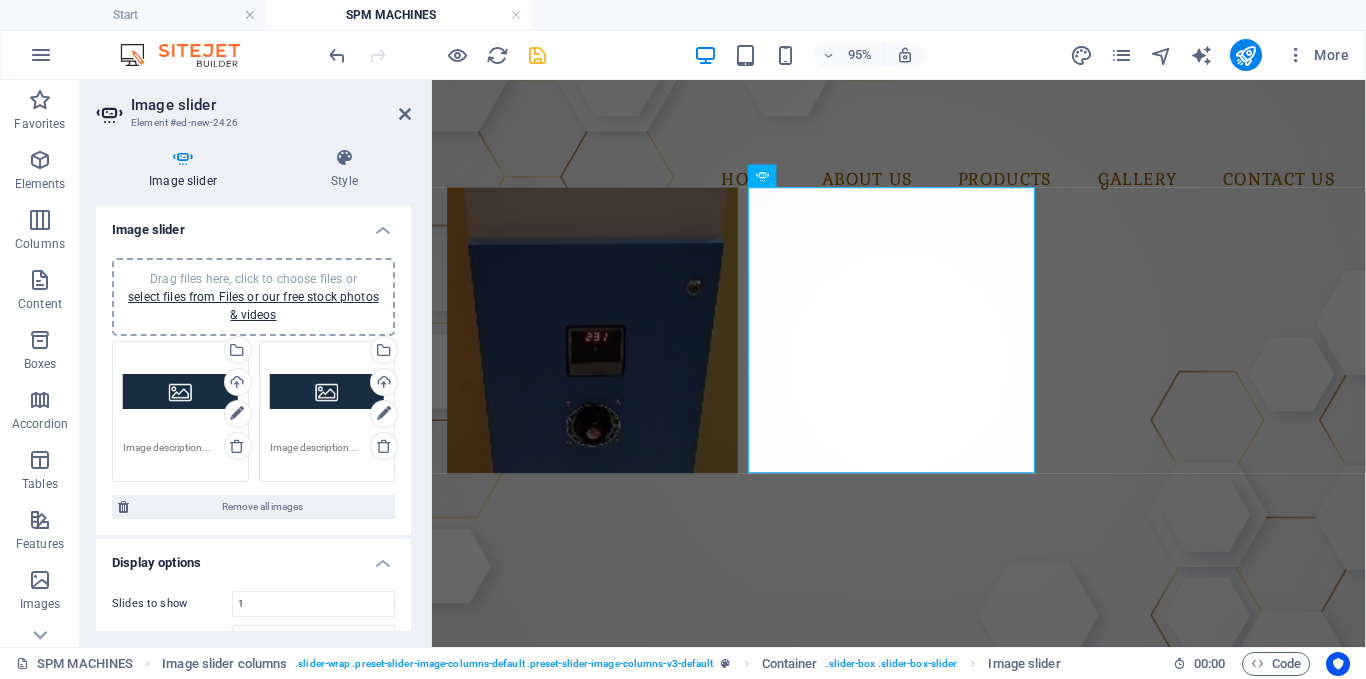 click on "Image slider Element #ed-new-2426 Image slider Style Image slider Drag files here, click to choose files or select files from Files or our free stock photos & videos Drag files here, click to choose files or select files from Files or our free stock photos & videos Select files from the file manager, stock photos, or upload file(s) Upload Drag files here, click to choose files or select files from Files or our free stock photos & videos Select files from the file manager, stock photos, or upload file(s) Upload Remove all images Display options Slides to show 1 Slides to scroll 1 Width Default px % rem em vw vh Height 301 Default px rem em vw vh Adaptive height Automatically adjust the height for single slide horizontal sliders Enlarge on click Retina images Automatically load retina image and smartphone optimized sizes. Navigate Select another slider to be navigated by this one
Rows 1 Slides per row 1 Variable width Center mode Center padding 0 px % Slide s" at bounding box center [256, 363] 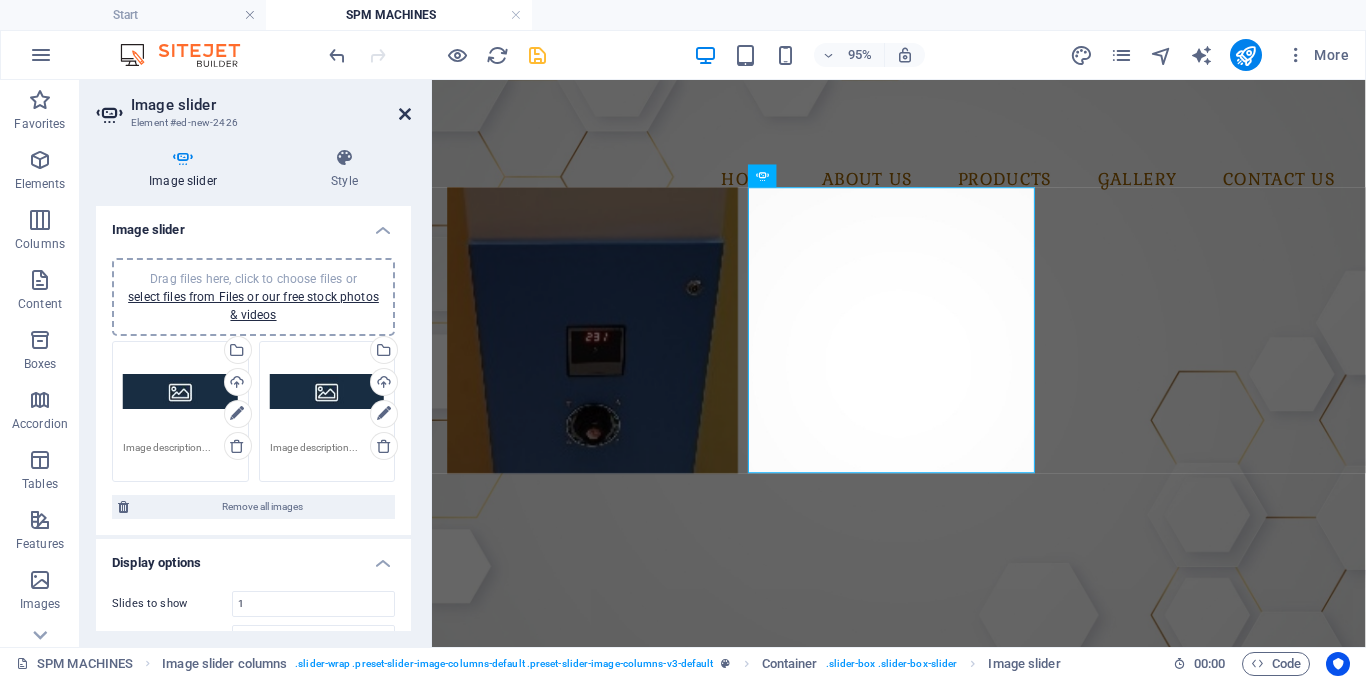 click at bounding box center [405, 114] 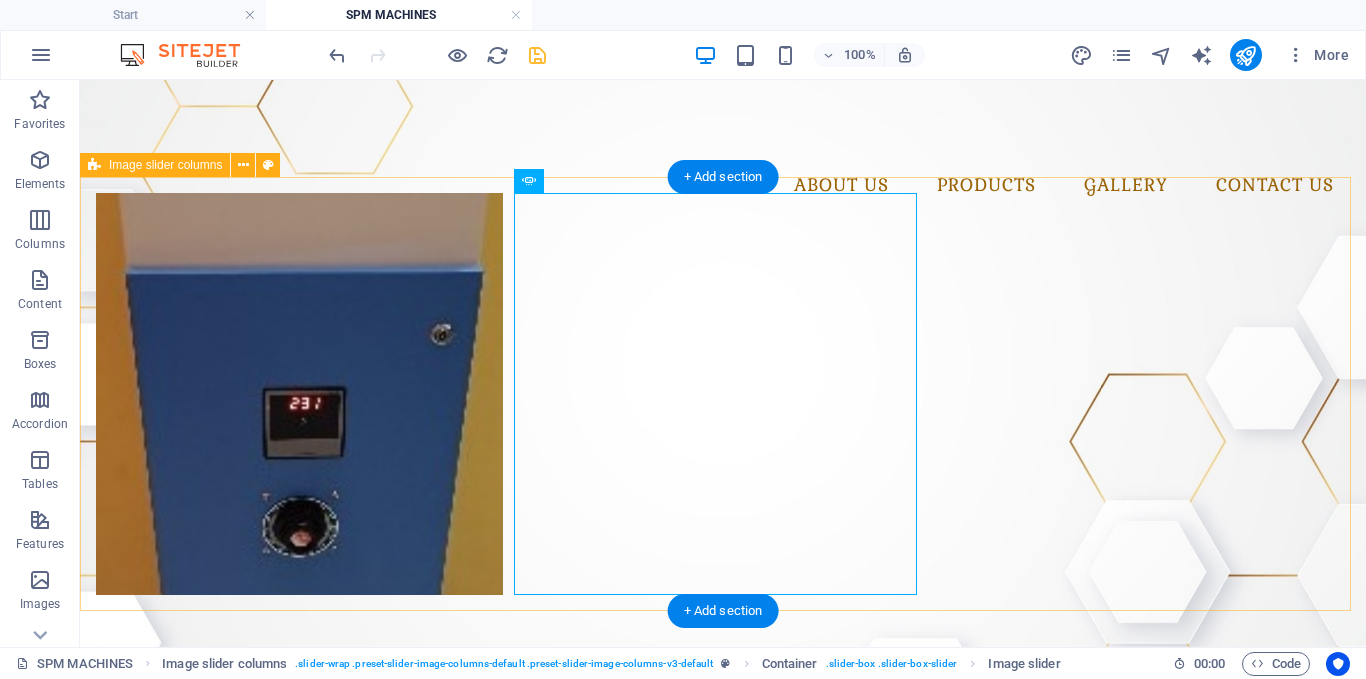 click on "Drop content here or  Add elements  Paste clipboard Drop content here or  Add elements  Paste clipboard" at bounding box center (723, 2140) 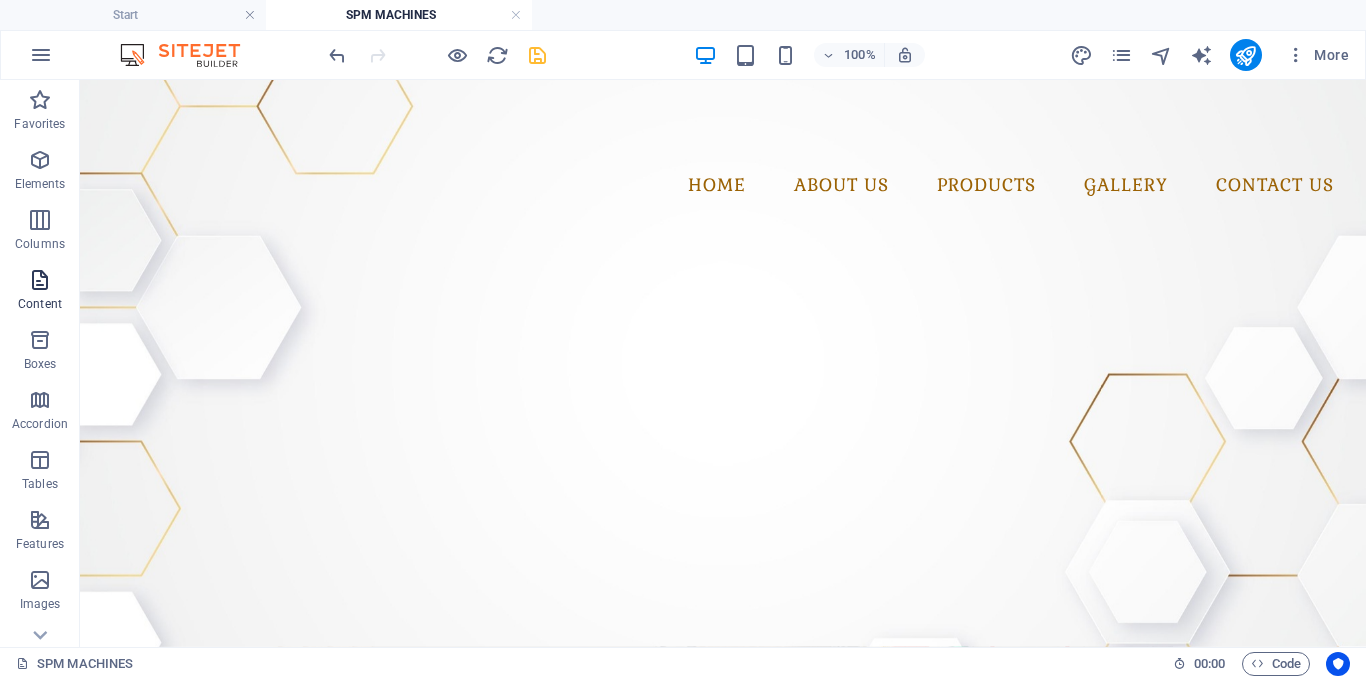 click on "Content" at bounding box center [40, 304] 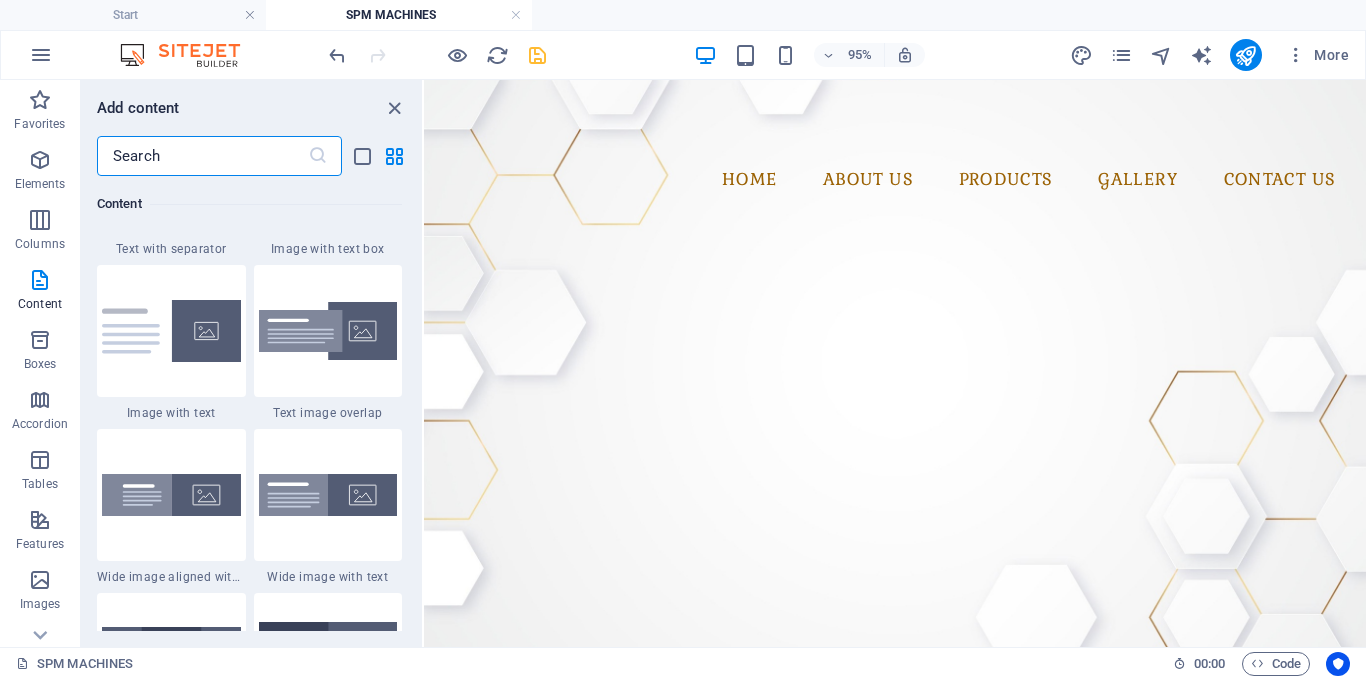 scroll, scrollTop: 3799, scrollLeft: 0, axis: vertical 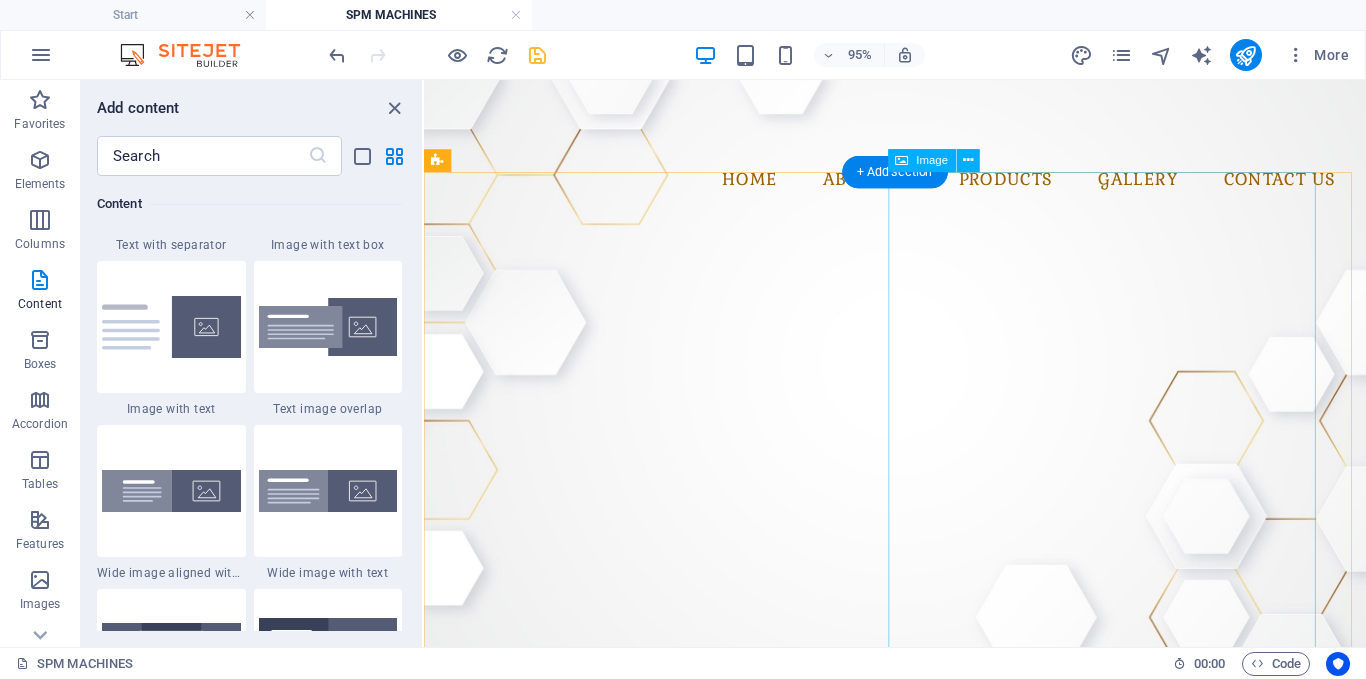 click at bounding box center [920, 952] 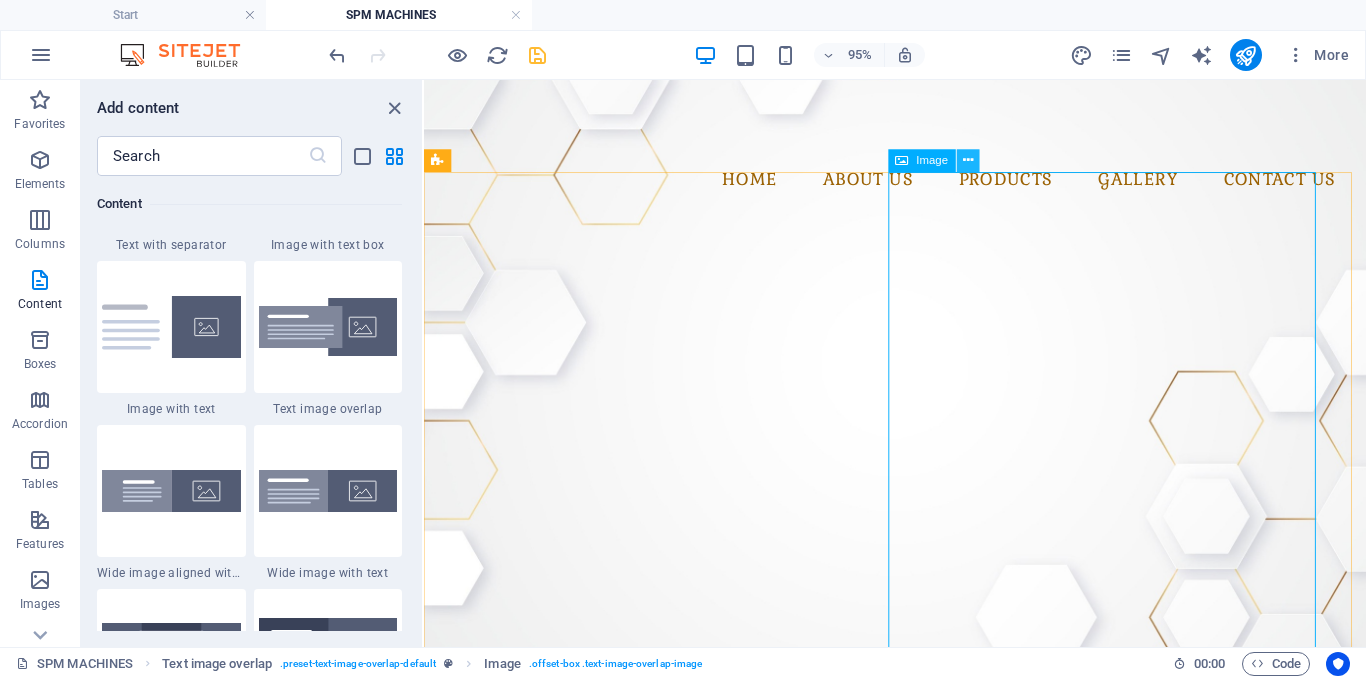 click at bounding box center (968, 161) 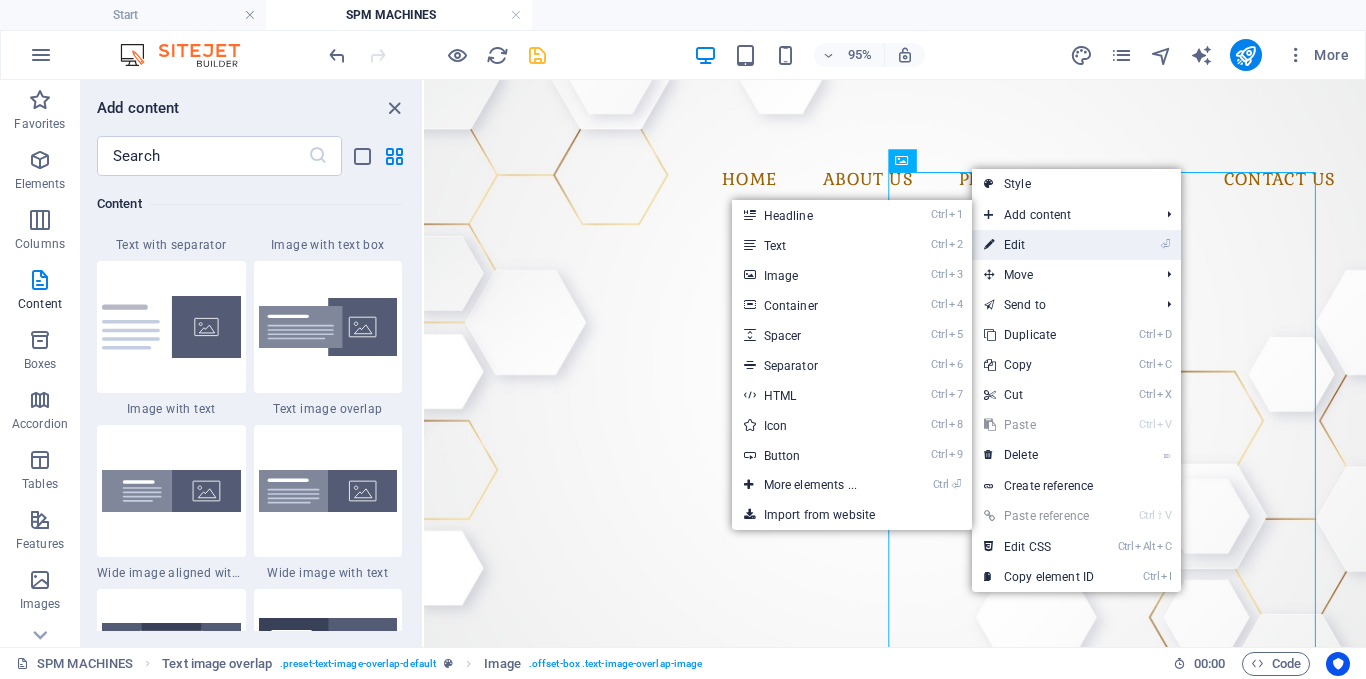 click on "⏎  Edit" at bounding box center [1039, 245] 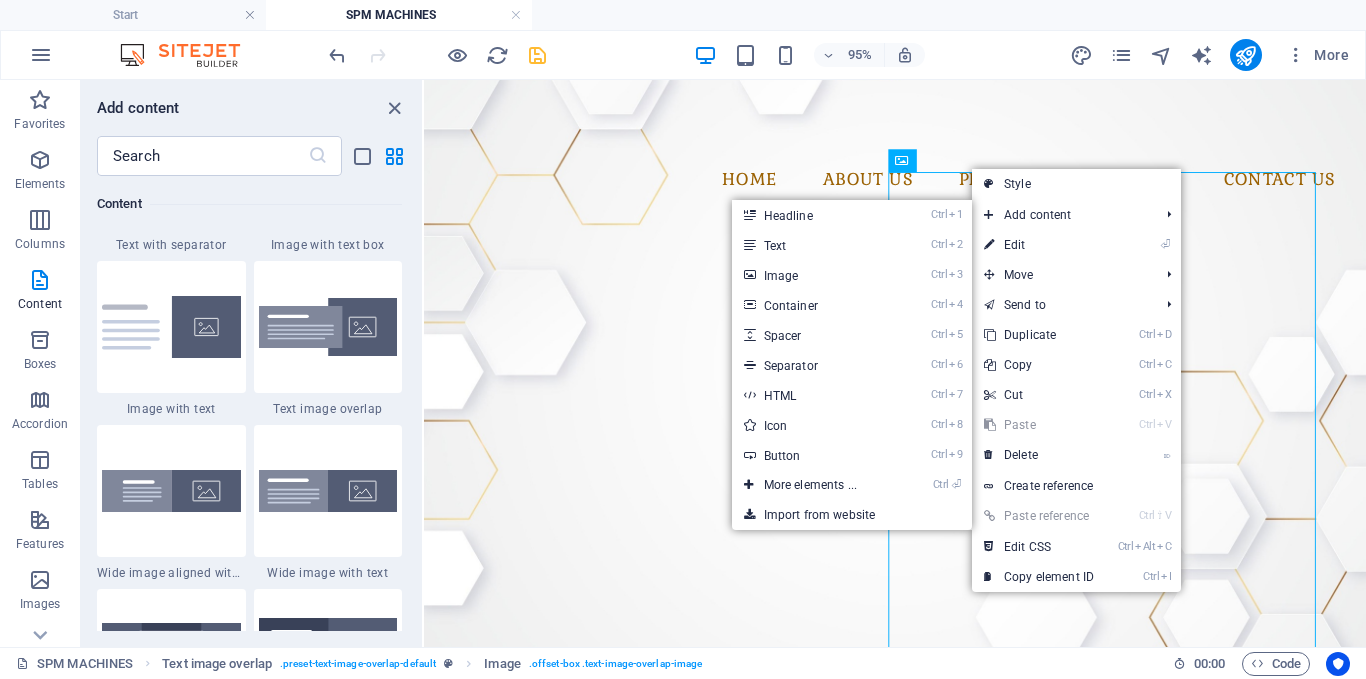 select on "%" 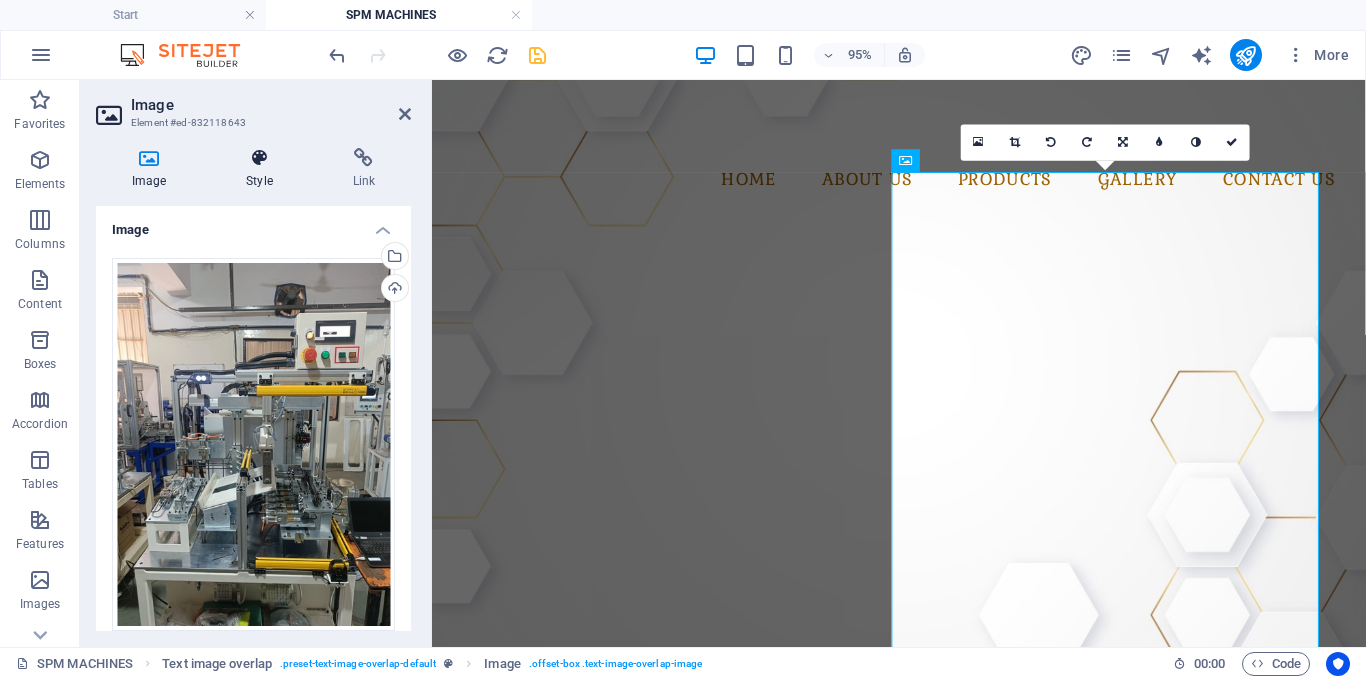 click on "Style" at bounding box center (263, 169) 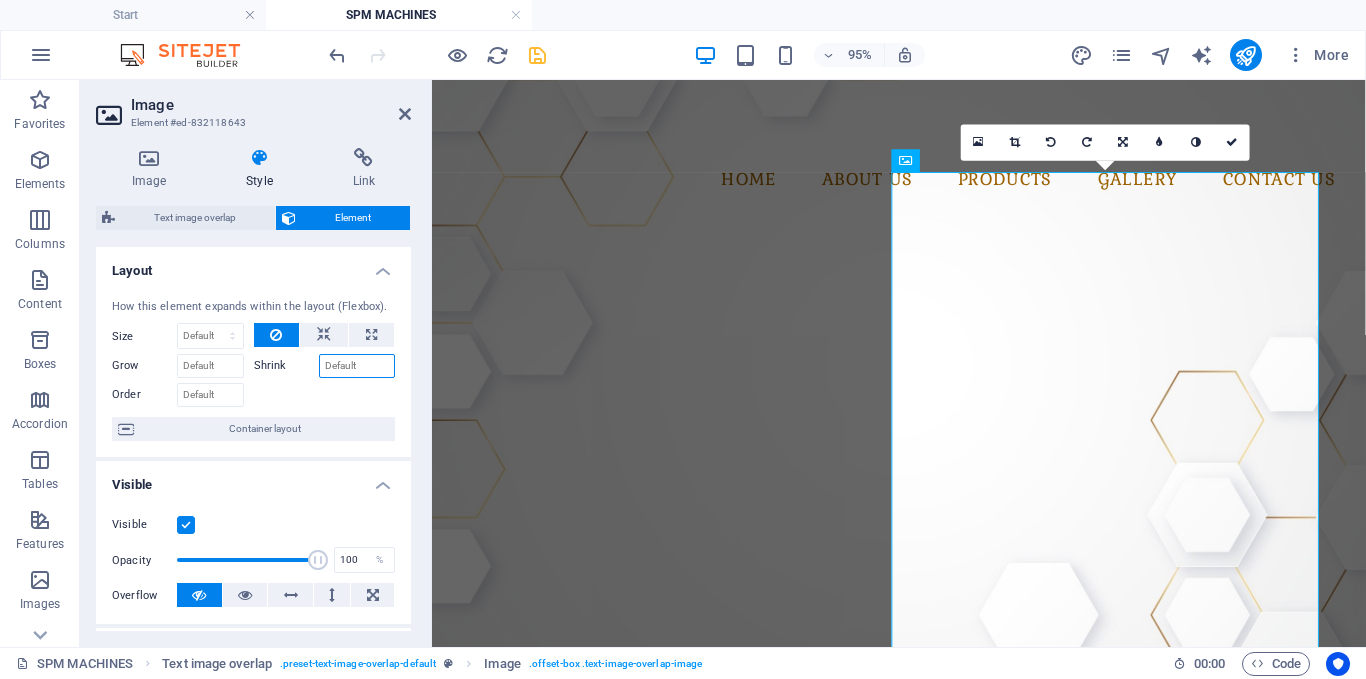 click on "Shrink" at bounding box center [357, 366] 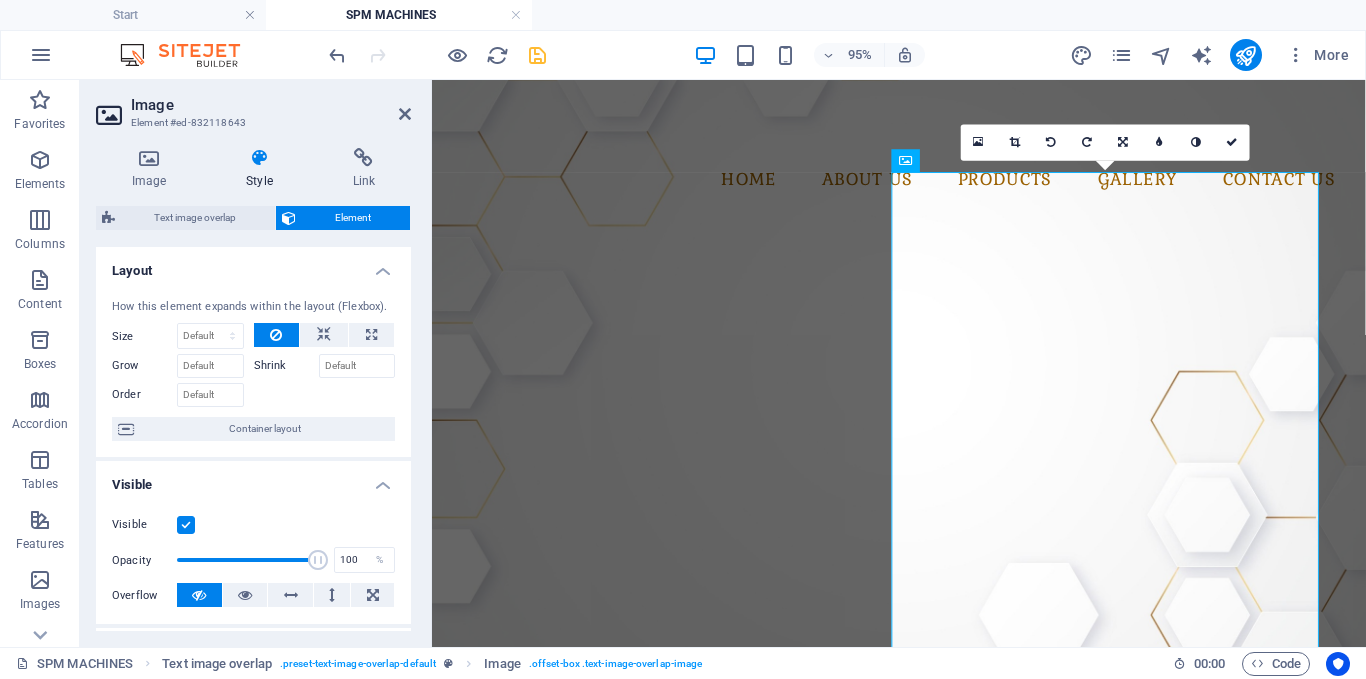 click on "Shrink" at bounding box center (286, 366) 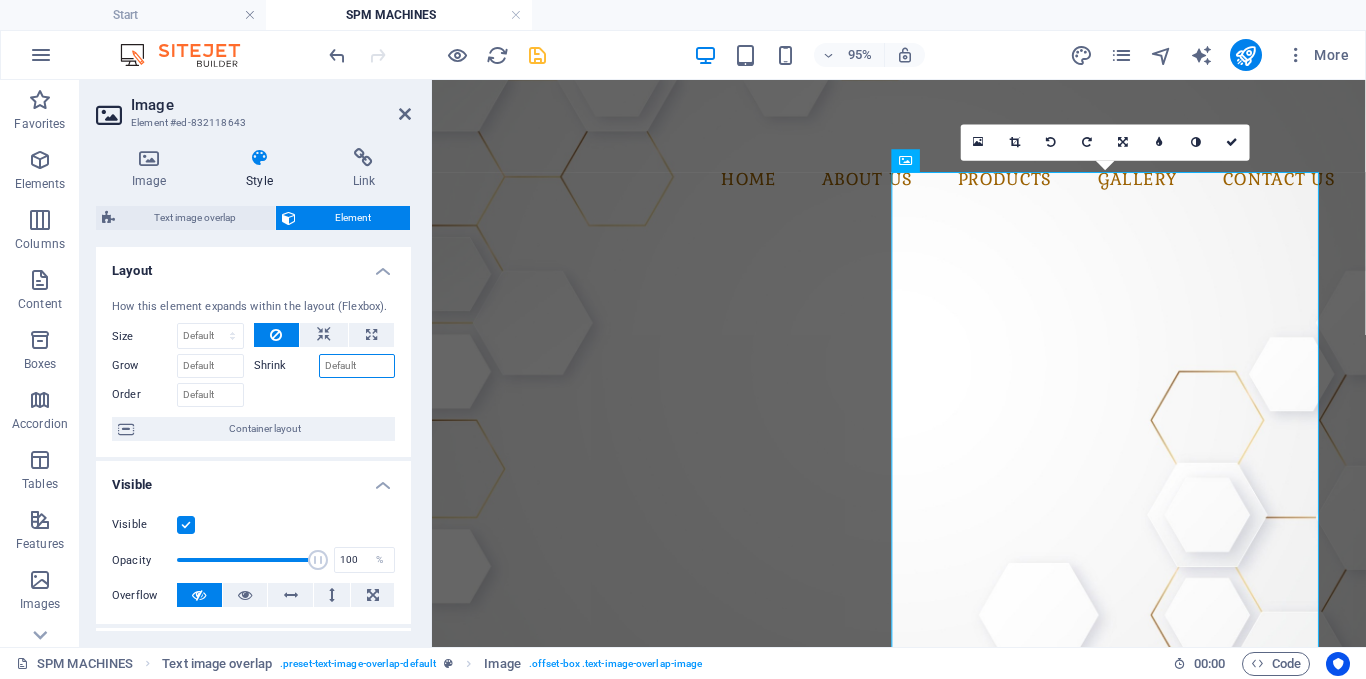 click on "Shrink" at bounding box center [357, 366] 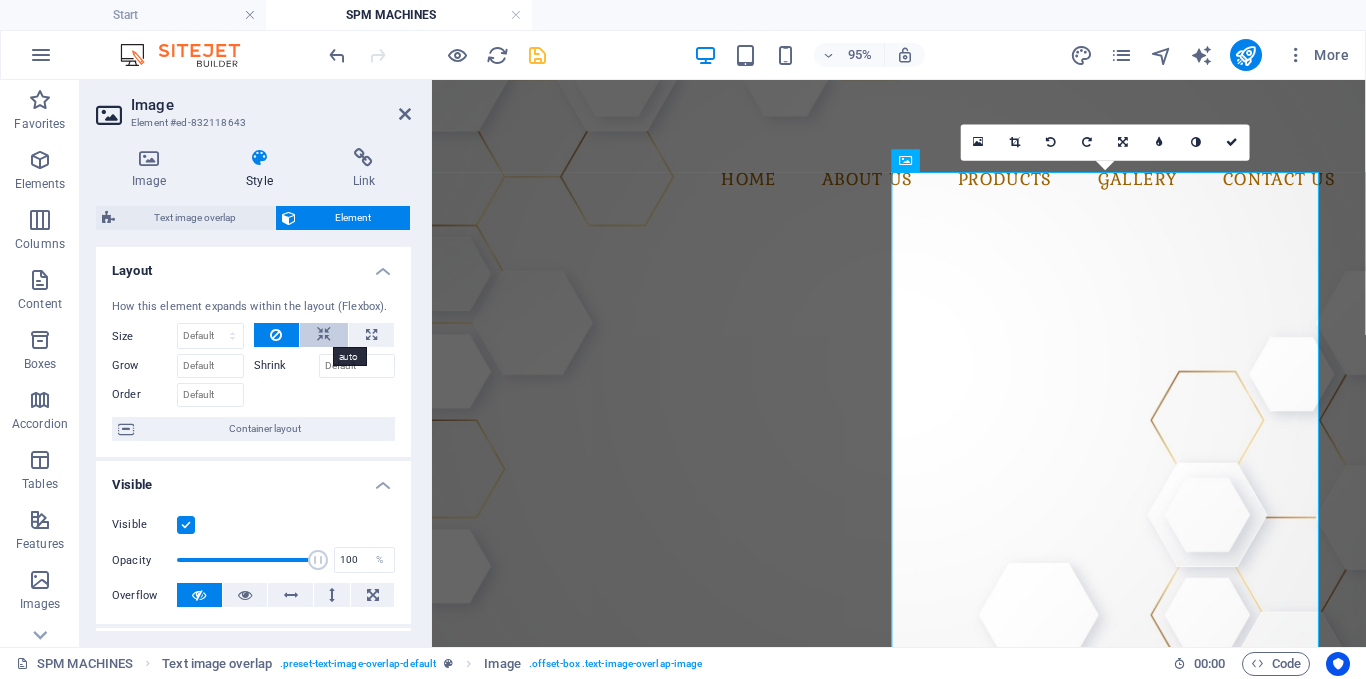 click at bounding box center (324, 335) 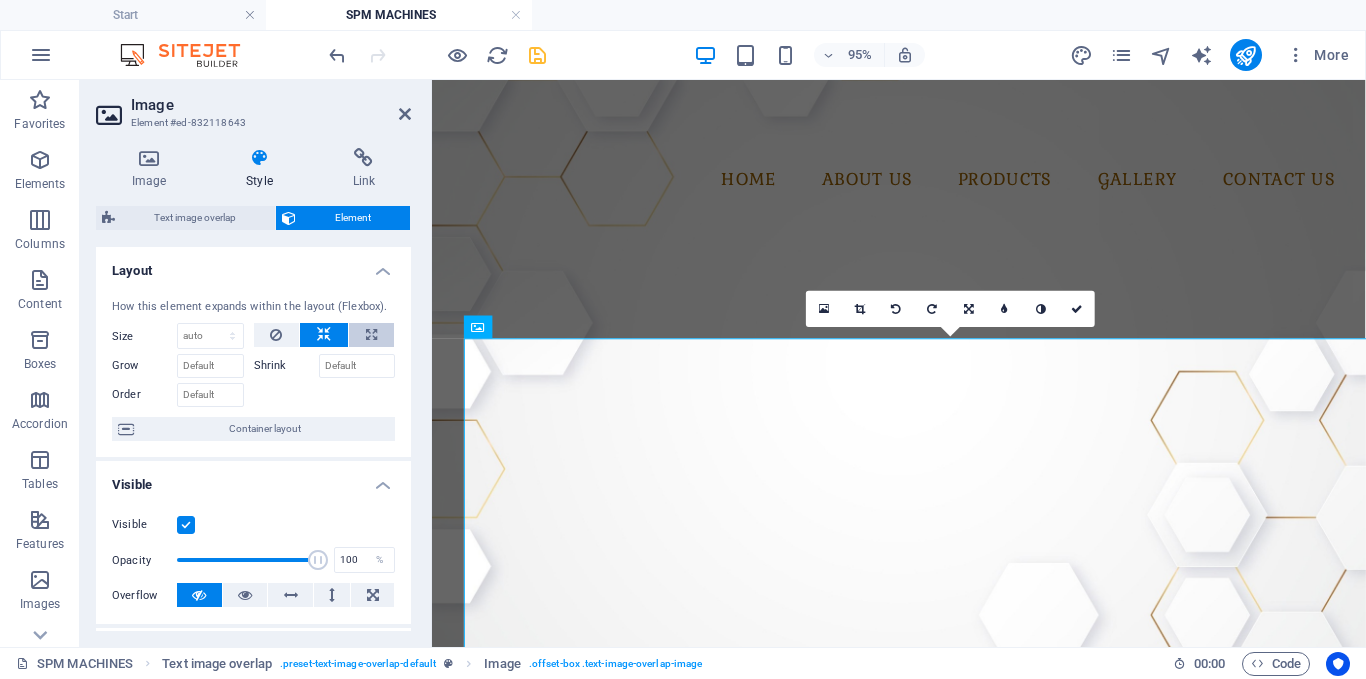 click at bounding box center (371, 335) 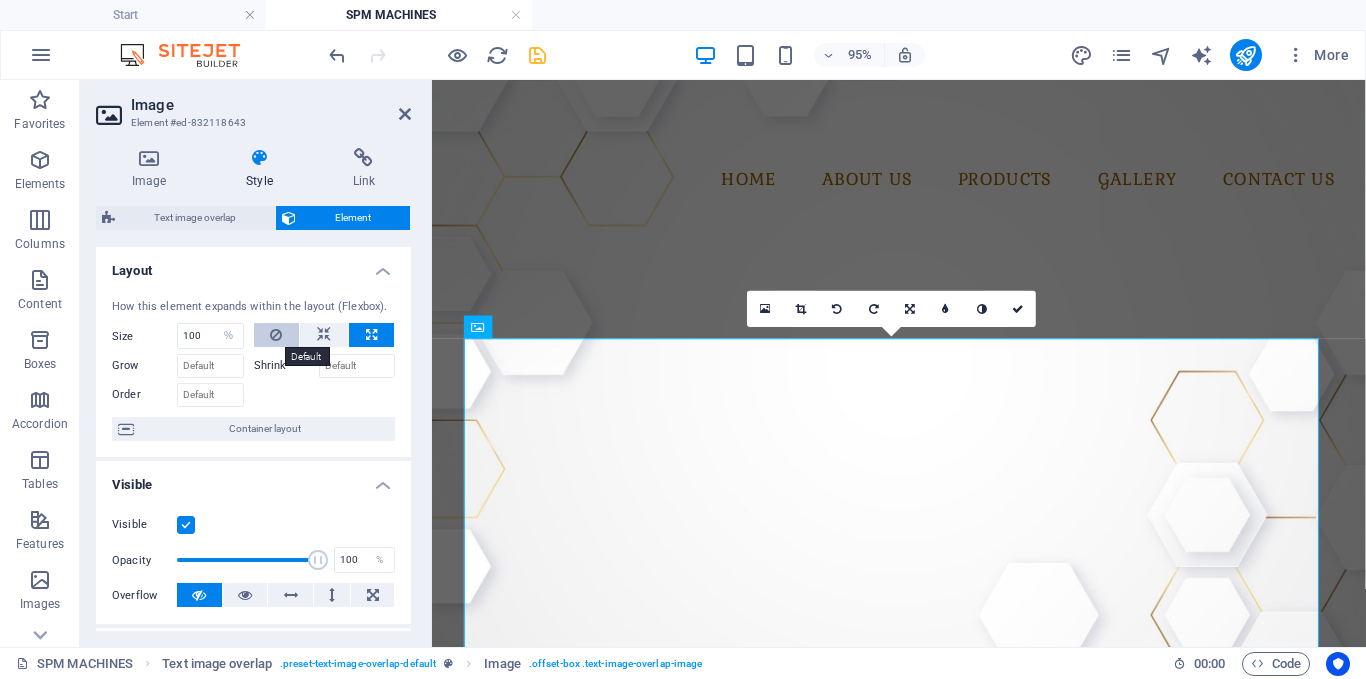 click at bounding box center [277, 335] 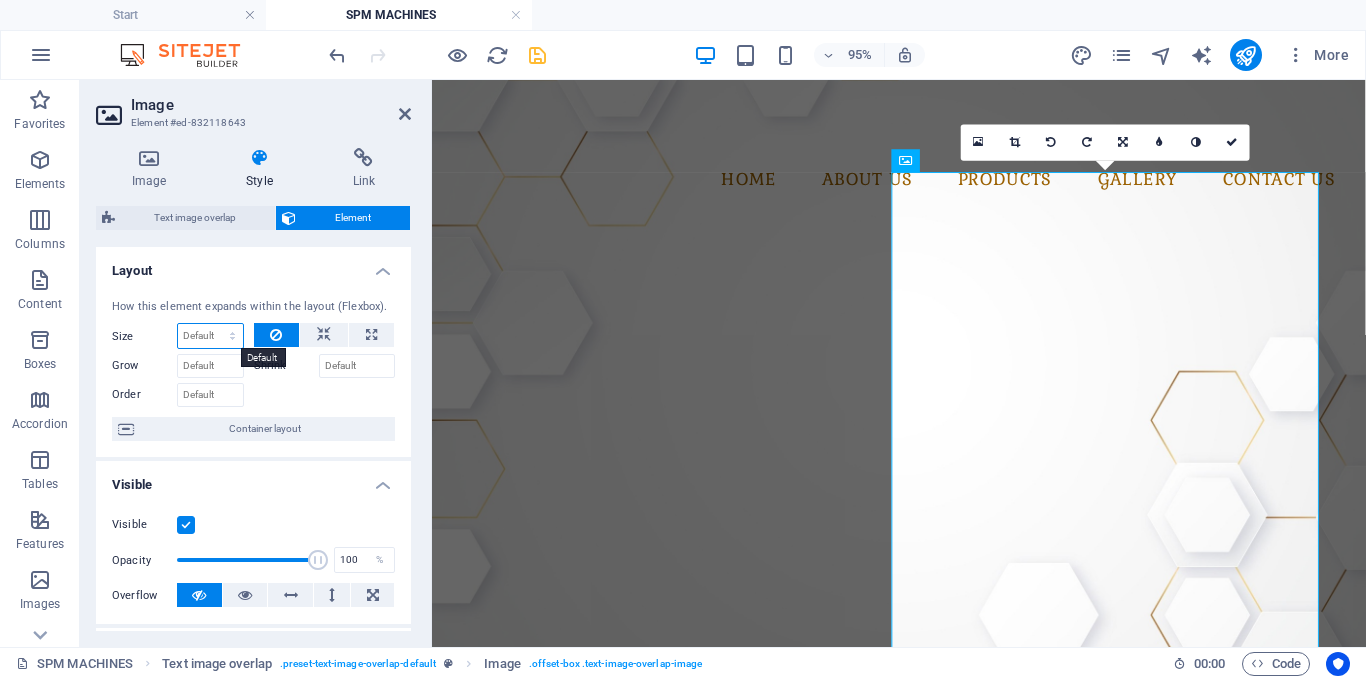 click on "Default auto px % 1/1 1/2 1/3 1/4 1/5 1/6 1/7 1/8 1/9 1/10" at bounding box center (210, 336) 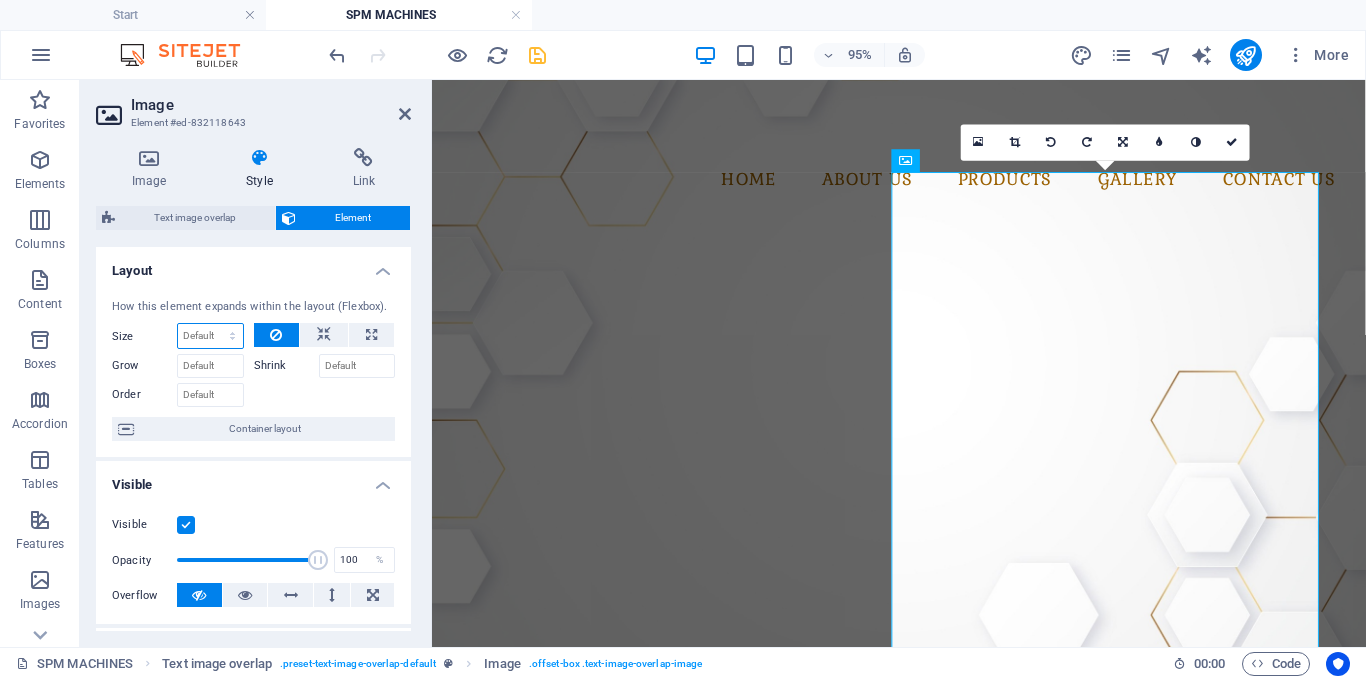 click on "Default auto px % 1/1 1/2 1/3 1/4 1/5 1/6 1/7 1/8 1/9 1/10" at bounding box center (210, 336) 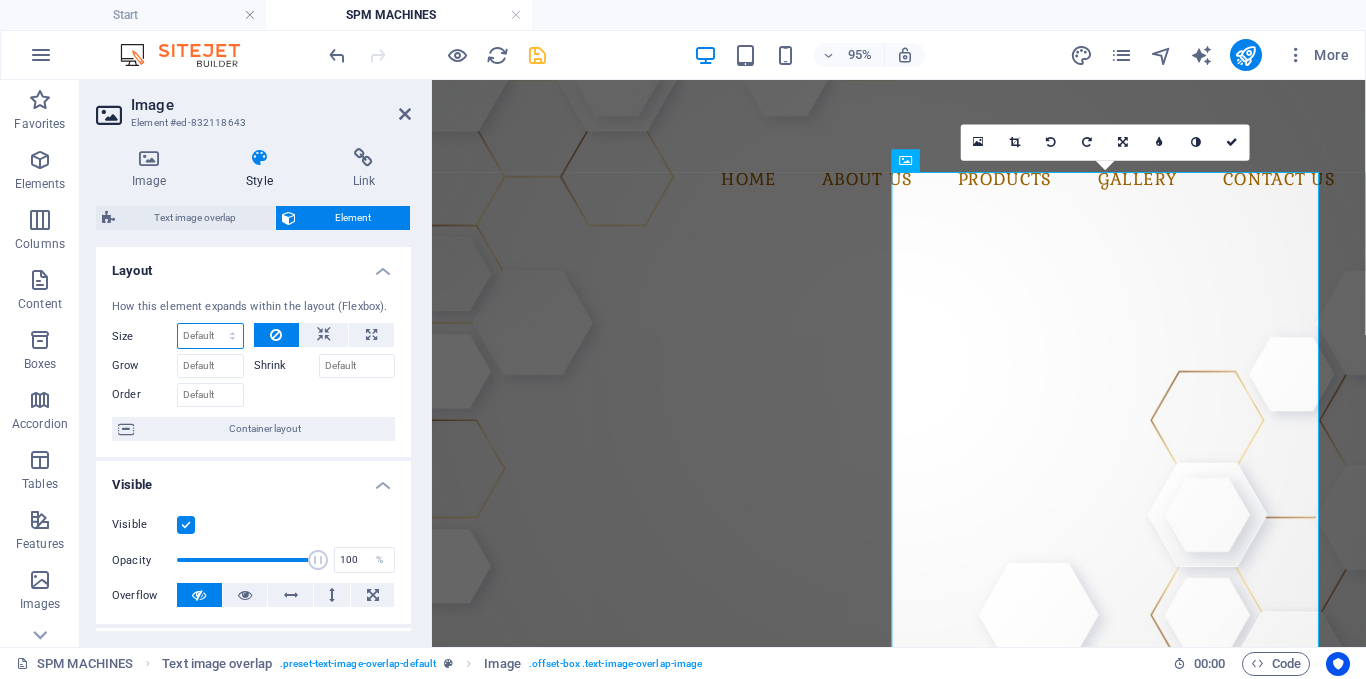 click on "Default auto px % 1/1 1/2 1/3 1/4 1/5 1/6 1/7 1/8 1/9 1/10" at bounding box center (210, 336) 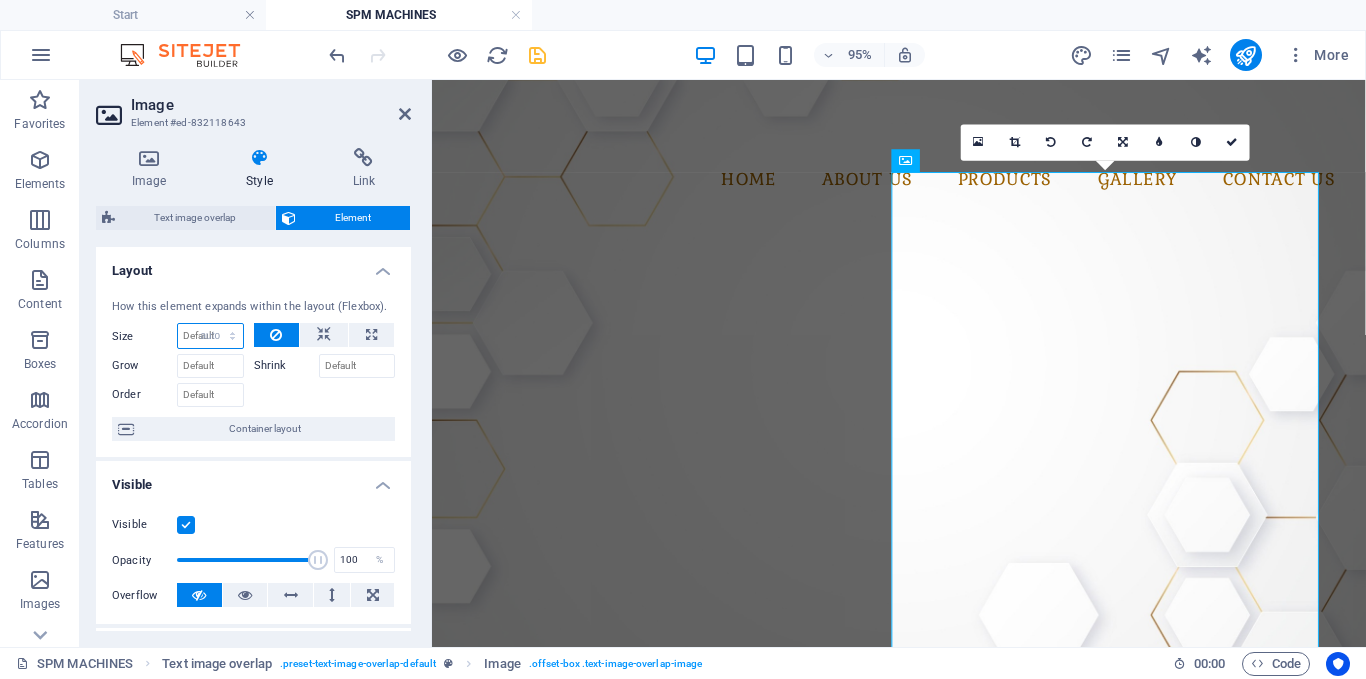 click on "Default auto px % 1/1 1/2 1/3 1/4 1/5 1/6 1/7 1/8 1/9 1/10" at bounding box center [210, 336] 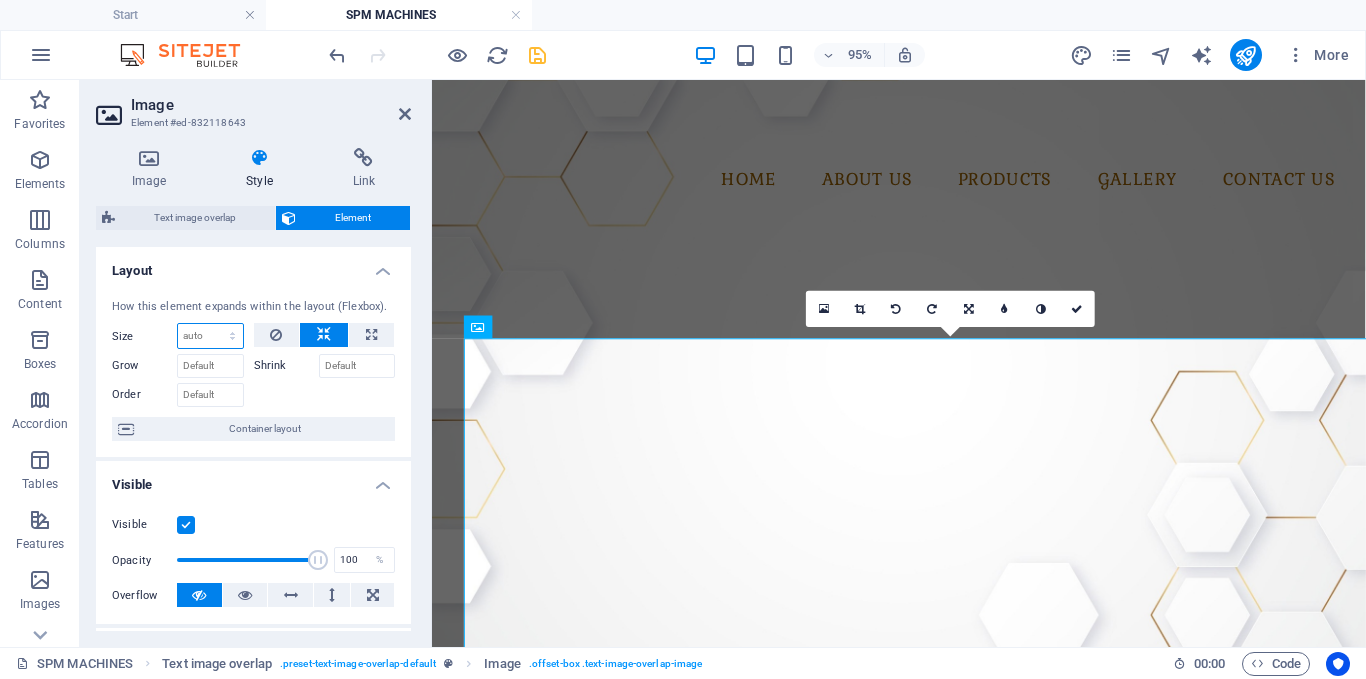 click on "Default auto px % 1/1 1/2 1/3 1/4 1/5 1/6 1/7 1/8 1/9 1/10" at bounding box center (210, 336) 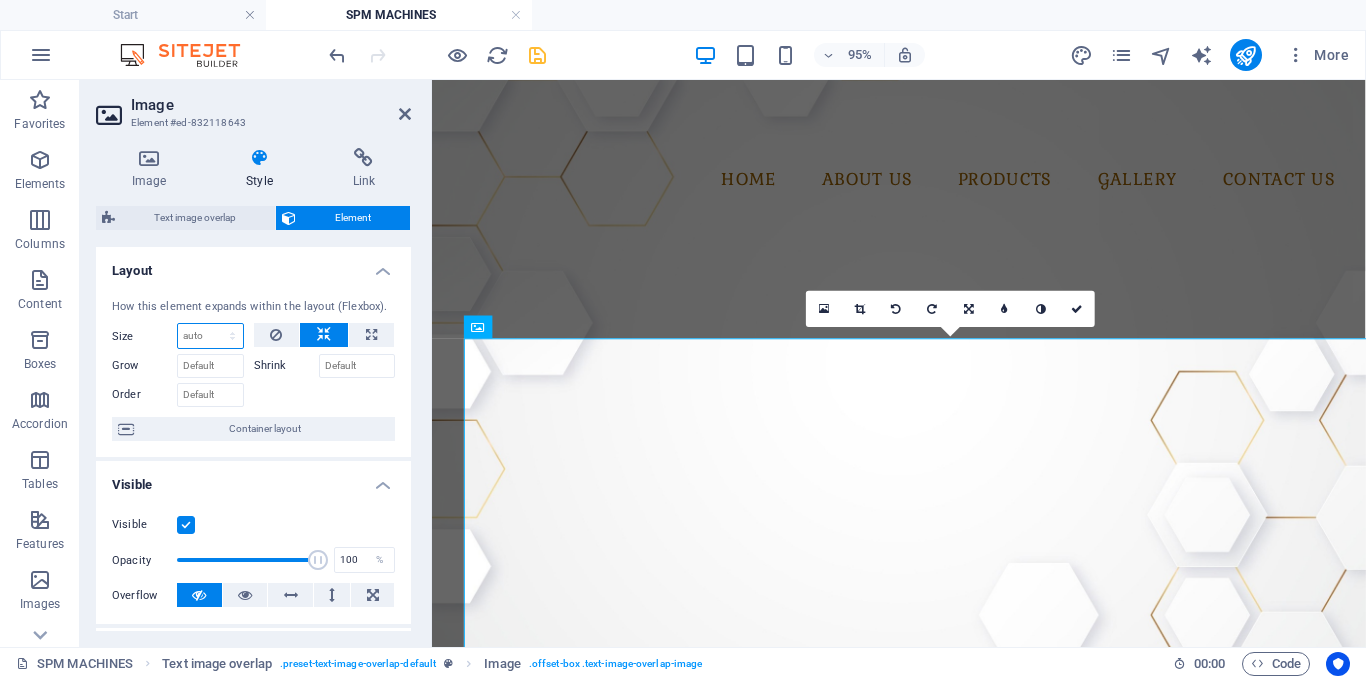 select on "px" 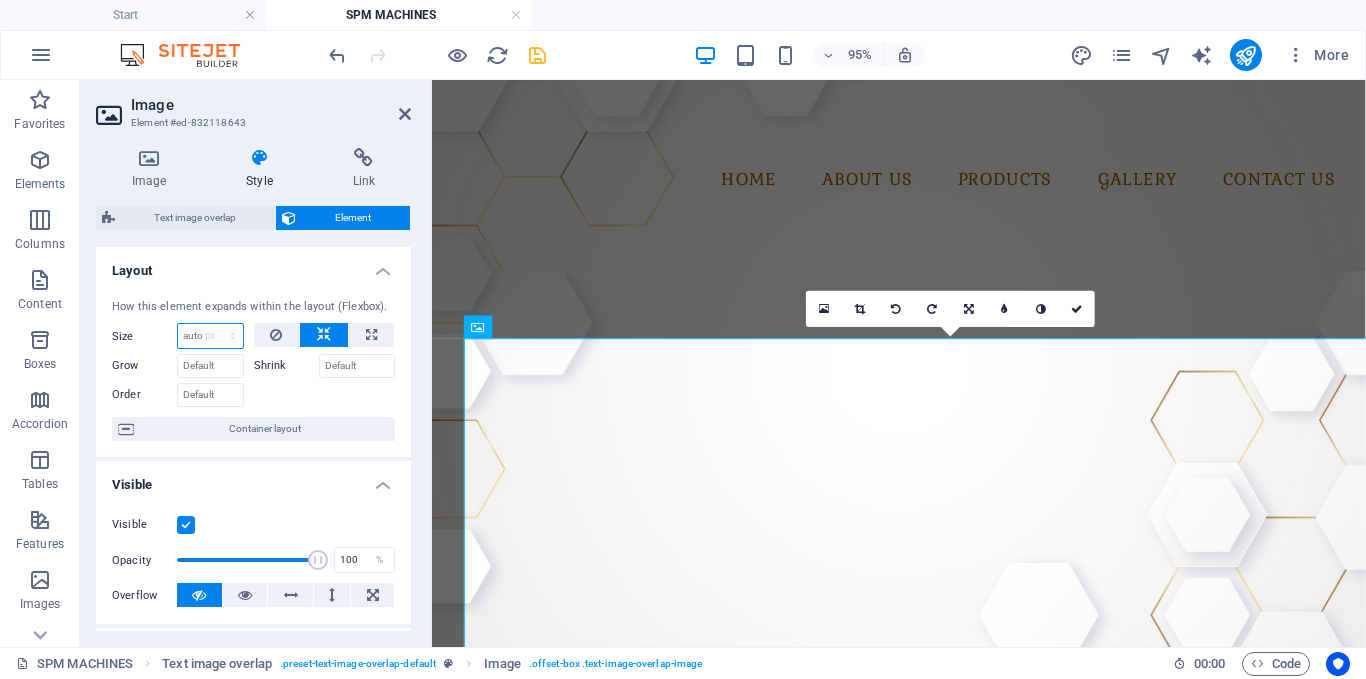 click on "Default auto px % 1/1 1/2 1/3 1/4 1/5 1/6 1/7 1/8 1/9 1/10" at bounding box center (210, 336) 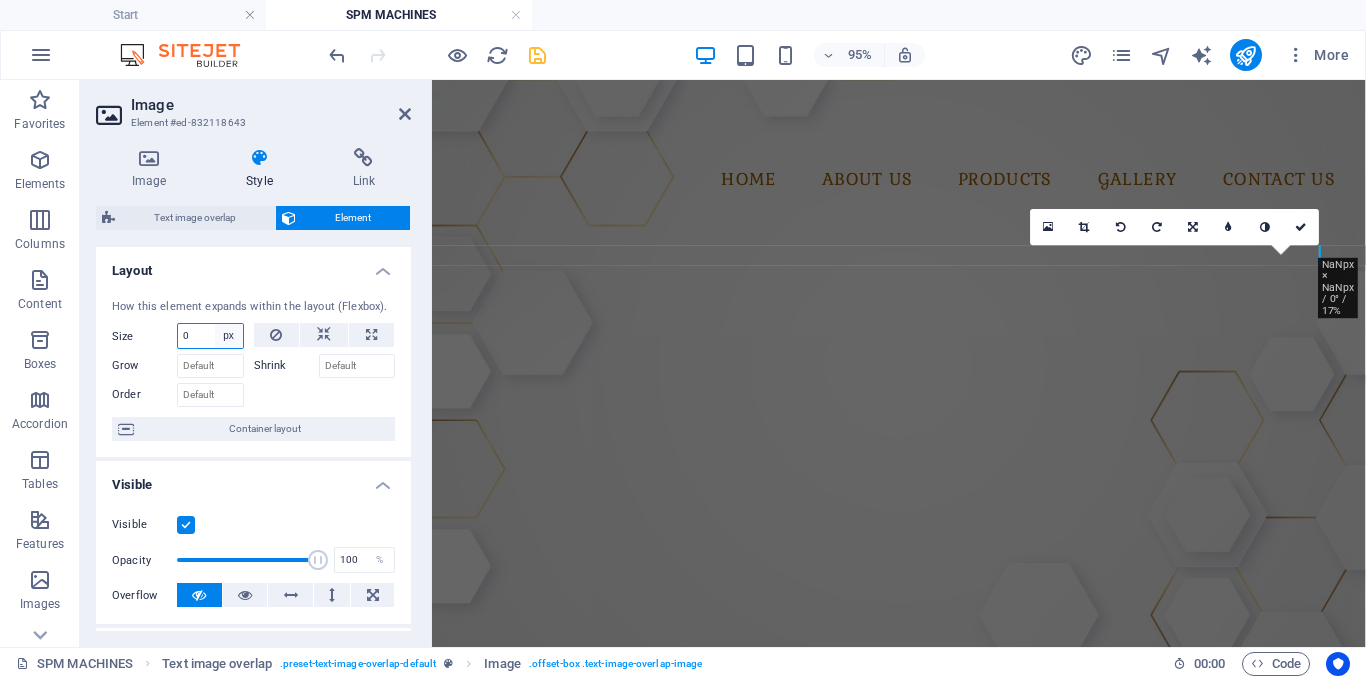 click on "Default auto px % 1/1 1/2 1/3 1/4 1/5 1/6 1/7 1/8 1/9 1/10" at bounding box center [229, 336] 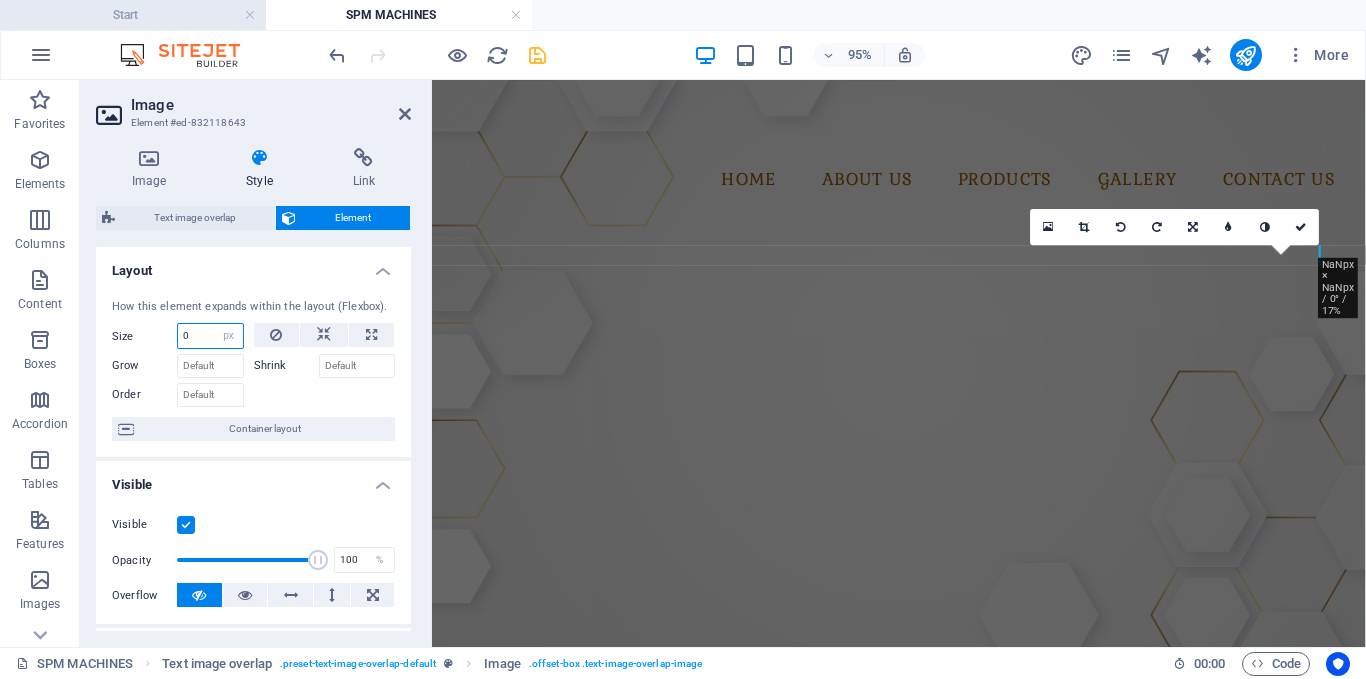 select on "292r4t9ssq8" 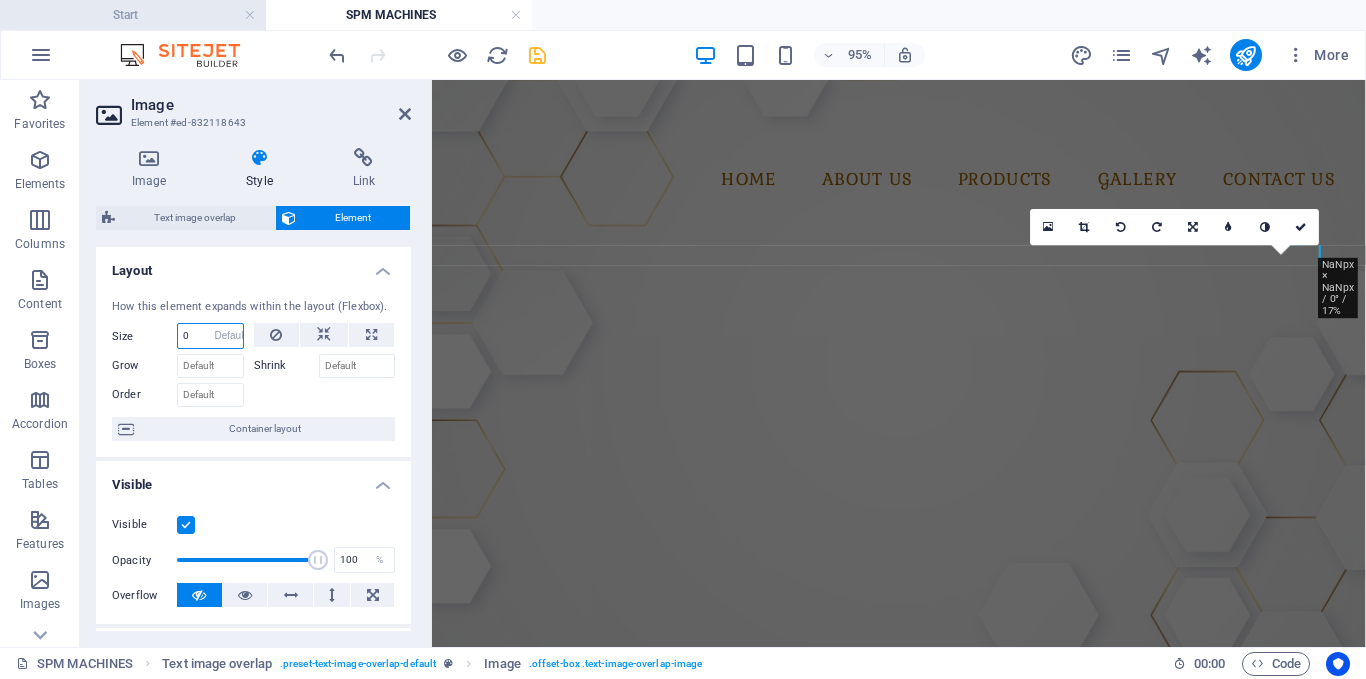 click on "Default auto px % 1/1 1/2 1/3 1/4 1/5 1/6 1/7 1/8 1/9 1/10" at bounding box center [229, 336] 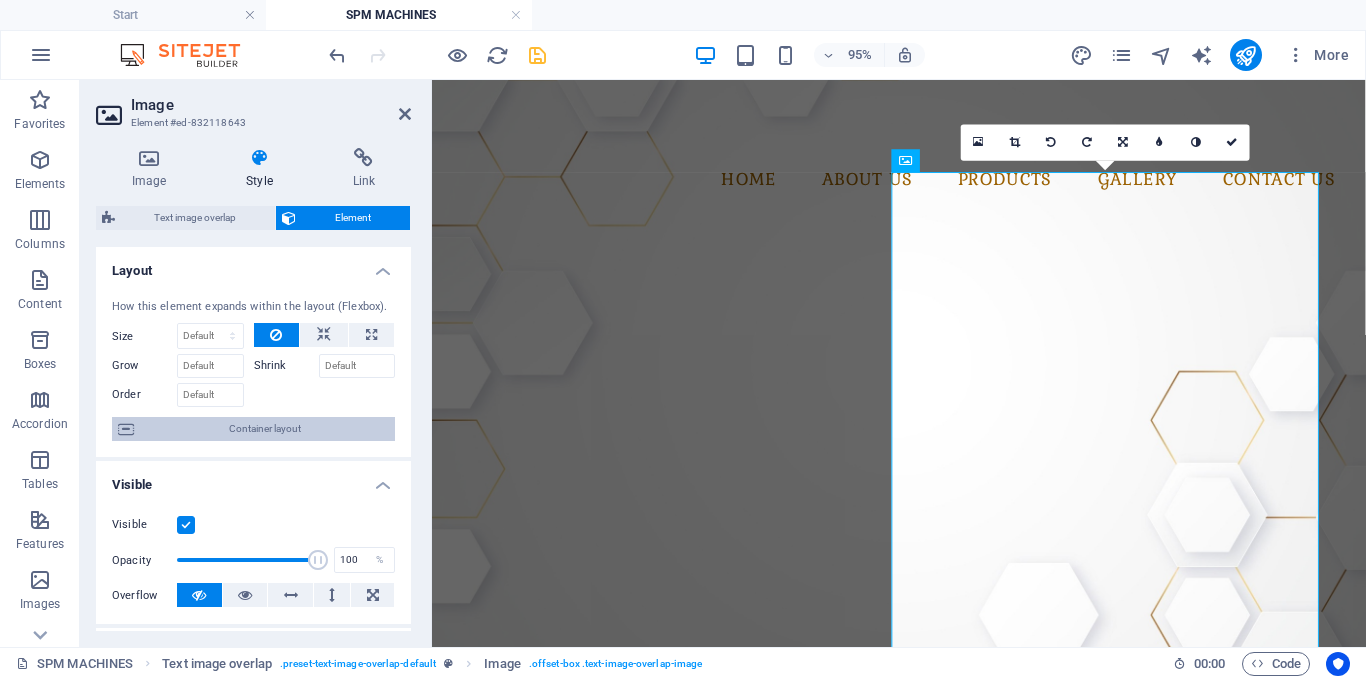click on "Container layout" at bounding box center [264, 429] 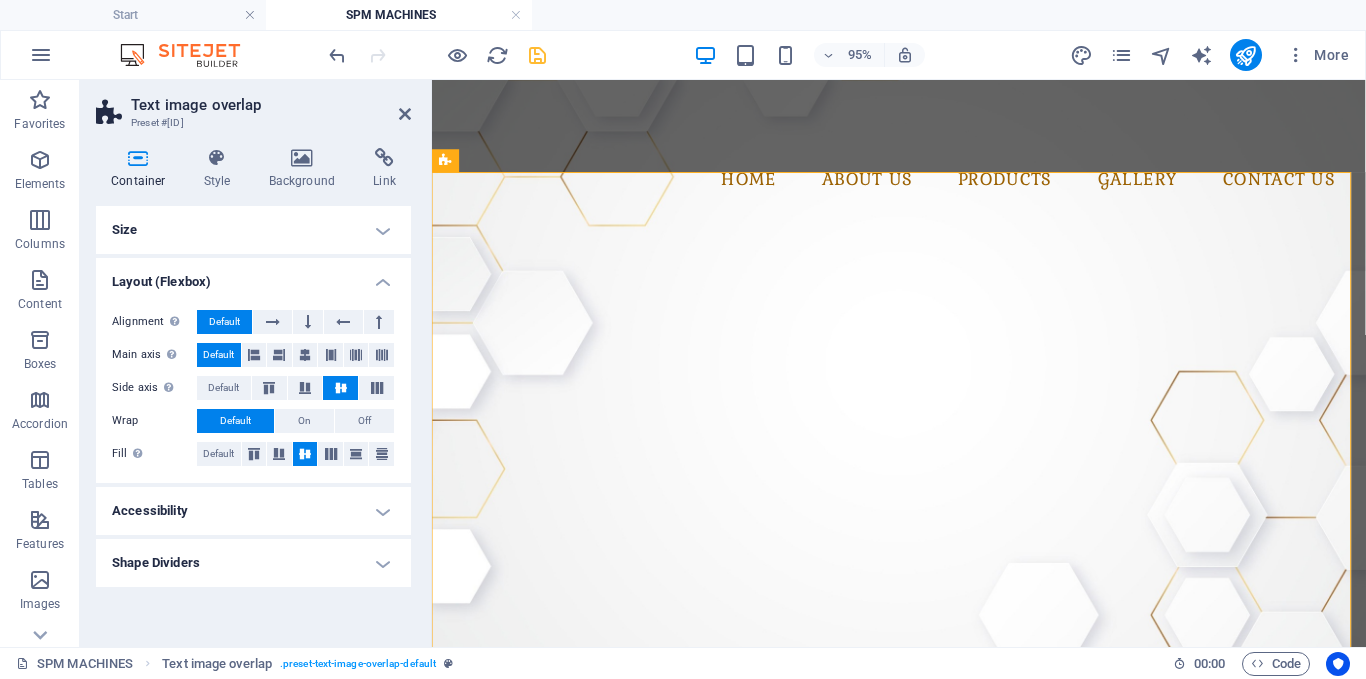 click on "Size" at bounding box center [253, 230] 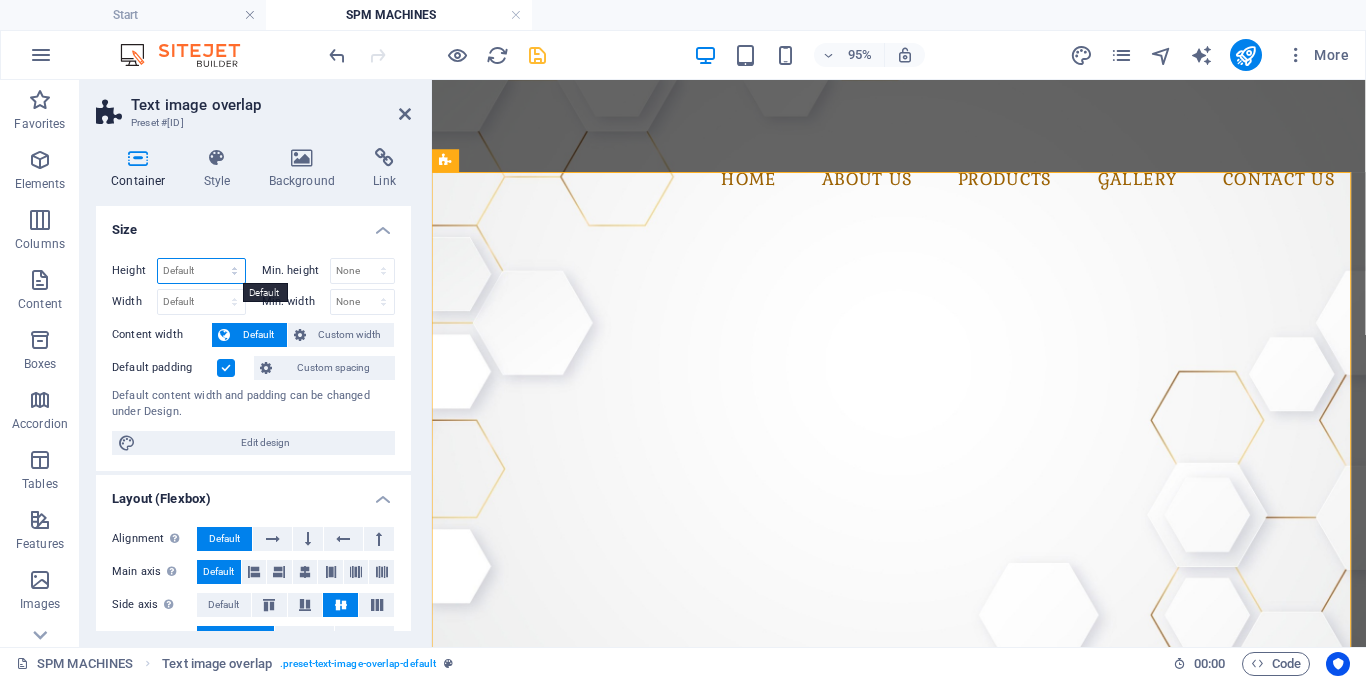 click on "Default px rem % vh vw" at bounding box center (201, 271) 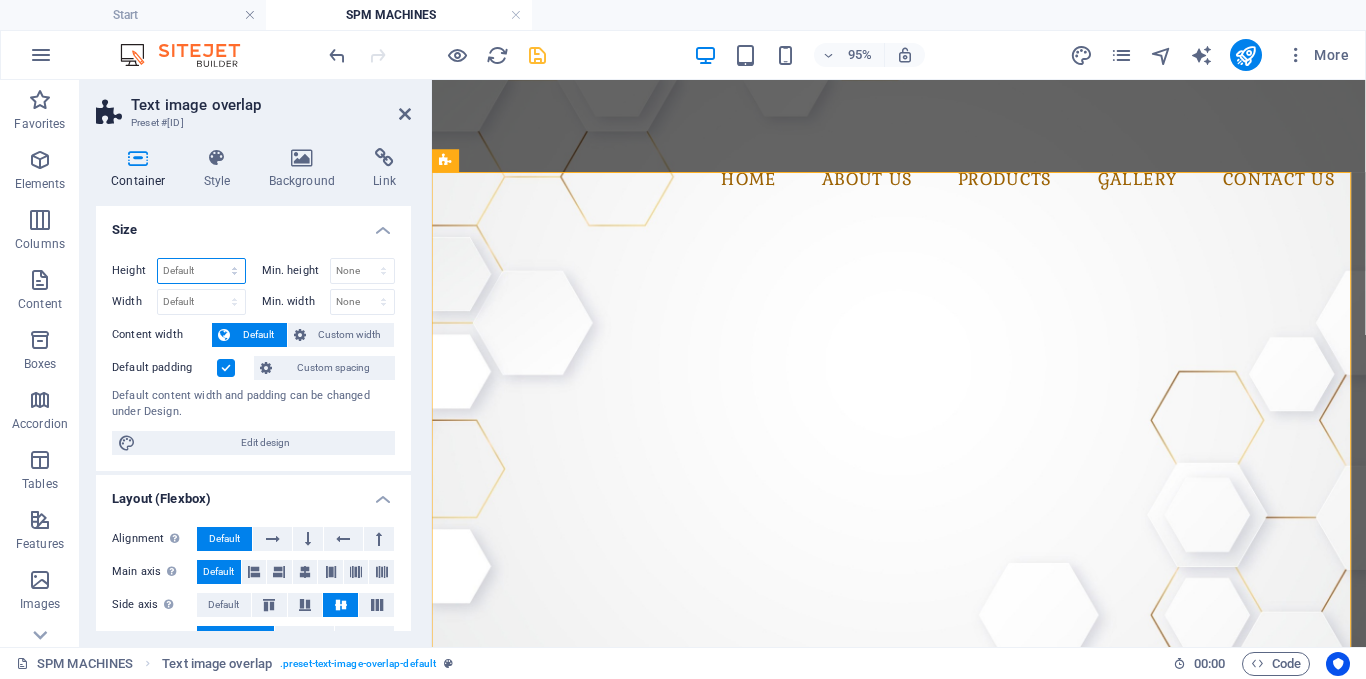 select on "px" 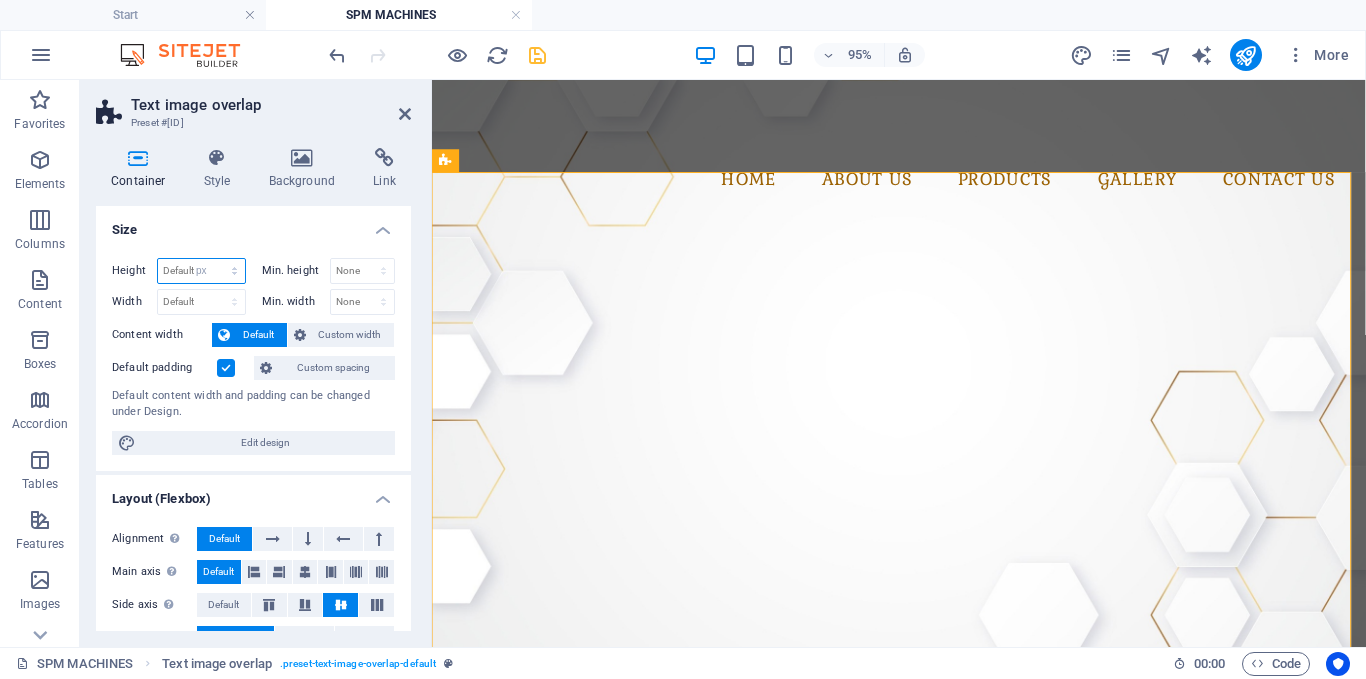 click on "Default px rem % vh vw" at bounding box center (201, 271) 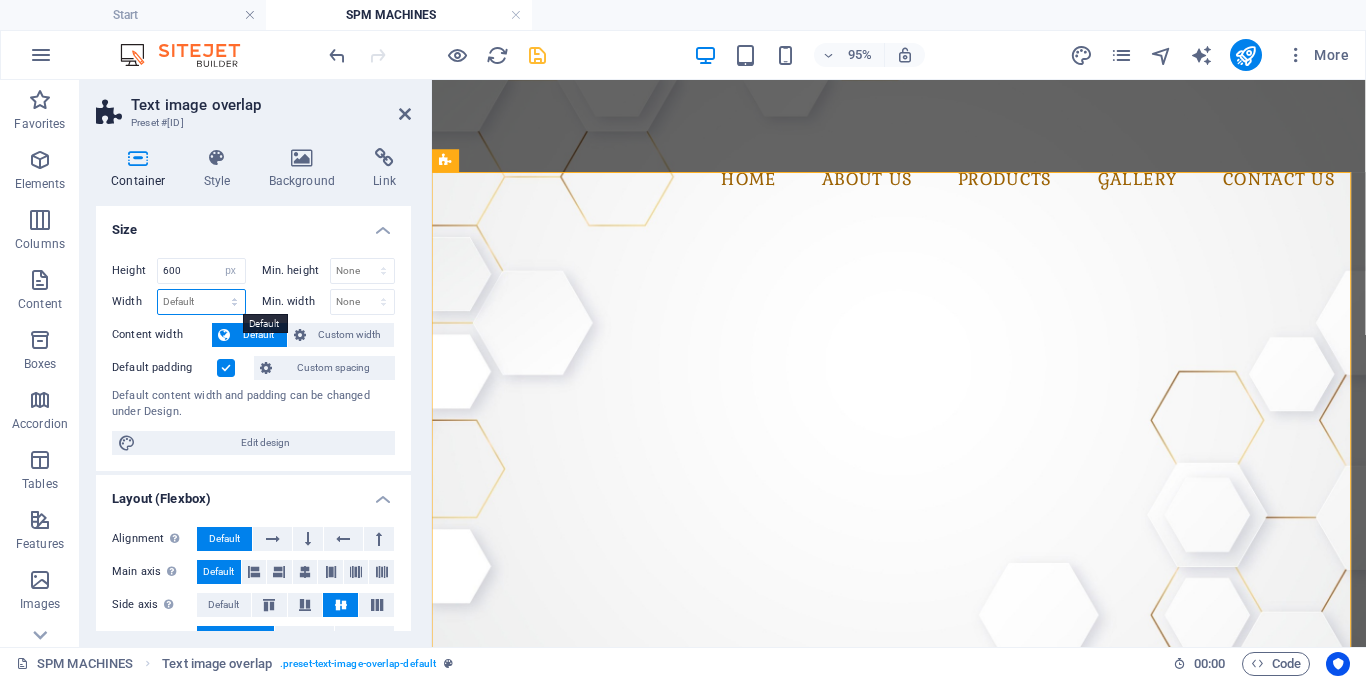 click on "Default px rem % em vh vw" at bounding box center [201, 302] 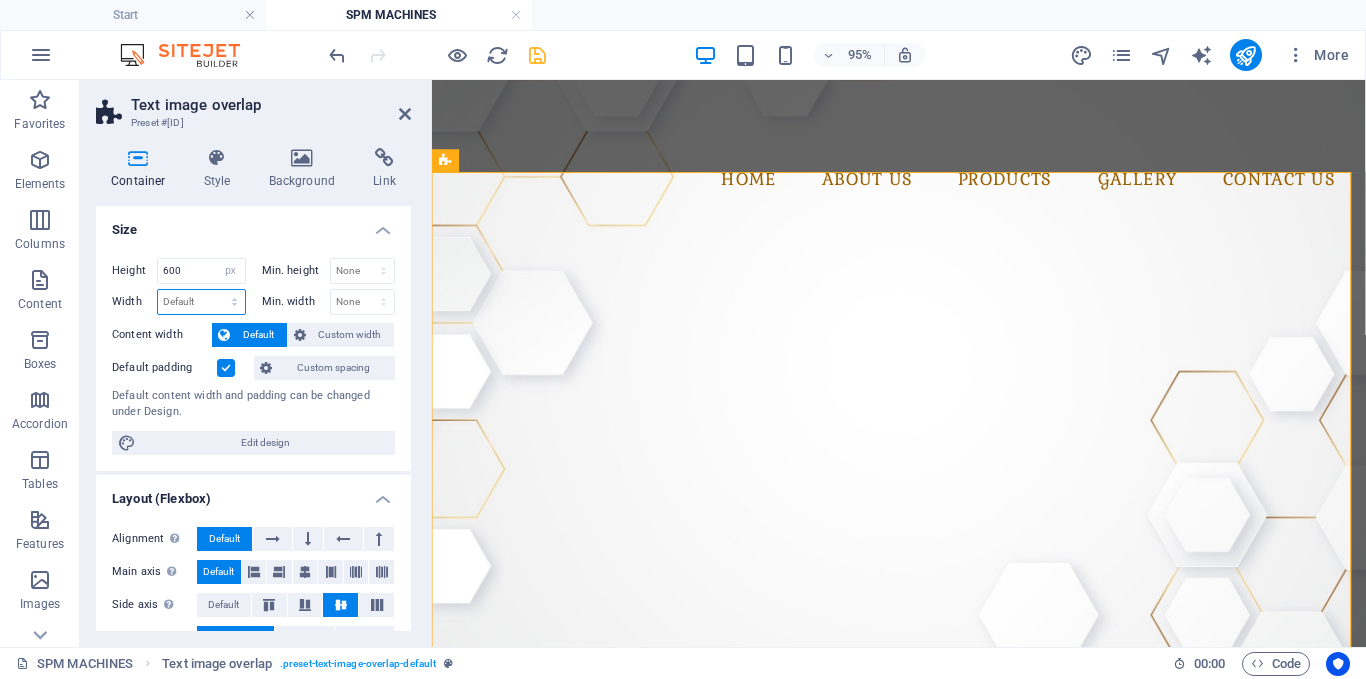 select on "px" 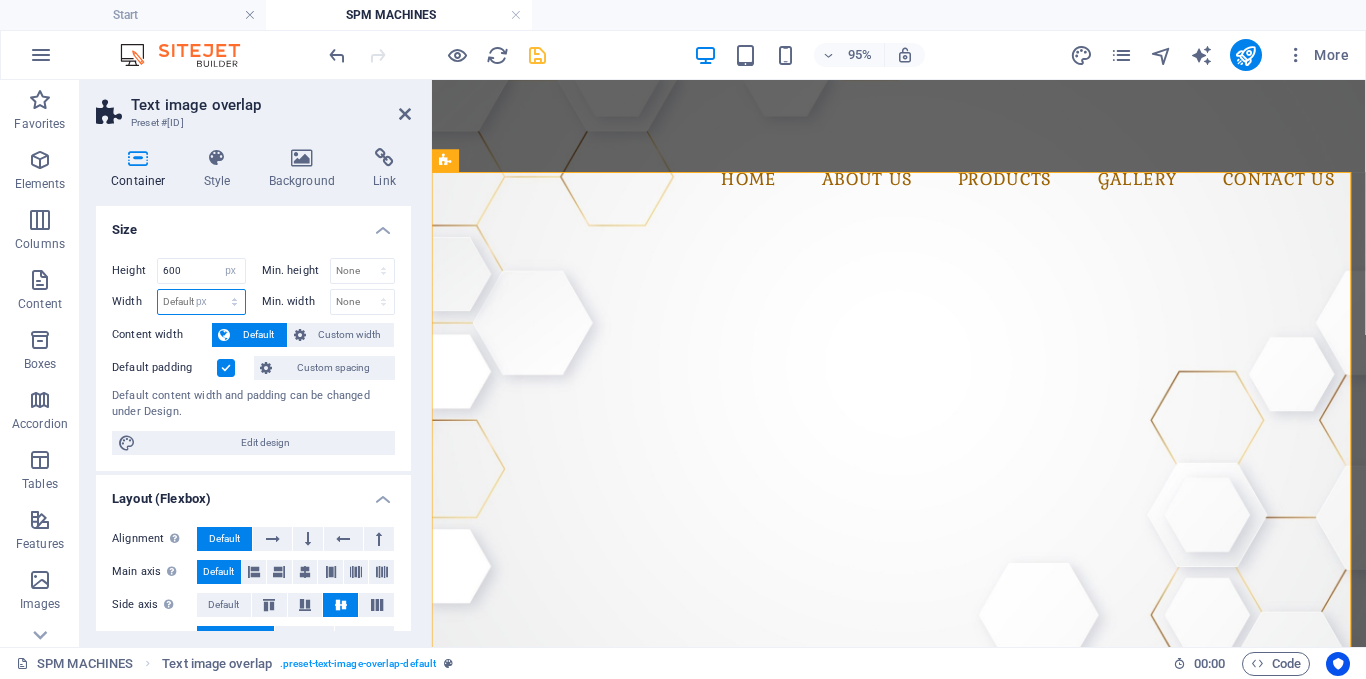 click on "Default px rem % em vh vw" at bounding box center (201, 302) 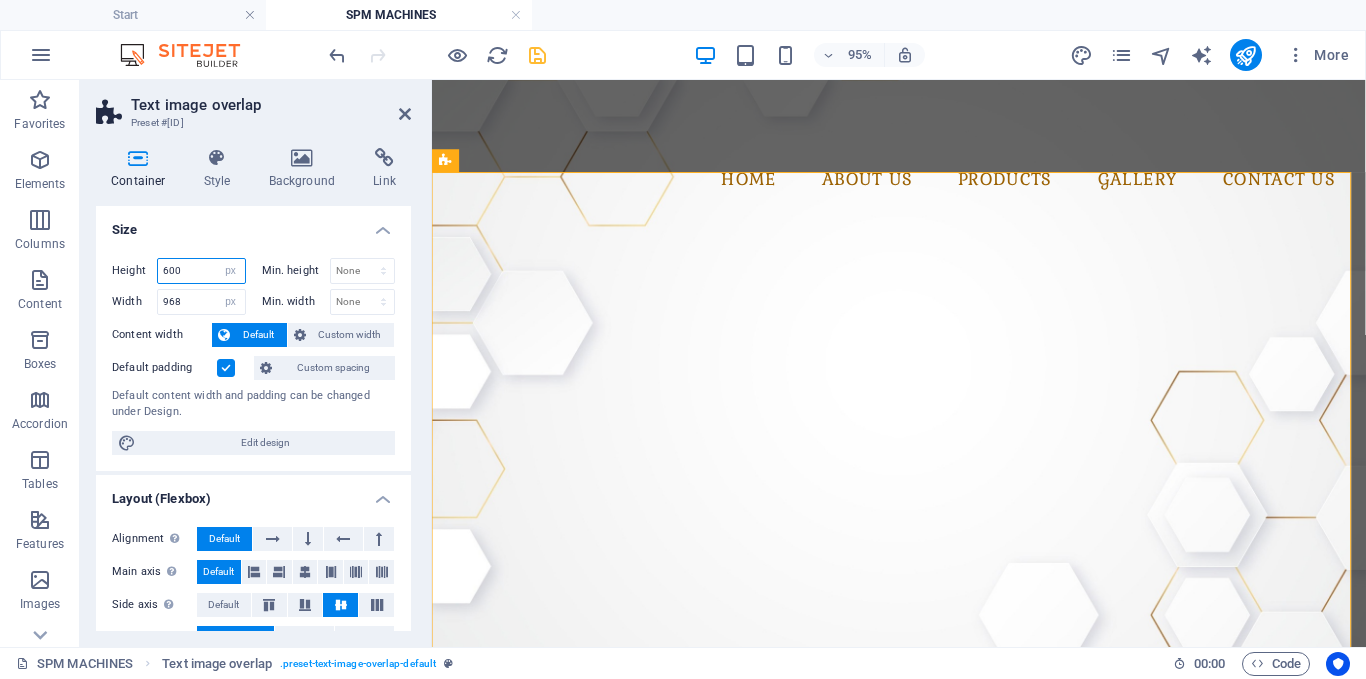 click on "600" at bounding box center (201, 271) 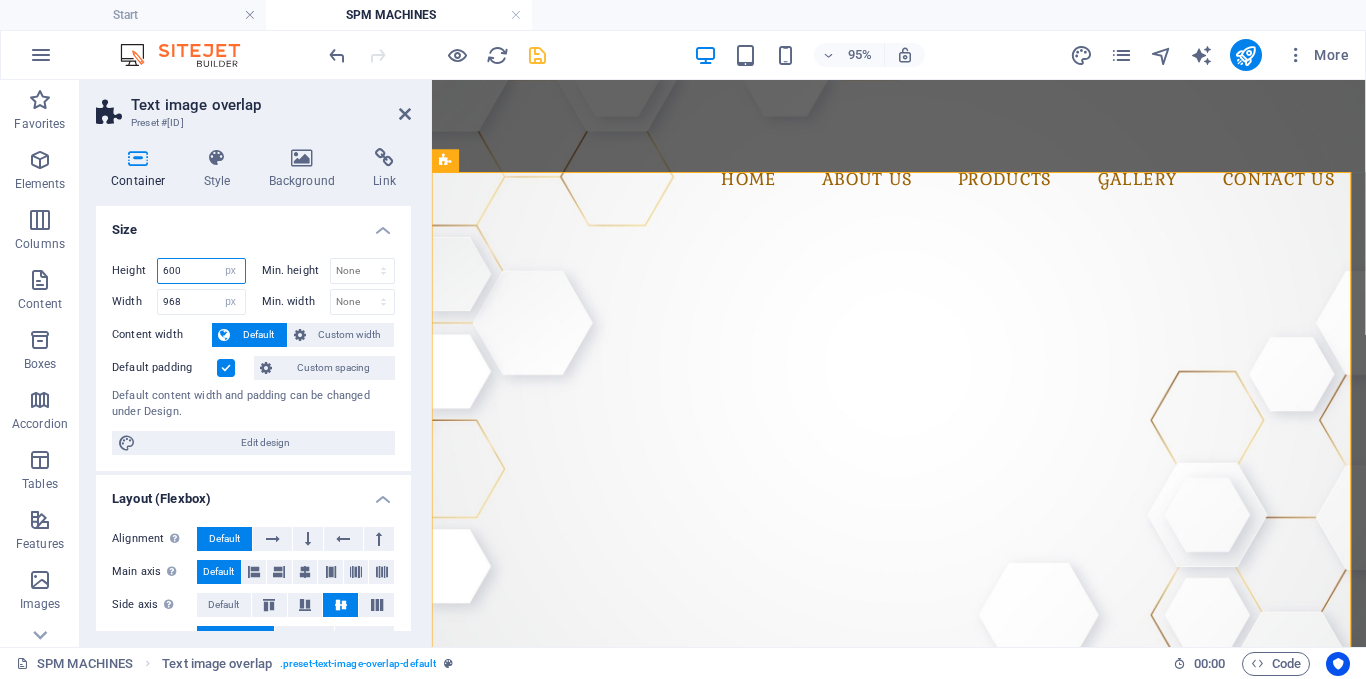 click on "600" at bounding box center (201, 271) 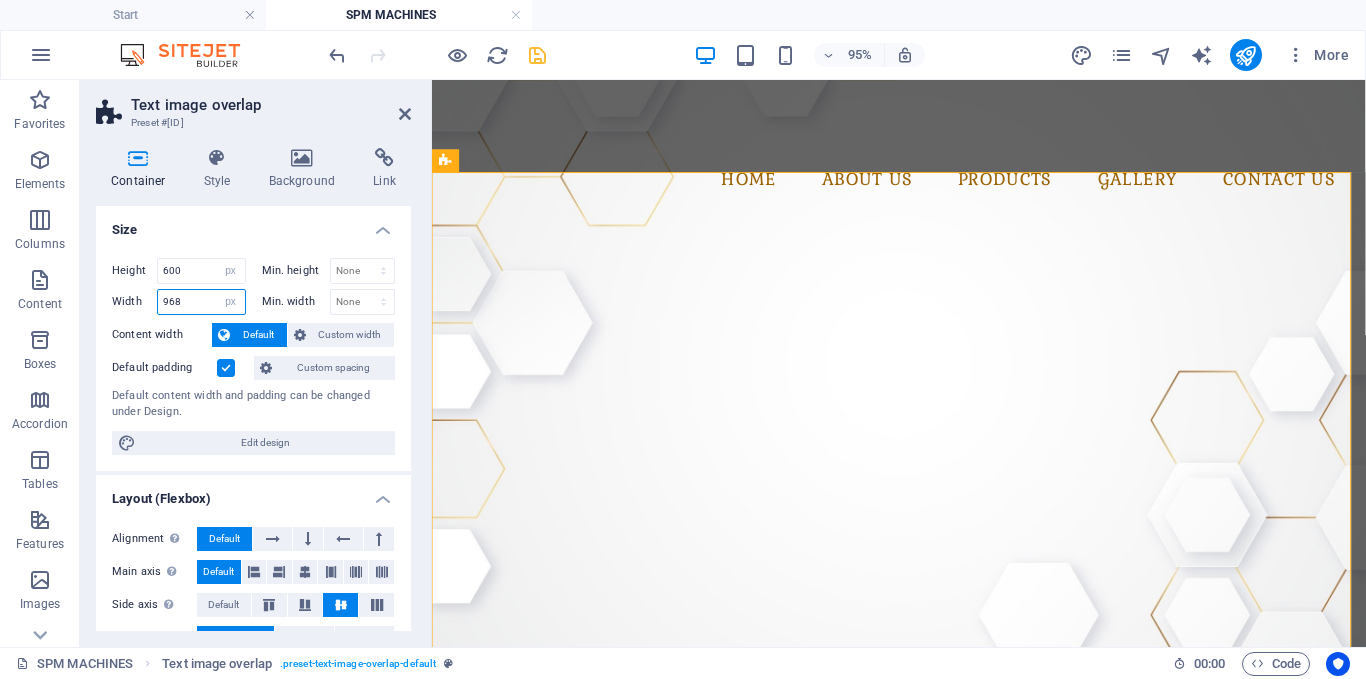 drag, startPoint x: 197, startPoint y: 297, endPoint x: 153, endPoint y: 290, distance: 44.553337 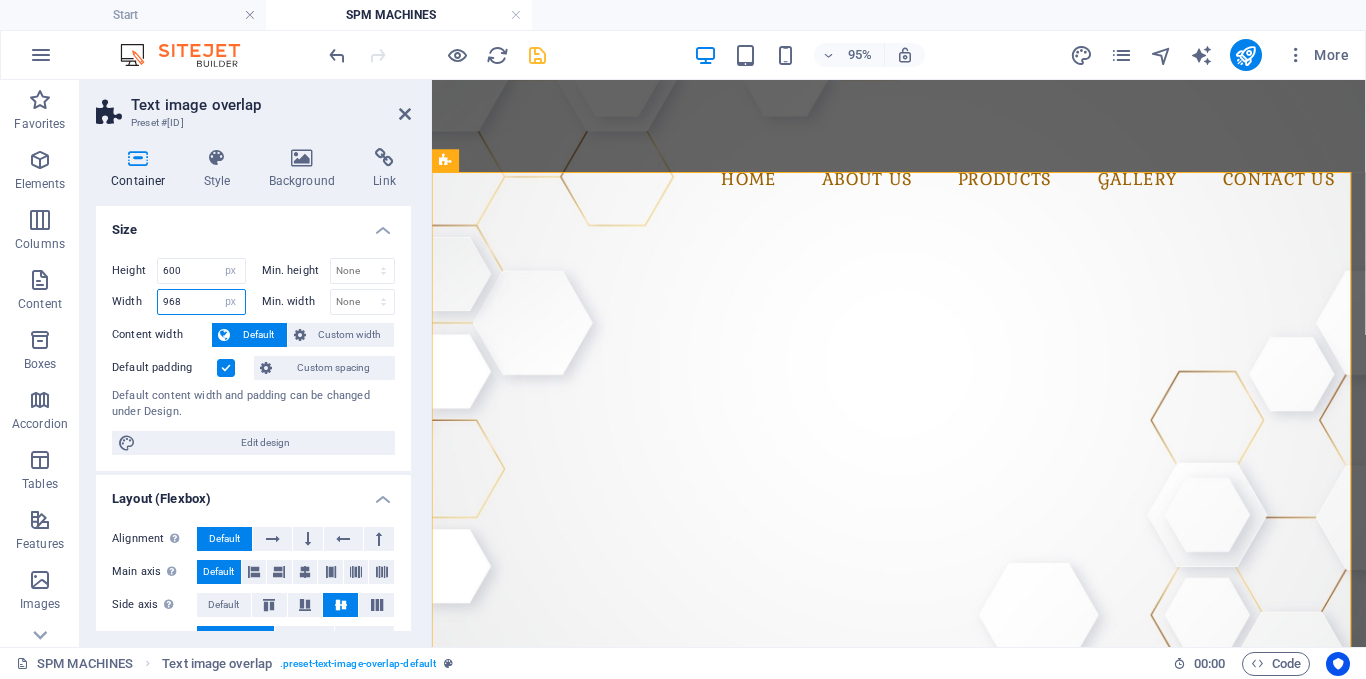 click on "Width 968 Default px rem % em vh vw" at bounding box center (179, 302) 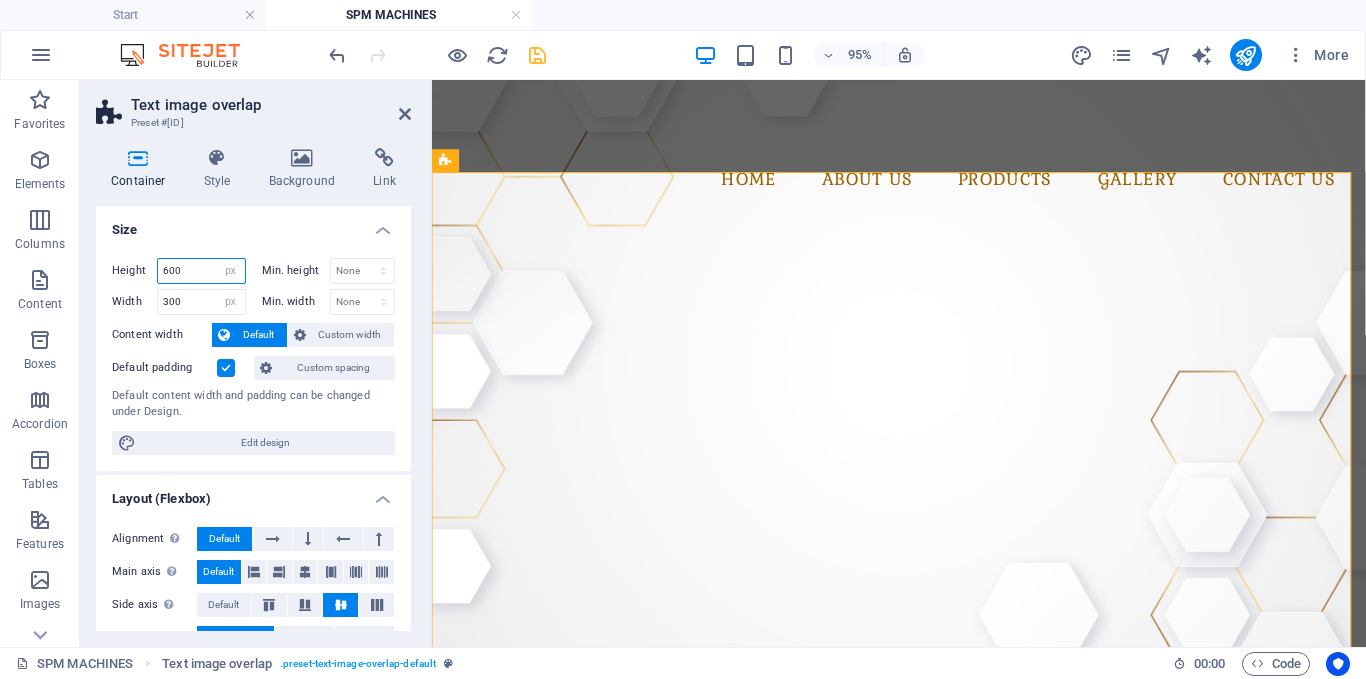 click on "600" at bounding box center (201, 271) 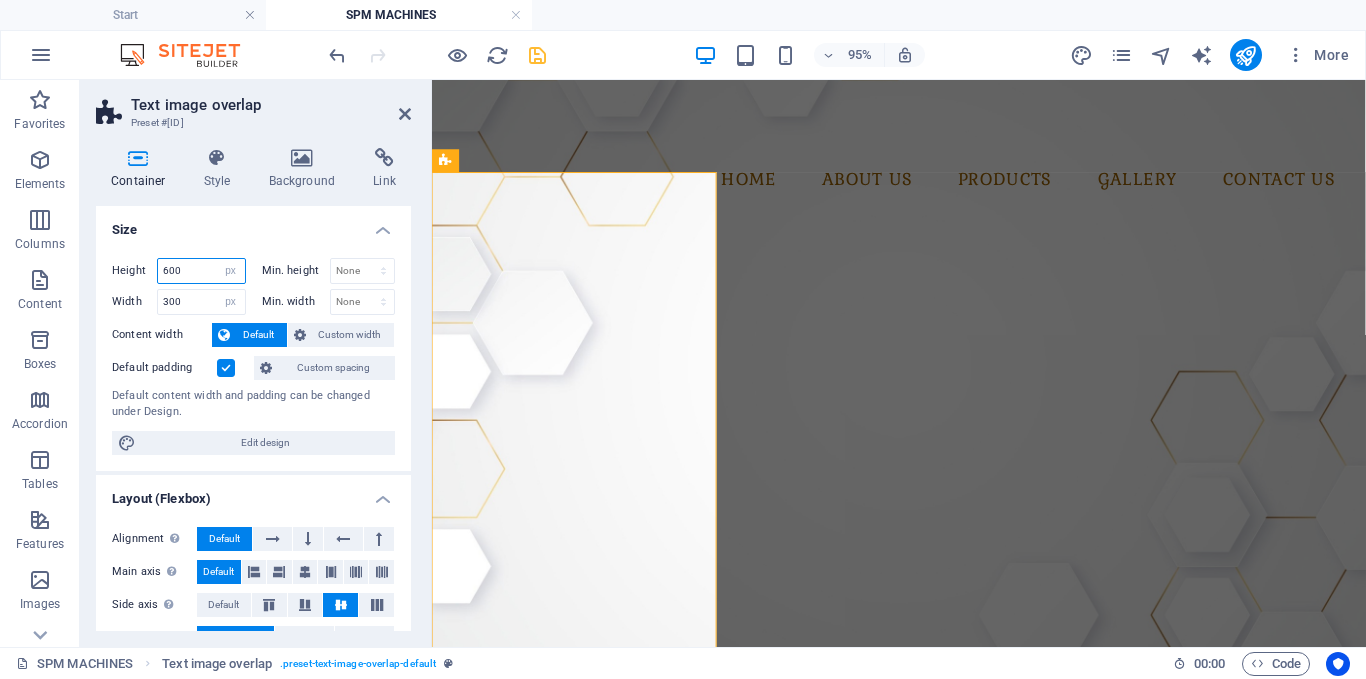 type on "968" 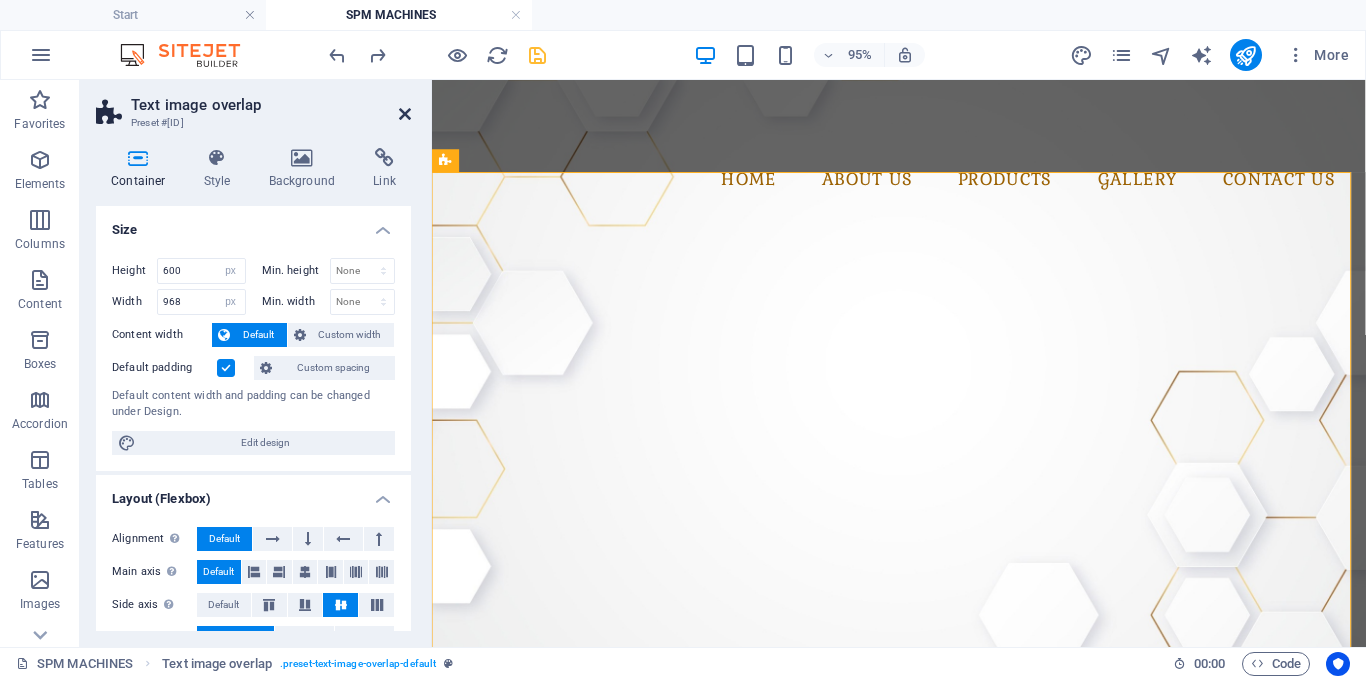 click at bounding box center (405, 114) 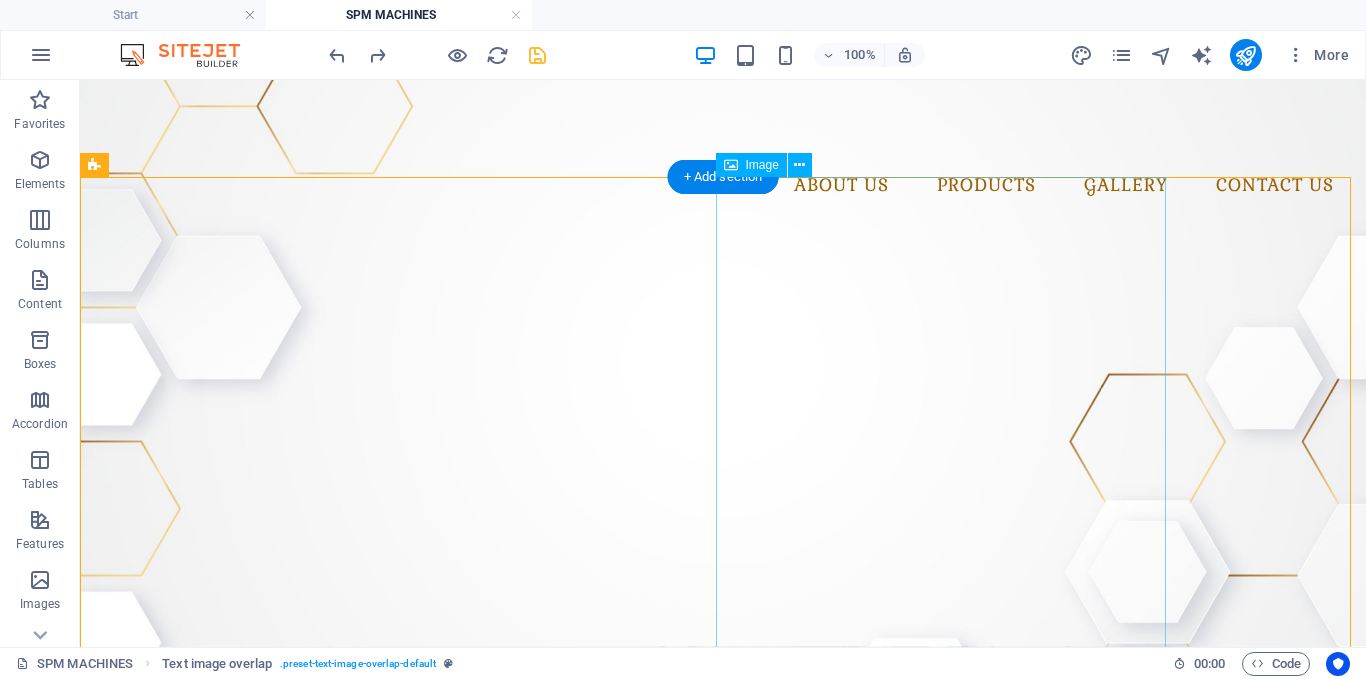 click at bounding box center (723, 952) 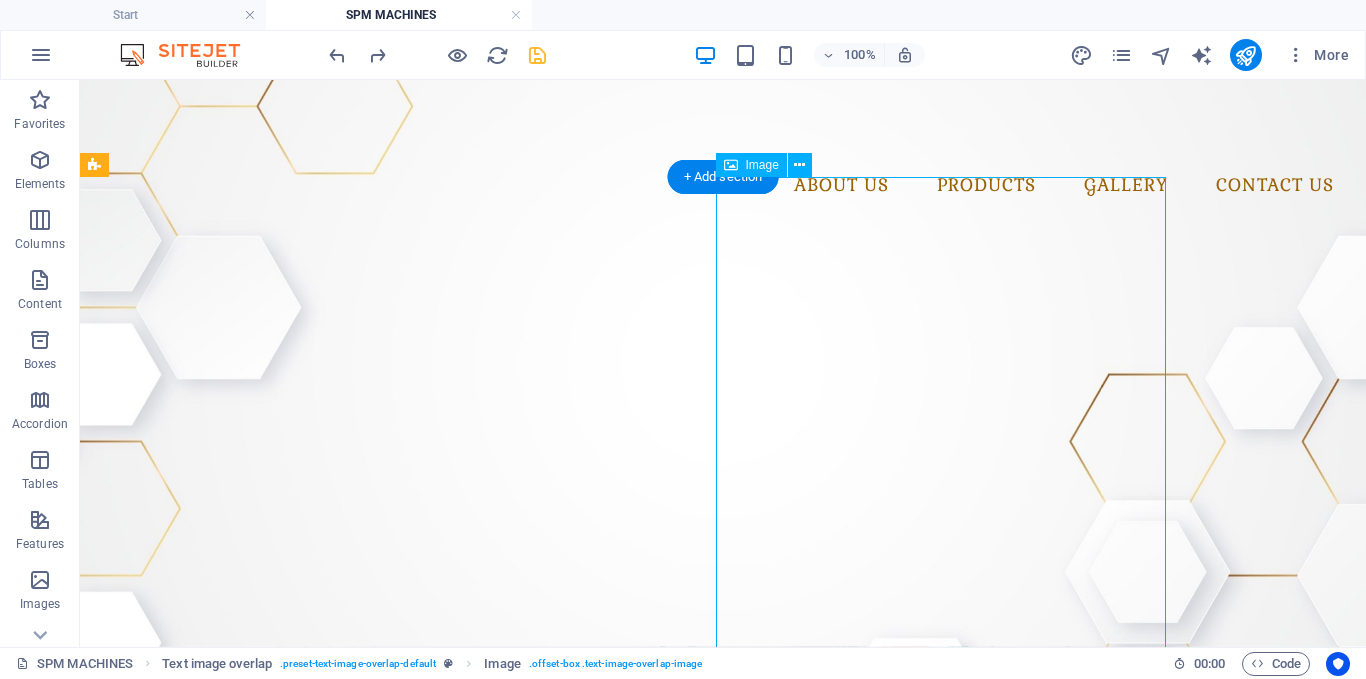 click at bounding box center (723, 952) 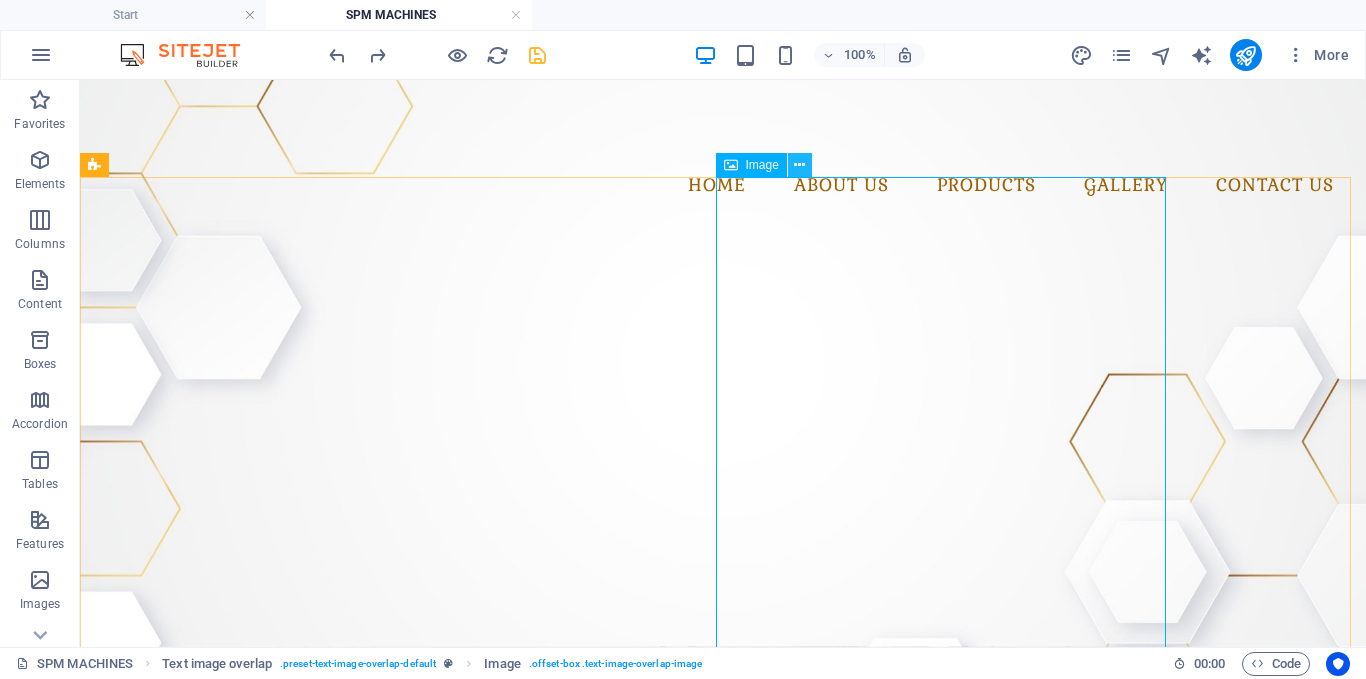 click at bounding box center (799, 165) 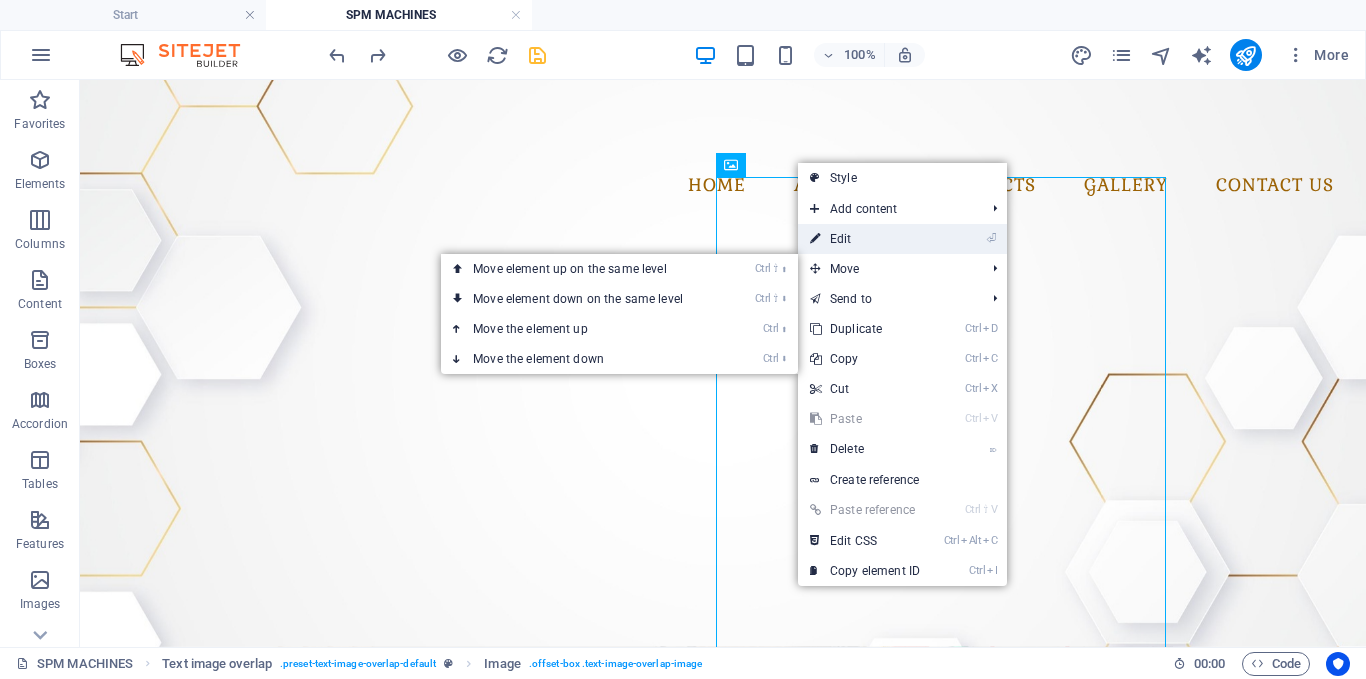 drag, startPoint x: 864, startPoint y: 240, endPoint x: 452, endPoint y: 175, distance: 417.09592 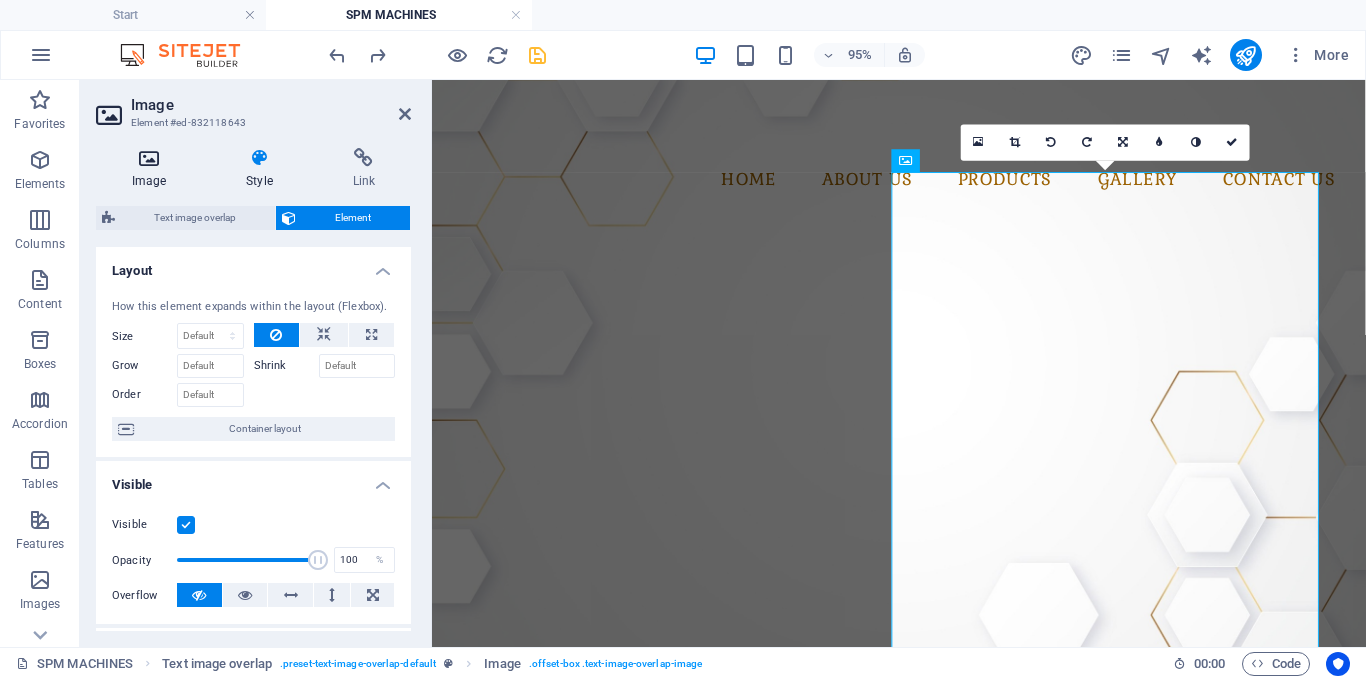 click at bounding box center (149, 158) 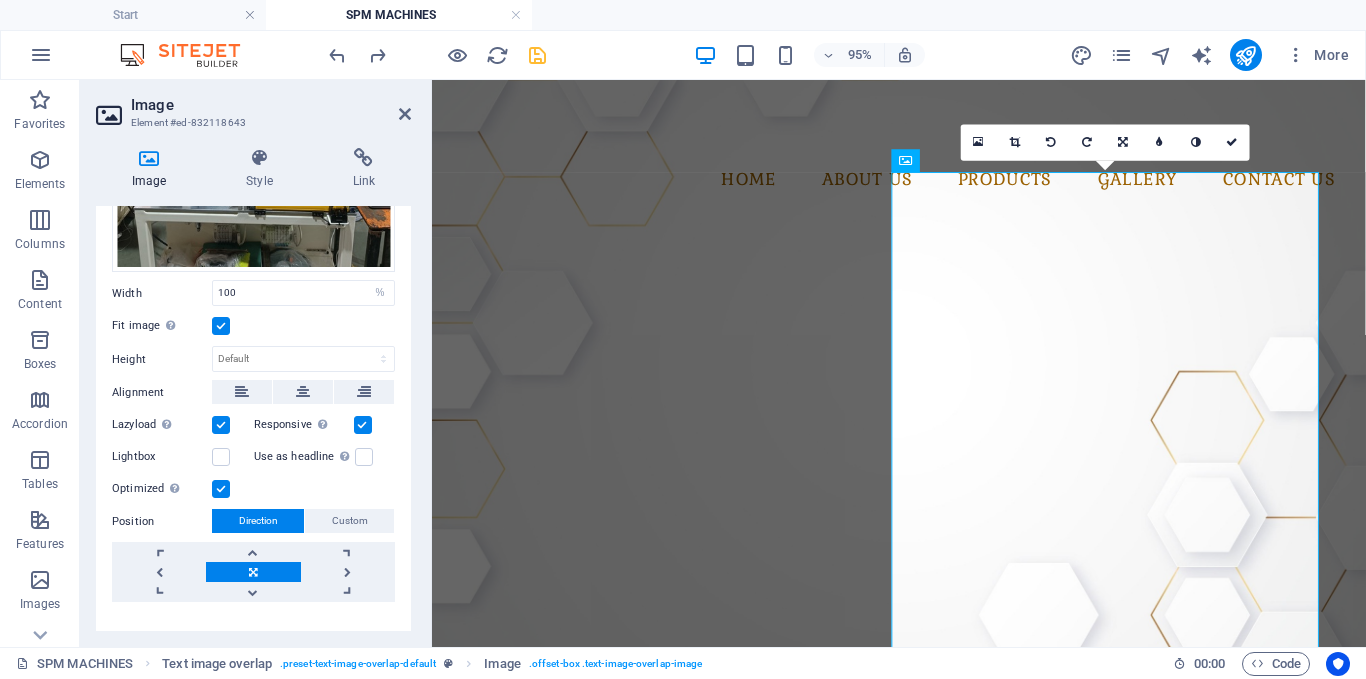 scroll, scrollTop: 389, scrollLeft: 0, axis: vertical 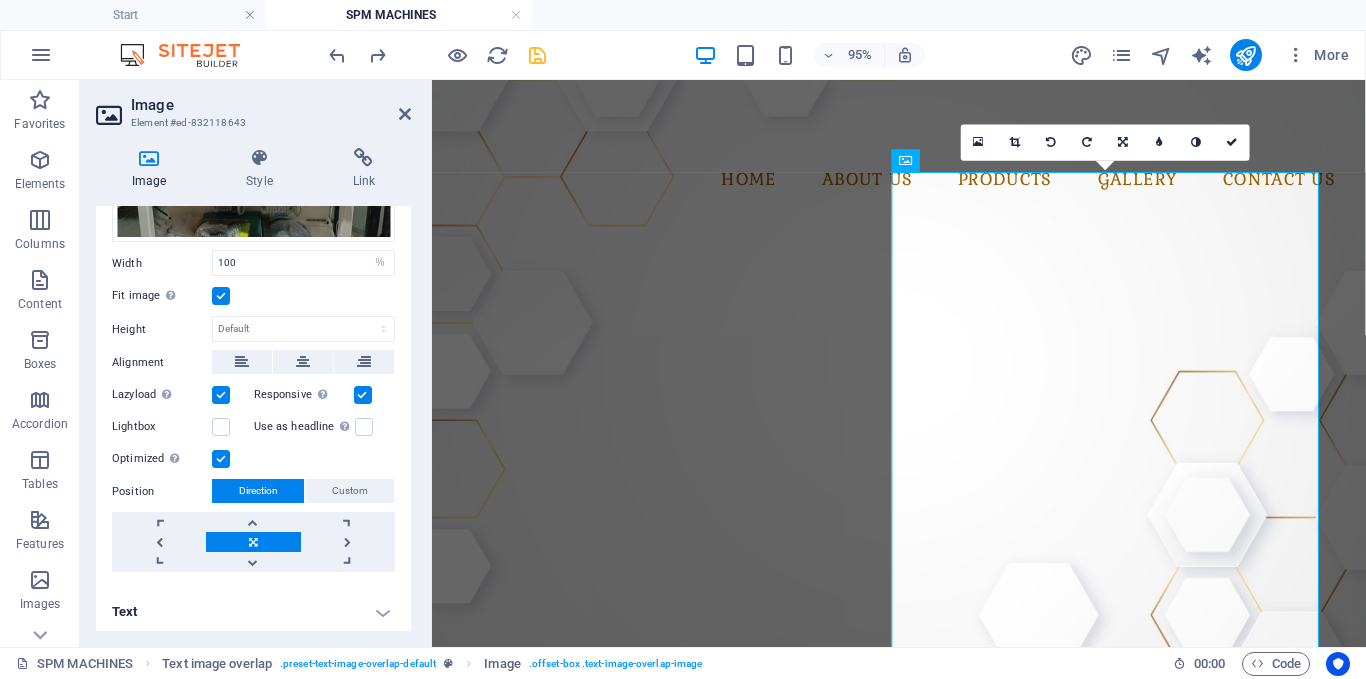 click at bounding box center (221, 296) 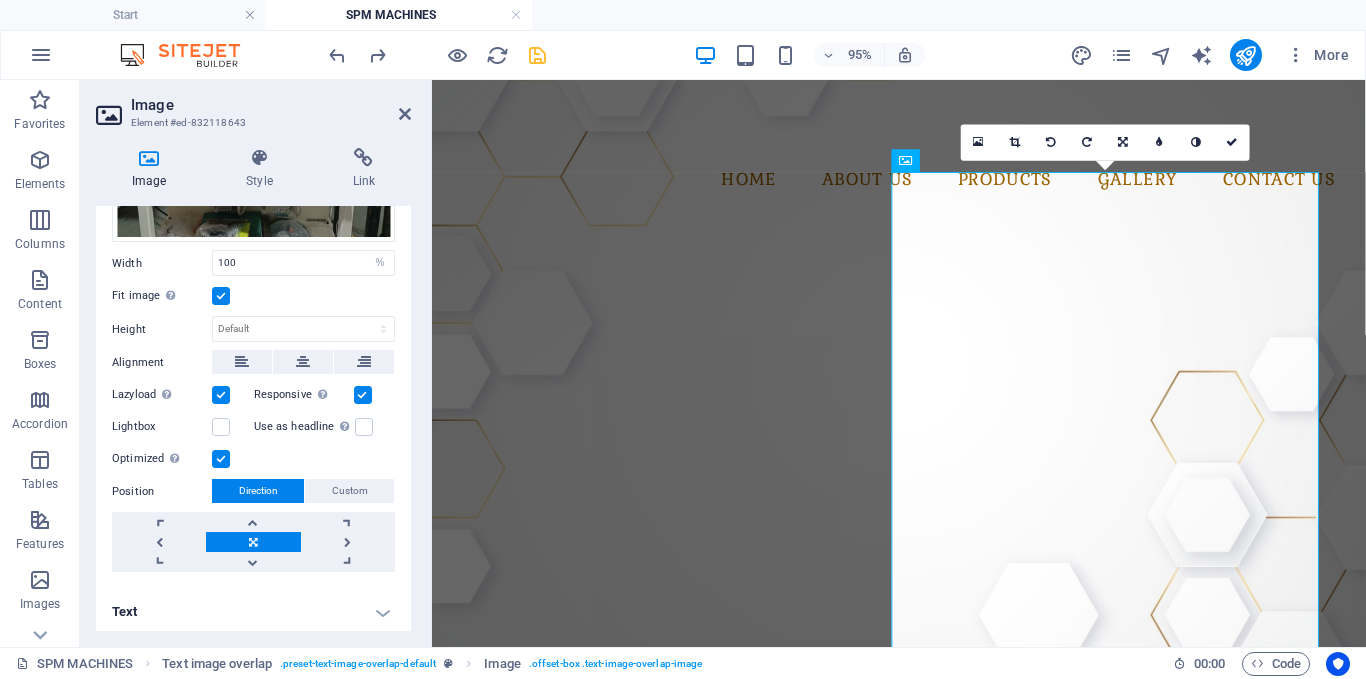 click on "Fit image Automatically fit image to a fixed width and height" at bounding box center [0, 0] 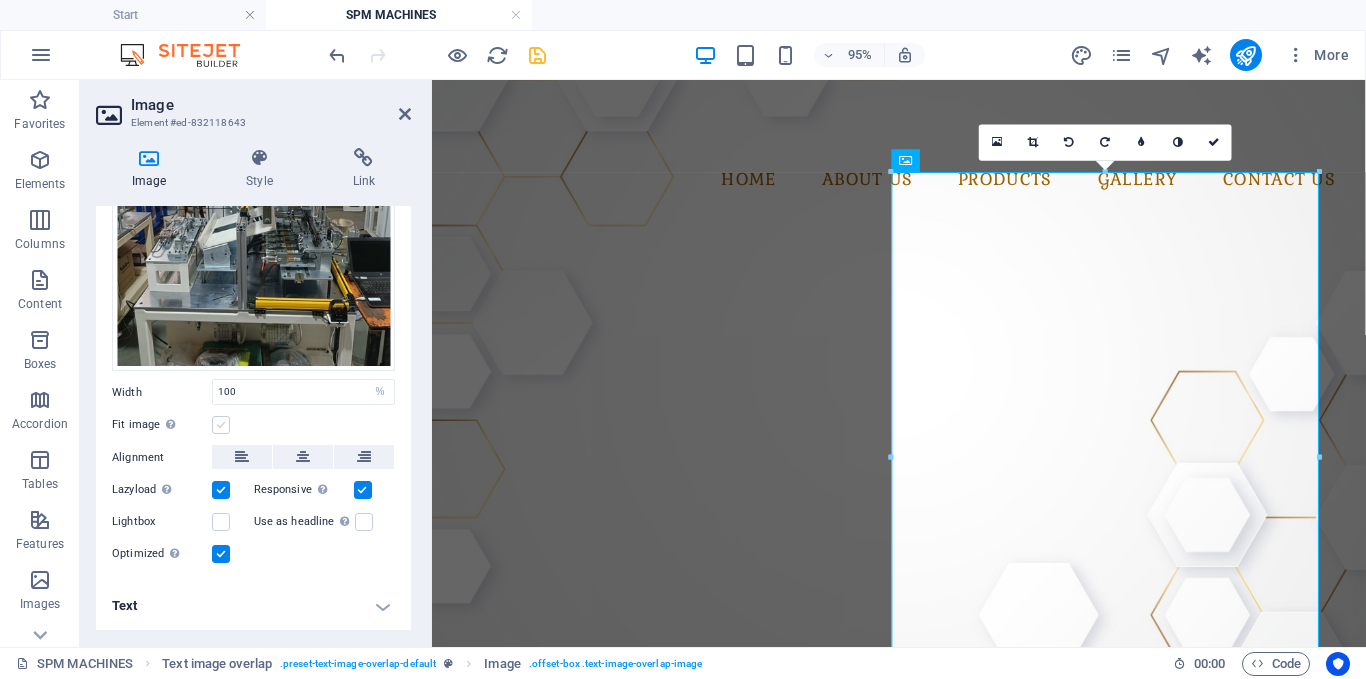 scroll, scrollTop: 254, scrollLeft: 0, axis: vertical 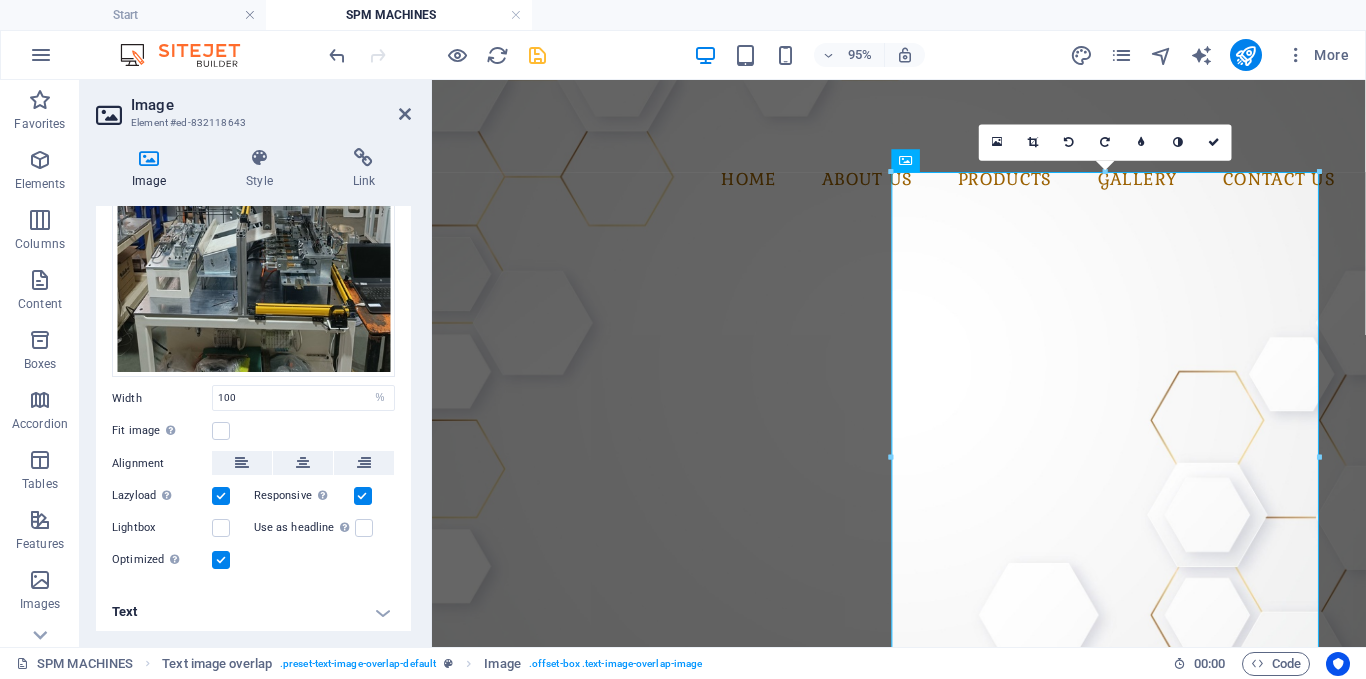 click on "Responsive Automatically load retina image and smartphone optimized sizes." at bounding box center [304, 496] 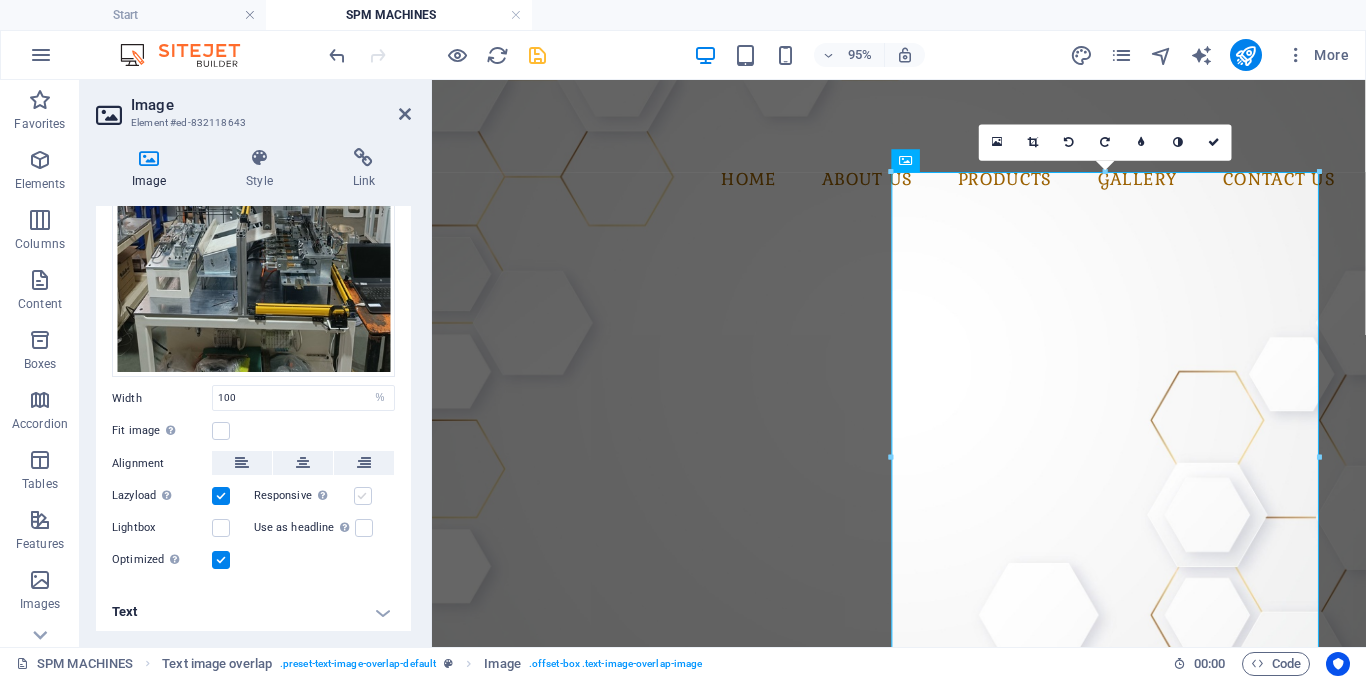 click at bounding box center (363, 496) 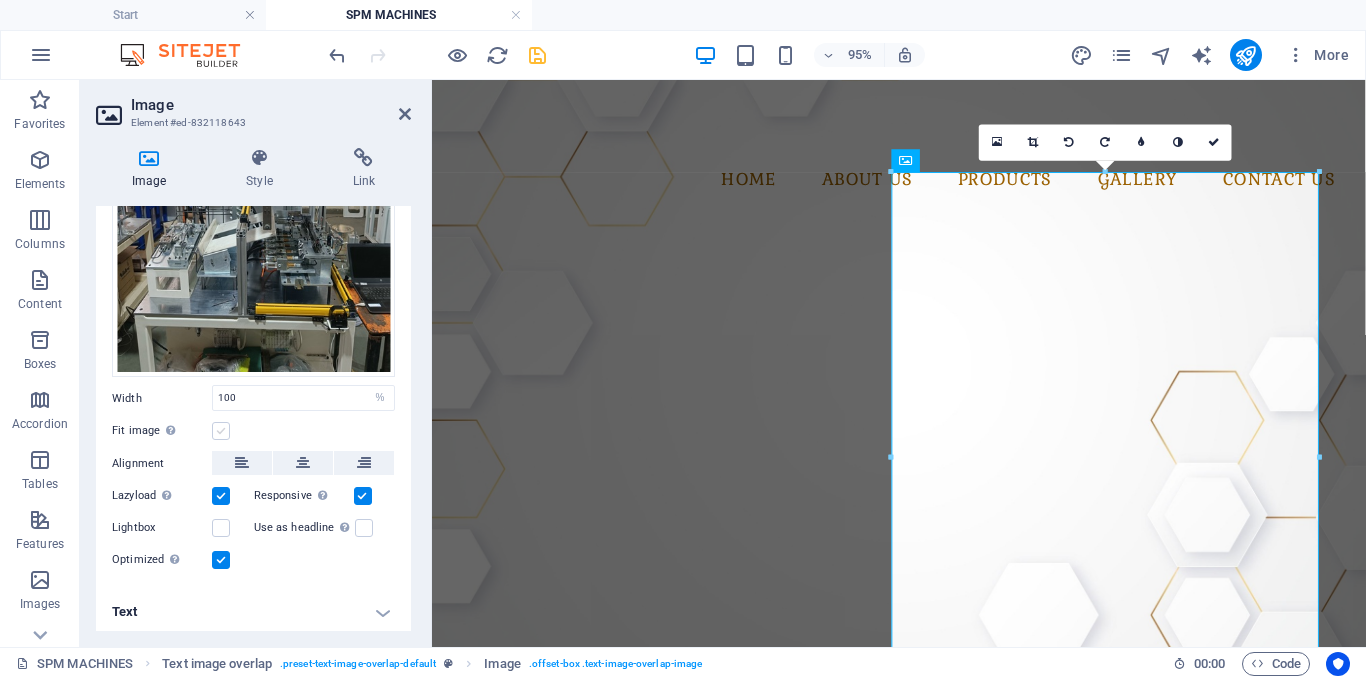 click at bounding box center [221, 431] 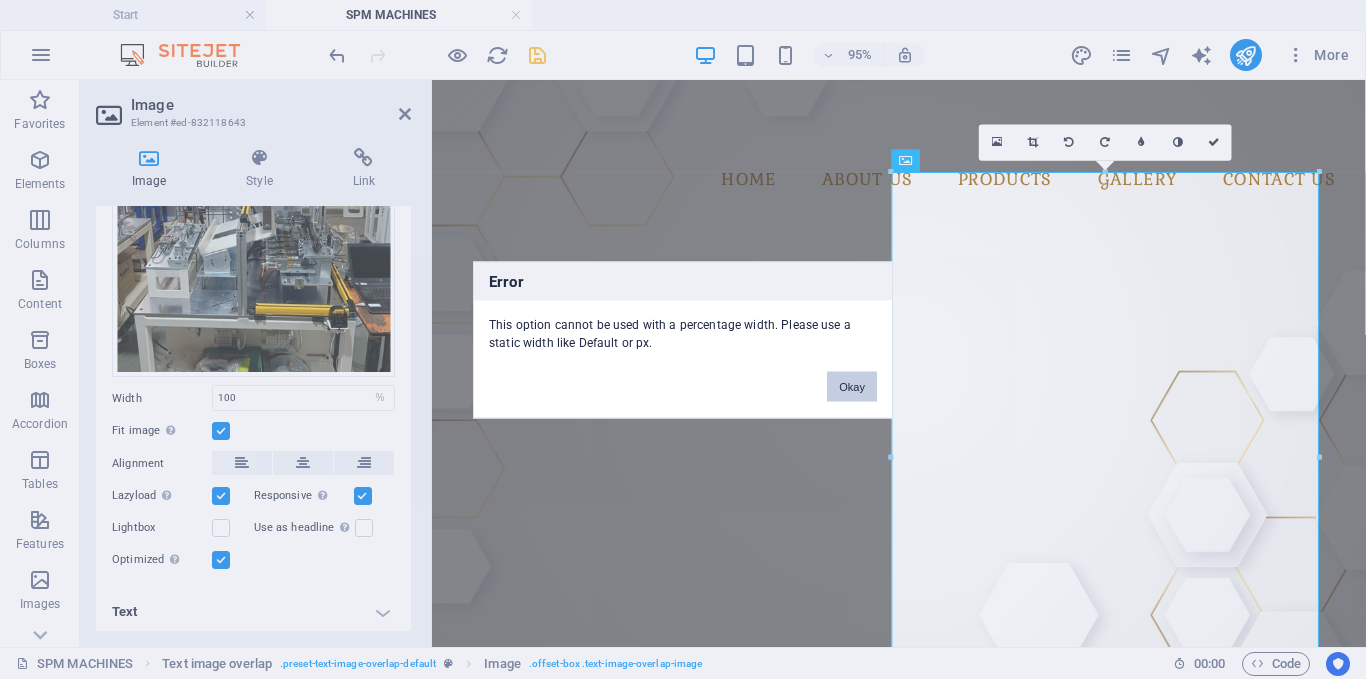 click on "Okay" at bounding box center [852, 386] 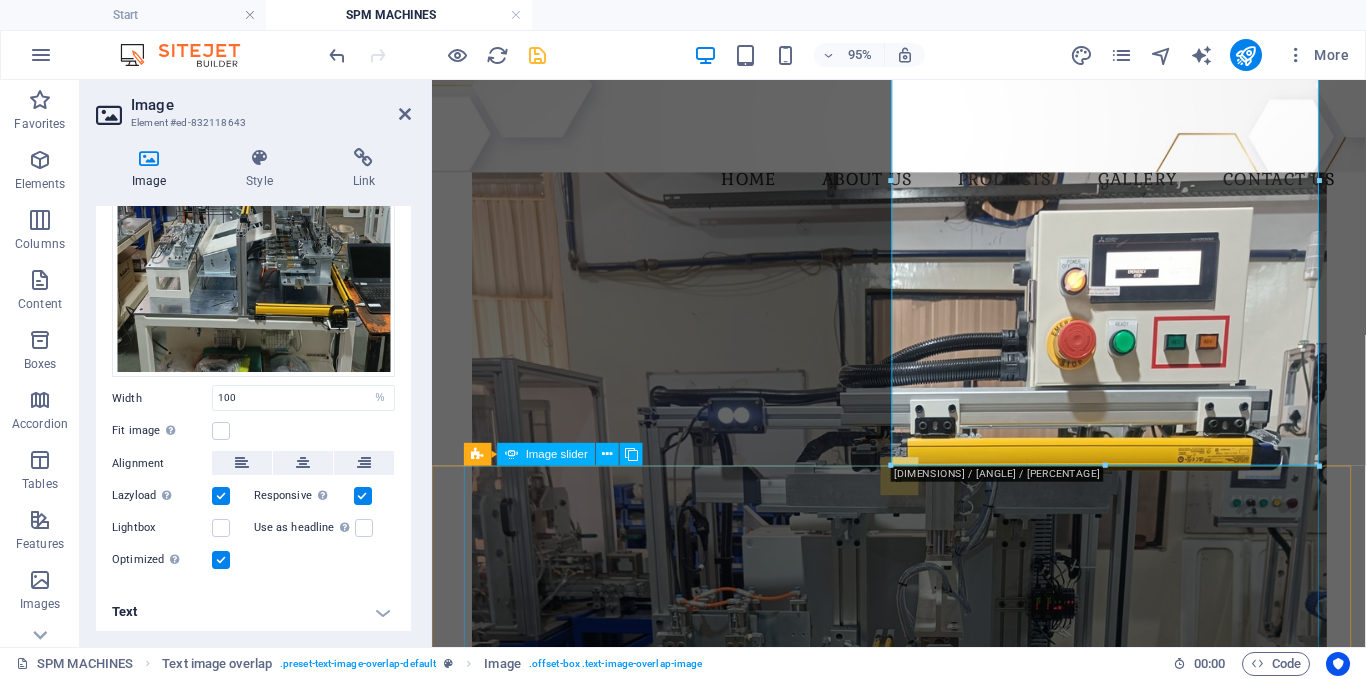 scroll, scrollTop: 0, scrollLeft: 0, axis: both 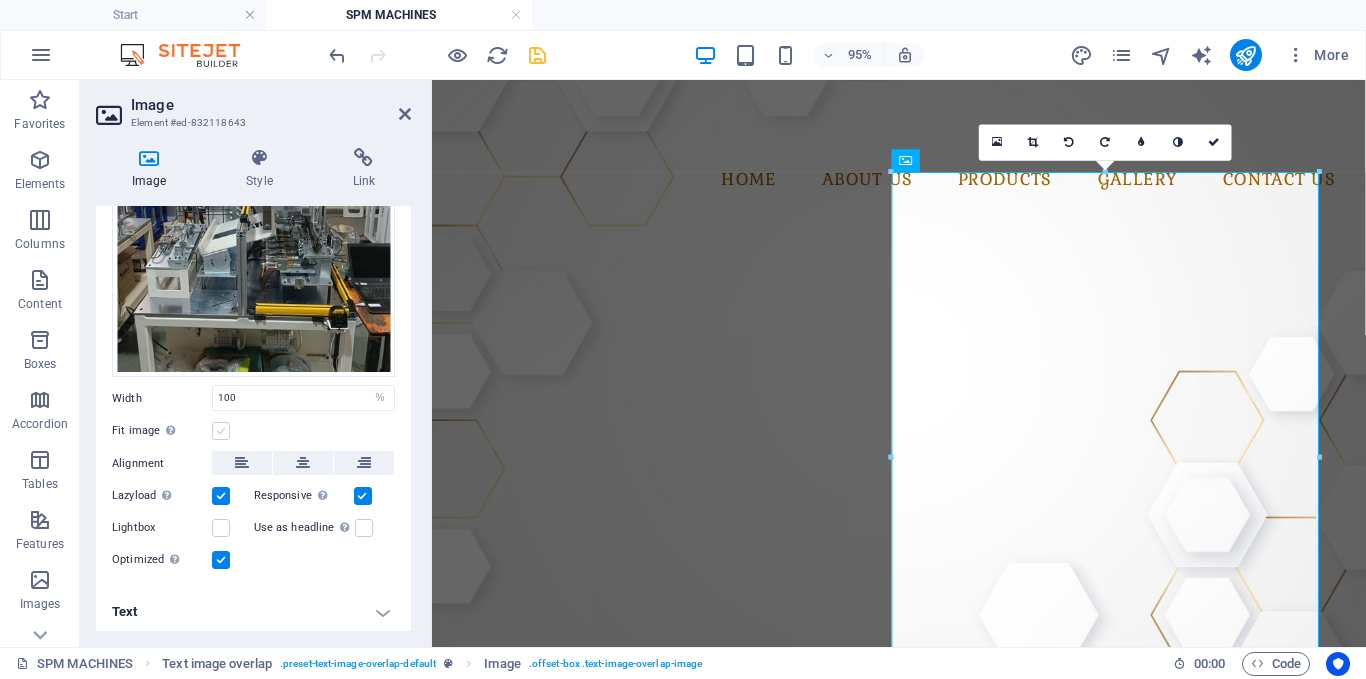 click at bounding box center (221, 431) 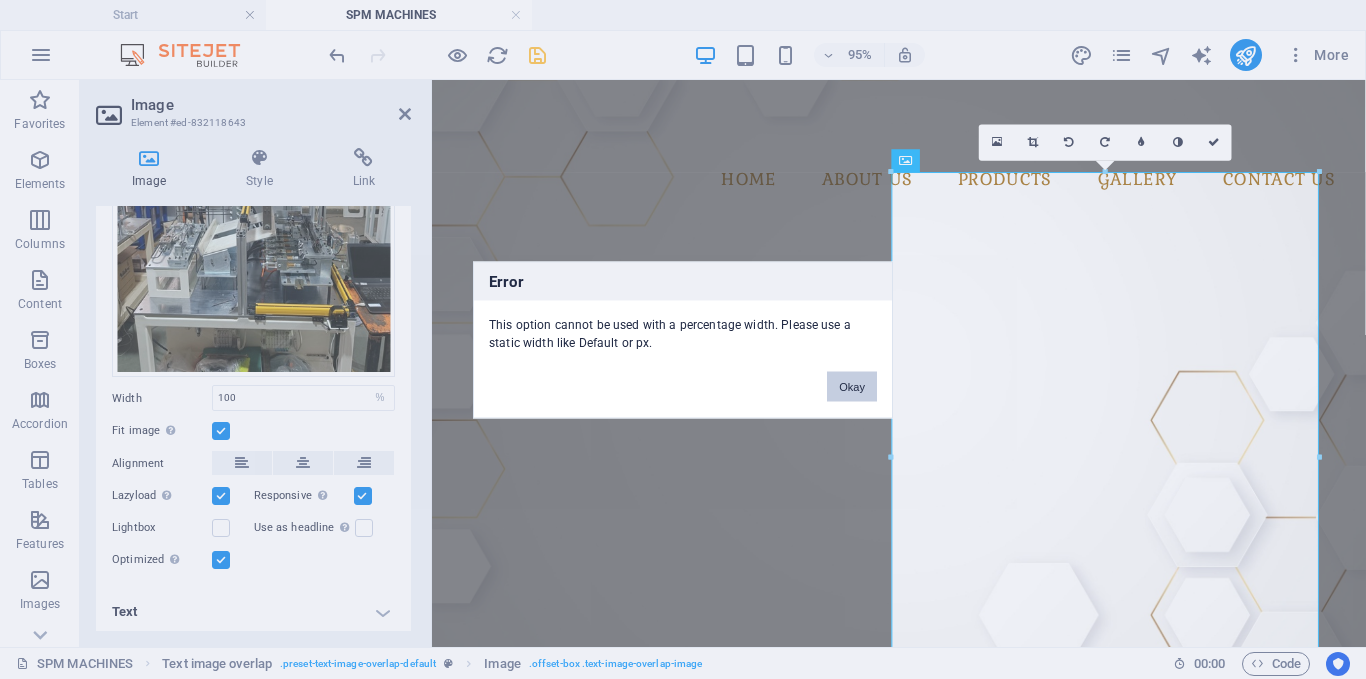 drag, startPoint x: 847, startPoint y: 386, endPoint x: 397, endPoint y: 339, distance: 452.44778 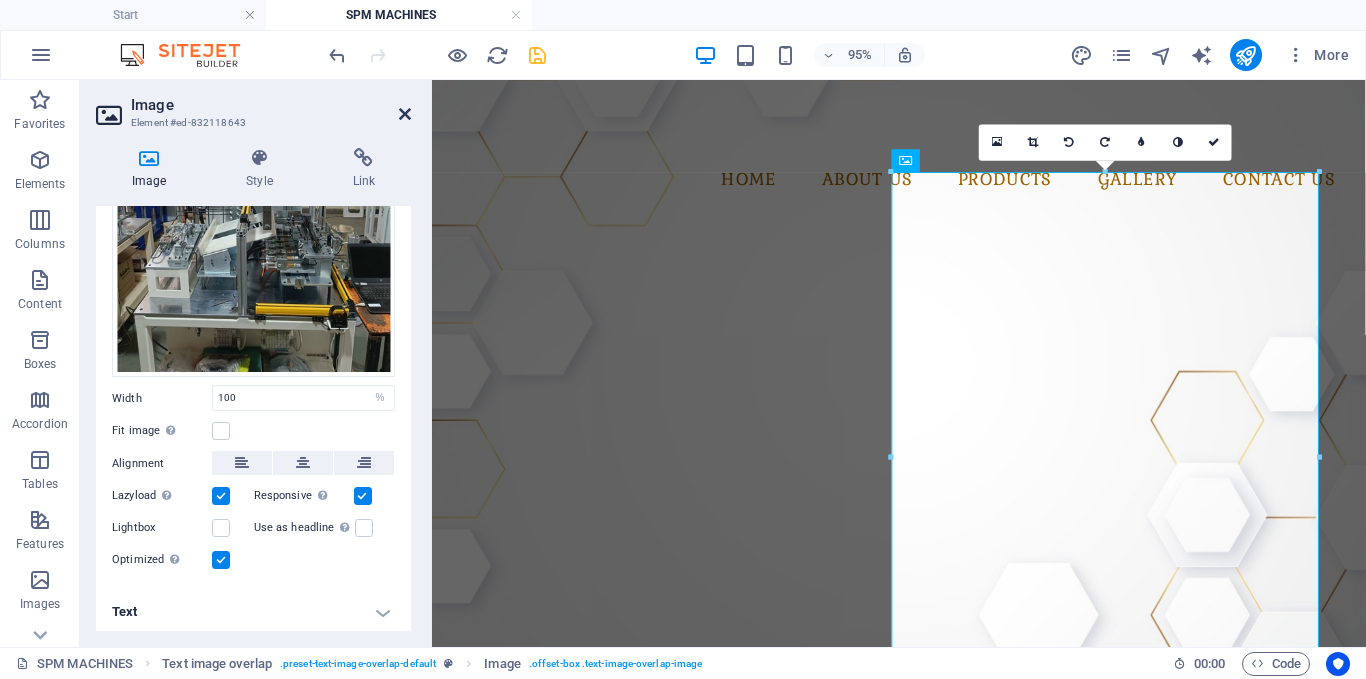 drag, startPoint x: 404, startPoint y: 113, endPoint x: 326, endPoint y: 58, distance: 95.44108 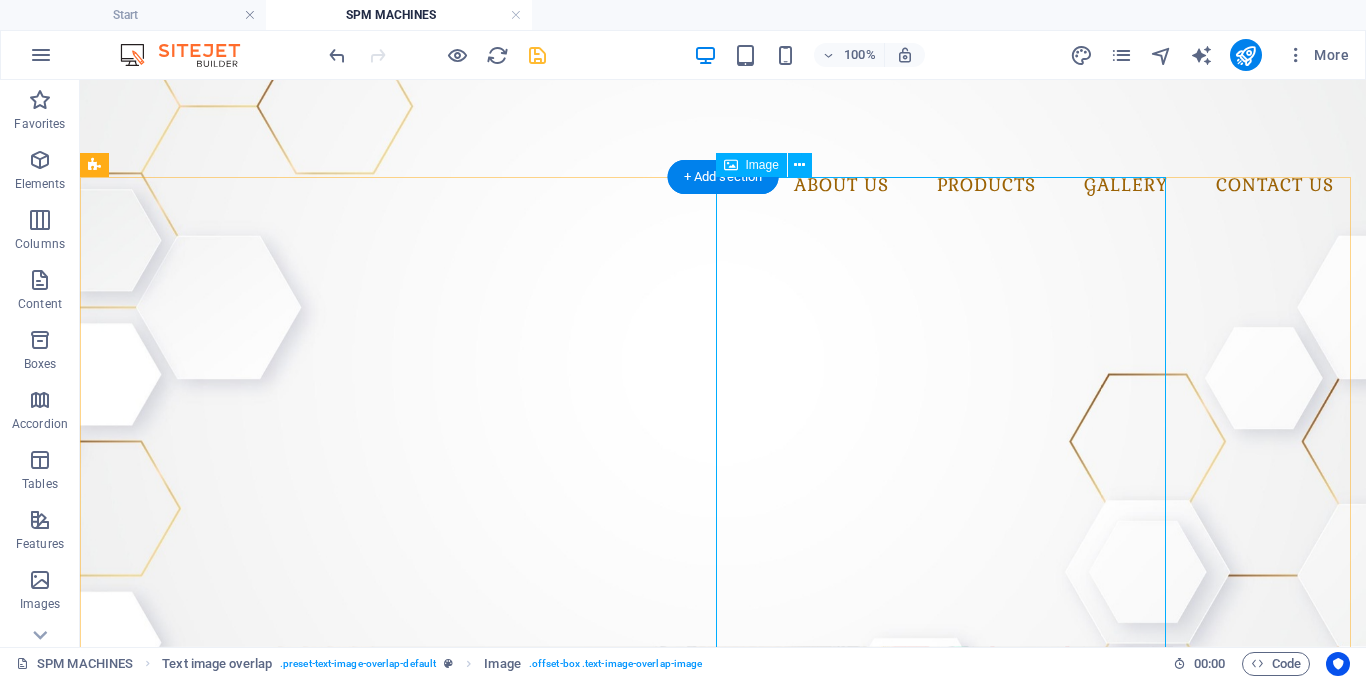 click at bounding box center (723, 952) 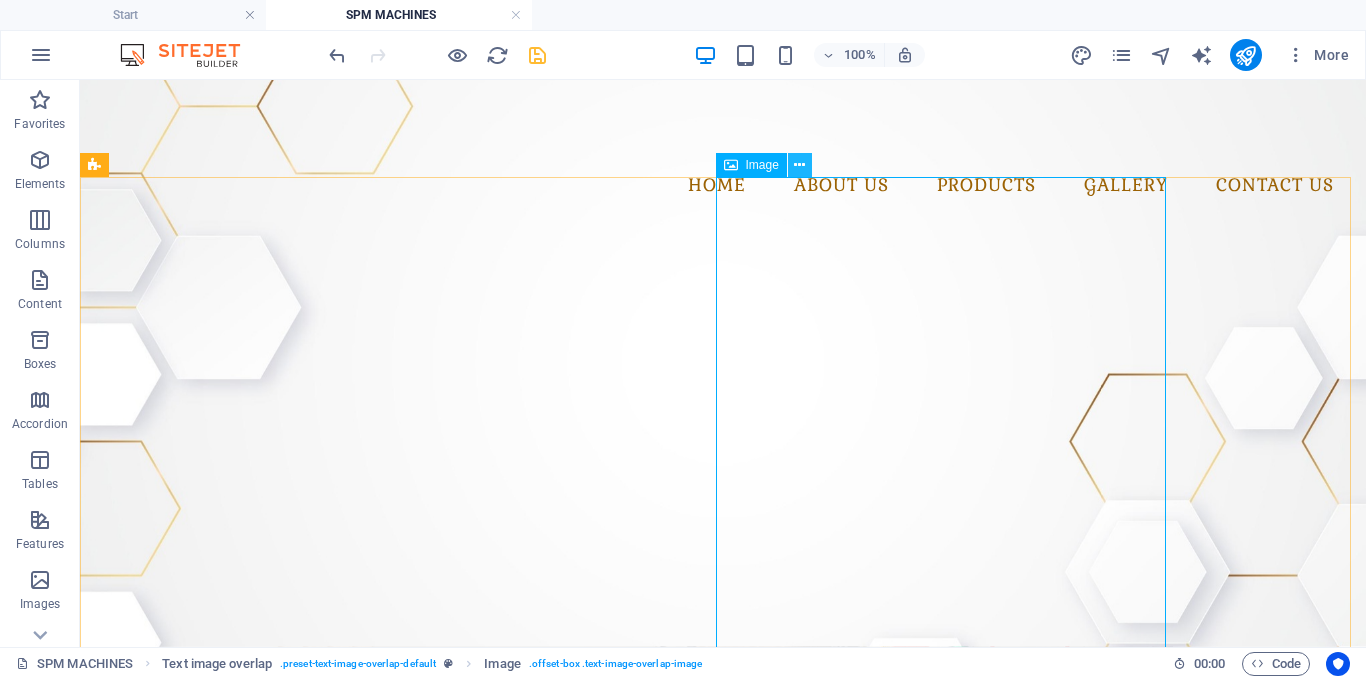 click at bounding box center [799, 165] 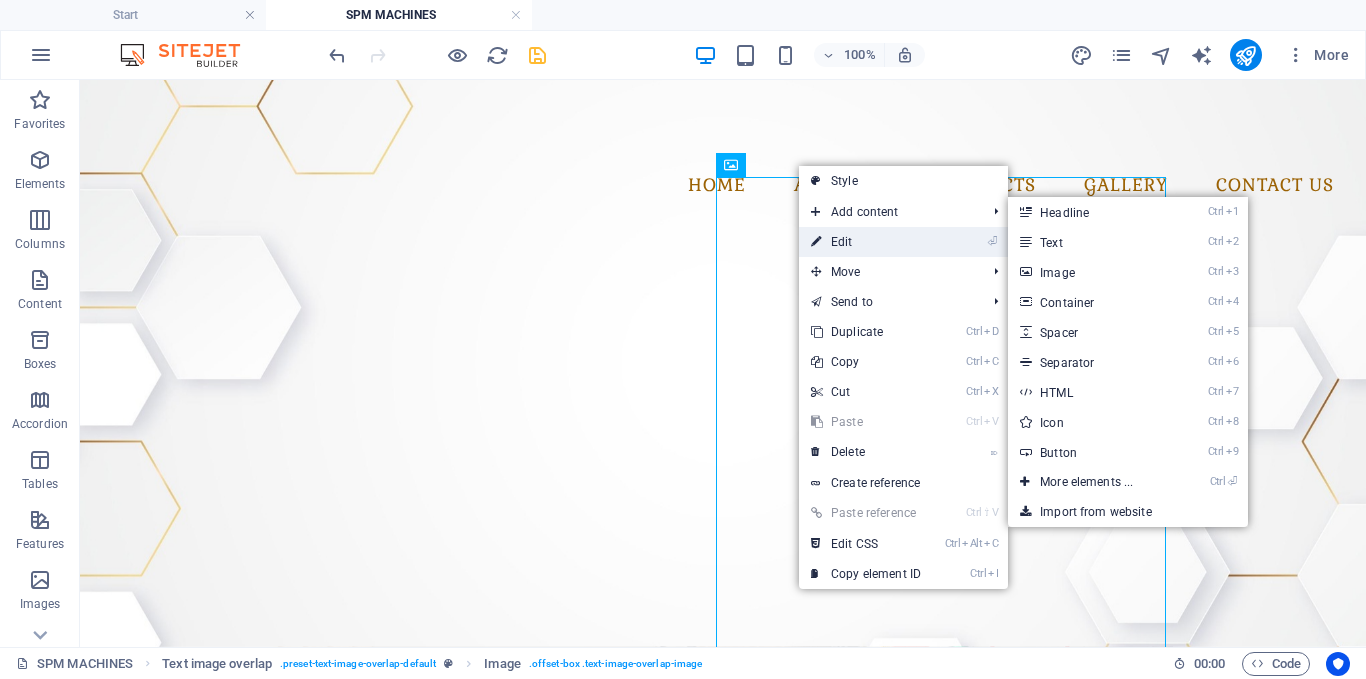 click on "⏎  Edit" at bounding box center (866, 242) 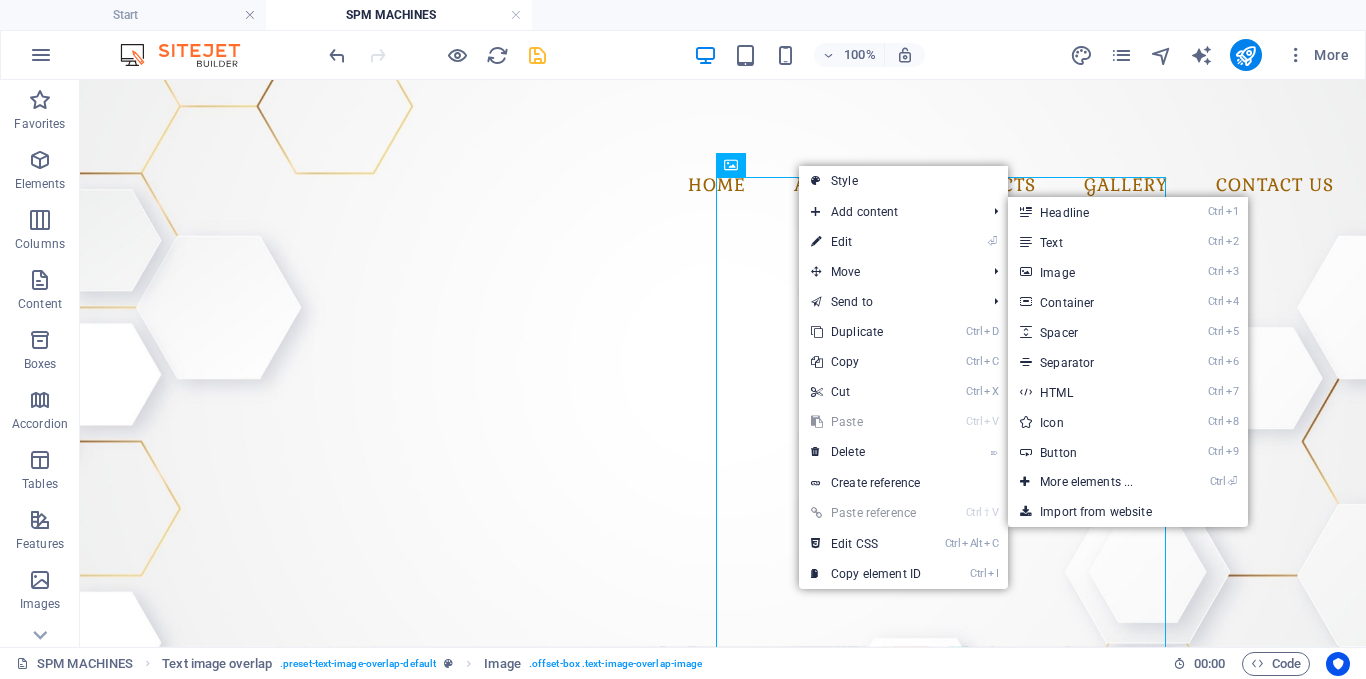 select on "%" 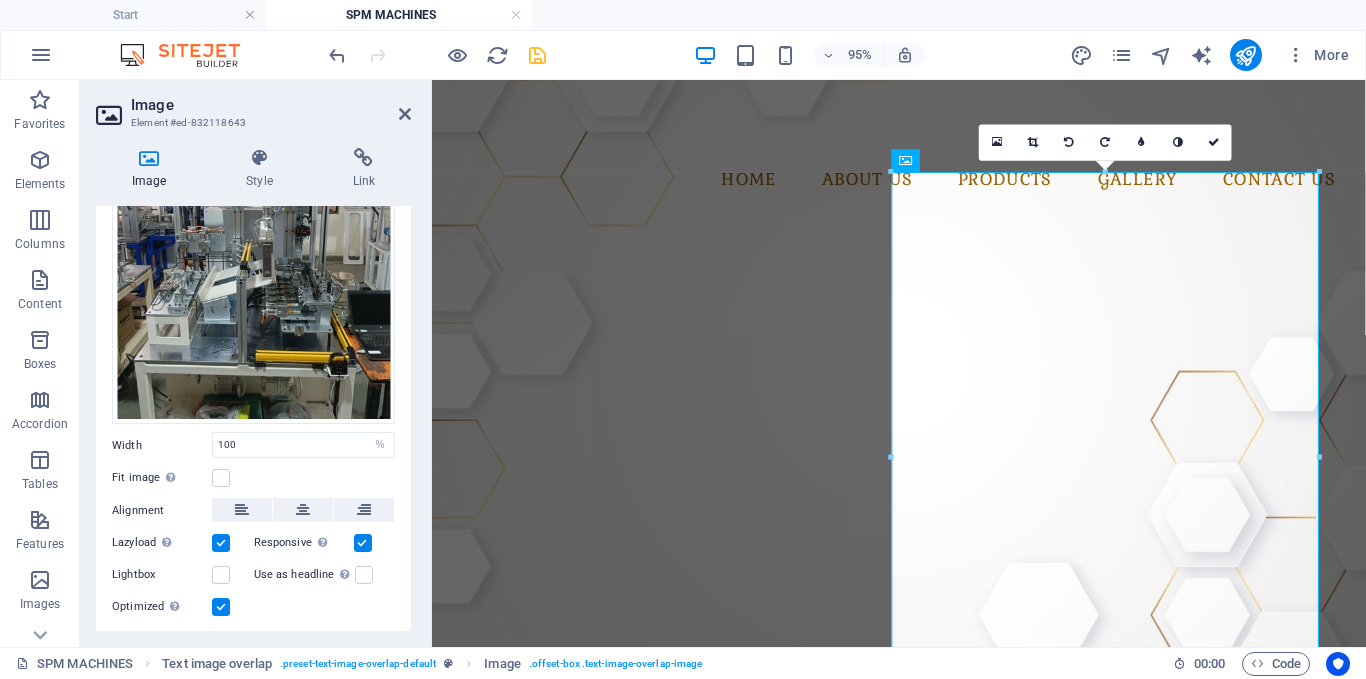 scroll, scrollTop: 254, scrollLeft: 0, axis: vertical 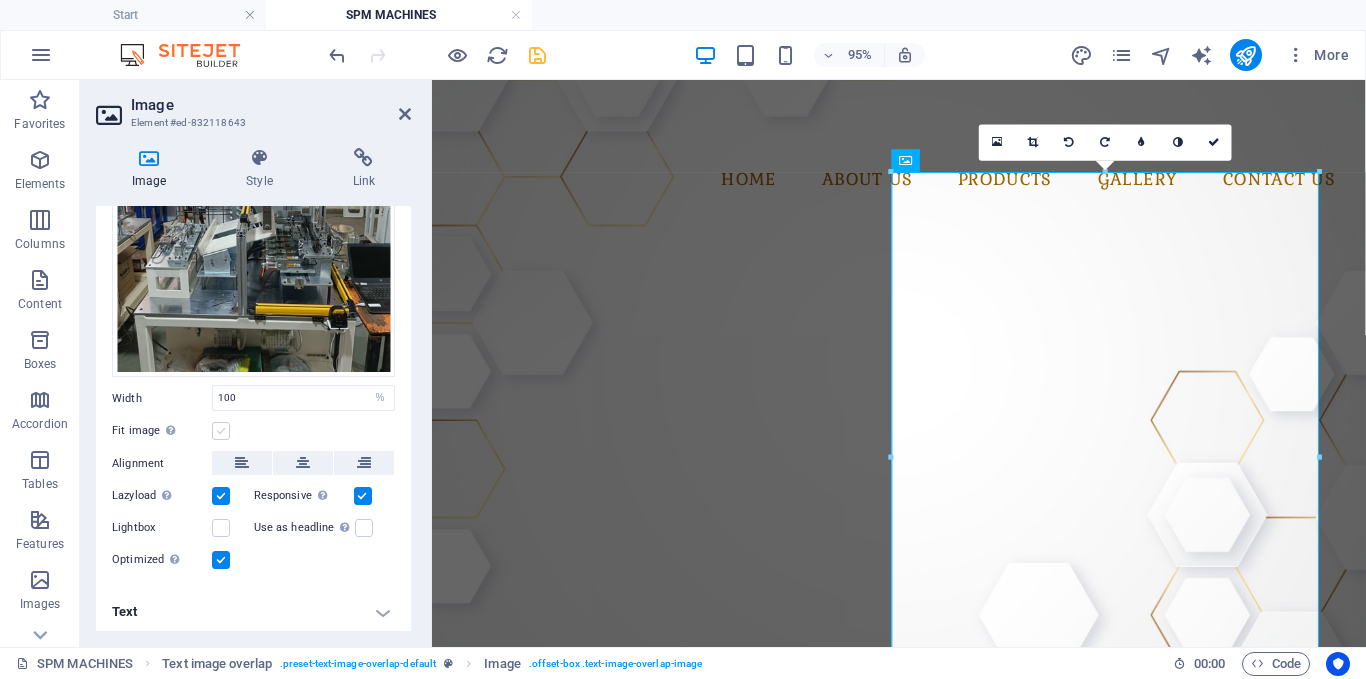 click at bounding box center (221, 431) 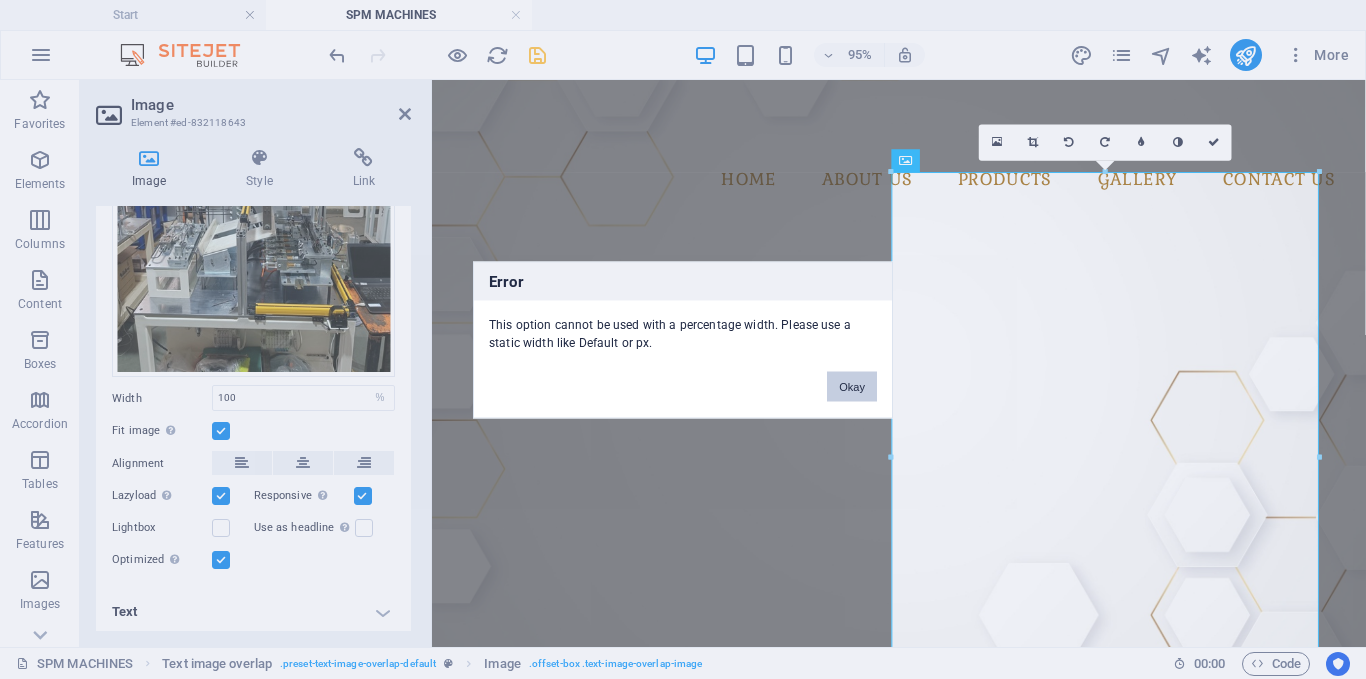 drag, startPoint x: 851, startPoint y: 382, endPoint x: 437, endPoint y: 317, distance: 419.0716 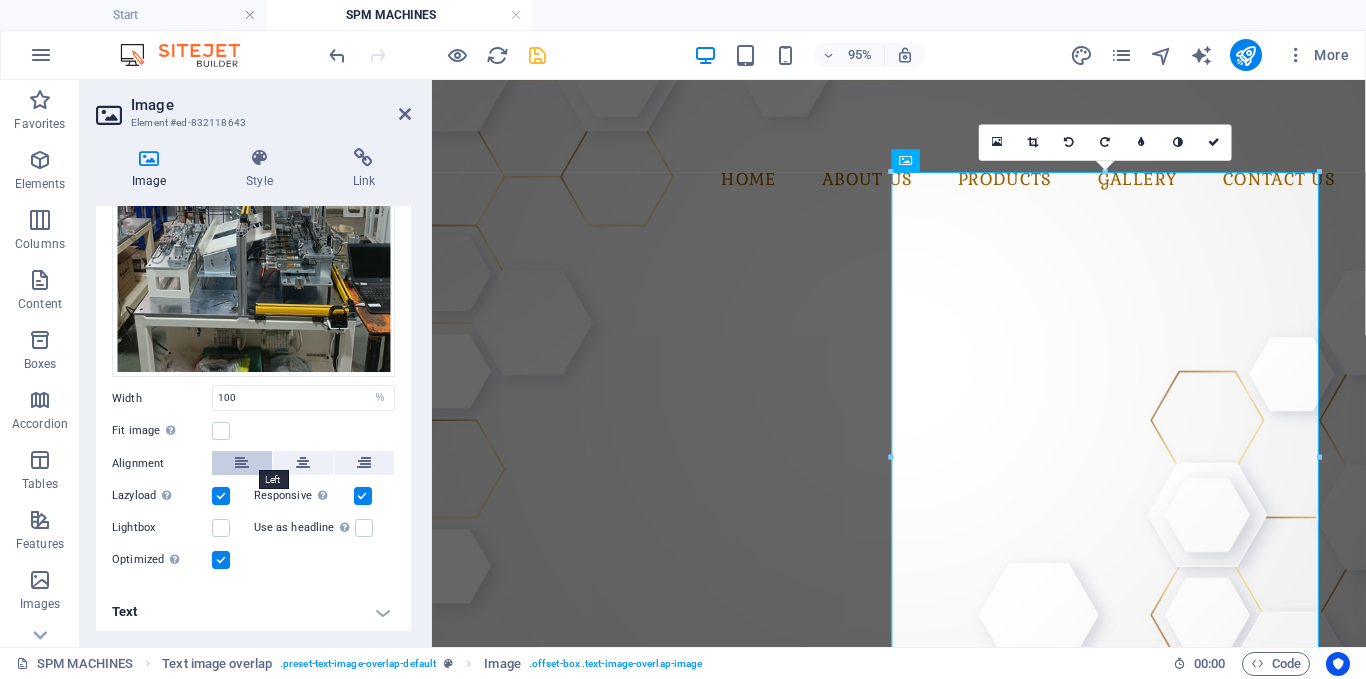 click at bounding box center (242, 463) 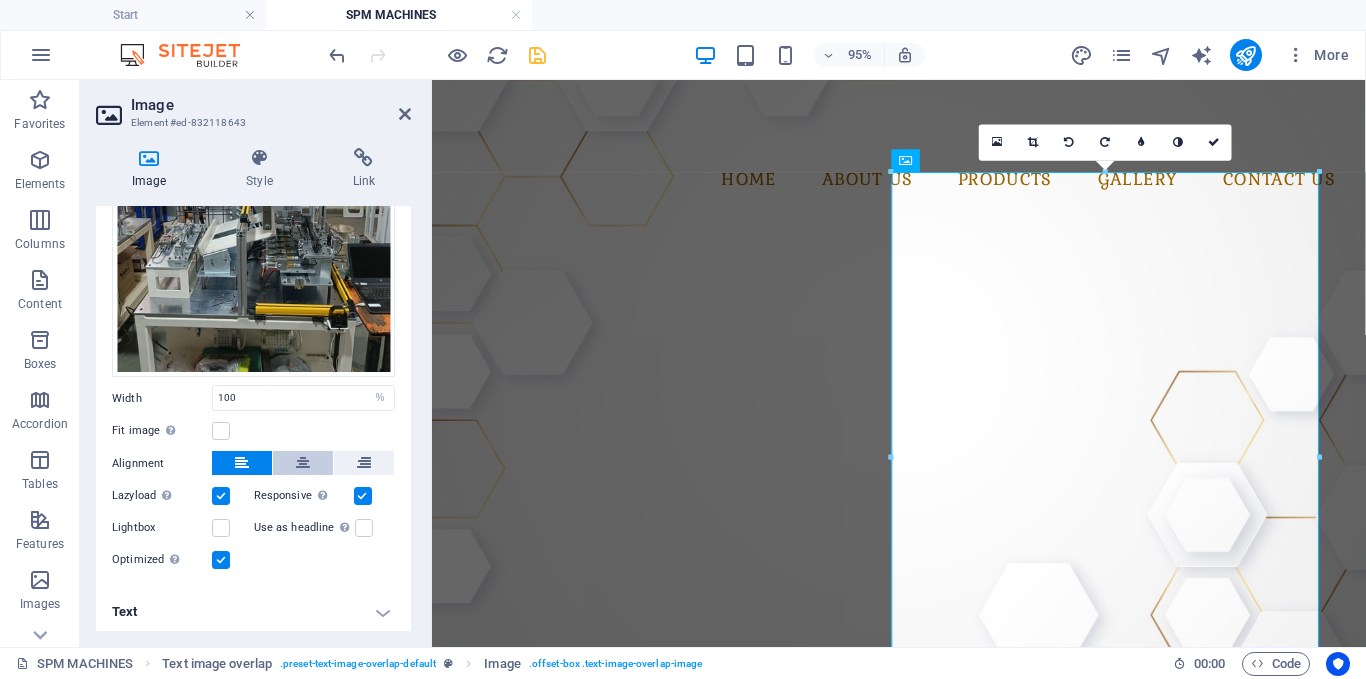click at bounding box center (303, 463) 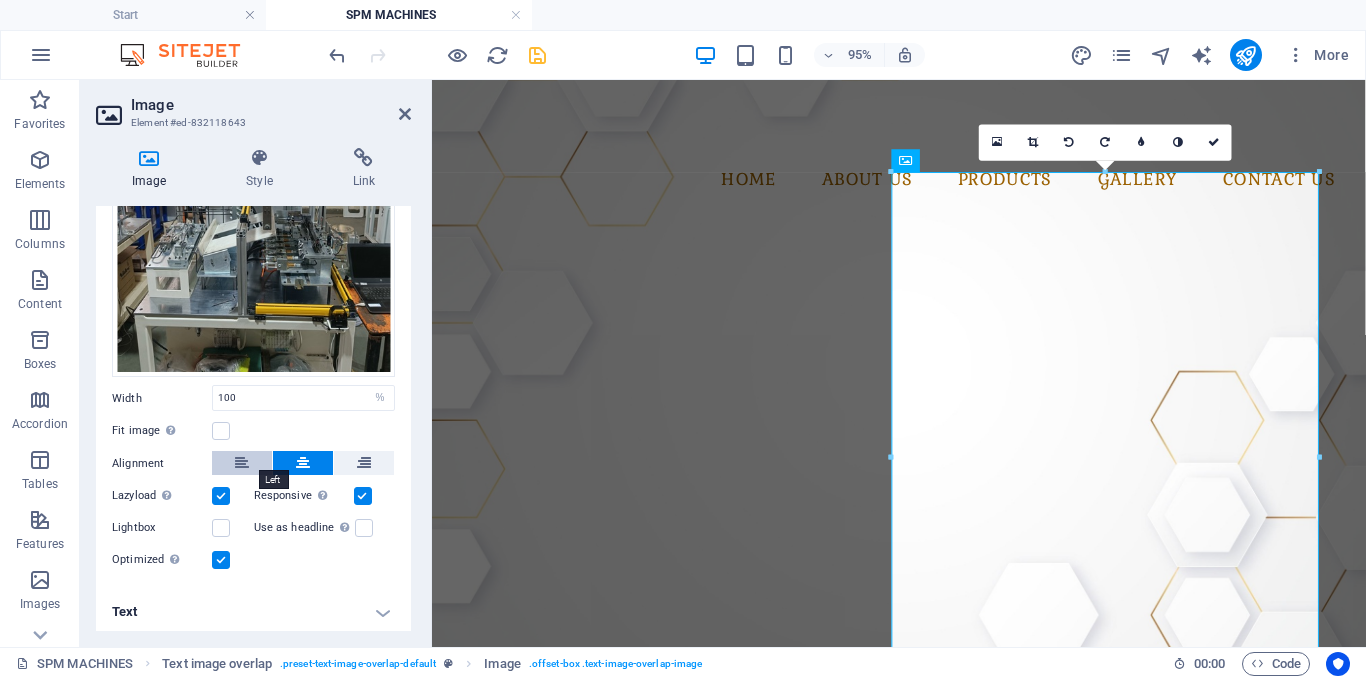 click at bounding box center [242, 463] 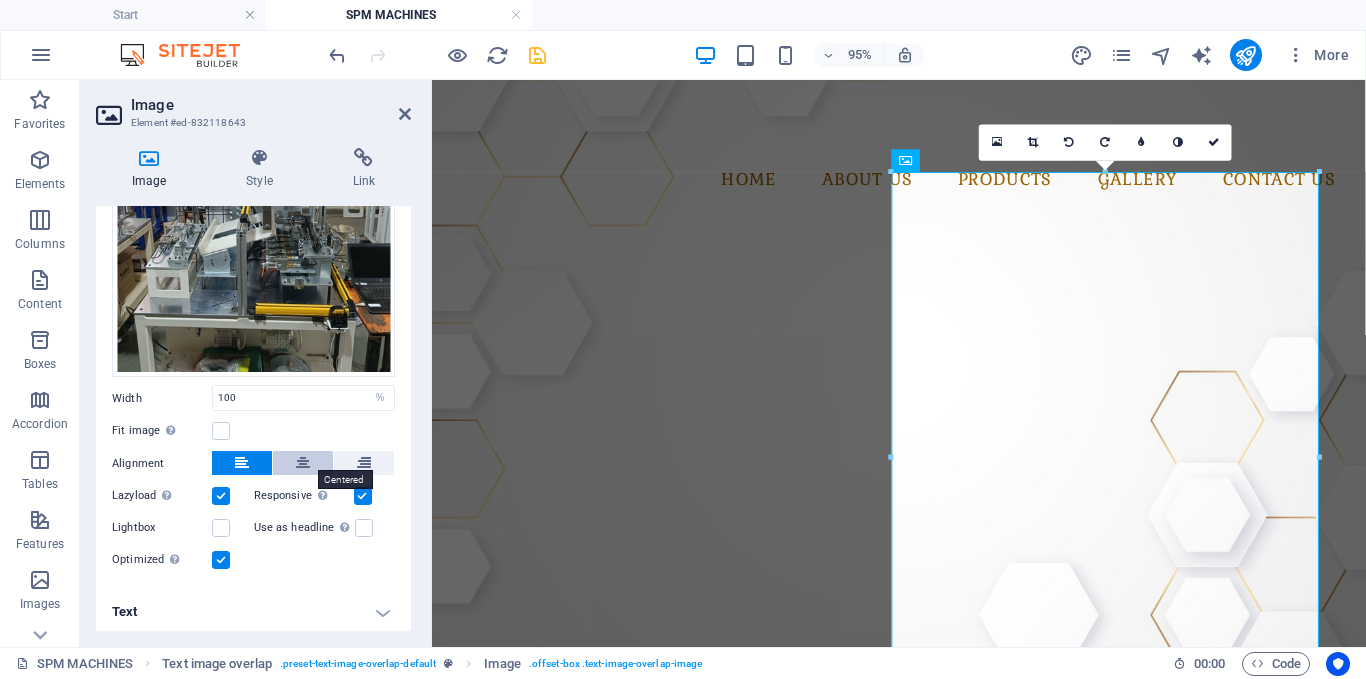 click at bounding box center (303, 463) 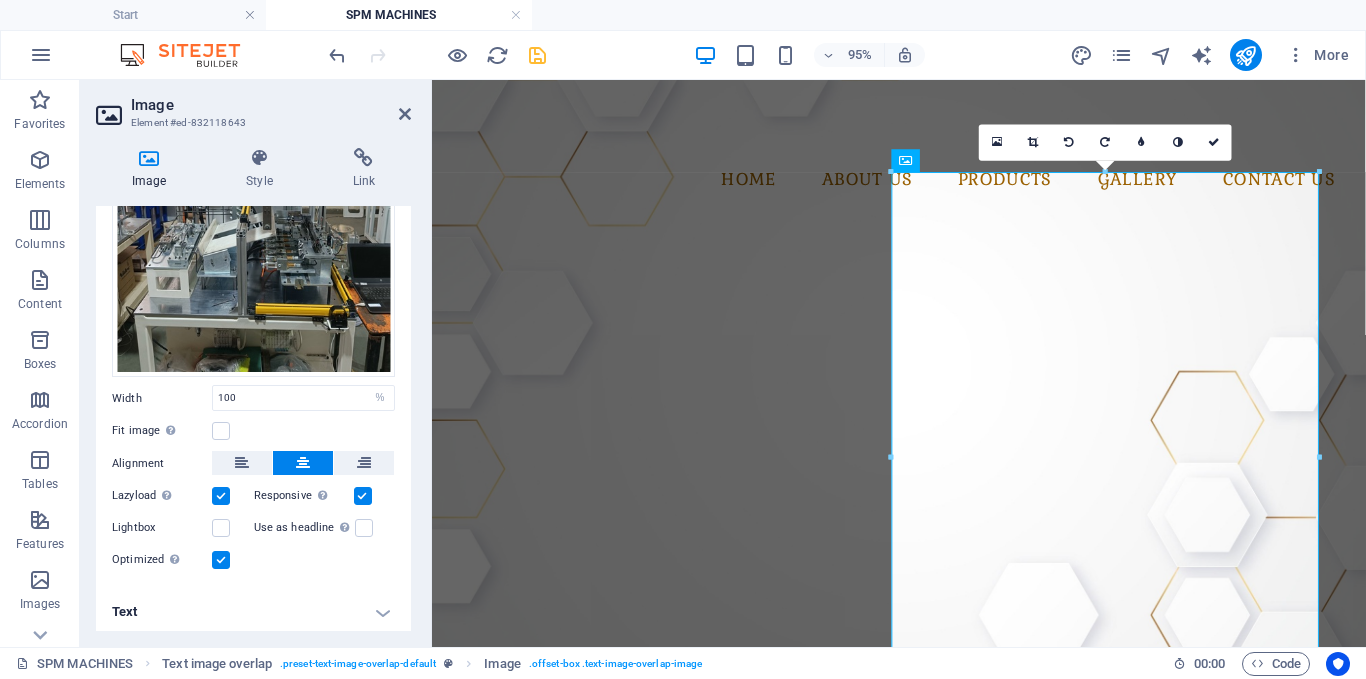 click at bounding box center [303, 463] 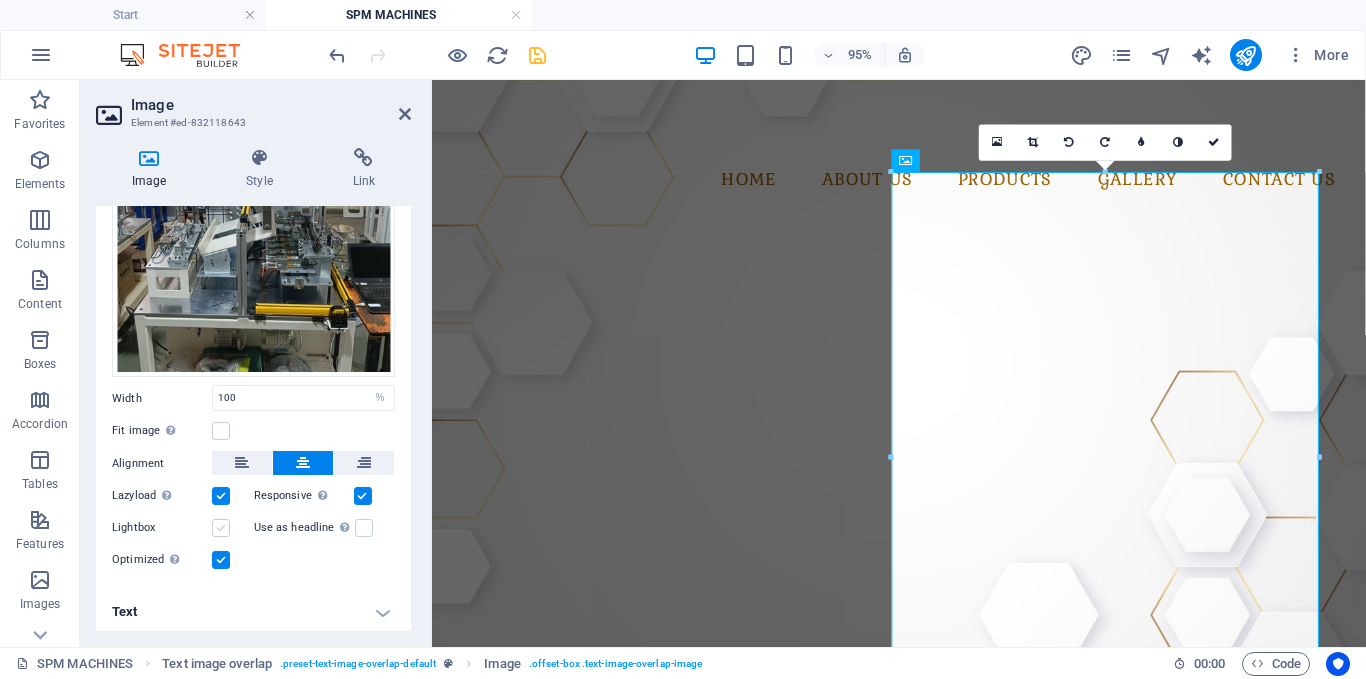 click at bounding box center (221, 528) 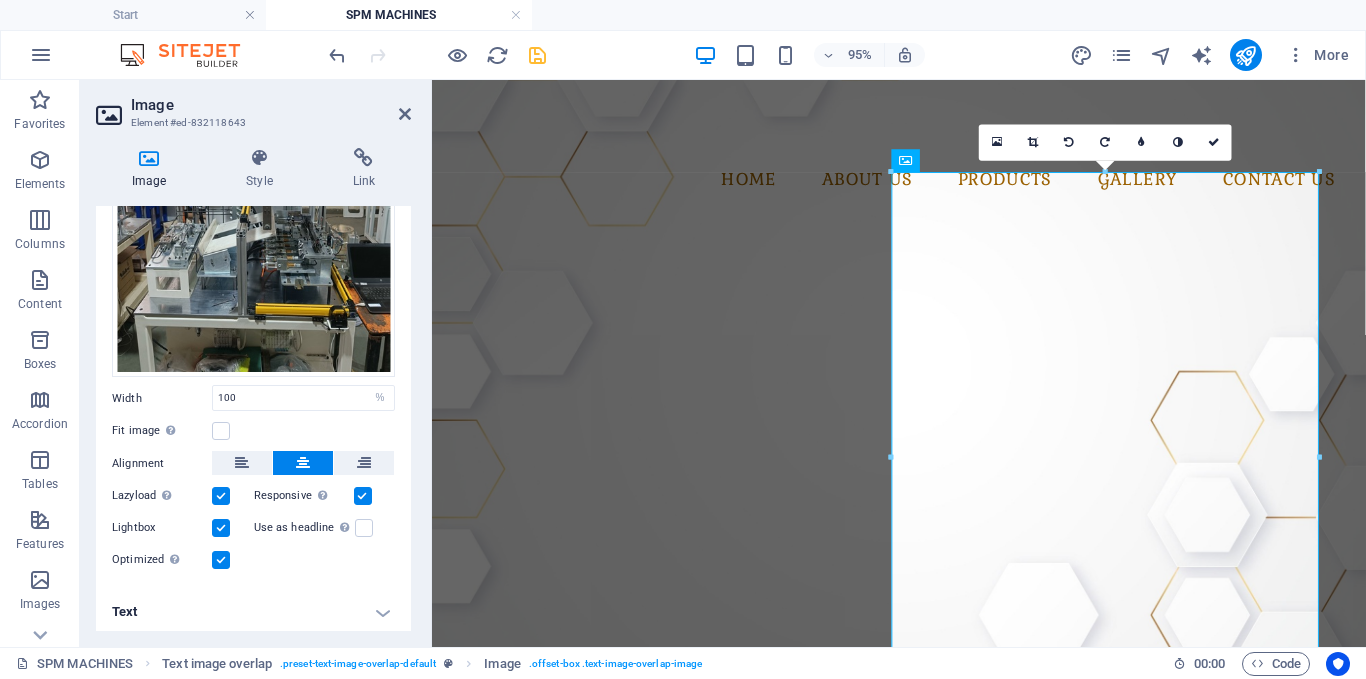 click at bounding box center [221, 528] 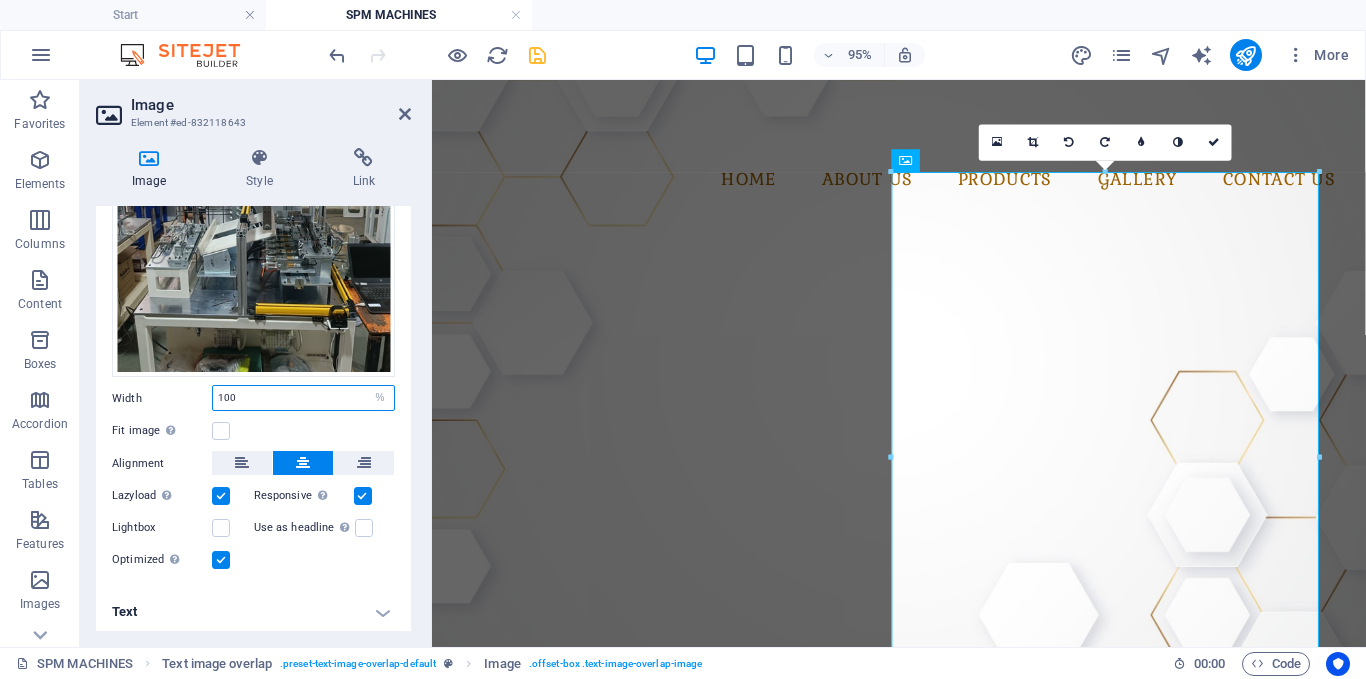 click on "100" at bounding box center [303, 398] 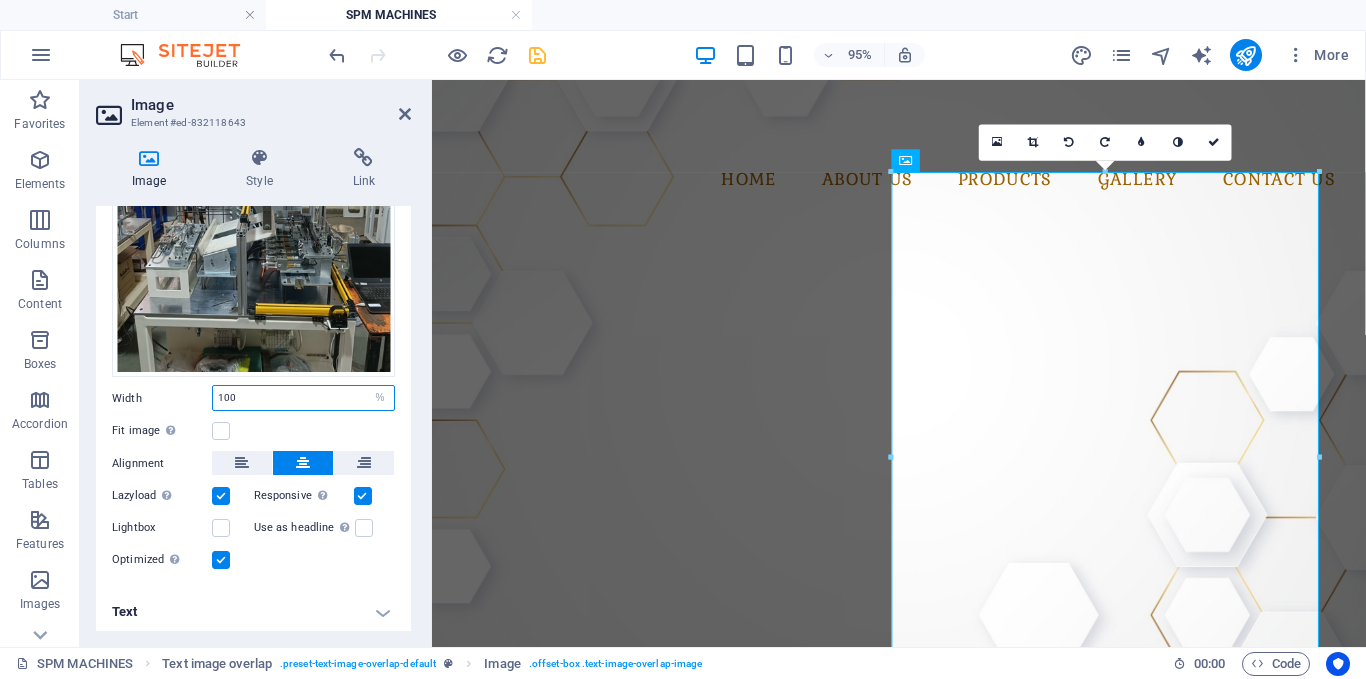 drag, startPoint x: 308, startPoint y: 396, endPoint x: 212, endPoint y: 392, distance: 96.0833 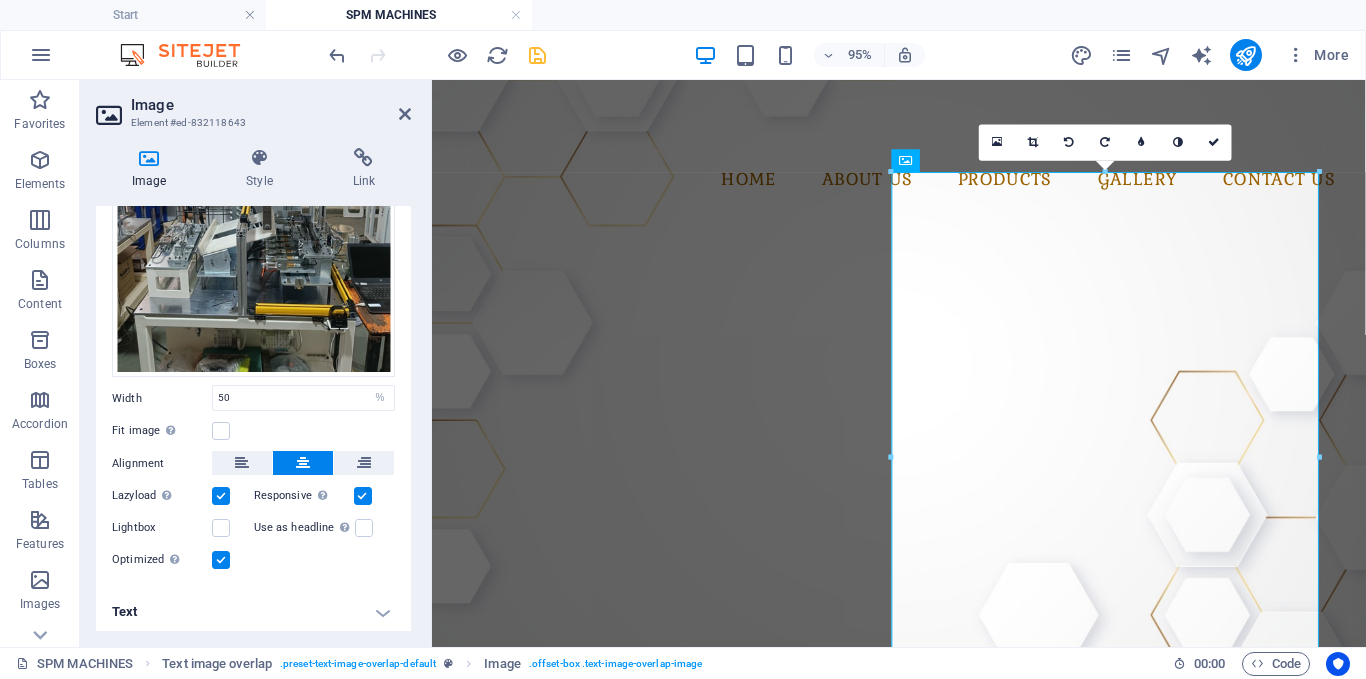 click on "Fit image Automatically fit image to a fixed width and height" at bounding box center (253, 431) 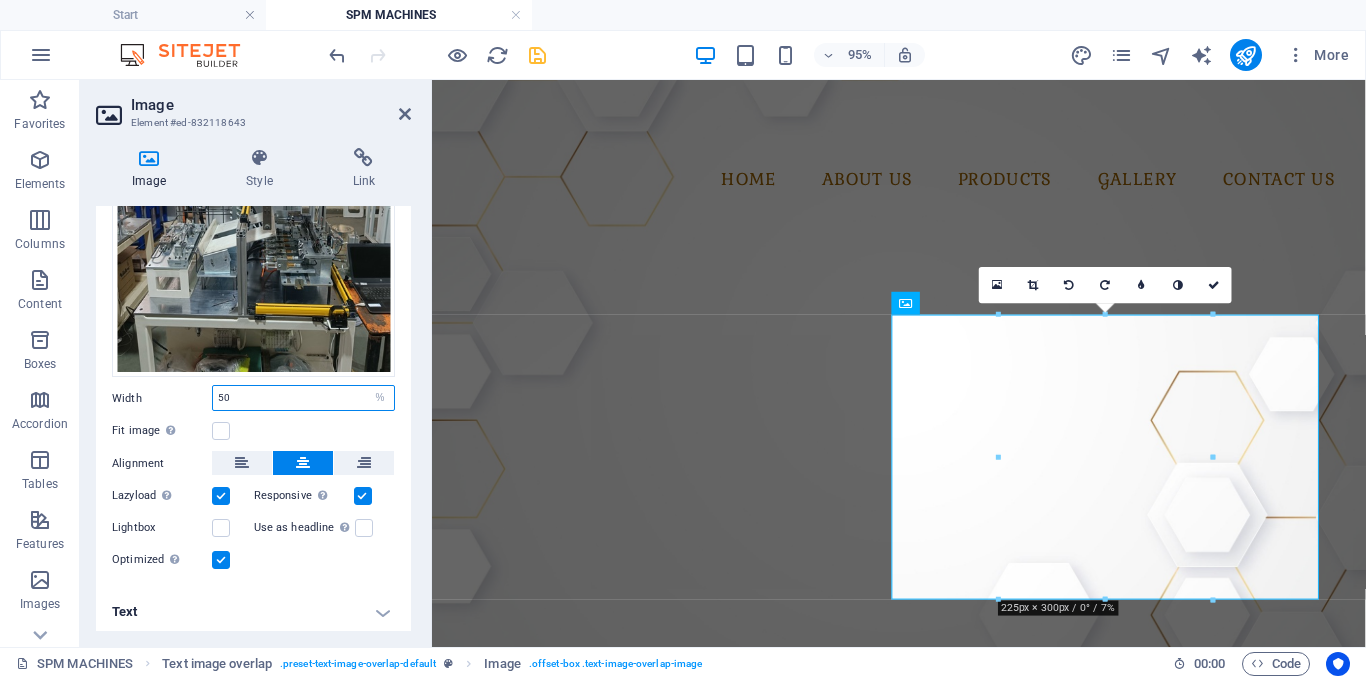 drag, startPoint x: 290, startPoint y: 396, endPoint x: 203, endPoint y: 386, distance: 87.57283 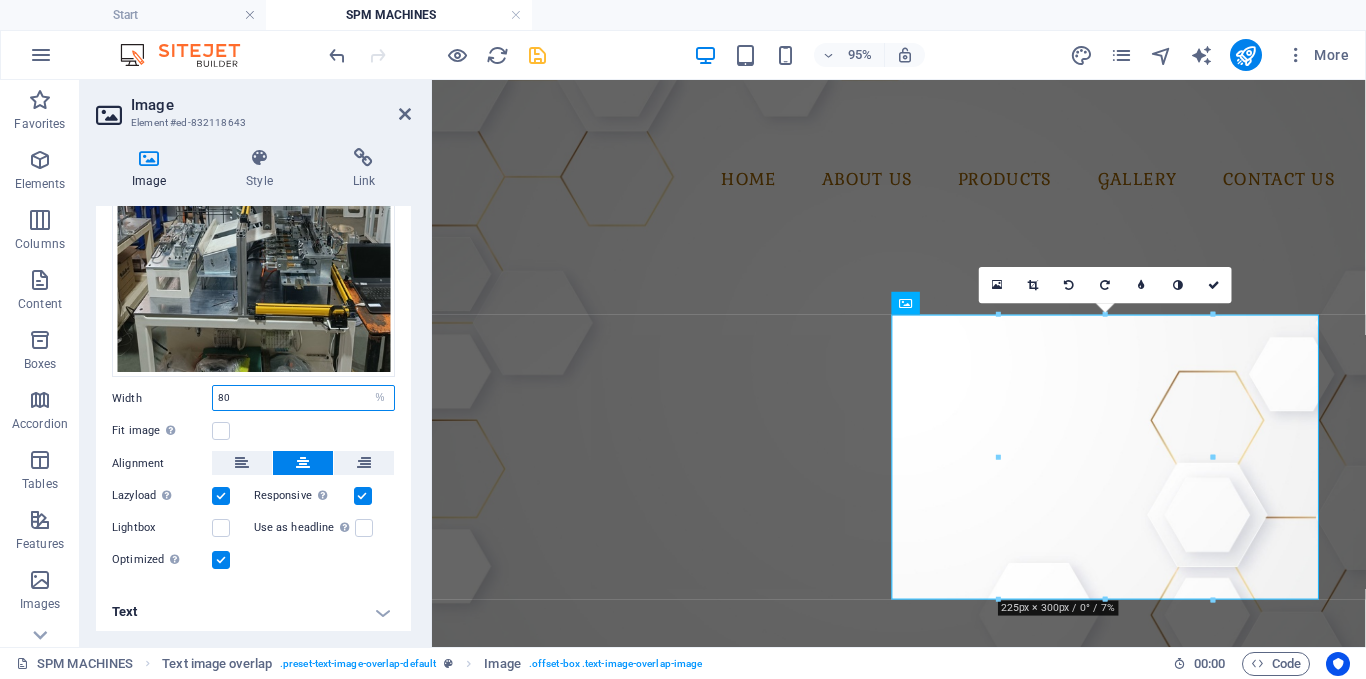 type on "80" 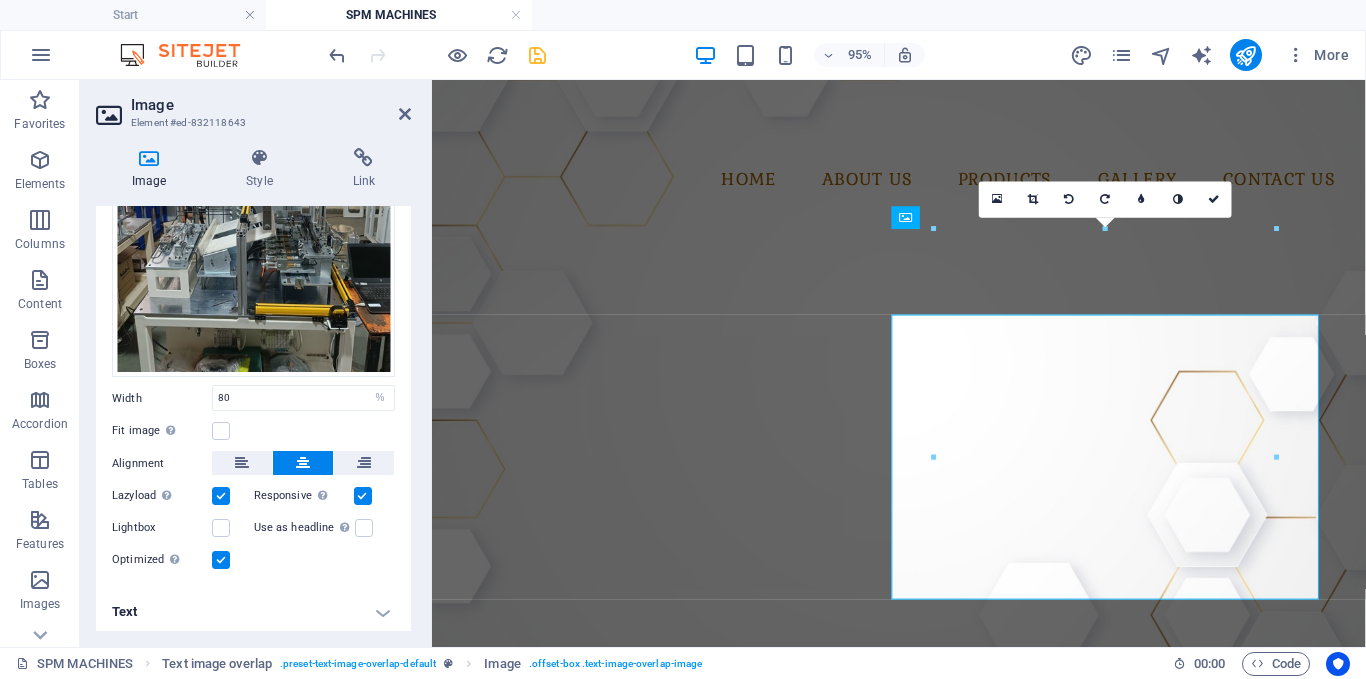 click on "Fit image Automatically fit image to a fixed width and height" at bounding box center [253, 431] 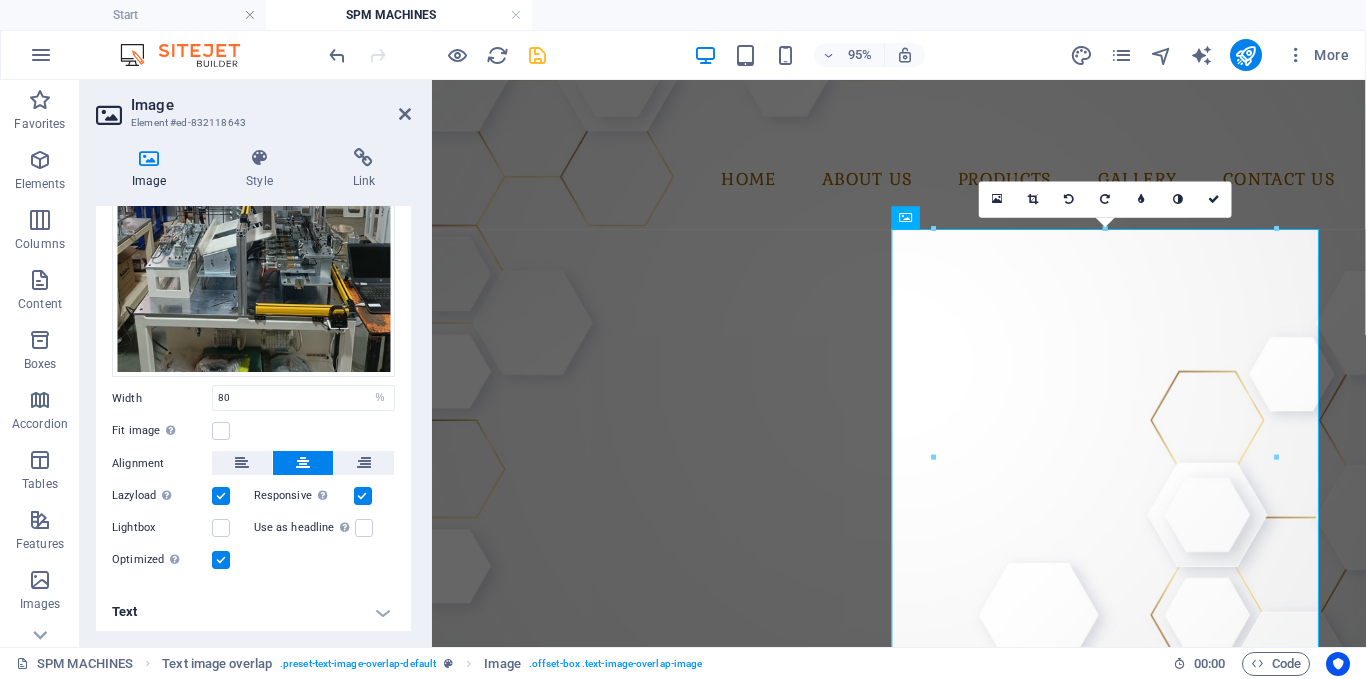 click on "Image Element #ed-832118643 Image Style Link Image Drag files here, click to choose files or select files from Files or our free stock photos & videos Select files from the file manager, stock photos, or upload file(s) Upload Width 80 Default auto px rem % em vh vw Fit image Automatically fit image to a fixed width and height Height Default auto px Alignment Lazyload Loading images after the page loads improves page speed. Responsive Automatically load retina image and smartphone optimized sizes. Lightbox Use as headline The image will be wrapped in an H1 headline tag. Useful for giving alternative text the weight of an H1 headline, e.g. for the logo. Leave unchecked if uncertain. Optimized Images are compressed to improve page speed. Position Direction Custom X offset 50 px rem % vh vw Y offset 50 px rem % vh vw Text Float No float Image left Image right Determine how text should behave around the image. Text Alternative text Image caption Paragraph Format Normal Heading 1 Heading 2 Heading 3 Heading 4 Code" at bounding box center [256, 363] 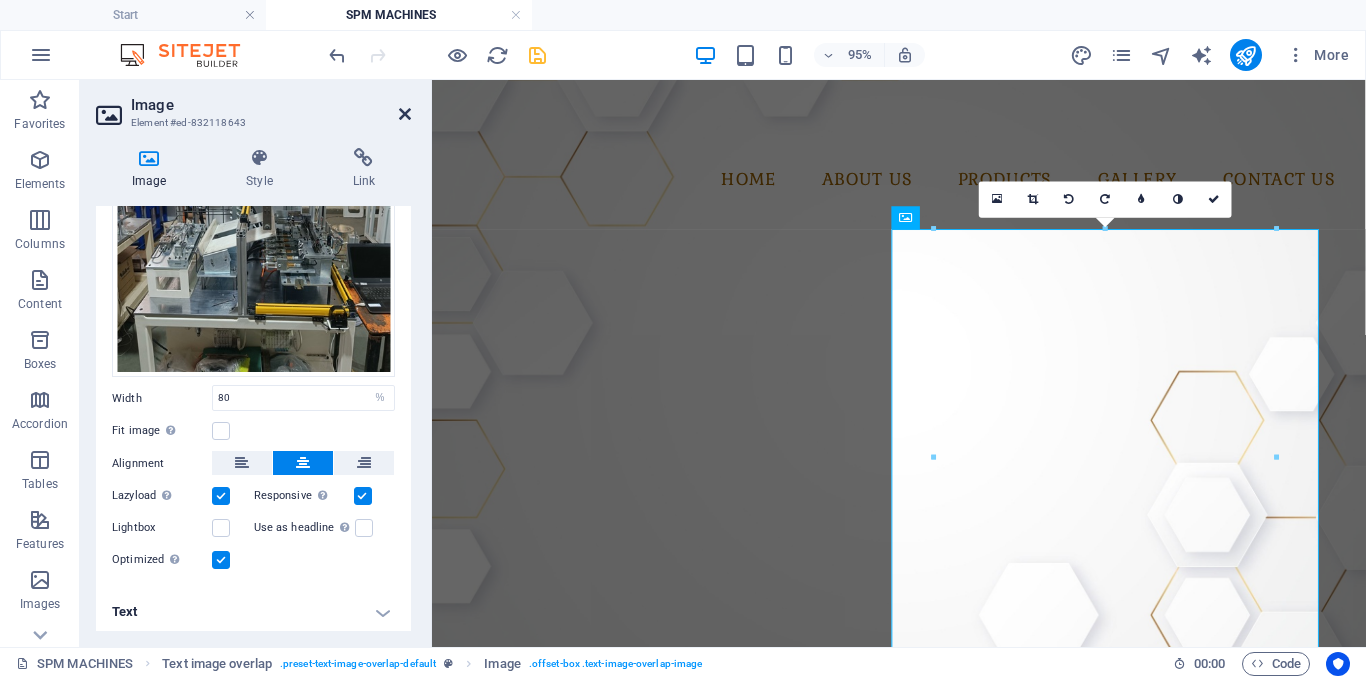 click at bounding box center [405, 114] 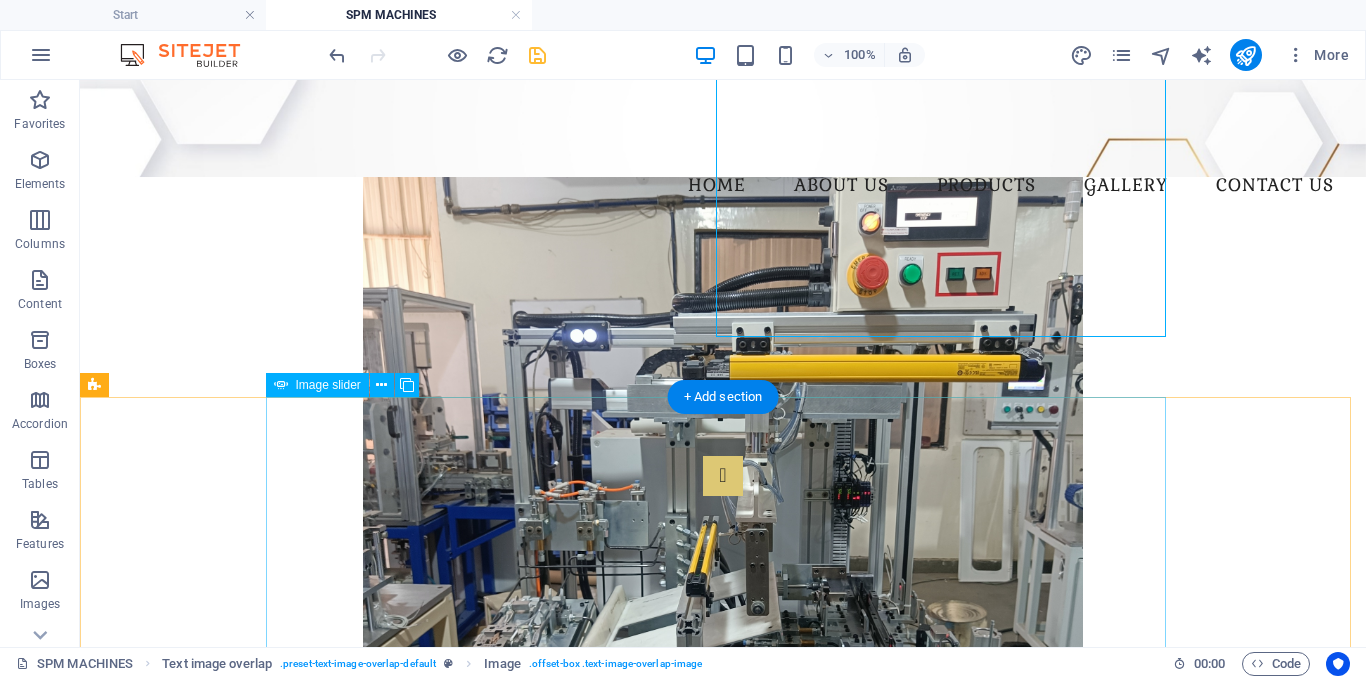 scroll, scrollTop: 400, scrollLeft: 0, axis: vertical 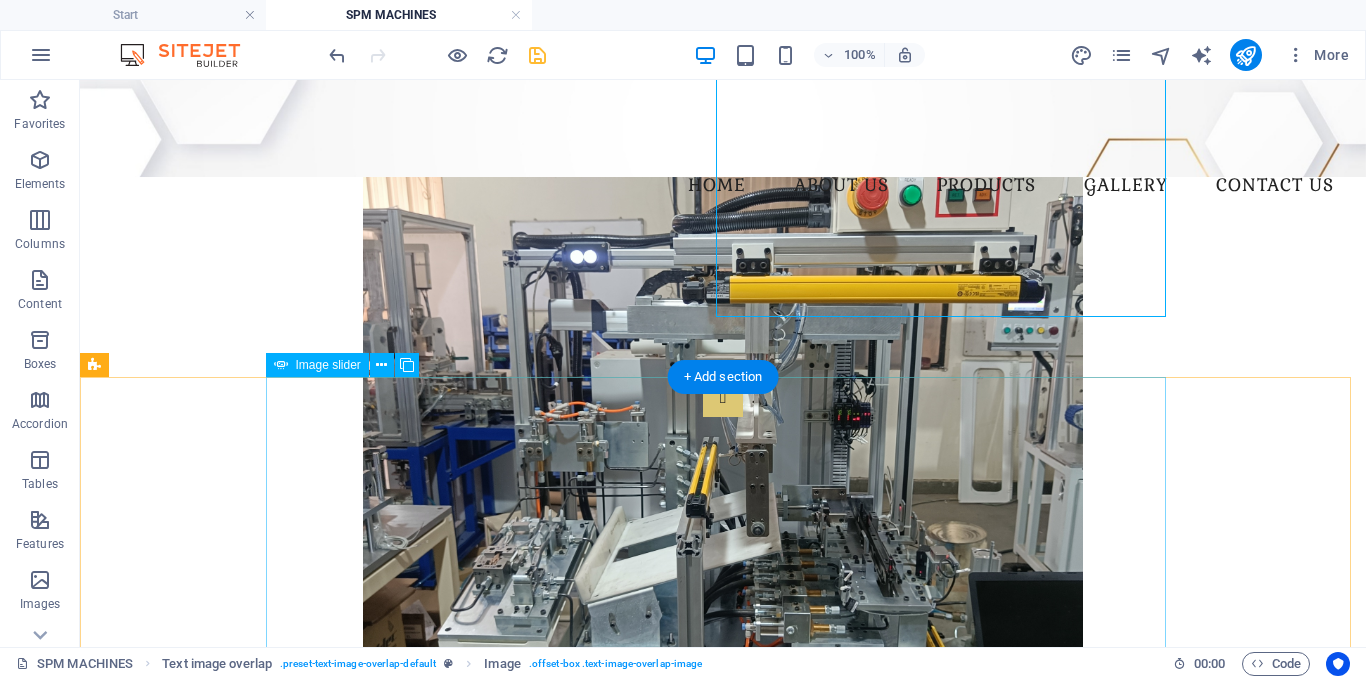 click at bounding box center (-1015, 1499) 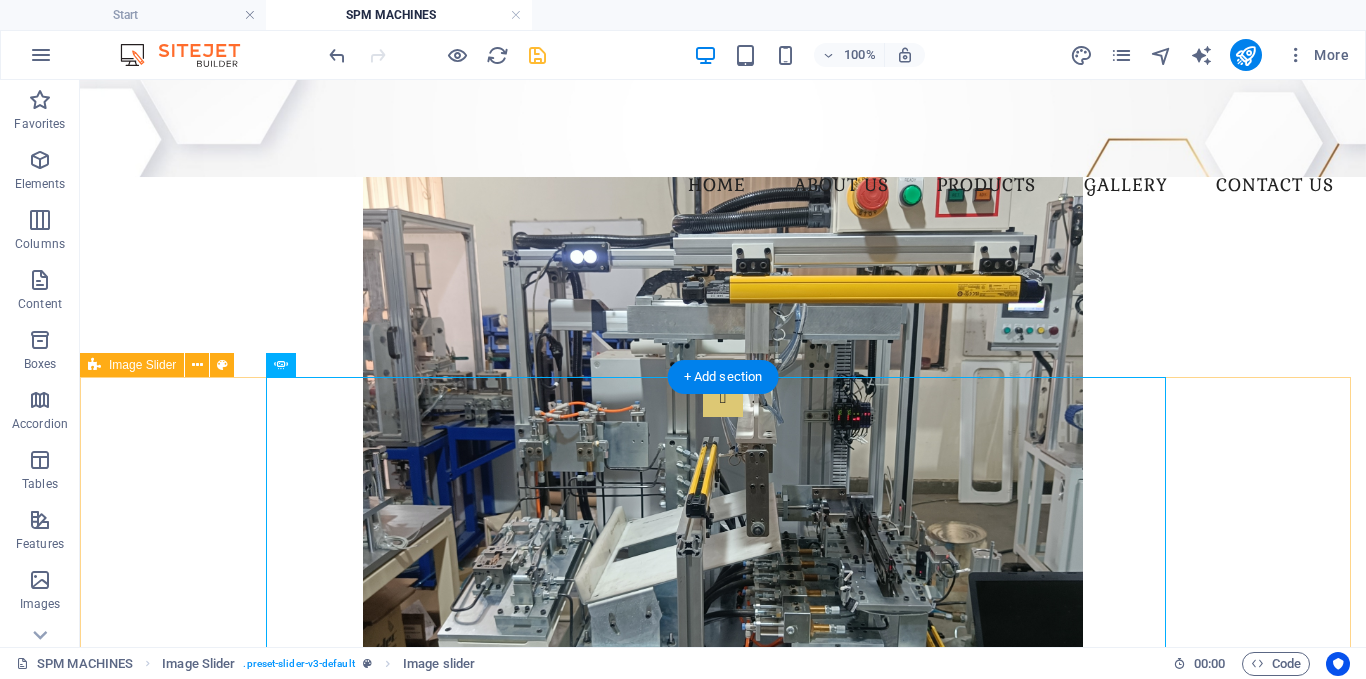 click on "1 2" at bounding box center [723, 577] 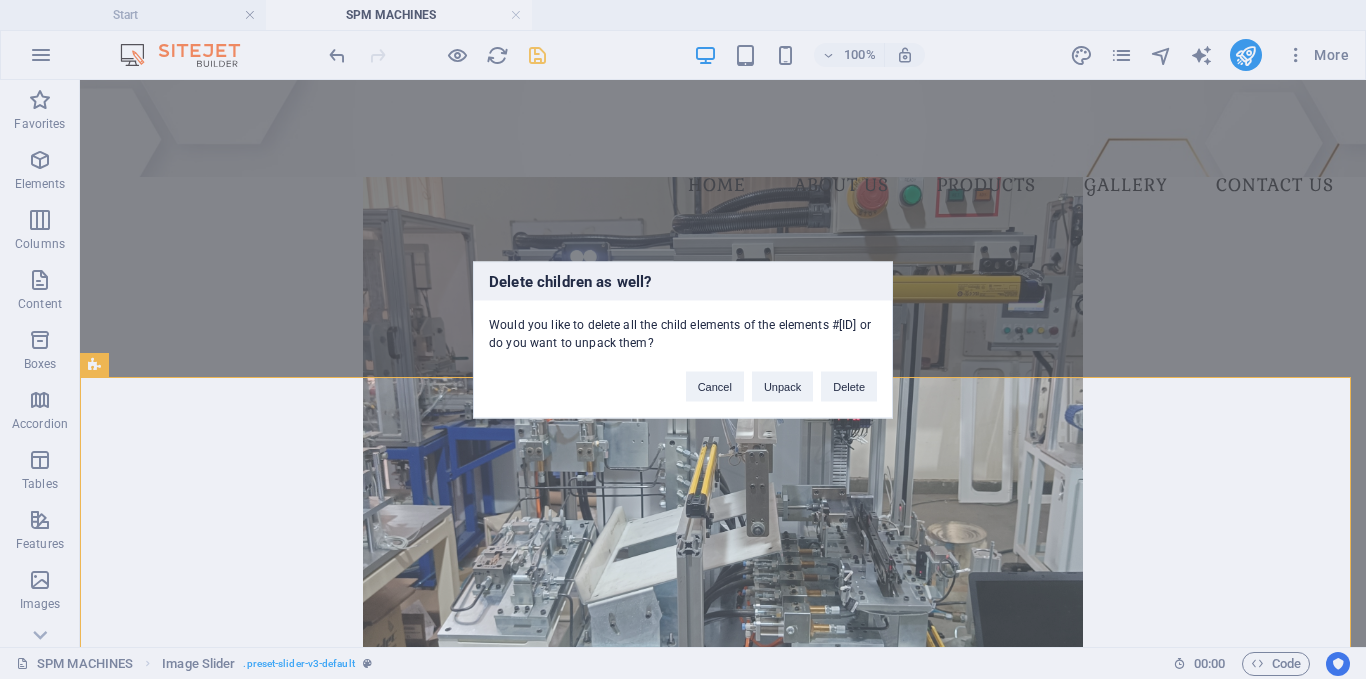 scroll, scrollTop: 399, scrollLeft: 0, axis: vertical 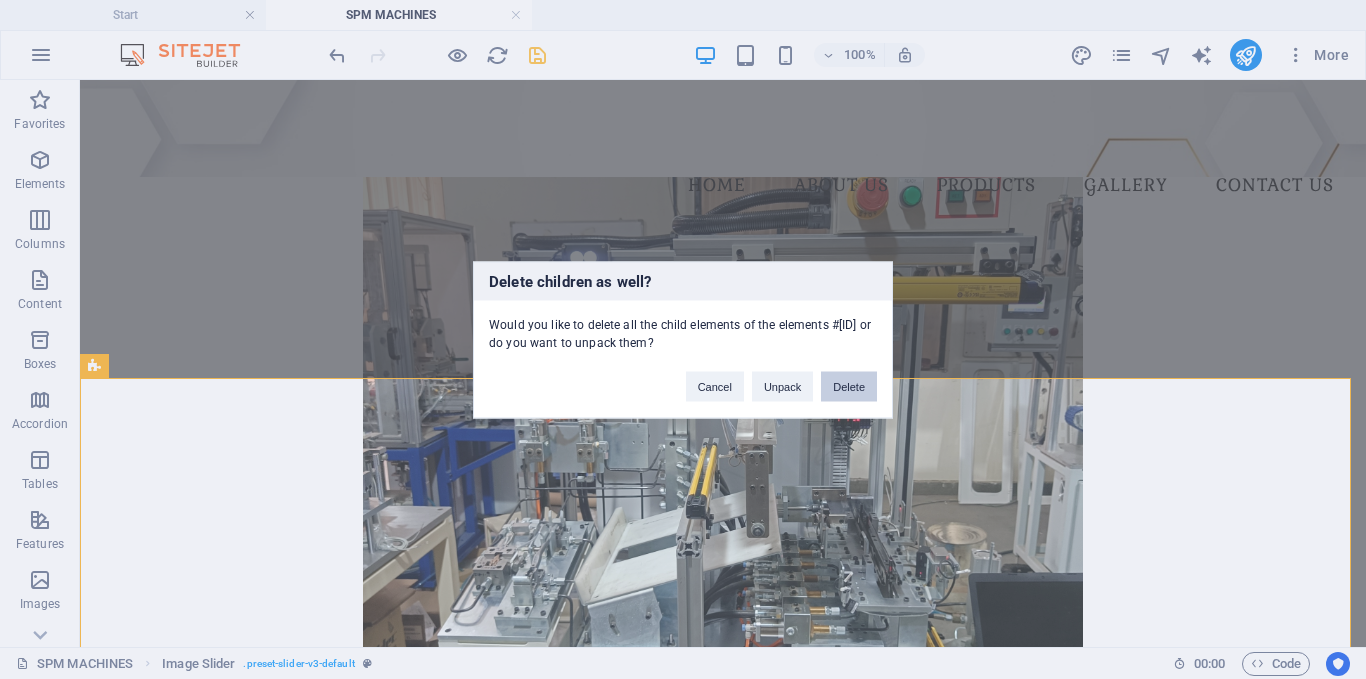 click on "Delete" at bounding box center [849, 386] 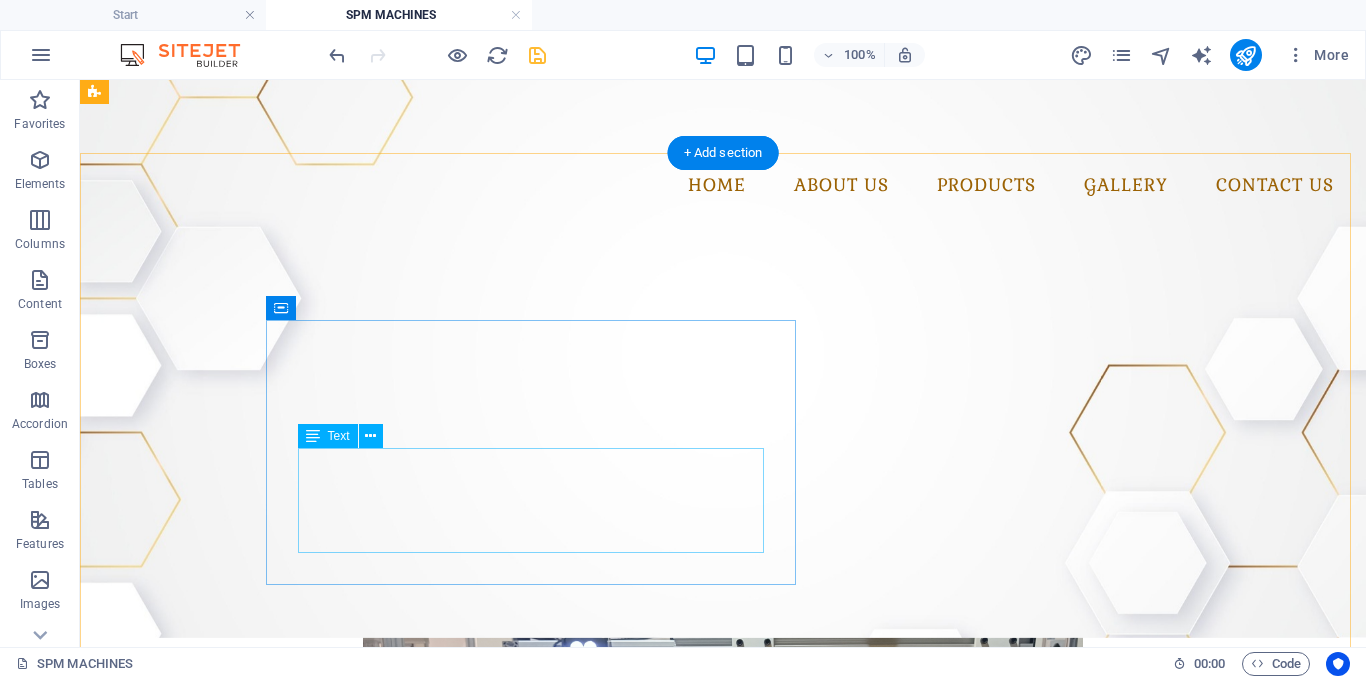 scroll, scrollTop: 0, scrollLeft: 0, axis: both 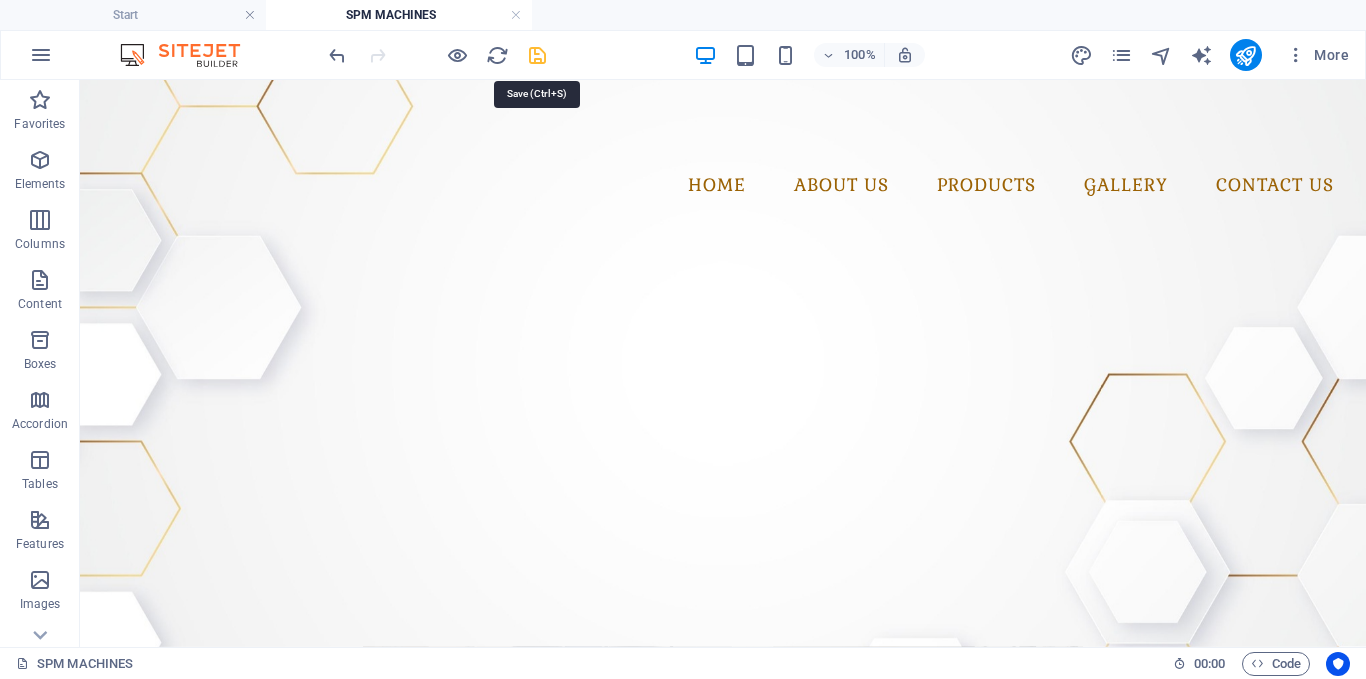 click at bounding box center (537, 55) 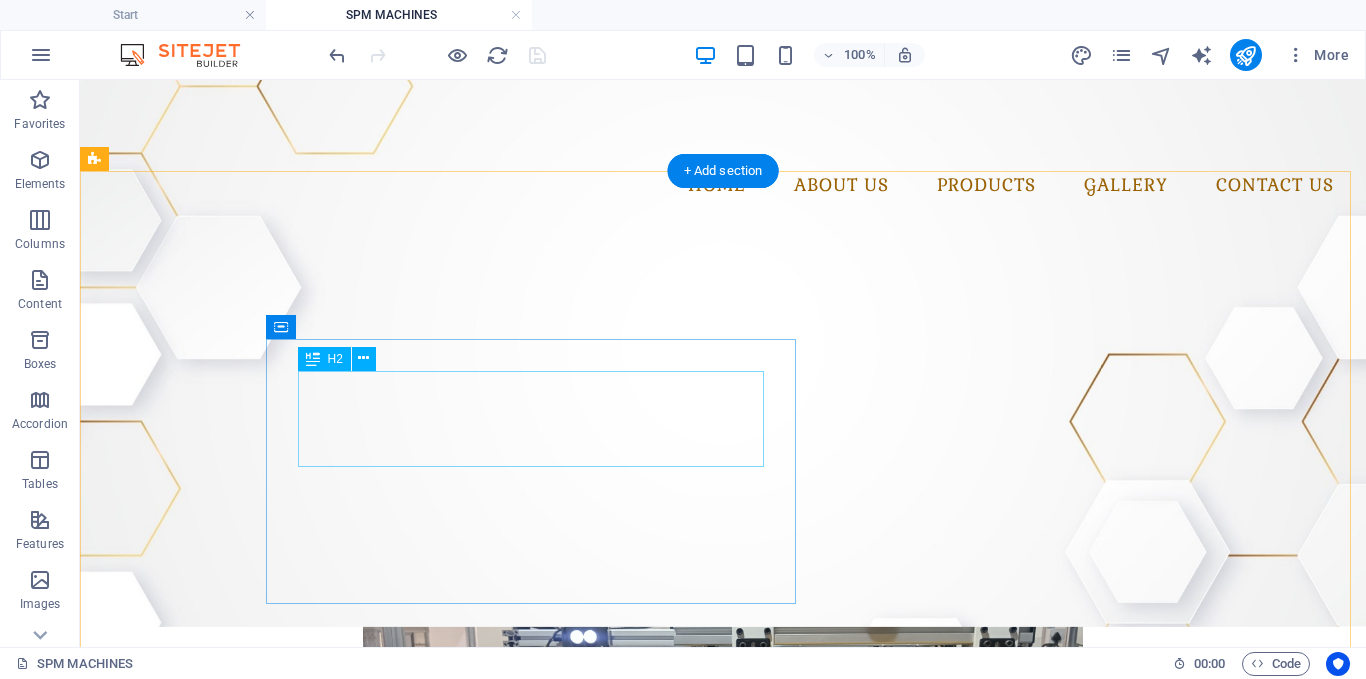 scroll, scrollTop: 0, scrollLeft: 0, axis: both 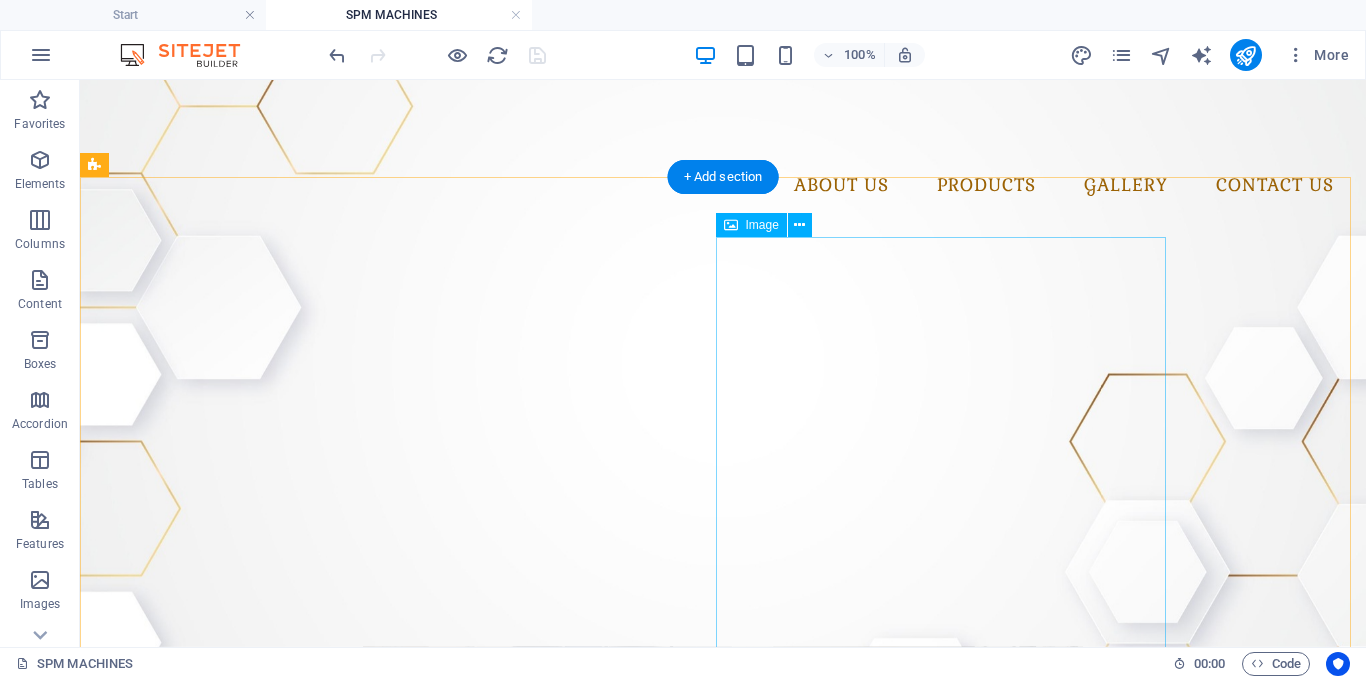 click at bounding box center (723, 832) 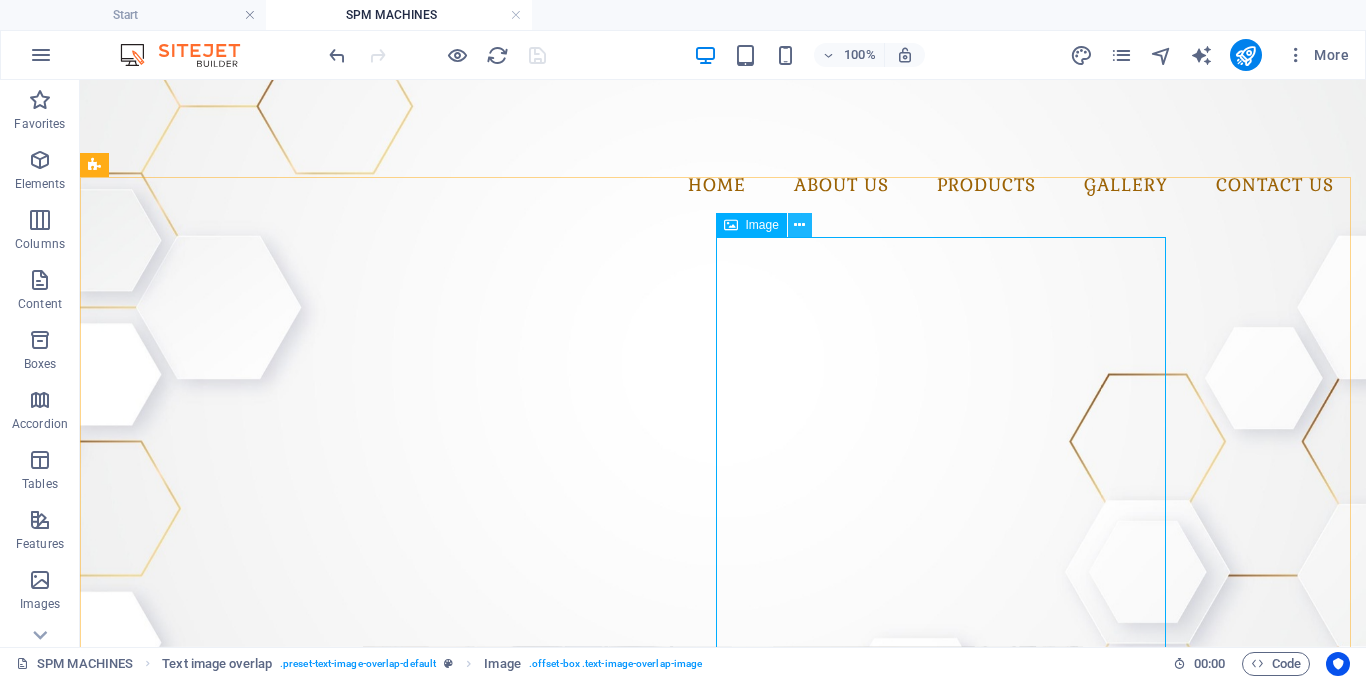 click at bounding box center [799, 225] 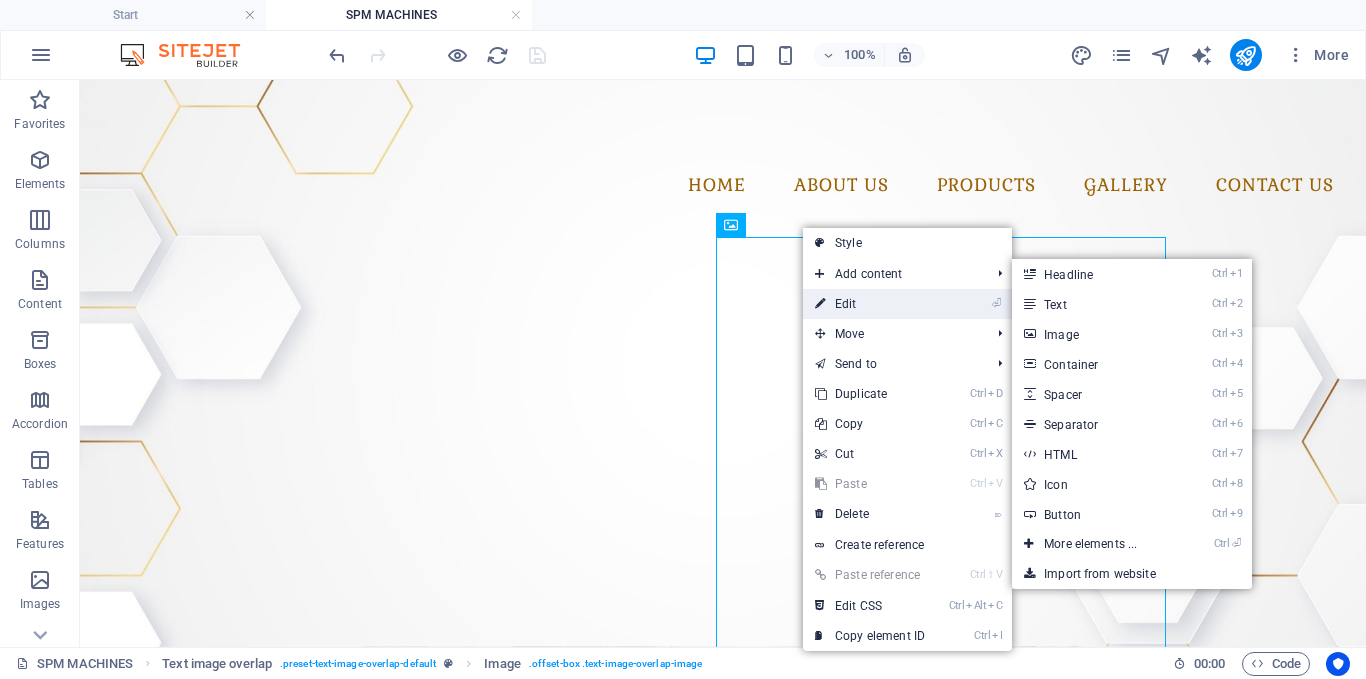 click on "⏎  Edit" at bounding box center [870, 304] 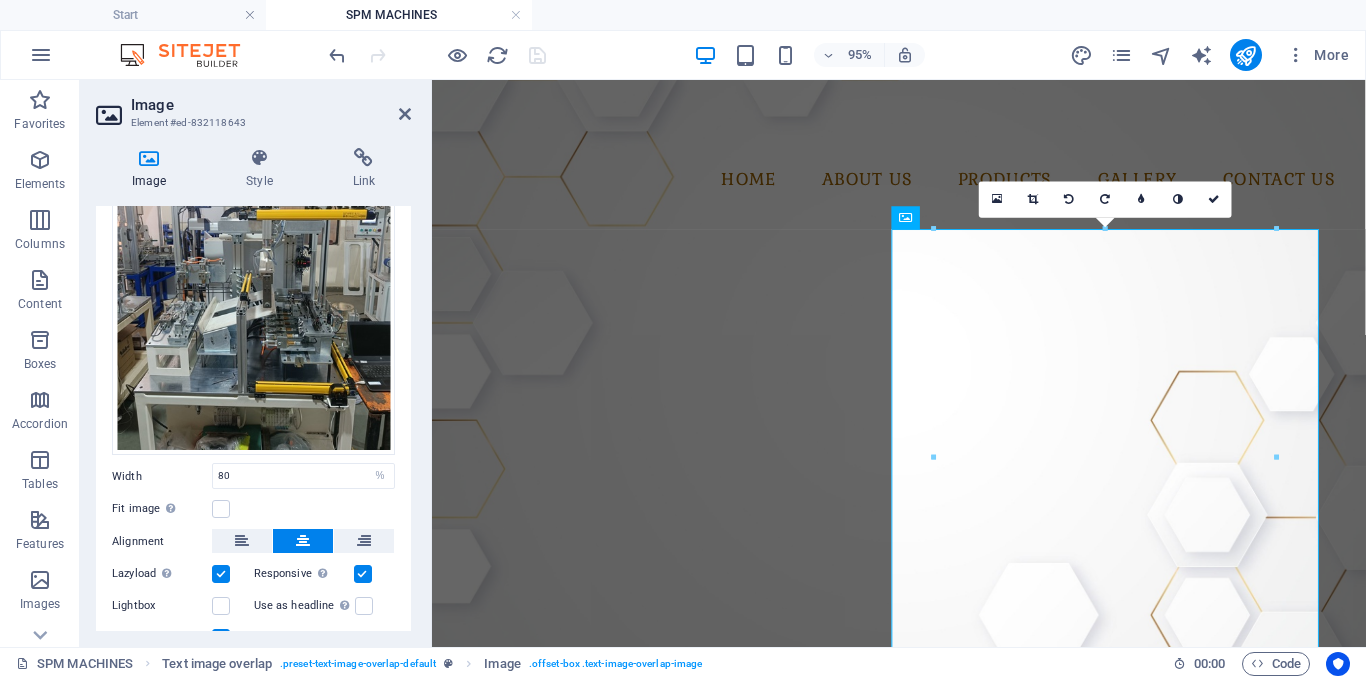 scroll, scrollTop: 254, scrollLeft: 0, axis: vertical 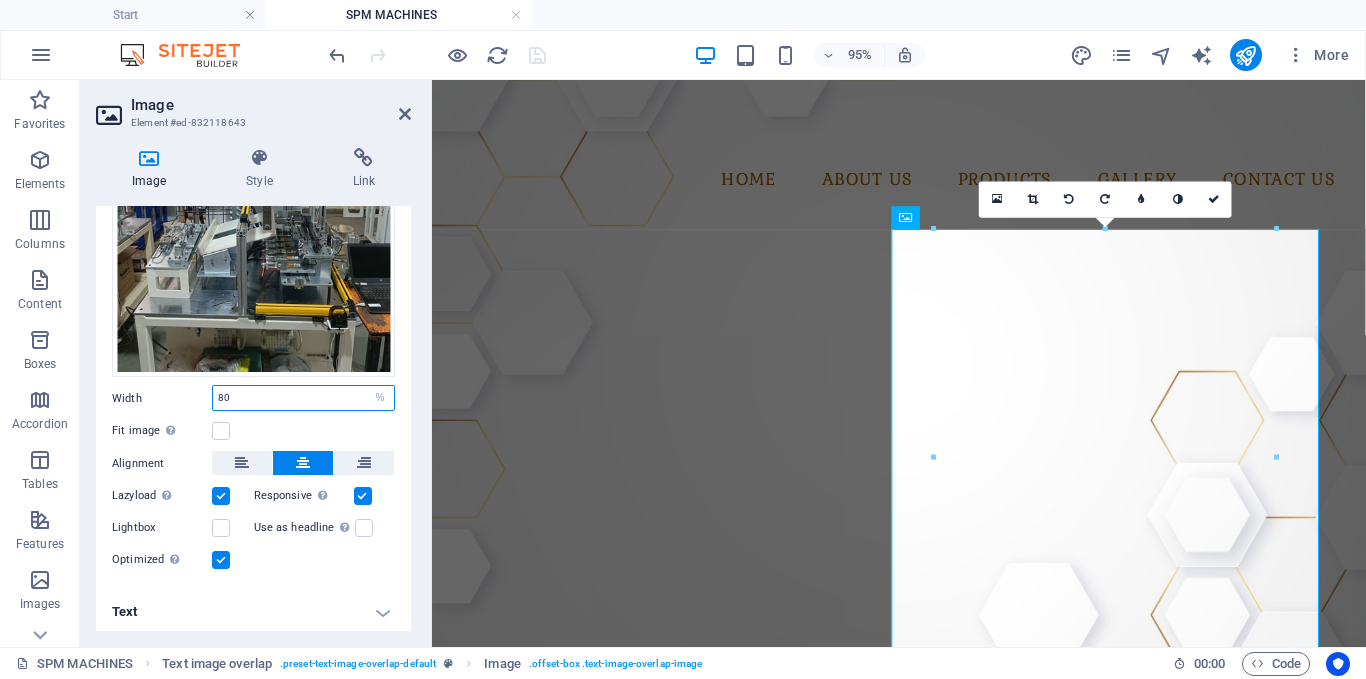 click on "80" at bounding box center (303, 398) 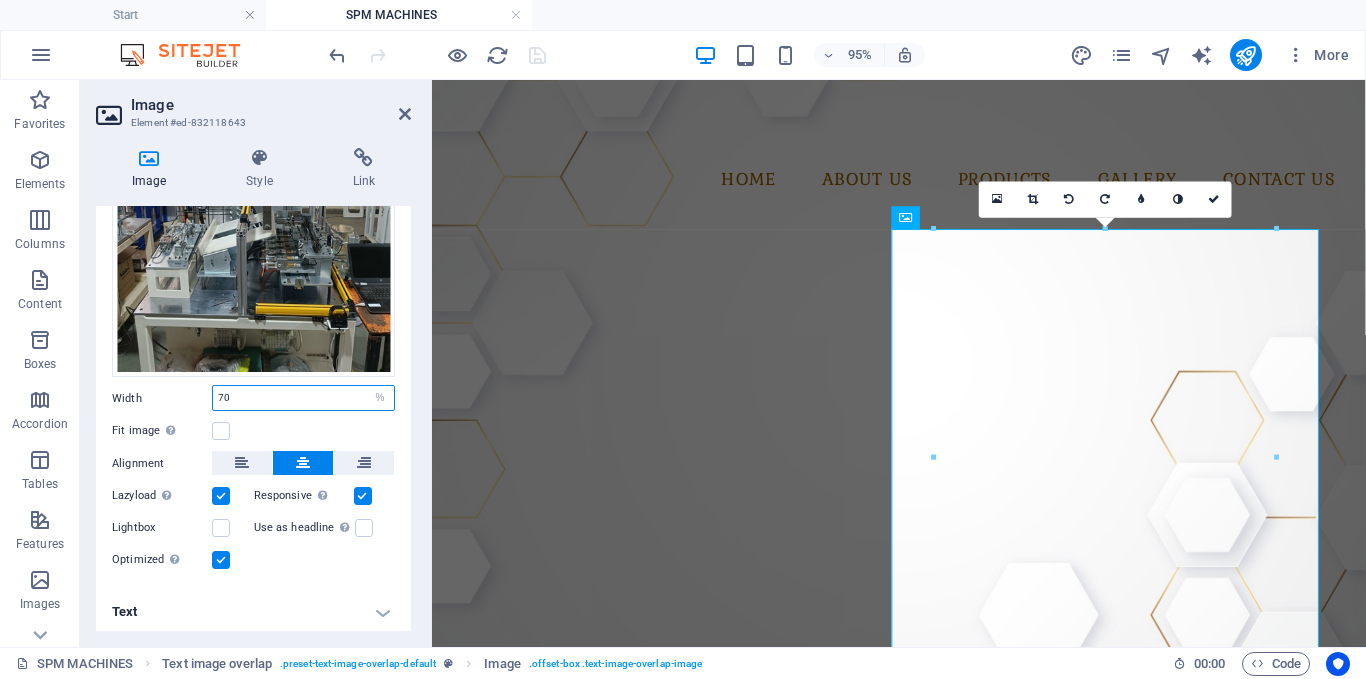 type on "70" 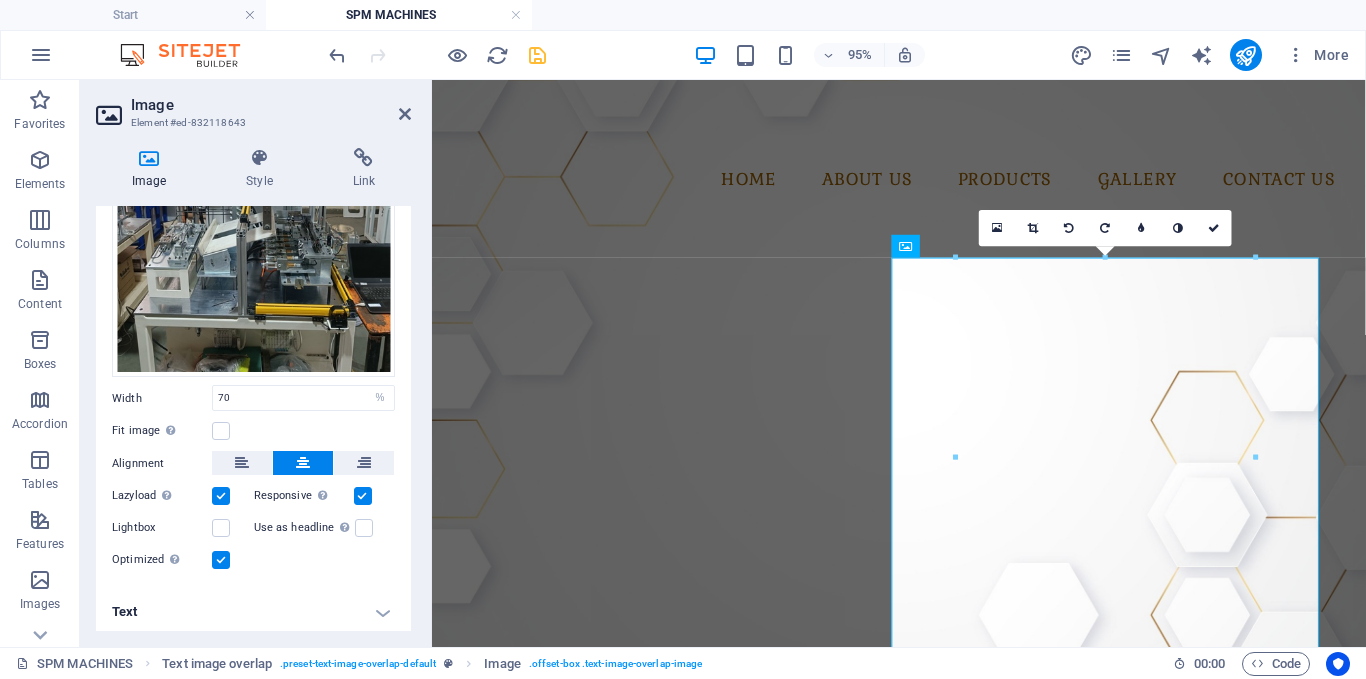 click at bounding box center [221, 560] 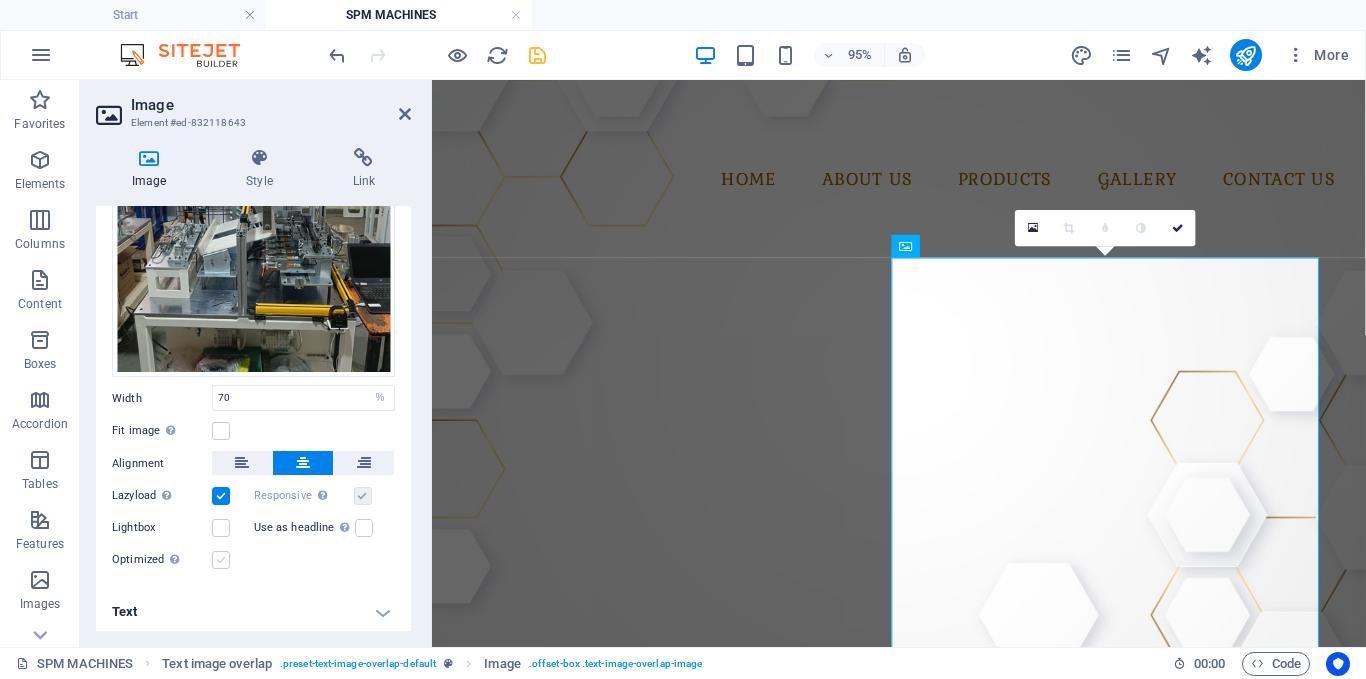 click at bounding box center [221, 560] 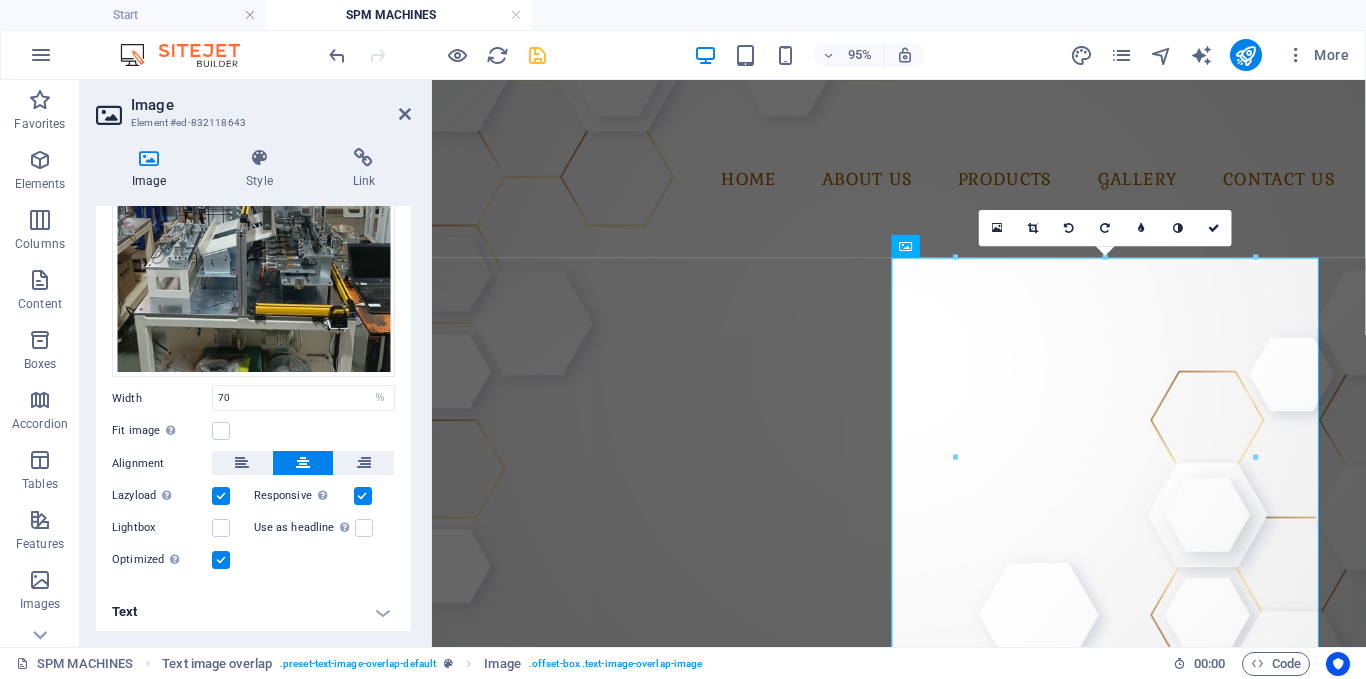 click at bounding box center [221, 560] 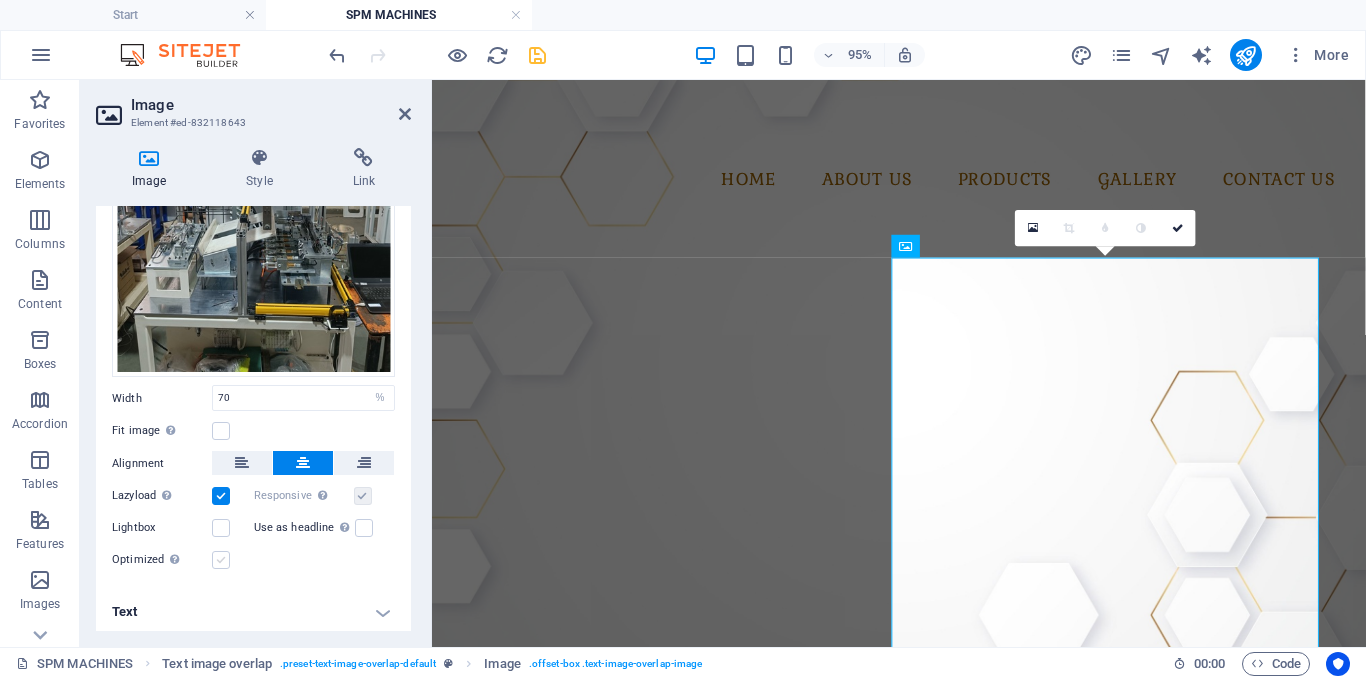click at bounding box center (221, 560) 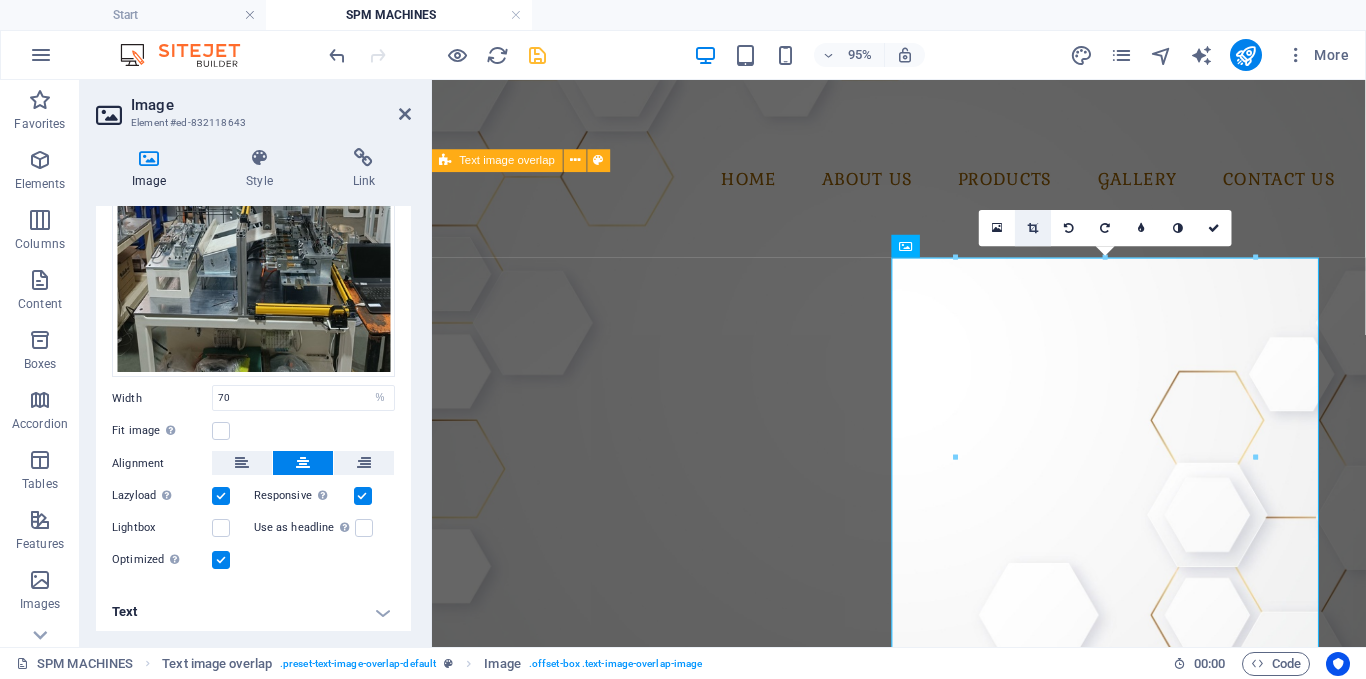 click at bounding box center [1033, 228] 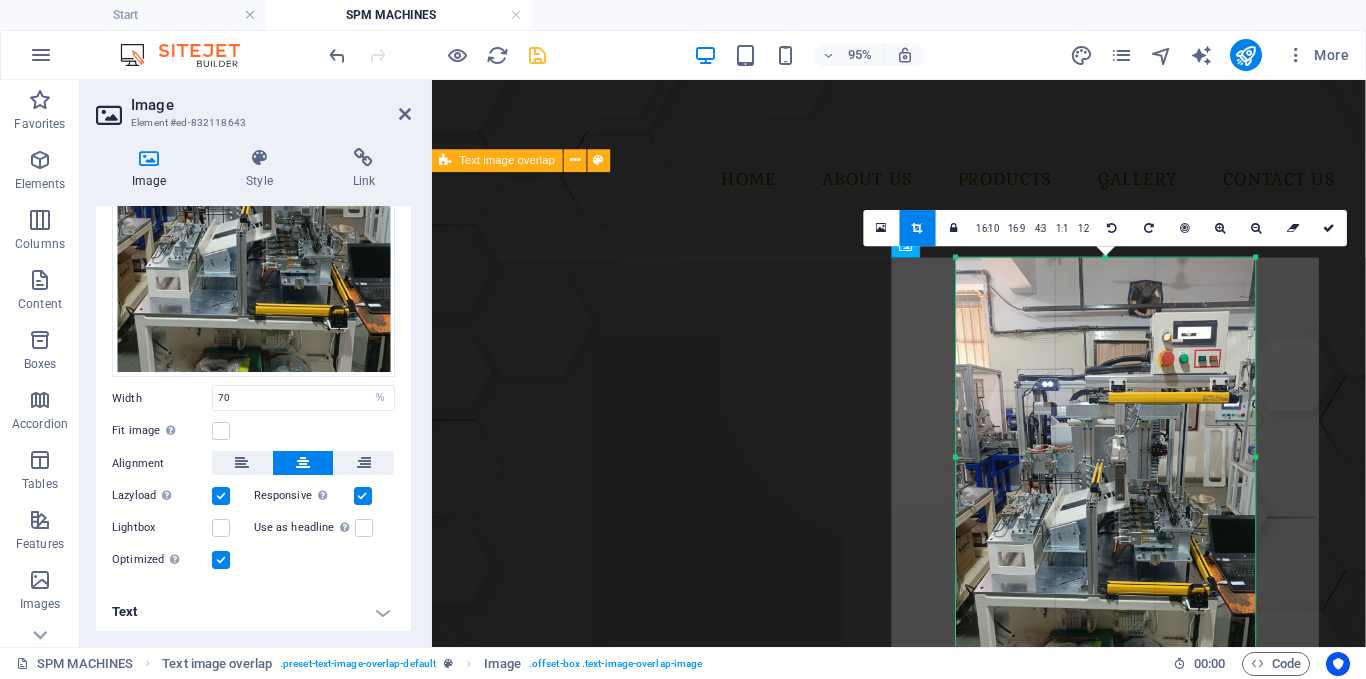 click at bounding box center [1105, 457] 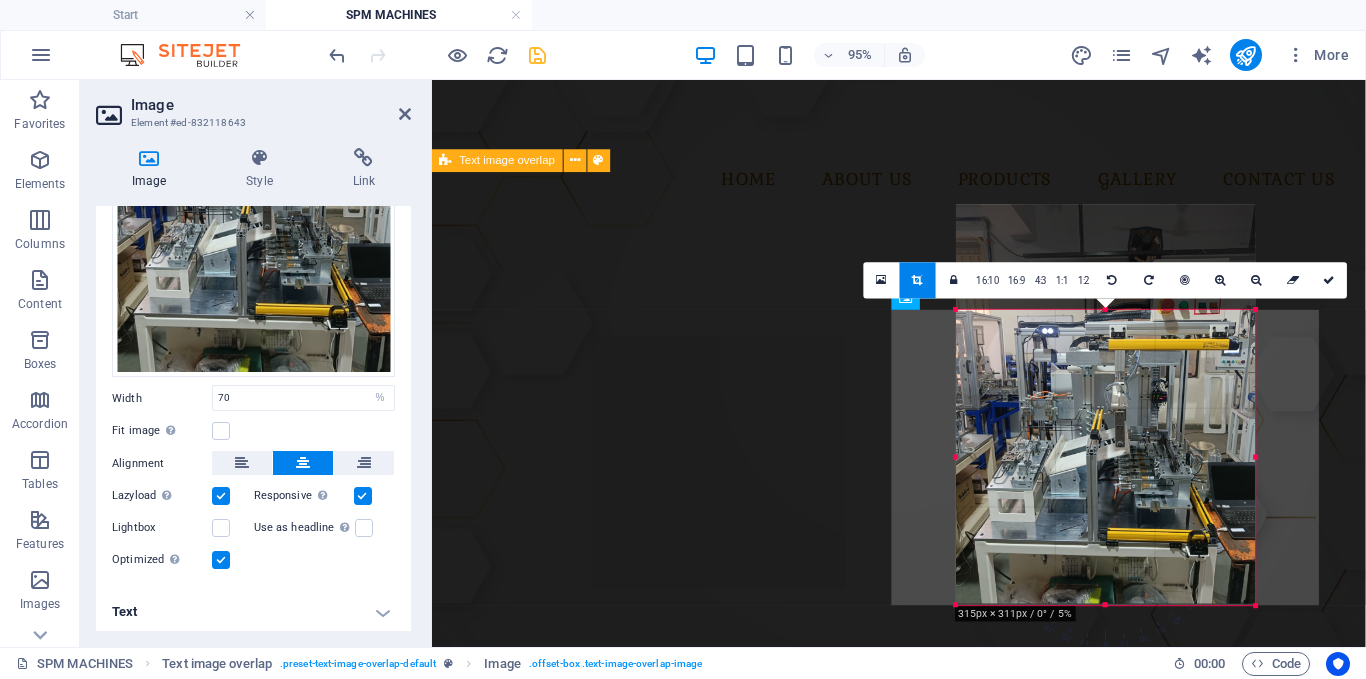 drag, startPoint x: 1108, startPoint y: 257, endPoint x: 1124, endPoint y: 368, distance: 112.147224 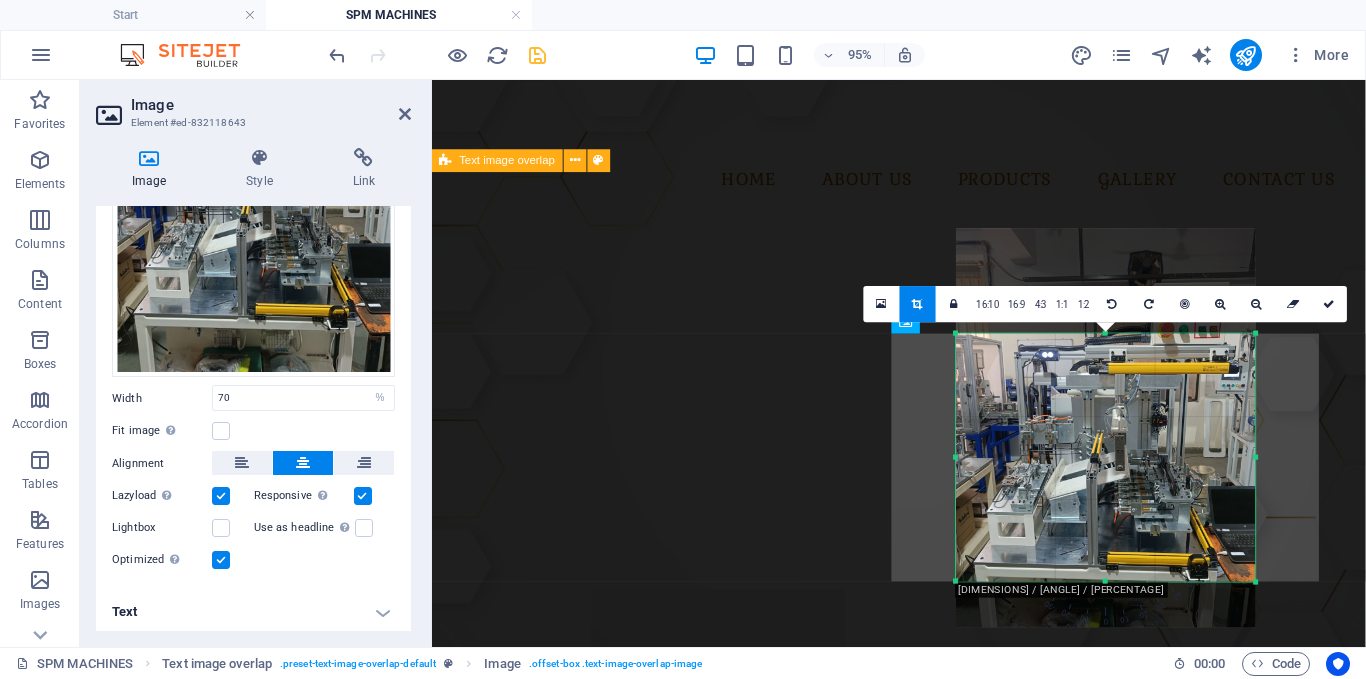 drag, startPoint x: 1106, startPoint y: 605, endPoint x: 1122, endPoint y: 557, distance: 50.596443 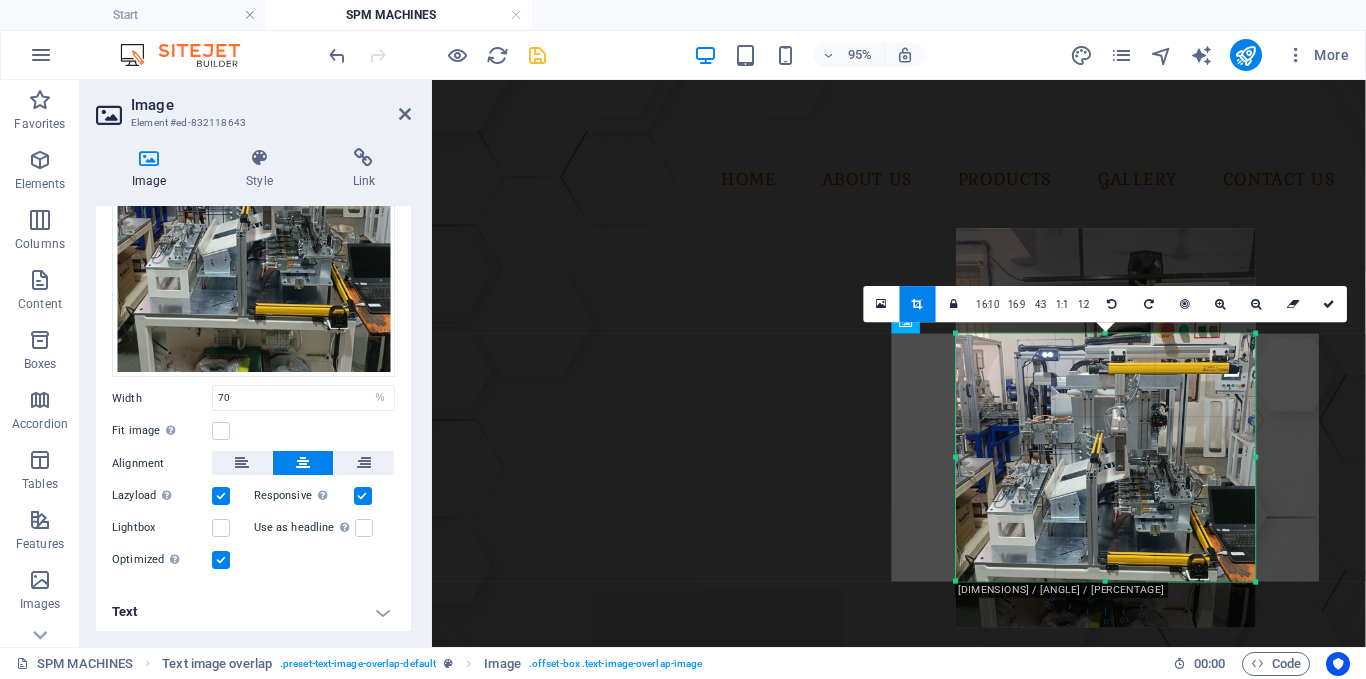 click on "Fit image Automatically fit image to a fixed width and height" at bounding box center (253, 431) 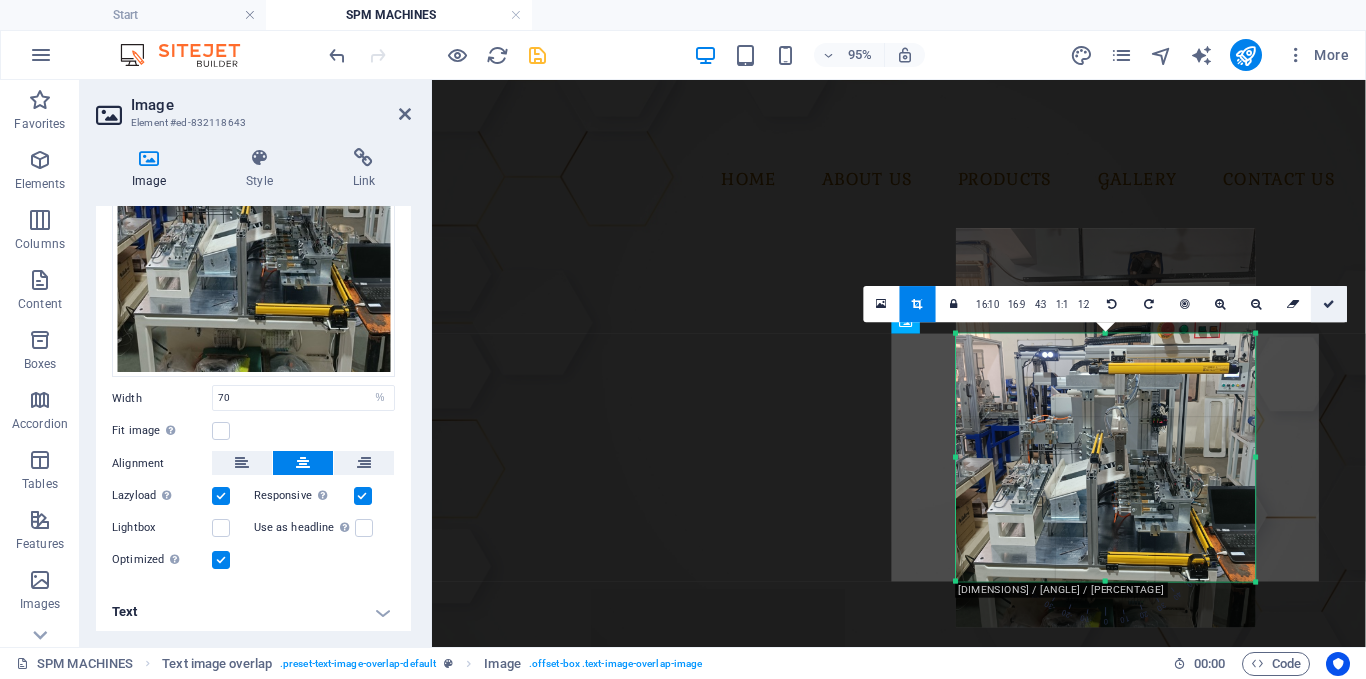 click at bounding box center (1329, 304) 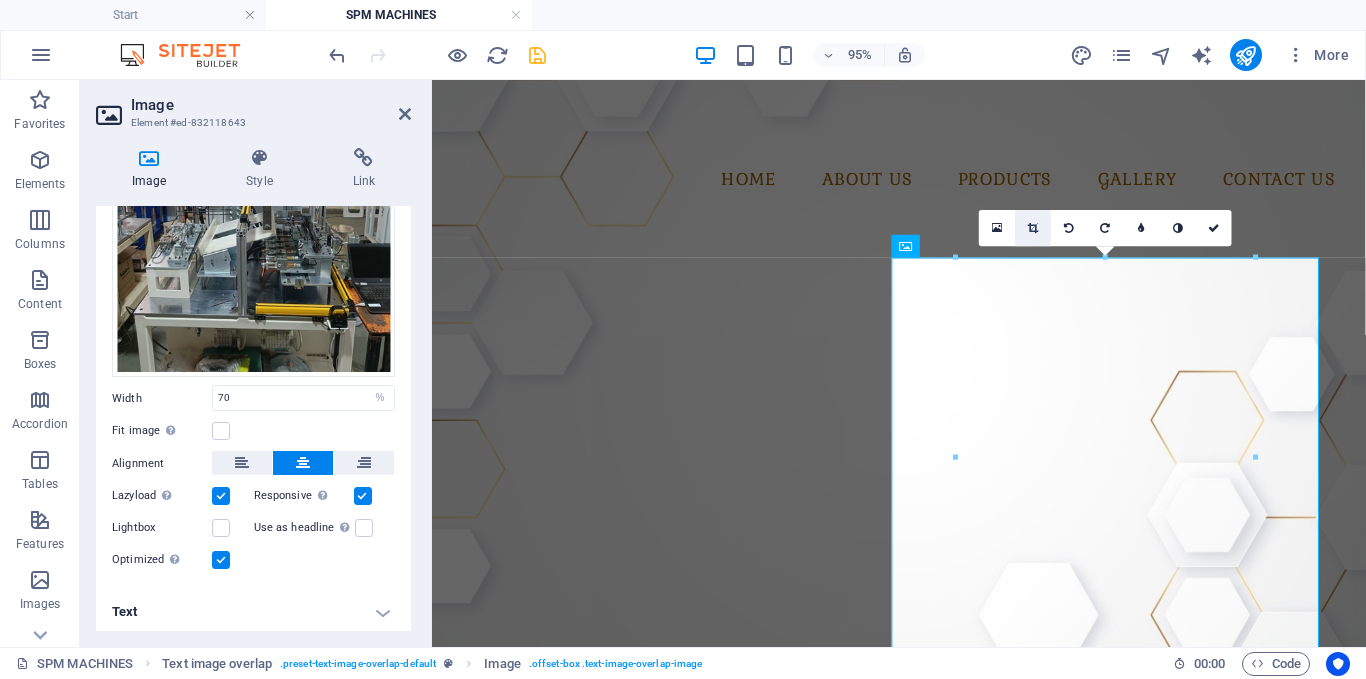 click at bounding box center [1033, 228] 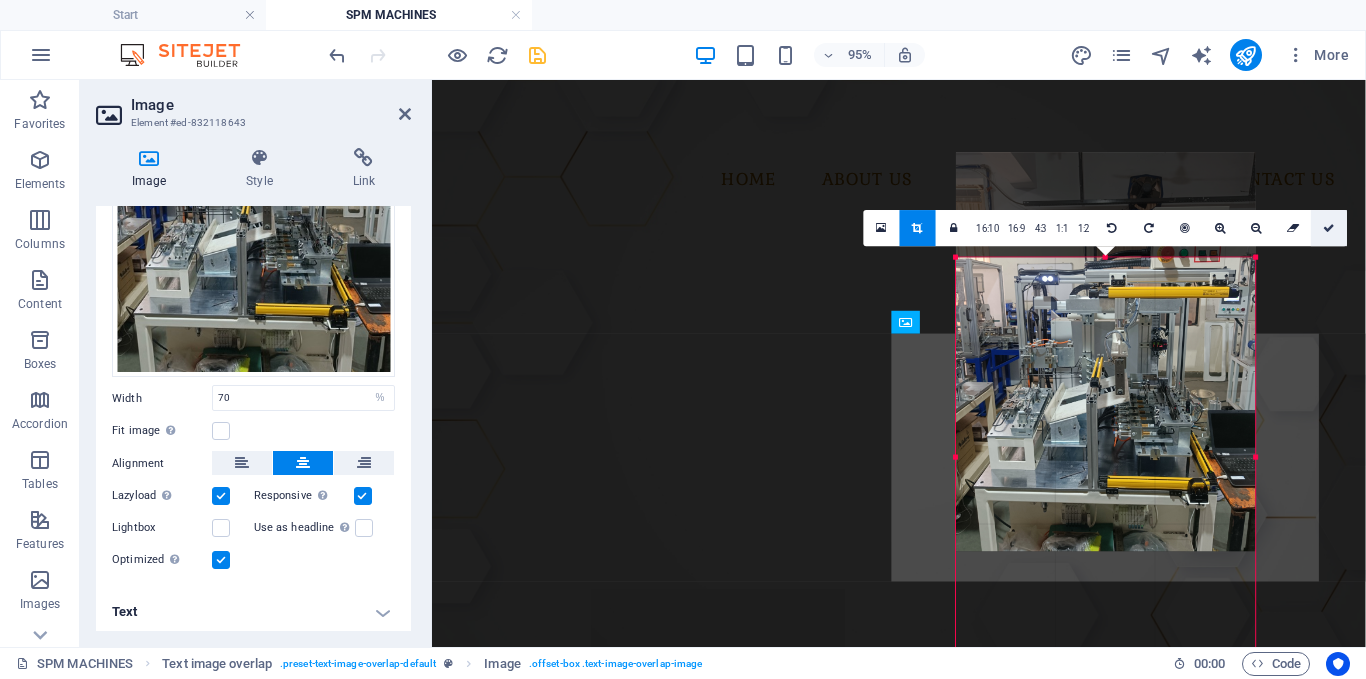 click at bounding box center (1329, 228) 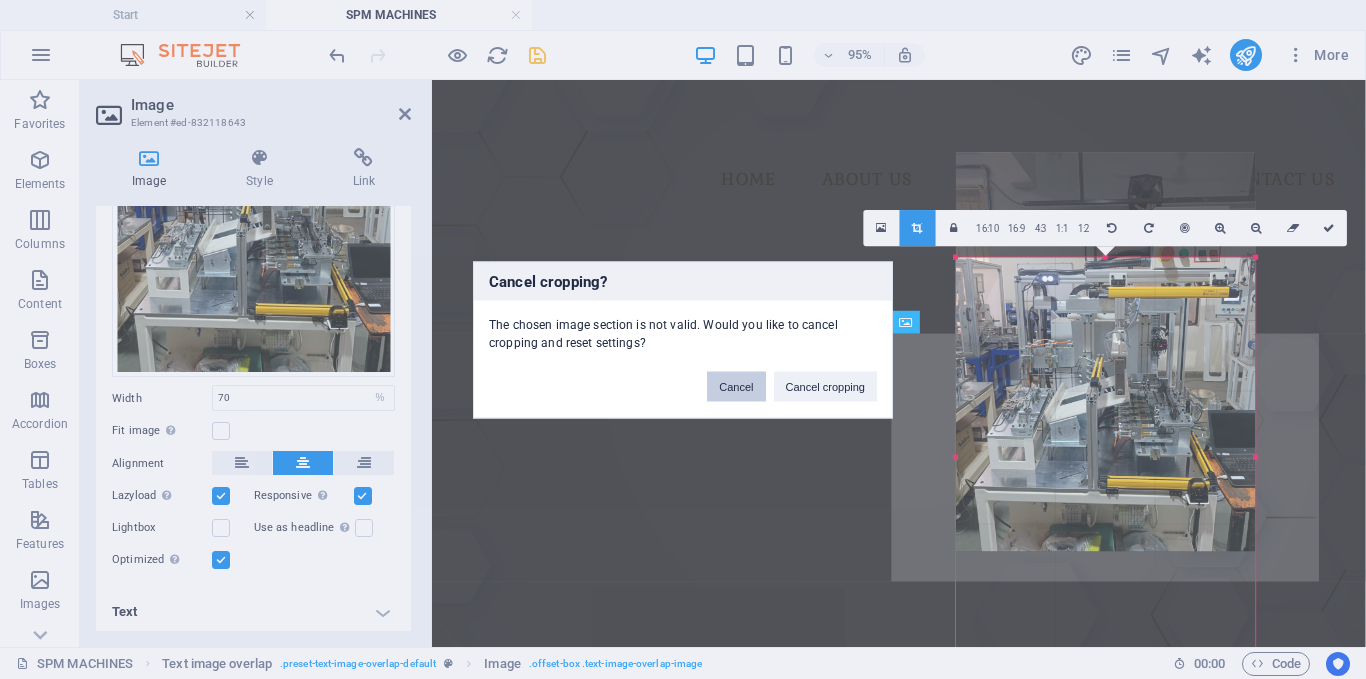 click on "Cancel" at bounding box center [736, 386] 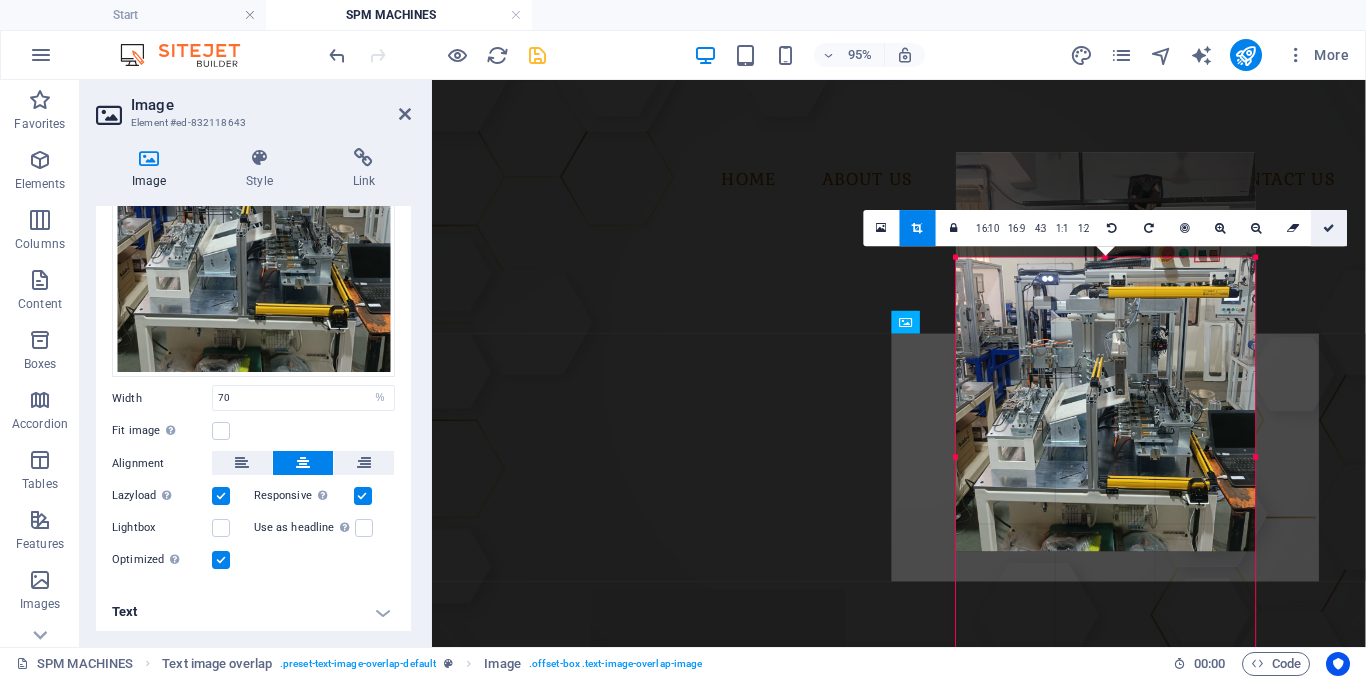 click at bounding box center [1329, 228] 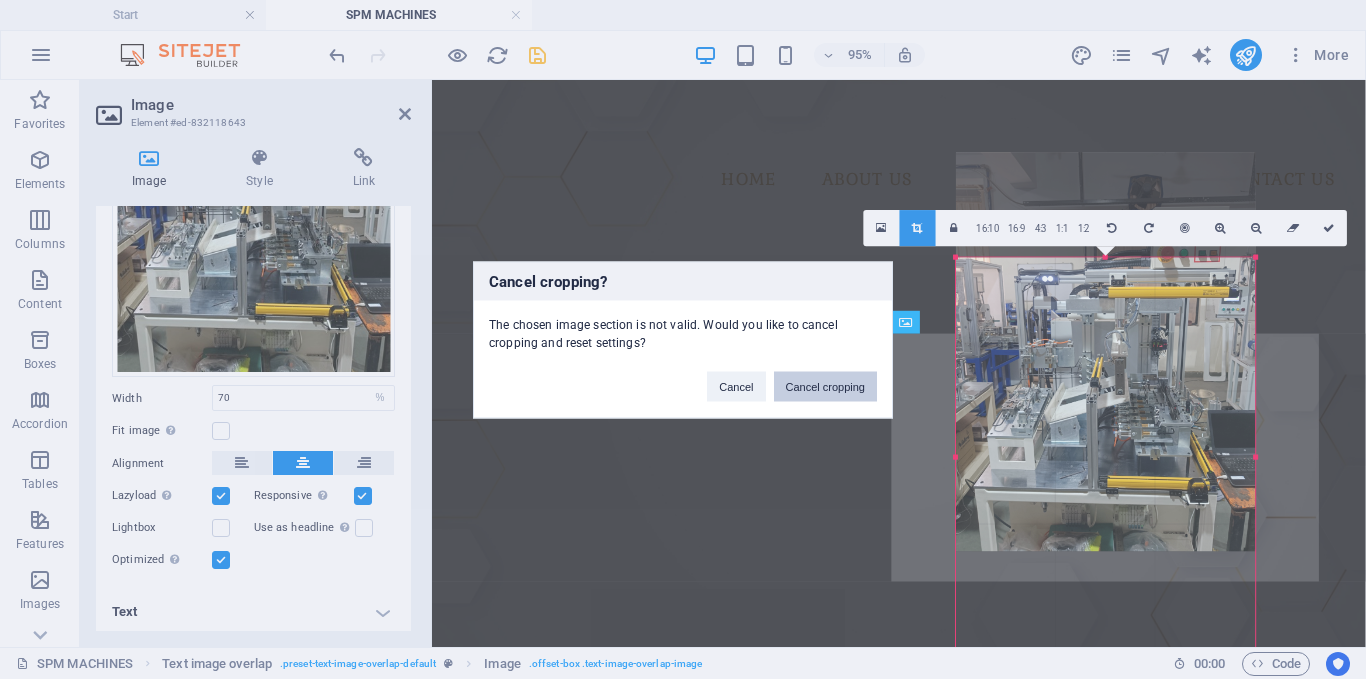 click on "Cancel cropping" at bounding box center [826, 386] 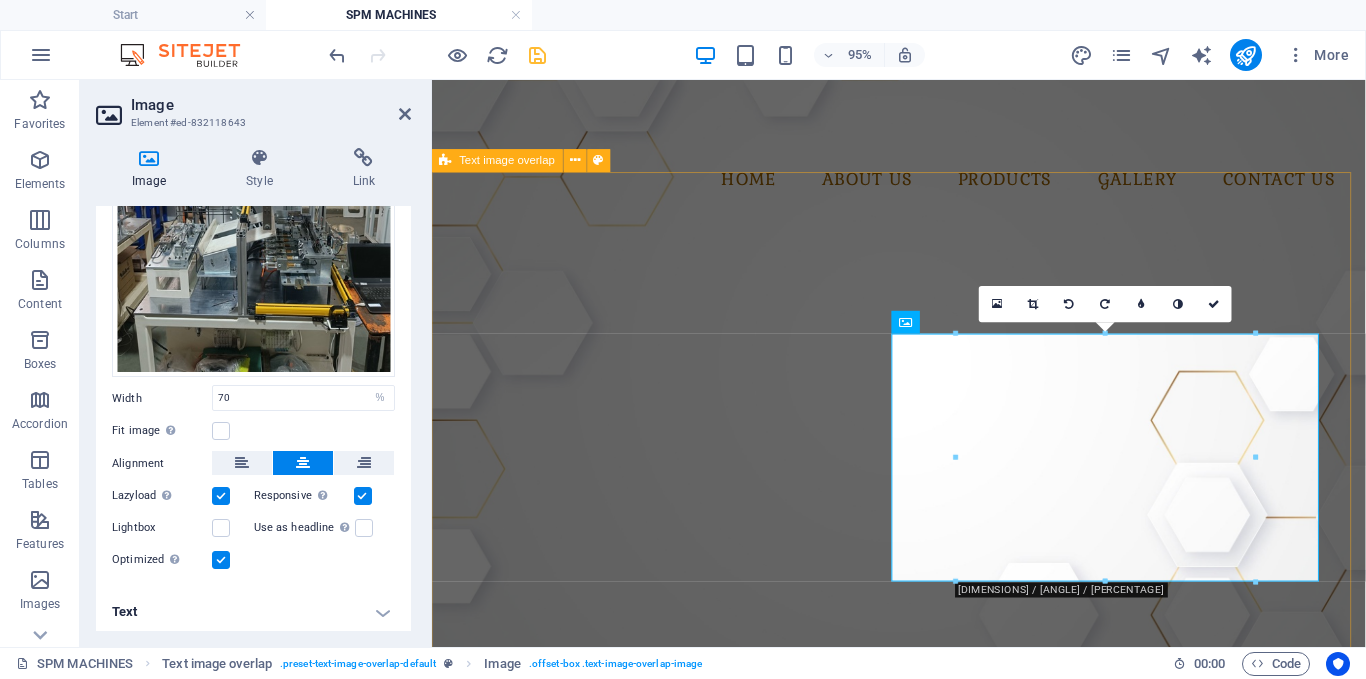 click on "Special Purpose Machine (SPM) We offer  end-to-end SPM automation solutions  customized for unique and repetitive industrial processes. Our team specializes in designing and building purpose-built machines that ensure  maximum productivity, precision, and operator safety  for demanding manufacturing environments." at bounding box center [923, 477] 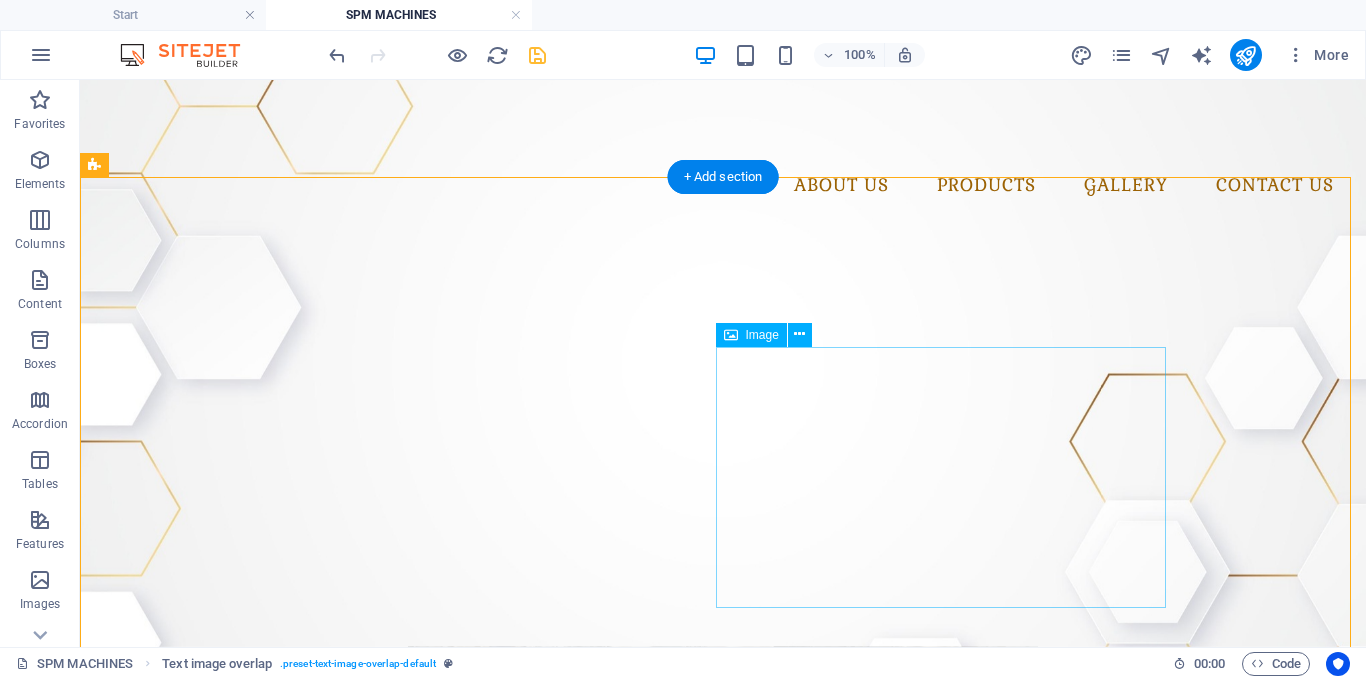 click at bounding box center (723, 613) 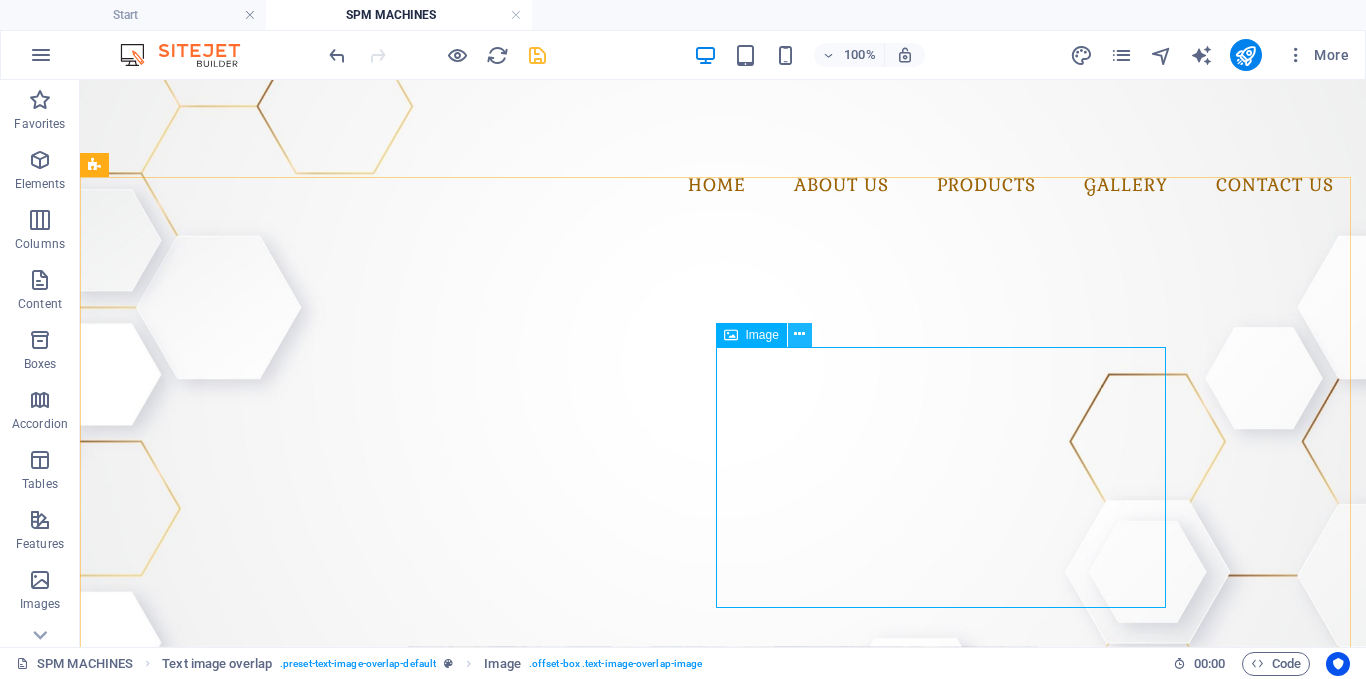 click at bounding box center [800, 335] 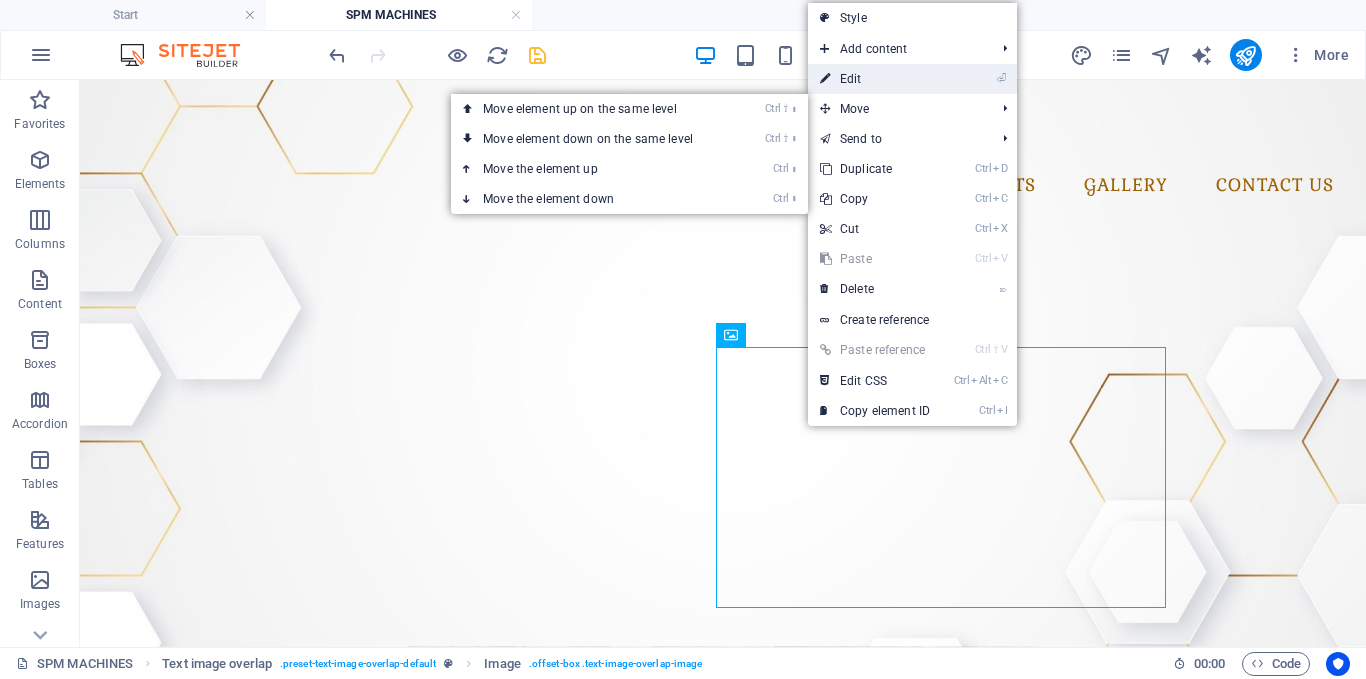click on "⏎  Edit" at bounding box center (875, 79) 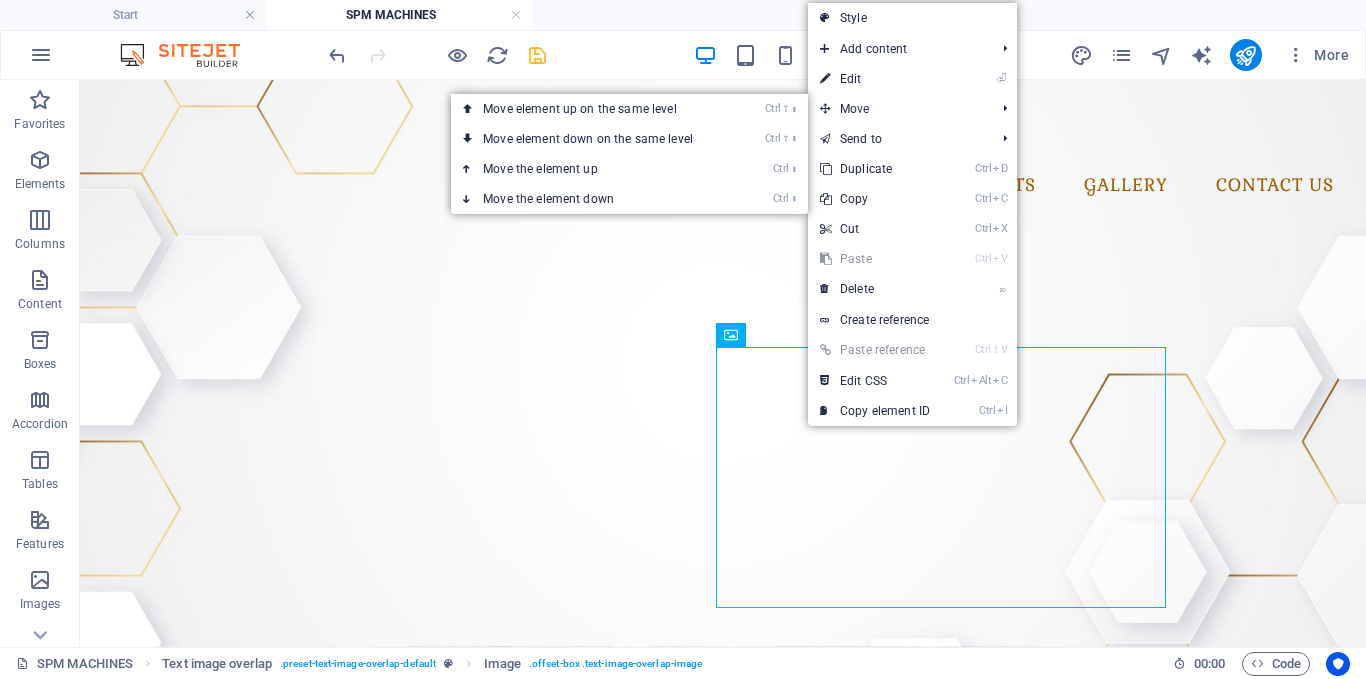 select on "%" 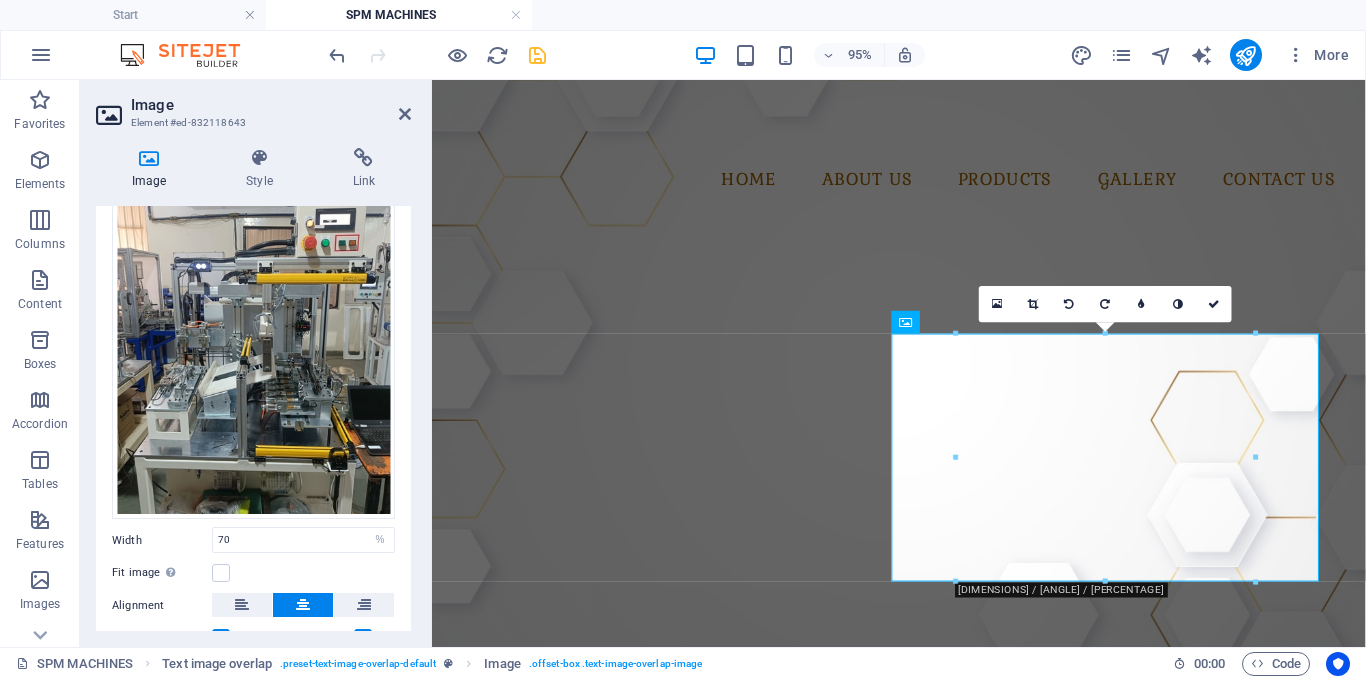 scroll, scrollTop: 254, scrollLeft: 0, axis: vertical 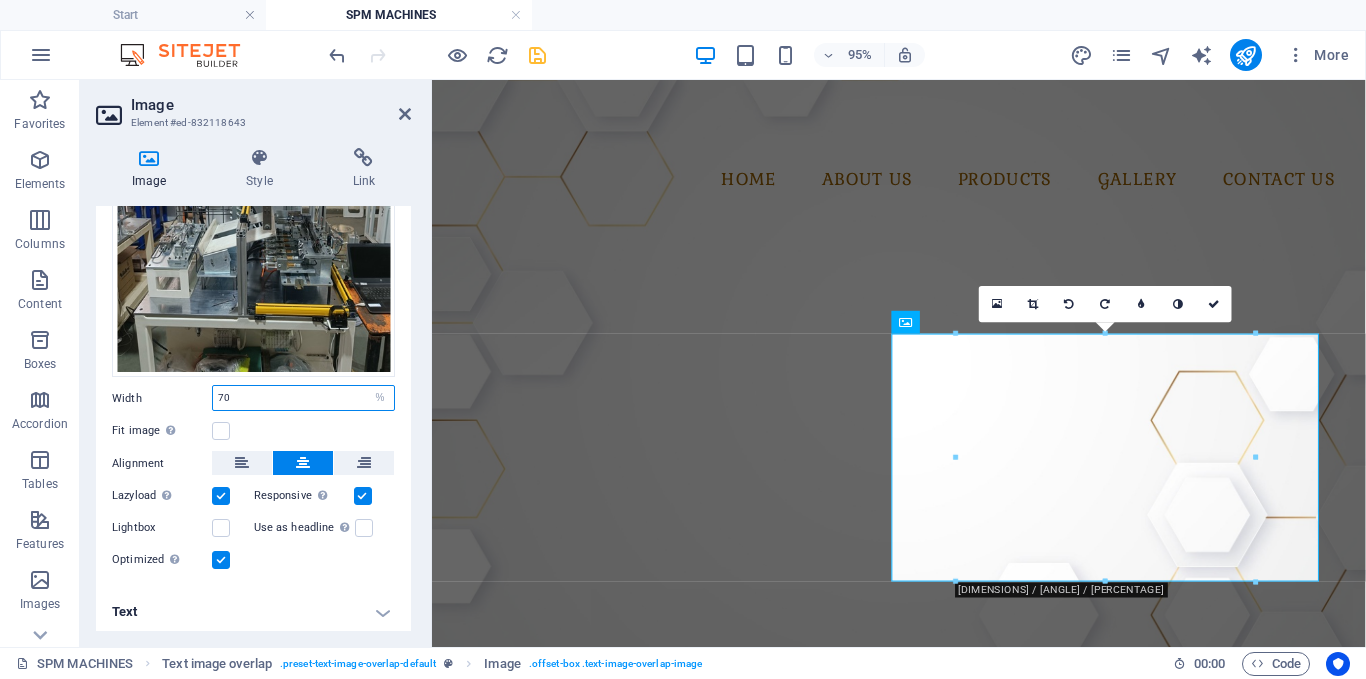 click on "70" at bounding box center [303, 398] 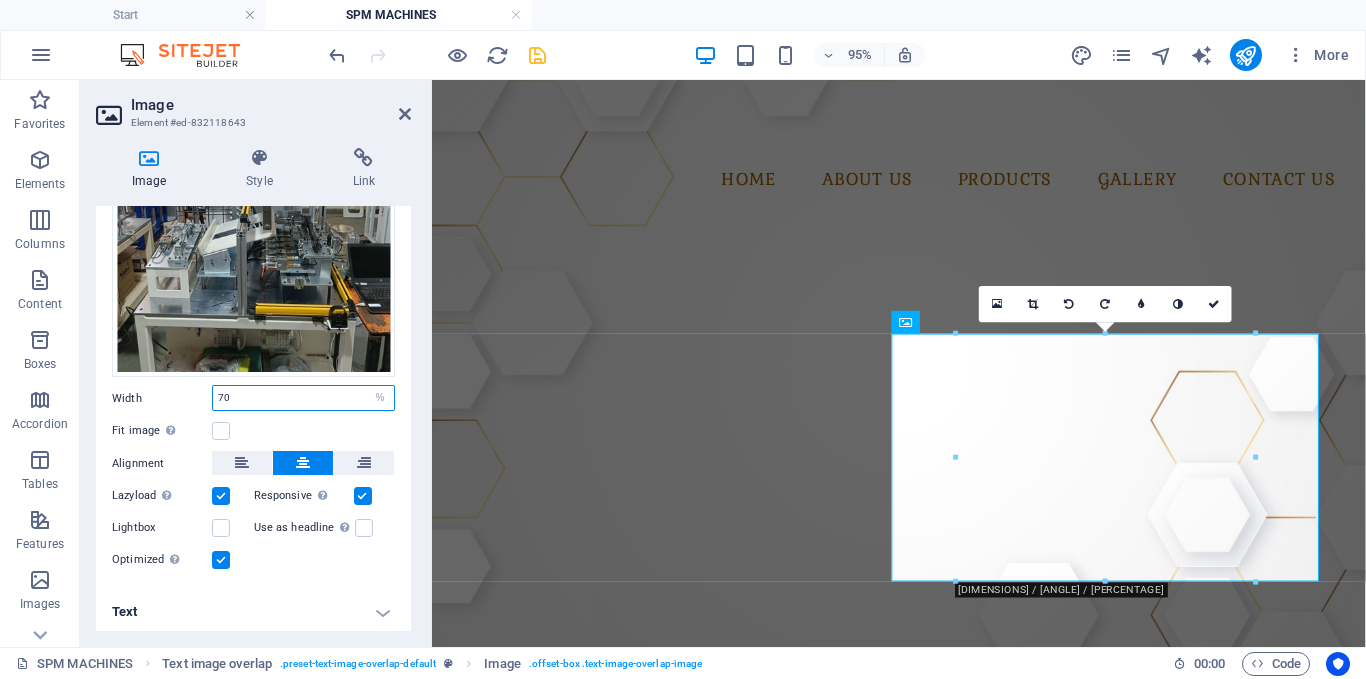 drag, startPoint x: 332, startPoint y: 390, endPoint x: 203, endPoint y: 378, distance: 129.55693 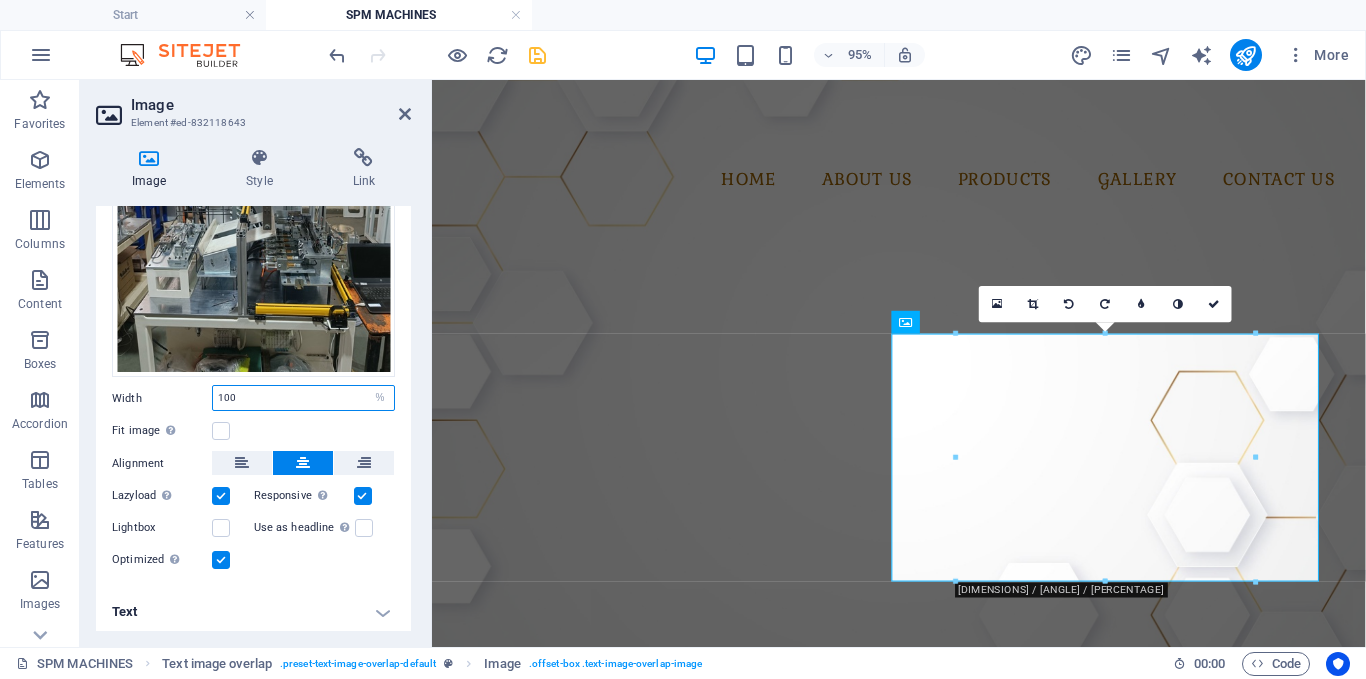 type on "100" 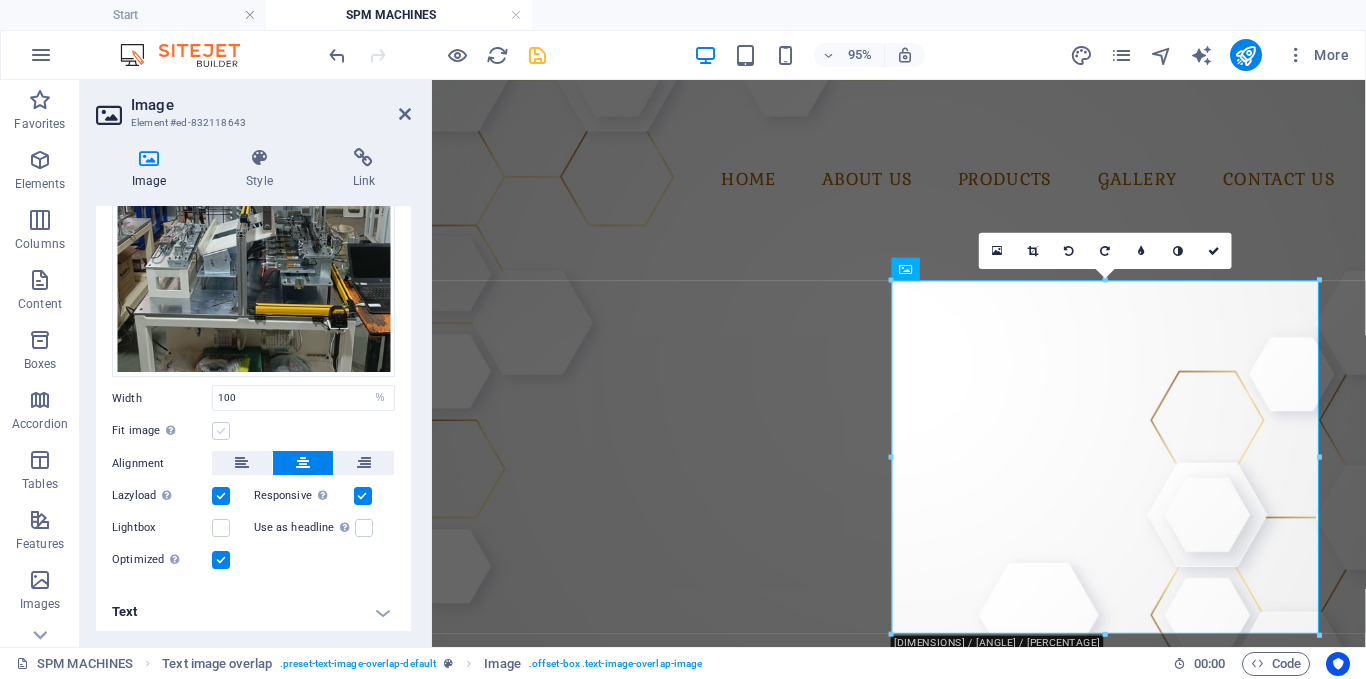 click at bounding box center [221, 431] 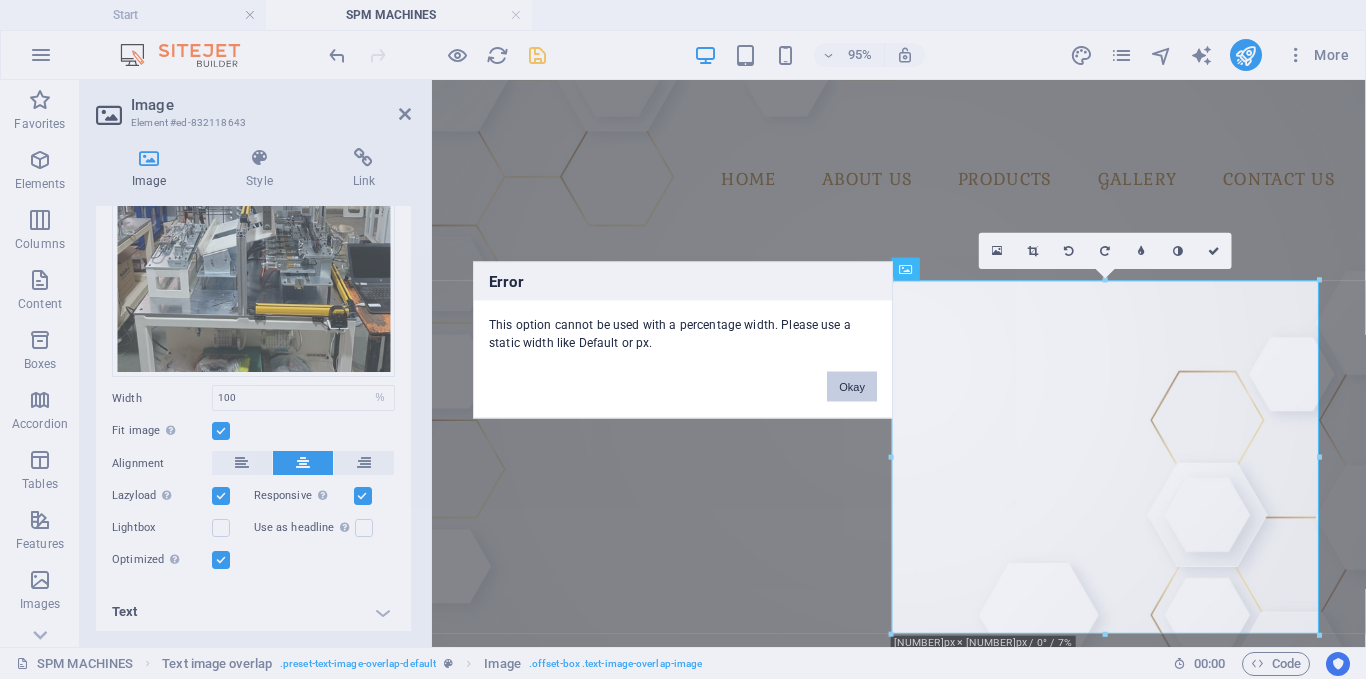 drag, startPoint x: 856, startPoint y: 389, endPoint x: 398, endPoint y: 359, distance: 458.98148 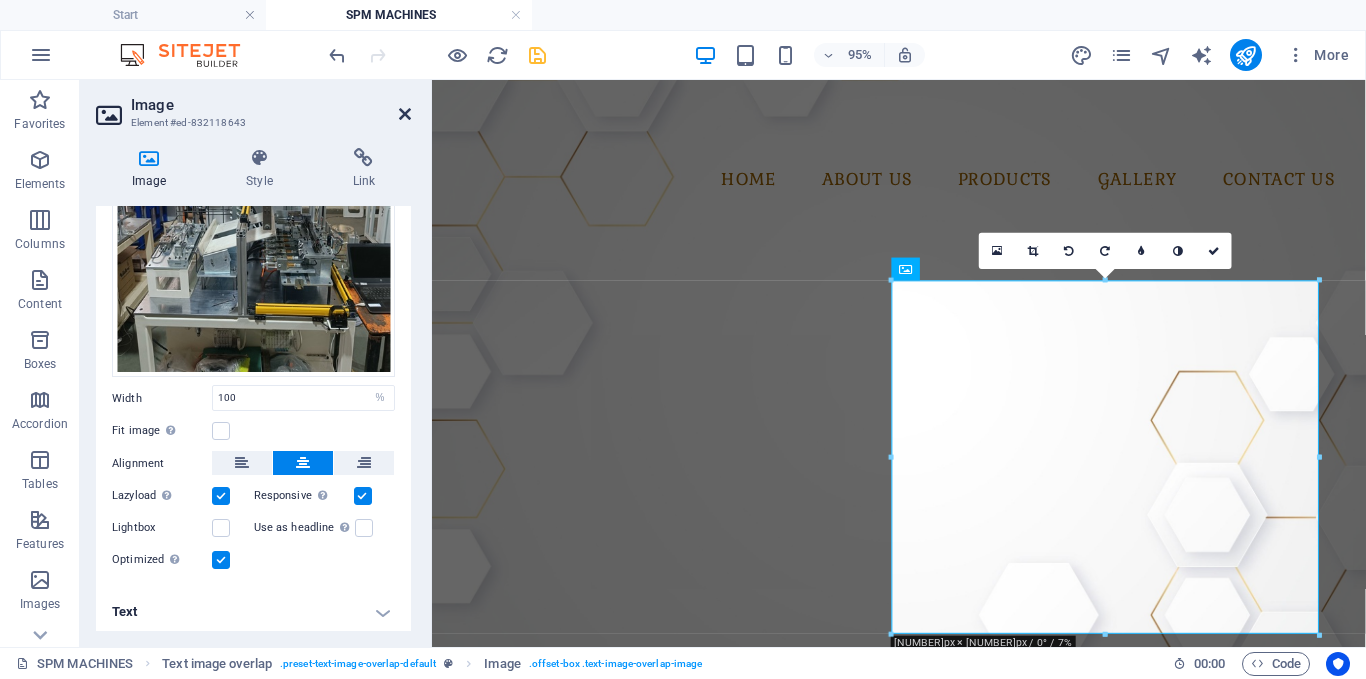 click at bounding box center (405, 114) 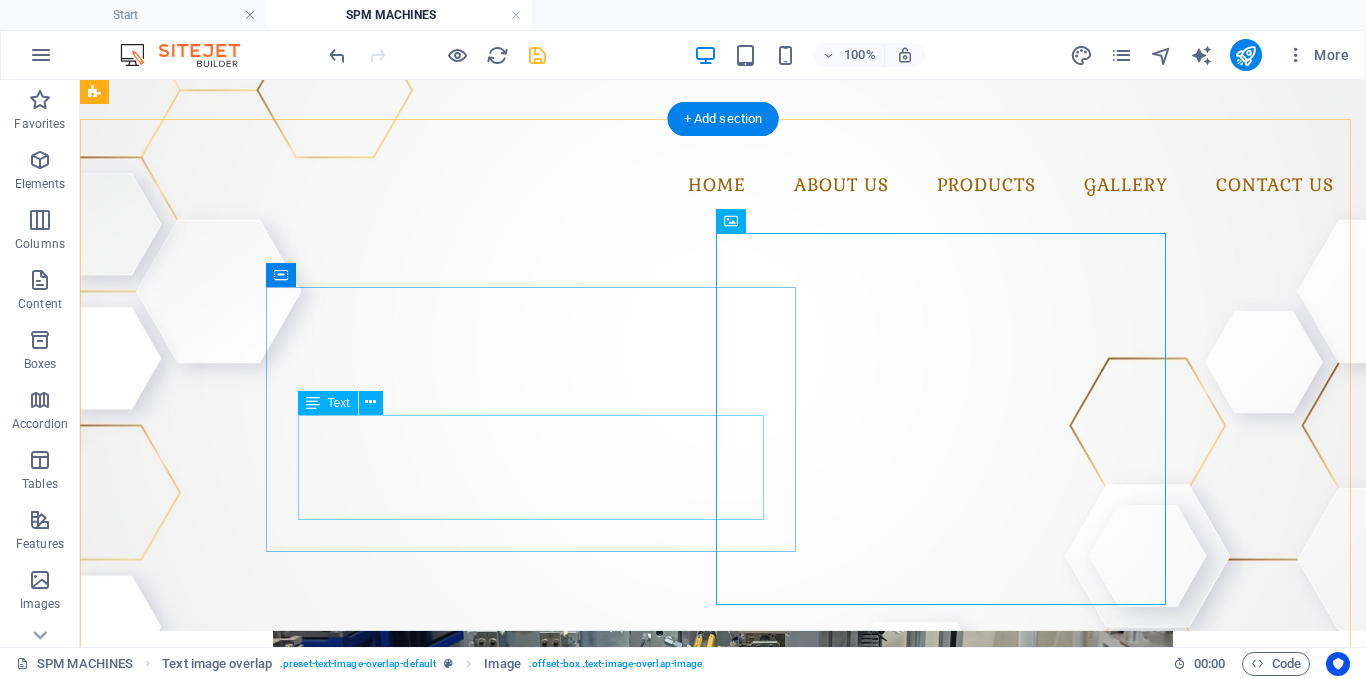 scroll, scrollTop: 0, scrollLeft: 0, axis: both 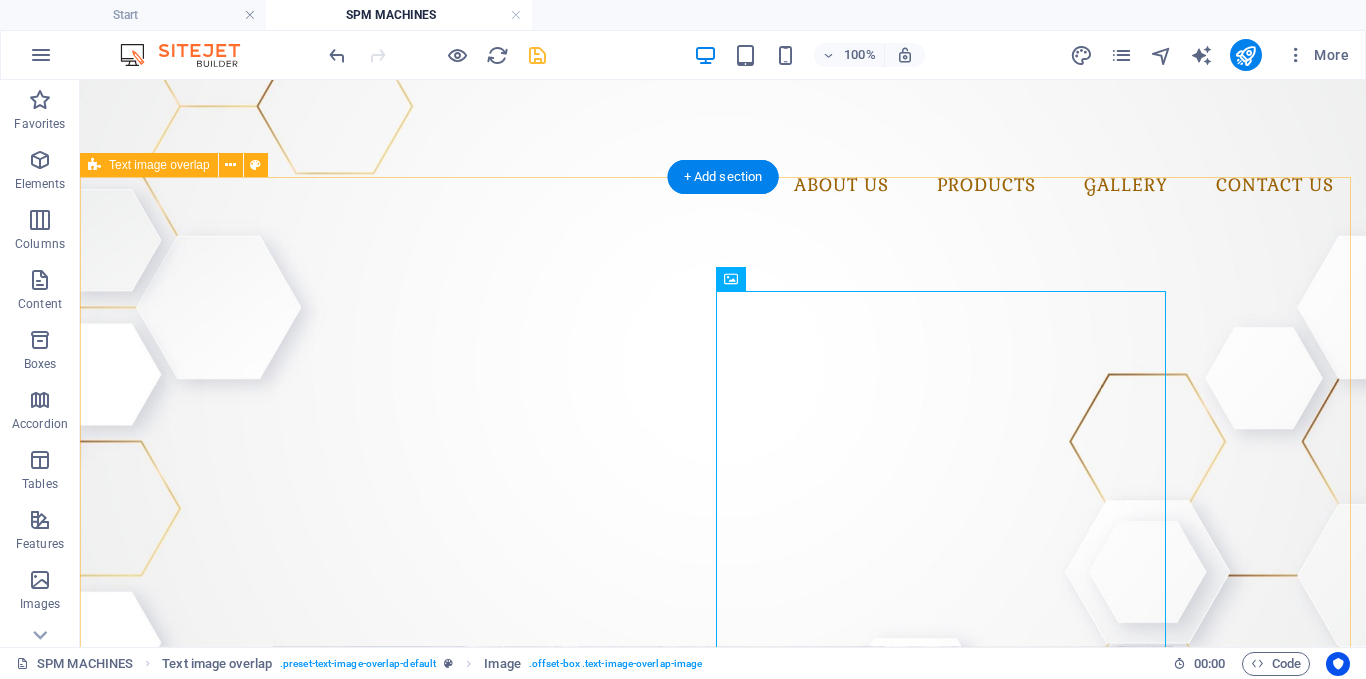 click on "Special Purpose Machine (SPM) We offer  end-to-end SPM automation solutions  customized for unique and repetitive industrial processes. Our team specializes in designing and building purpose-built machines that ensure  maximum productivity, precision, and operator safety  for demanding manufacturing environments." at bounding box center [723, 477] 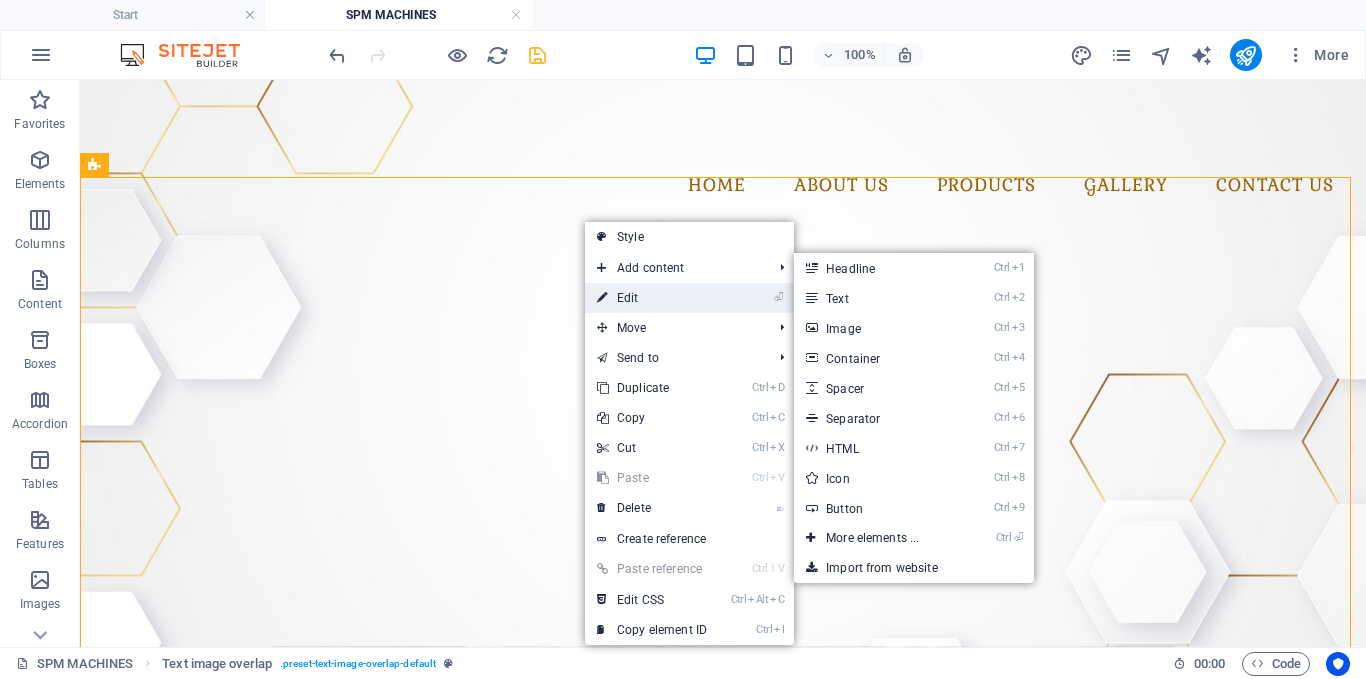 click on "⏎  Edit" at bounding box center [652, 298] 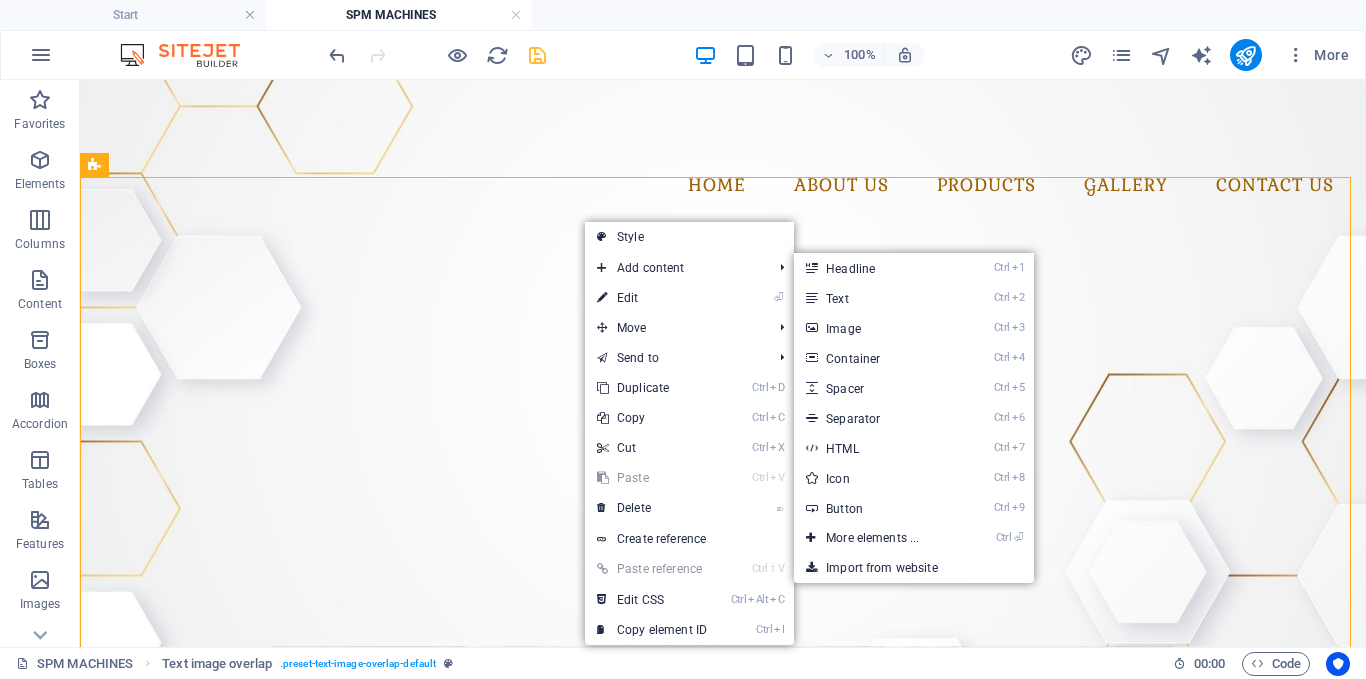 select on "px" 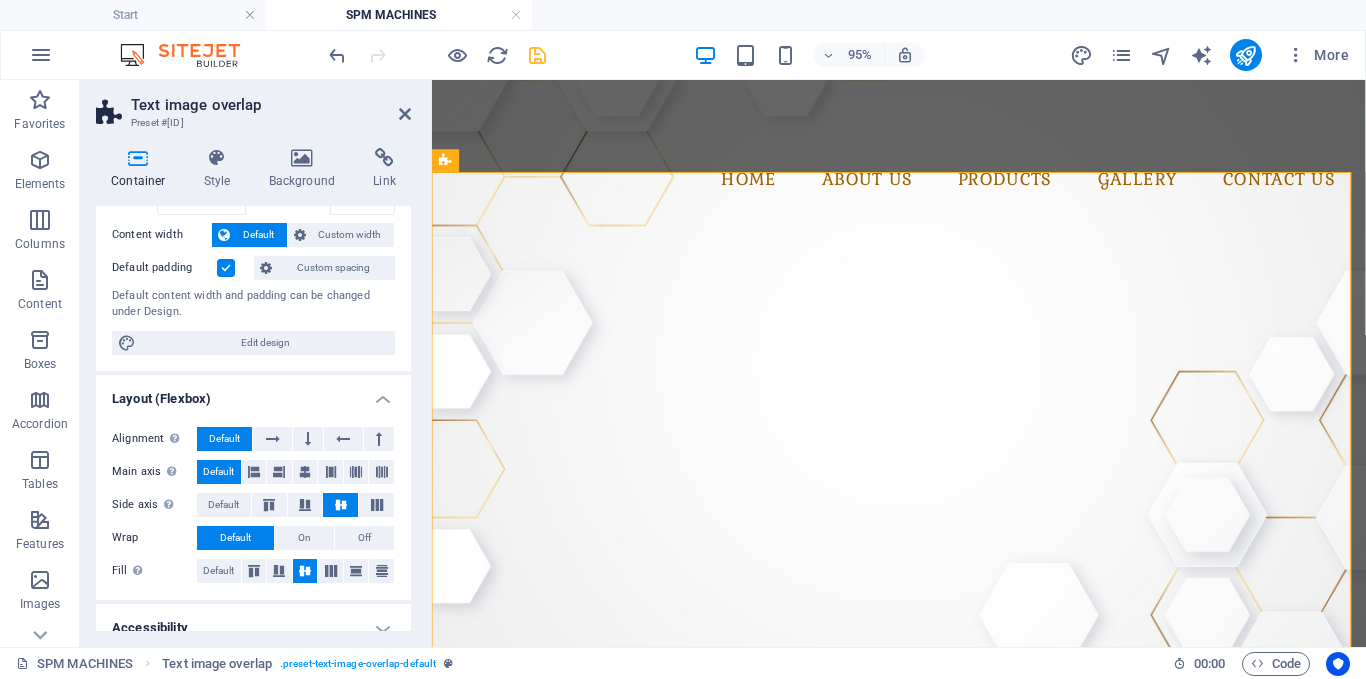 scroll, scrollTop: 173, scrollLeft: 0, axis: vertical 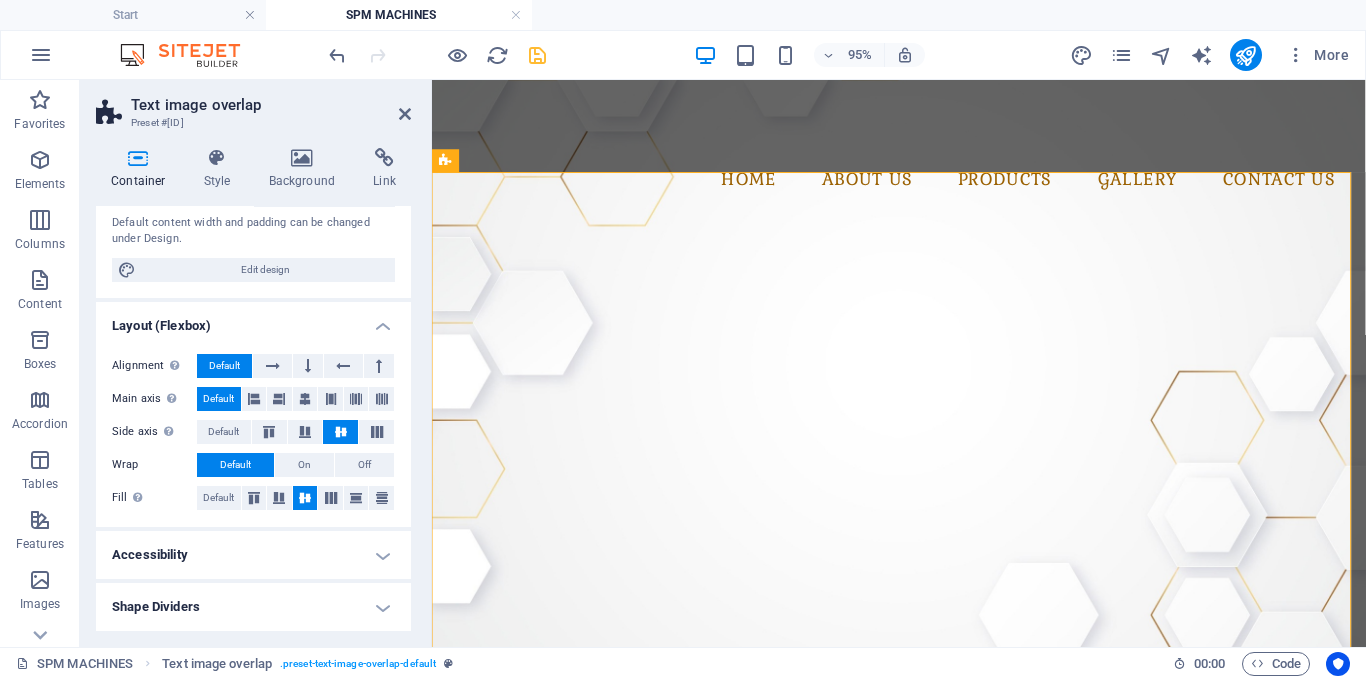click on "Accessibility" at bounding box center [253, 555] 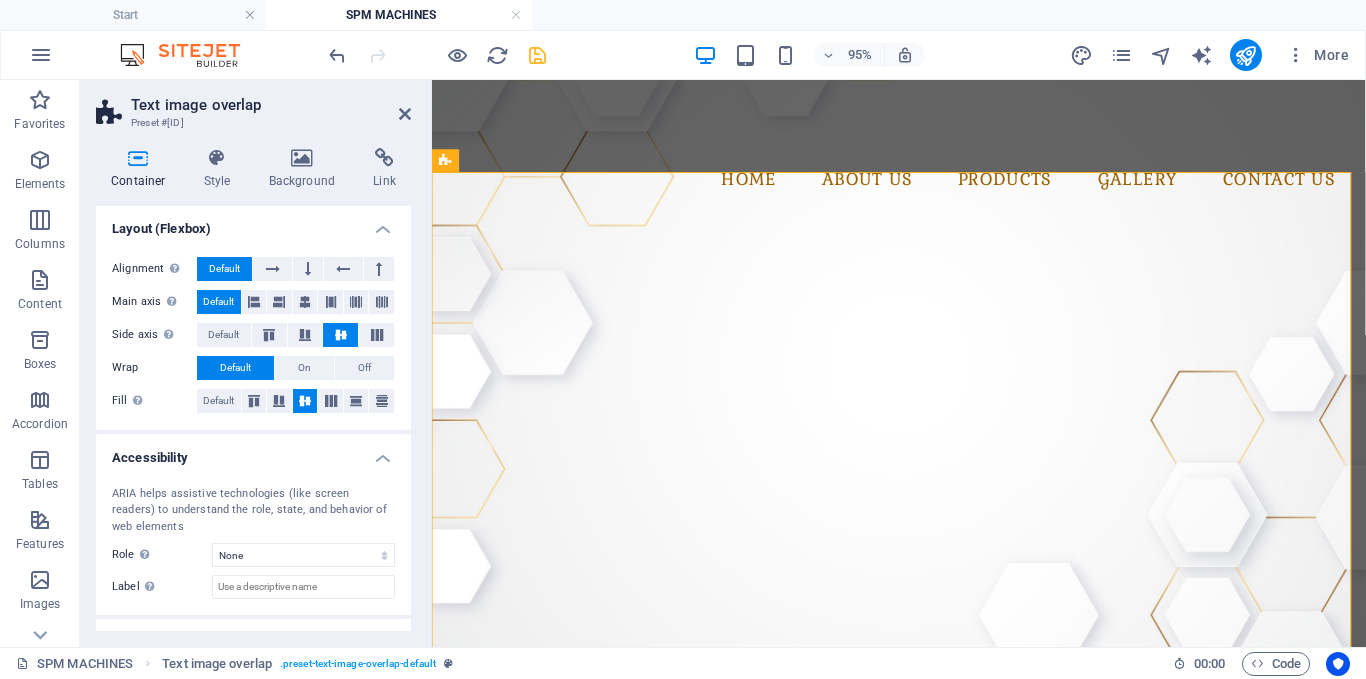 scroll, scrollTop: 306, scrollLeft: 0, axis: vertical 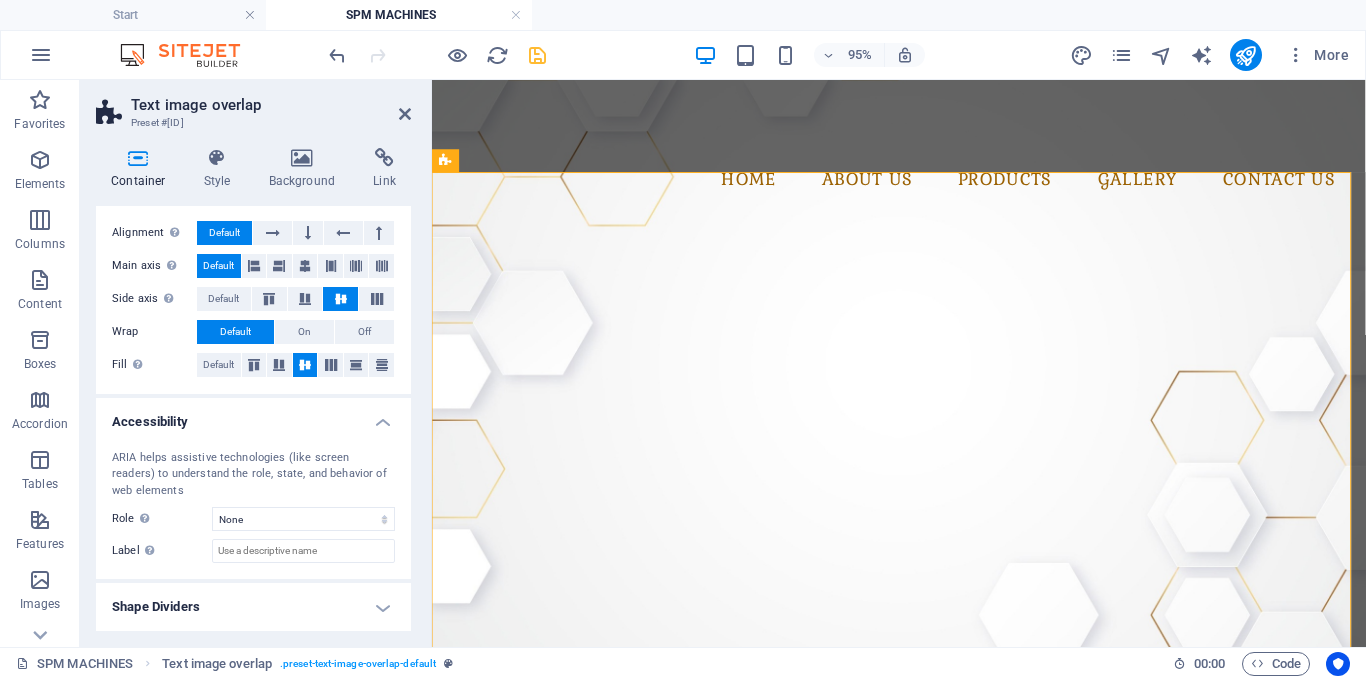 click on "Shape Dividers" at bounding box center (253, 607) 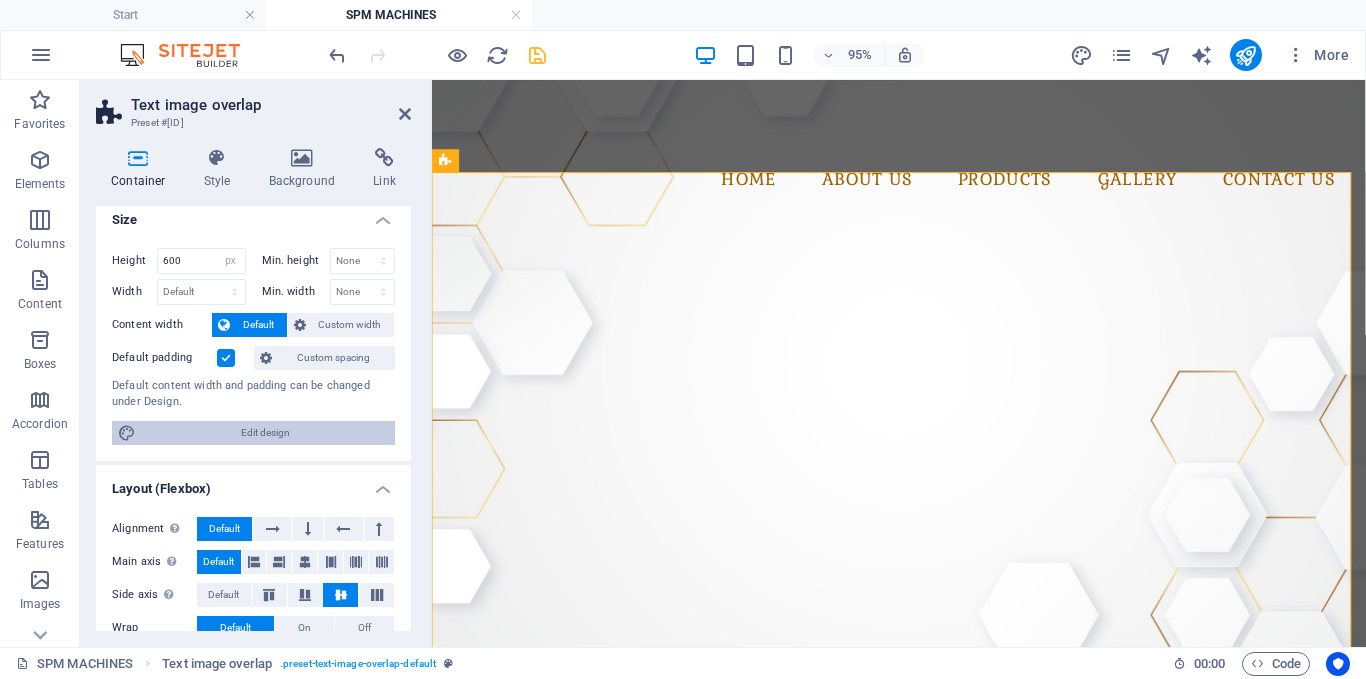 scroll, scrollTop: 0, scrollLeft: 0, axis: both 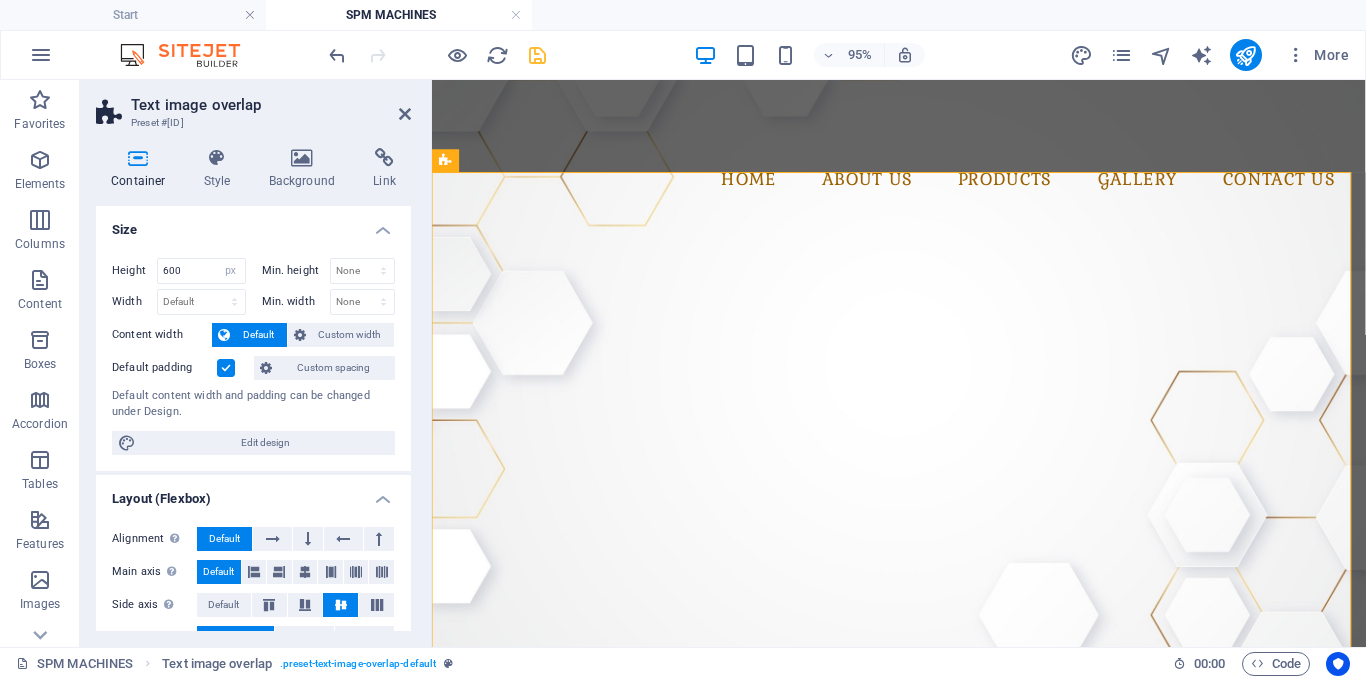 click at bounding box center (226, 368) 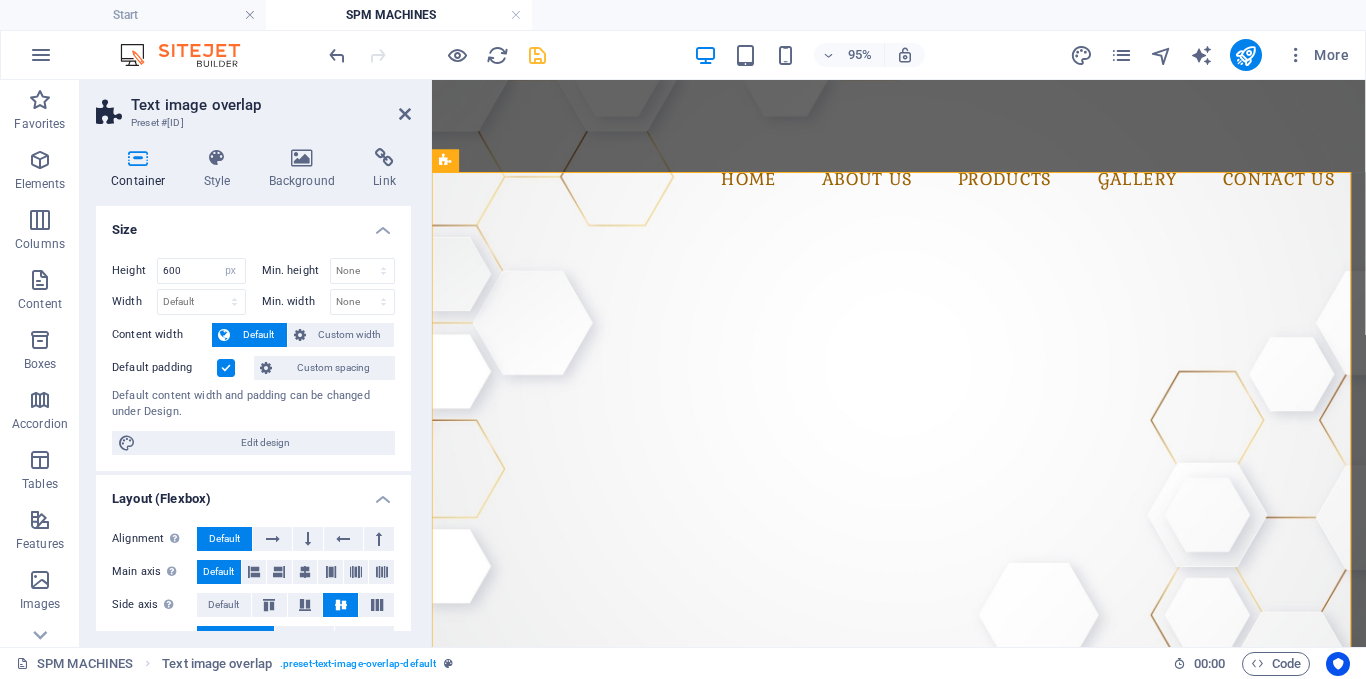 click on "Default padding" at bounding box center (0, 0) 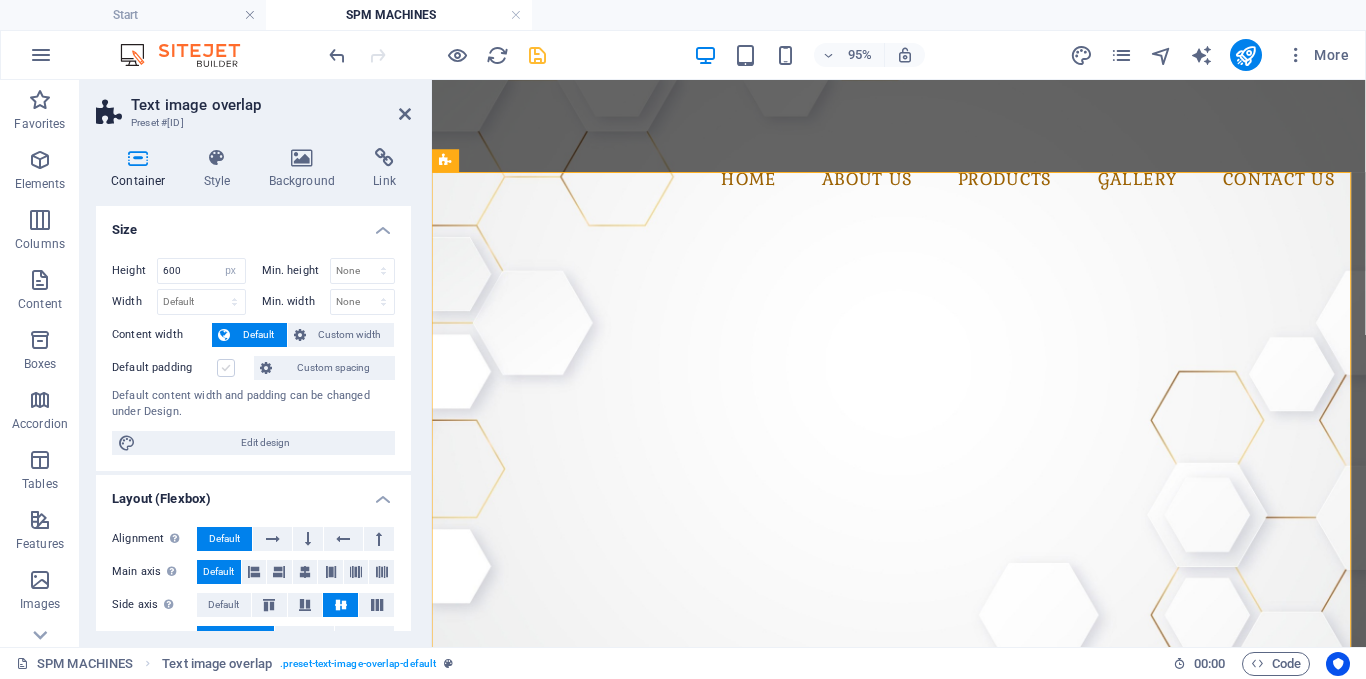 click at bounding box center (226, 368) 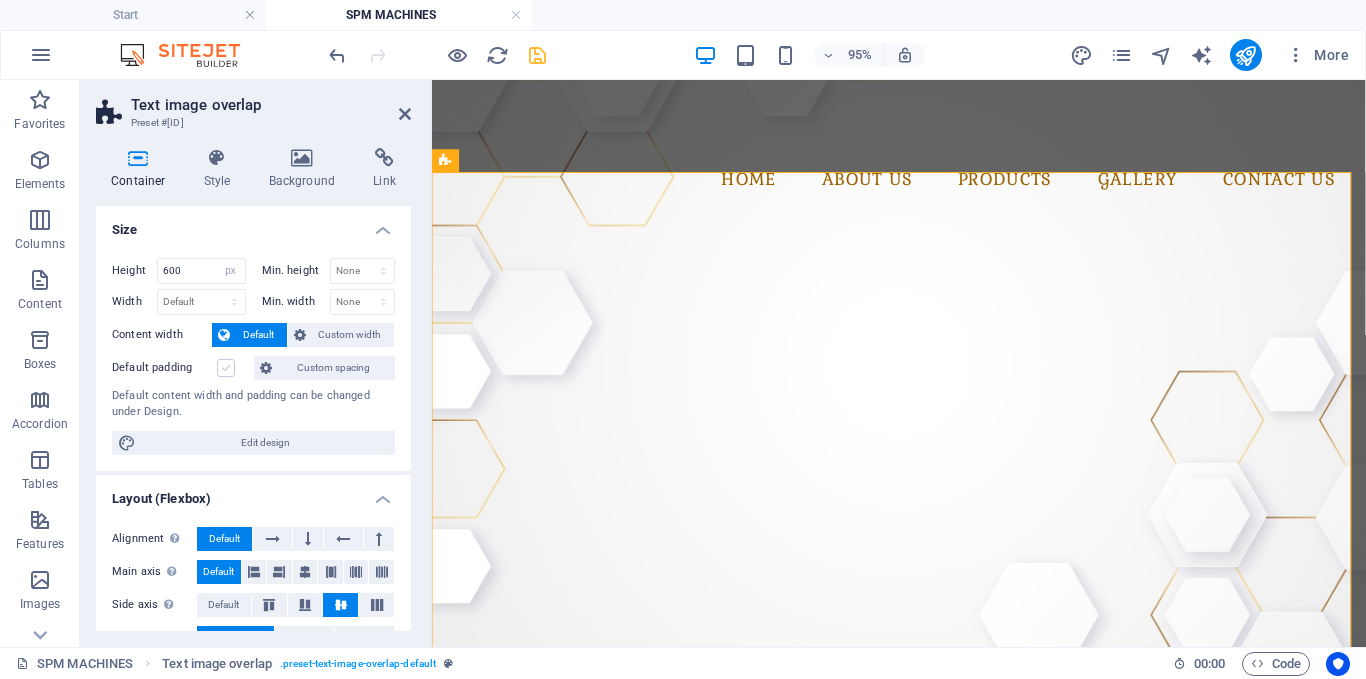 click on "Default padding" at bounding box center [0, 0] 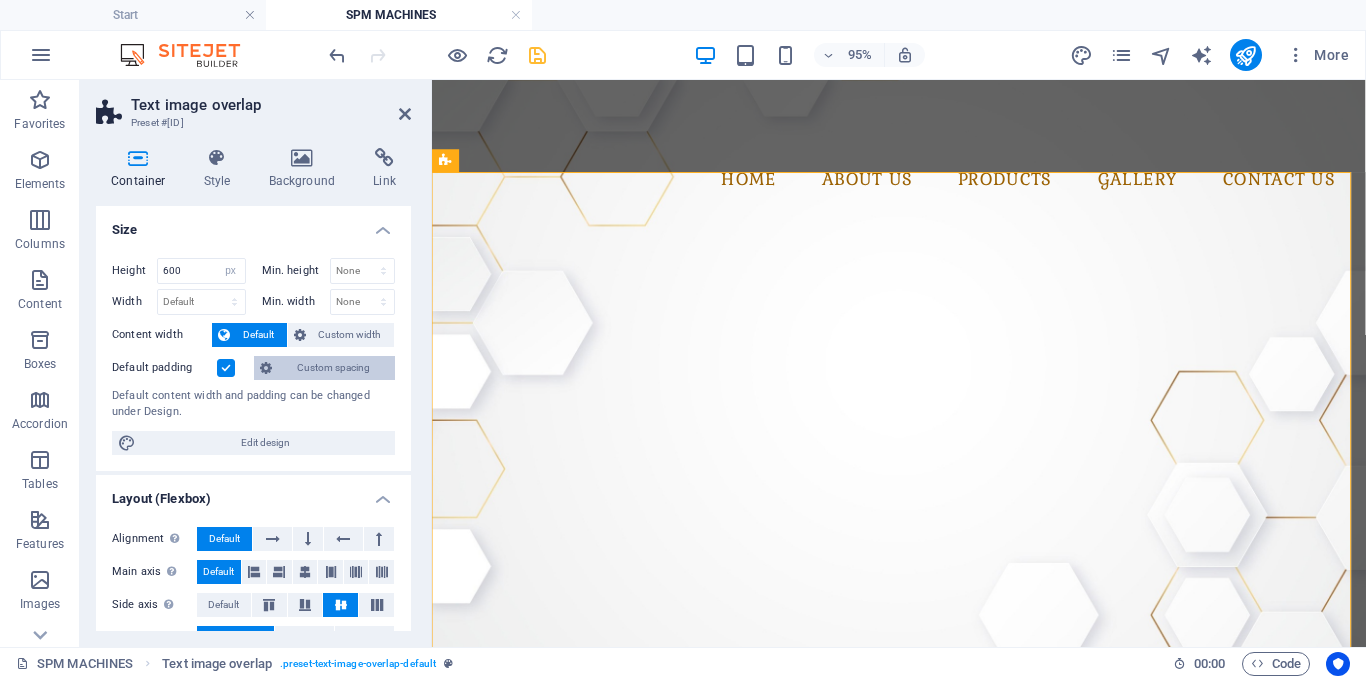 click on "Custom spacing" at bounding box center (333, 368) 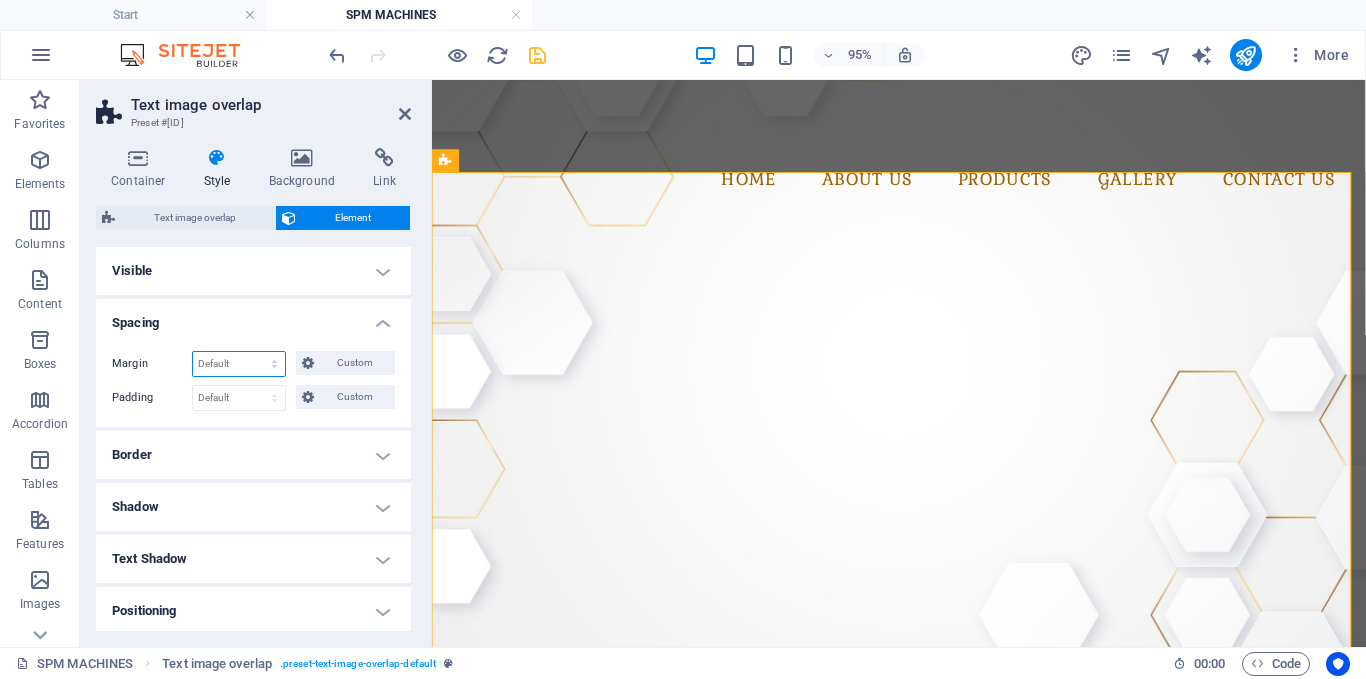 click on "Default auto px % rem vw vh Custom" at bounding box center (239, 364) 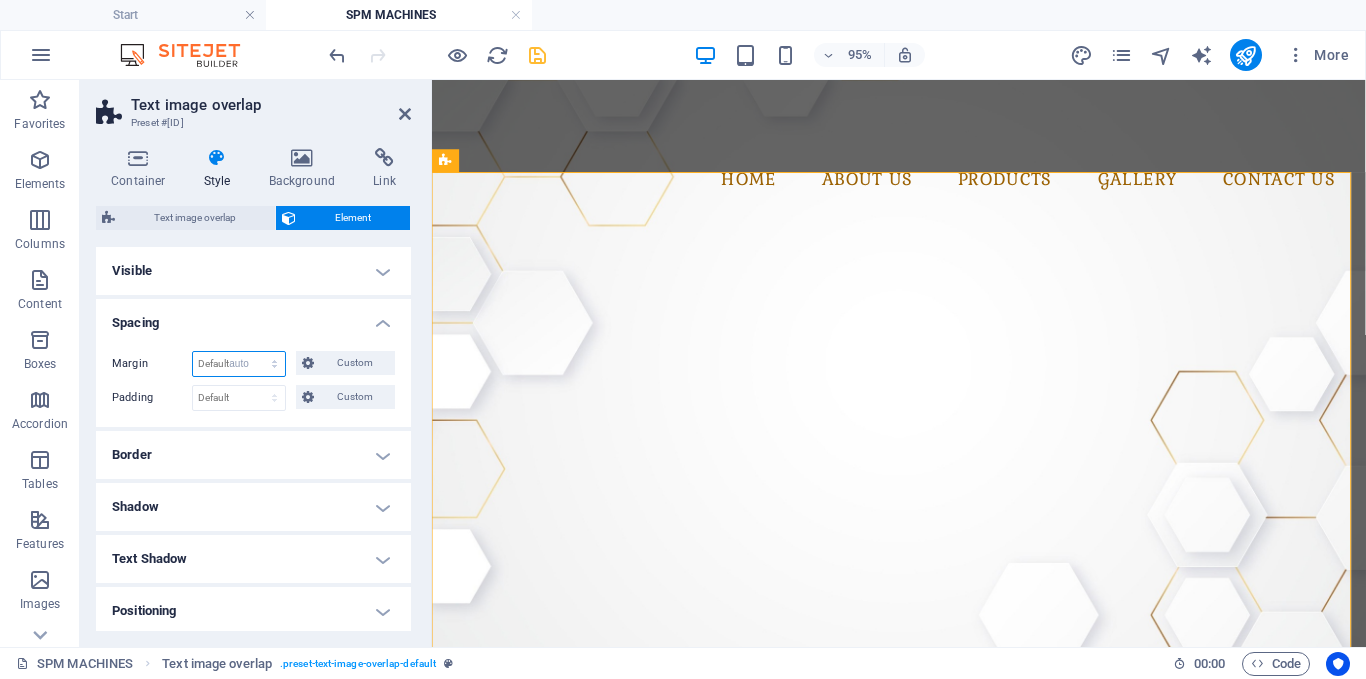 click on "Default auto px % rem vw vh Custom" at bounding box center (239, 364) 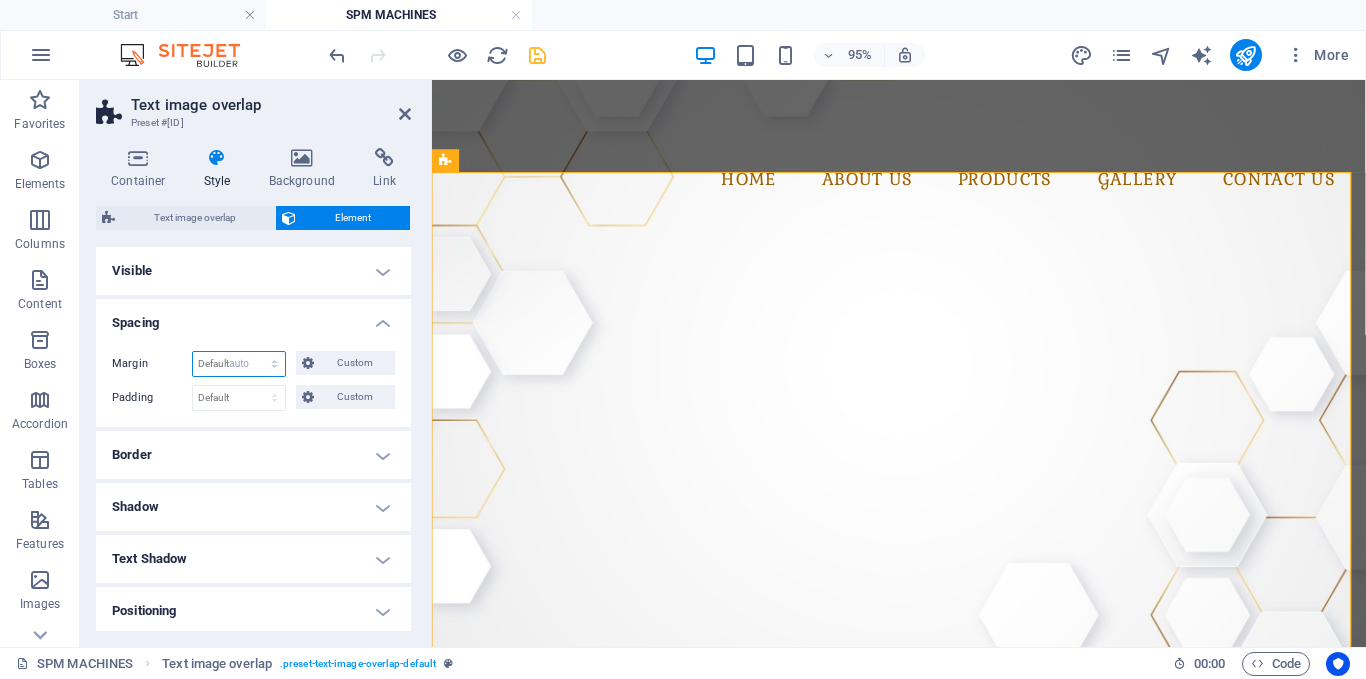 select on "DISABLED_OPTION_VALUE" 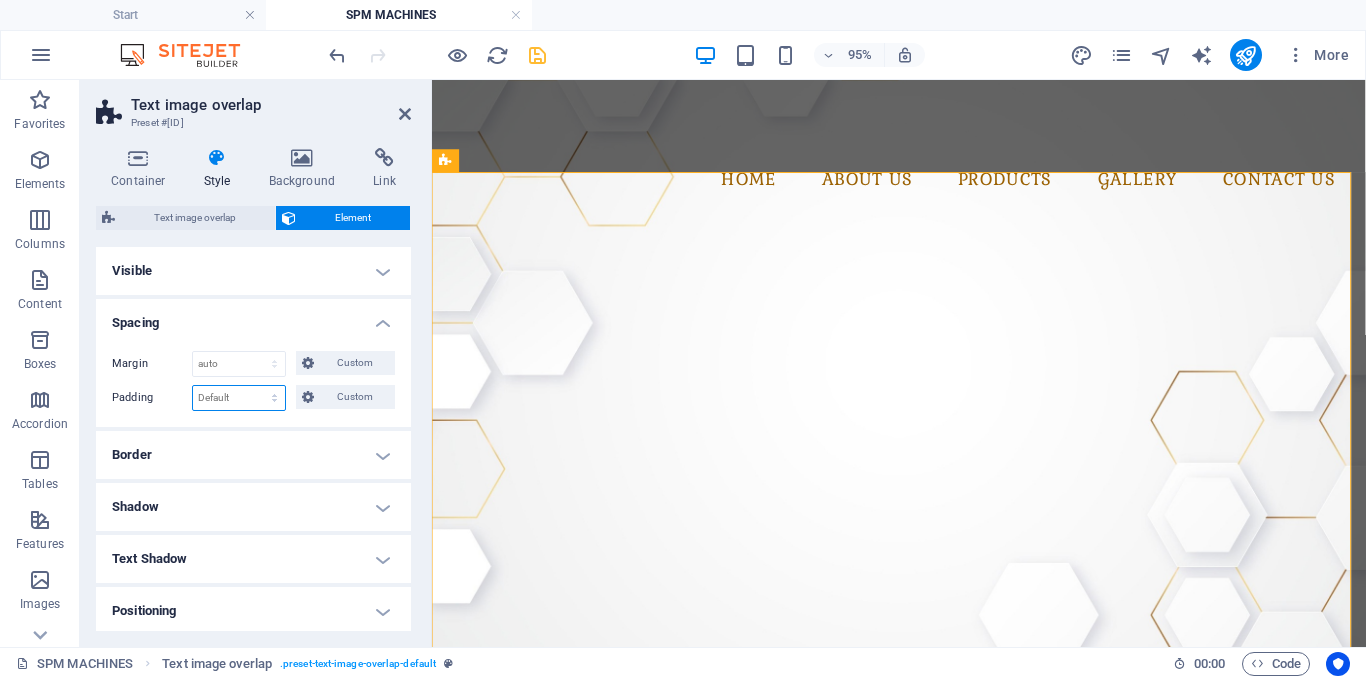 click on "Default px rem % vh vw Custom" at bounding box center [239, 398] 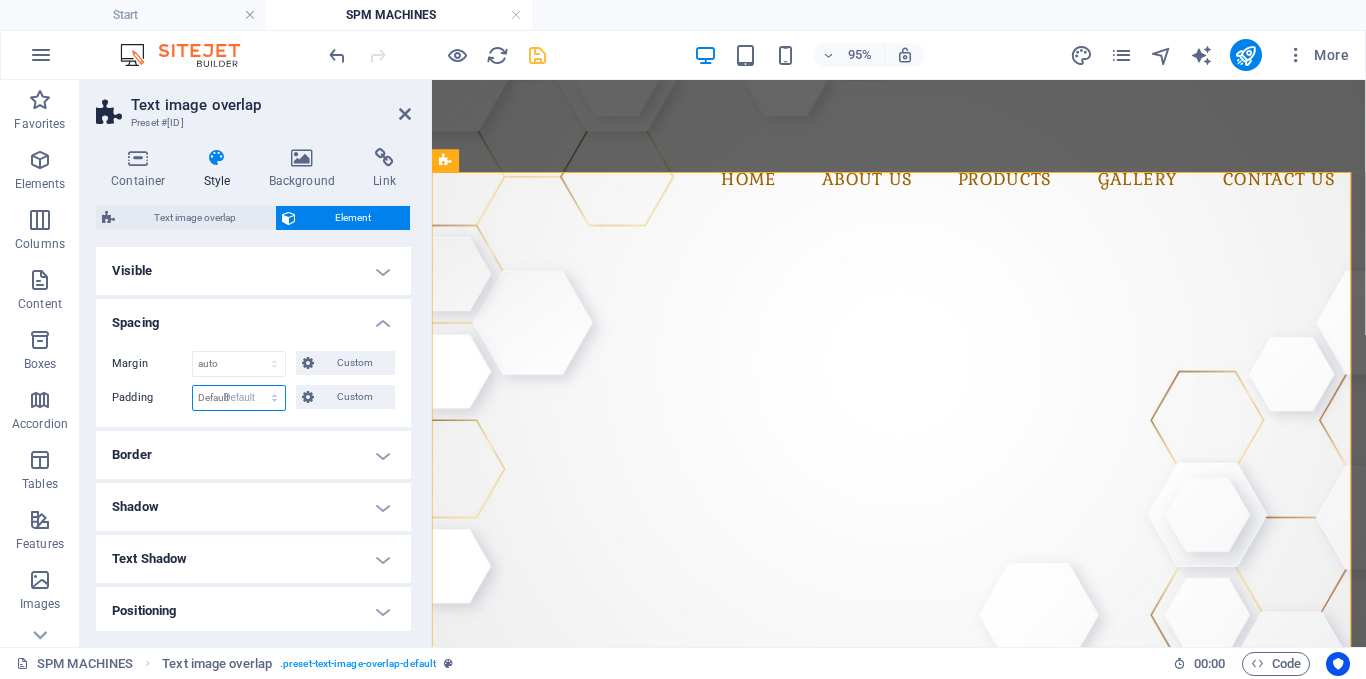click on "Default px rem % vh vw Custom" at bounding box center (239, 398) 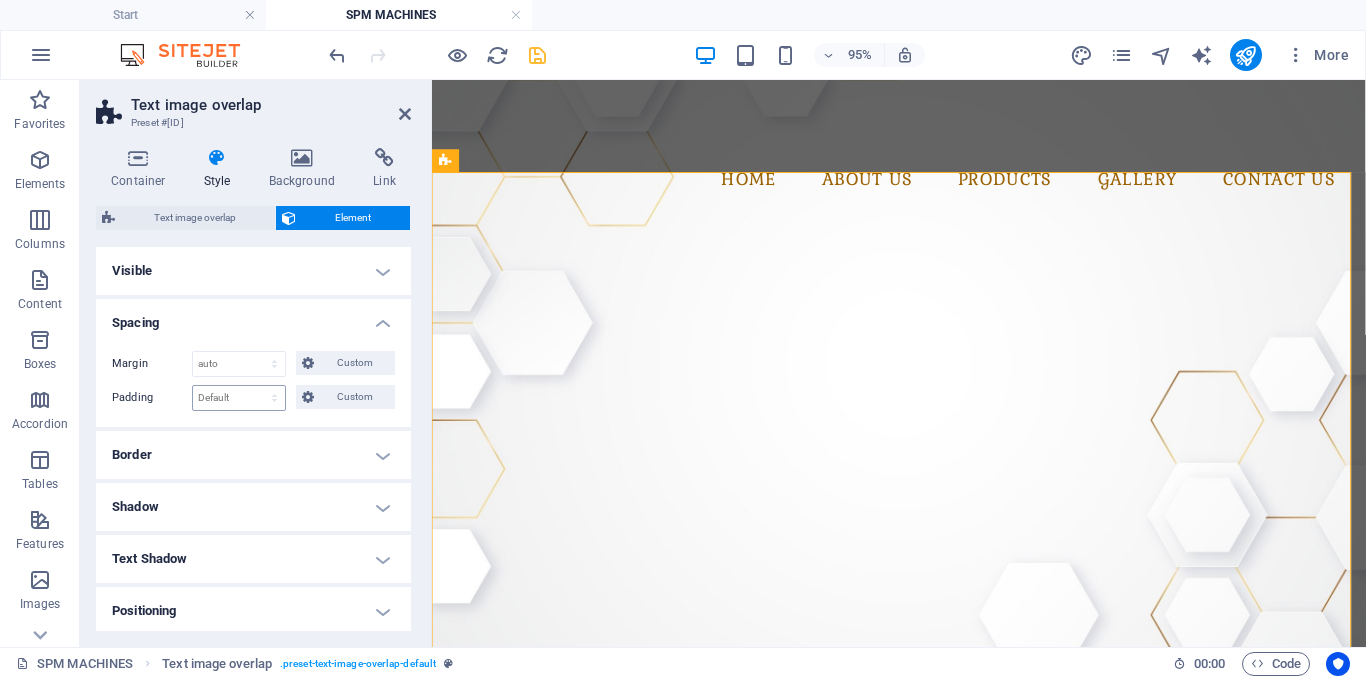 click on "Default px rem % vh vw Custom" at bounding box center [239, 398] 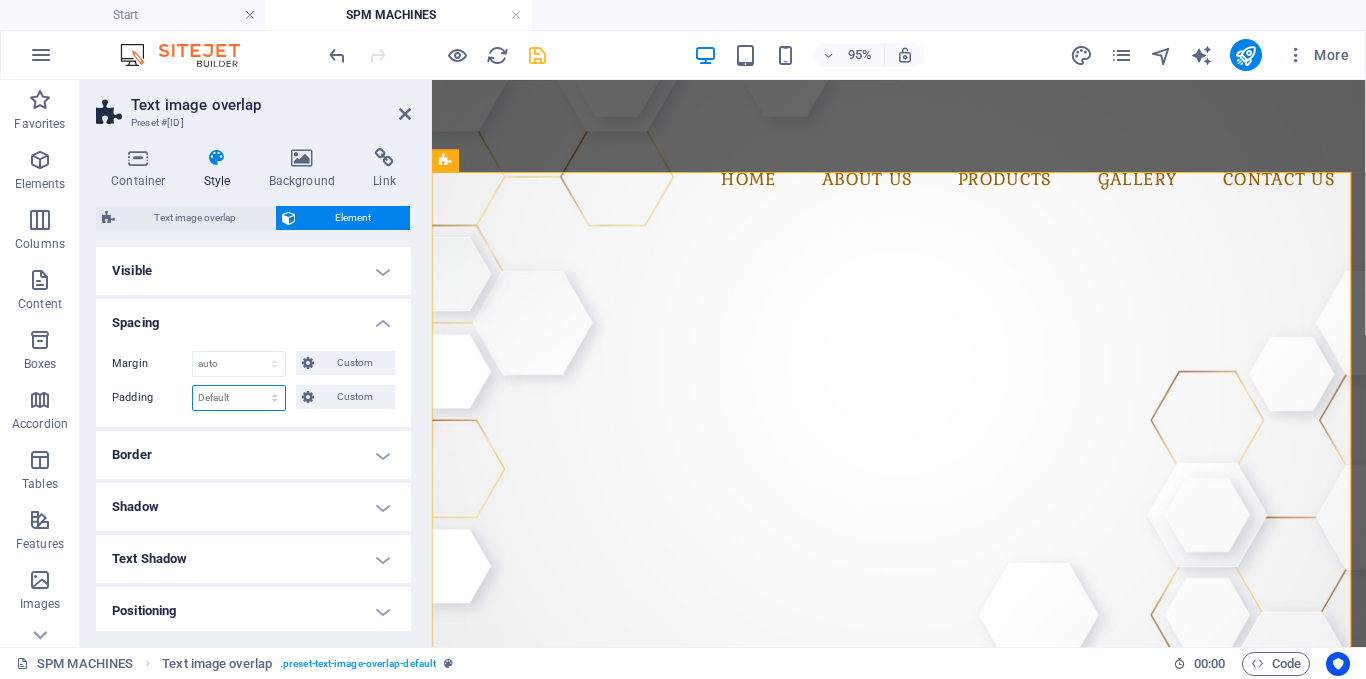 click on "Default px rem % vh vw Custom" at bounding box center (239, 398) 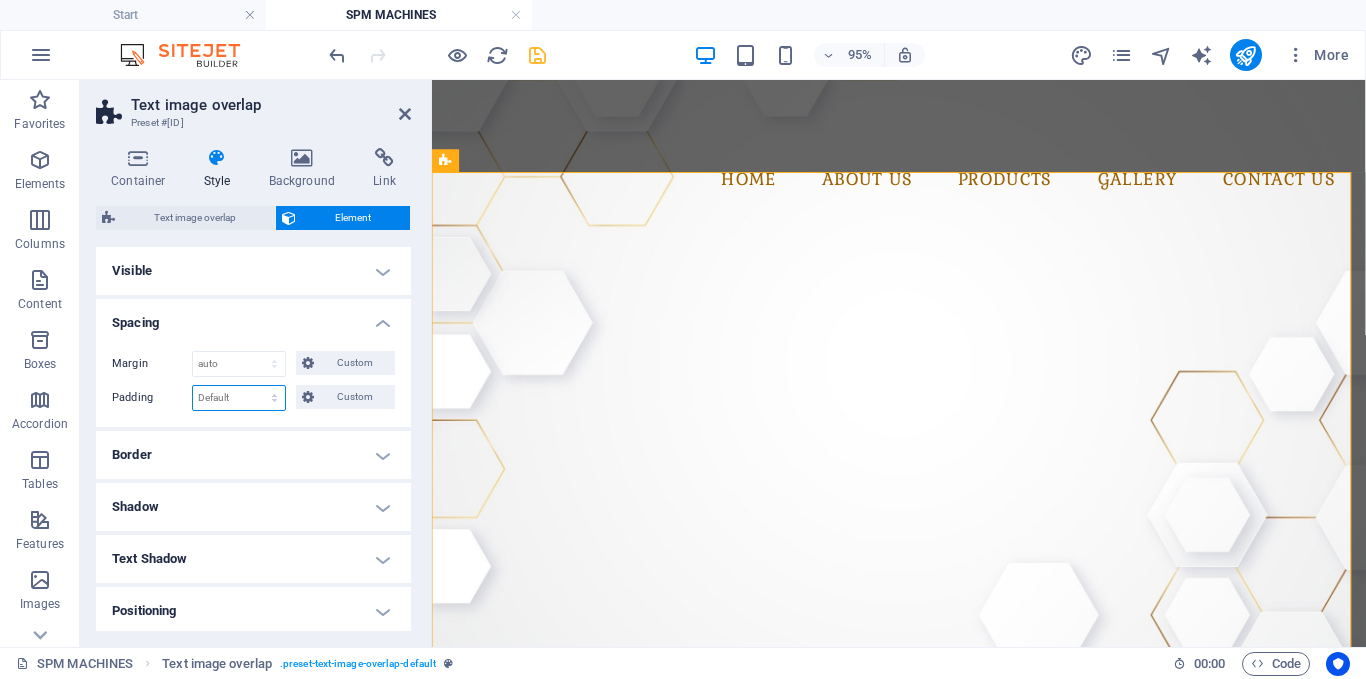 select on "px" 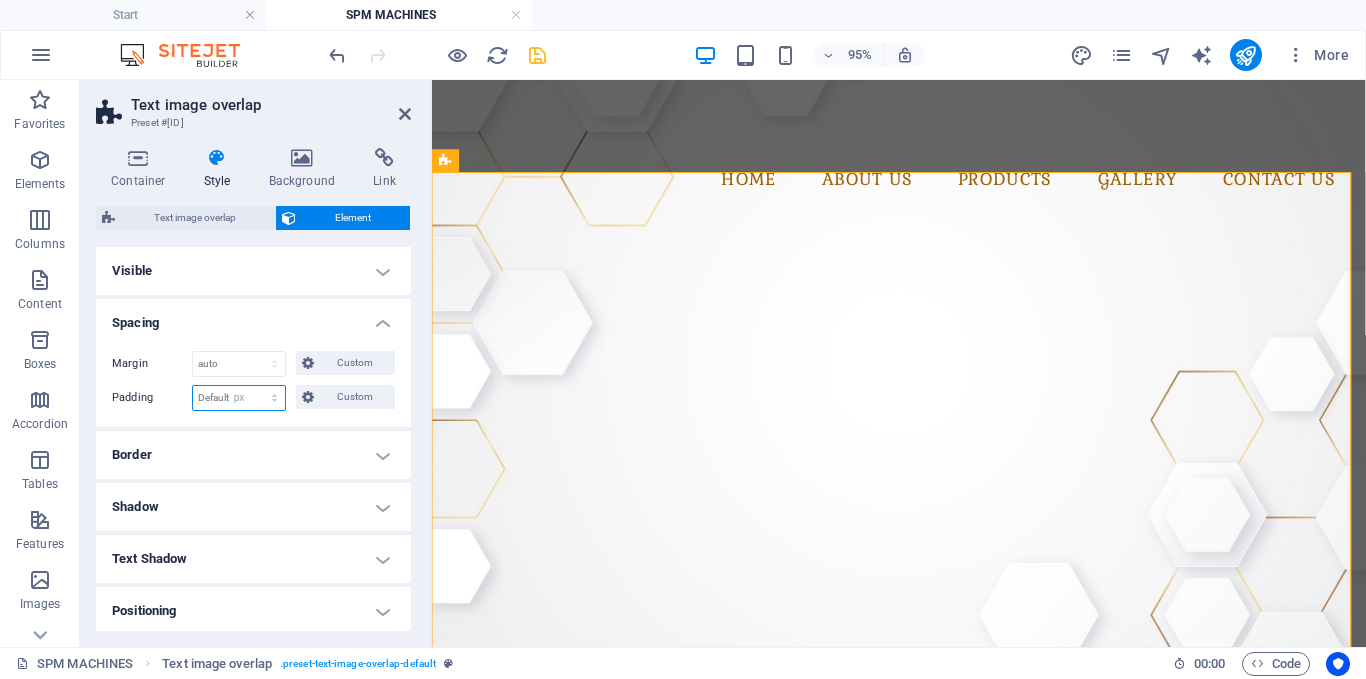 click on "Default px rem % vh vw Custom" at bounding box center (239, 398) 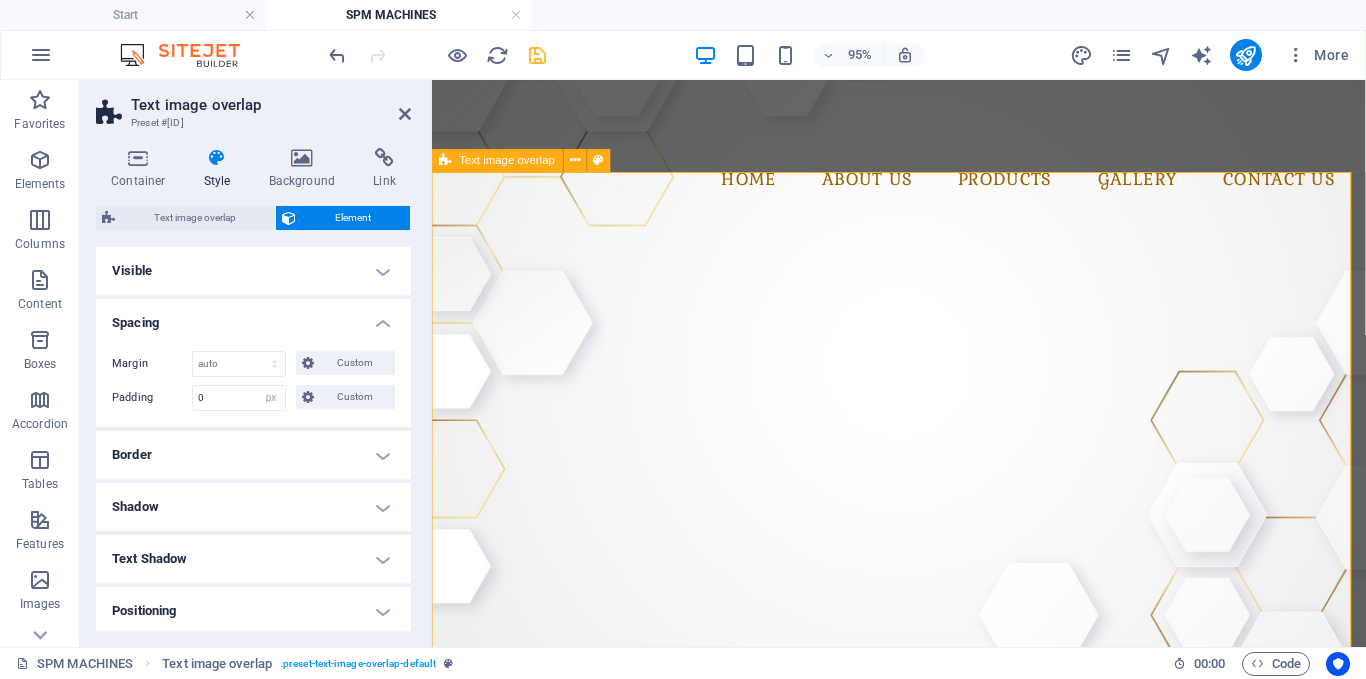 click on "Special Purpose Machine (SPM) We offer  end-to-end SPM automation solutions  customized for unique and repetitive industrial processes. Our team specializes in designing and building purpose-built machines that ensure  maximum productivity, precision, and operator safety  for demanding manufacturing environments." at bounding box center [923, 477] 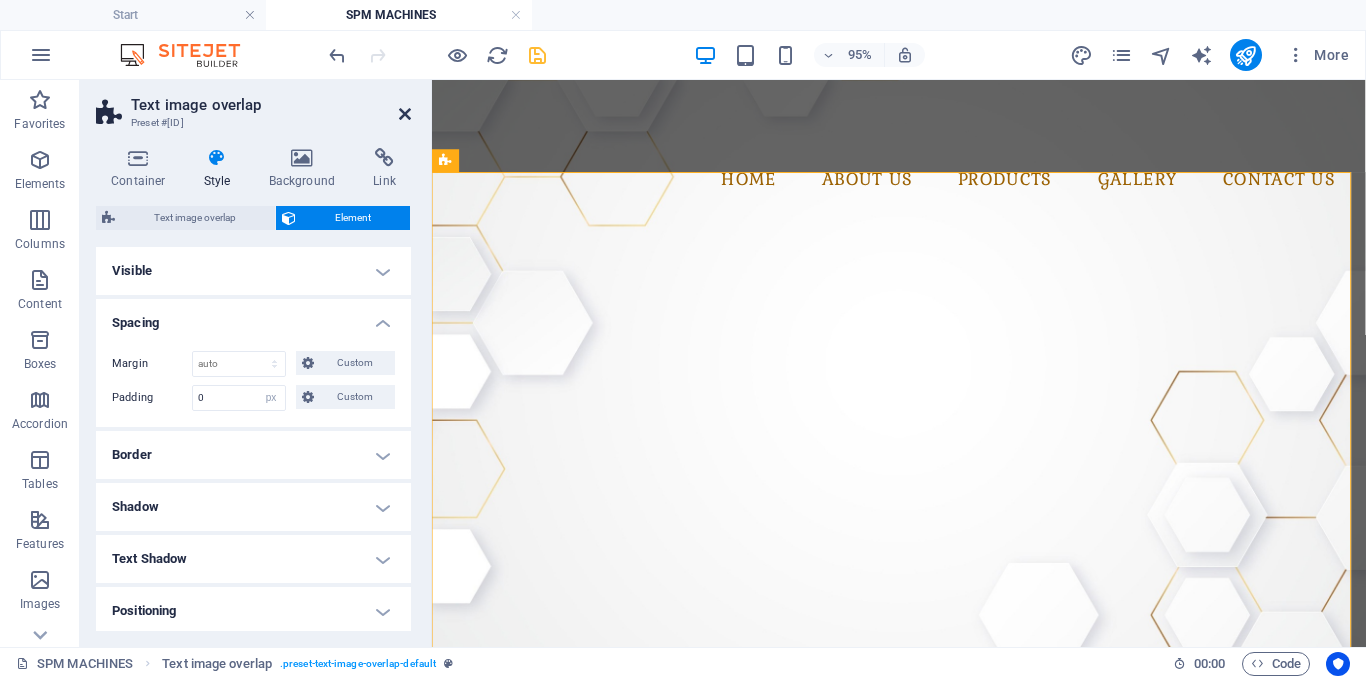 click at bounding box center [405, 114] 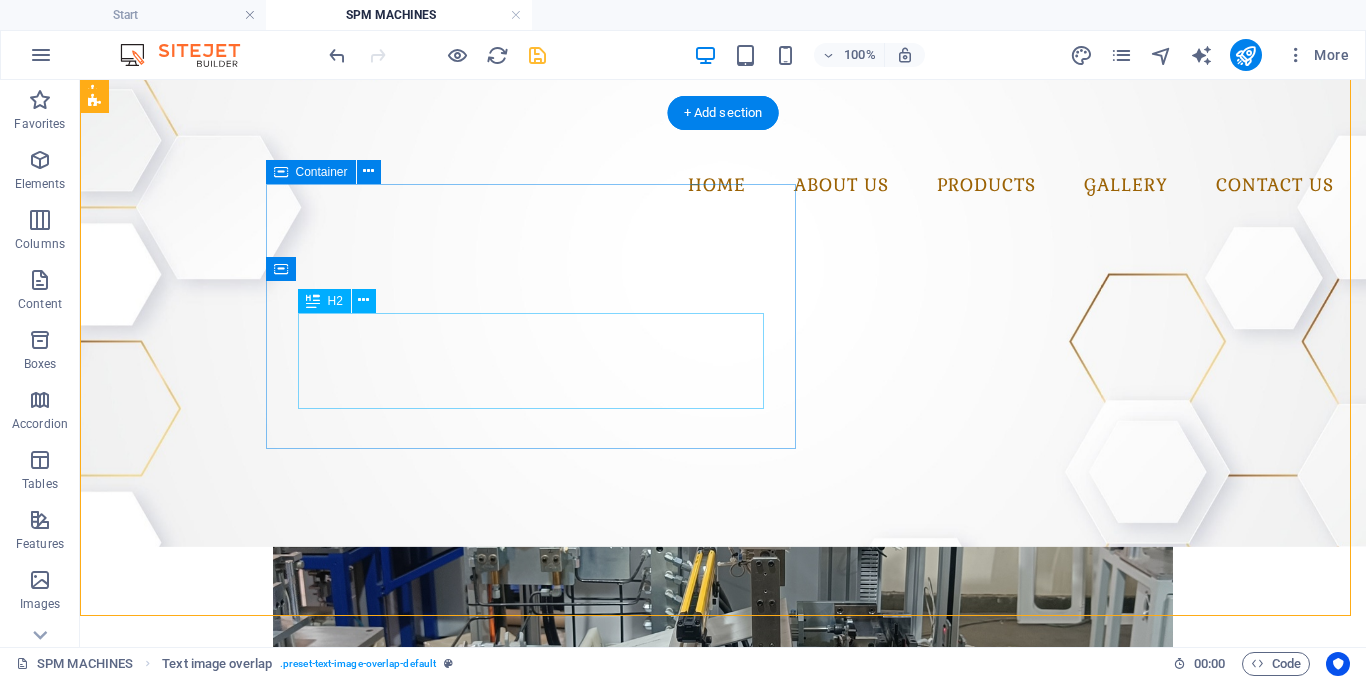scroll, scrollTop: 0, scrollLeft: 0, axis: both 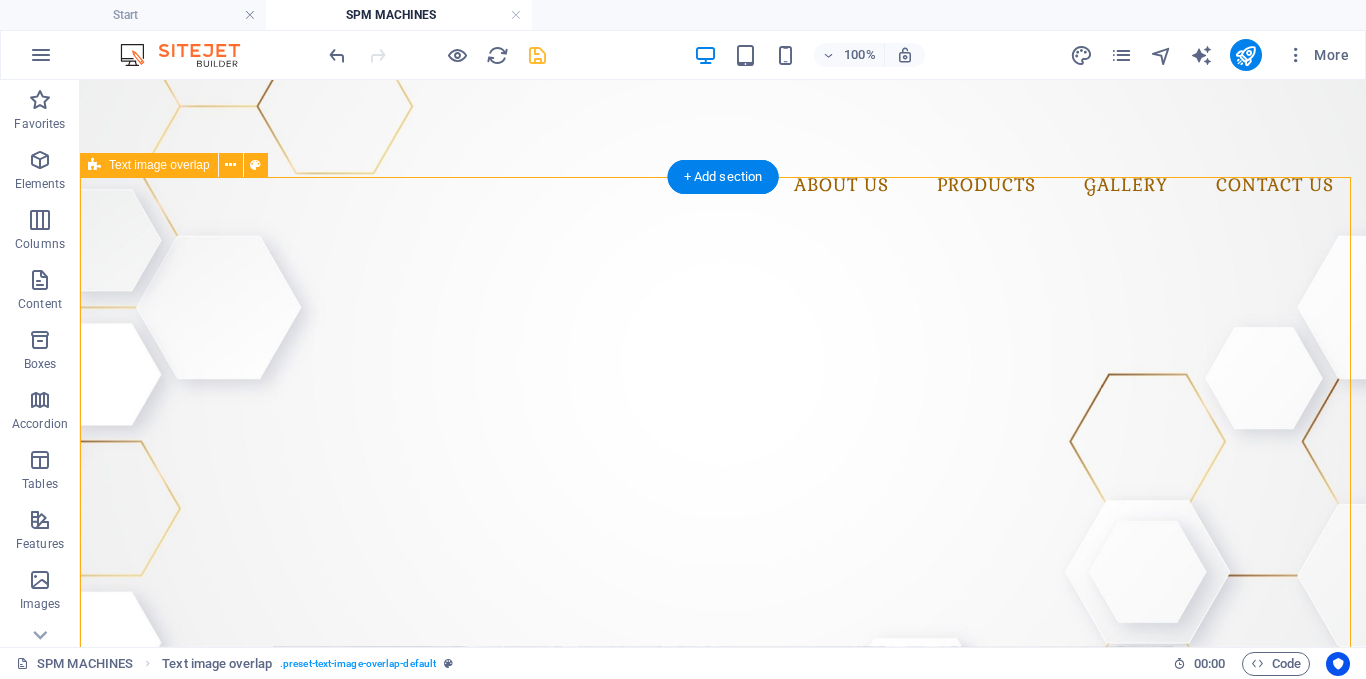 click on "Special Purpose Machine (SPM) We offer  end-to-end SPM automation solutions  customized for unique and repetitive industrial processes. Our team specializes in designing and building purpose-built machines that ensure  maximum productivity, precision, and operator safety  for demanding manufacturing environments." at bounding box center [723, 477] 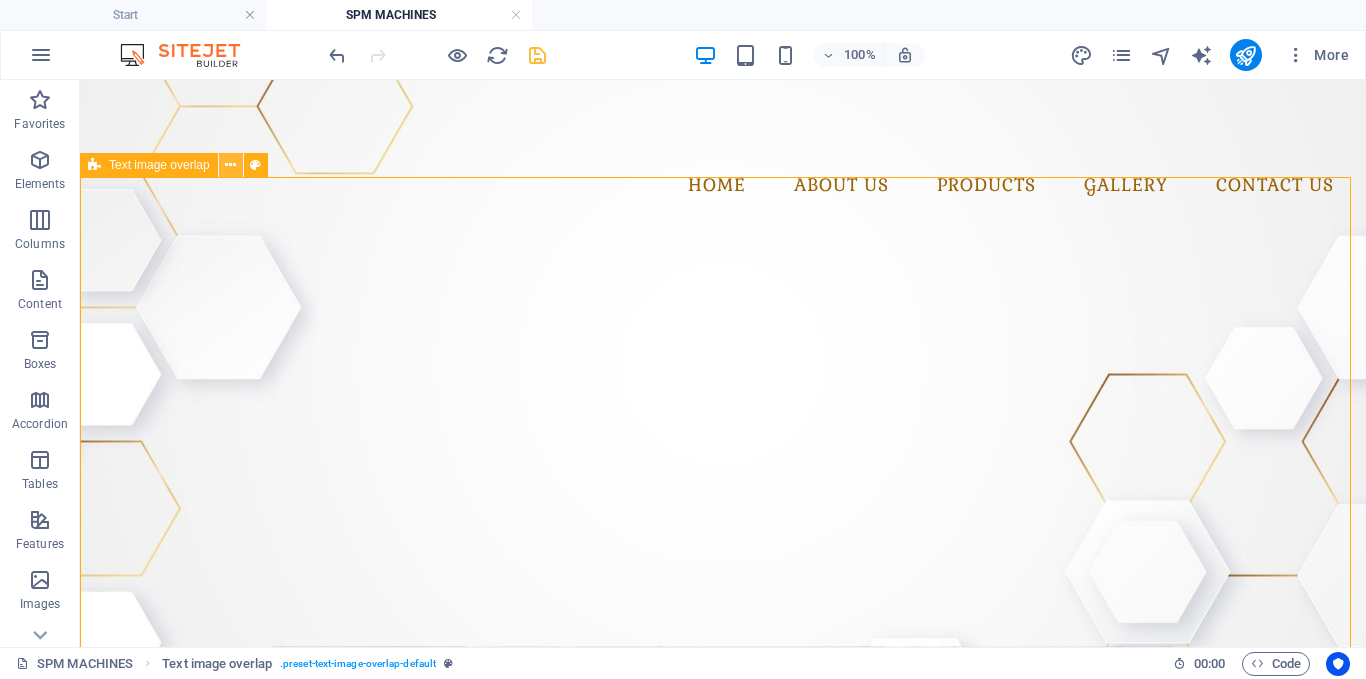 click at bounding box center (230, 165) 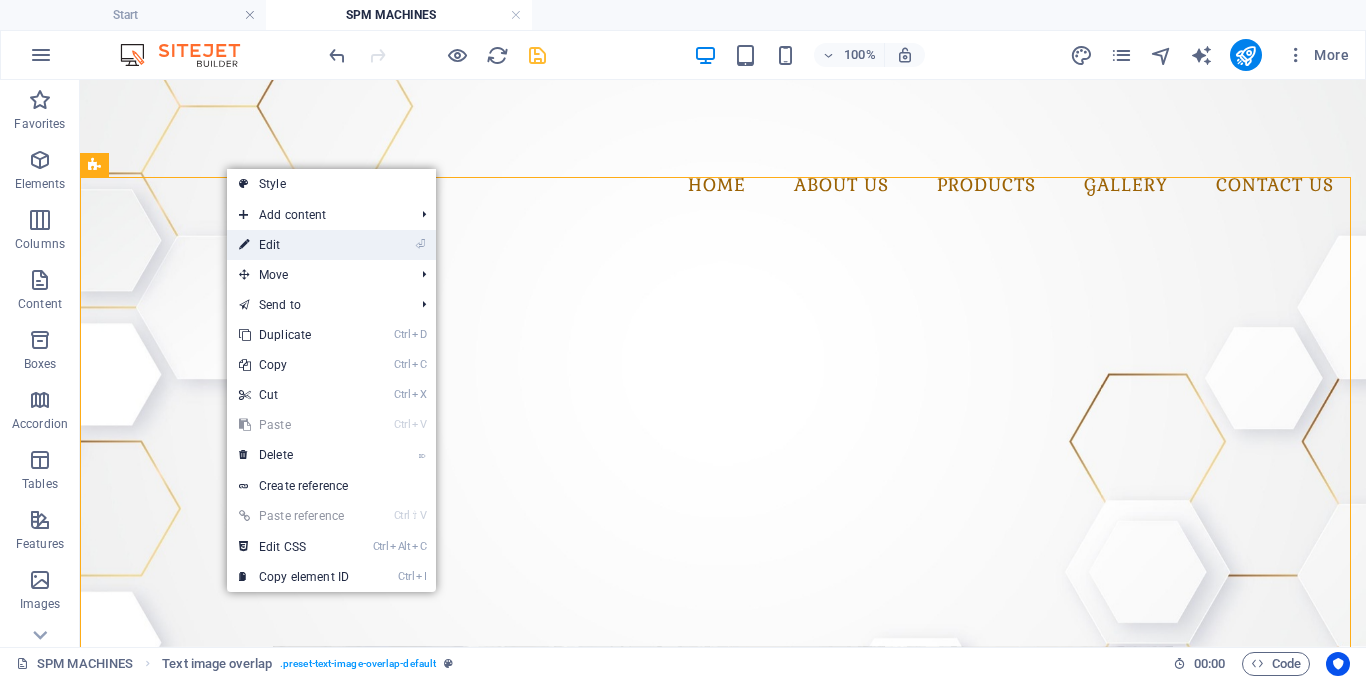 click at bounding box center [244, 245] 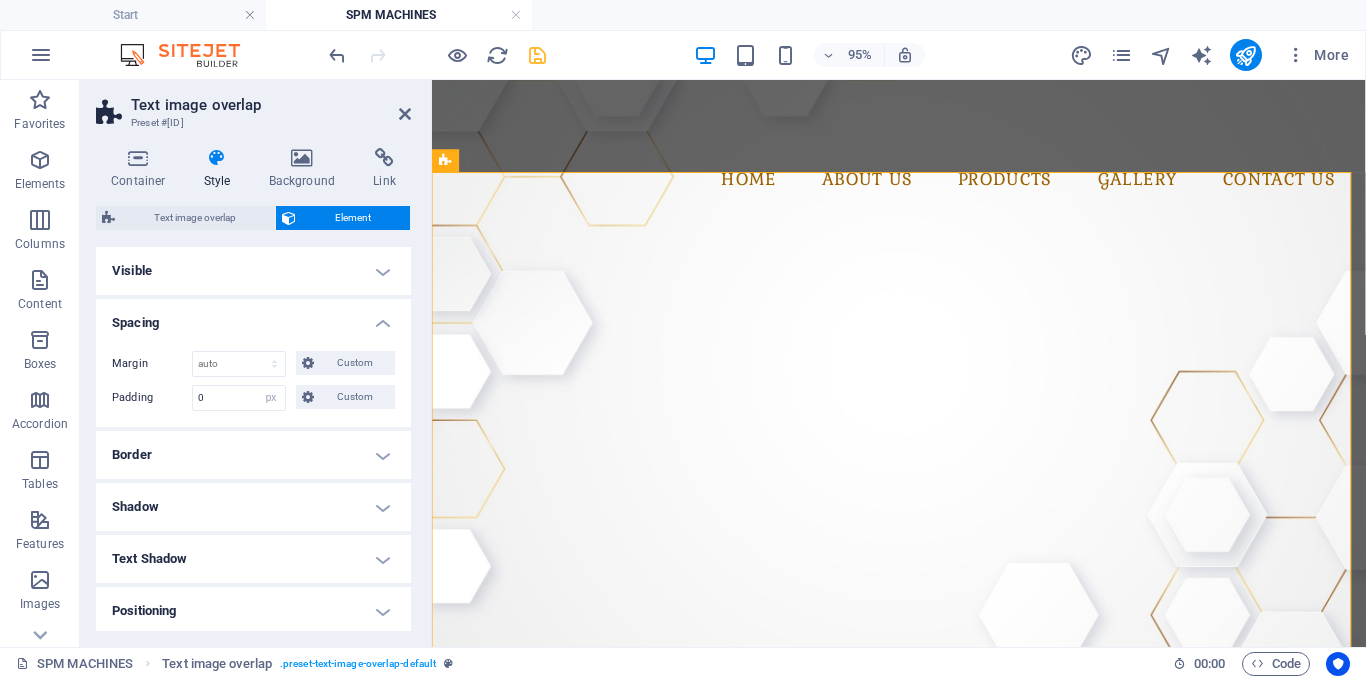 click on "Visible" at bounding box center (253, 271) 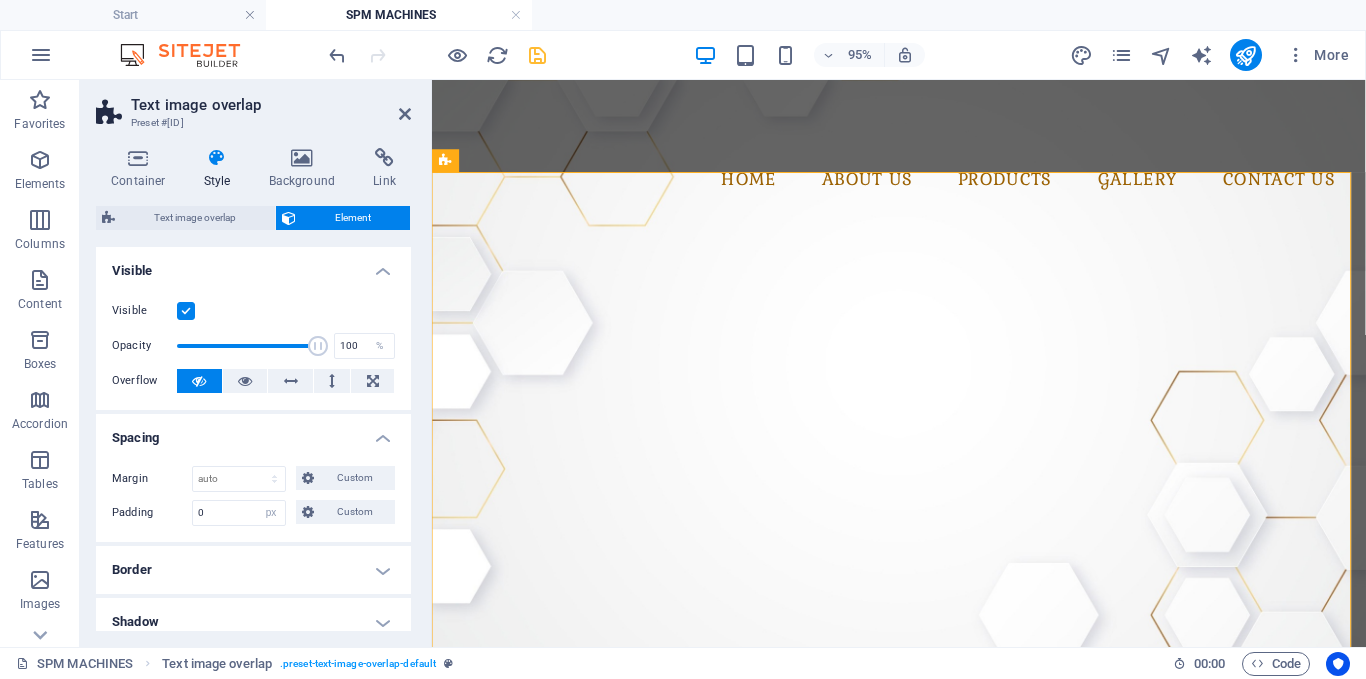 click on "Visible" at bounding box center (253, 265) 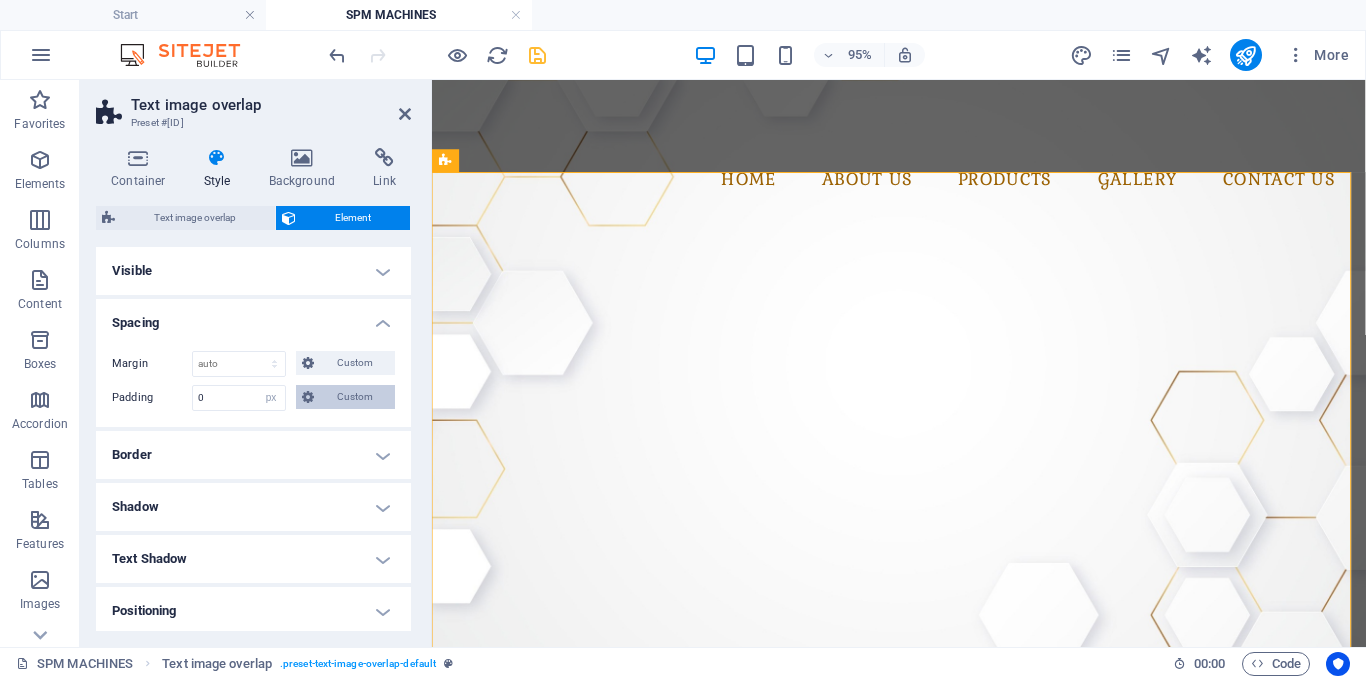click on "Custom" at bounding box center (354, 397) 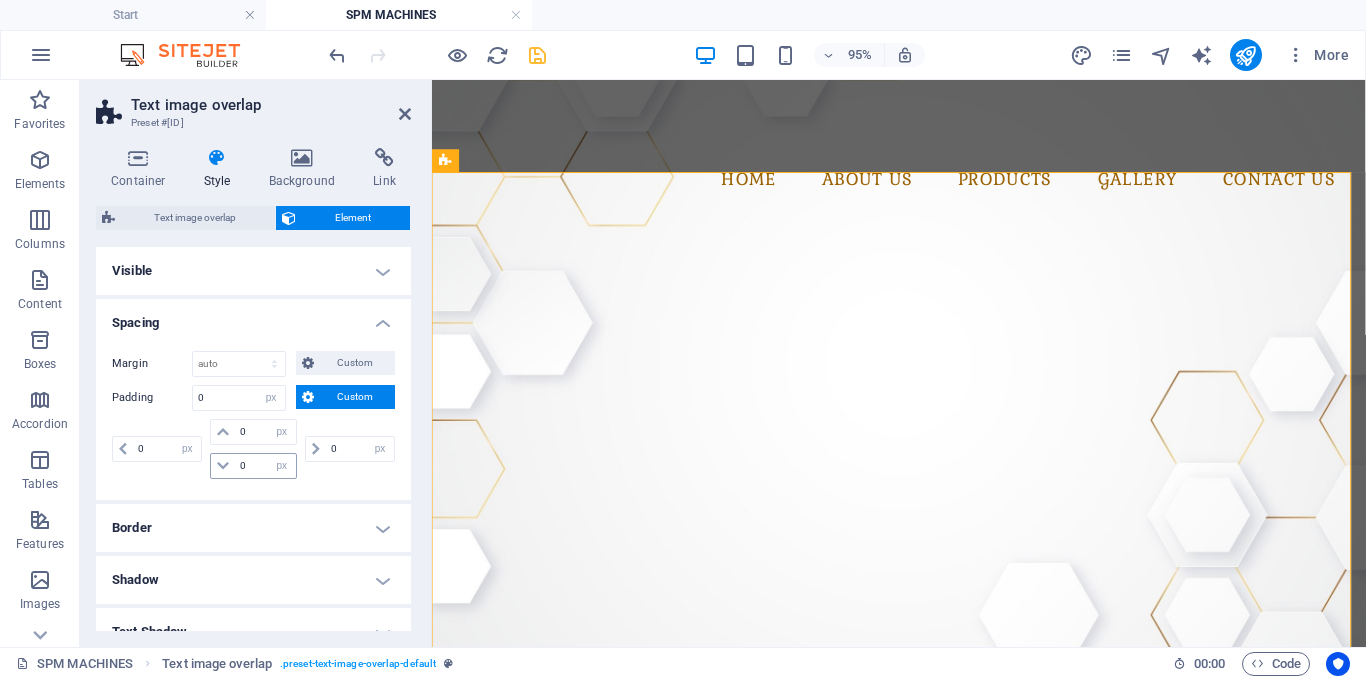 click at bounding box center (223, 466) 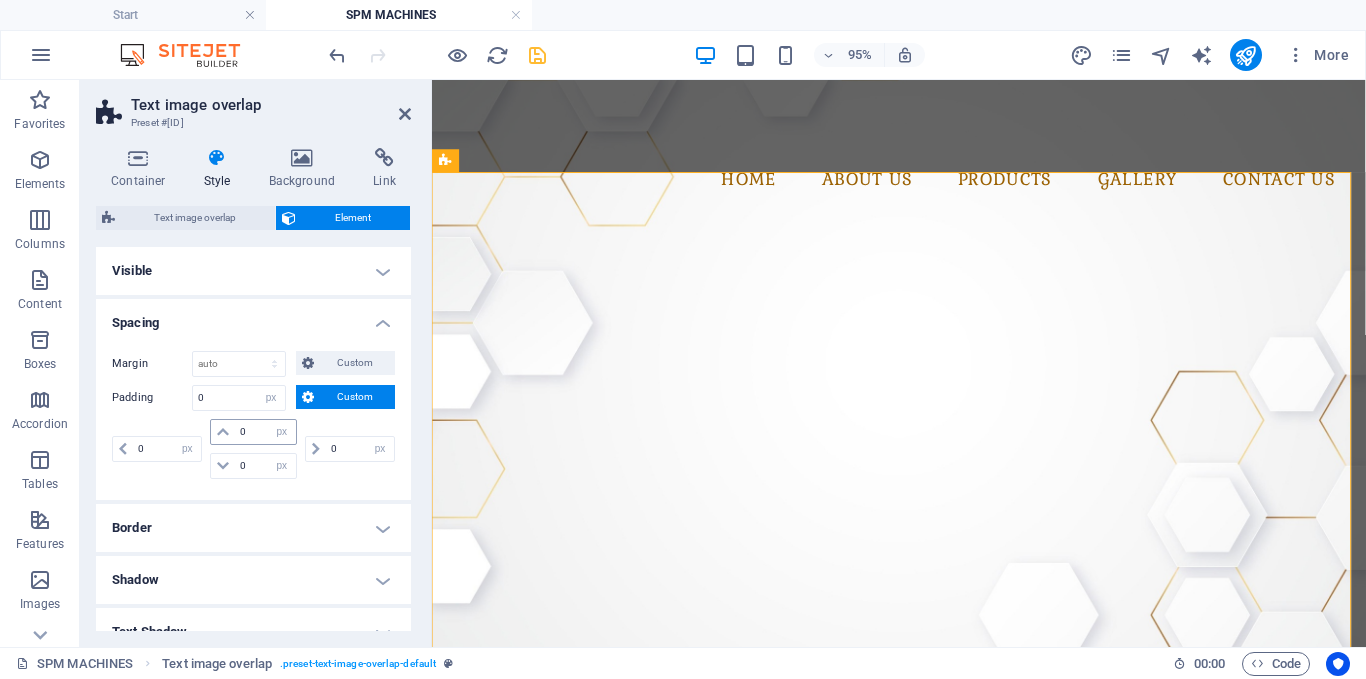 click at bounding box center [223, 432] 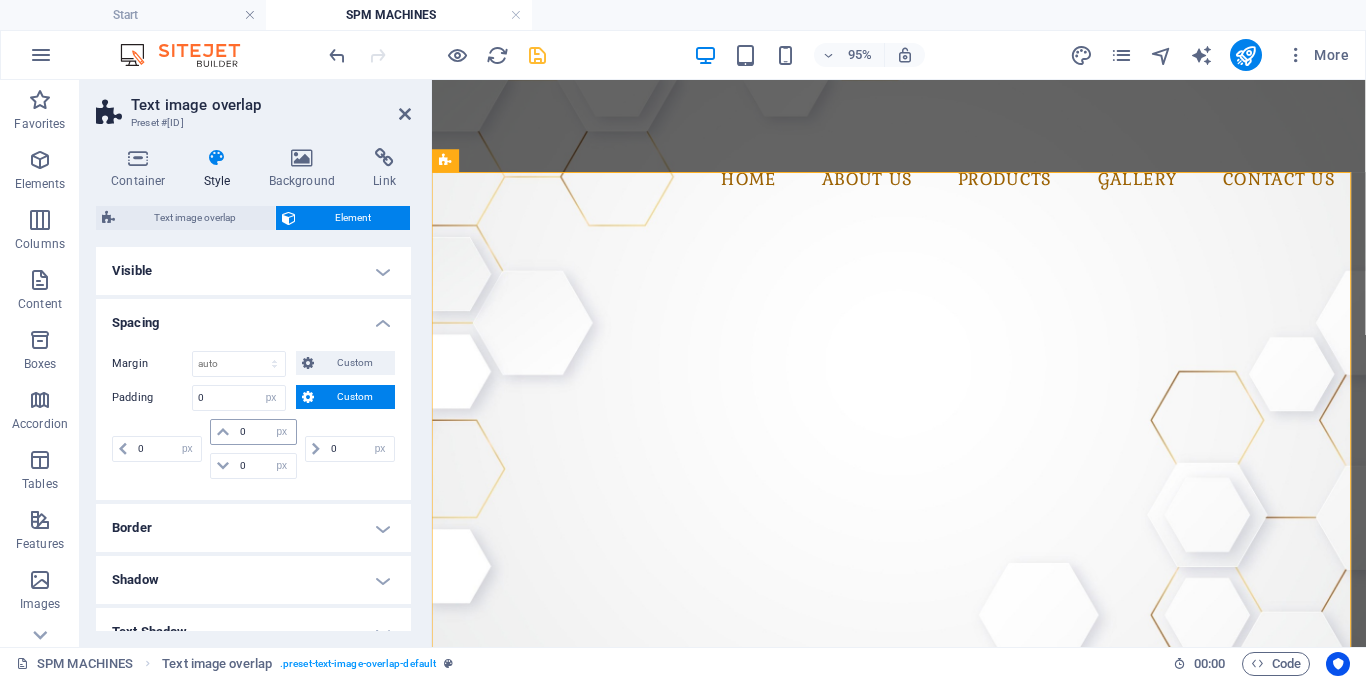 click at bounding box center [223, 432] 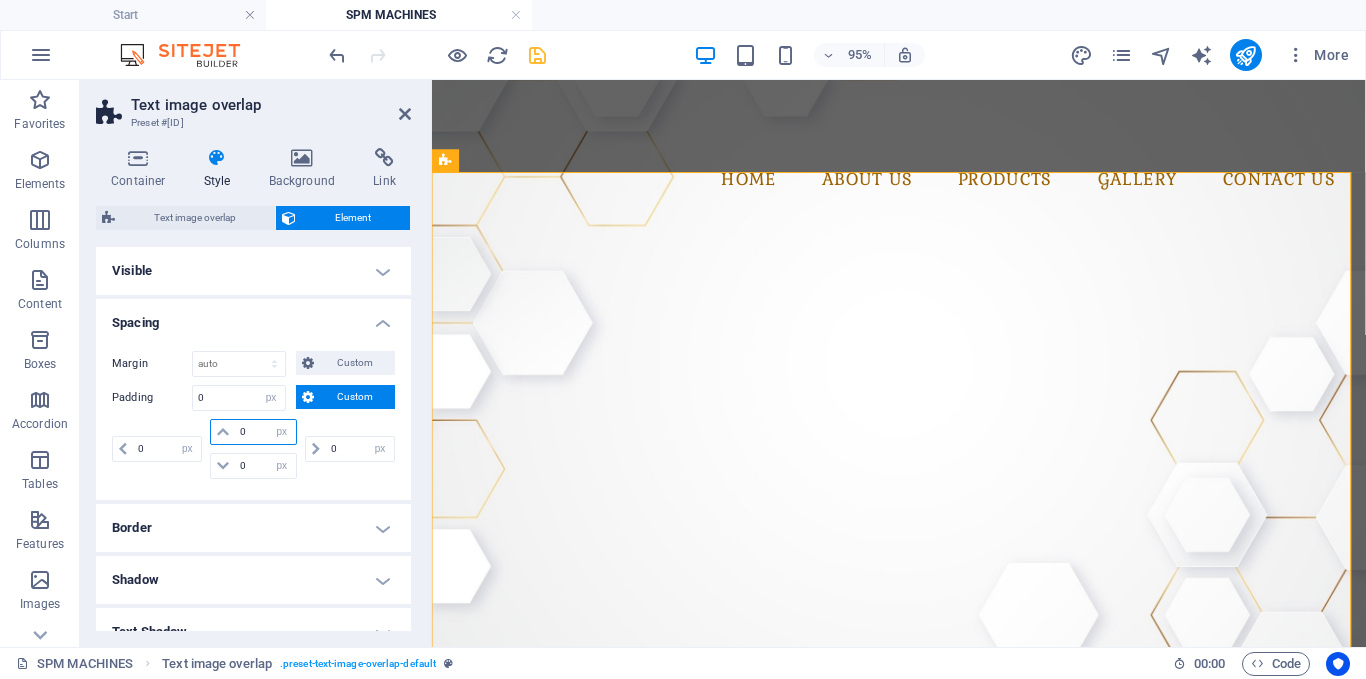 click on "0" at bounding box center [265, 432] 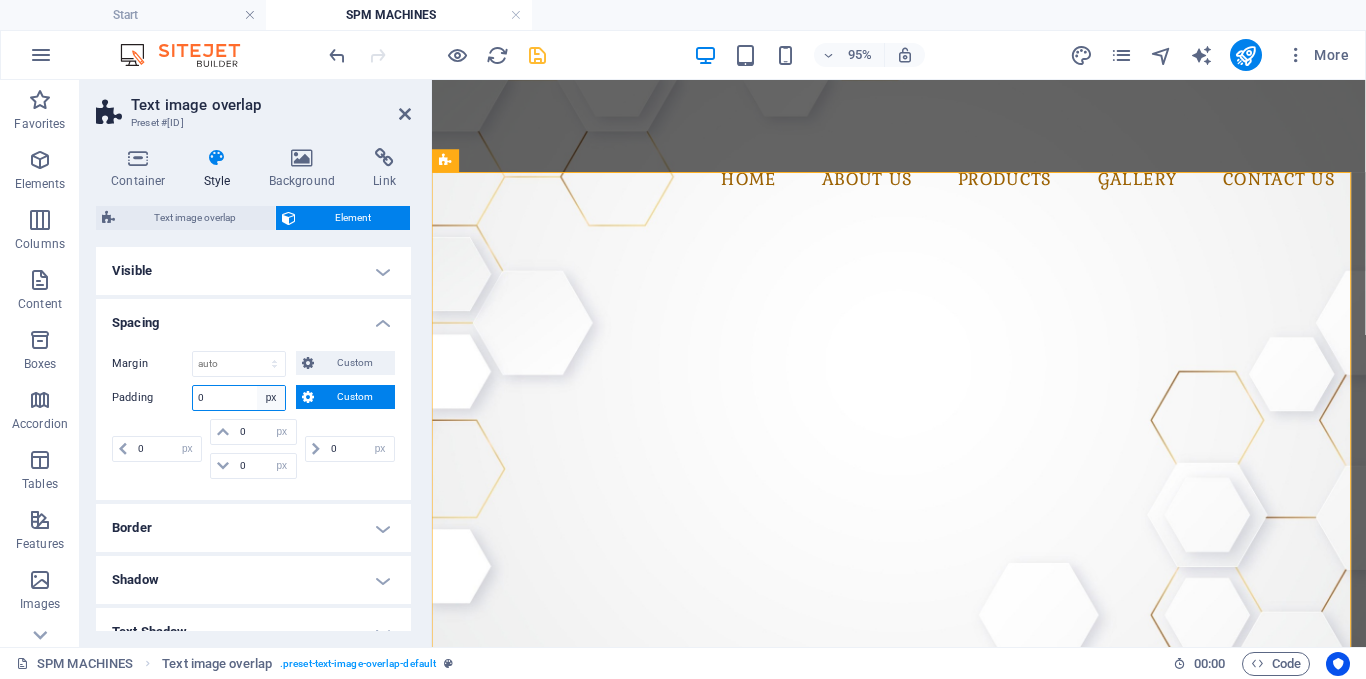 drag, startPoint x: 265, startPoint y: 399, endPoint x: 269, endPoint y: 409, distance: 10.770329 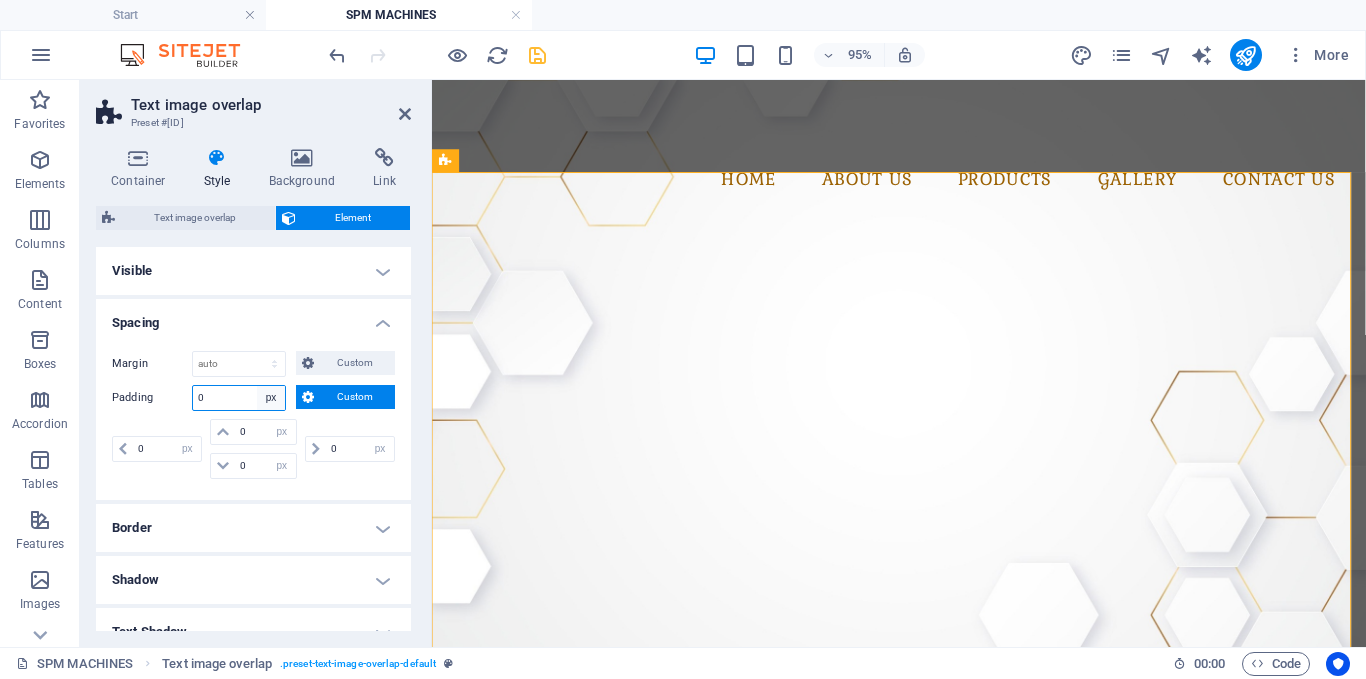 select on "default" 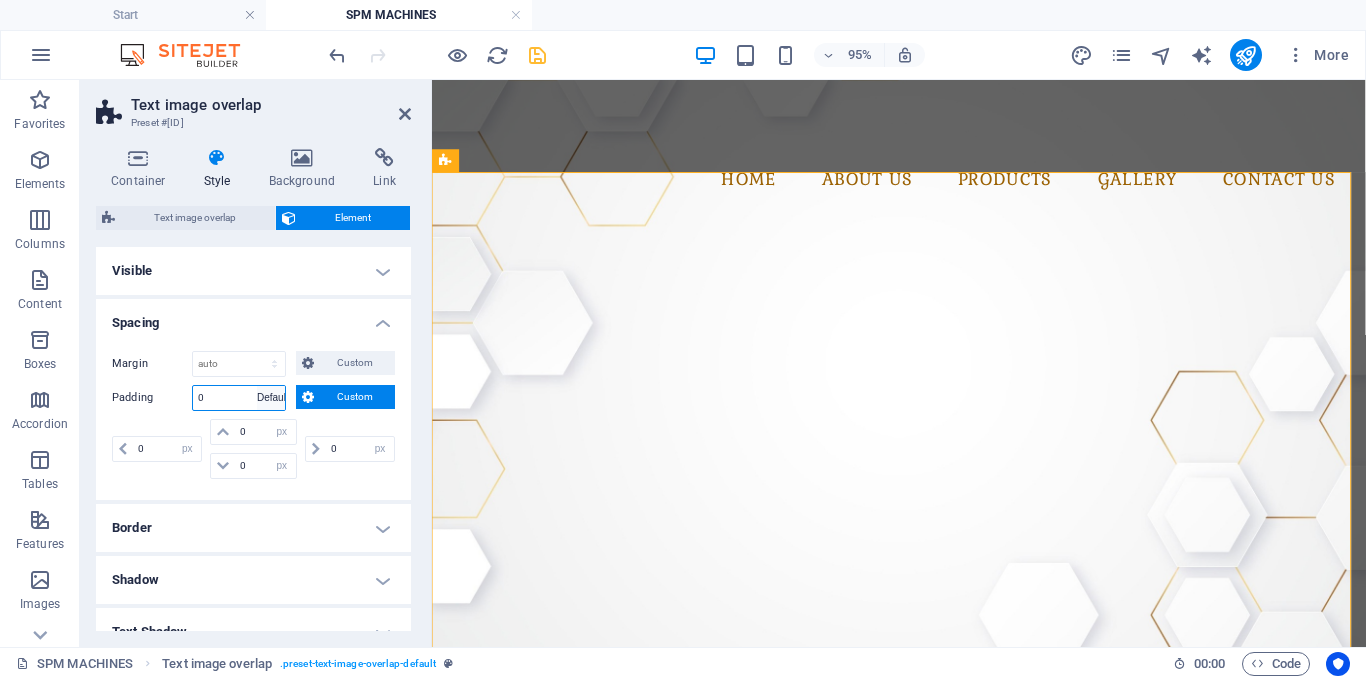 click on "Default px rem % vh vw Custom" at bounding box center (271, 398) 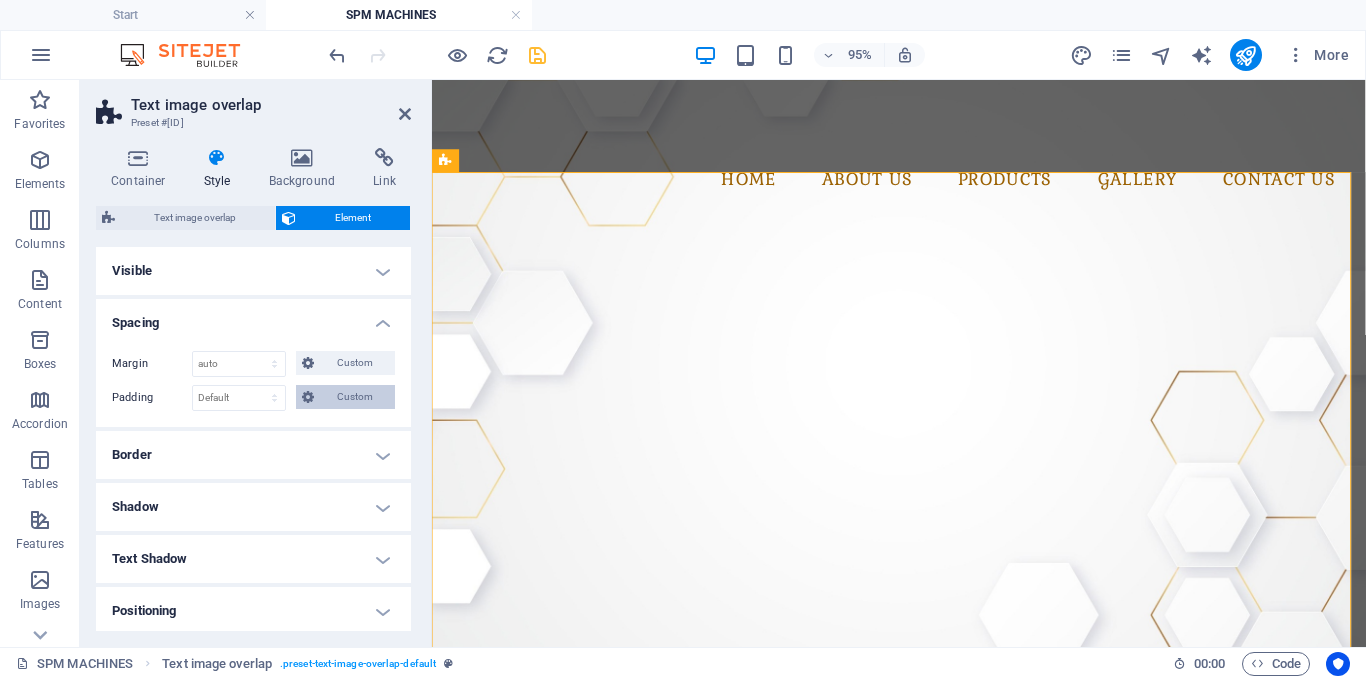 click on "Custom" at bounding box center (354, 397) 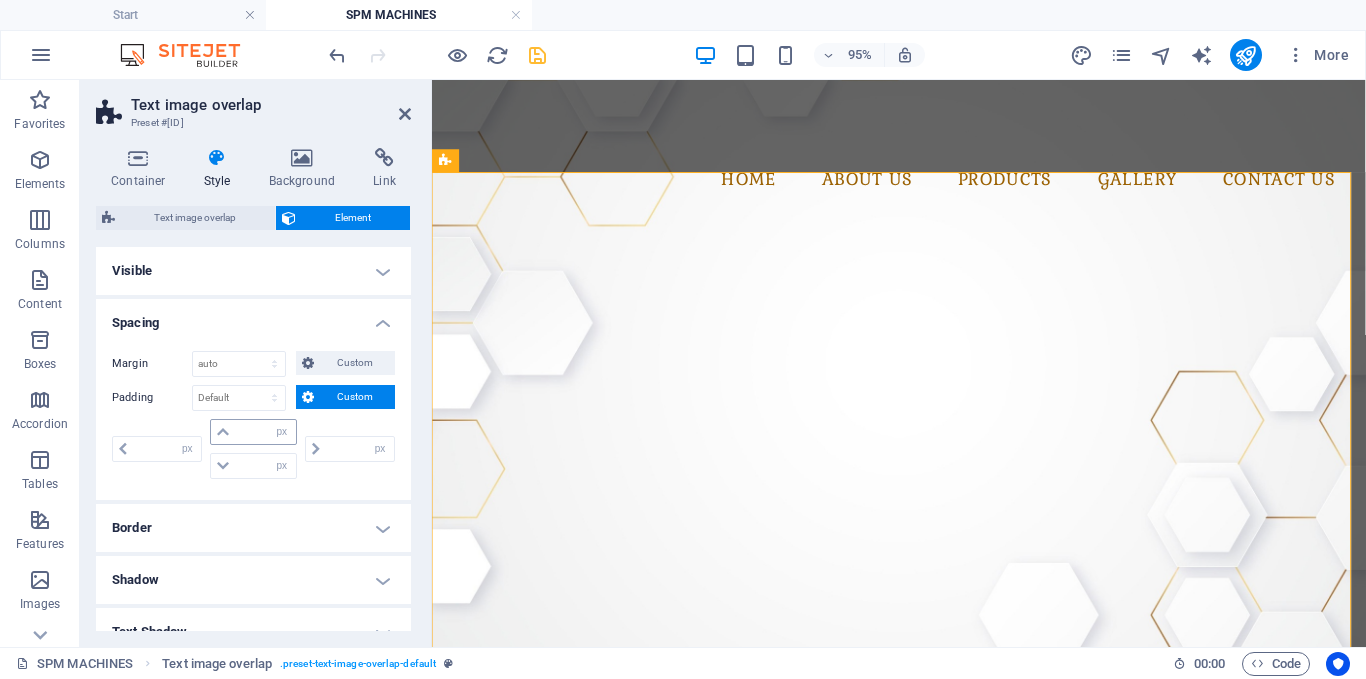 click at bounding box center (223, 432) 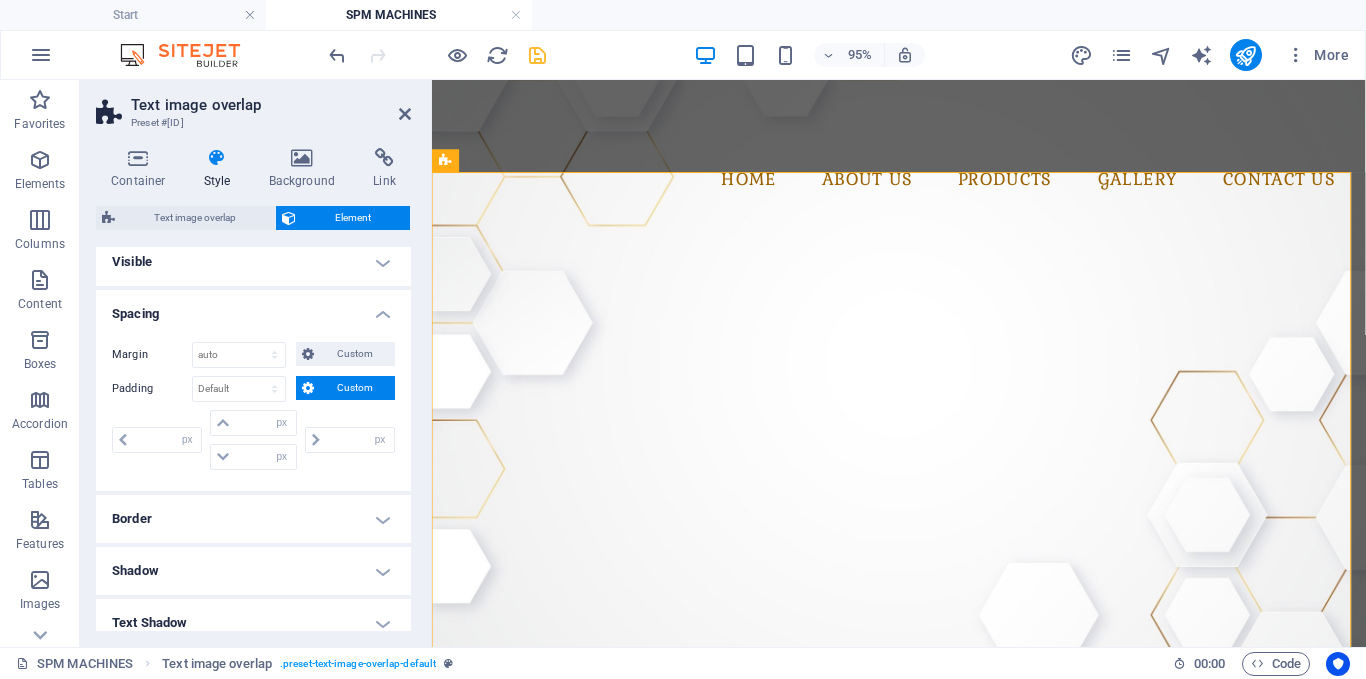 scroll, scrollTop: 0, scrollLeft: 0, axis: both 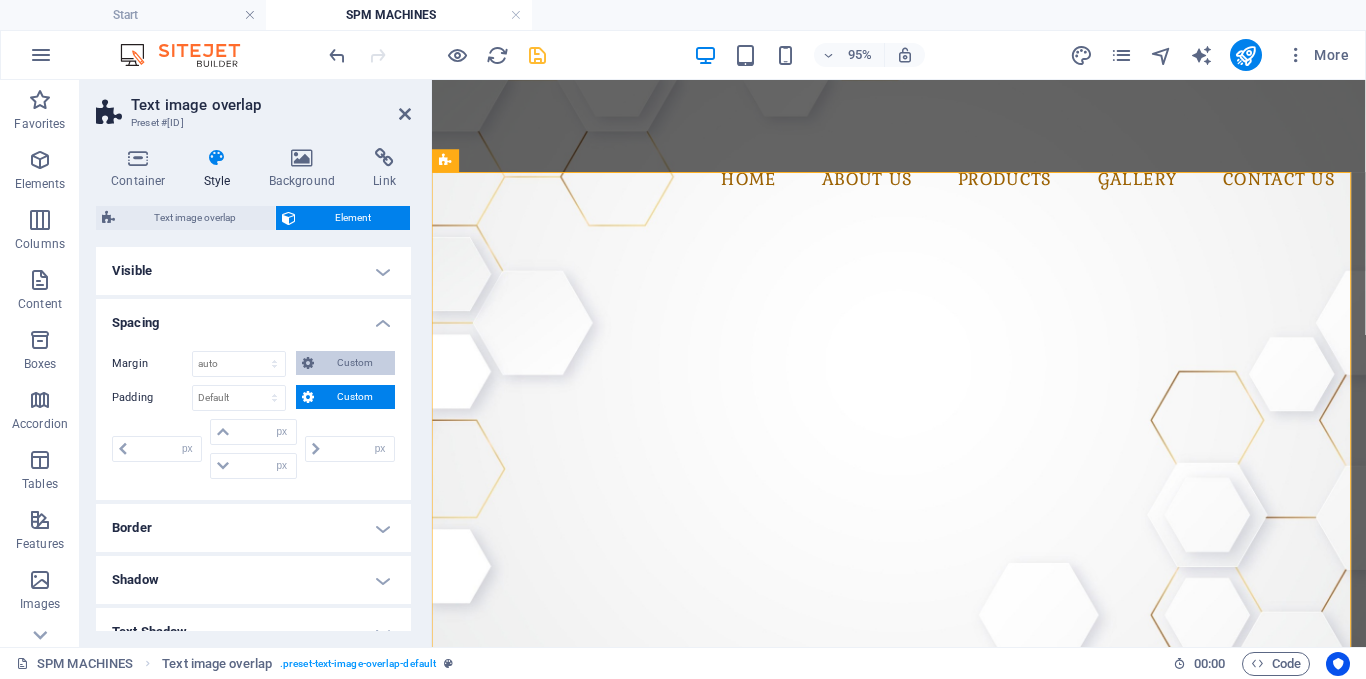 click on "Custom" at bounding box center [354, 363] 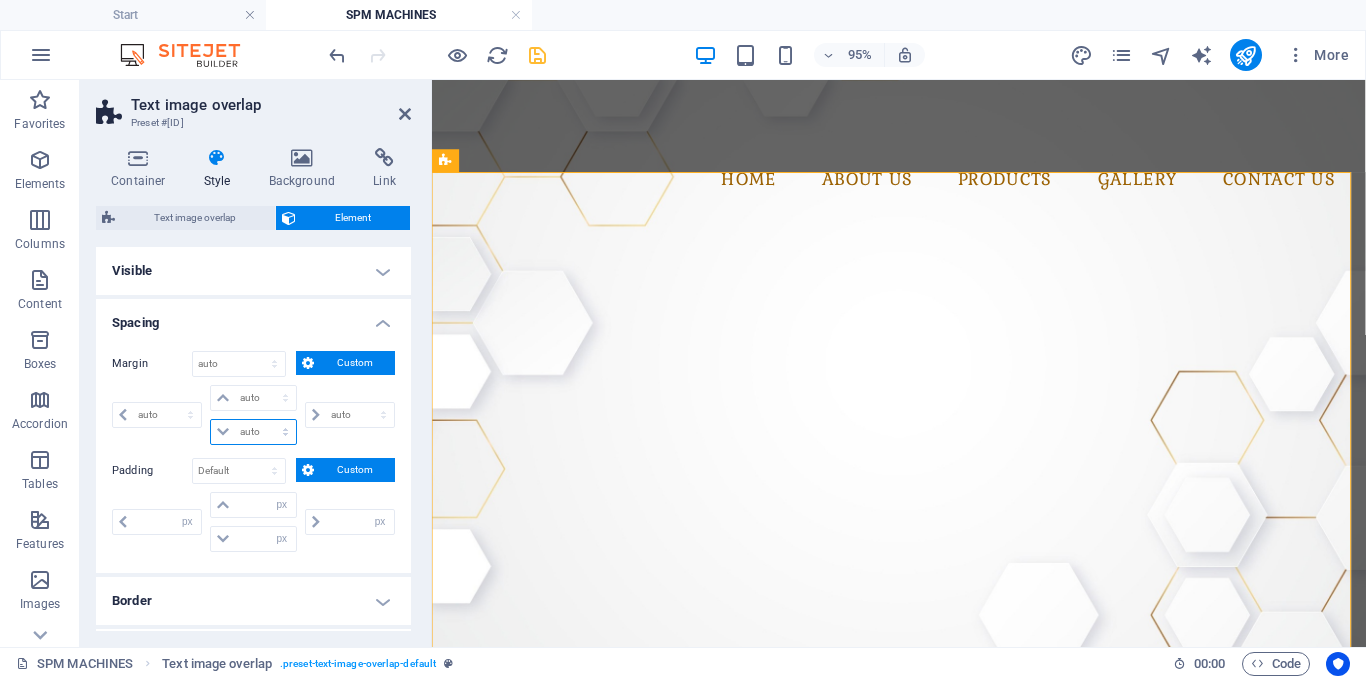 click on "auto px % rem vw vh" at bounding box center [253, 432] 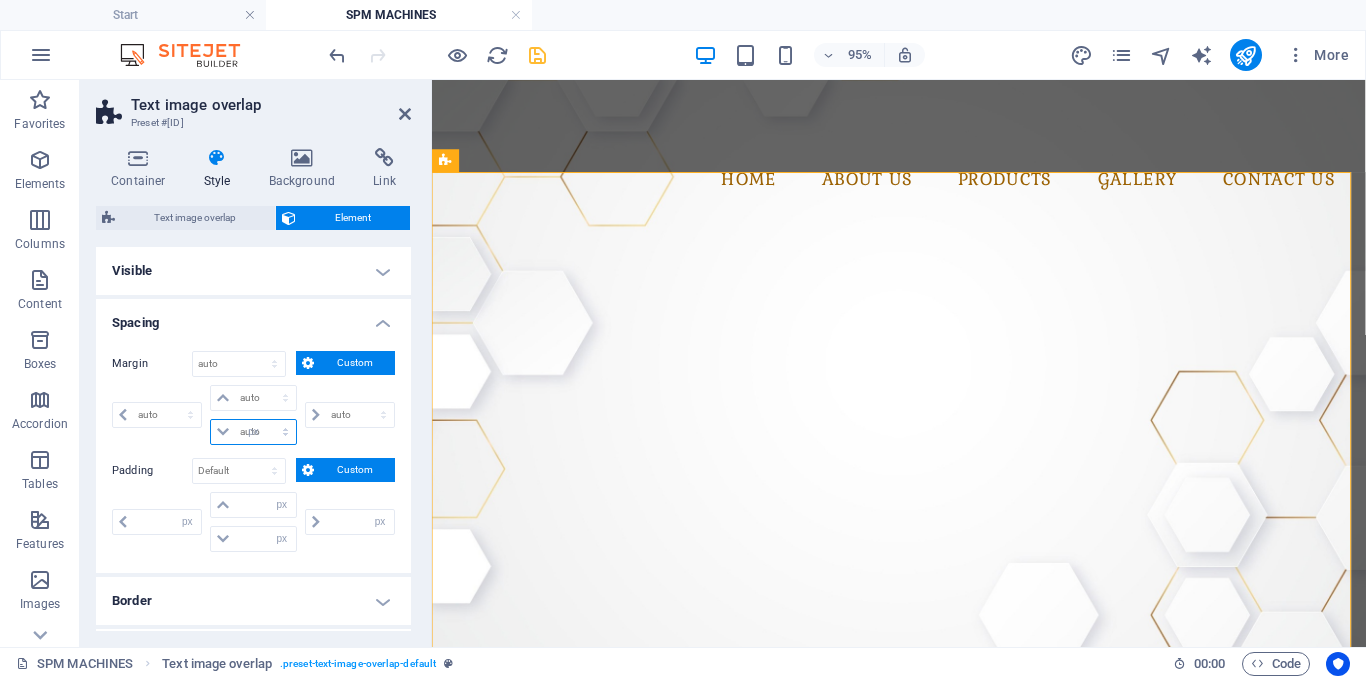 click on "auto px % rem vw vh" at bounding box center [253, 432] 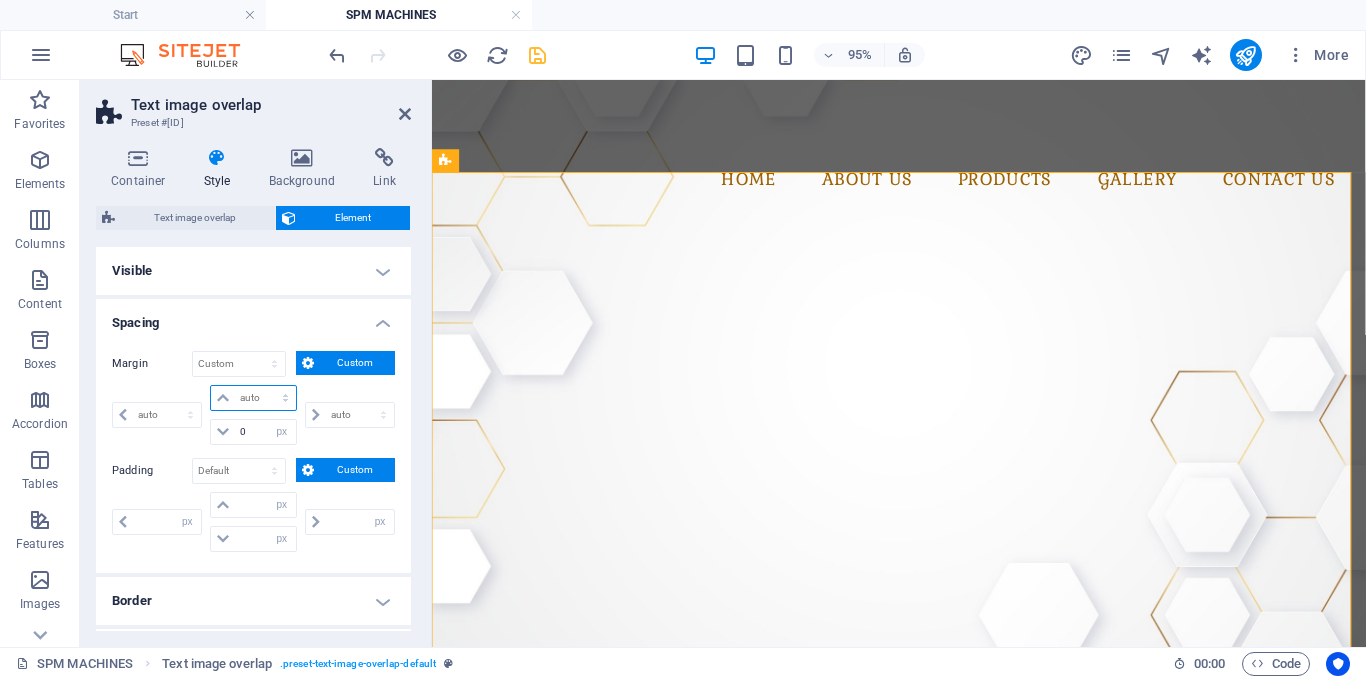 click on "auto px % rem vw vh" at bounding box center [253, 398] 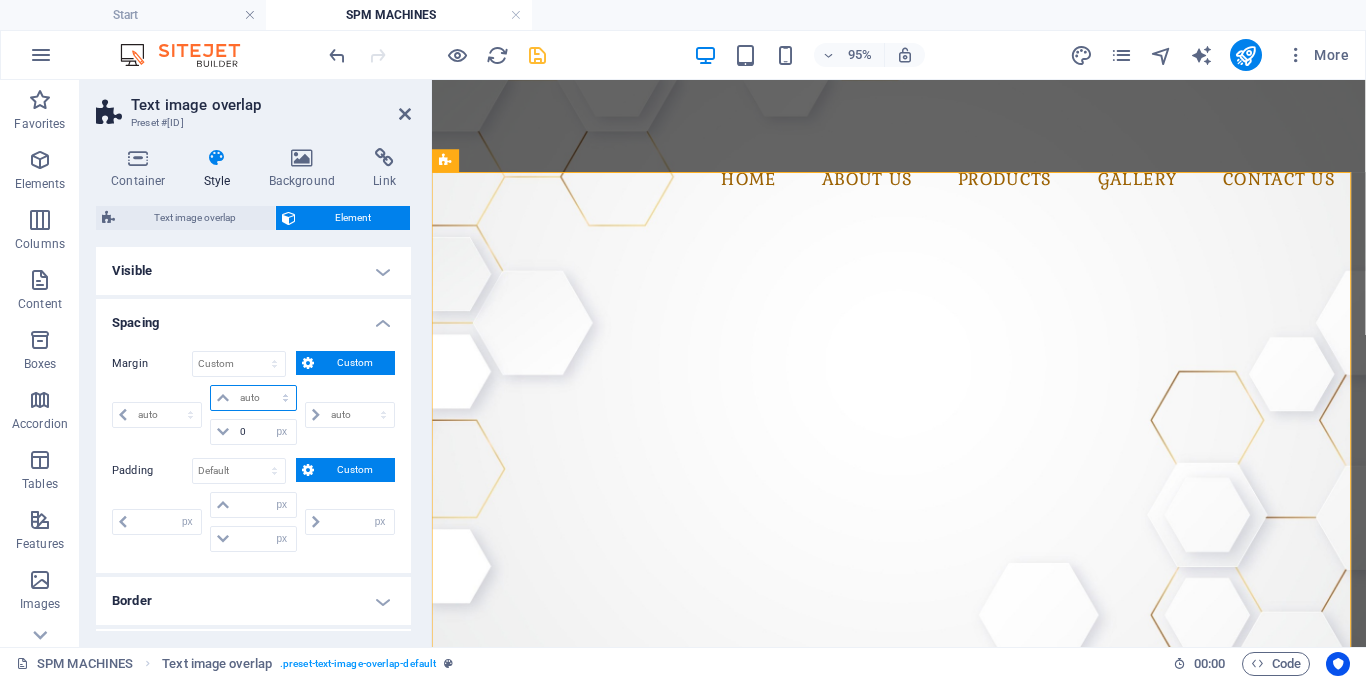 select on "px" 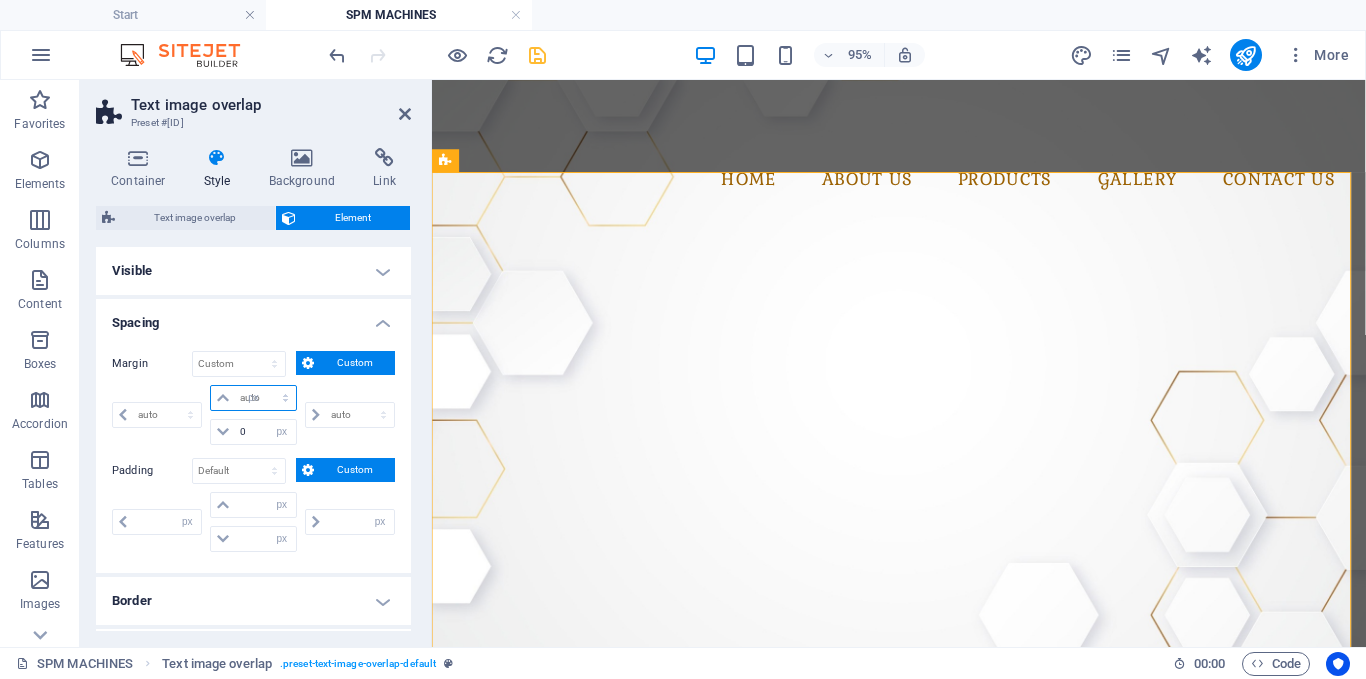 click on "auto px % rem vw vh" at bounding box center [253, 398] 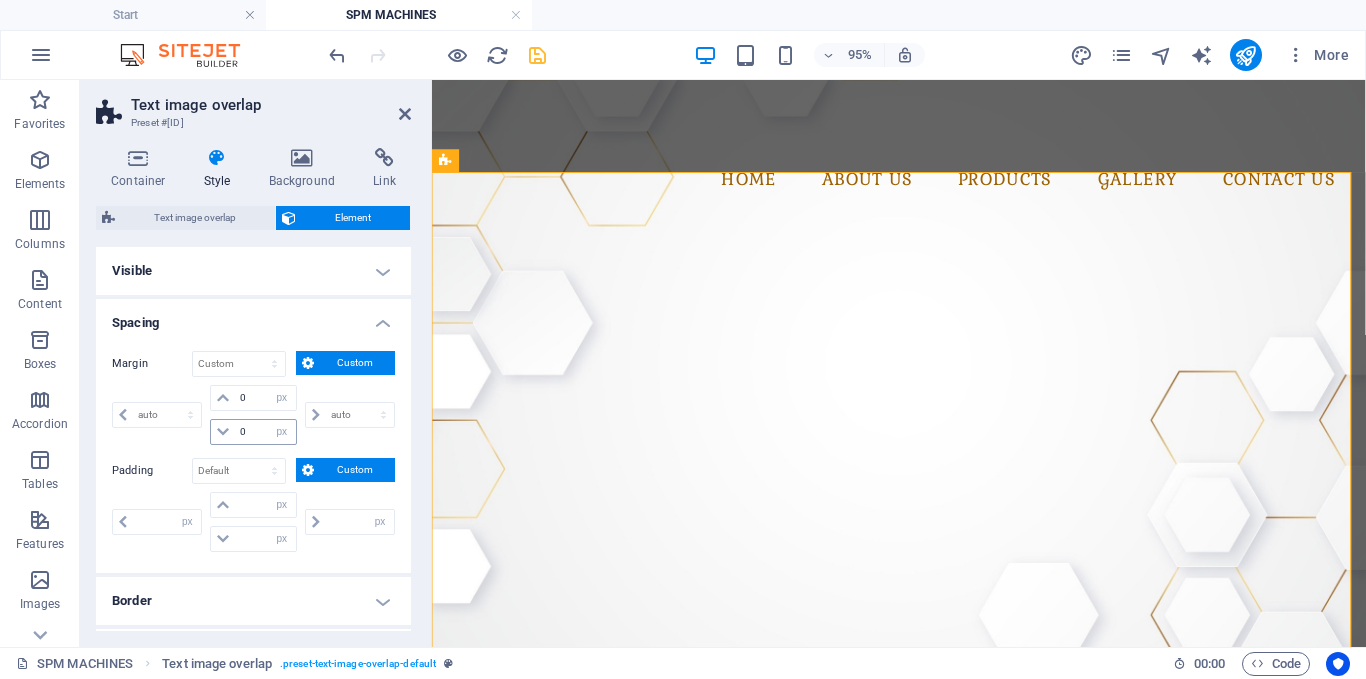 click at bounding box center (223, 432) 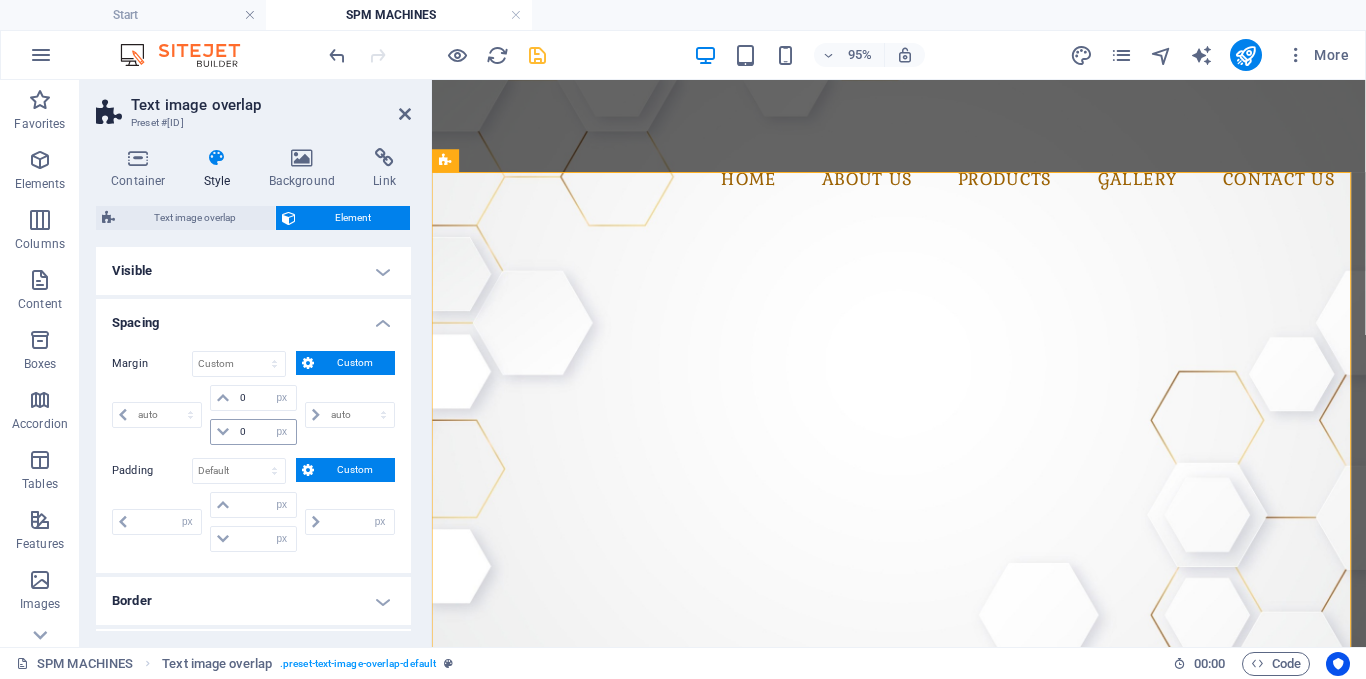 click at bounding box center (223, 432) 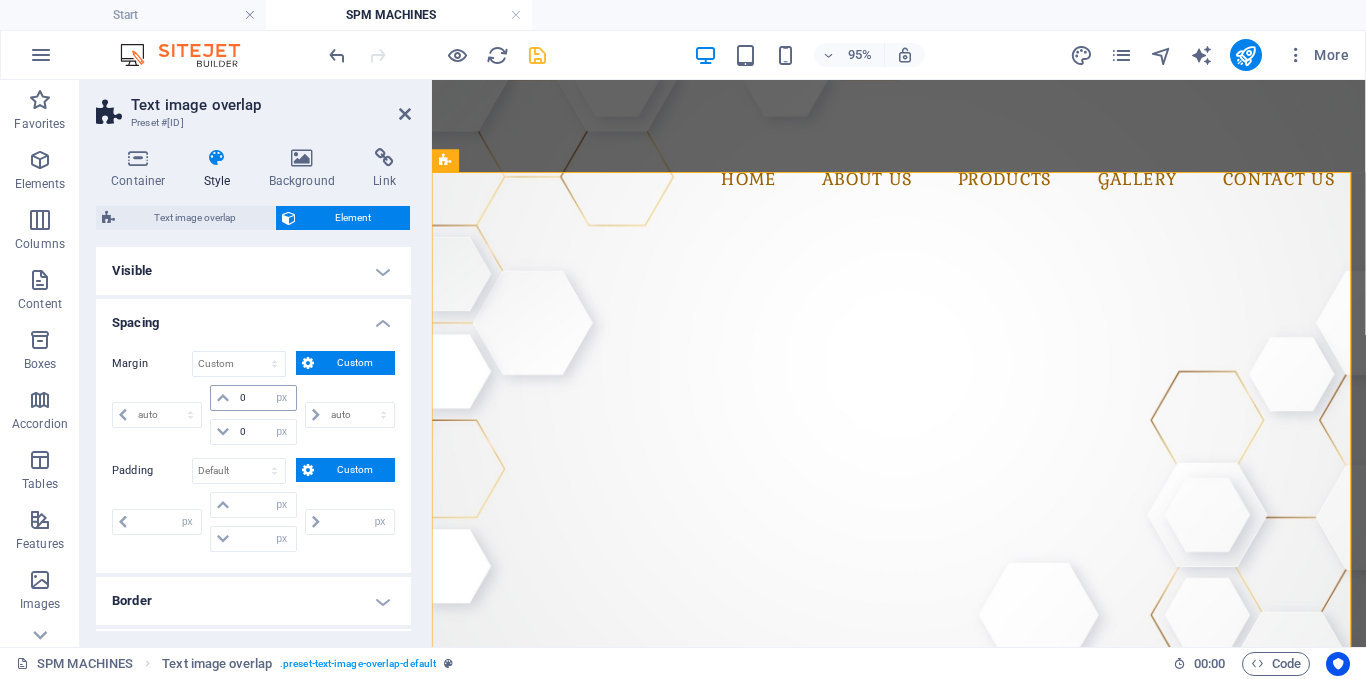 click at bounding box center (223, 398) 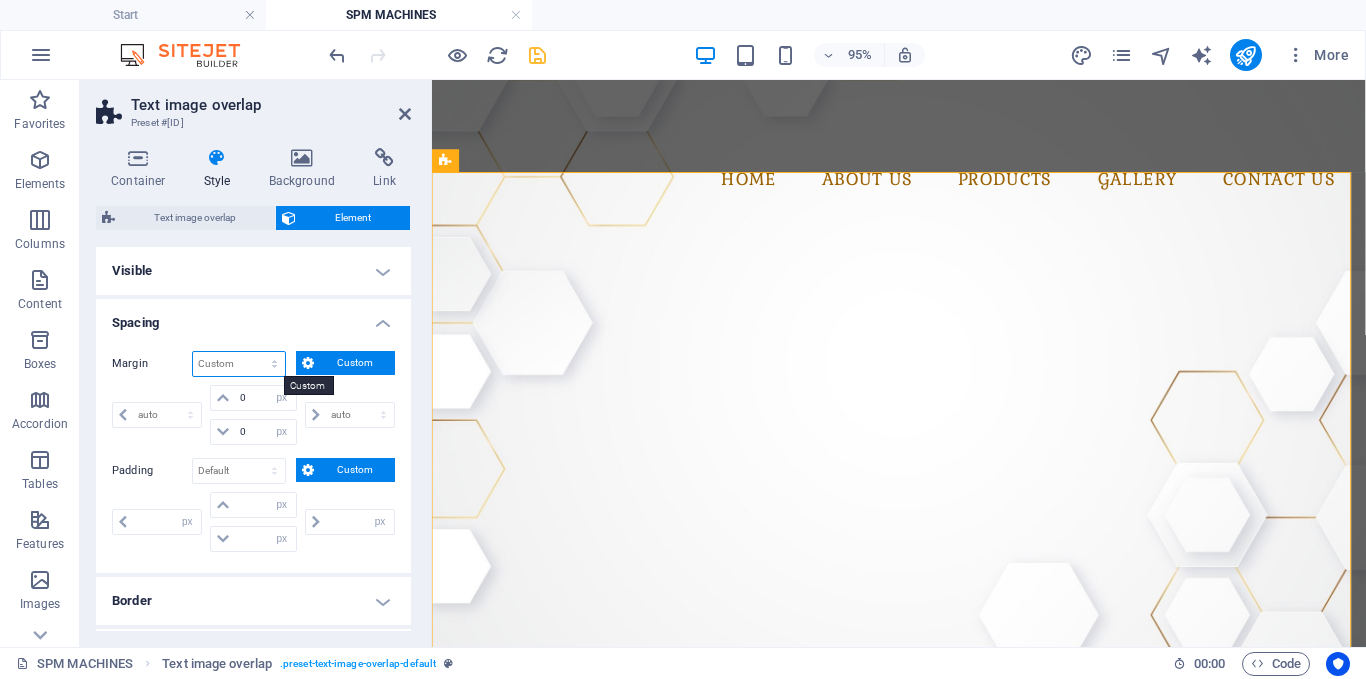 click on "Default auto px % rem vw vh Custom" at bounding box center (239, 364) 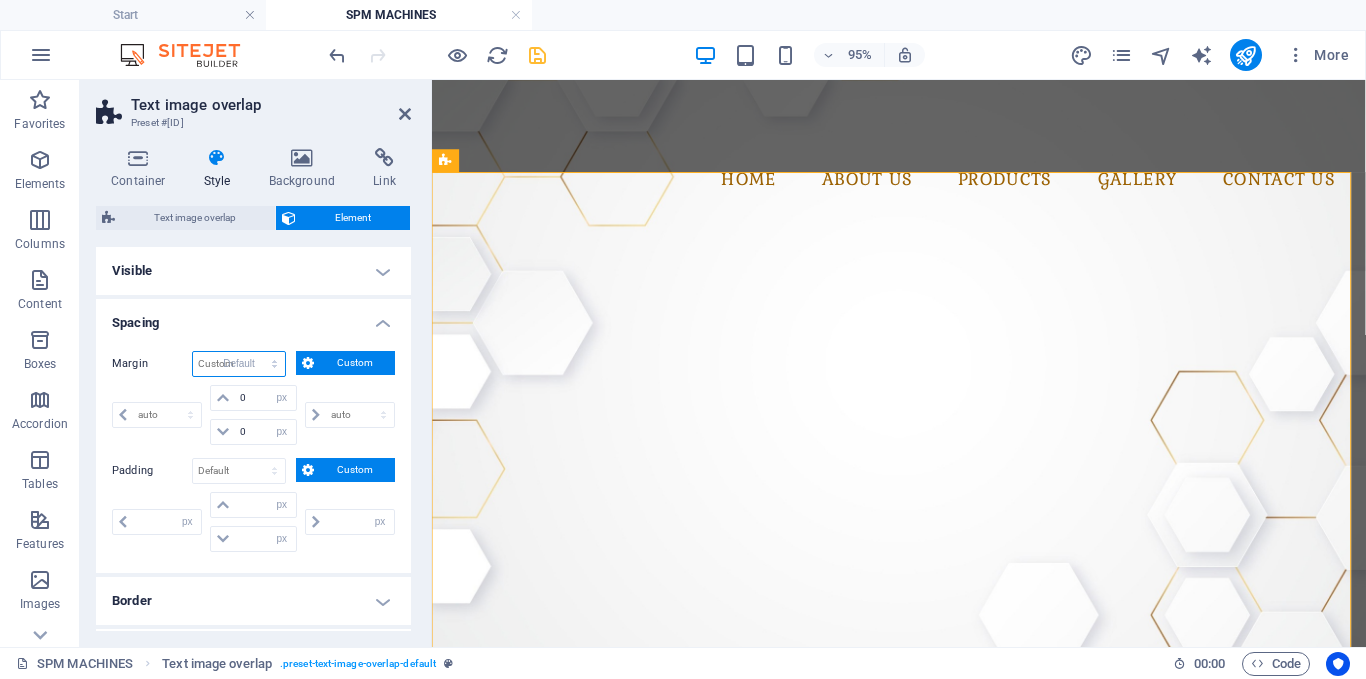 click on "Default auto px % rem vw vh Custom" at bounding box center (239, 364) 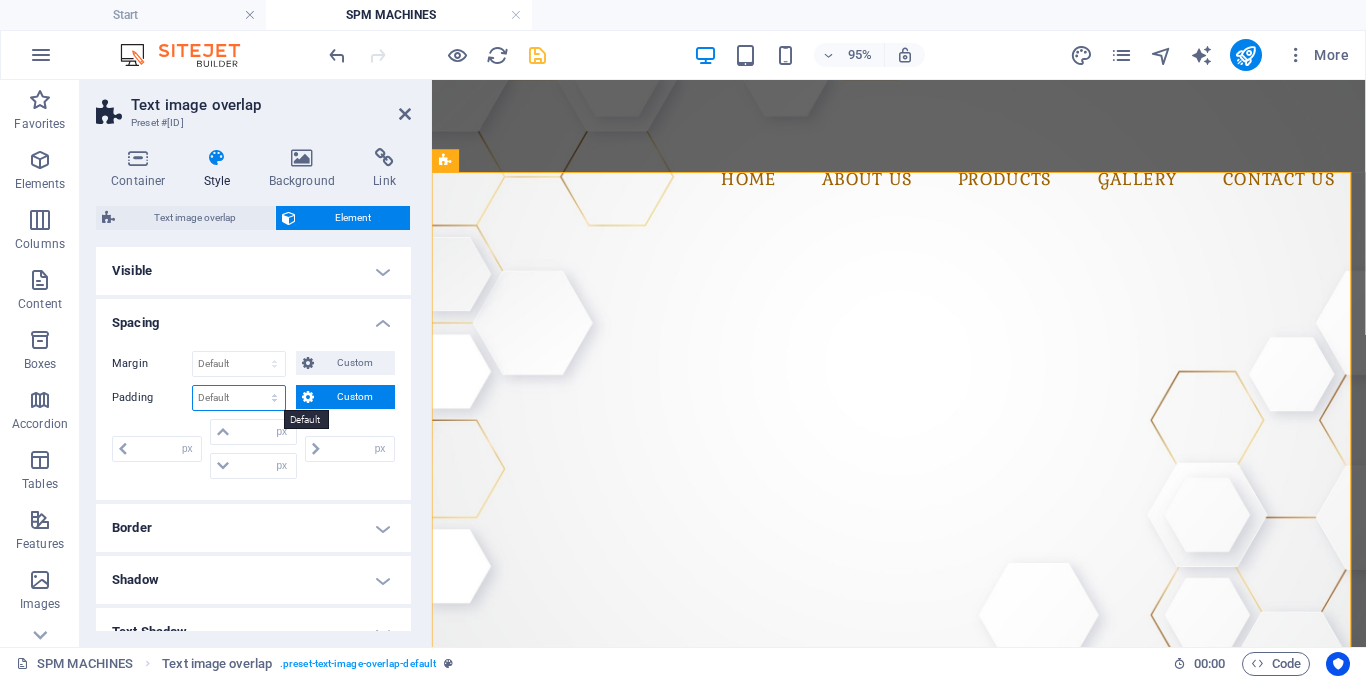 click on "Default px rem % vh vw Custom" at bounding box center [239, 398] 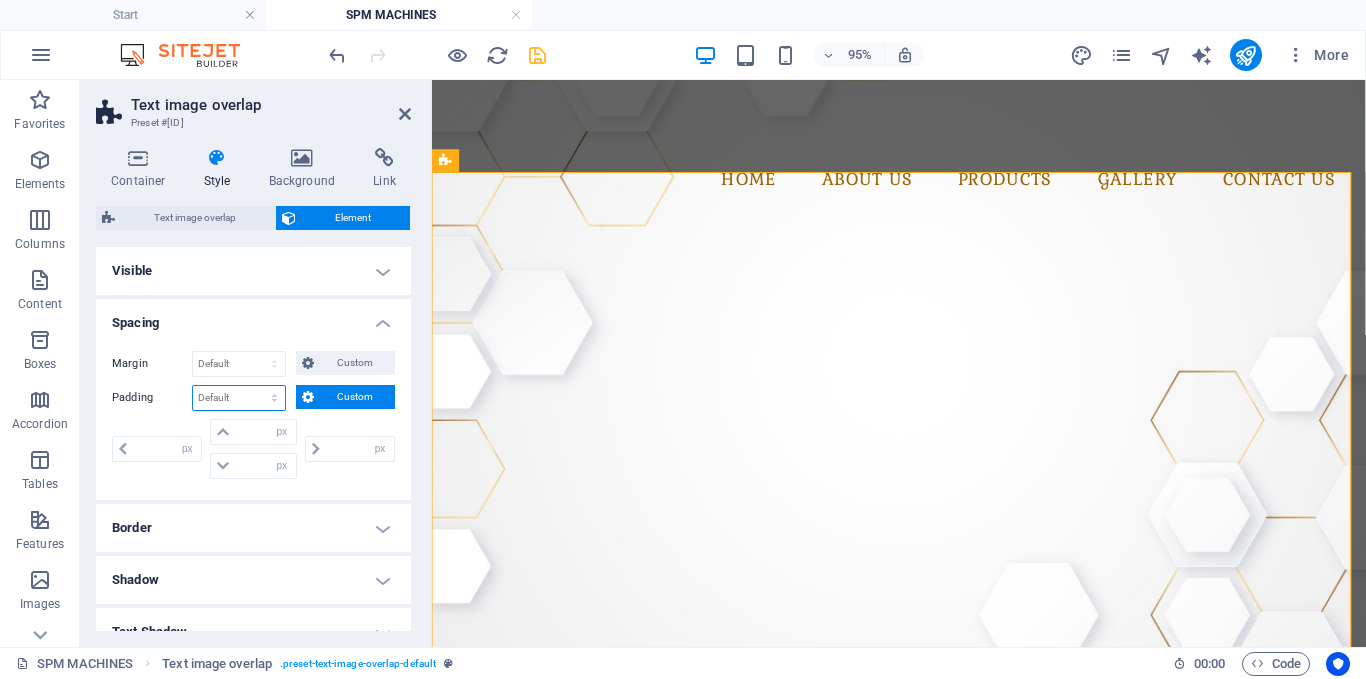select on "px" 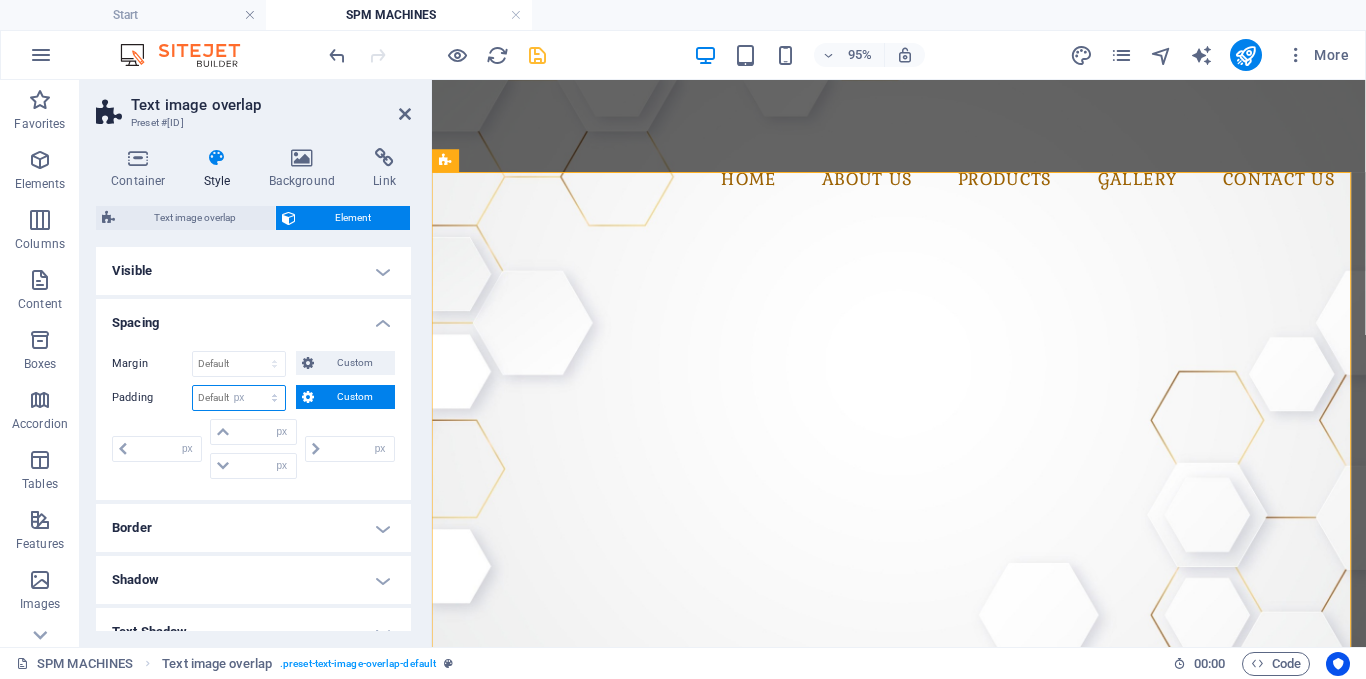click on "Default px rem % vh vw Custom" at bounding box center [239, 398] 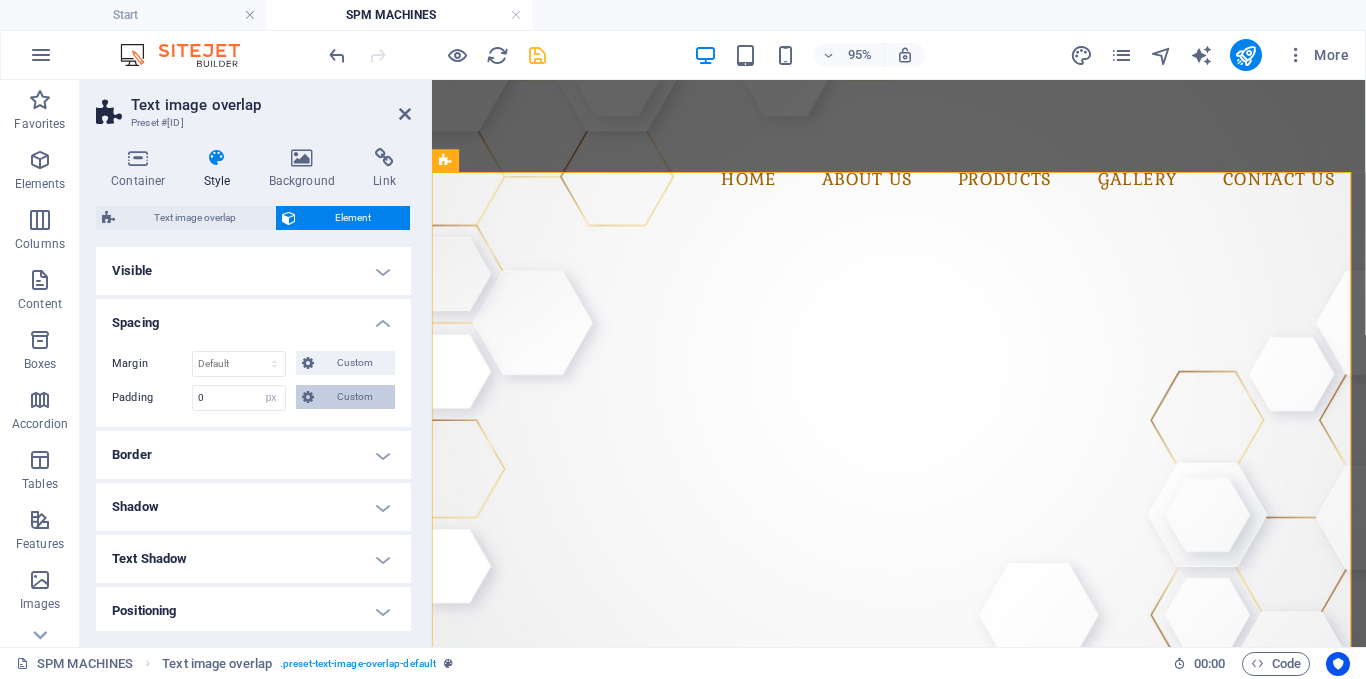 click at bounding box center (308, 397) 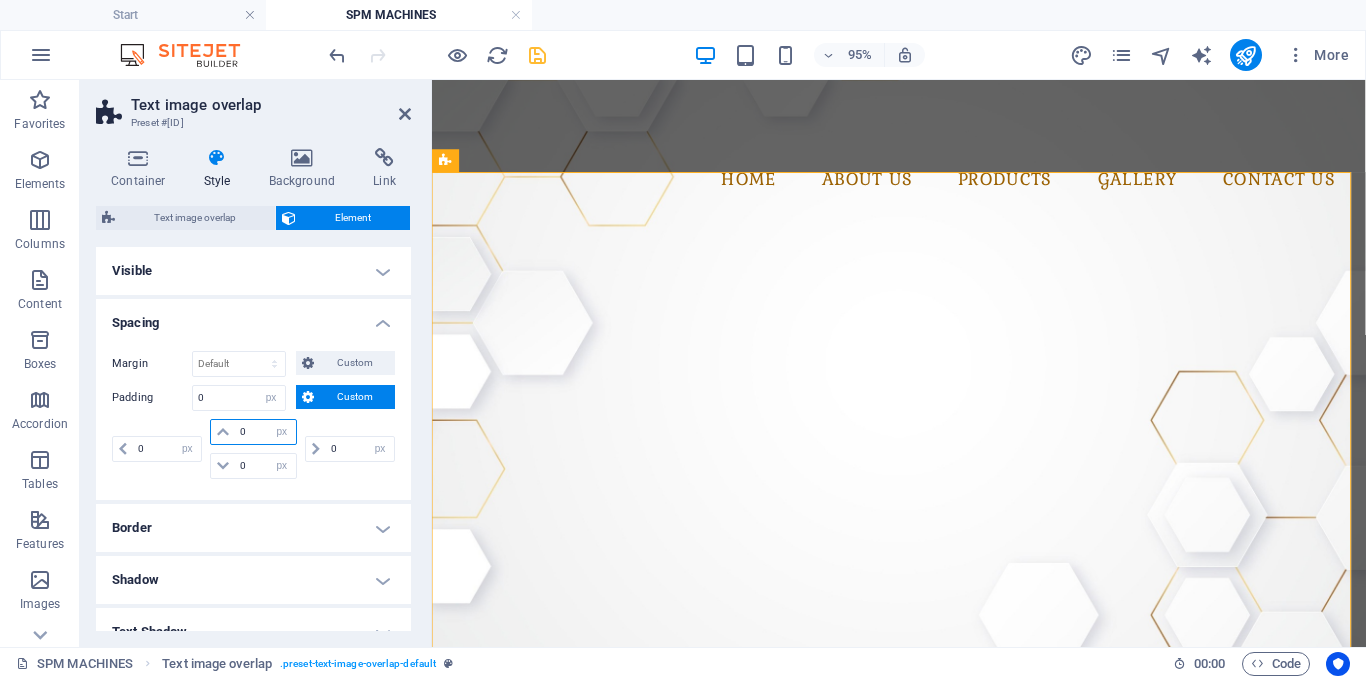 drag, startPoint x: 255, startPoint y: 427, endPoint x: 225, endPoint y: 422, distance: 30.413813 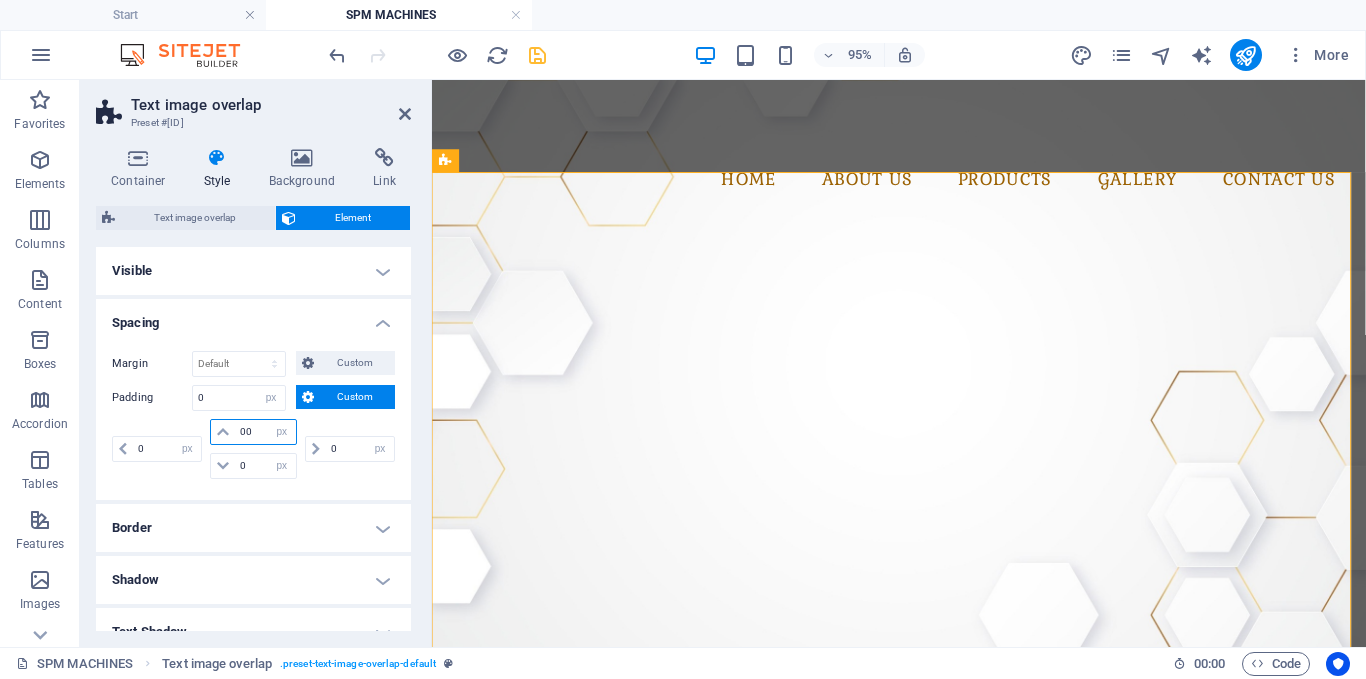 type on "0" 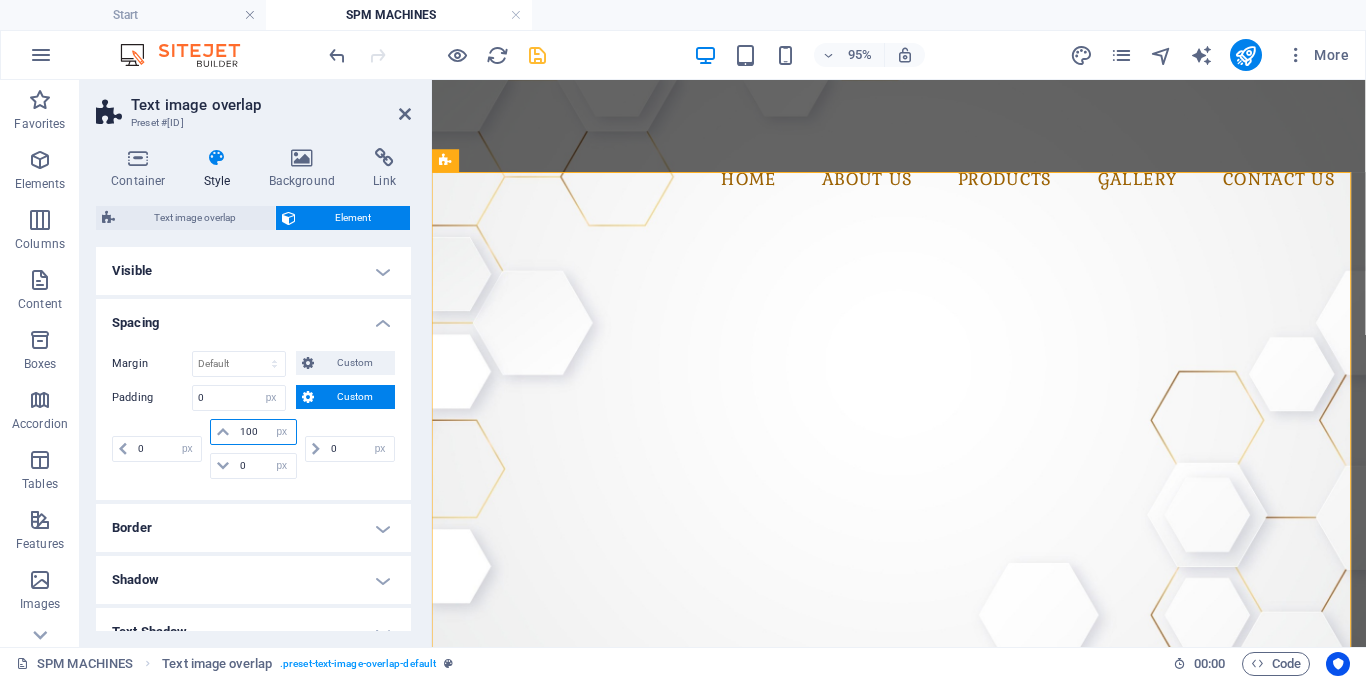 type on "100" 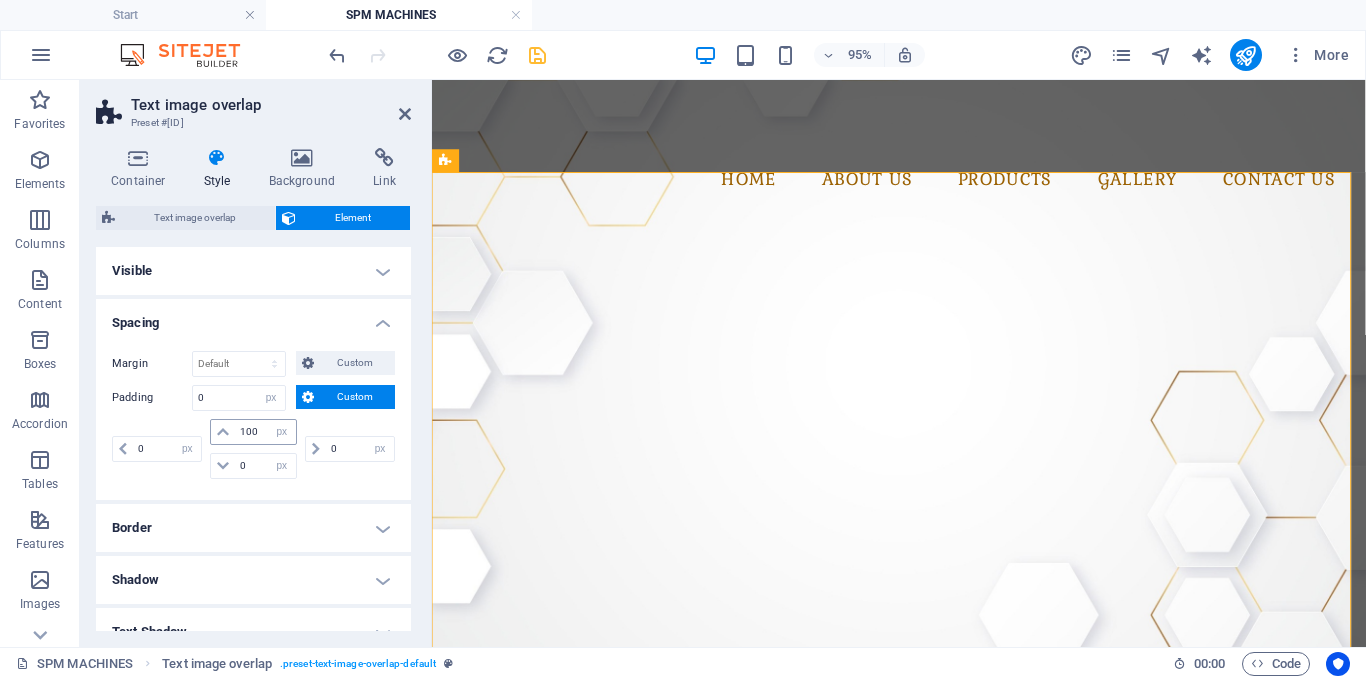 type 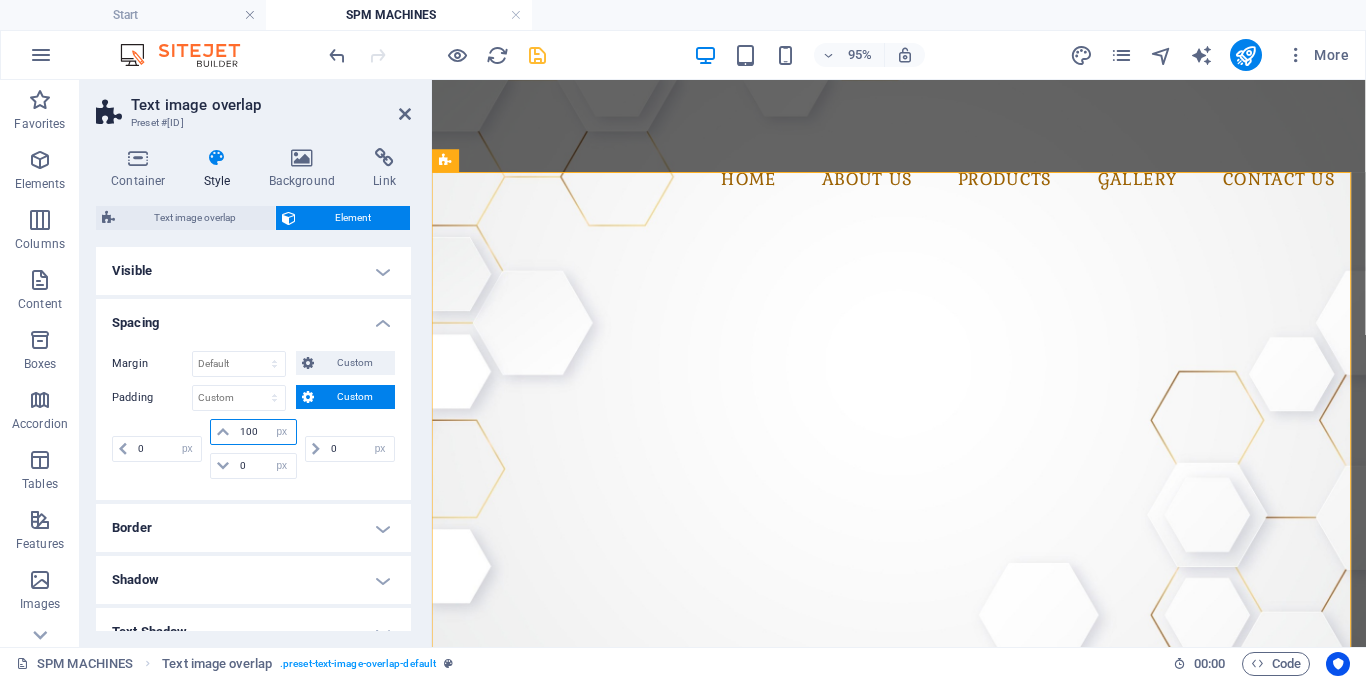 click on "100" at bounding box center [265, 432] 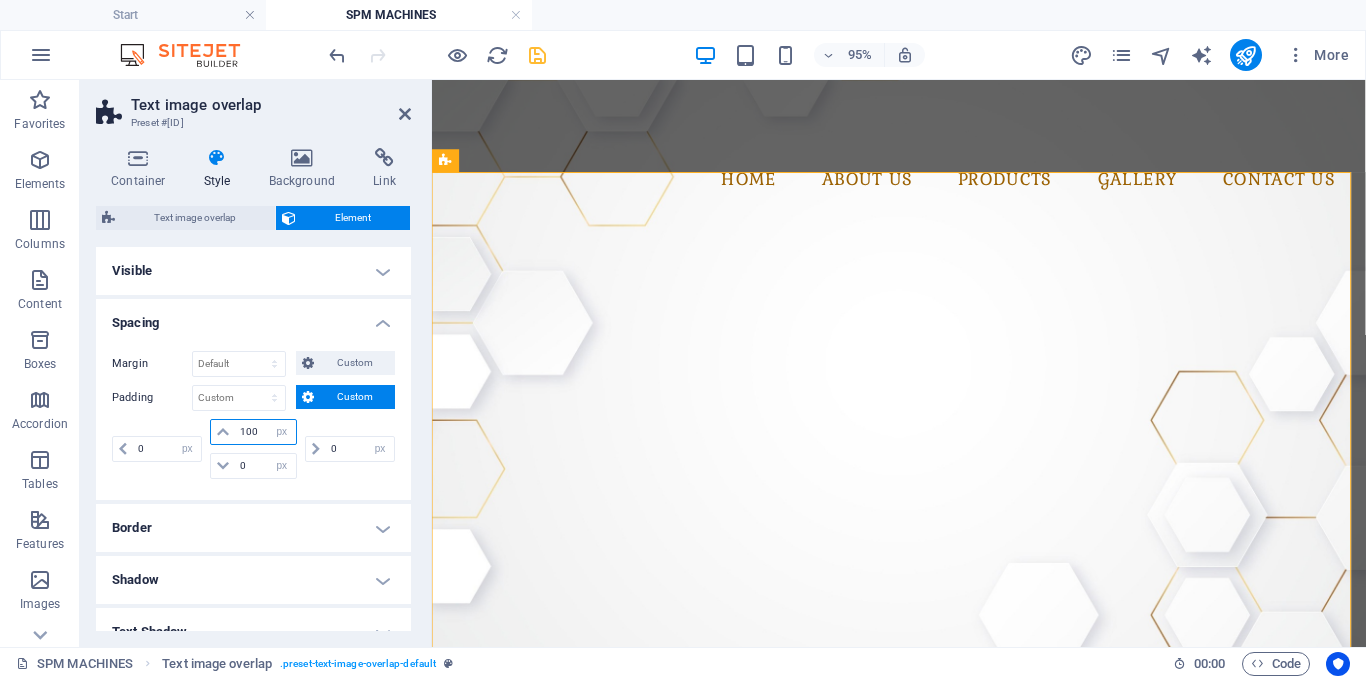 type on "100" 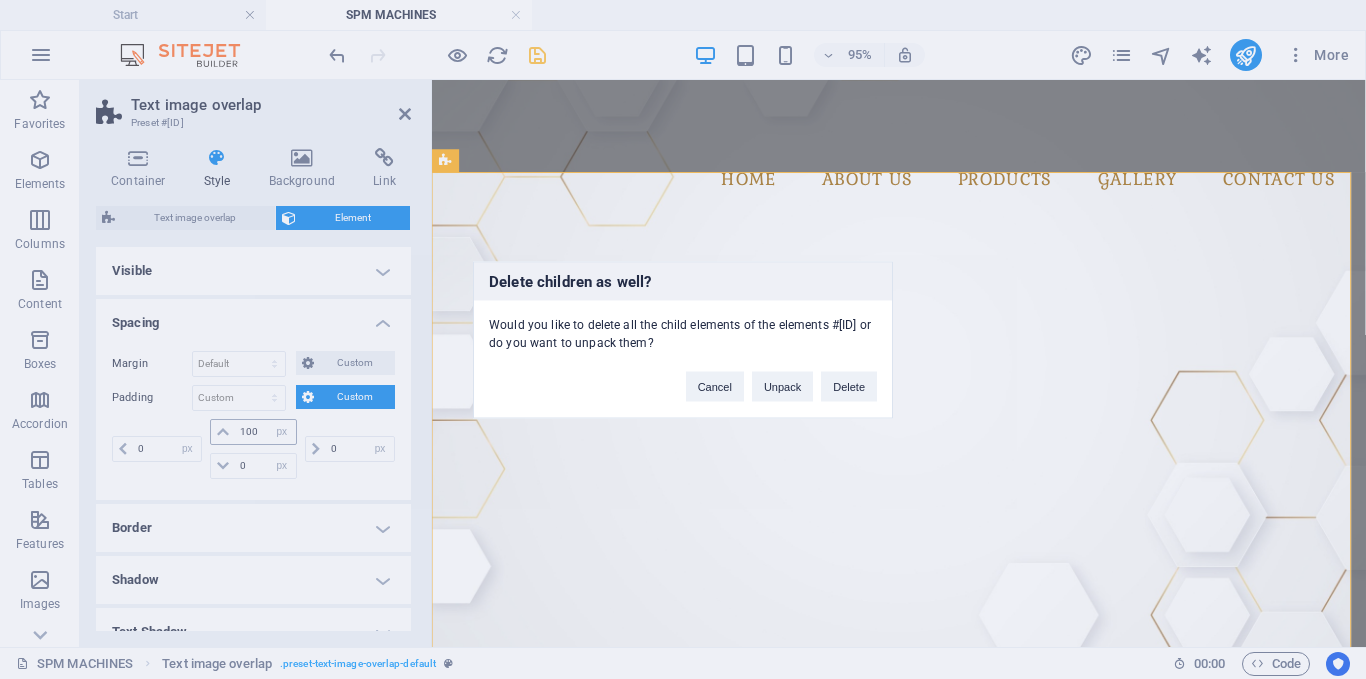 type 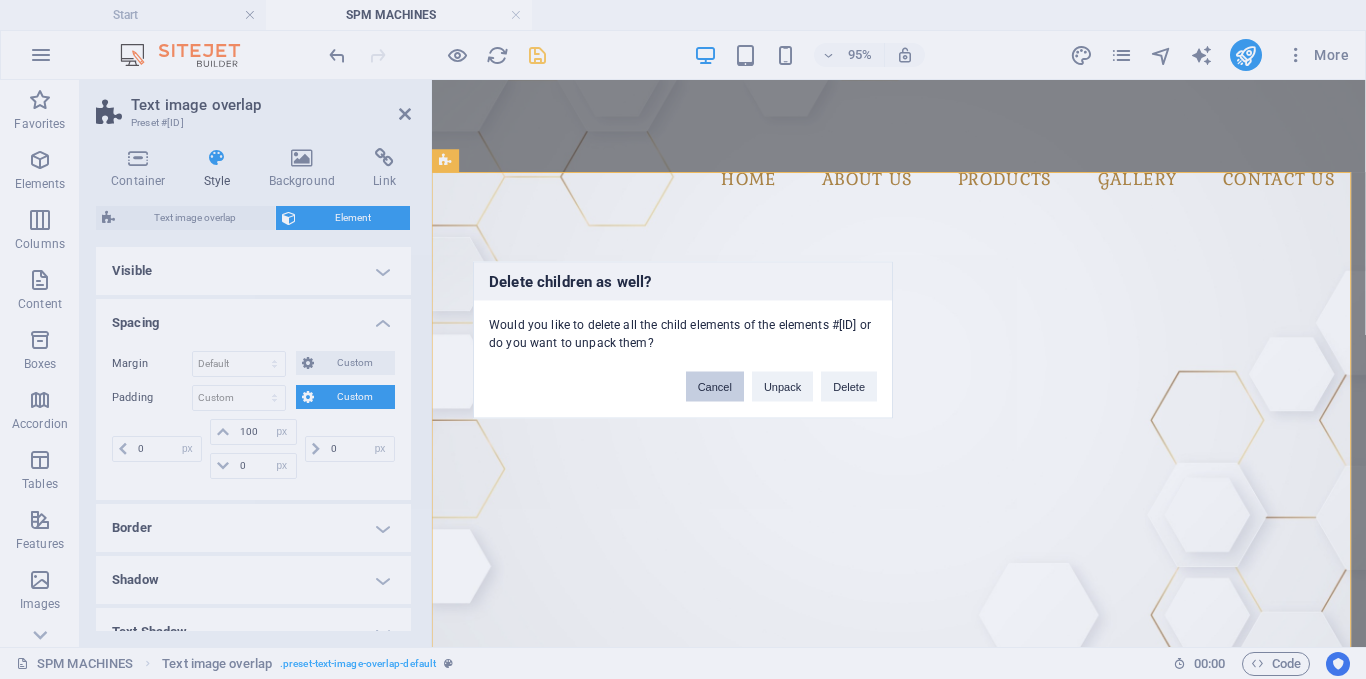 click on "Cancel" at bounding box center [715, 386] 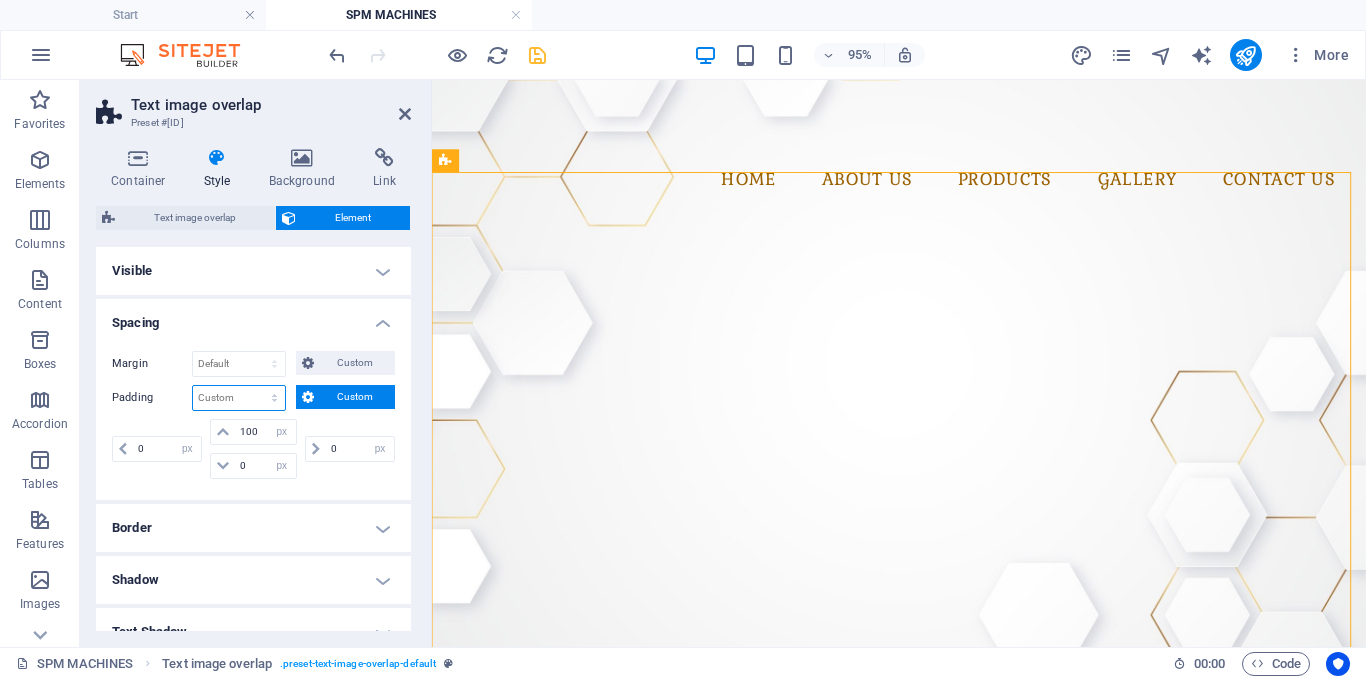 click on "Default px rem % vh vw Custom" at bounding box center [239, 398] 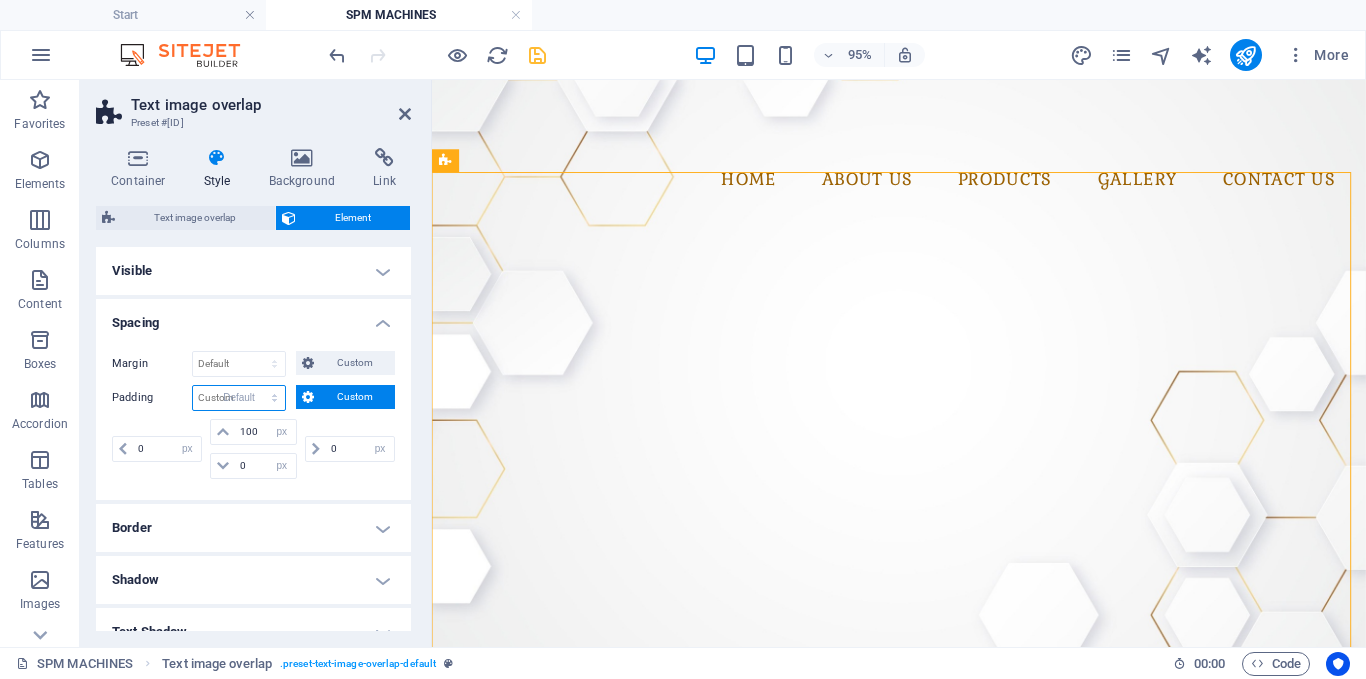 click on "Default px rem % vh vw Custom" at bounding box center [239, 398] 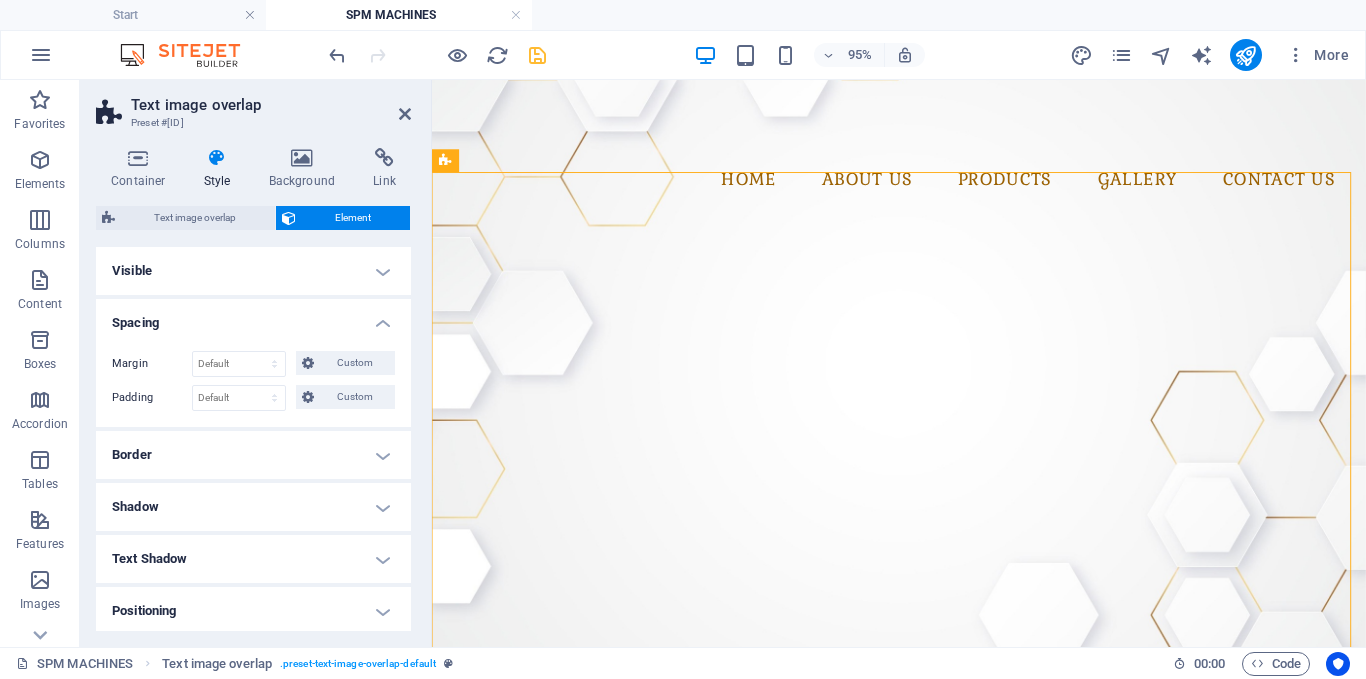 click on "Visible" at bounding box center (253, 271) 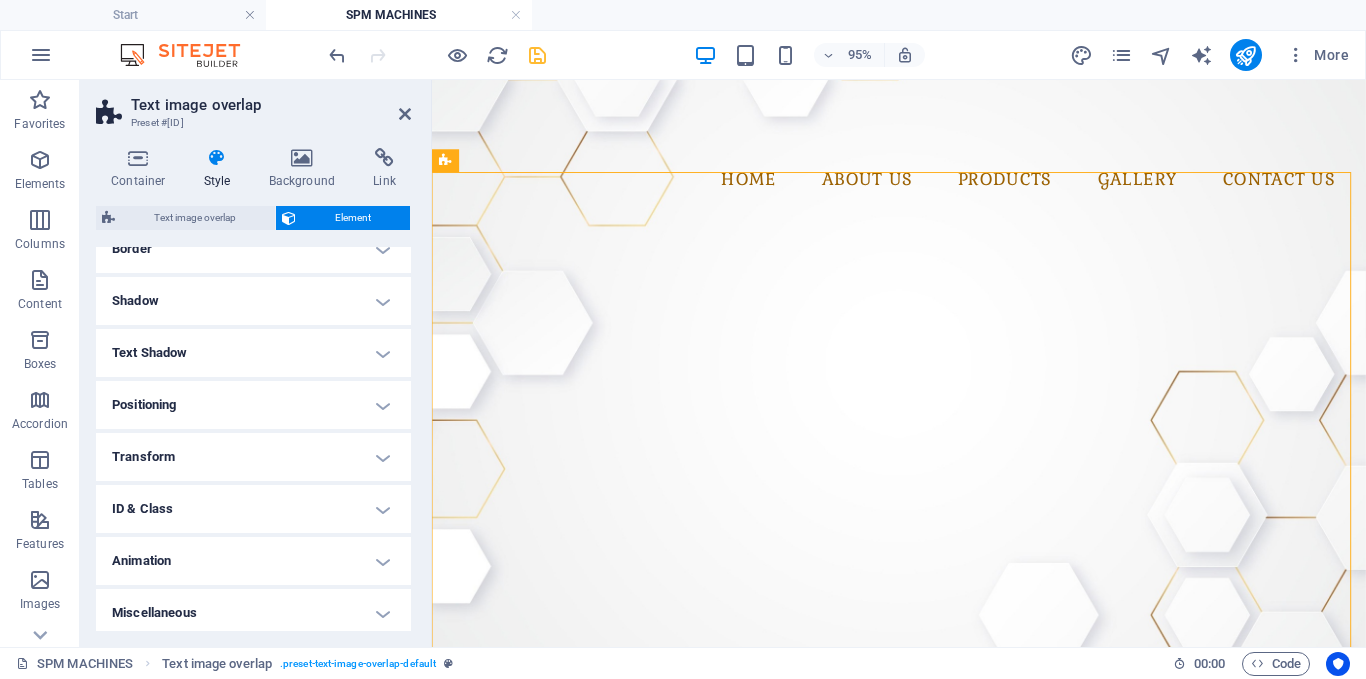 scroll, scrollTop: 327, scrollLeft: 0, axis: vertical 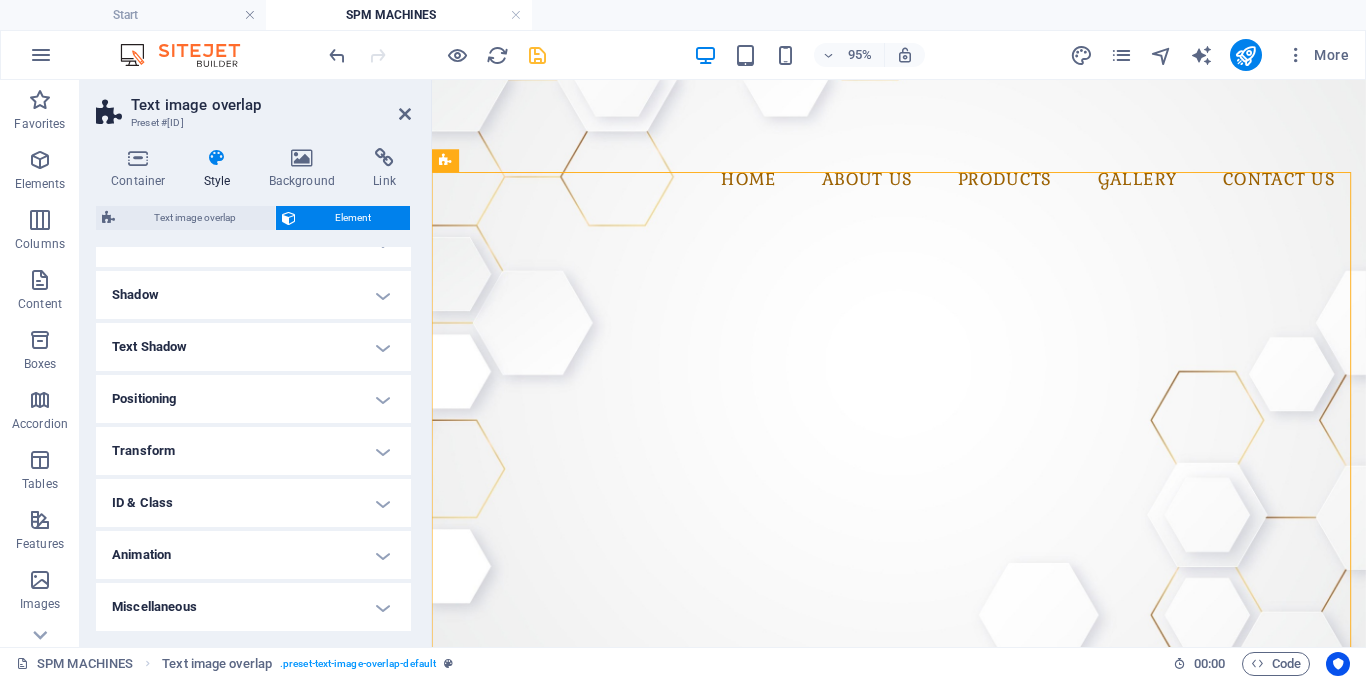 click on "Positioning" at bounding box center [253, 399] 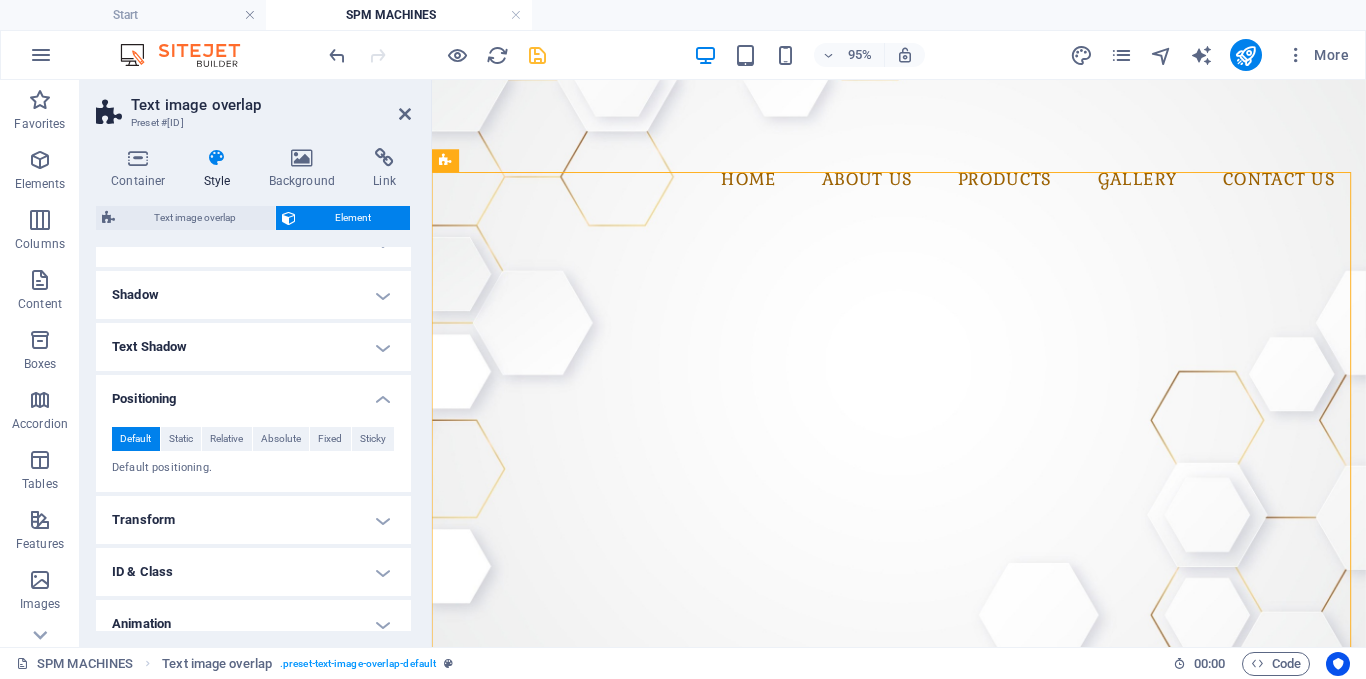 click on "Positioning" at bounding box center (253, 393) 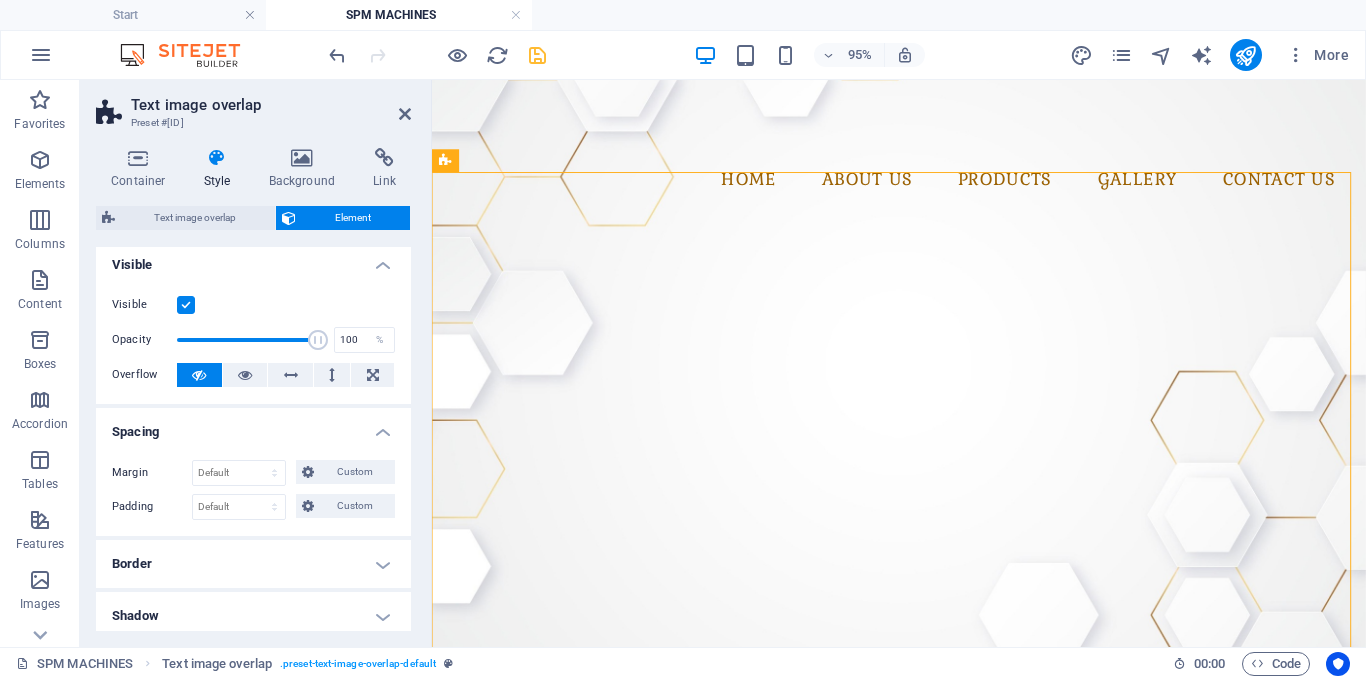 scroll, scrollTop: 0, scrollLeft: 0, axis: both 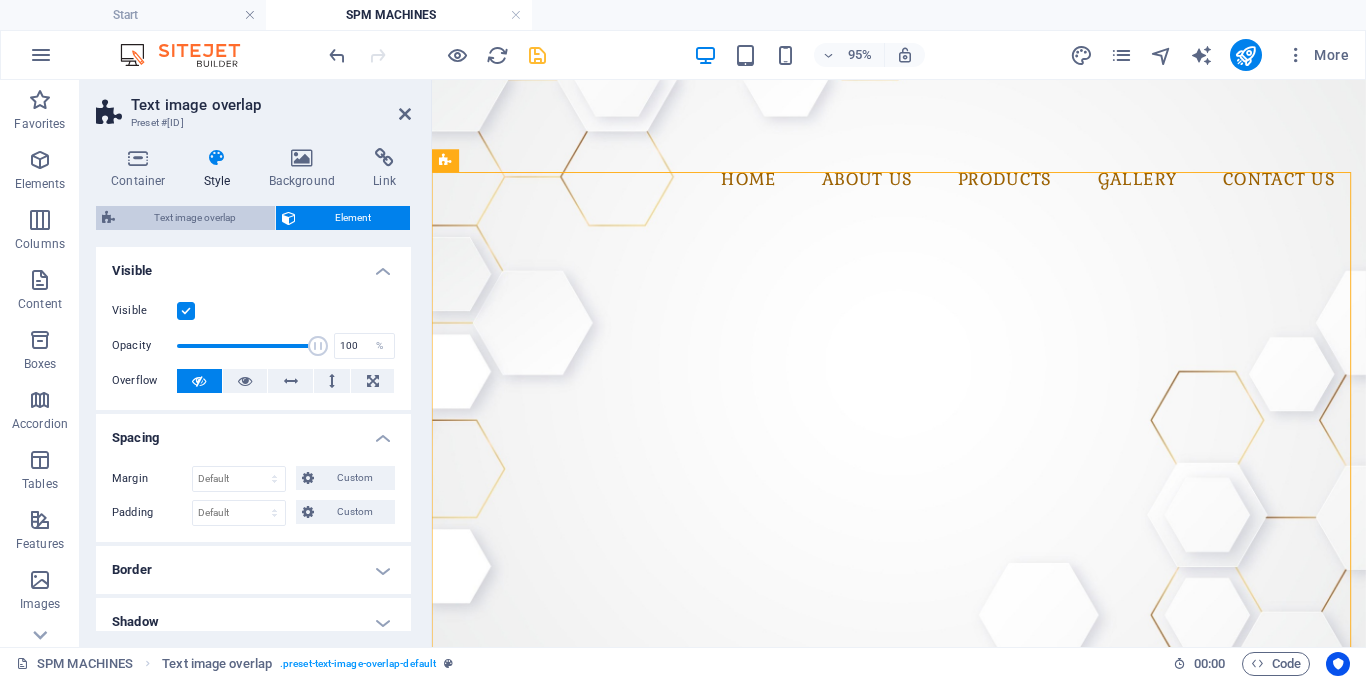 click on "Text image overlap" at bounding box center (195, 218) 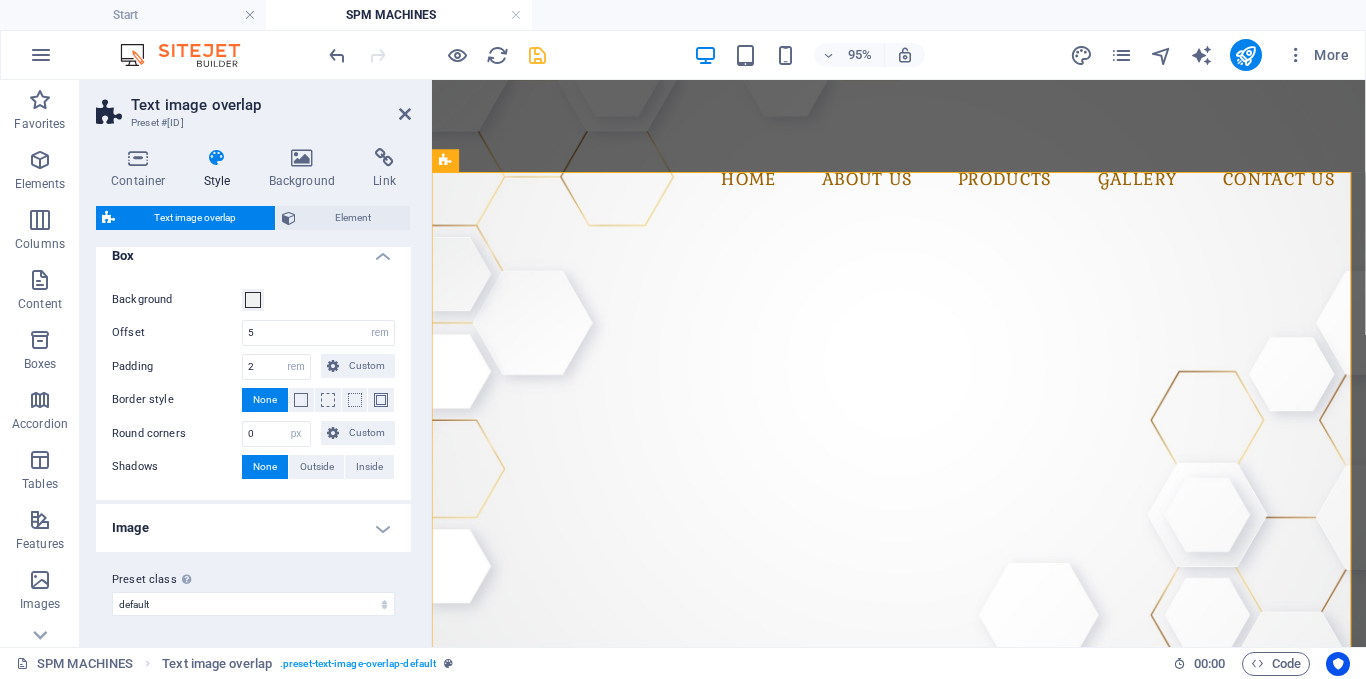 scroll, scrollTop: 16, scrollLeft: 0, axis: vertical 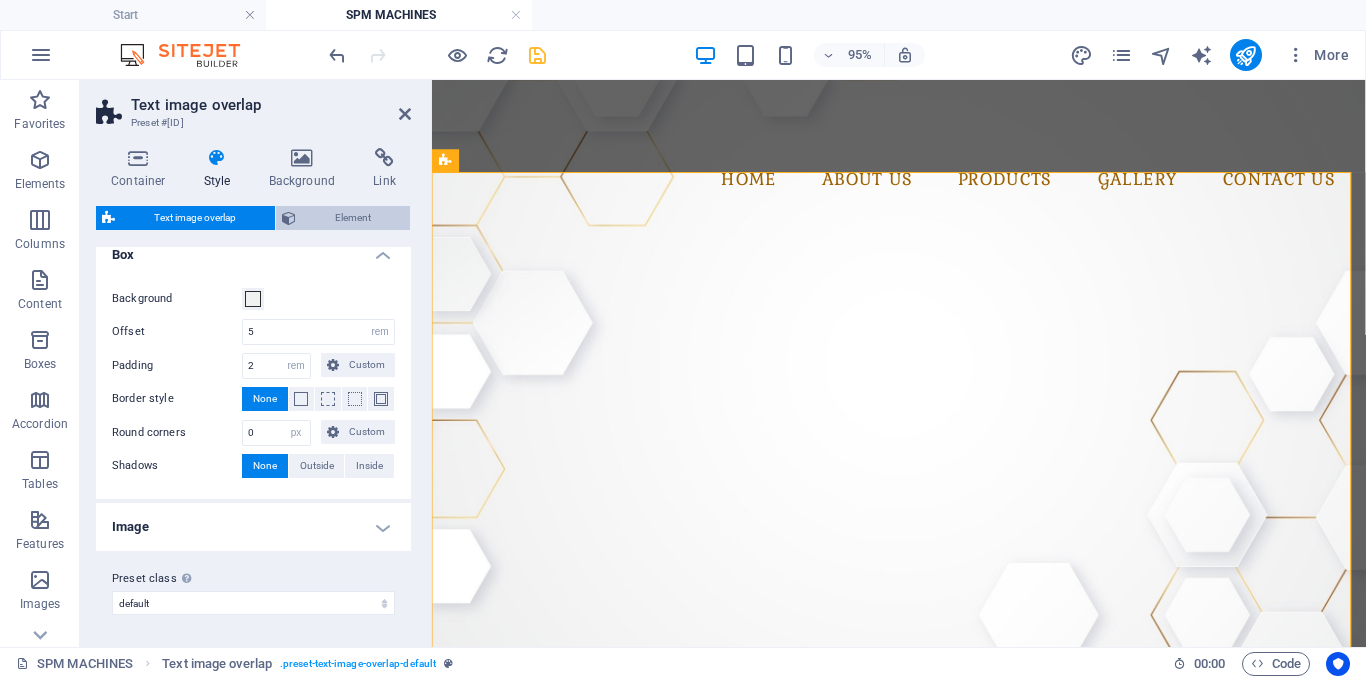 click on "Element" at bounding box center (353, 218) 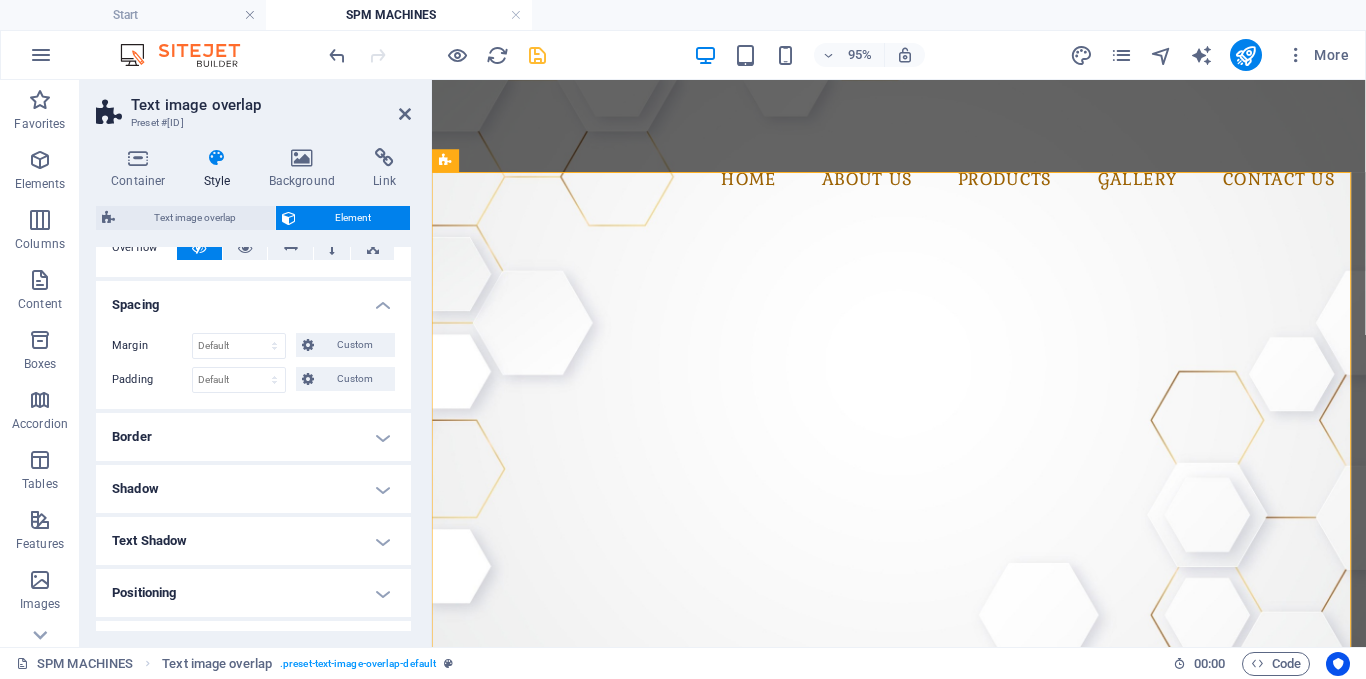 scroll, scrollTop: 0, scrollLeft: 0, axis: both 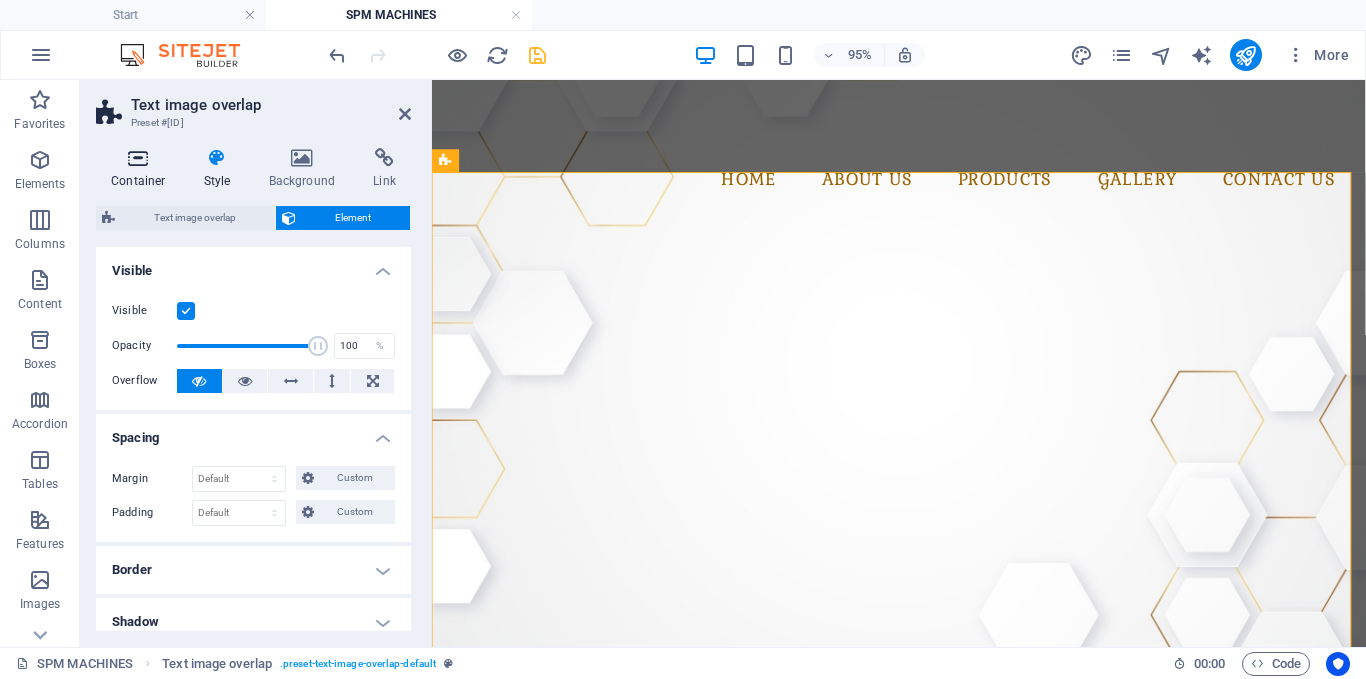click at bounding box center (138, 158) 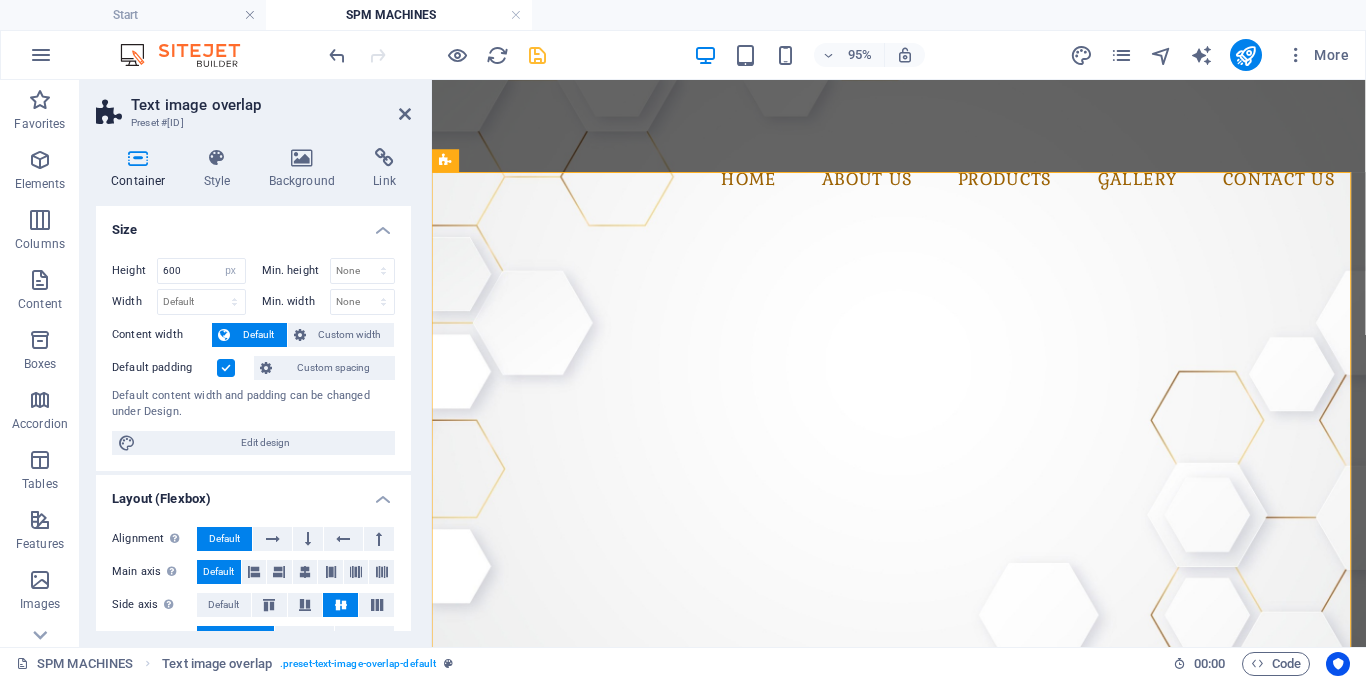 click at bounding box center [266, 368] 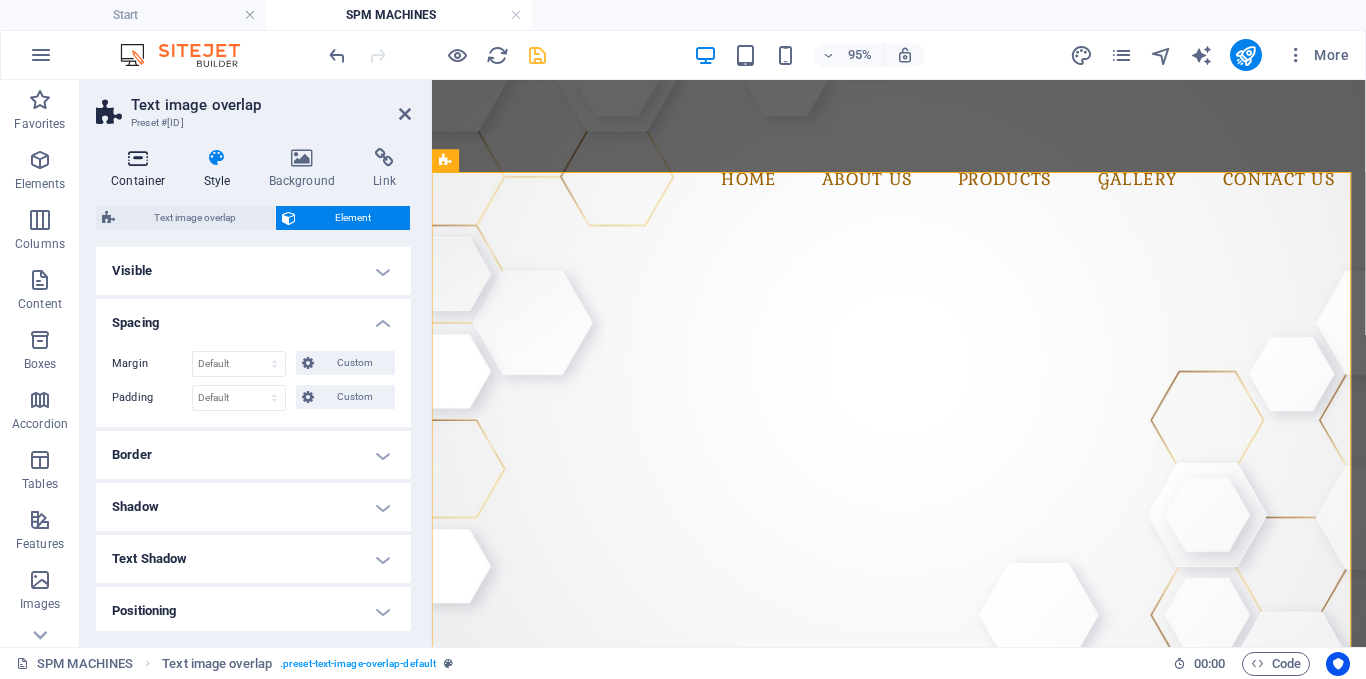 click at bounding box center (138, 158) 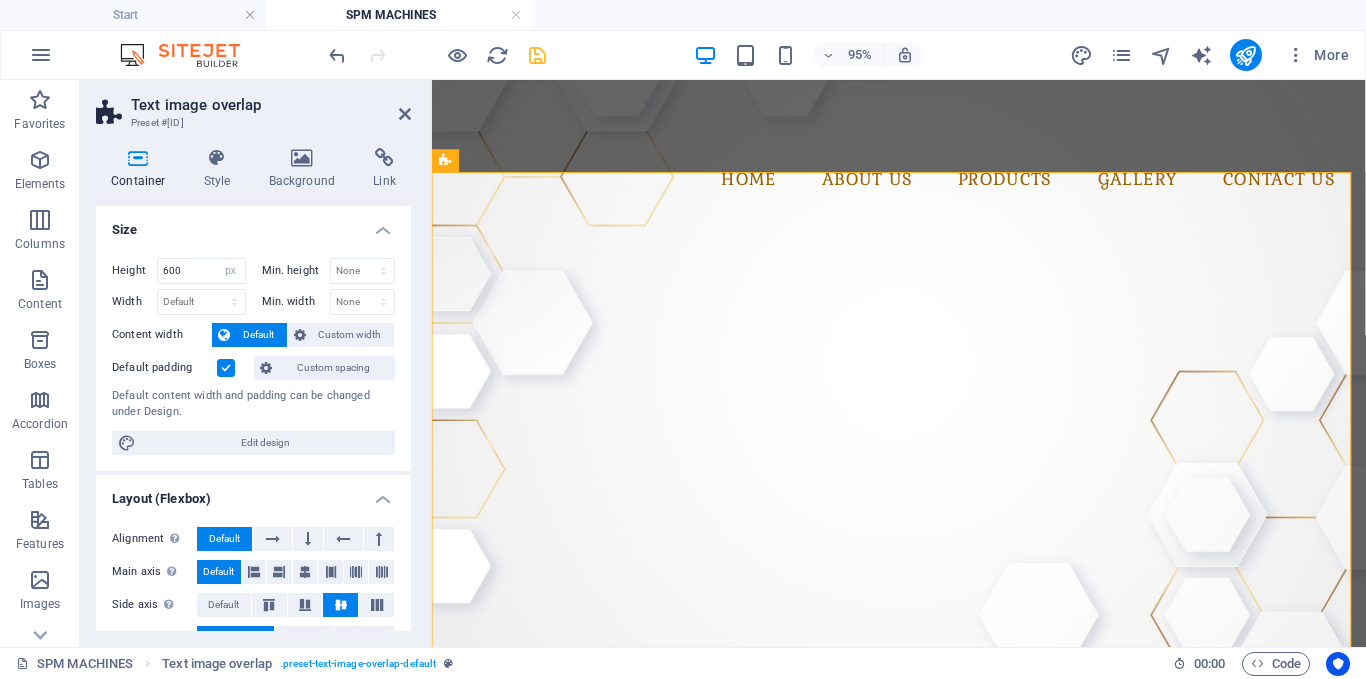 click at bounding box center (226, 368) 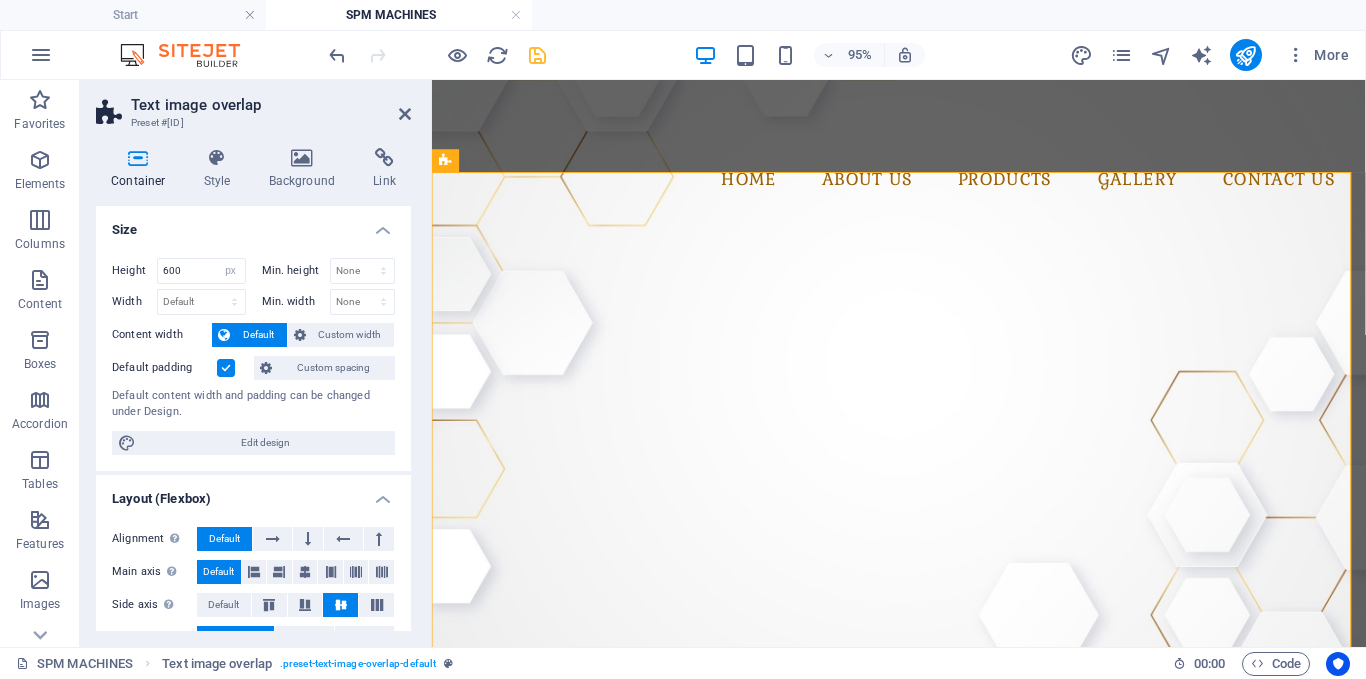 click on "Default padding" at bounding box center [0, 0] 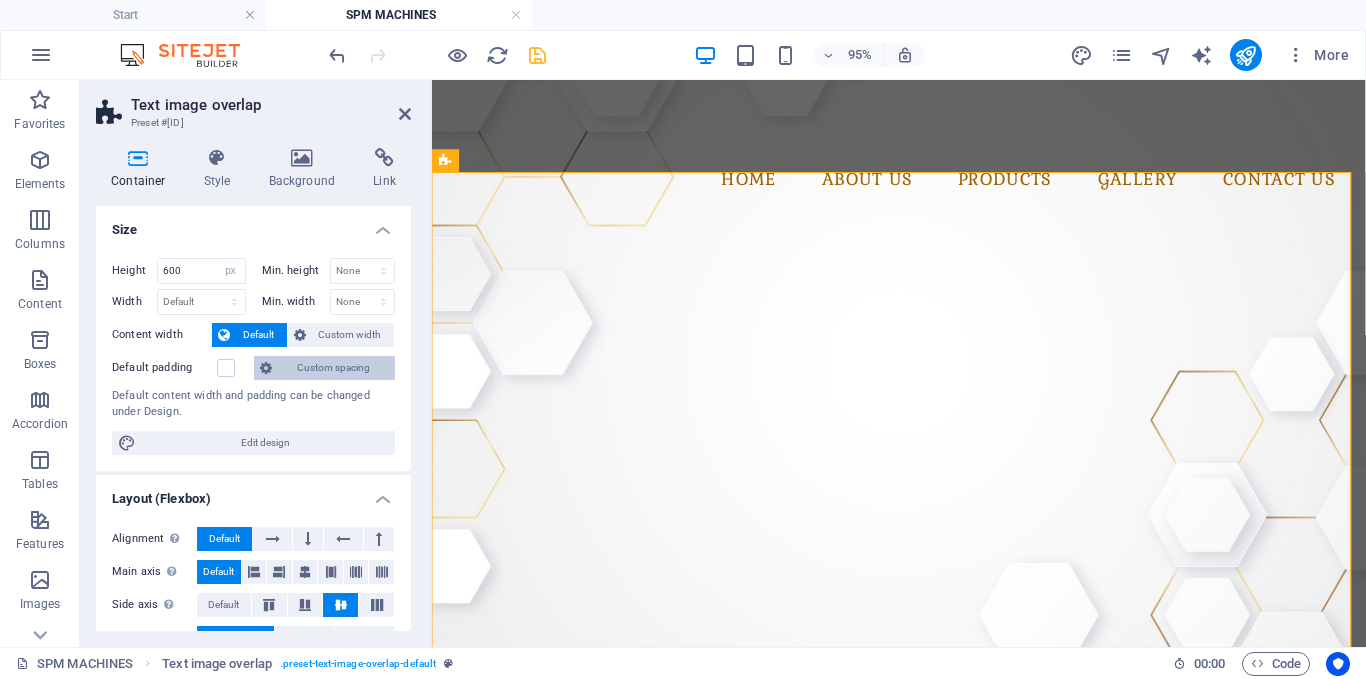 click on "Custom spacing" at bounding box center [333, 368] 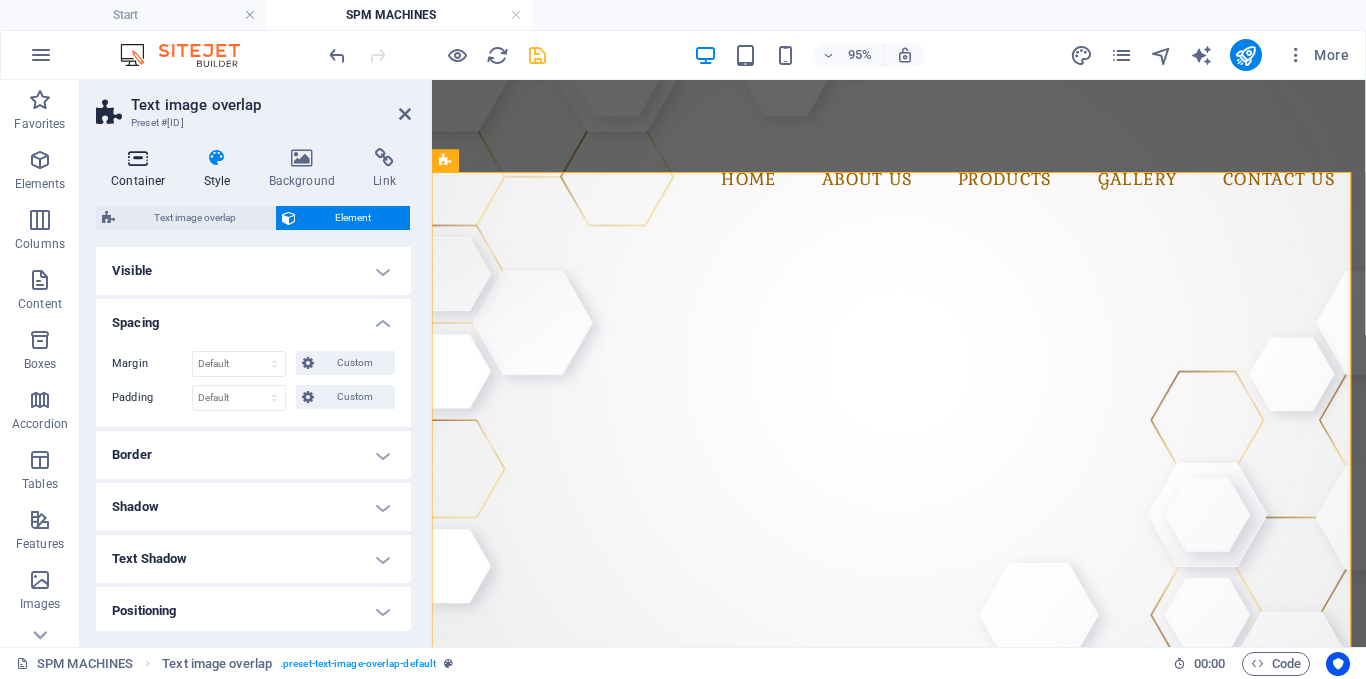 click at bounding box center (138, 158) 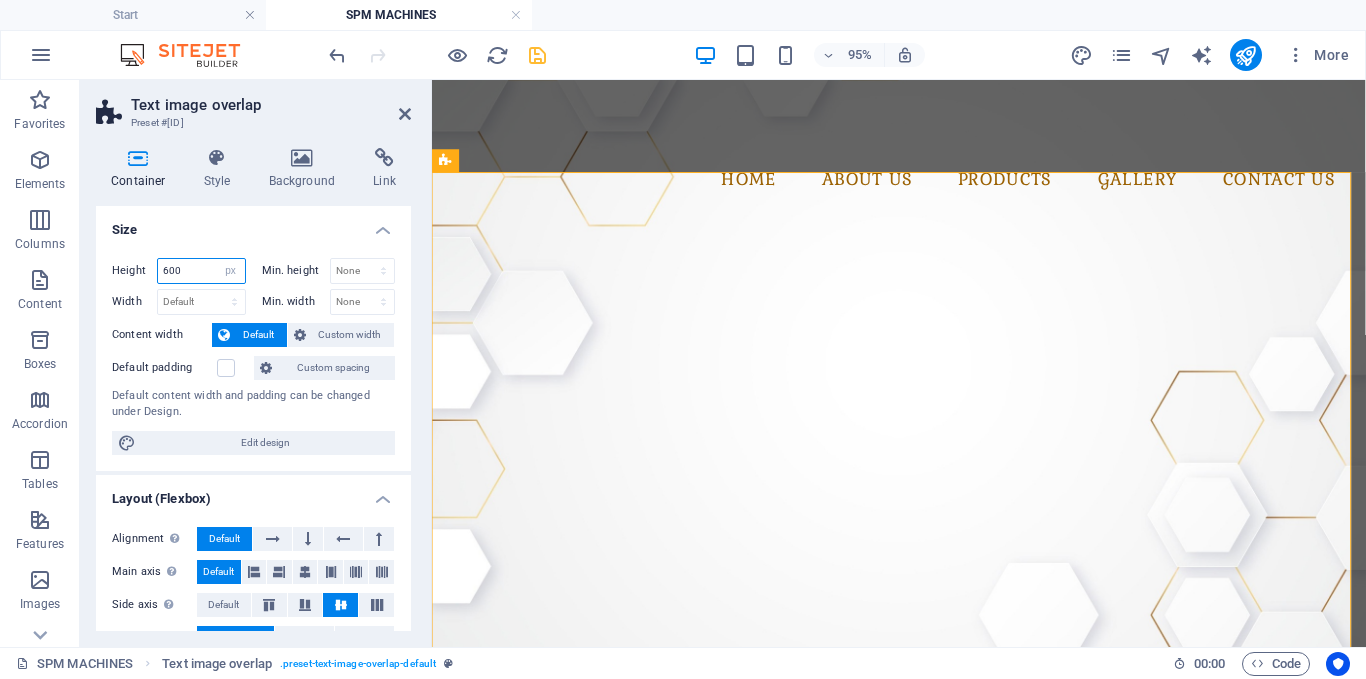 click on "600" at bounding box center (201, 271) 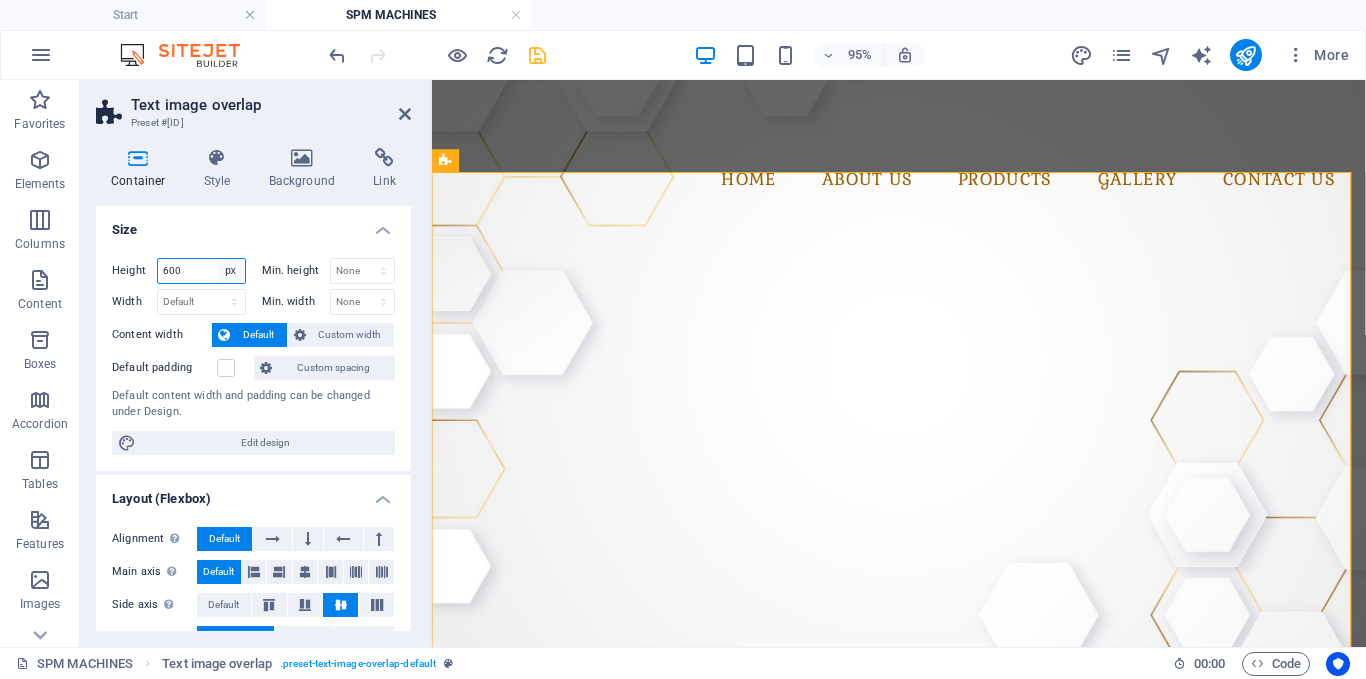 click on "Default px rem % vh vw" at bounding box center (231, 271) 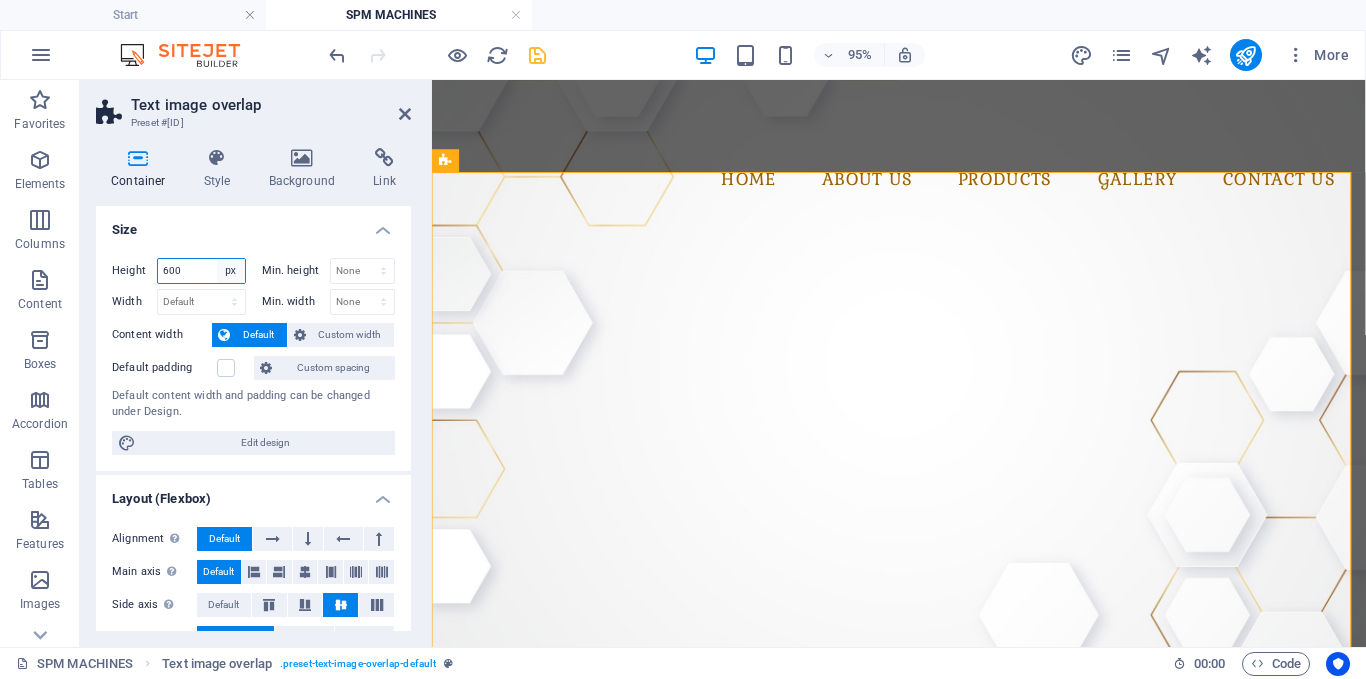 select on "default" 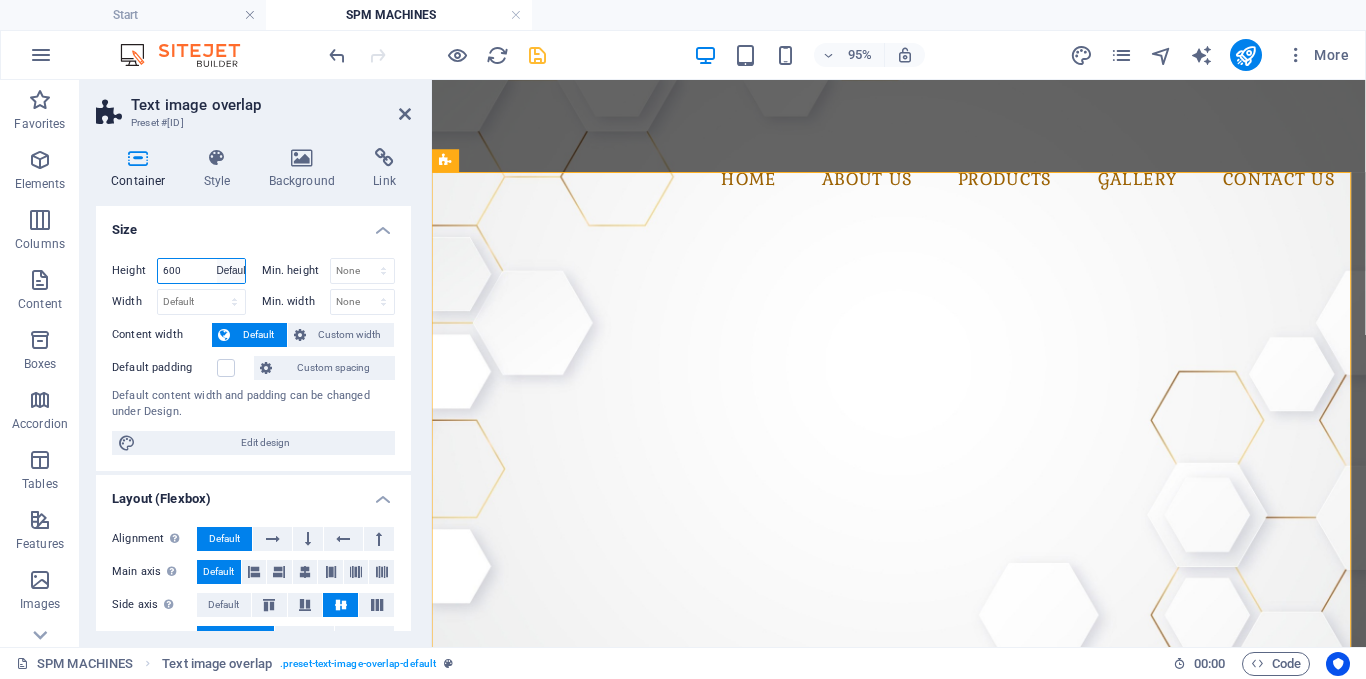 click on "Default px rem % vh vw" at bounding box center (231, 271) 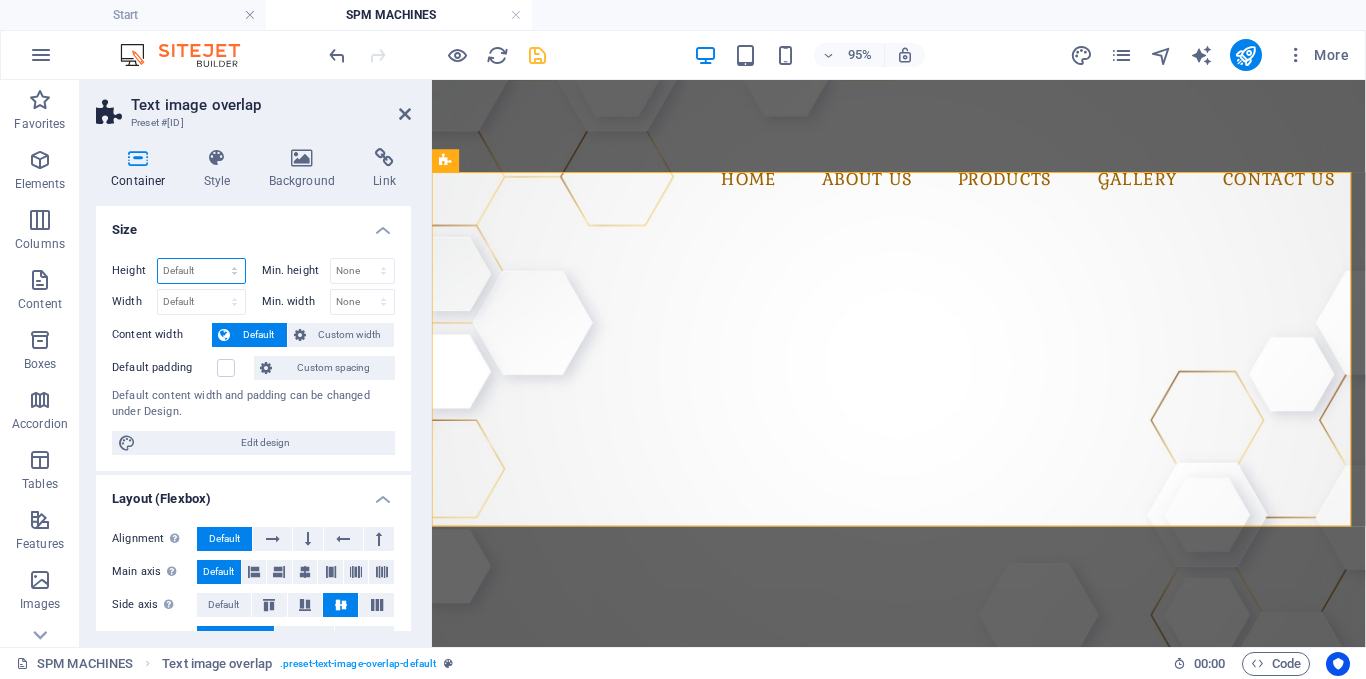 click on "Default px rem % vh vw" at bounding box center (201, 271) 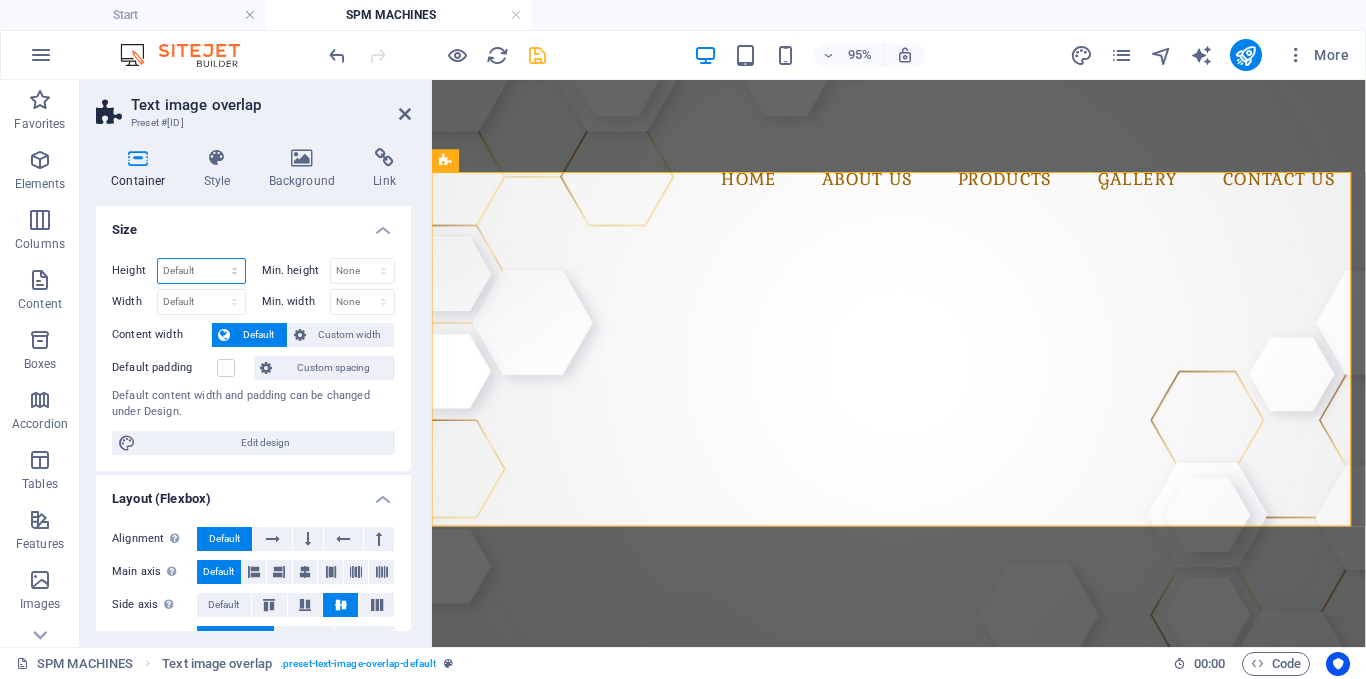 select on "px" 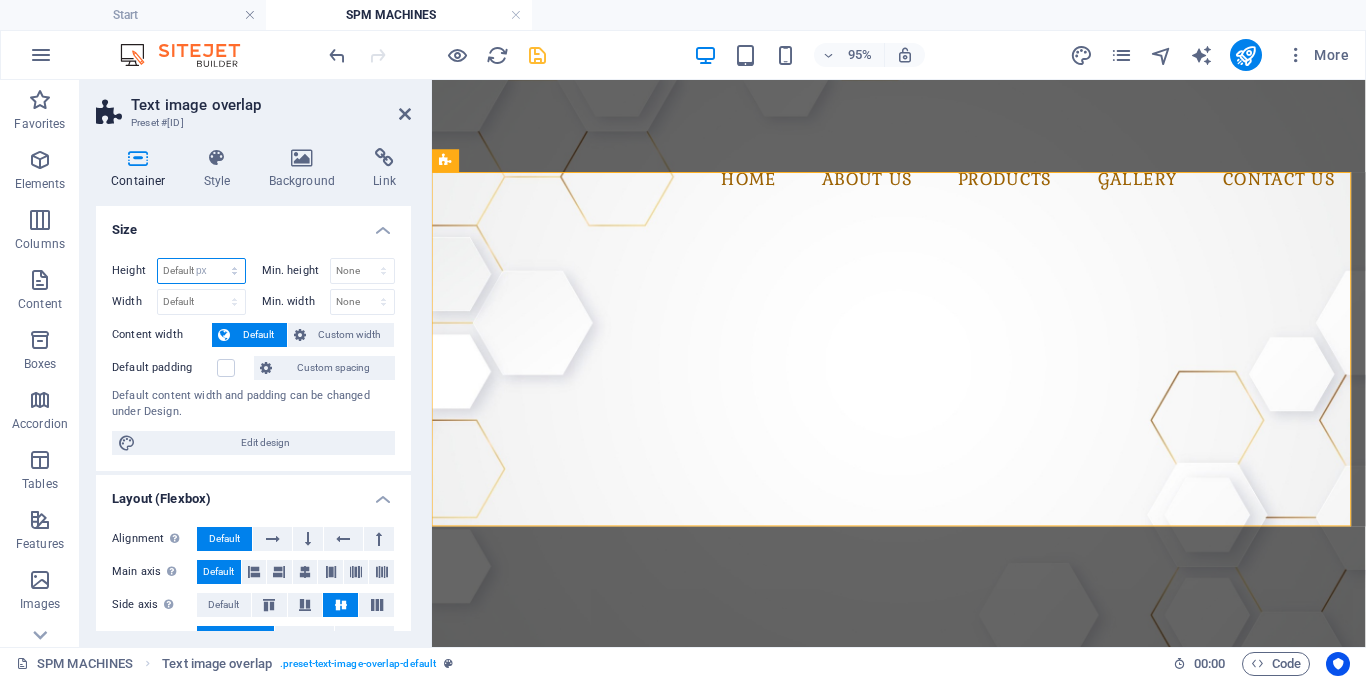 click on "Default px rem % vh vw" at bounding box center [201, 271] 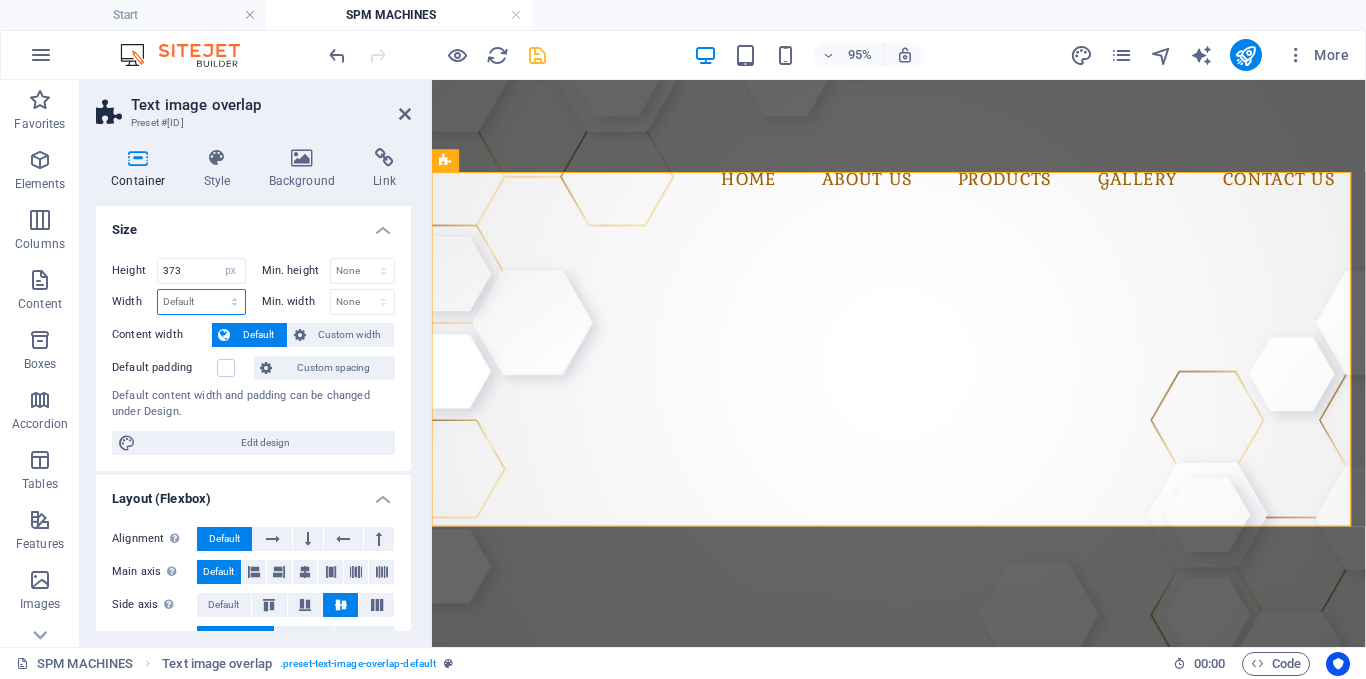 click on "Default px rem % em vh vw" at bounding box center (201, 302) 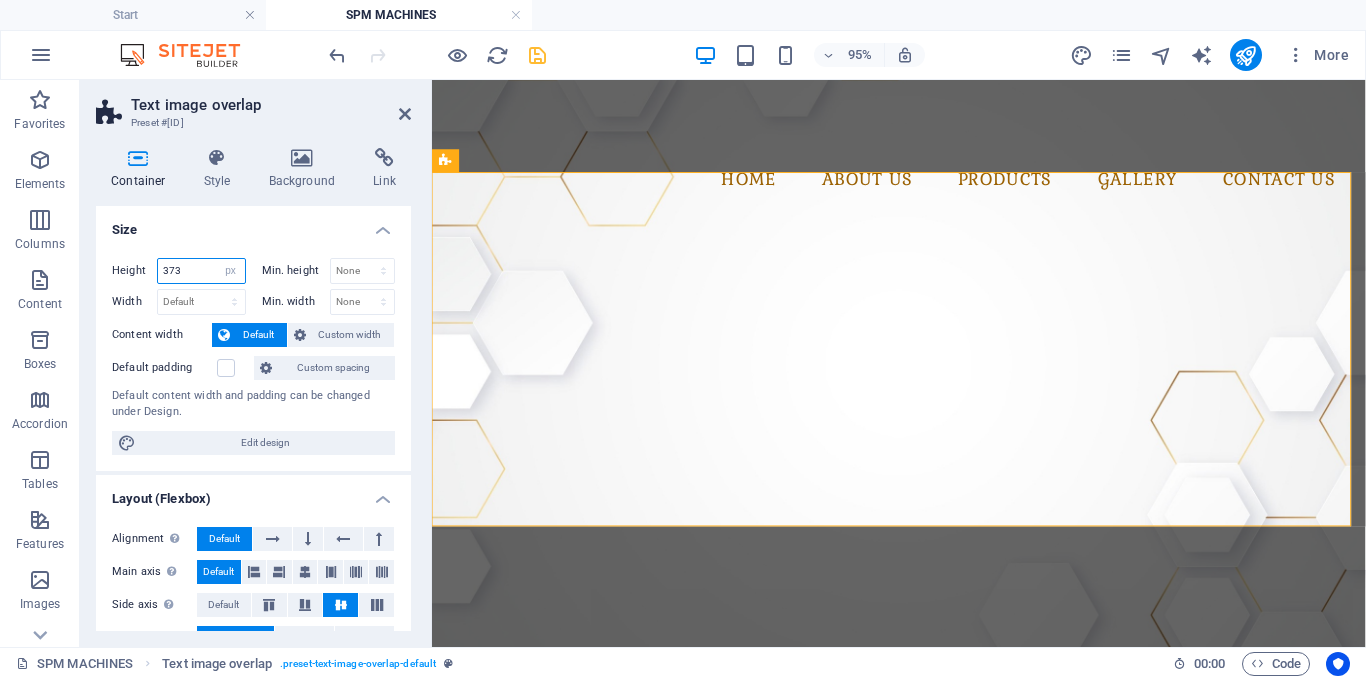 click on "373" at bounding box center (201, 271) 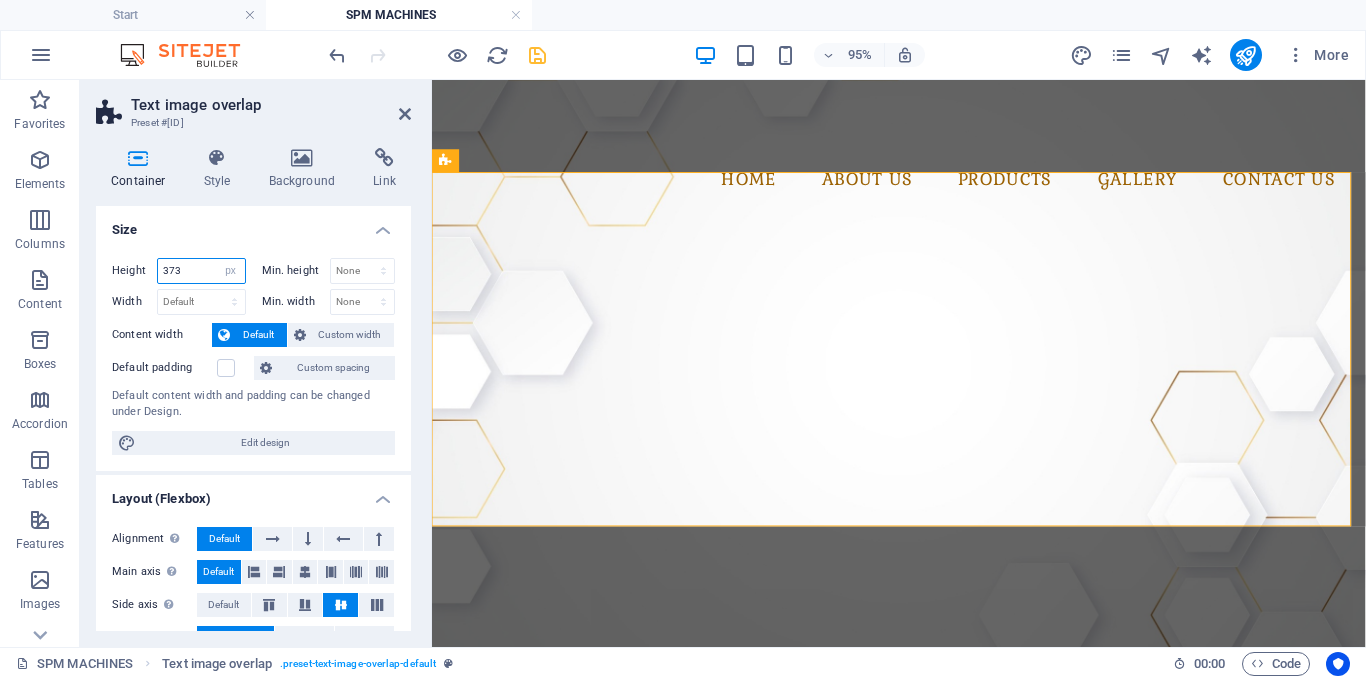 drag, startPoint x: 207, startPoint y: 268, endPoint x: 142, endPoint y: 254, distance: 66.4906 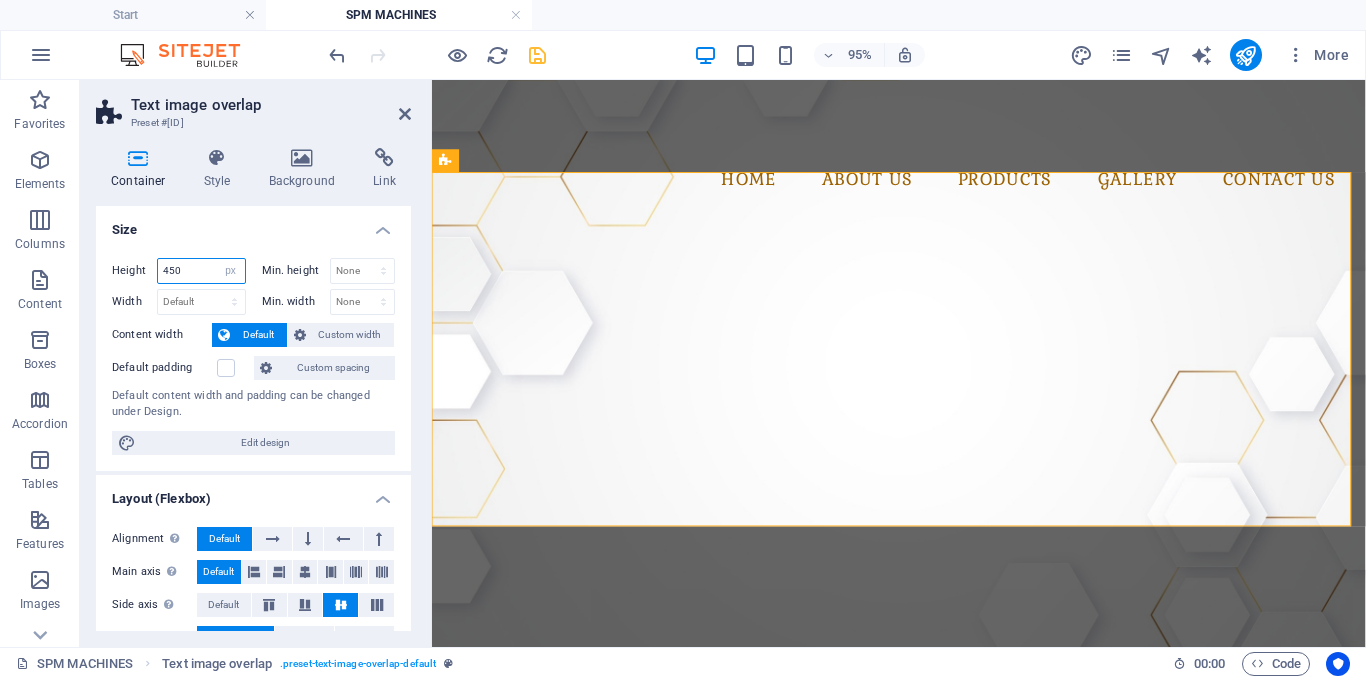 type on "450" 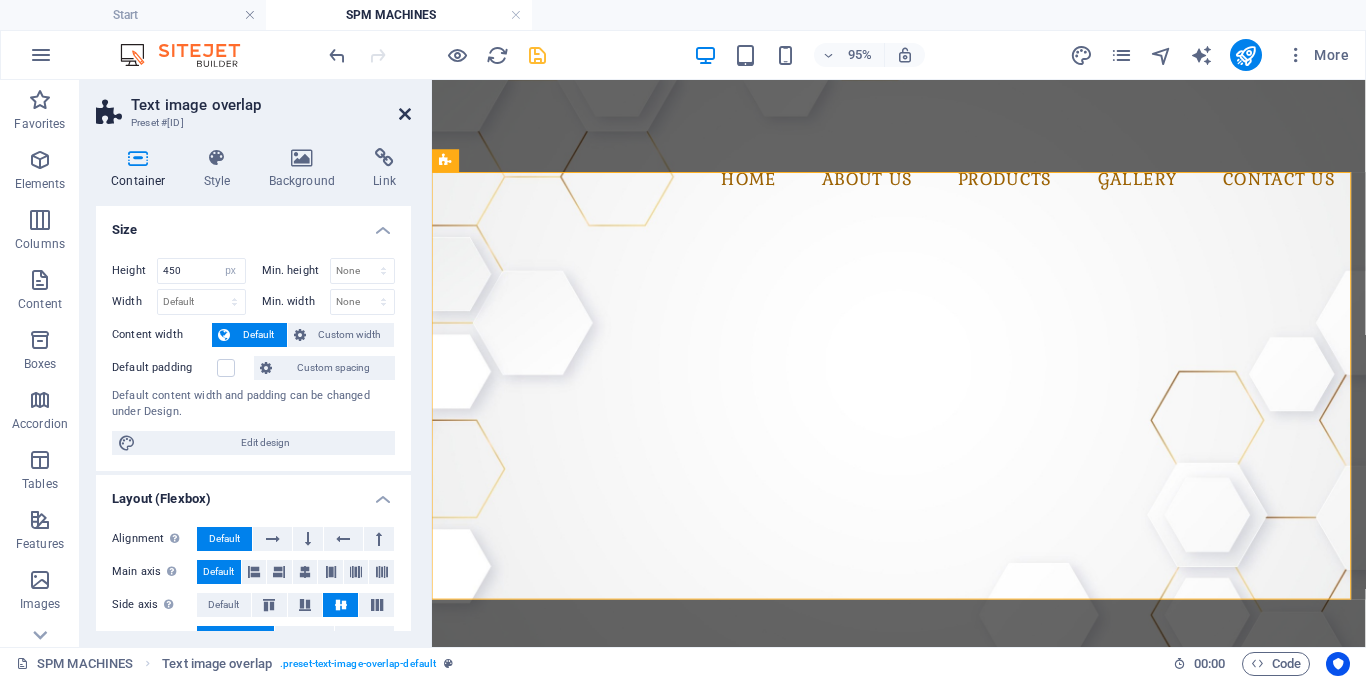 click at bounding box center [405, 114] 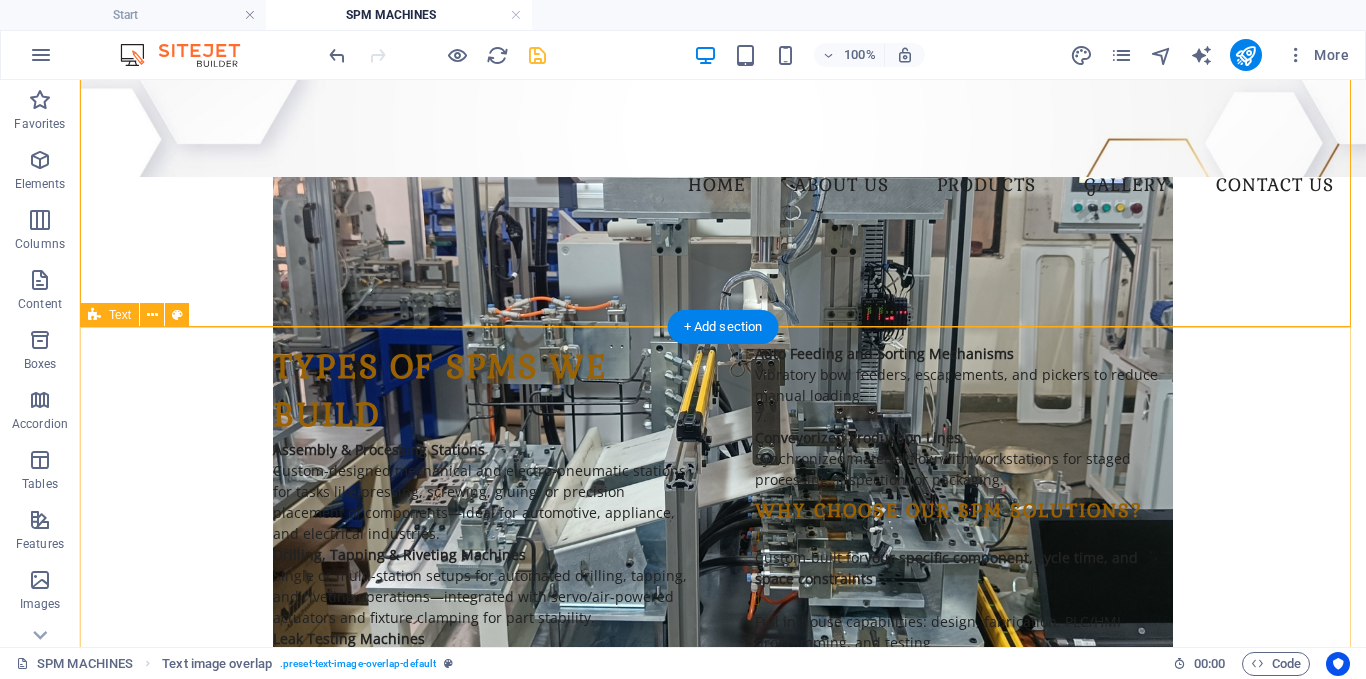 scroll, scrollTop: 0, scrollLeft: 0, axis: both 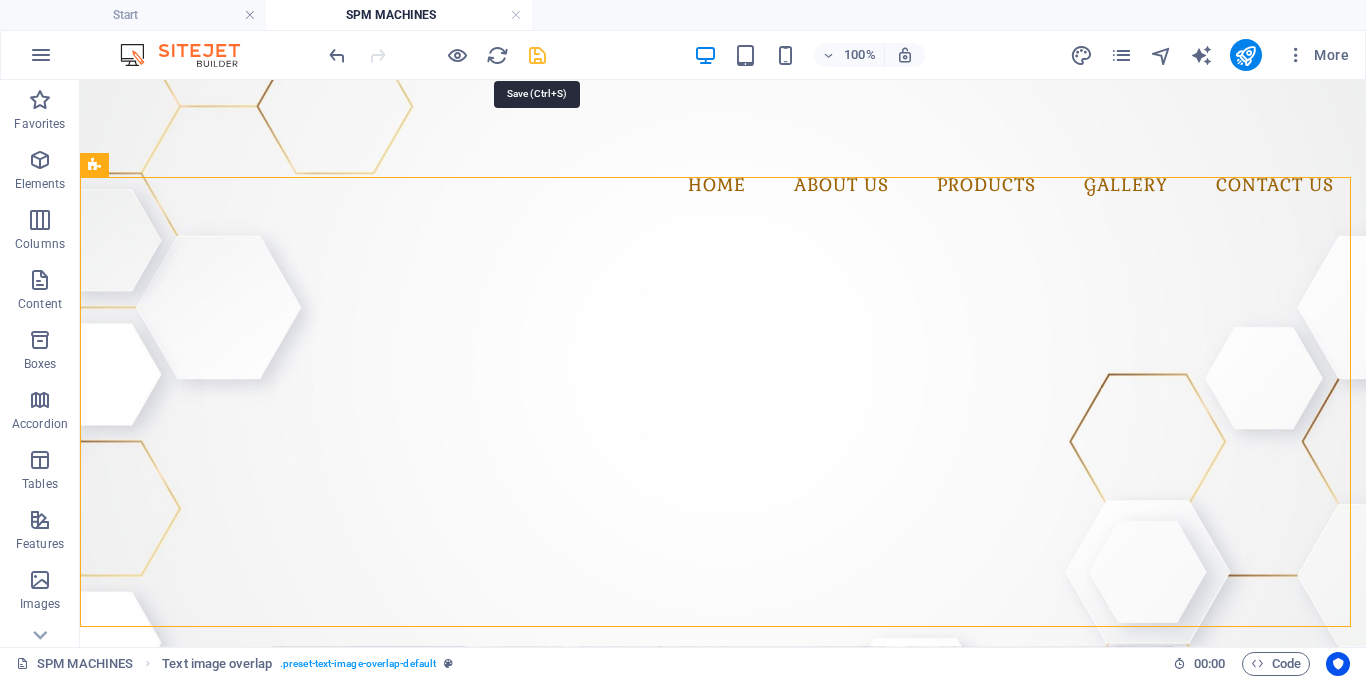 click at bounding box center [537, 55] 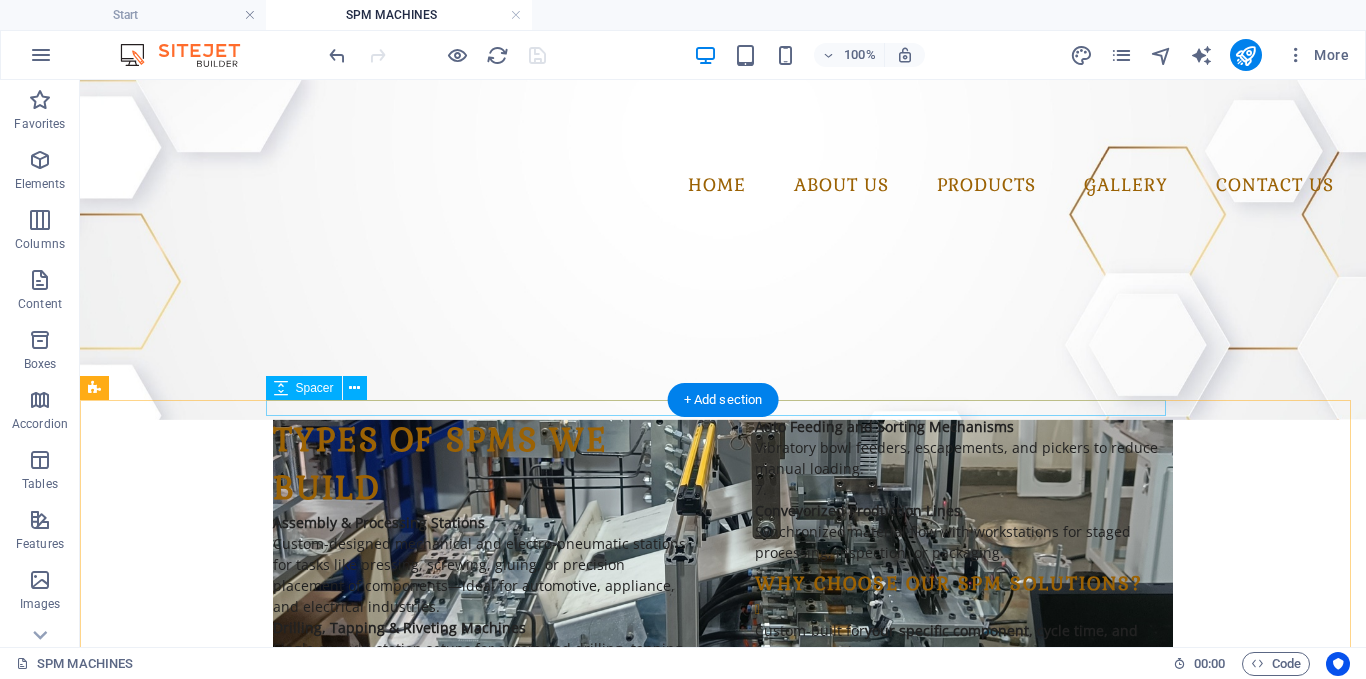 scroll, scrollTop: 0, scrollLeft: 0, axis: both 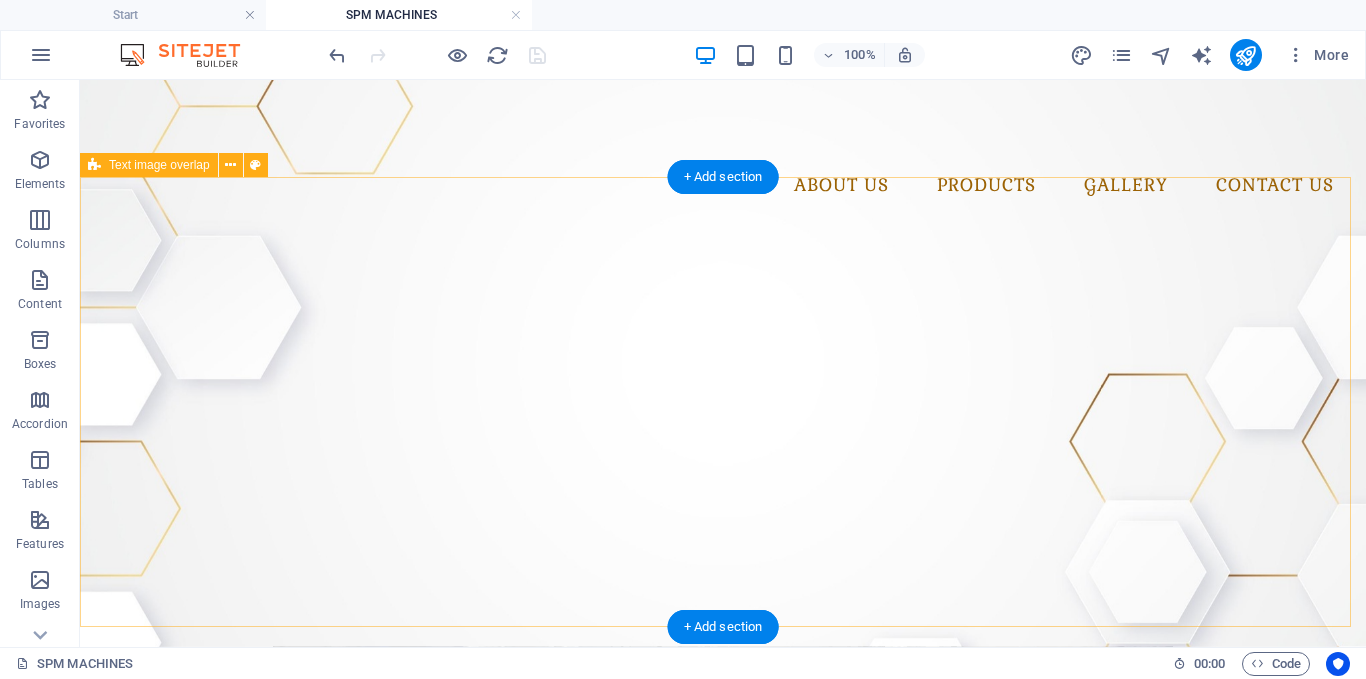click on "Special Purpose Machine (SPM) We offer  end-to-end SPM automation solutions  customized for unique and repetitive industrial processes. Our team specializes in designing and building purpose-built machines that ensure  maximum productivity, precision, and operator safety  for demanding manufacturing environments." at bounding box center [723, 402] 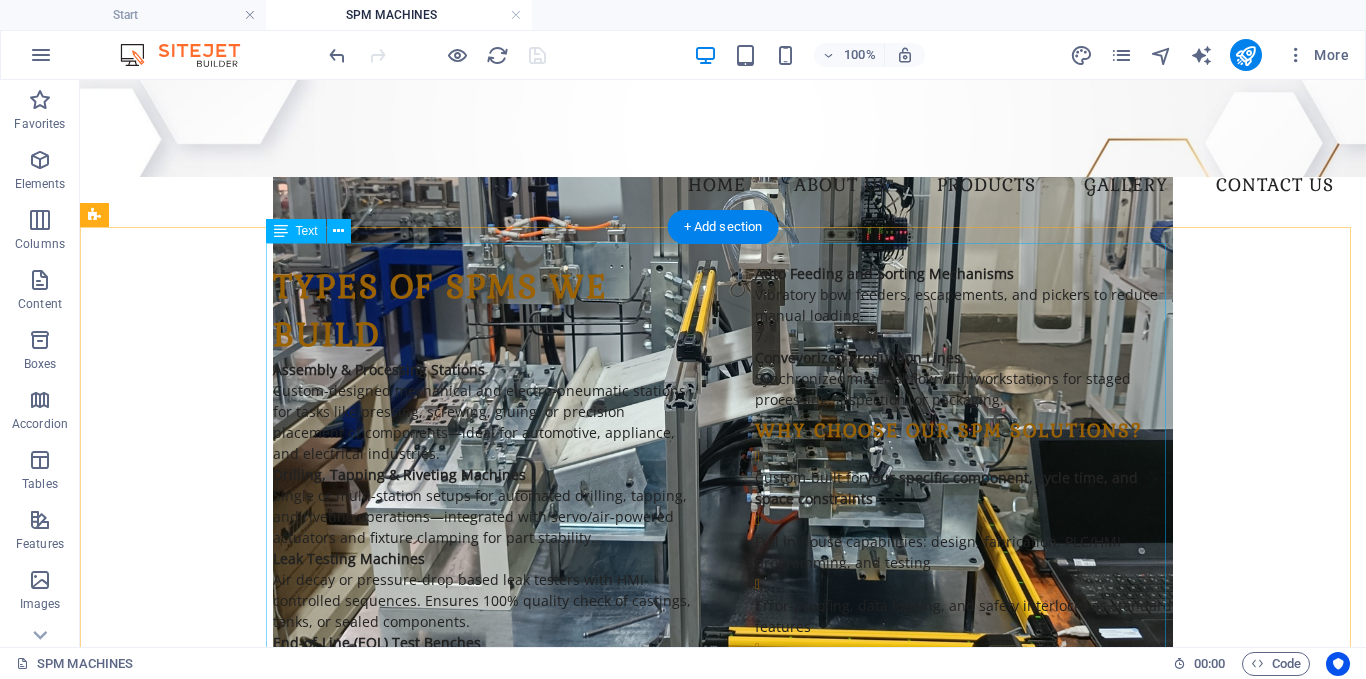 scroll, scrollTop: 400, scrollLeft: 0, axis: vertical 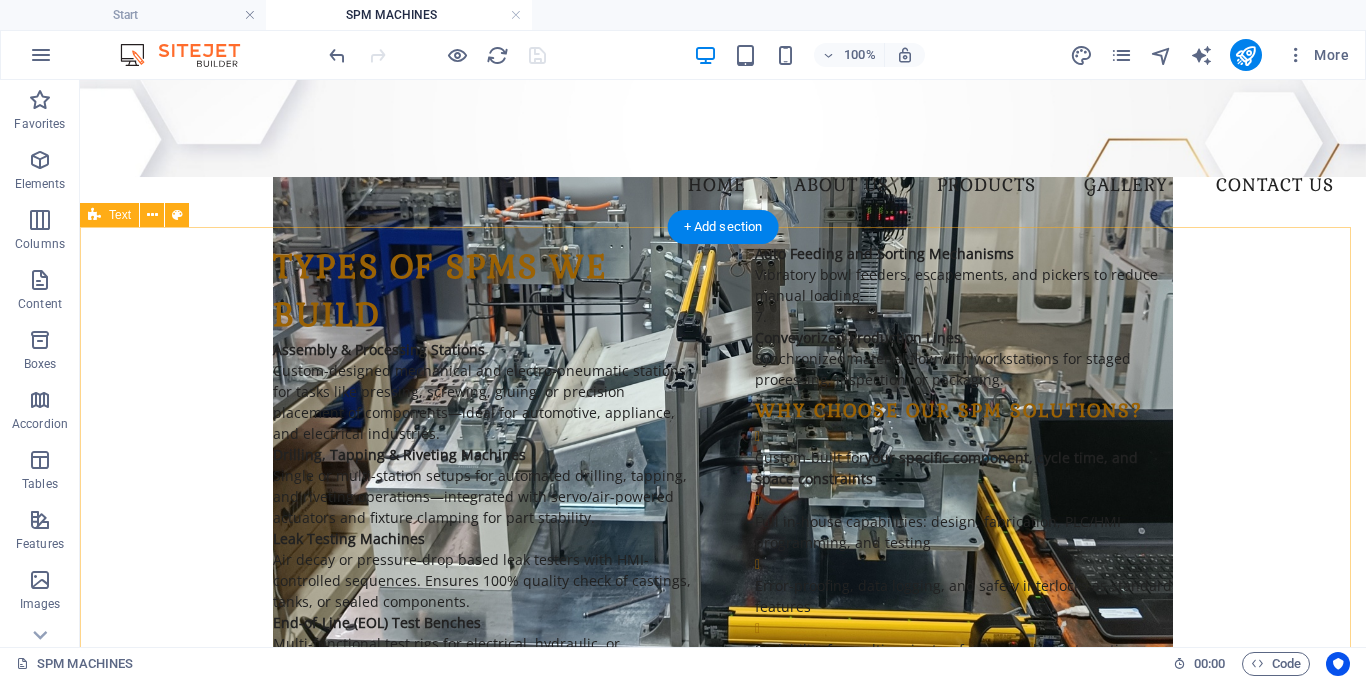 click on "Types of SPMs We Build Assembly & Processing Stations Custom-designed mechanical and electro-pneumatic stations for tasks like pressing, screwing, gluing, or precision placement of components—ideal for automotive, appliance, and electrical industries. Drilling, Tapping & Riveting Machines Single or multi-station setups for automated drilling, tapping, and riveting operations—integrated with servo/air-powered actuators and fixture clamping for part stability. Leak Testing Machines Air decay or pressure-drop based leak testers with HMI-controlled sequences. Ensures 100% quality check of castings, tanks, or sealed components. End-of-Line (EOL) Test Benches Multi-functional test rigs for electrical, hydraulic, or mechanical parameters with data logging and barcode traceability—used for final inspection before dispatch. Laser Marking and Labeling Systems Automated part marking using laser engravers or label applicators. Supports barcode, QR, or alphanumeric engraving with integrated part handling. ,  , and" at bounding box center [723, 841] 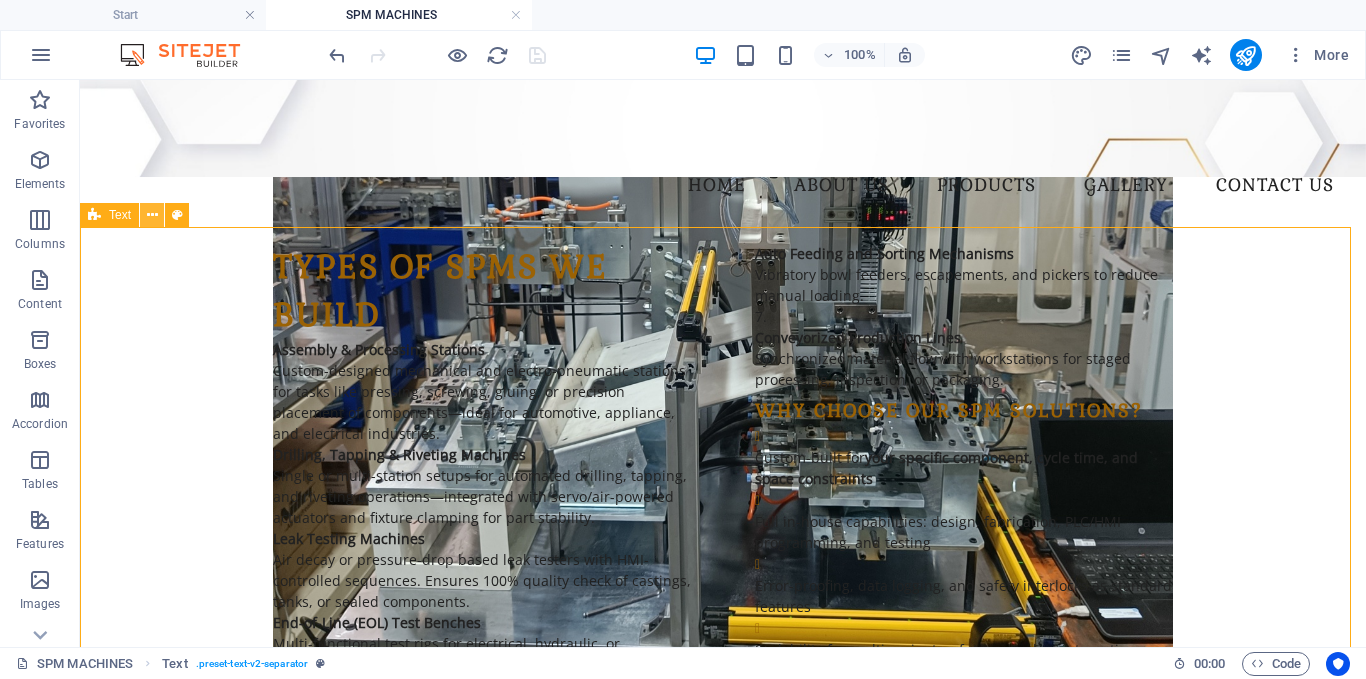click at bounding box center [152, 215] 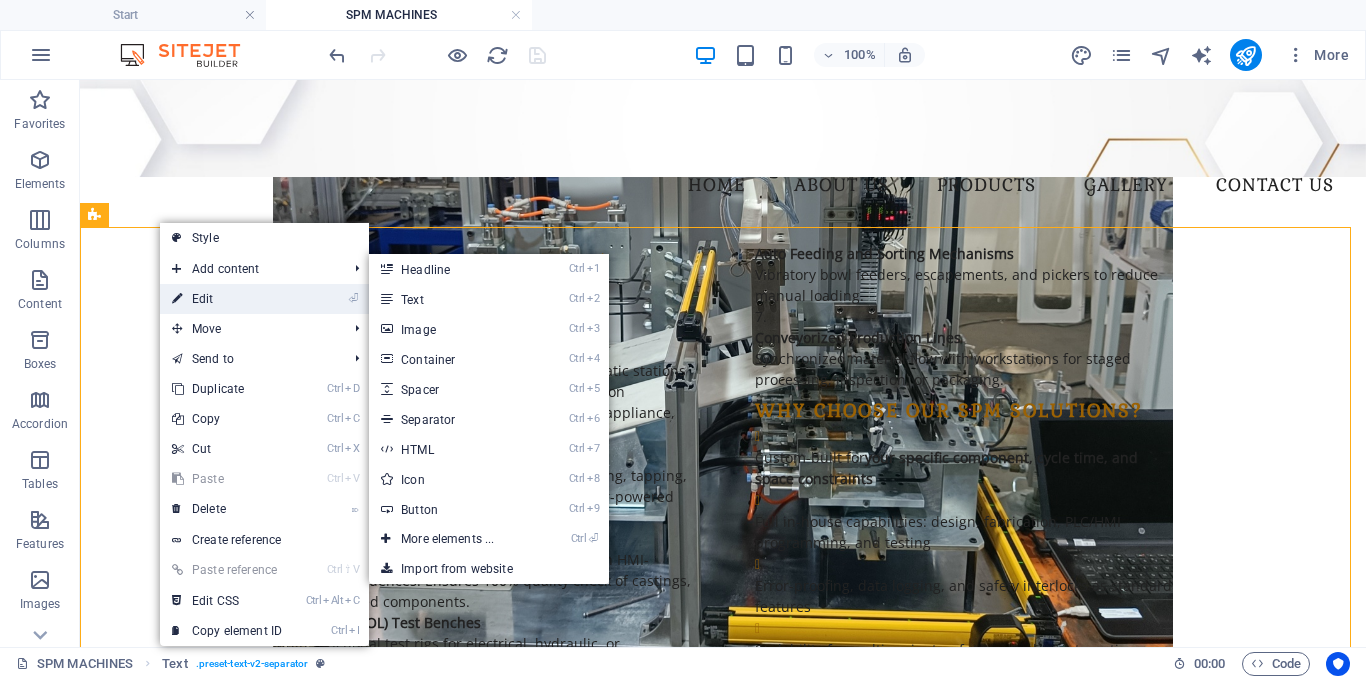 click on "⏎  Edit" at bounding box center [227, 299] 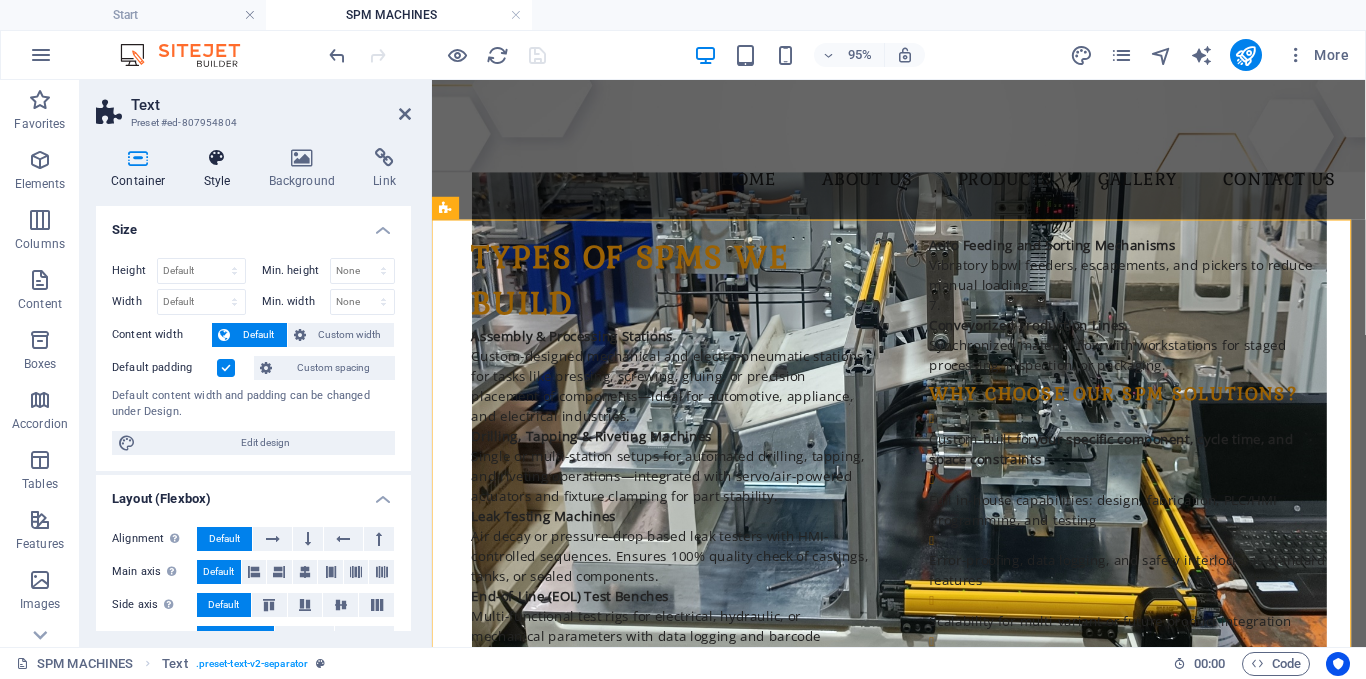 click on "Style" at bounding box center [221, 169] 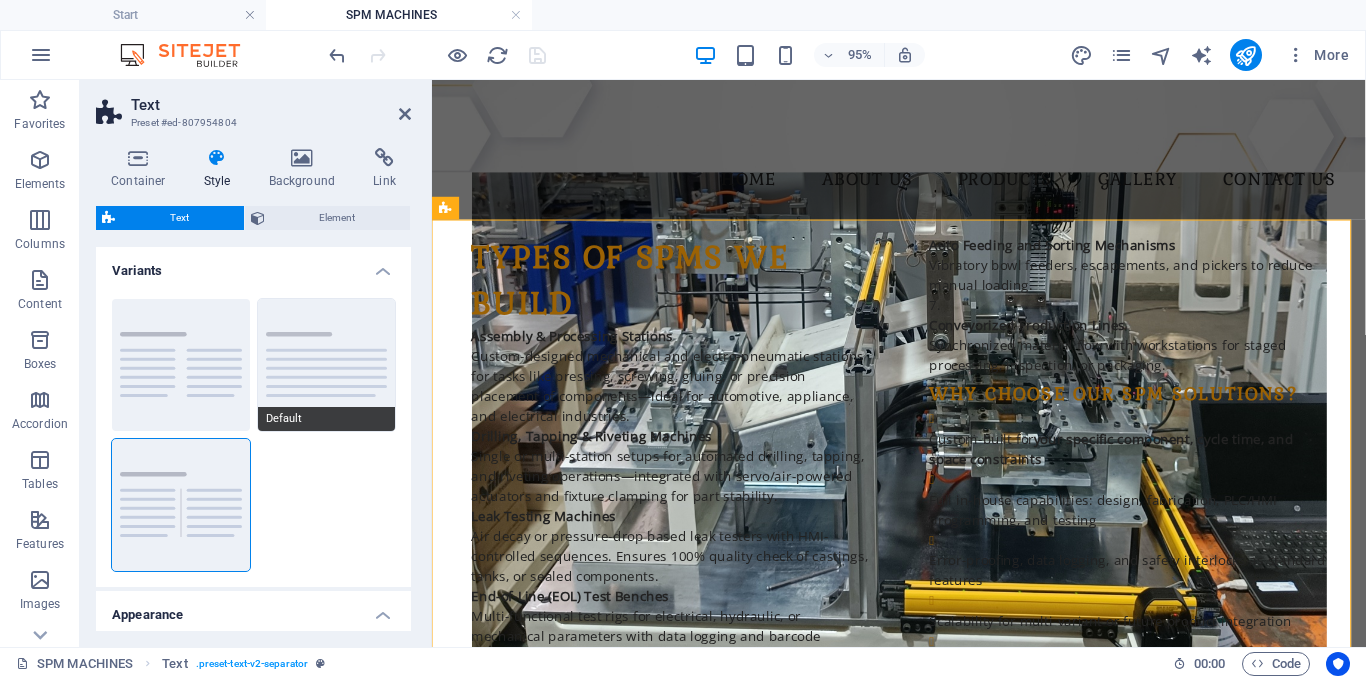 click on "Default" at bounding box center (327, 419) 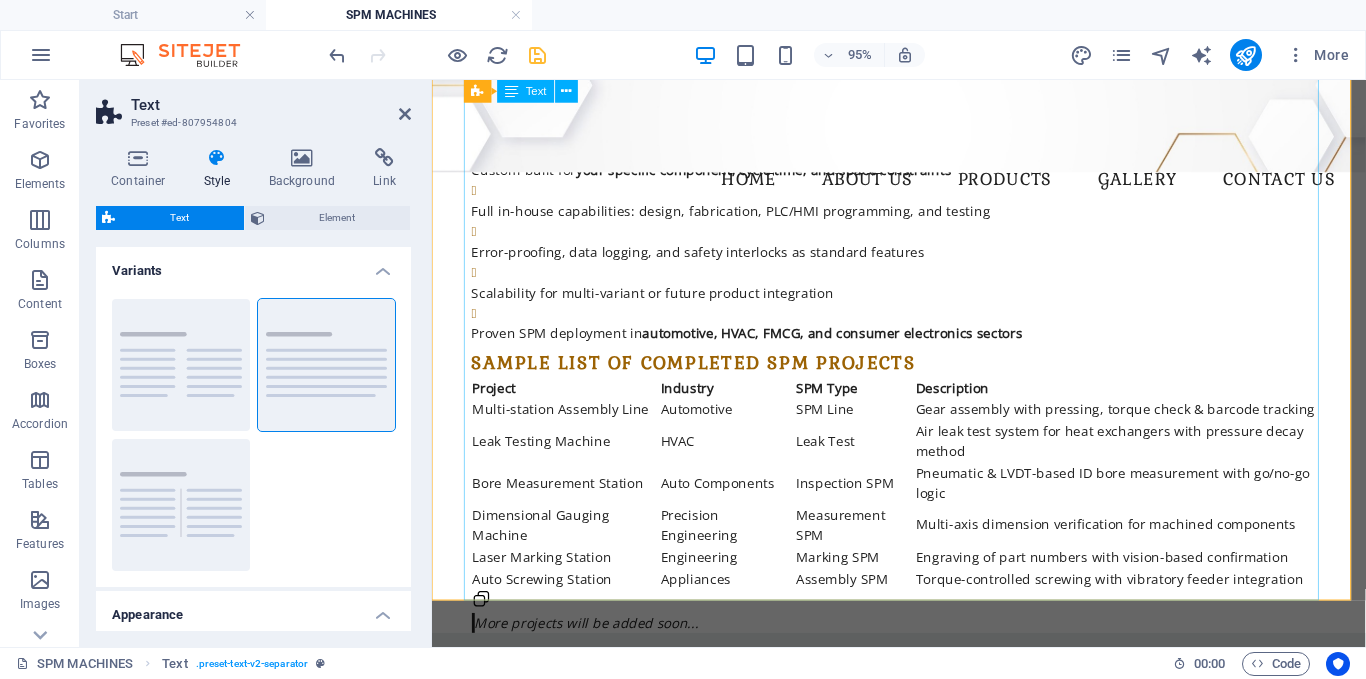 scroll, scrollTop: 1604, scrollLeft: 0, axis: vertical 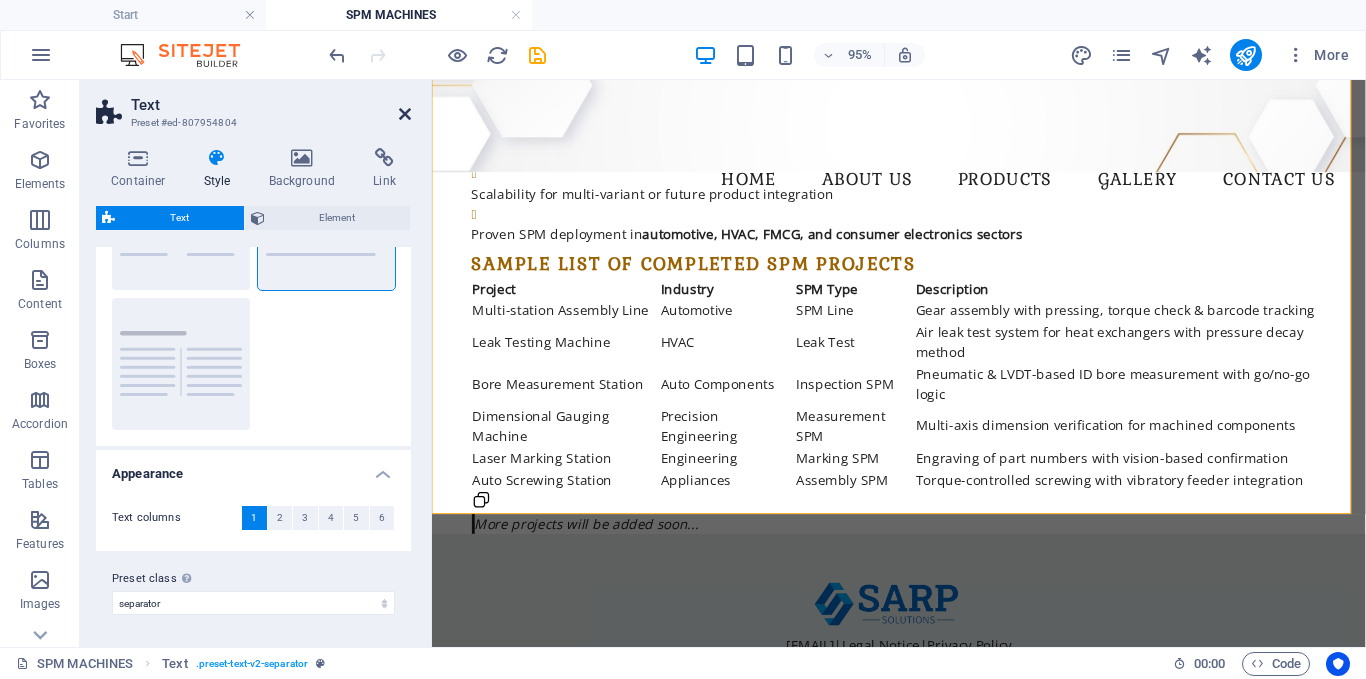 drag, startPoint x: 403, startPoint y: 115, endPoint x: 322, endPoint y: 41, distance: 109.713264 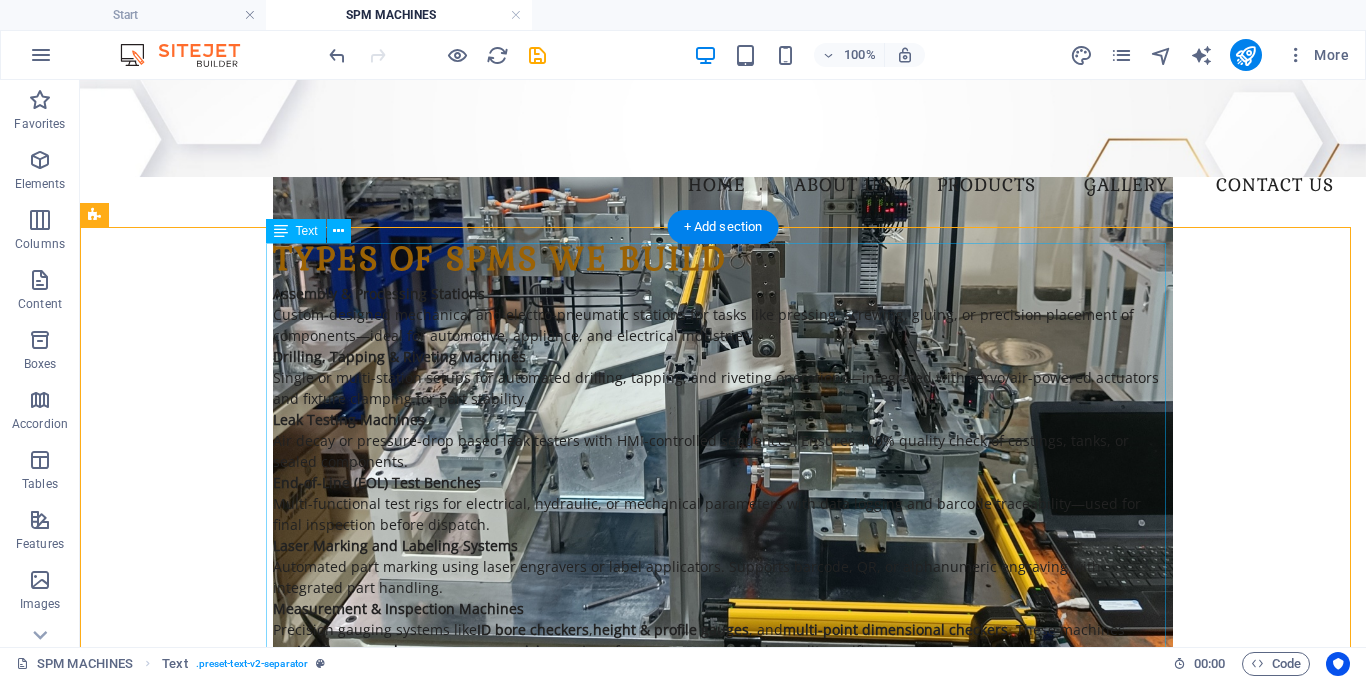 scroll, scrollTop: 400, scrollLeft: 0, axis: vertical 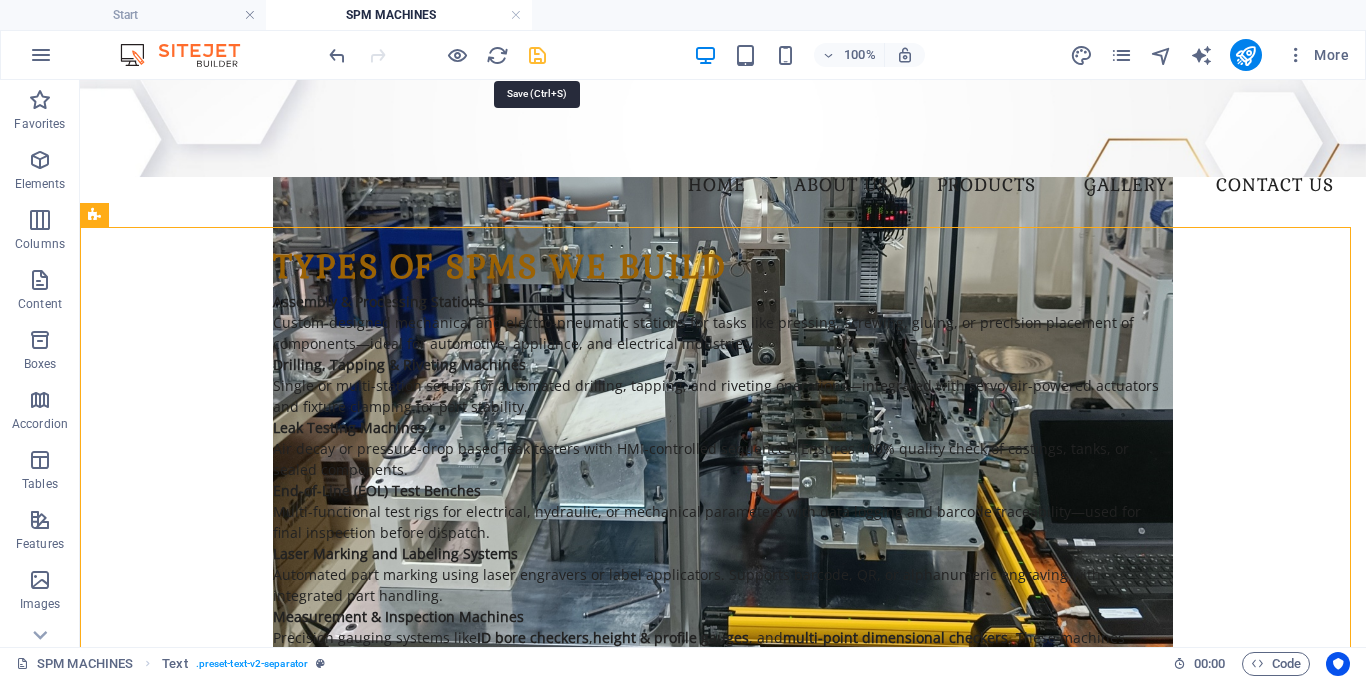 click at bounding box center (537, 55) 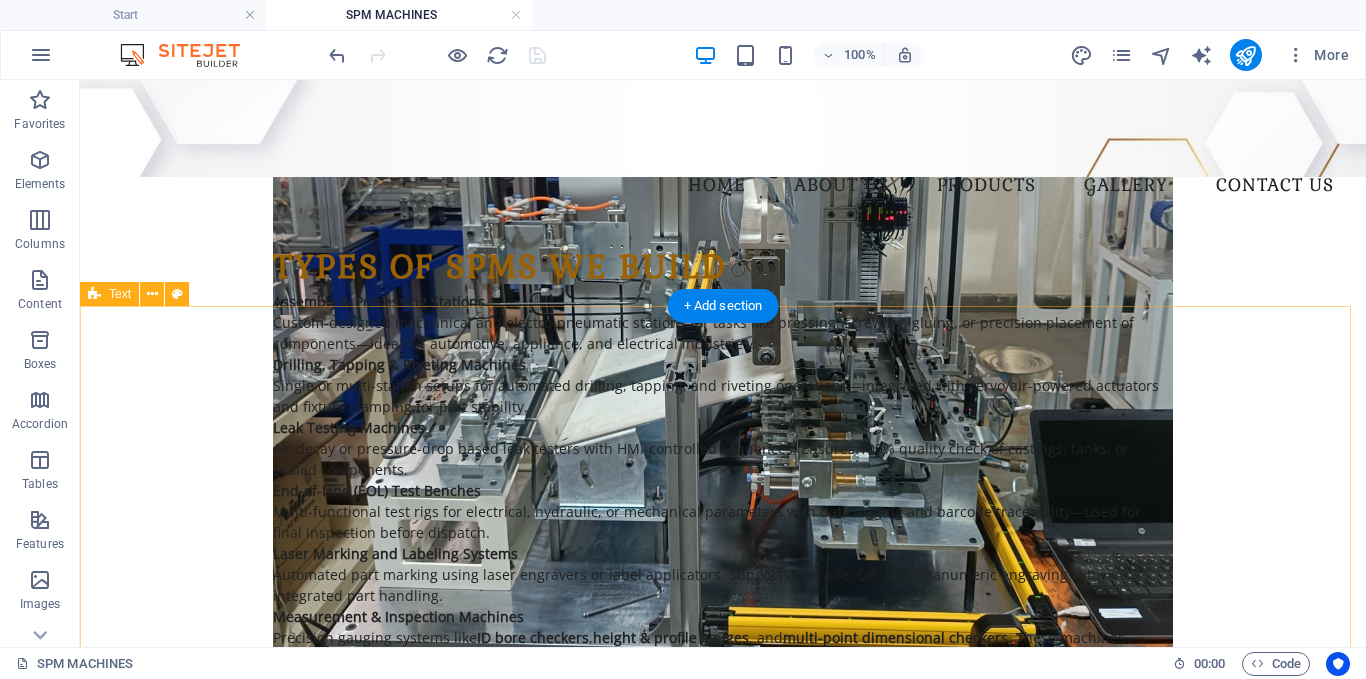 scroll, scrollTop: 300, scrollLeft: 0, axis: vertical 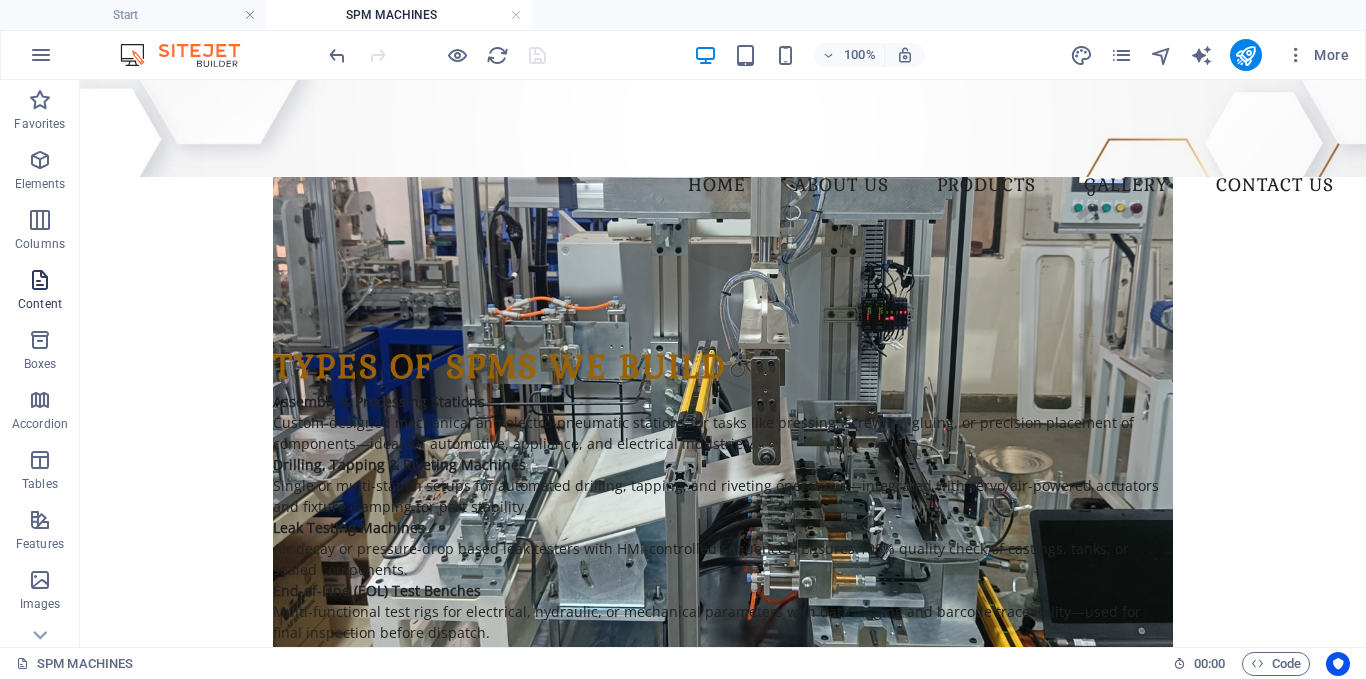 click at bounding box center [40, 280] 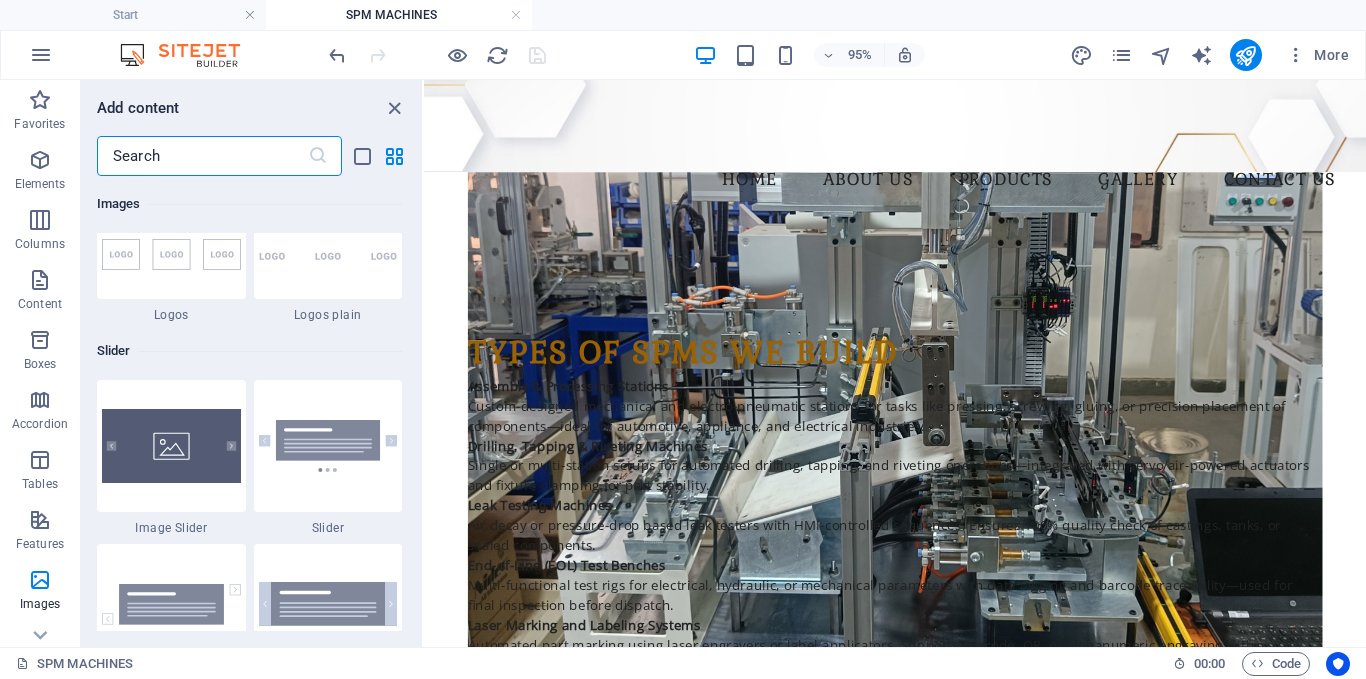 scroll, scrollTop: 11199, scrollLeft: 0, axis: vertical 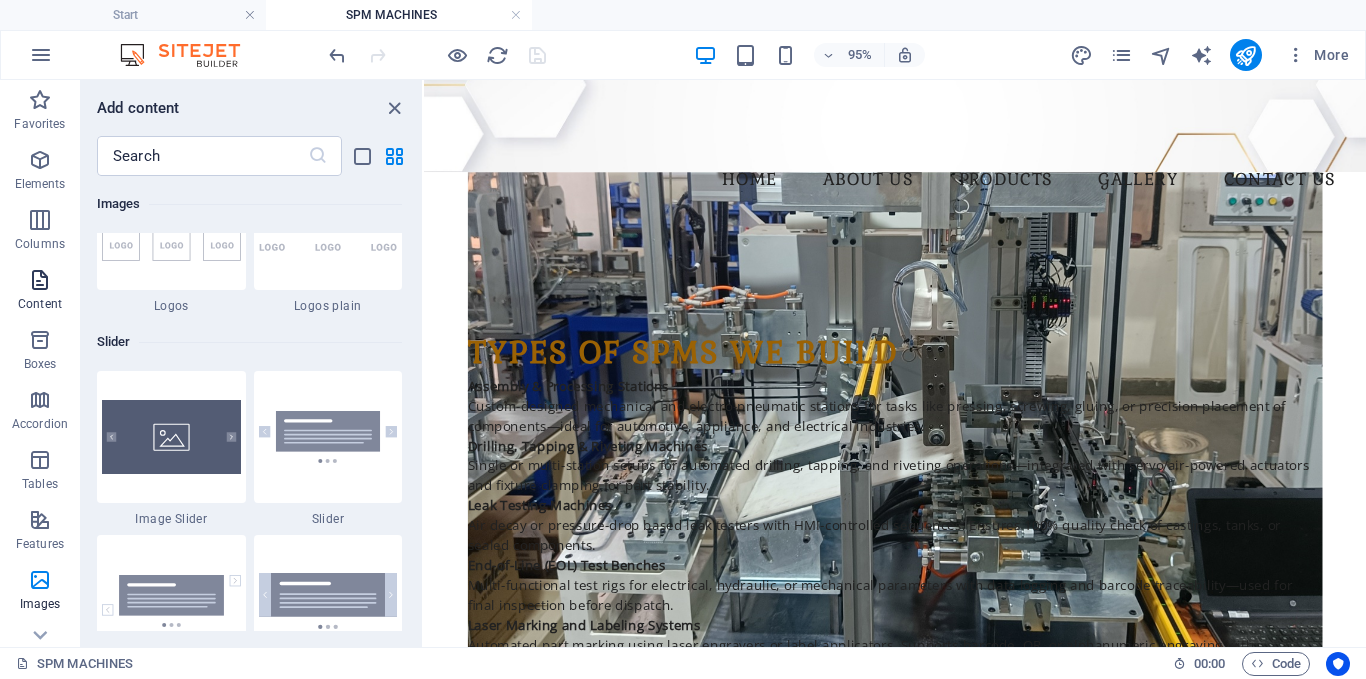 click at bounding box center [40, 280] 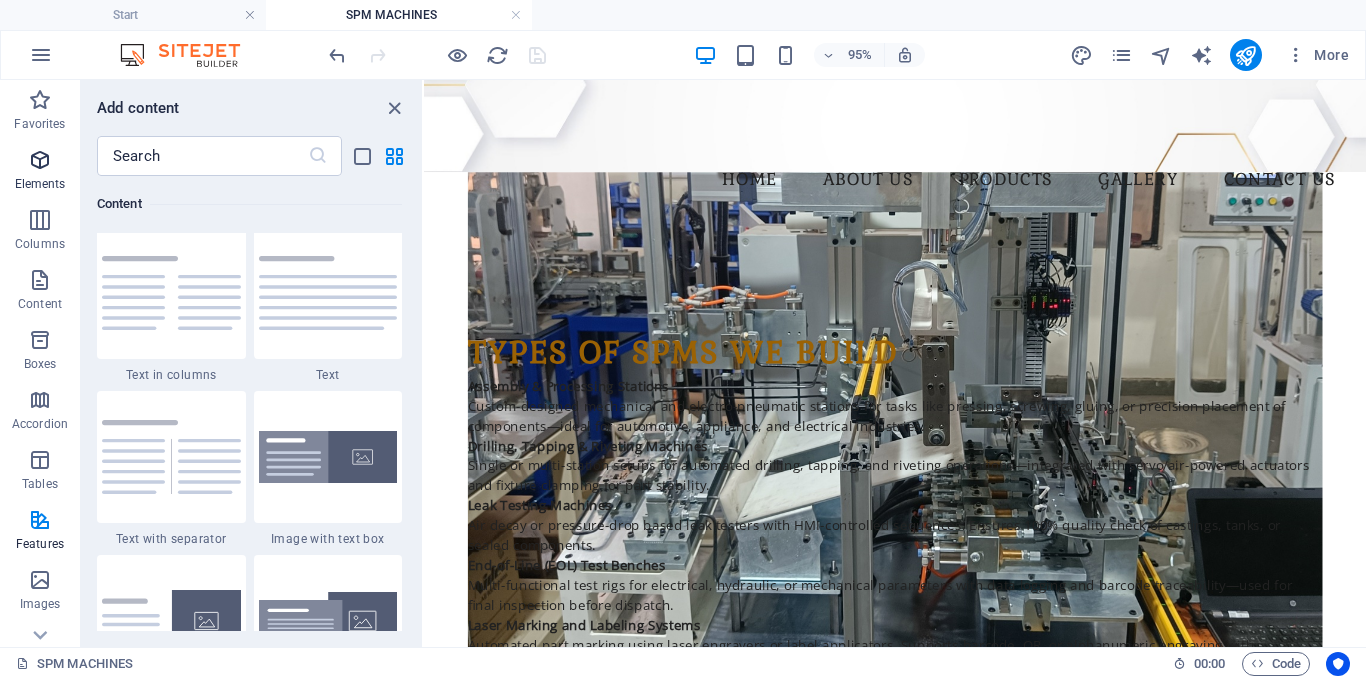 click at bounding box center (40, 160) 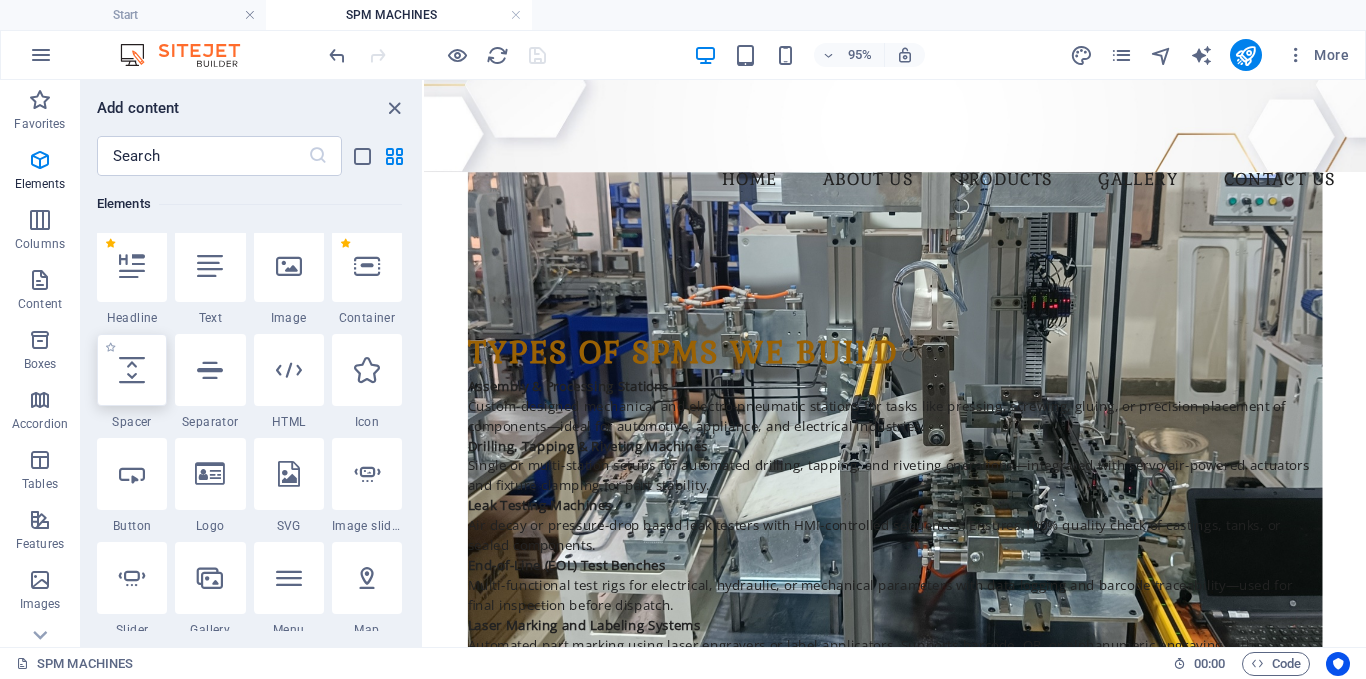 scroll, scrollTop: 213, scrollLeft: 0, axis: vertical 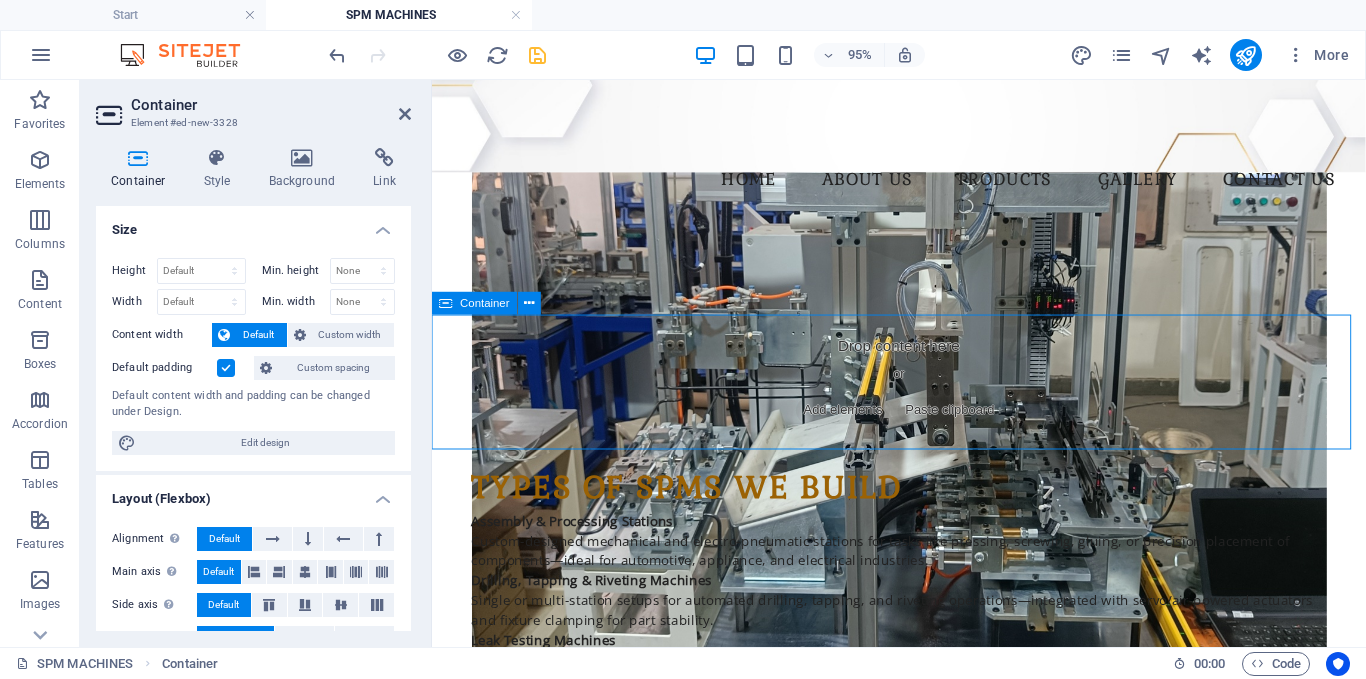 click on "Drop content here or  Add elements  Paste clipboard" at bounding box center [924, 398] 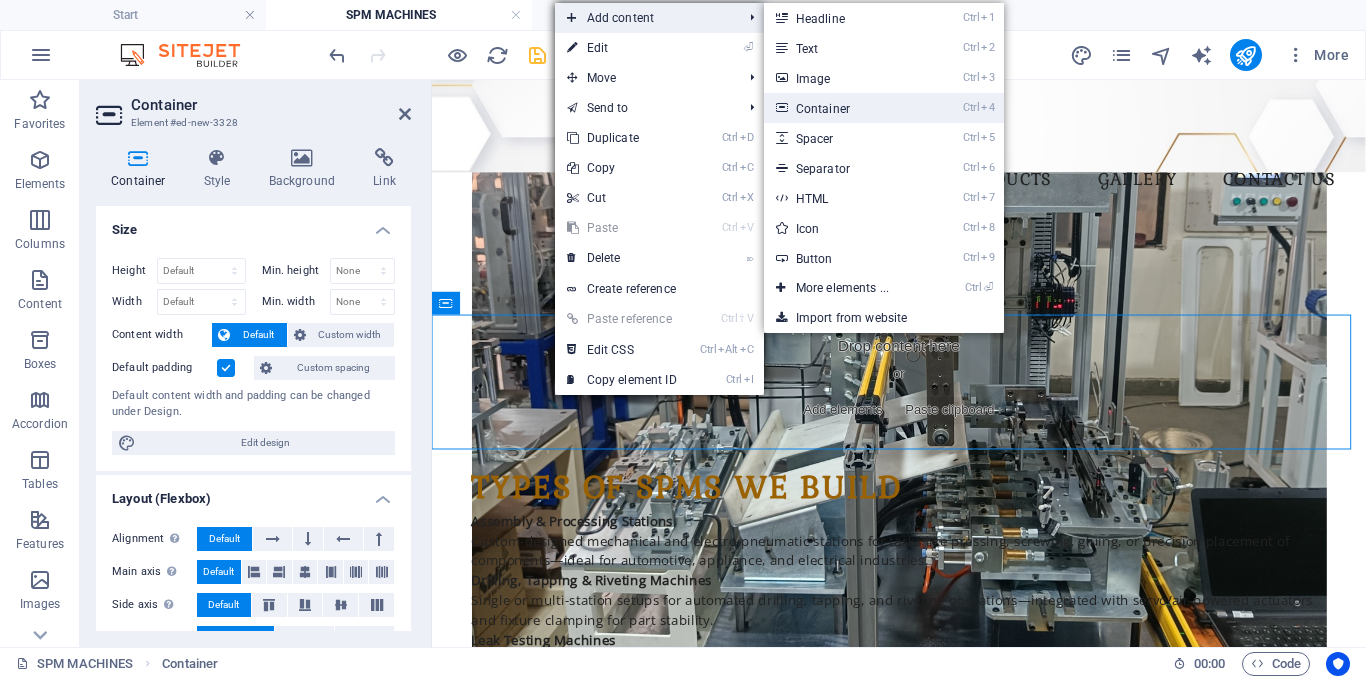 drag, startPoint x: 851, startPoint y: 105, endPoint x: 364, endPoint y: 188, distance: 494.02228 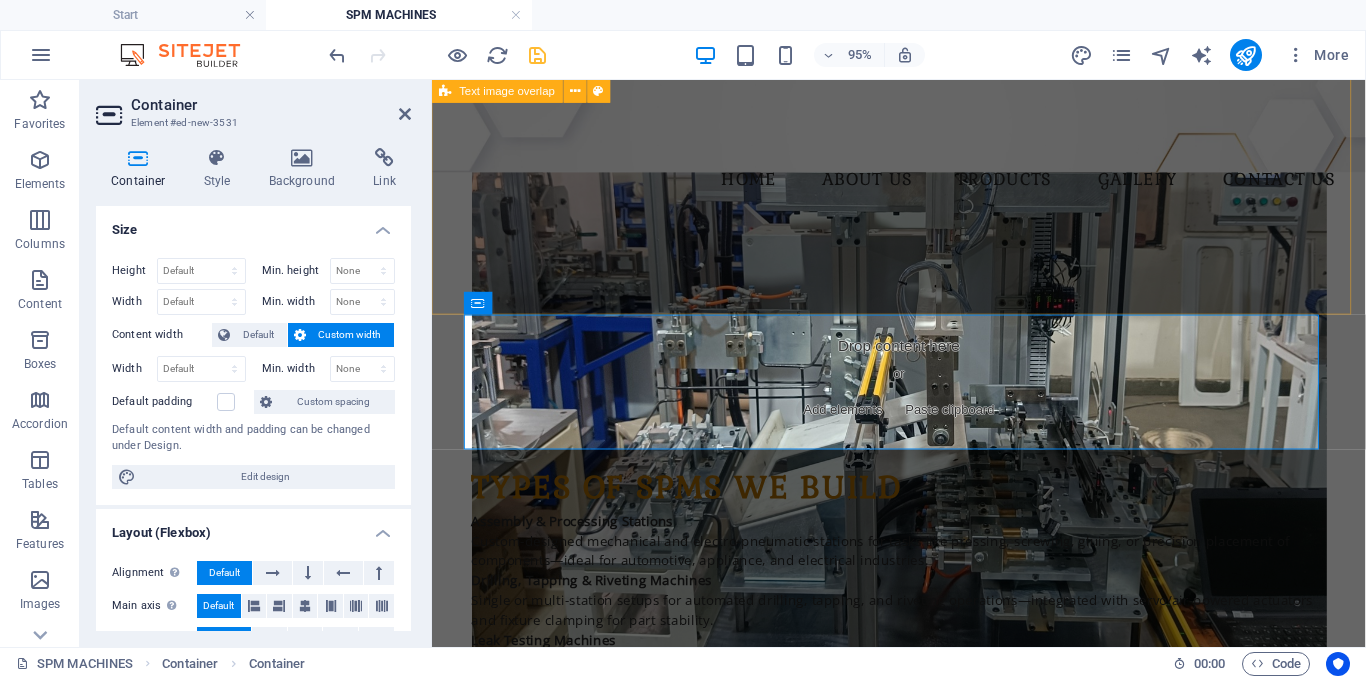 click on "Special Purpose Machine (SPM) We offer  end-to-end SPM automation solutions  customized for unique and repetitive industrial processes. Our team specializes in designing and building purpose-built machines that ensure  maximum productivity, precision, and operator safety  for demanding manufacturing environments." at bounding box center (923, 102) 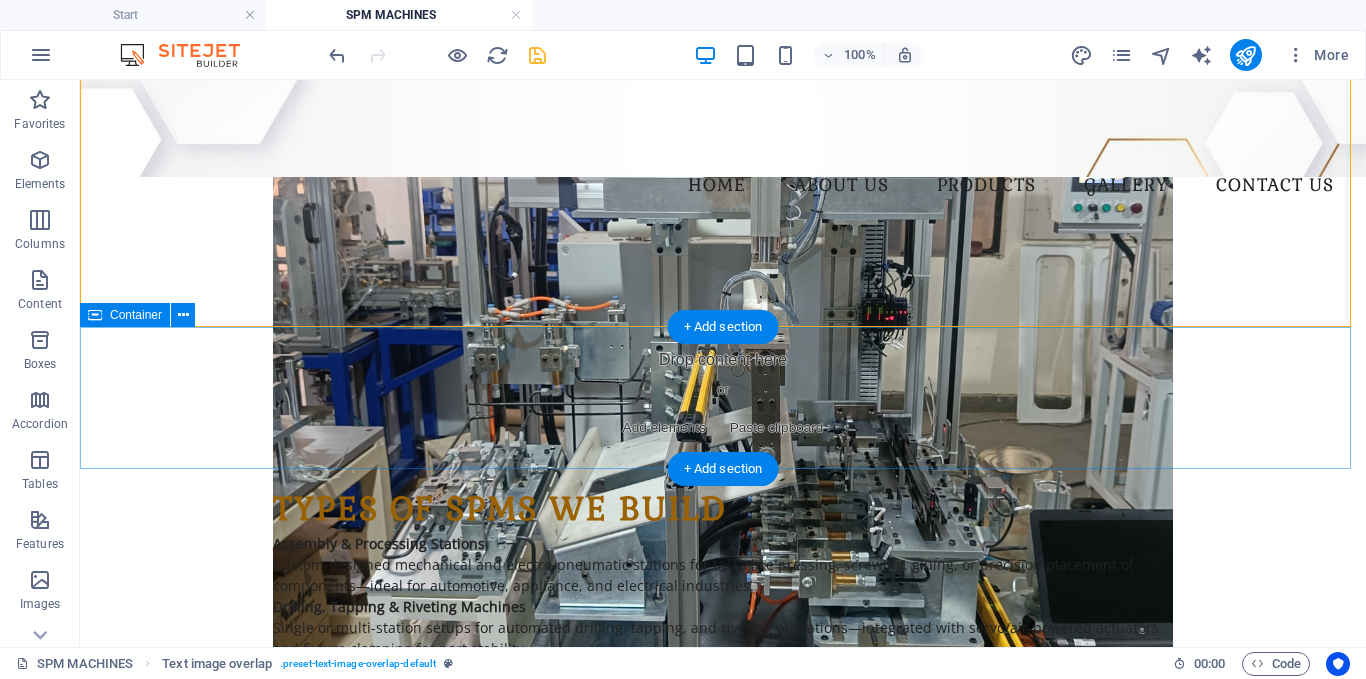 click on "Drop content here or  Add elements  Paste clipboard" at bounding box center (723, 398) 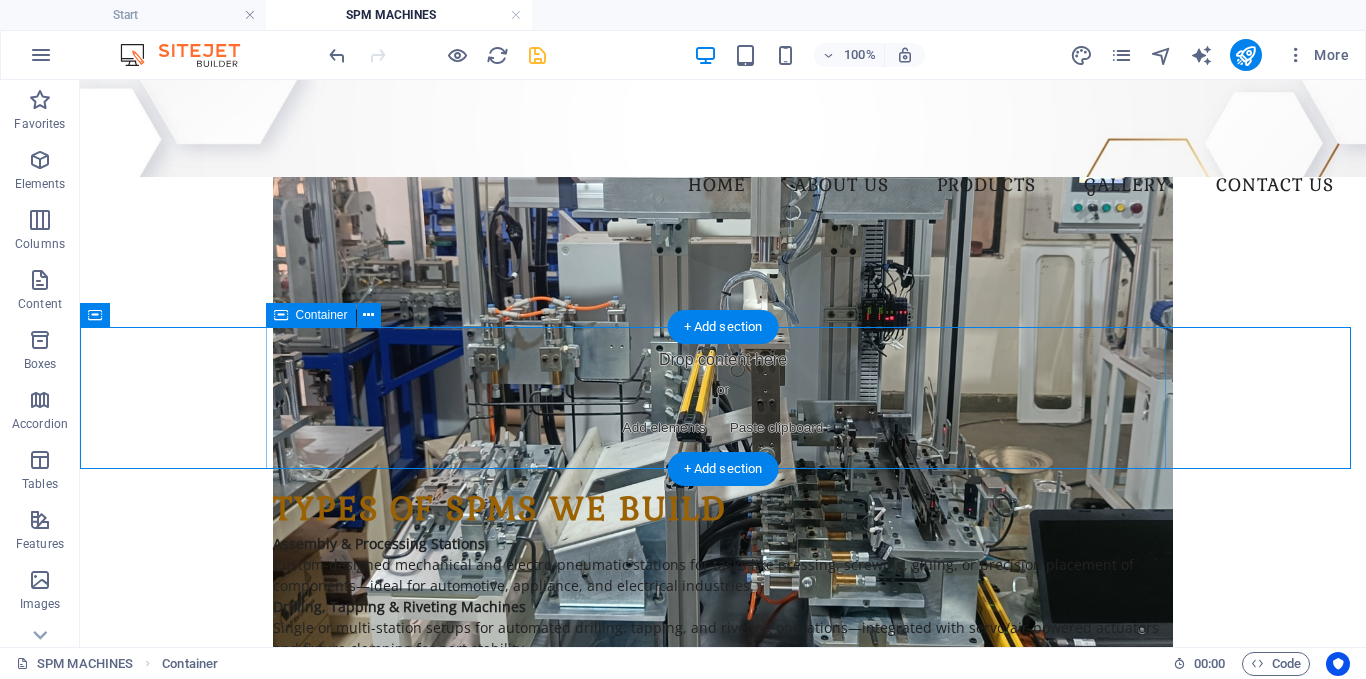 click on "Drop content here or  Add elements  Paste clipboard" at bounding box center (723, 398) 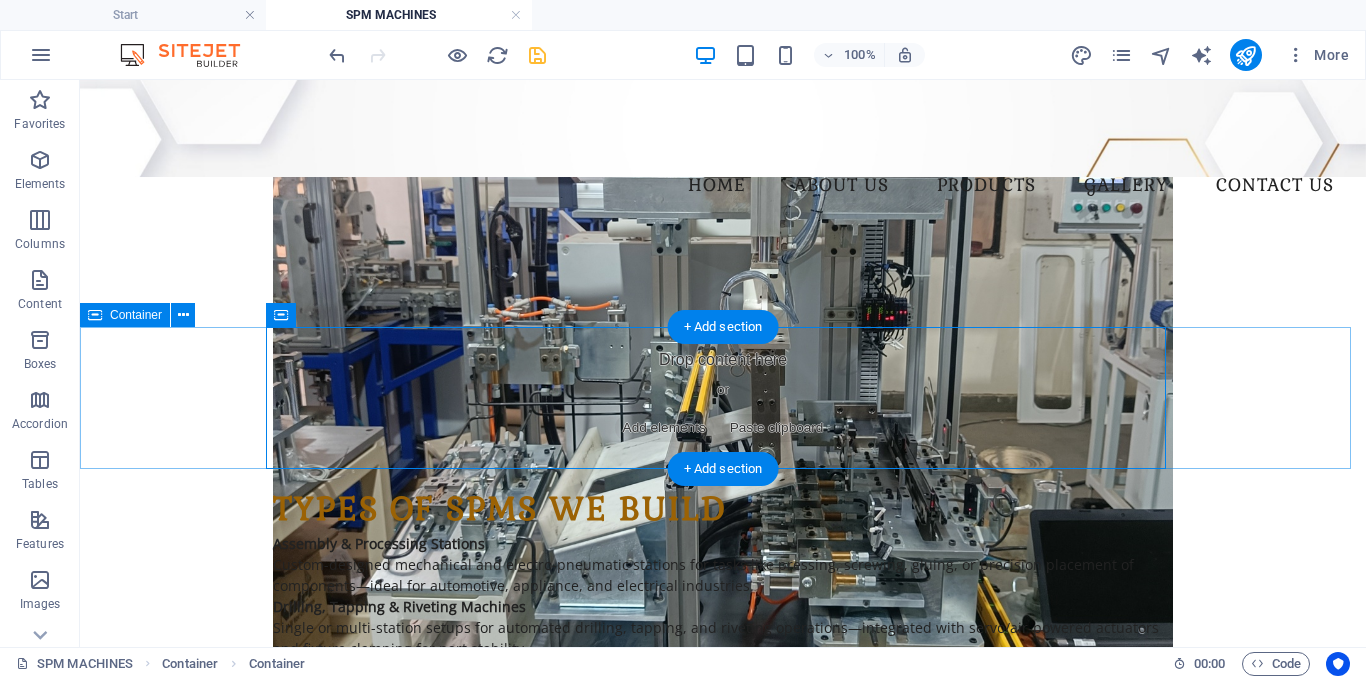 click on "Drop content here or  Add elements  Paste clipboard" at bounding box center (723, 398) 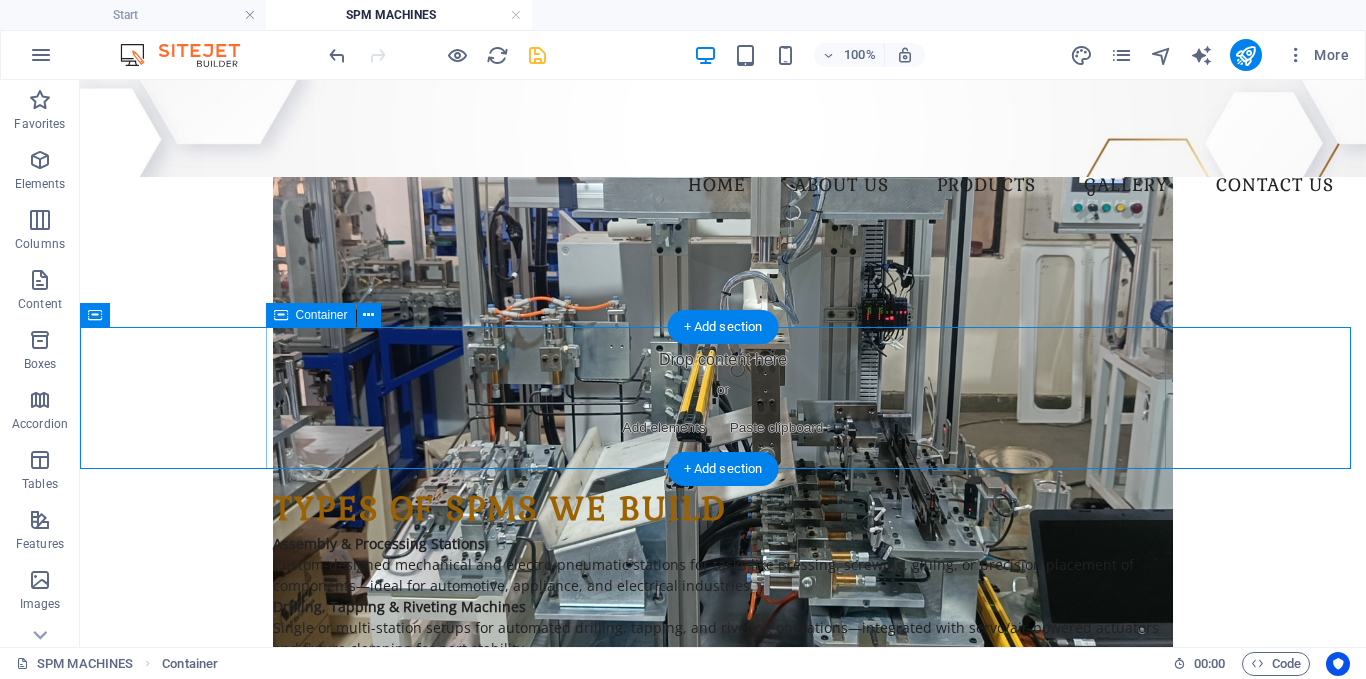click on "Drop content here or  Add elements  Paste clipboard" at bounding box center [723, 398] 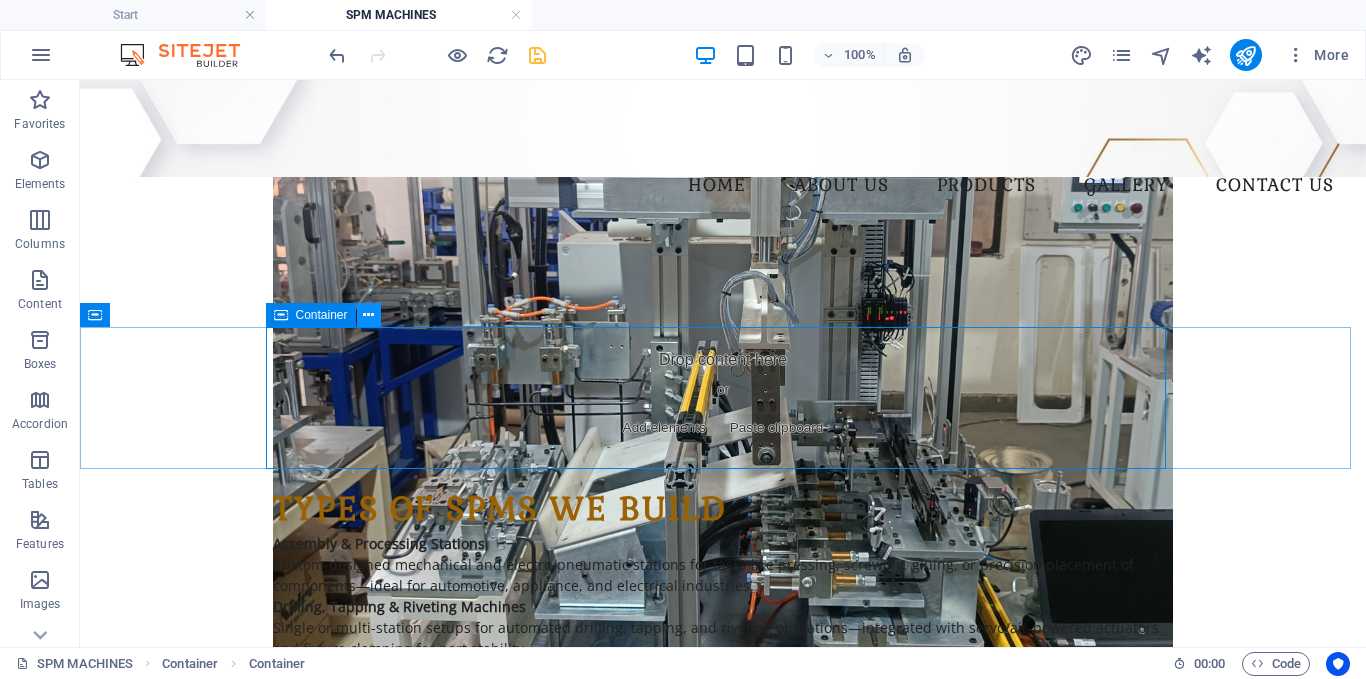 click at bounding box center [368, 315] 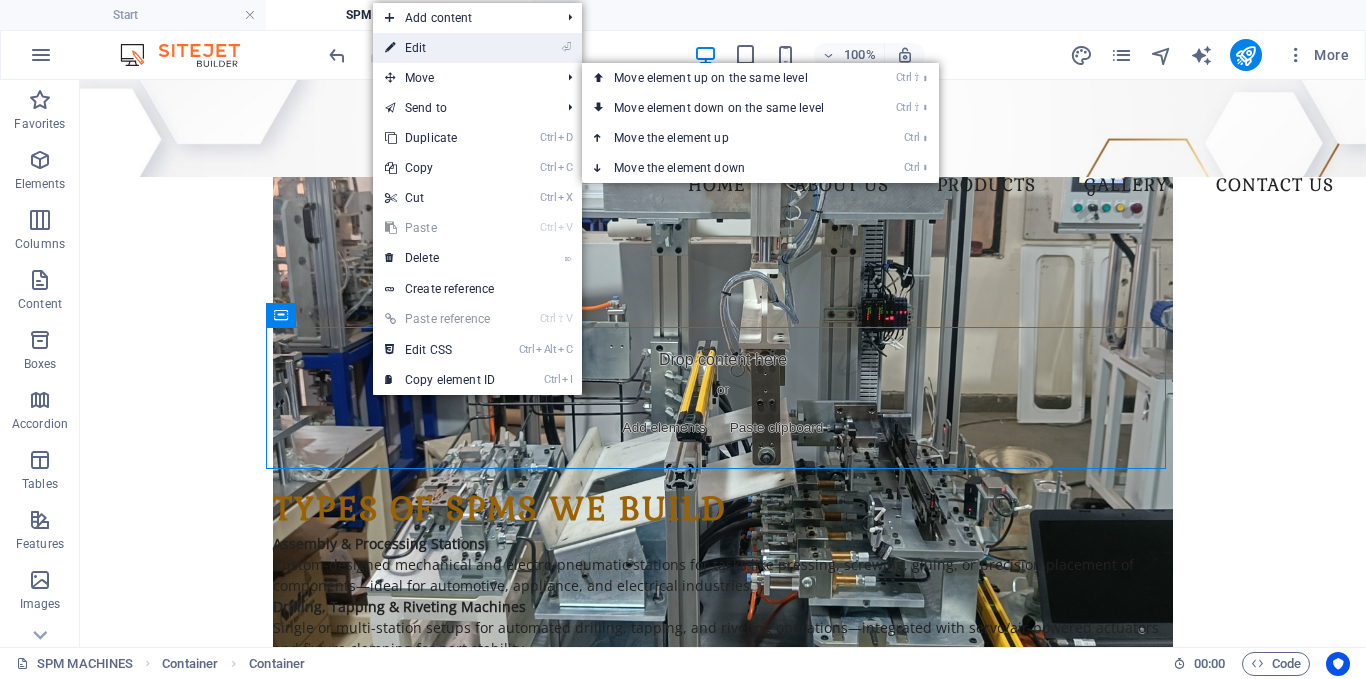 click on "⏎  Edit" at bounding box center (440, 48) 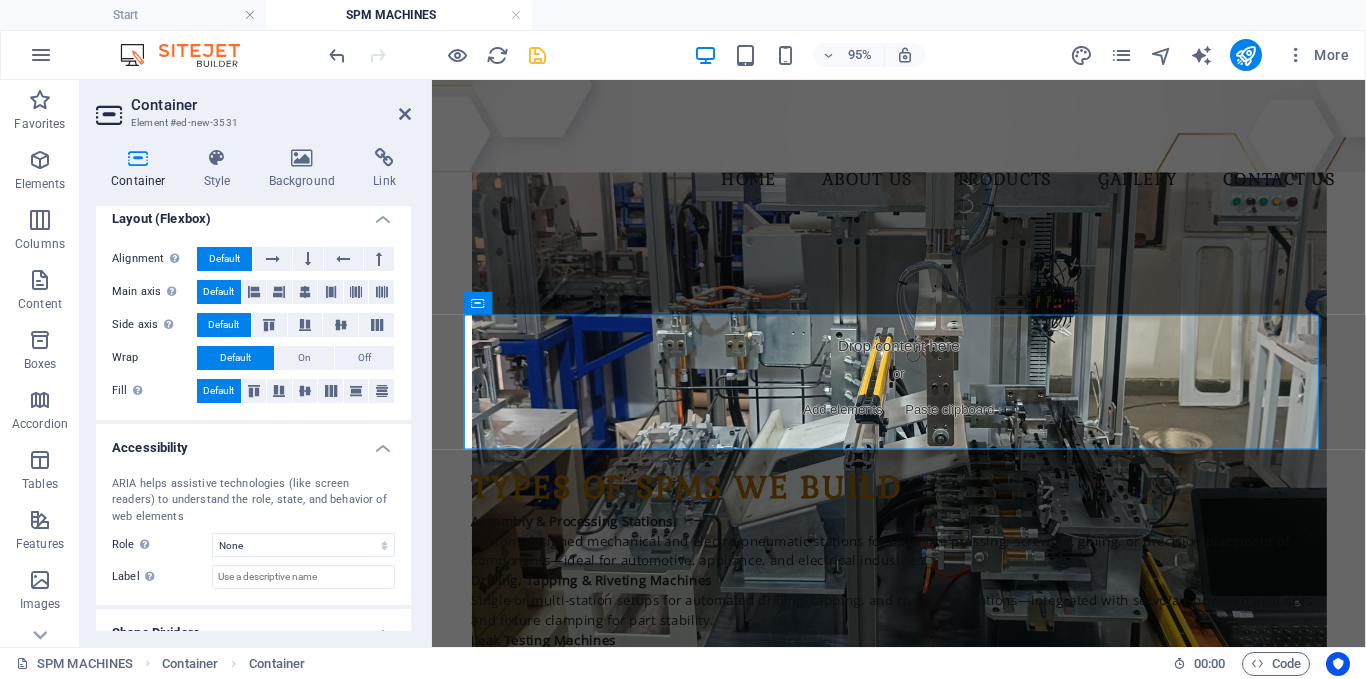 scroll, scrollTop: 384, scrollLeft: 0, axis: vertical 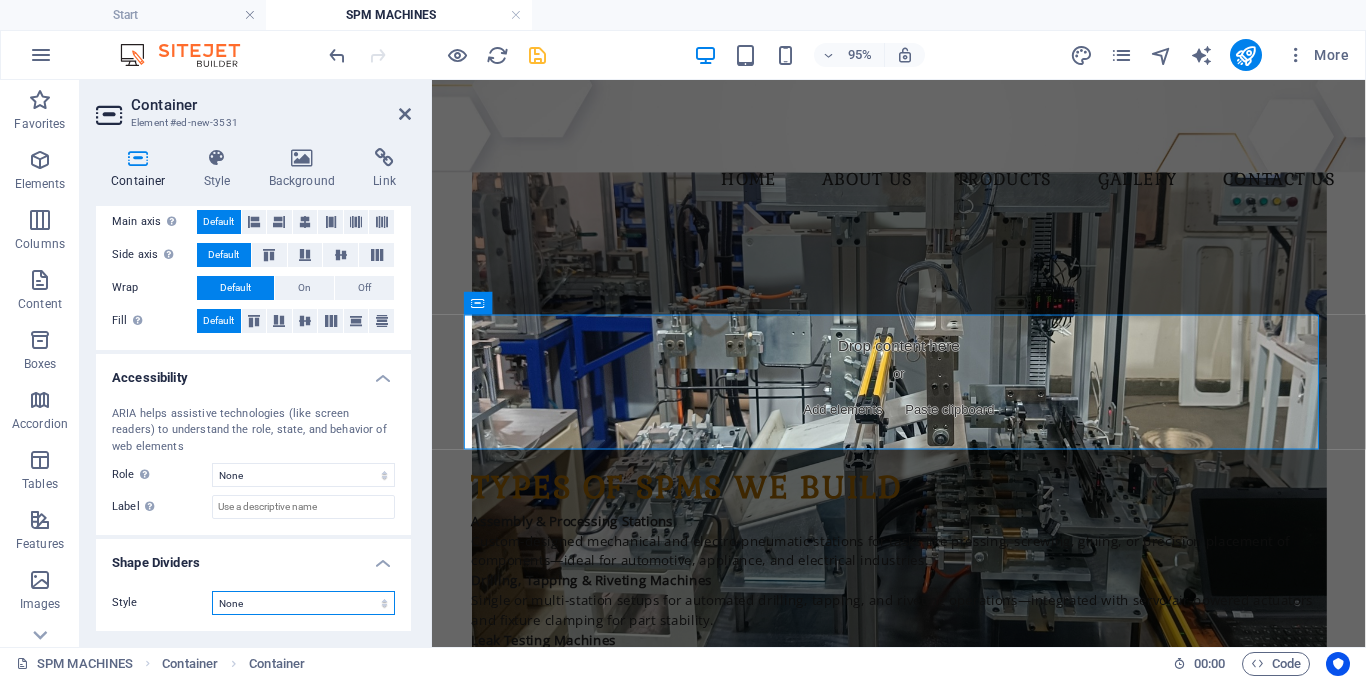 click on "None Triangle Square Diagonal Polygon 1 Polygon 2 Zigzag Multiple Zigzags Waves Multiple Waves Half Circle Circle Circle Shadow Blocks Hexagons Clouds Multiple Clouds Fan Pyramids Book Paint Drip Fire Shredded Paper Arrow" at bounding box center [303, 603] 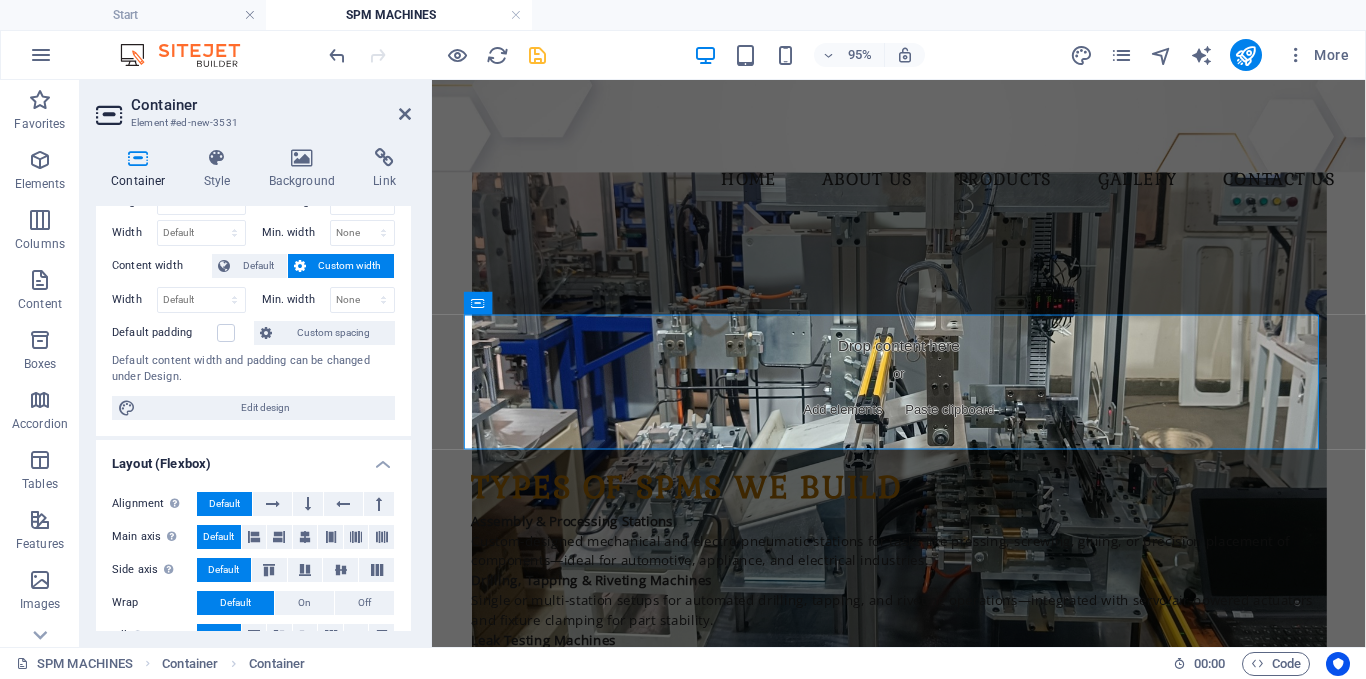 scroll, scrollTop: 0, scrollLeft: 0, axis: both 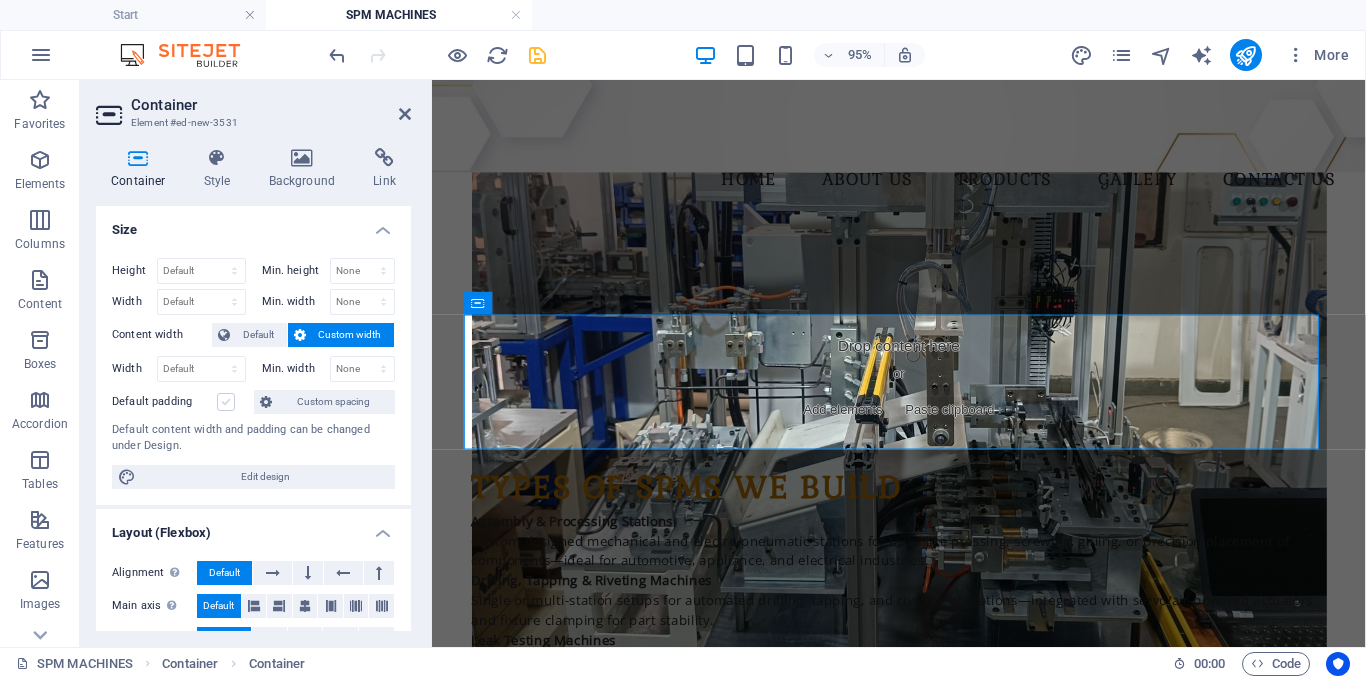 click at bounding box center (226, 402) 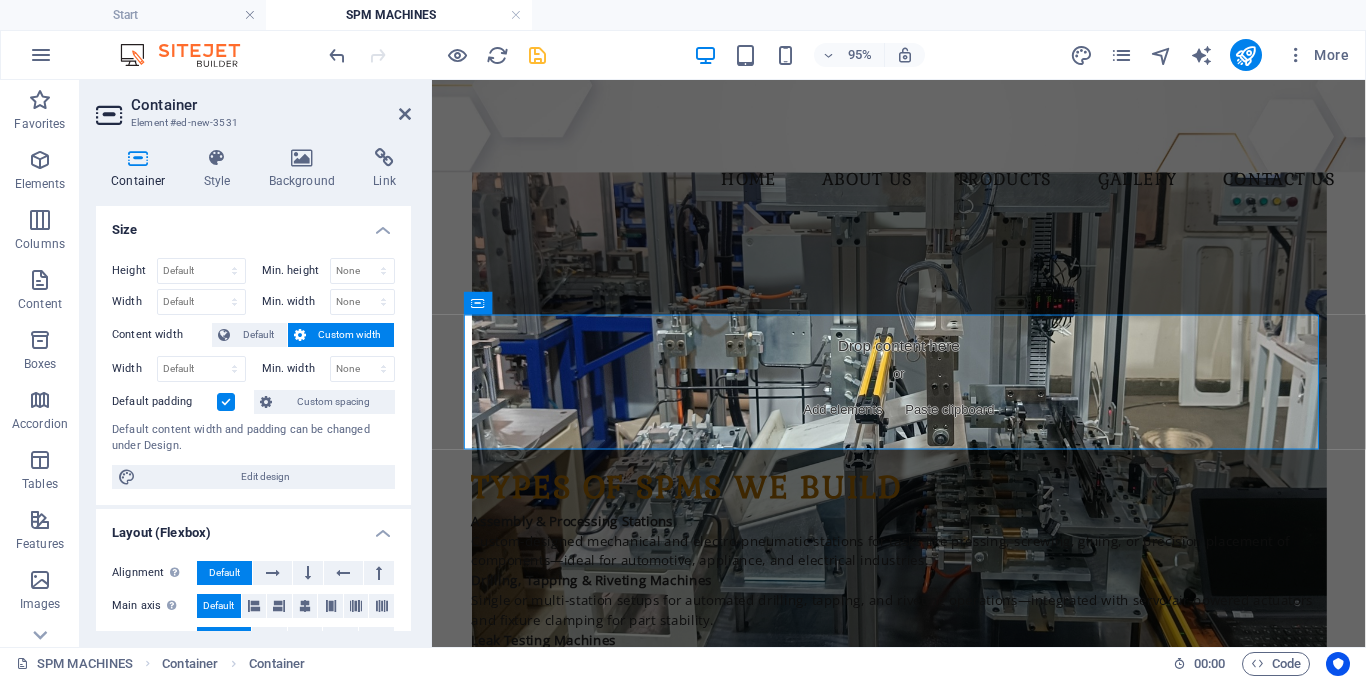 click at bounding box center (226, 402) 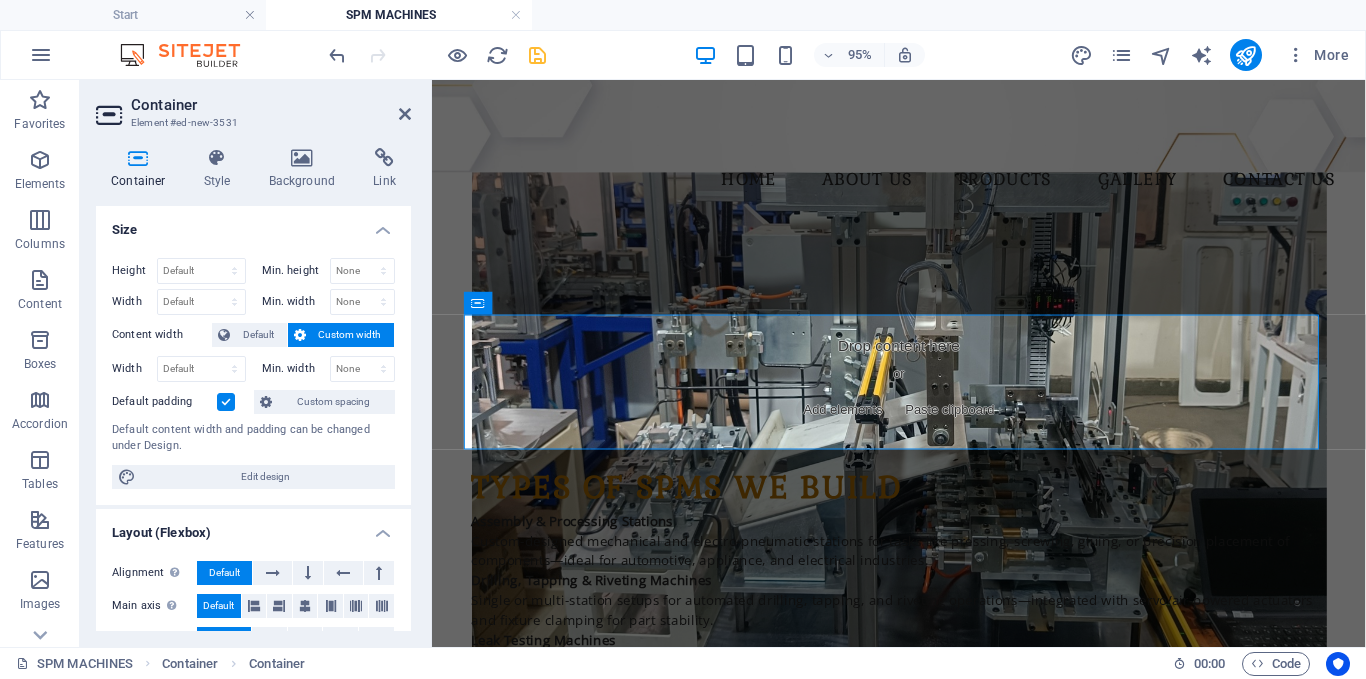 click on "Default padding" at bounding box center [0, 0] 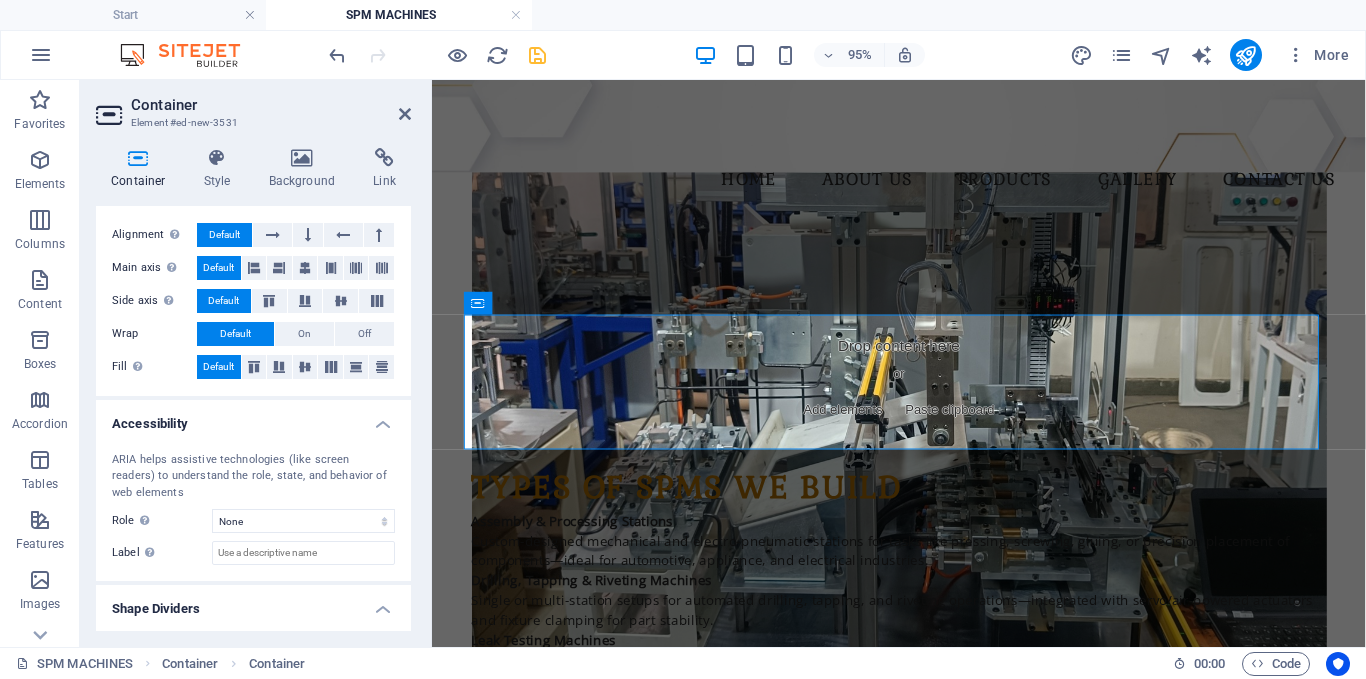 scroll, scrollTop: 384, scrollLeft: 0, axis: vertical 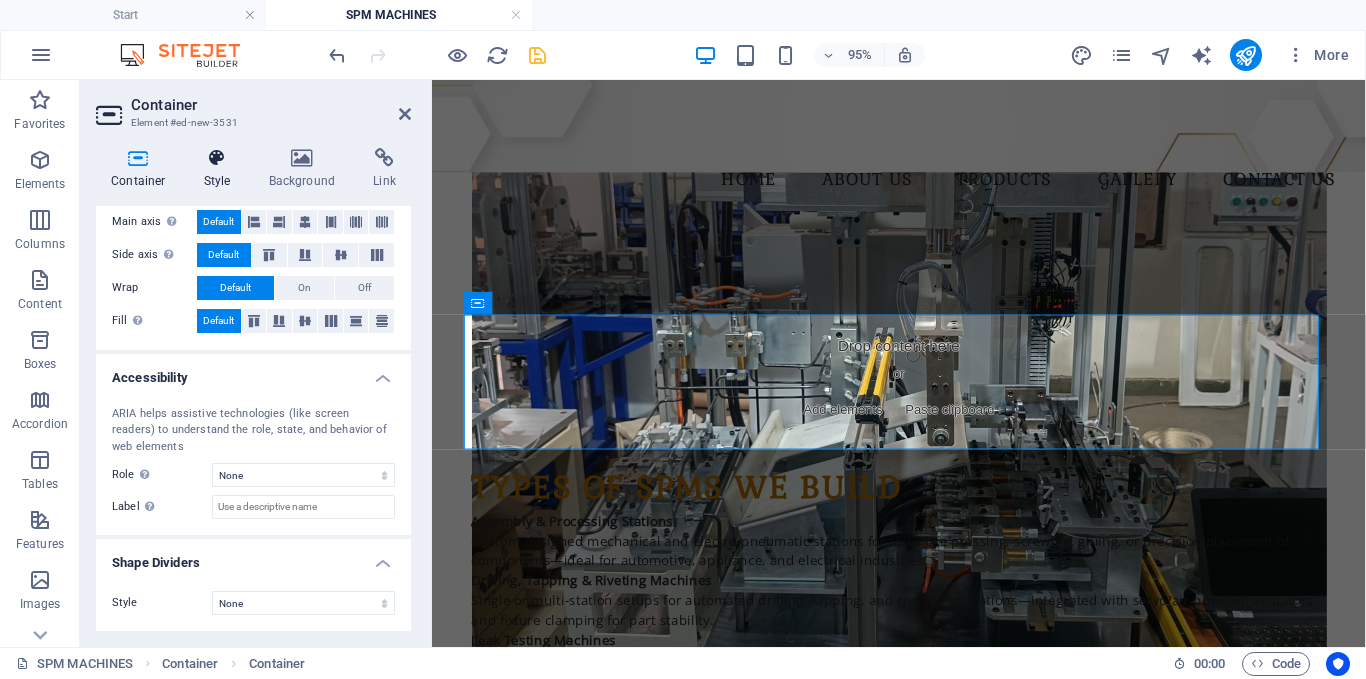 click at bounding box center [217, 158] 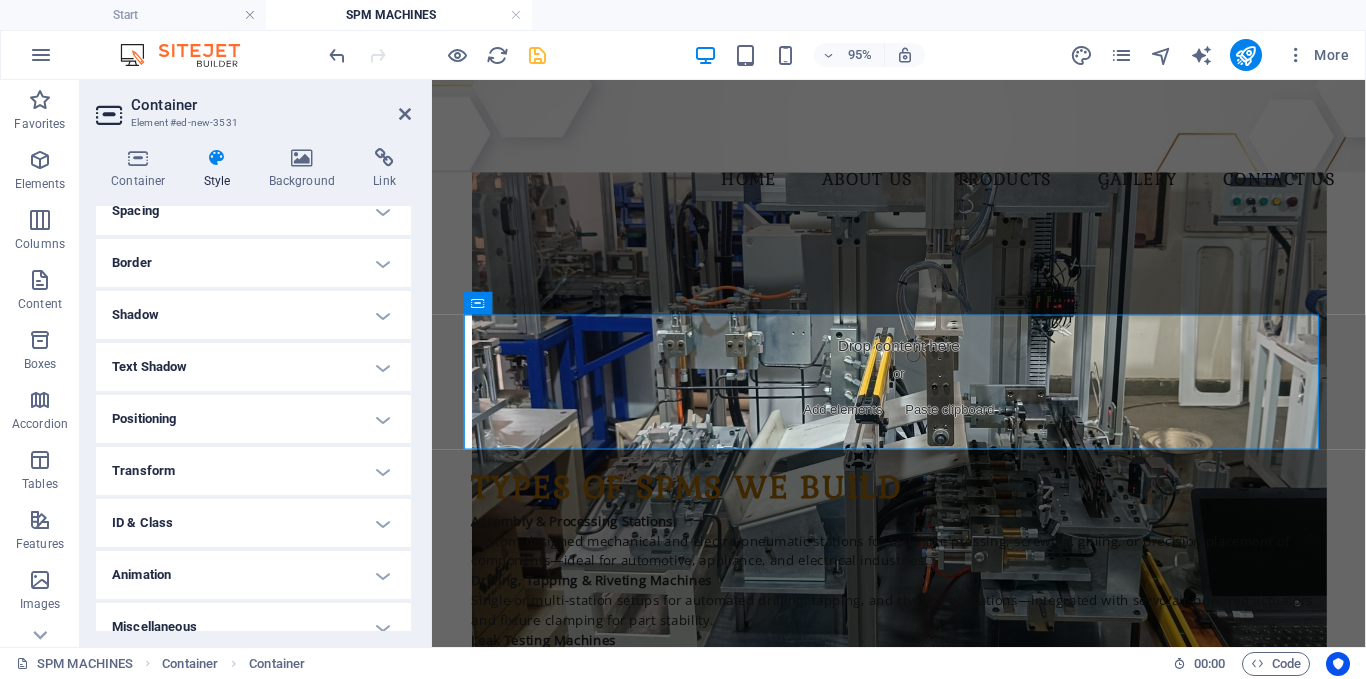 scroll, scrollTop: 420, scrollLeft: 0, axis: vertical 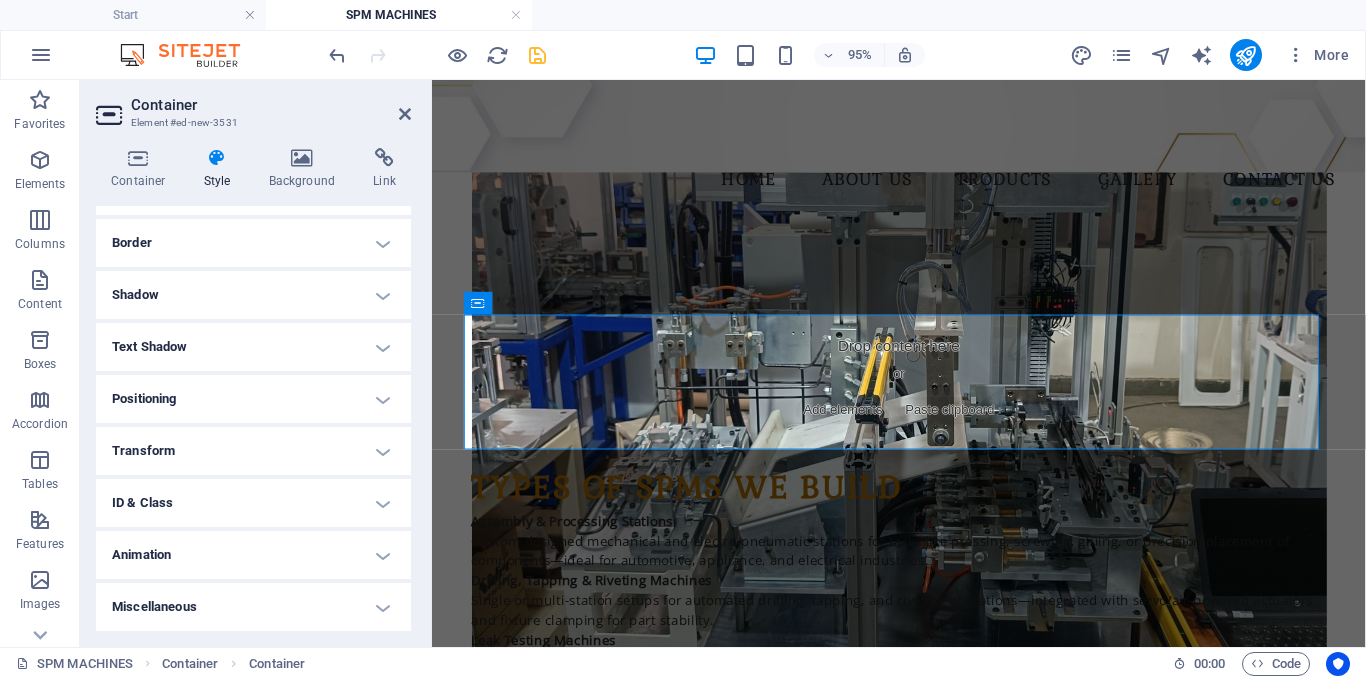 click on "Positioning" at bounding box center (253, 399) 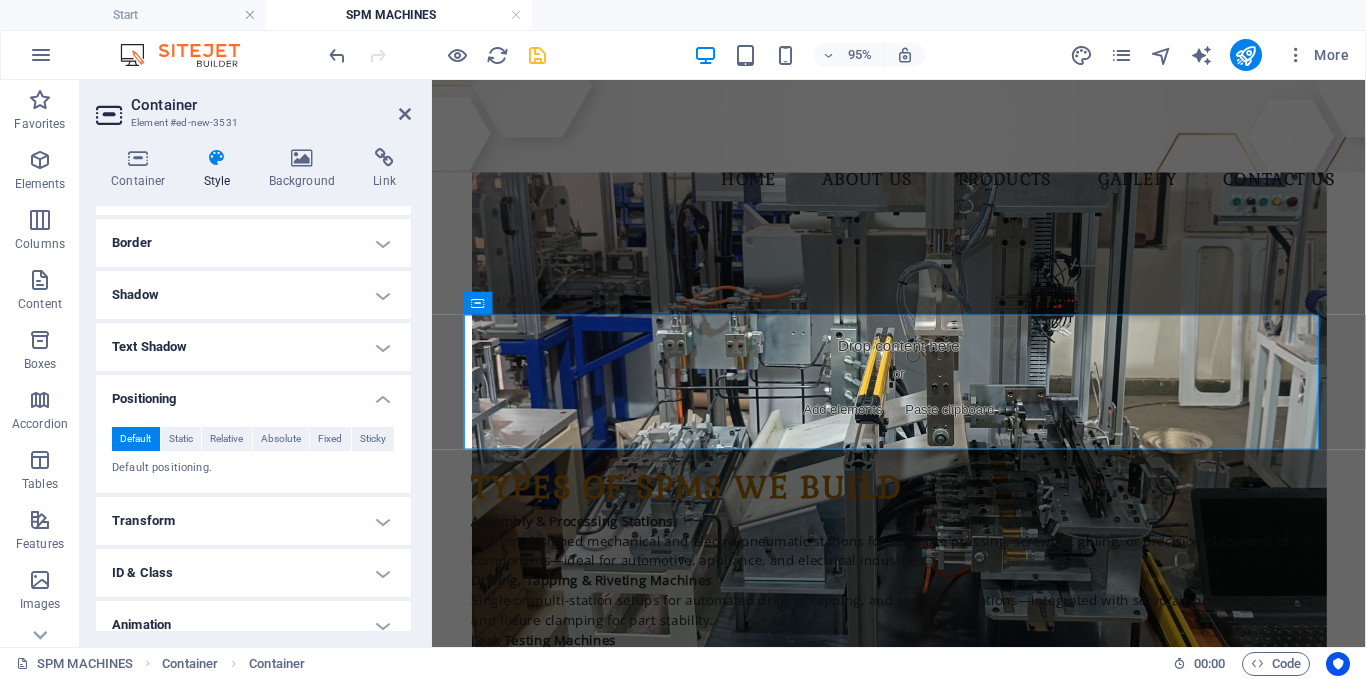 scroll, scrollTop: 490, scrollLeft: 0, axis: vertical 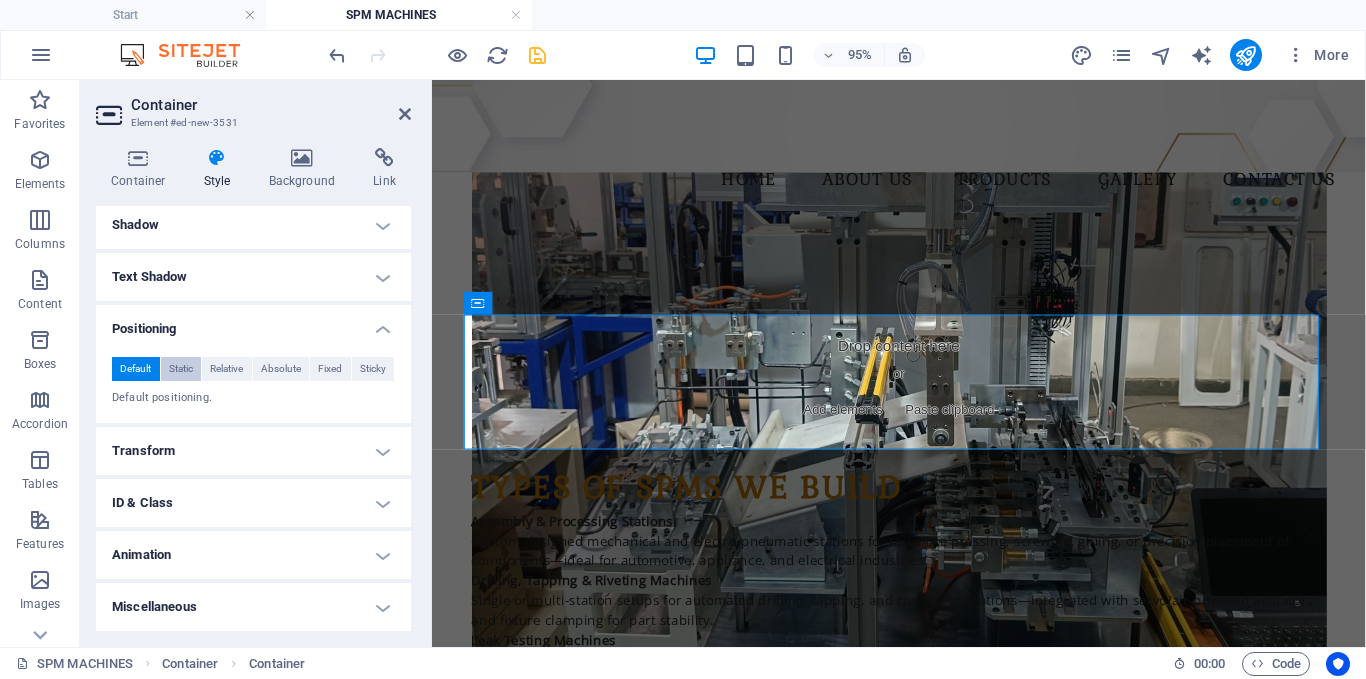 click on "Static" at bounding box center [181, 369] 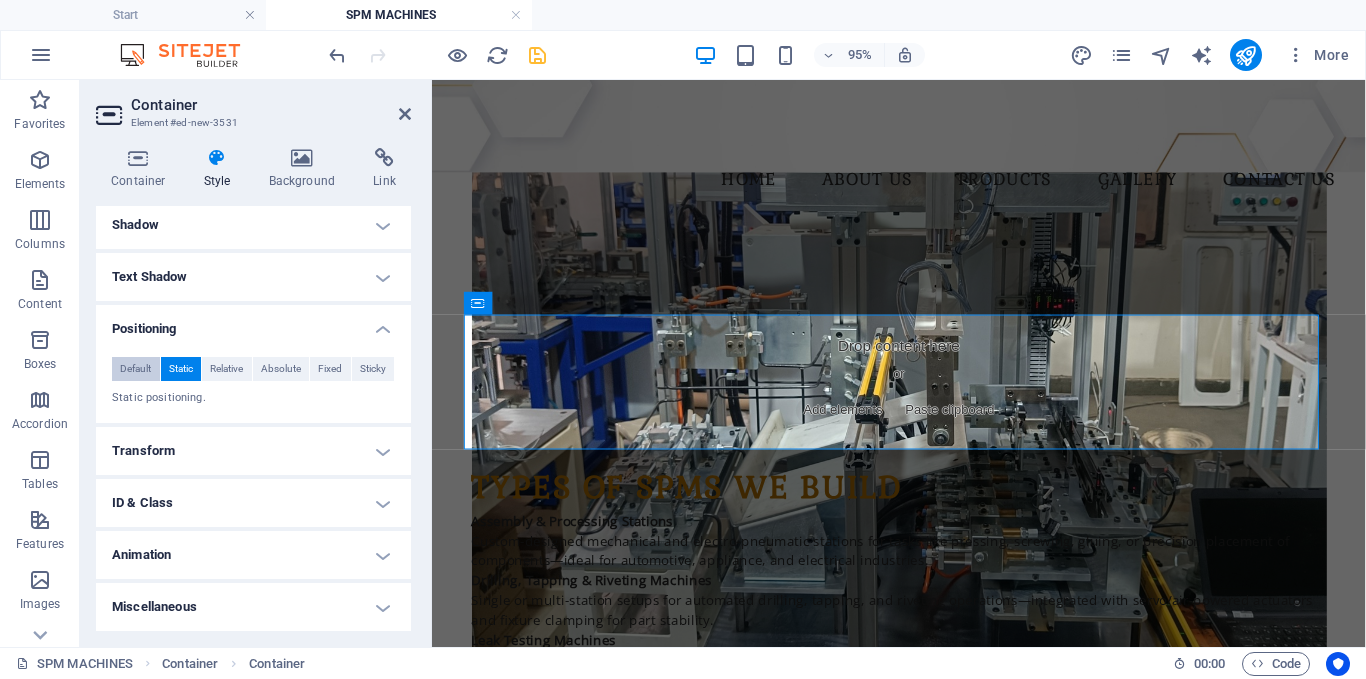 click on "Default" at bounding box center (136, 369) 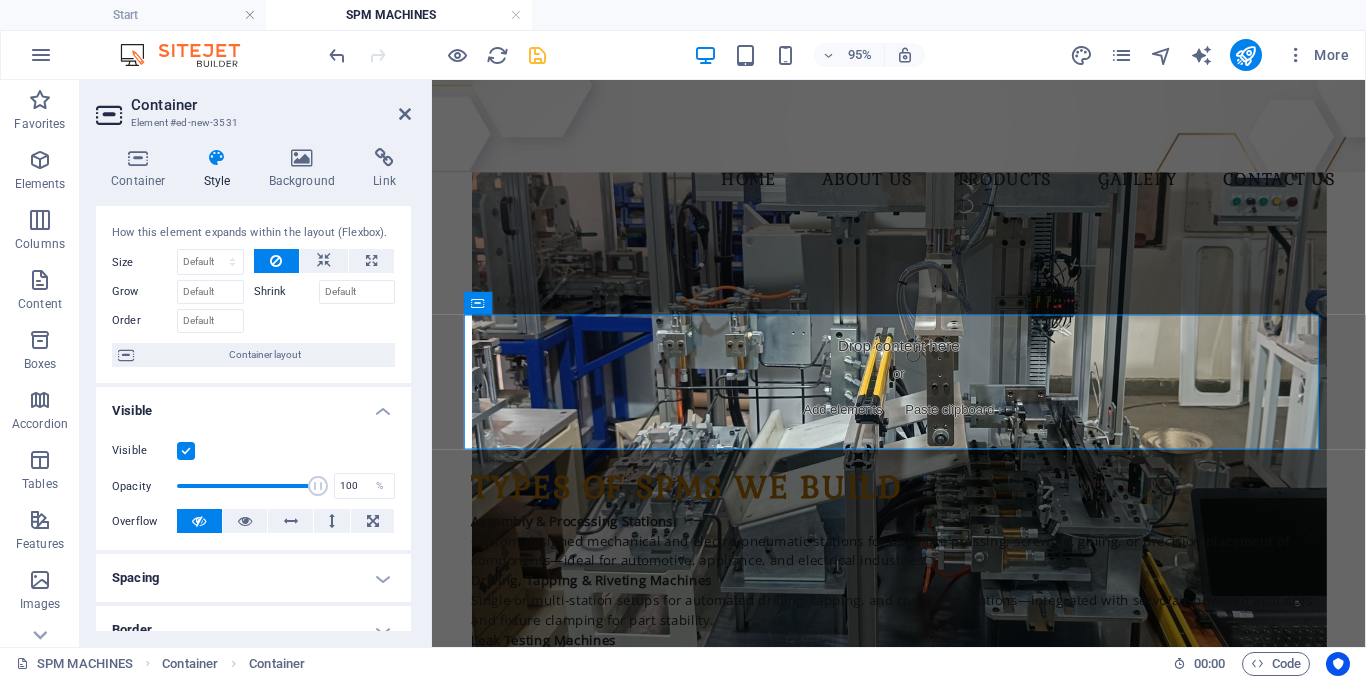 scroll, scrollTop: 0, scrollLeft: 0, axis: both 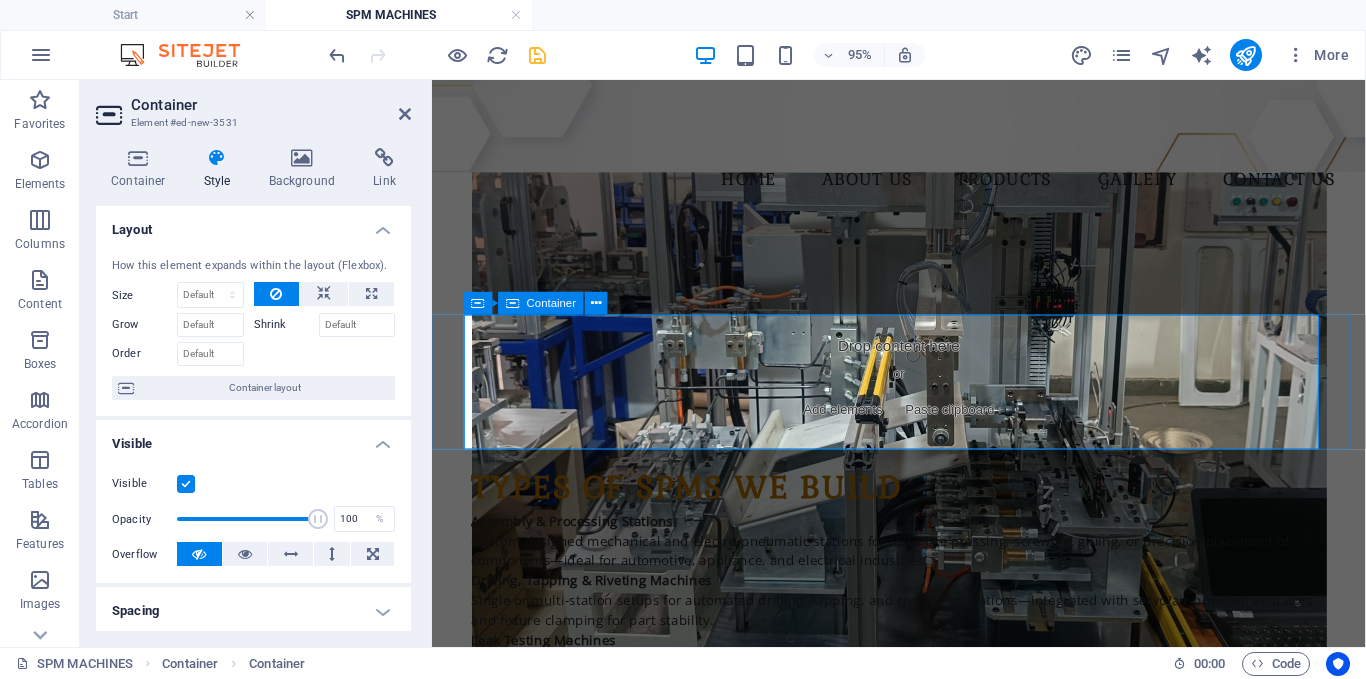 click on "Drop content here or  Add elements  Paste clipboard" at bounding box center (924, 398) 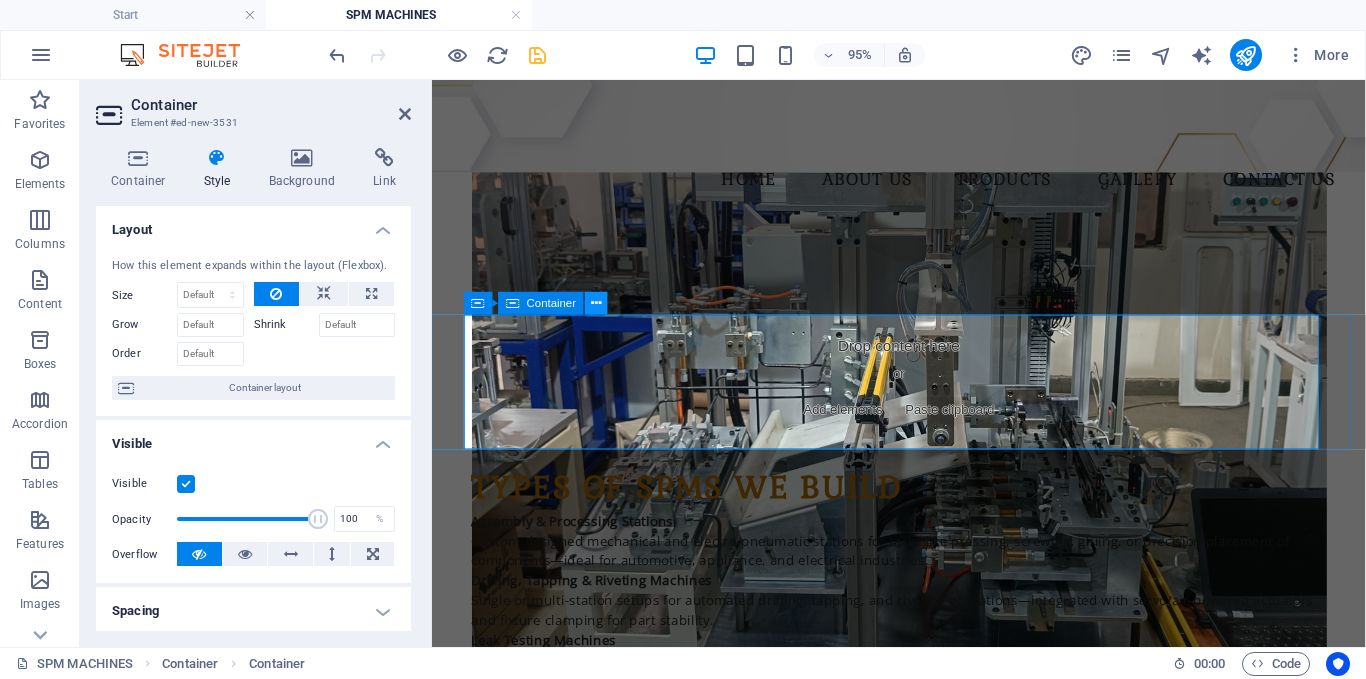 click at bounding box center (596, 303) 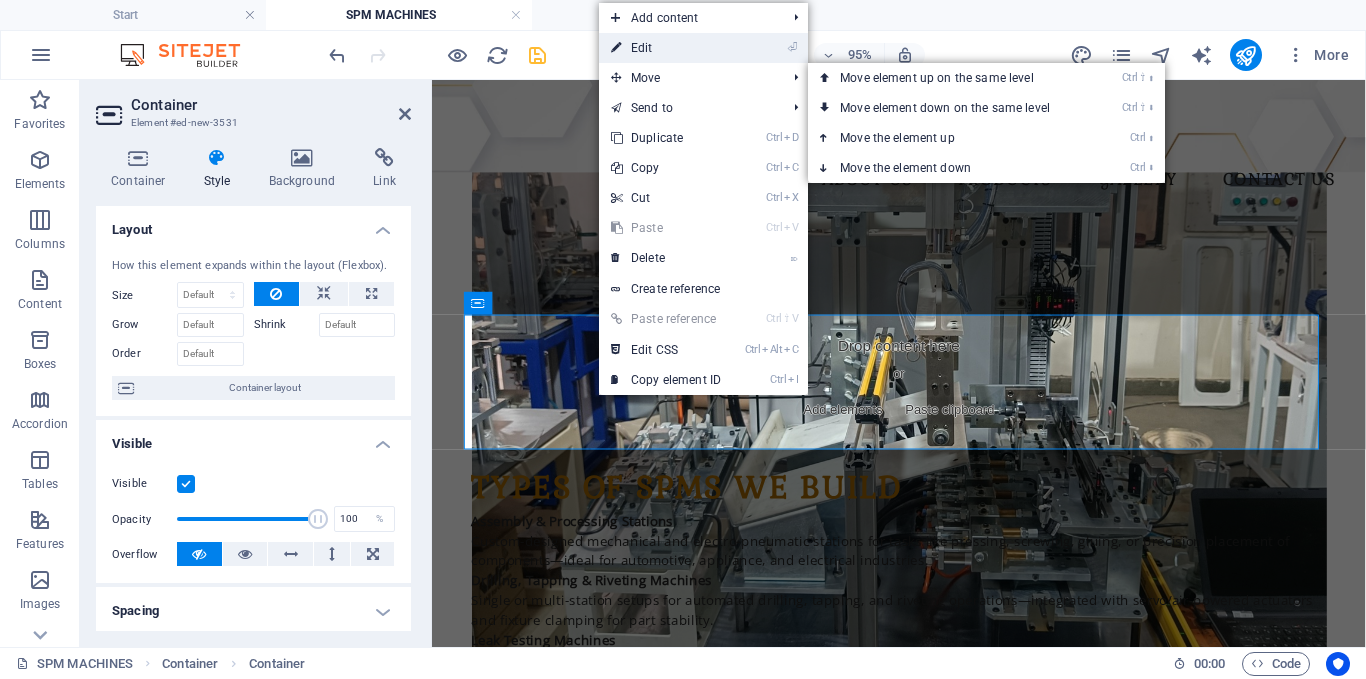 click on "⏎  Edit" at bounding box center (666, 48) 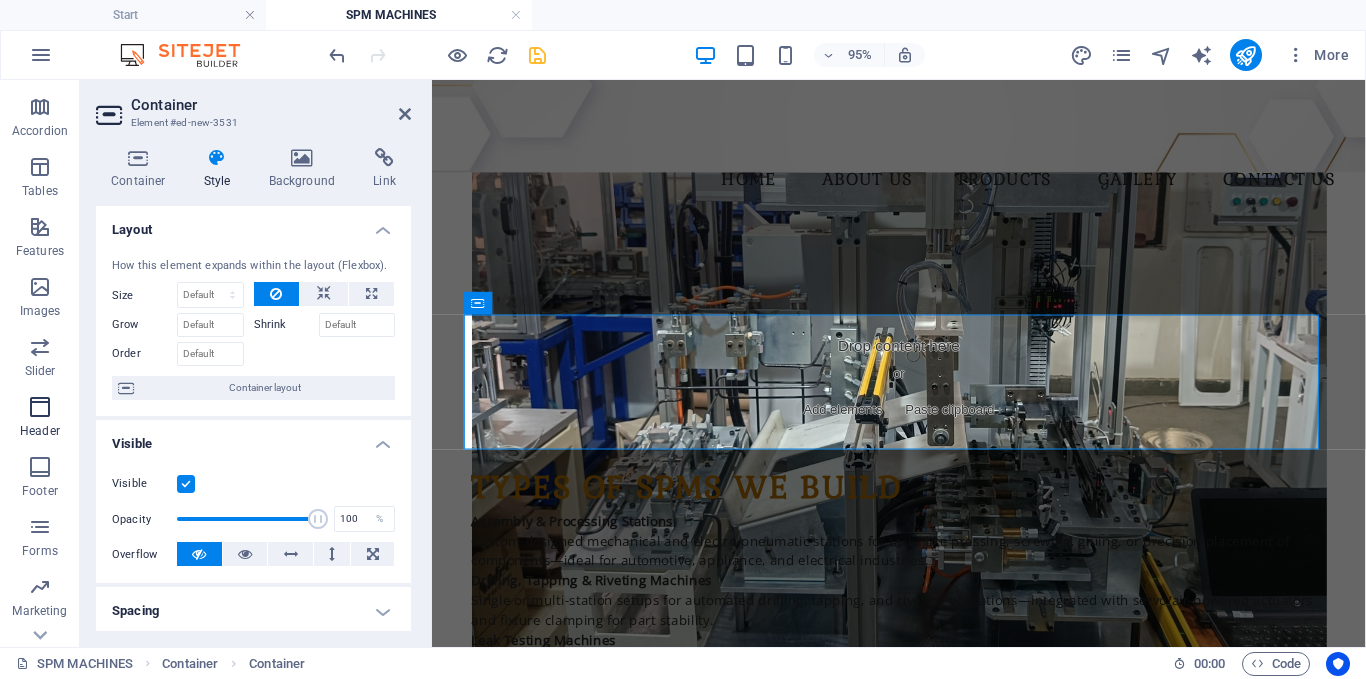 scroll, scrollTop: 300, scrollLeft: 0, axis: vertical 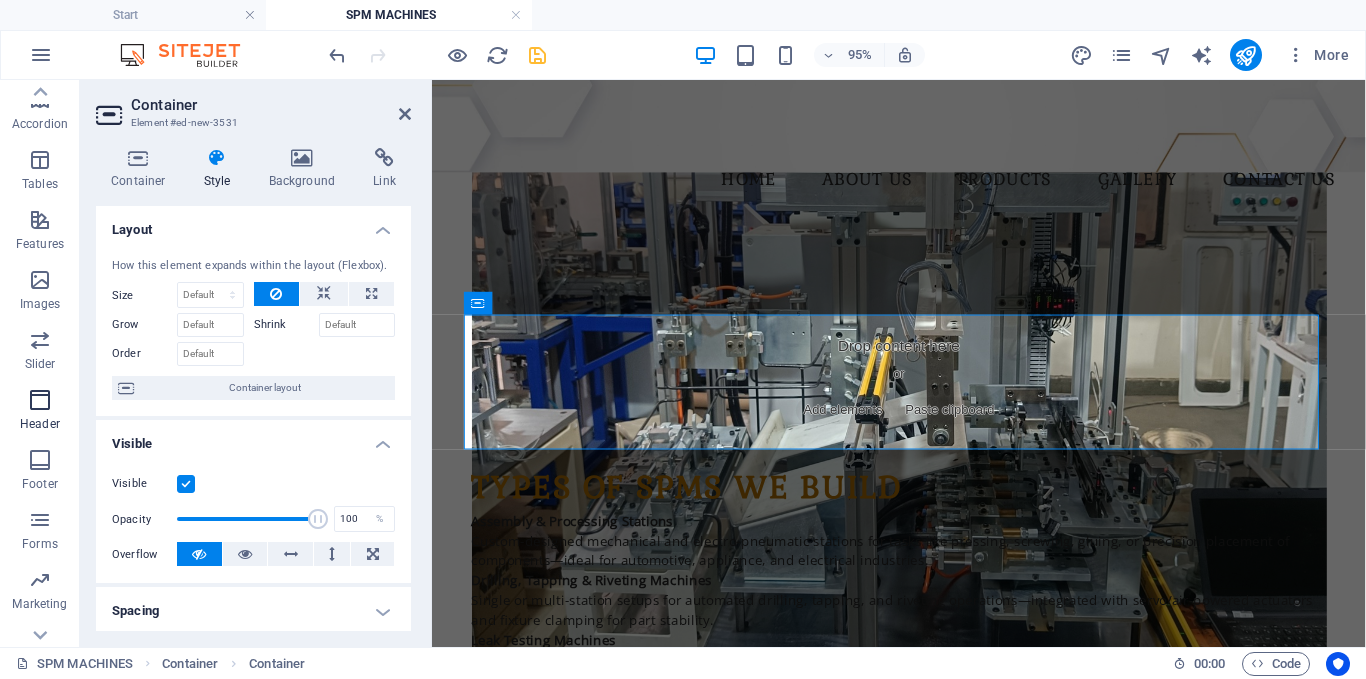 click on "Slider" at bounding box center [40, 364] 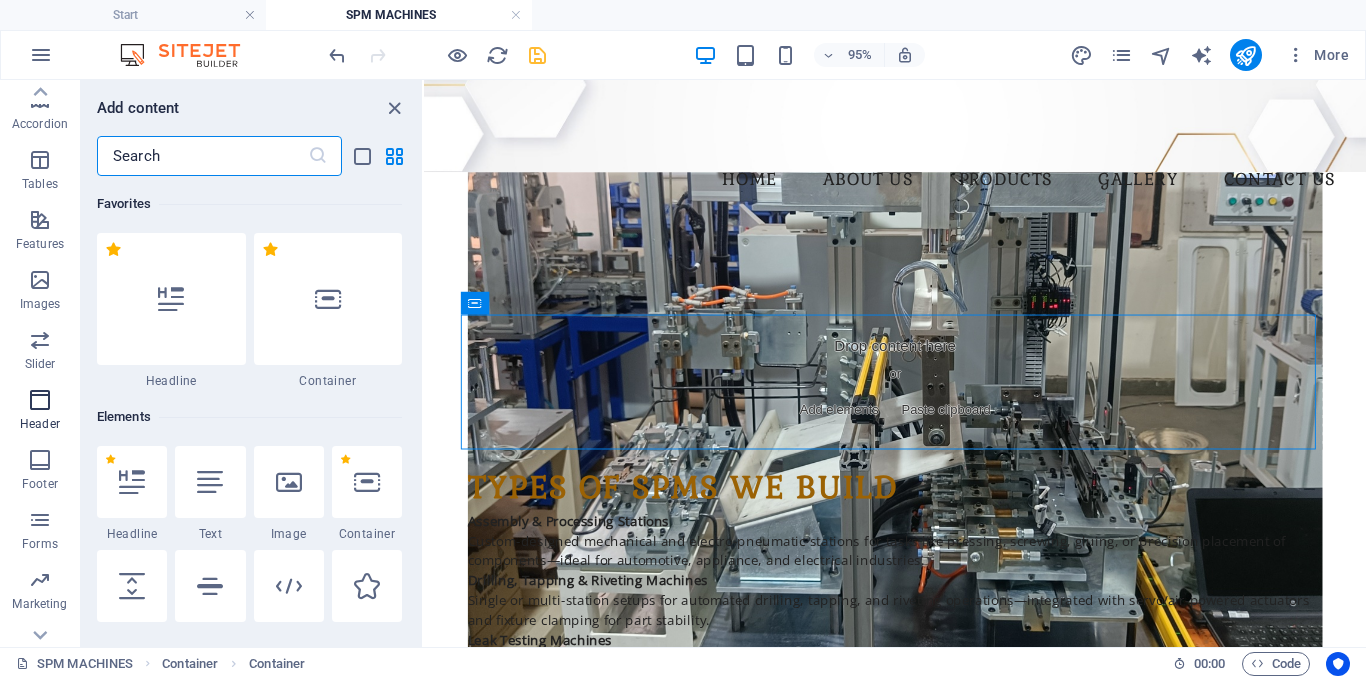 scroll, scrollTop: 11337, scrollLeft: 0, axis: vertical 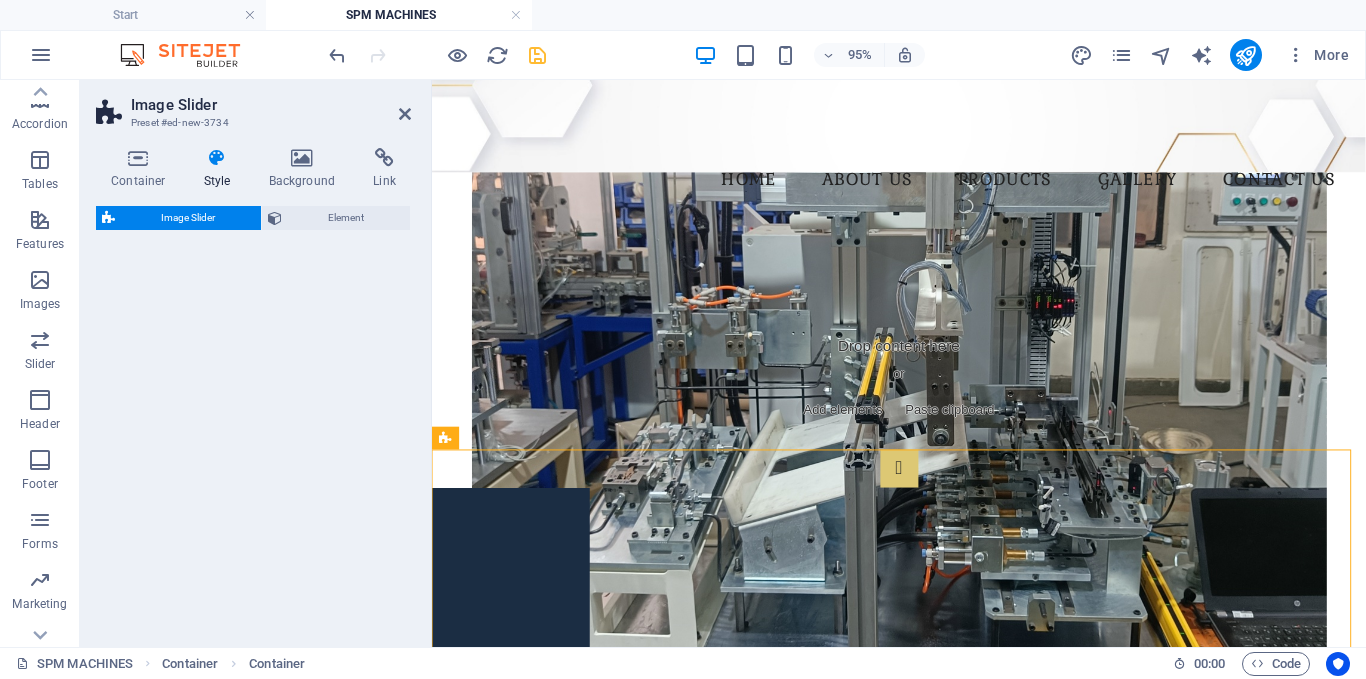select on "rem" 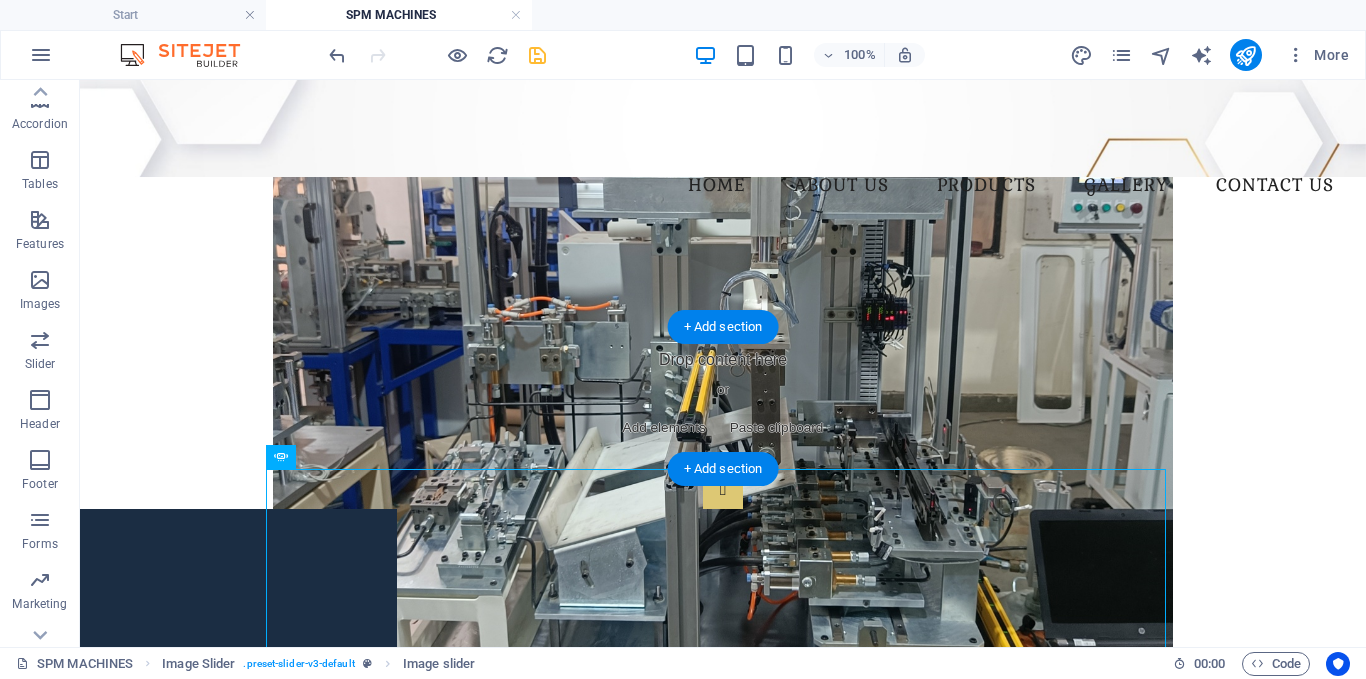 drag, startPoint x: 337, startPoint y: 549, endPoint x: 1017, endPoint y: 394, distance: 697.4418 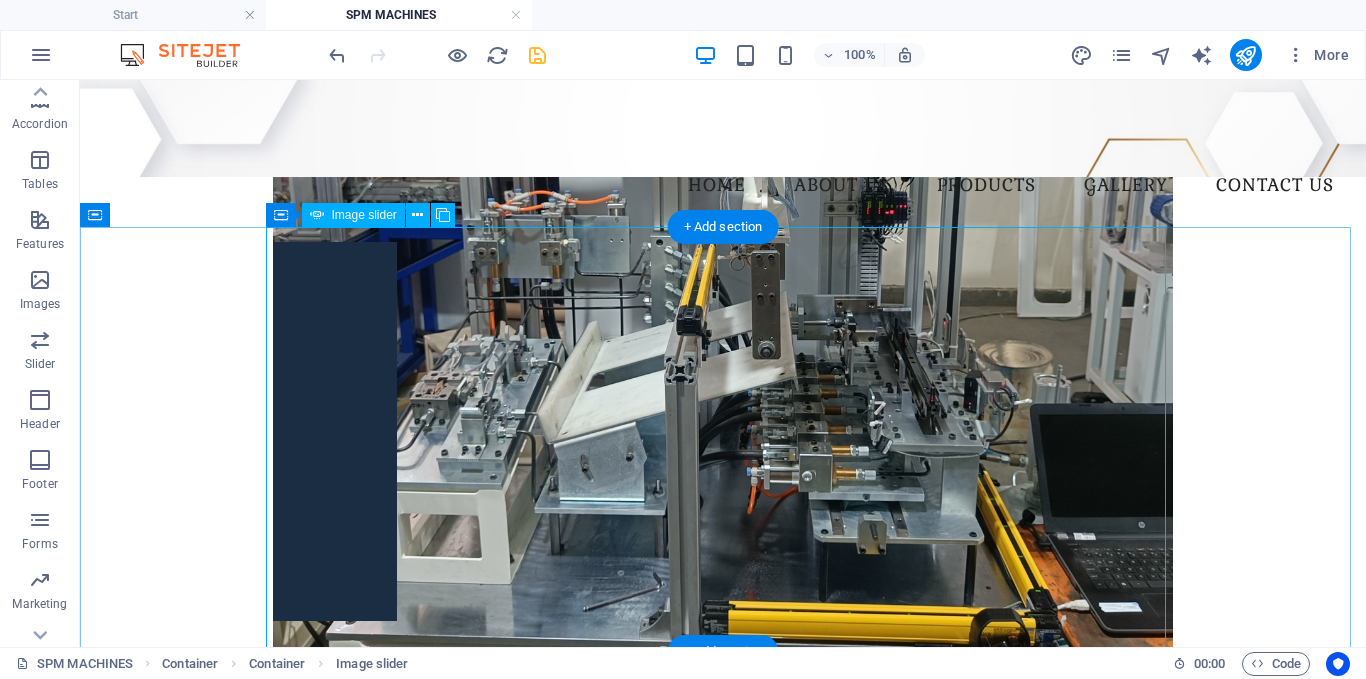 scroll, scrollTop: 400, scrollLeft: 0, axis: vertical 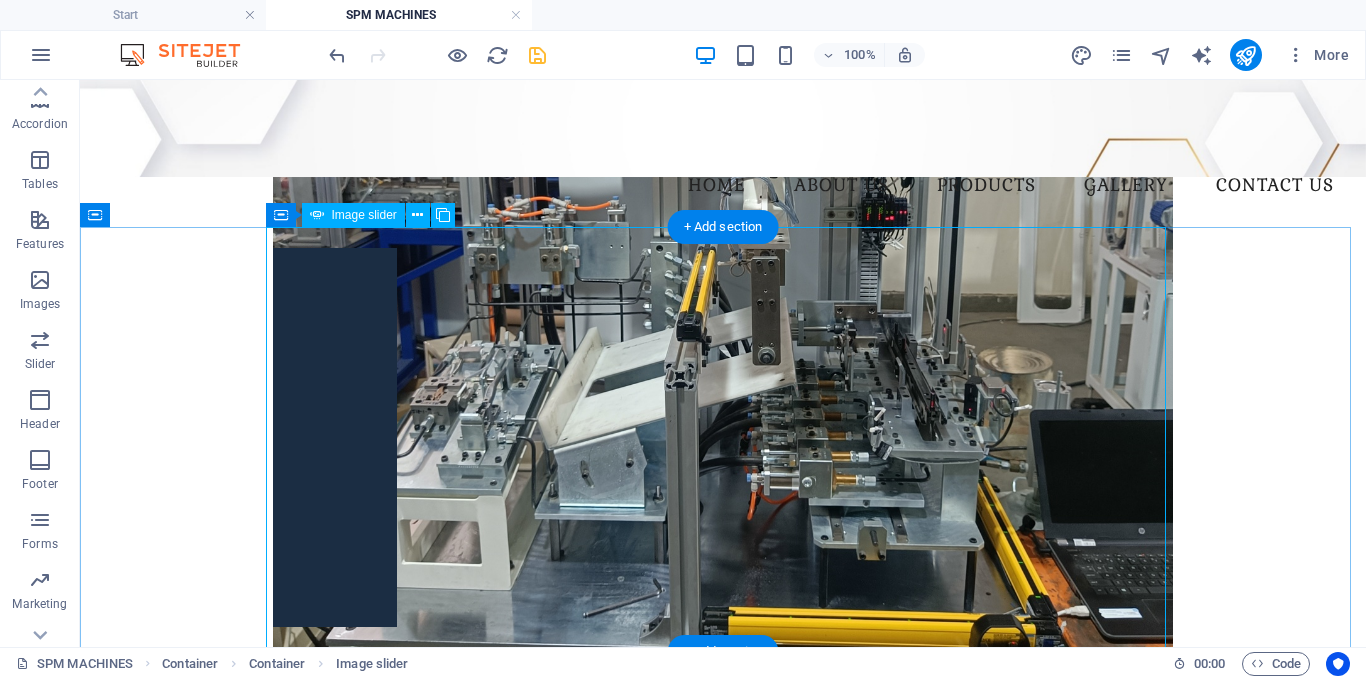 click at bounding box center (-115, 897) 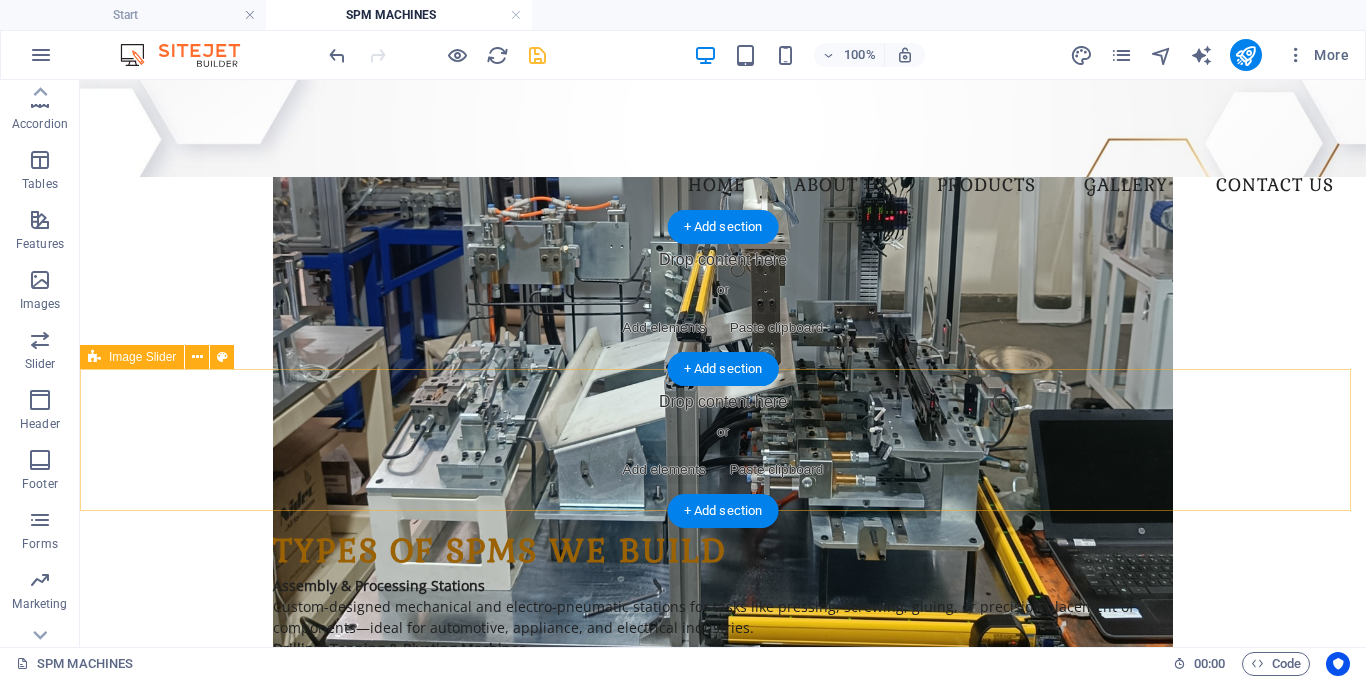 click on "Drop content here or  Add elements  Paste clipboard" at bounding box center (723, 440) 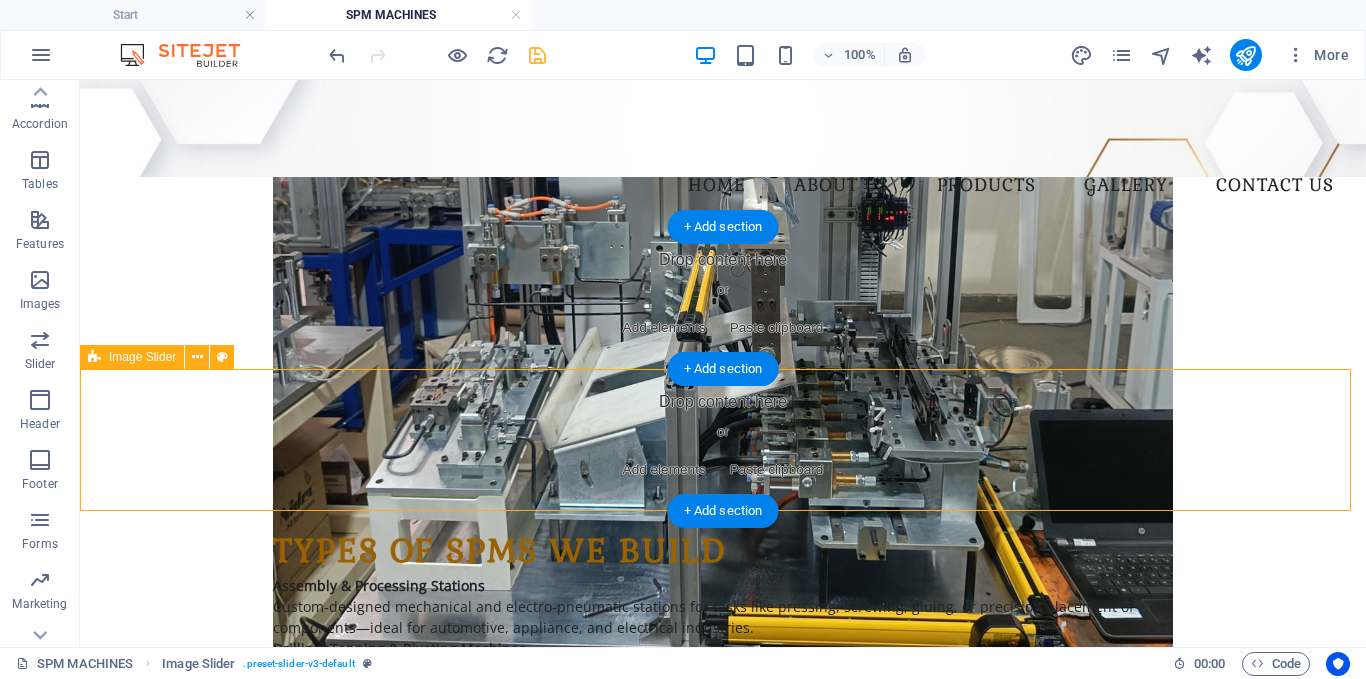 click on "Add elements" at bounding box center (664, 470) 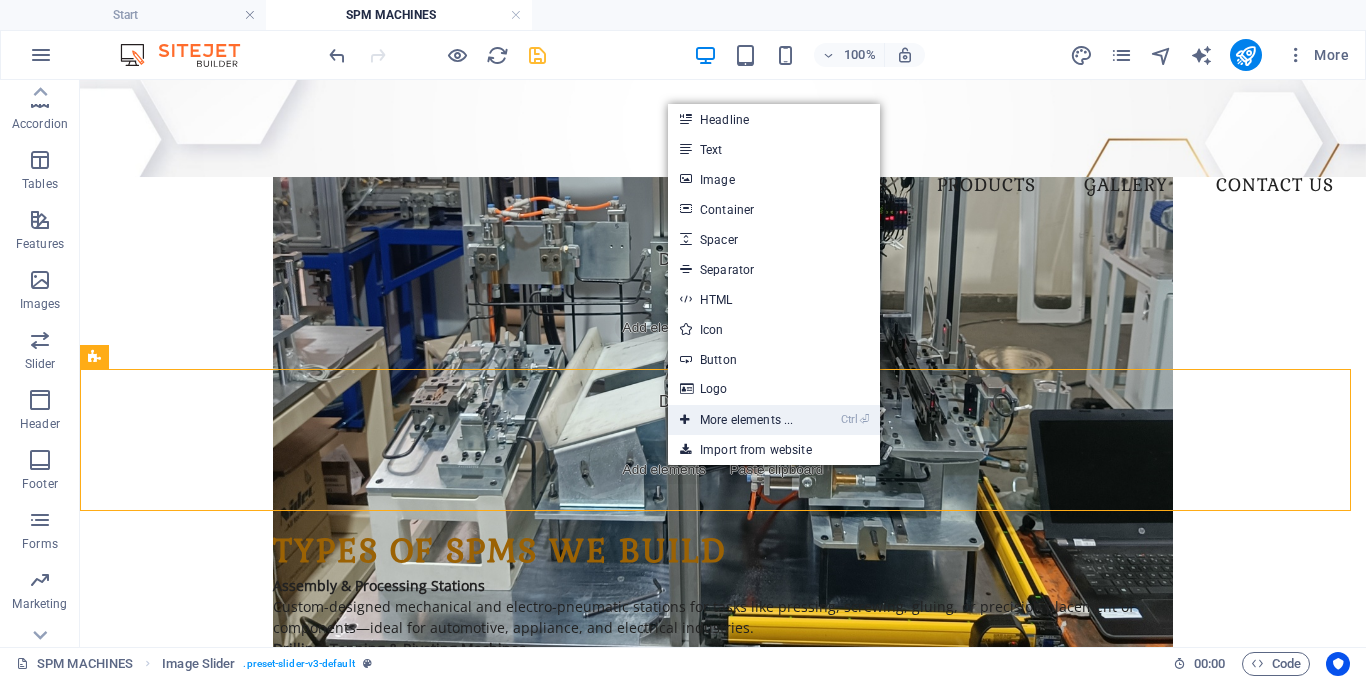 click on "Ctrl ⏎  More elements ..." at bounding box center [736, 420] 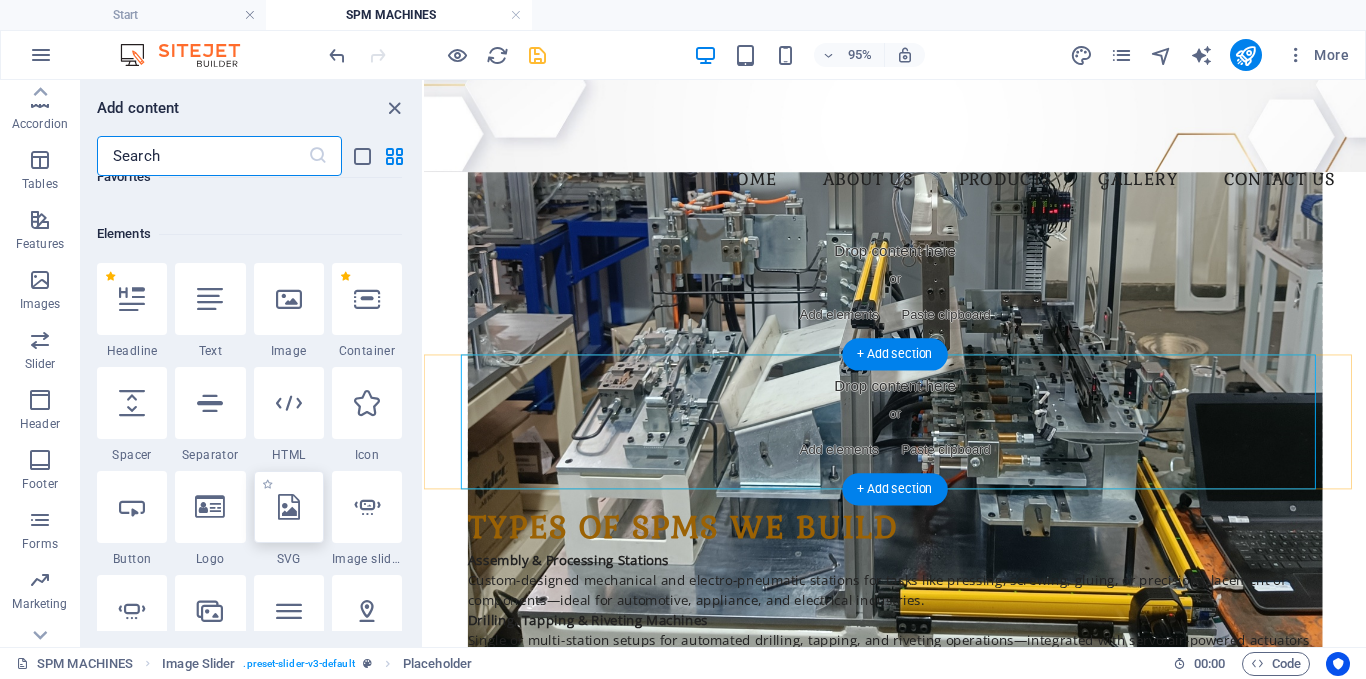 scroll, scrollTop: 213, scrollLeft: 0, axis: vertical 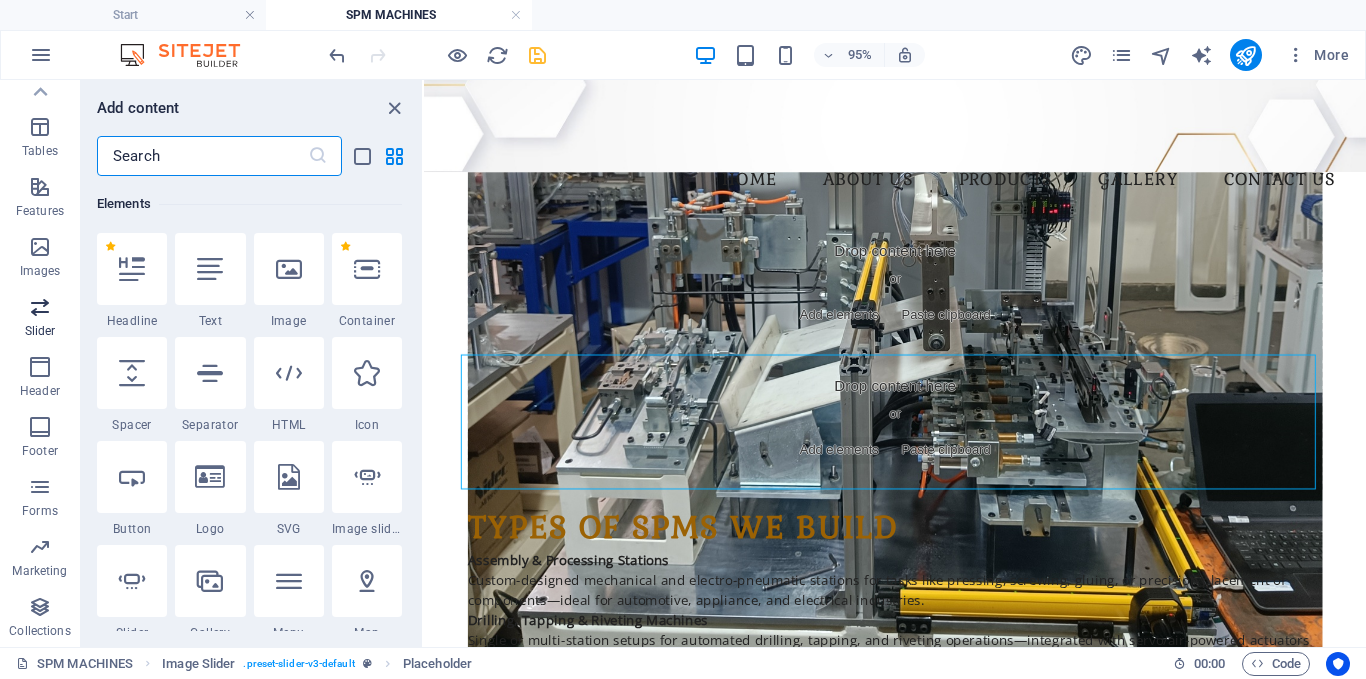 click on "Slider" at bounding box center [40, 319] 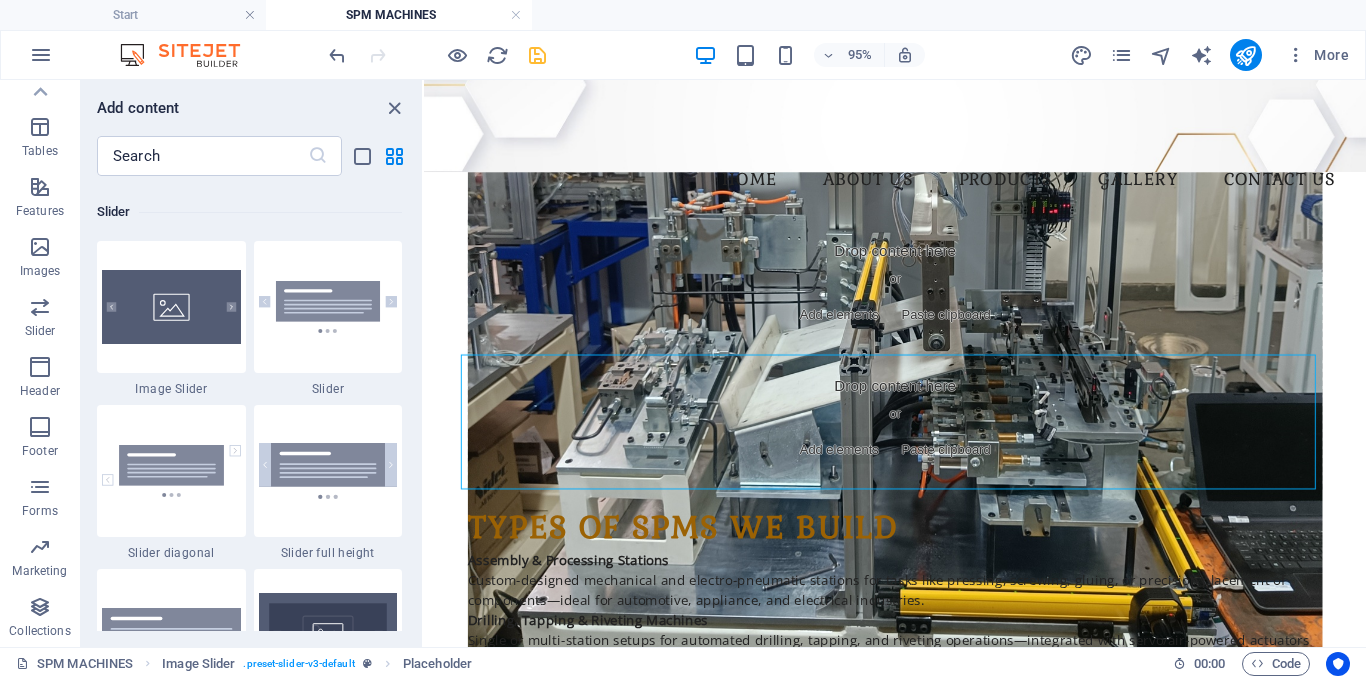 scroll, scrollTop: 11337, scrollLeft: 0, axis: vertical 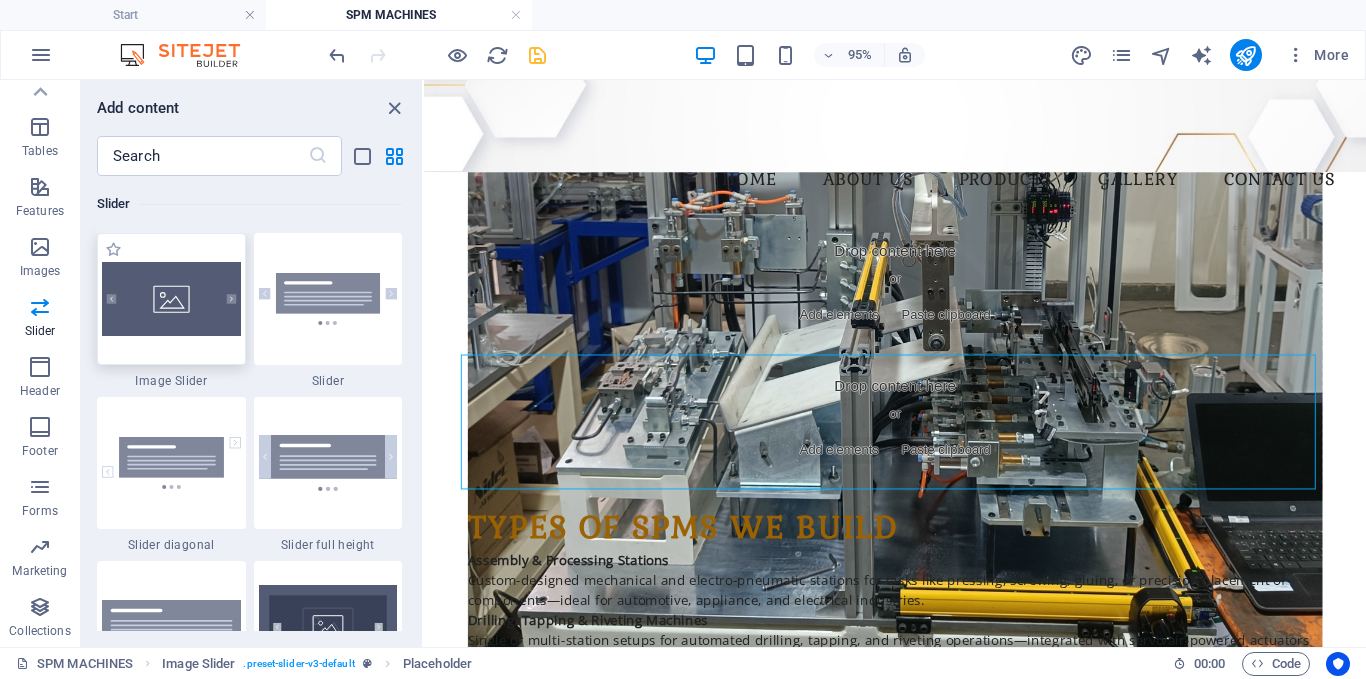 click at bounding box center (171, 299) 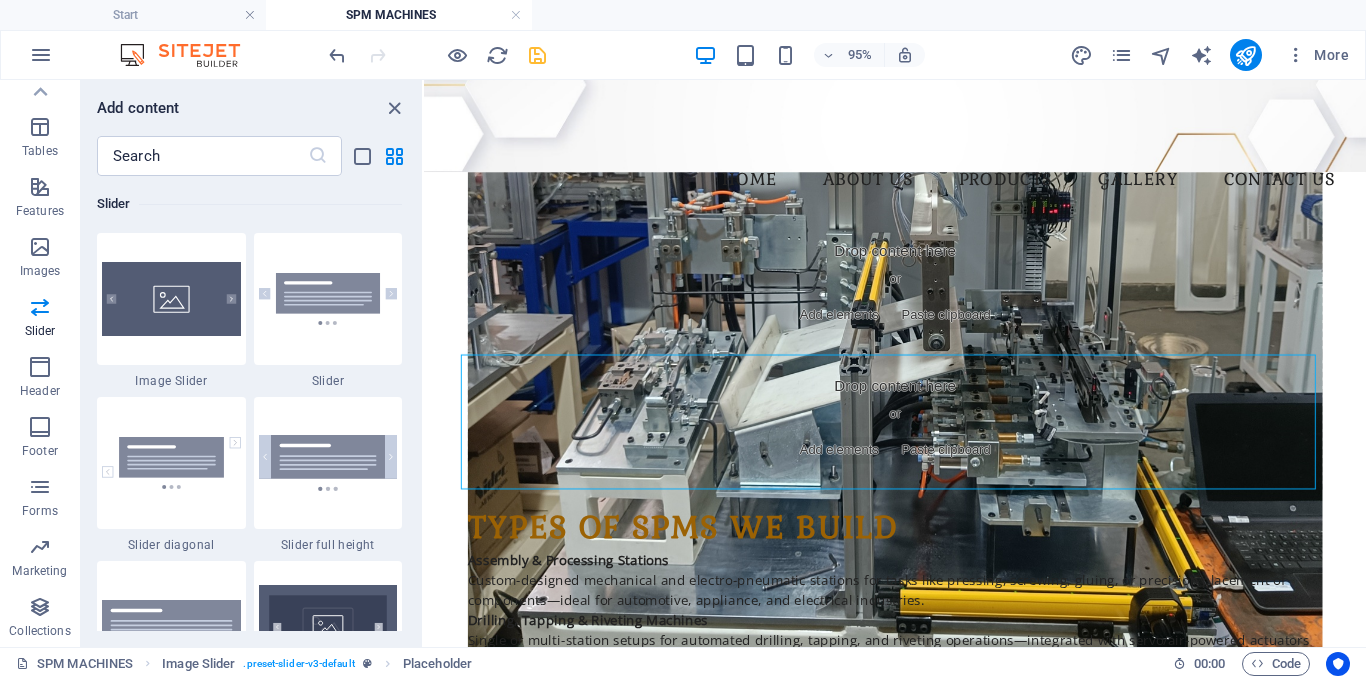 click on "Drag here to replace the existing content. Press “Ctrl” if you want to create a new element.
Reference   Container   Placeholder   Spacer   Text   Text   Text   Text image overlap   Image   Container   Text   H2   Text image overlap   Container   H2   Image   Text   Wide image with text   Container   H2   Placeholder   Container   Text   Image Slider   Image slider   Menu Bar Hamburger   HTML   Container   Placeholder   Container   Container   Container   Text   Container   Icon   Container   Reference   Logo   Preset   Placeholder   Container   Text   Container   Container   Preset   H2   Floating Image   Text   Floating Image   Image   Image slider columns   Image slider   Container   Placeholder   Container   Container   Placeholder   Container   Placeholder   Image Slider   Container   Image slider   Image Slider   Placeholder" at bounding box center (895, 363) 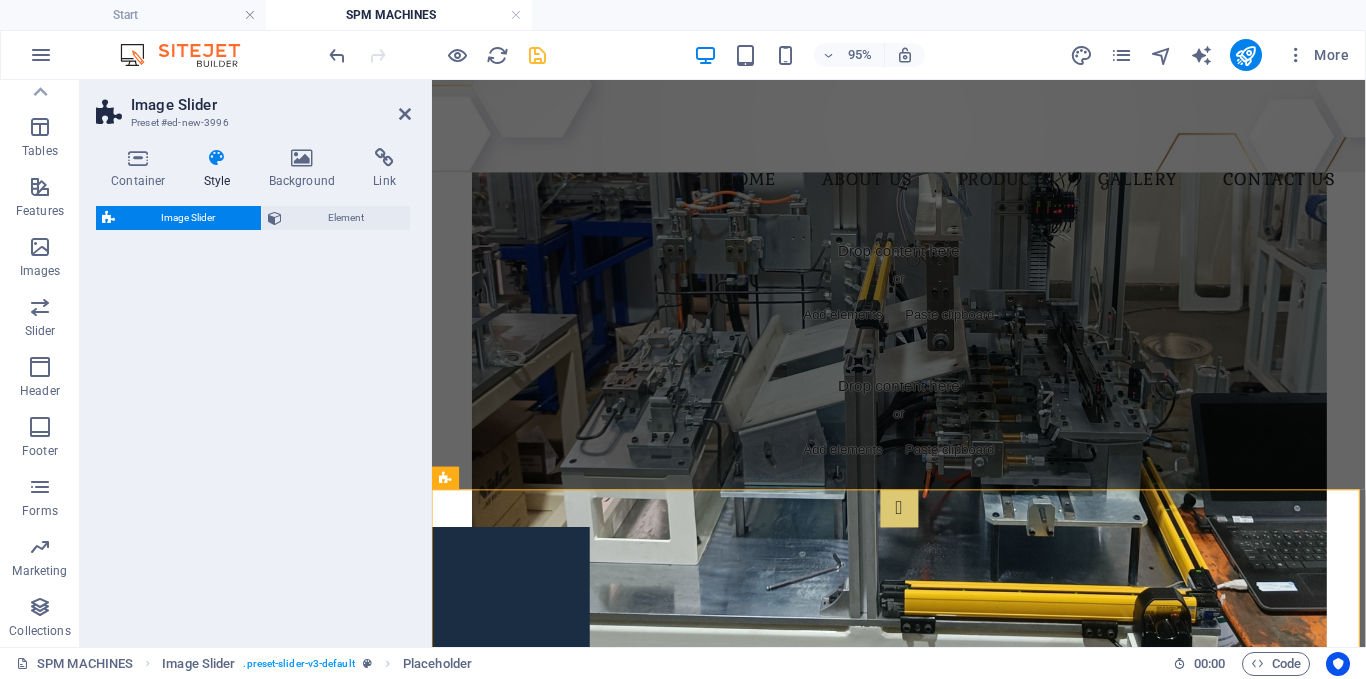 select on "rem" 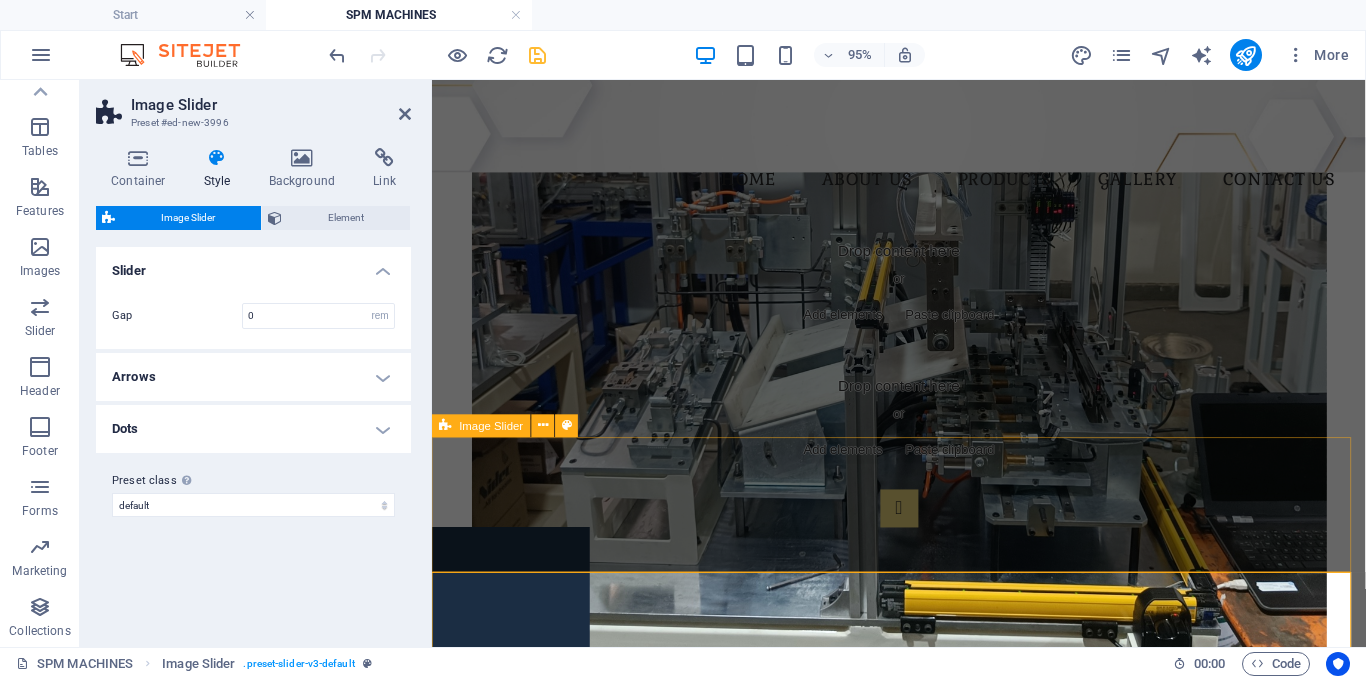 scroll, scrollTop: 300, scrollLeft: 0, axis: vertical 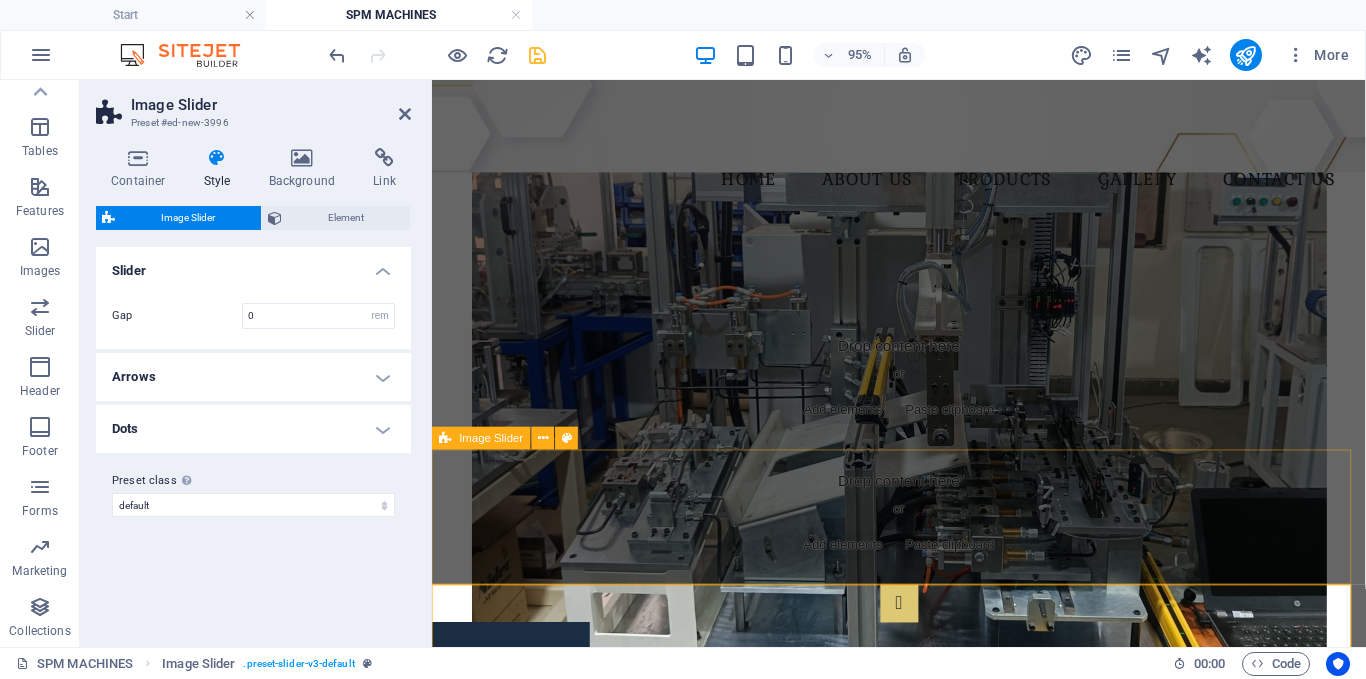 click on "Drop content here or  Add elements  Paste clipboard" at bounding box center (924, 540) 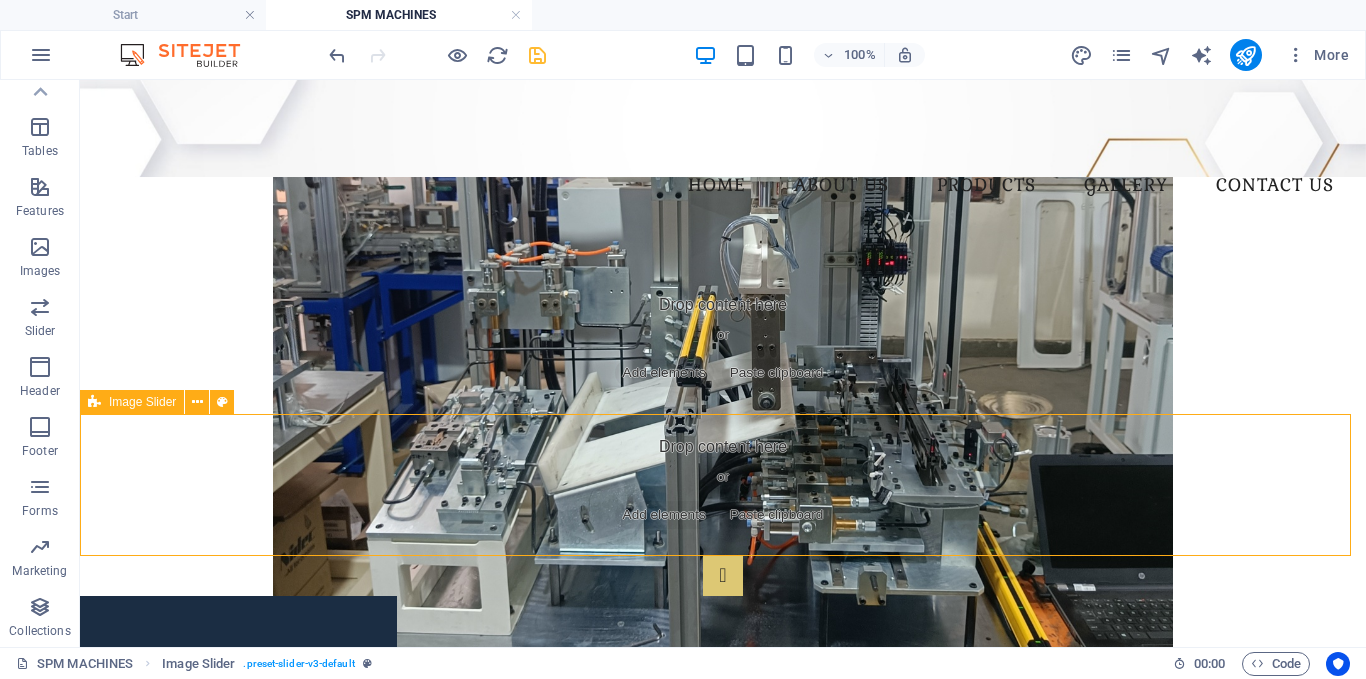 scroll, scrollTop: 400, scrollLeft: 0, axis: vertical 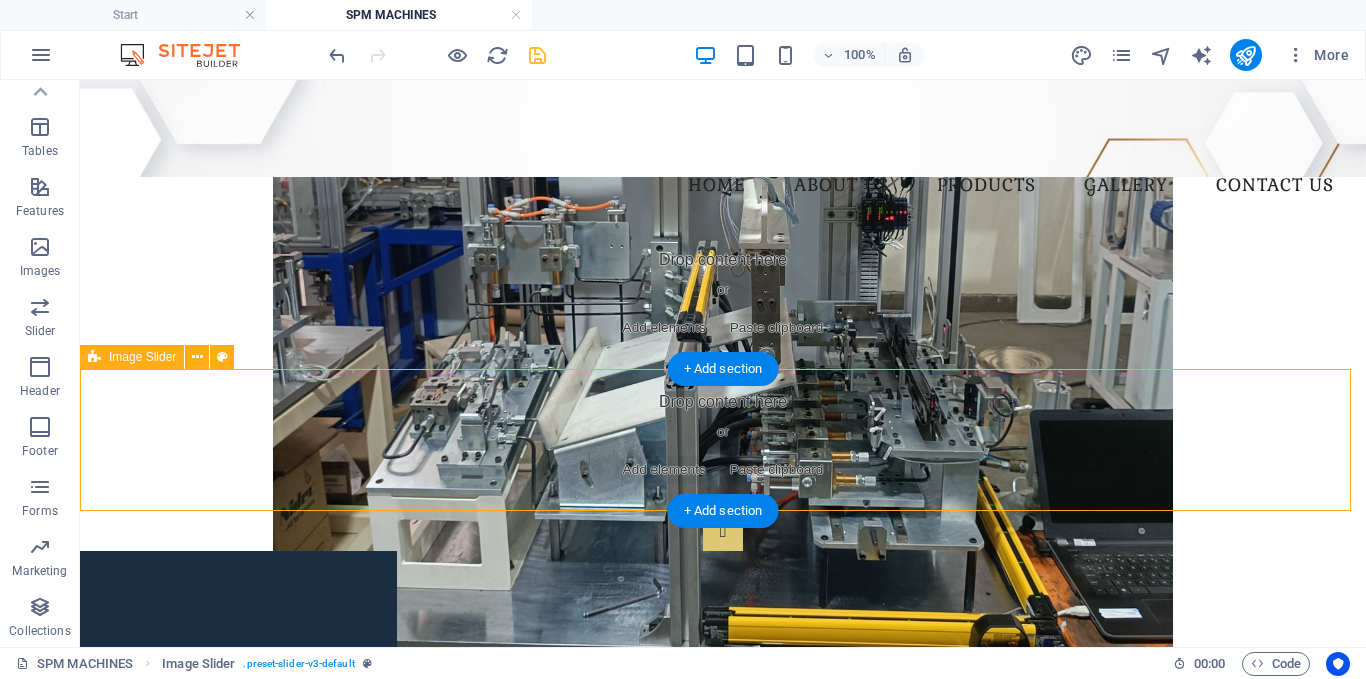 click on "Drop content here or  Add elements  Paste clipboard" at bounding box center (723, 440) 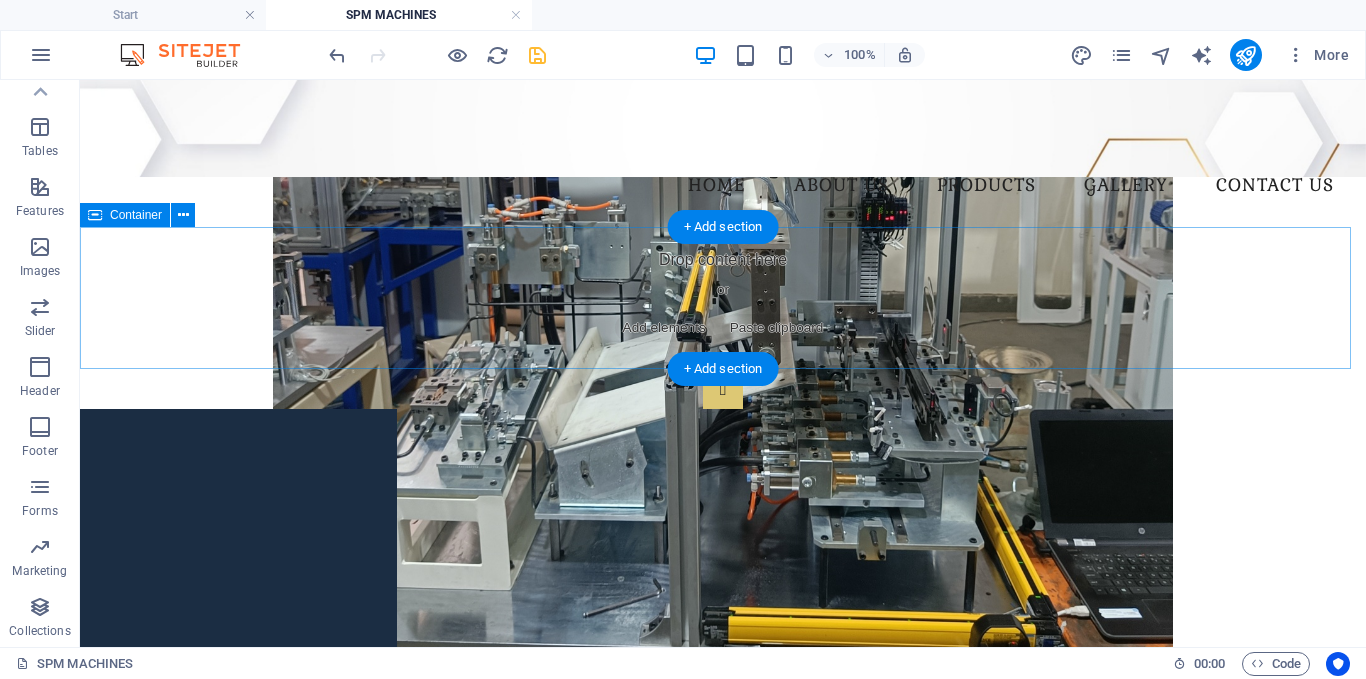 click on "Drop content here or  Add elements  Paste clipboard" at bounding box center (723, 298) 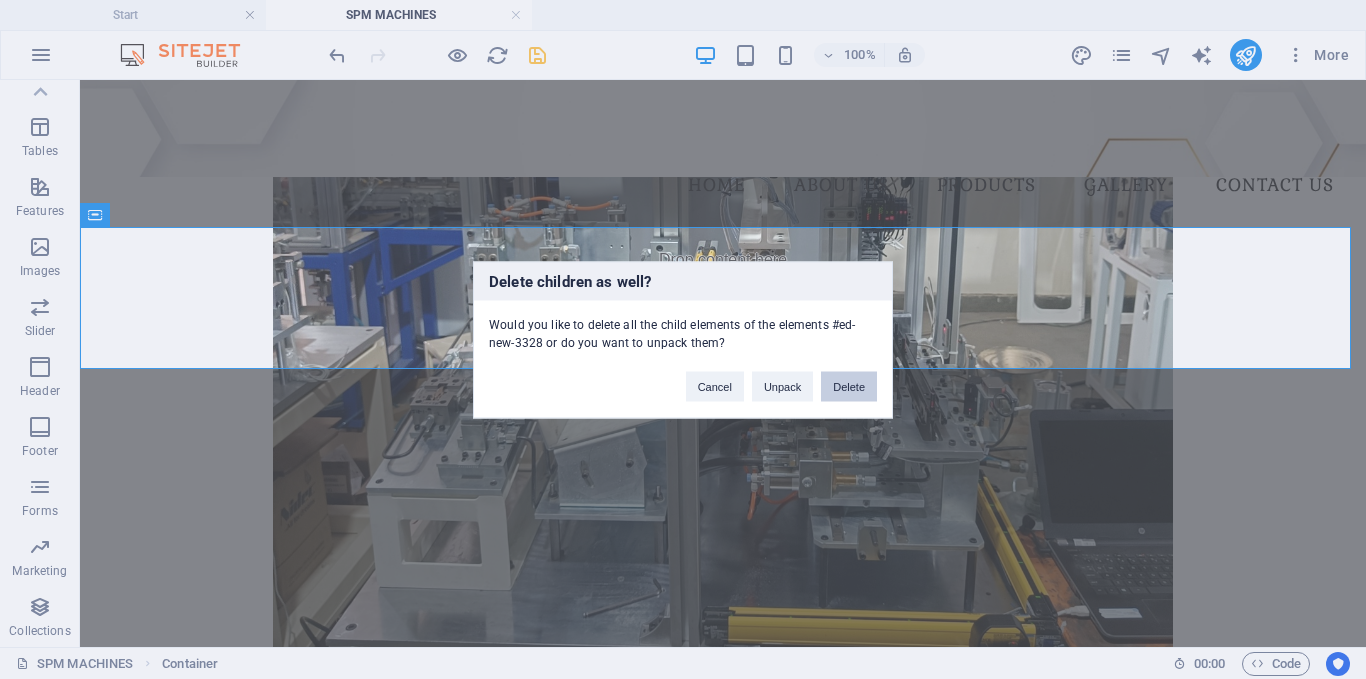 click on "Delete" at bounding box center (849, 386) 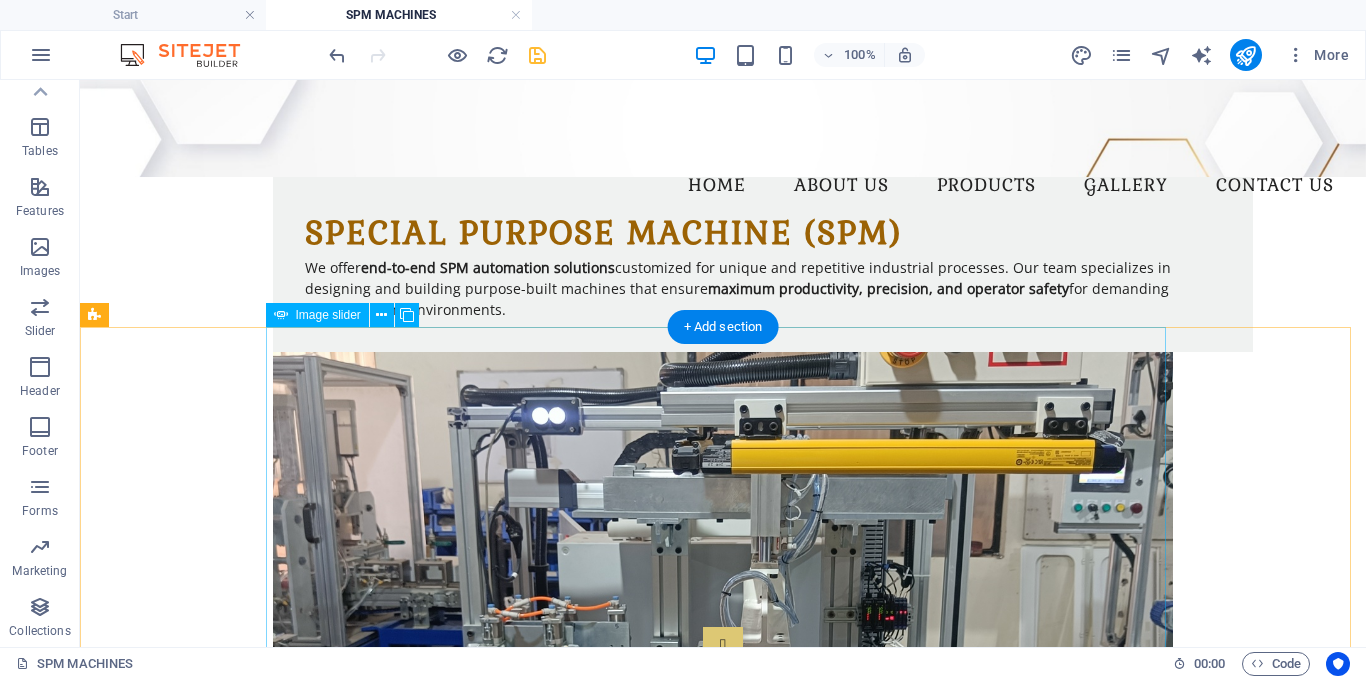 scroll, scrollTop: 300, scrollLeft: 0, axis: vertical 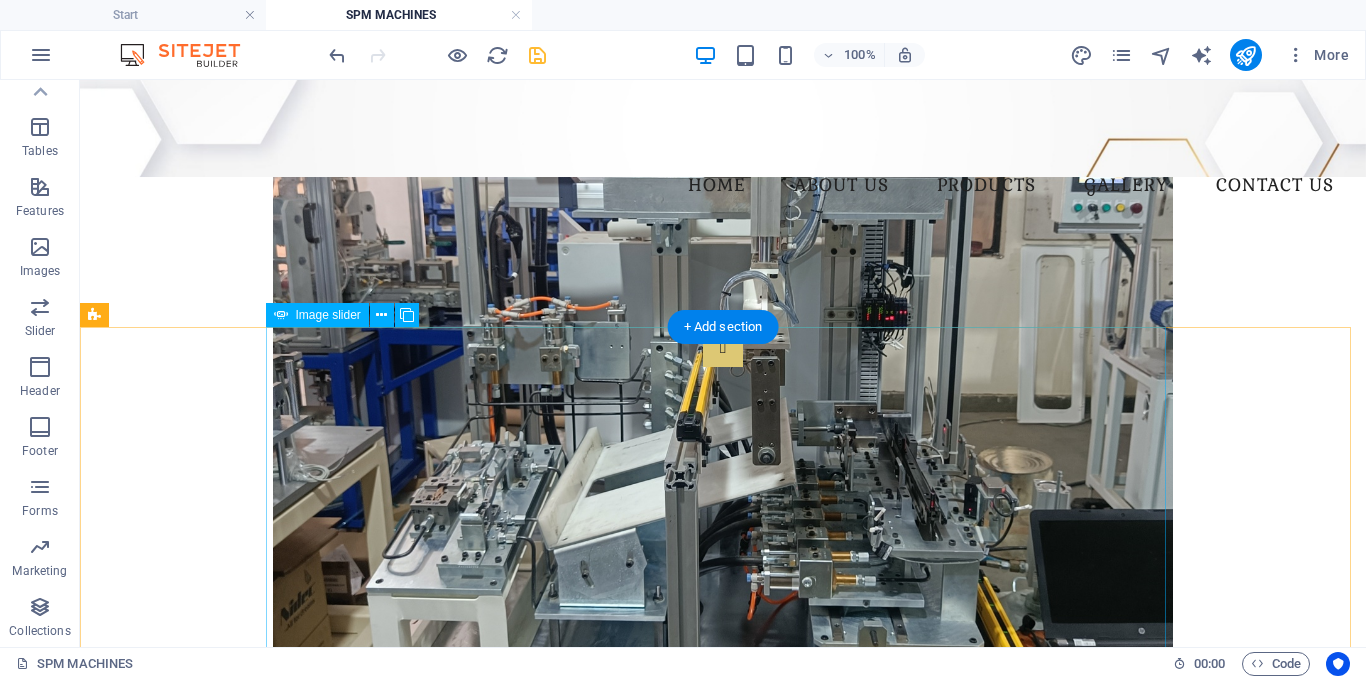 click at bounding box center [-1015, 1449] 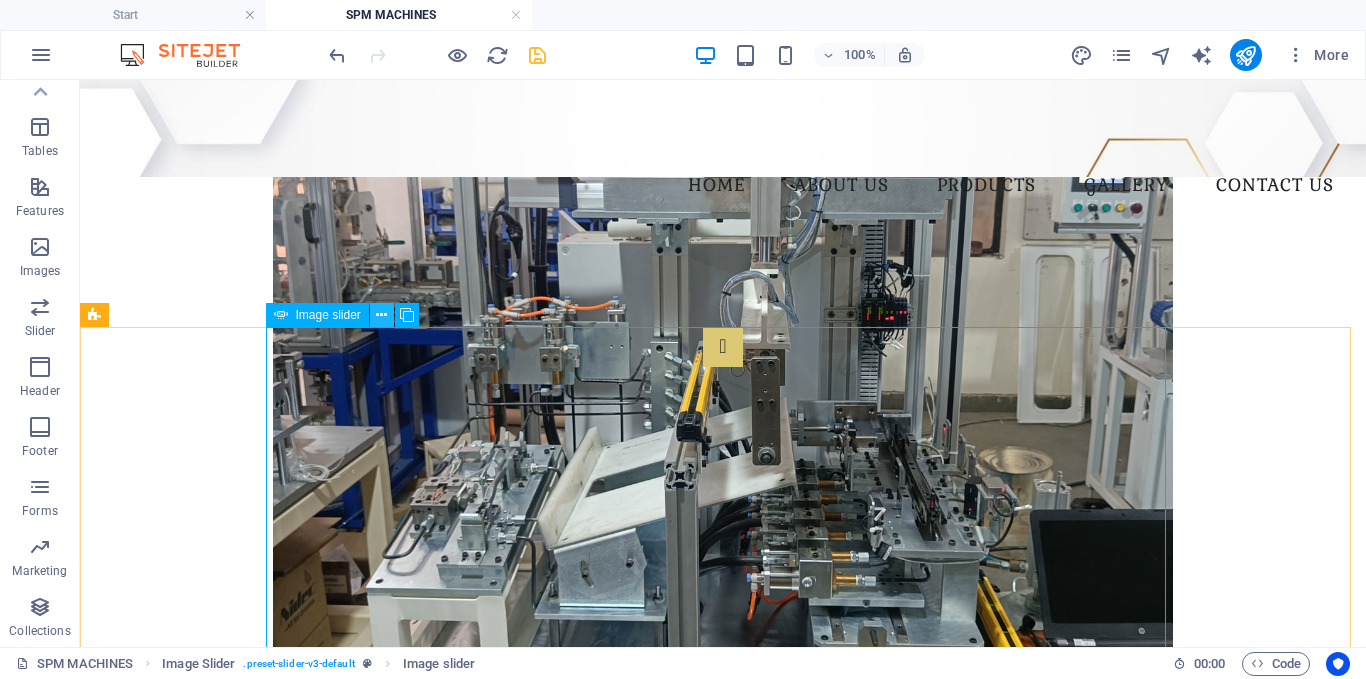 drag, startPoint x: 379, startPoint y: 323, endPoint x: 298, endPoint y: 256, distance: 105.11898 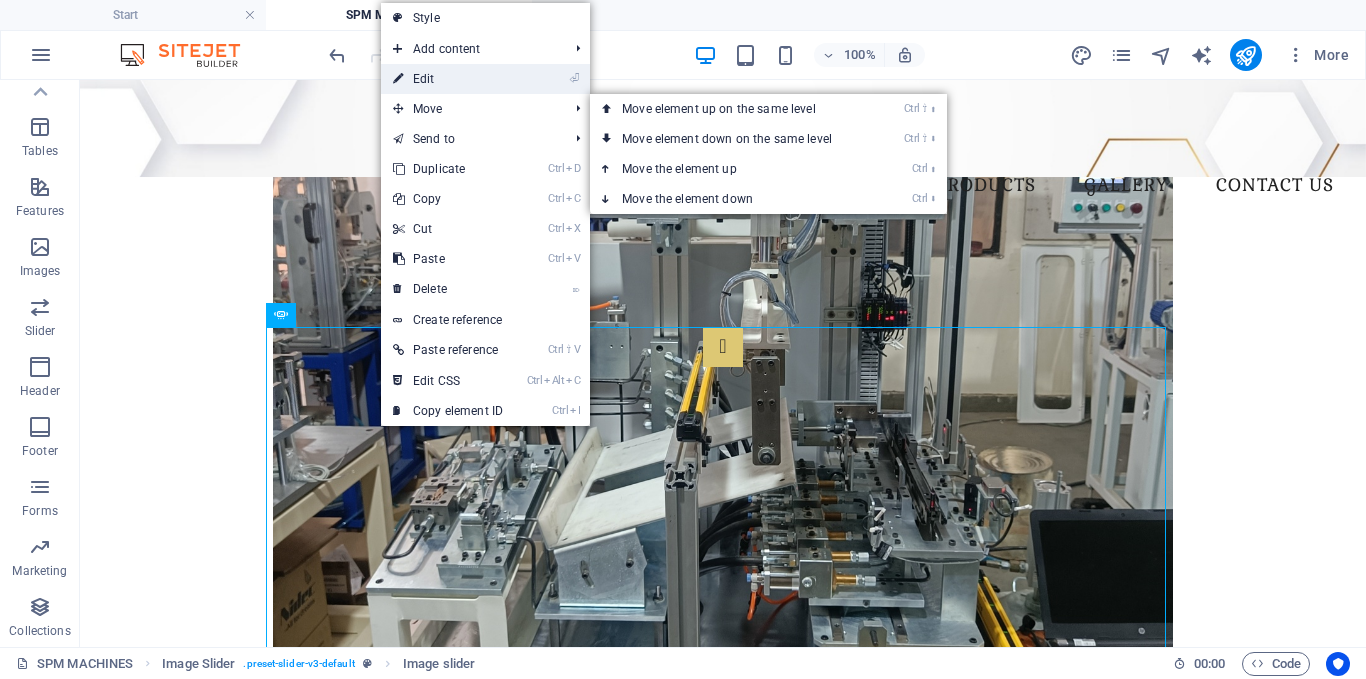 drag, startPoint x: 473, startPoint y: 72, endPoint x: 74, endPoint y: 79, distance: 399.0614 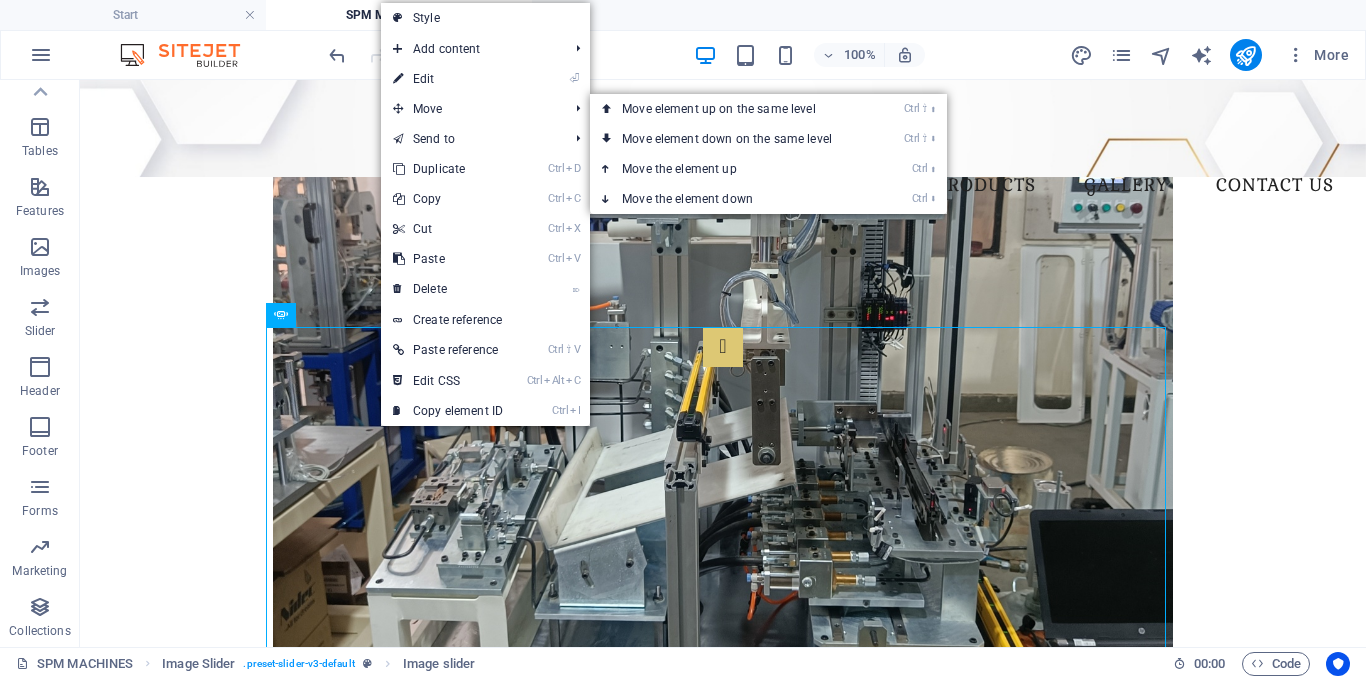 select on "px" 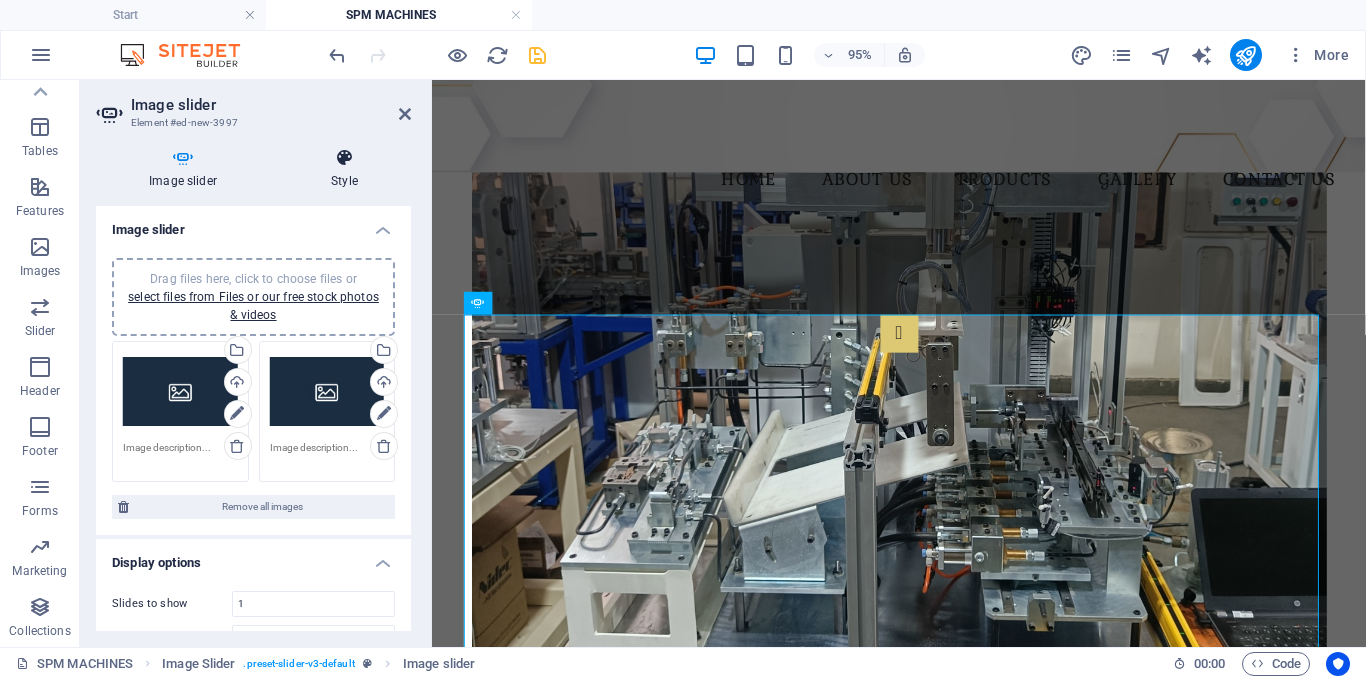click on "Style" at bounding box center [344, 169] 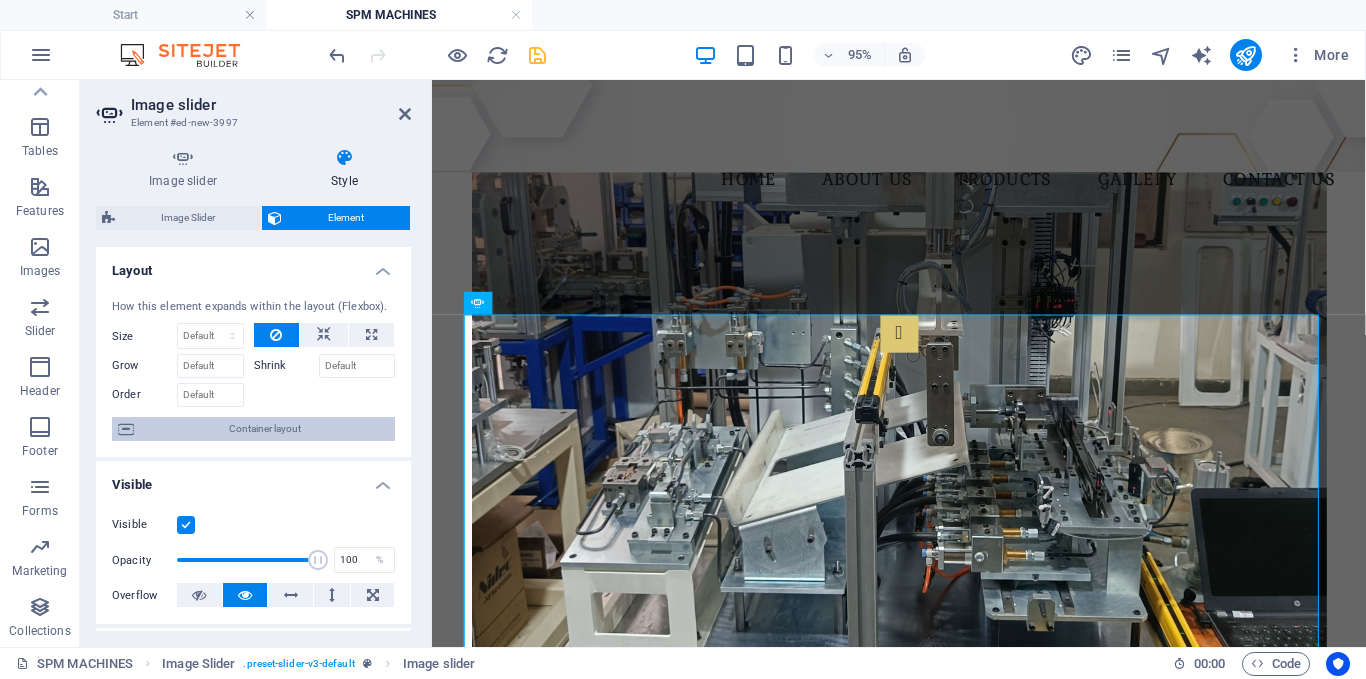 click on "Container layout" at bounding box center [264, 429] 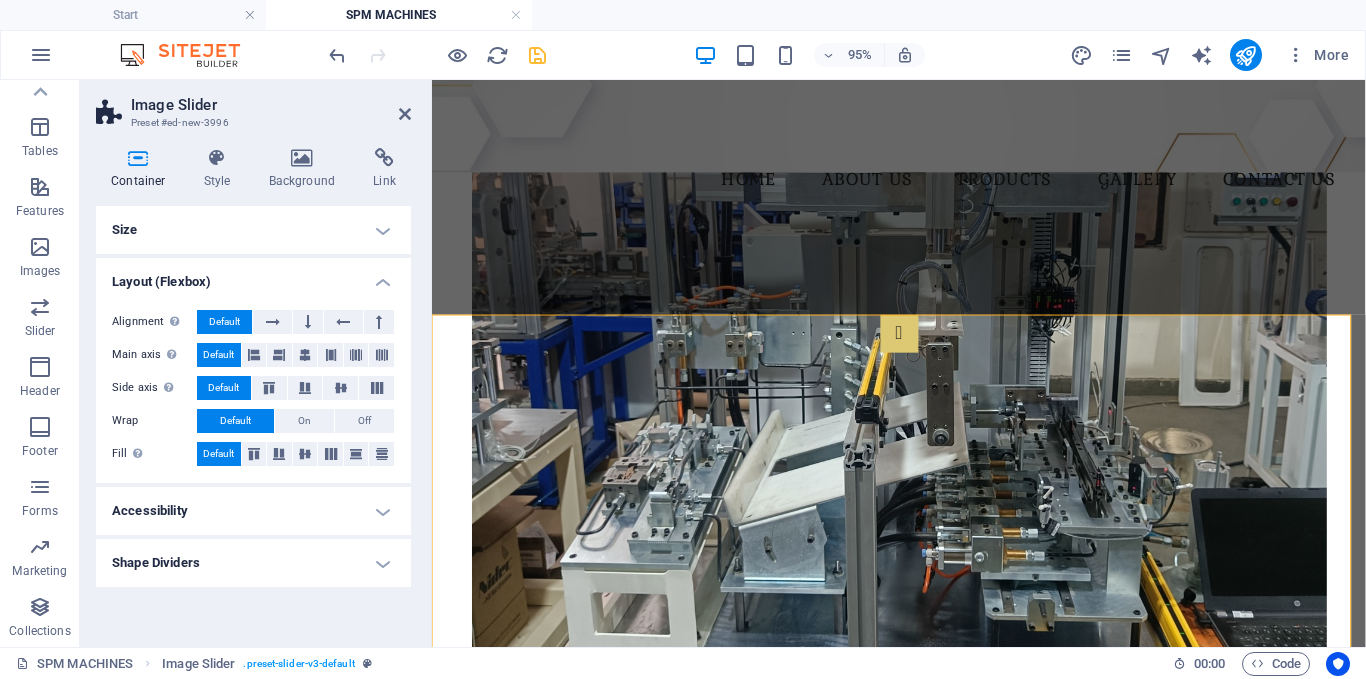 click on "Size" at bounding box center (253, 230) 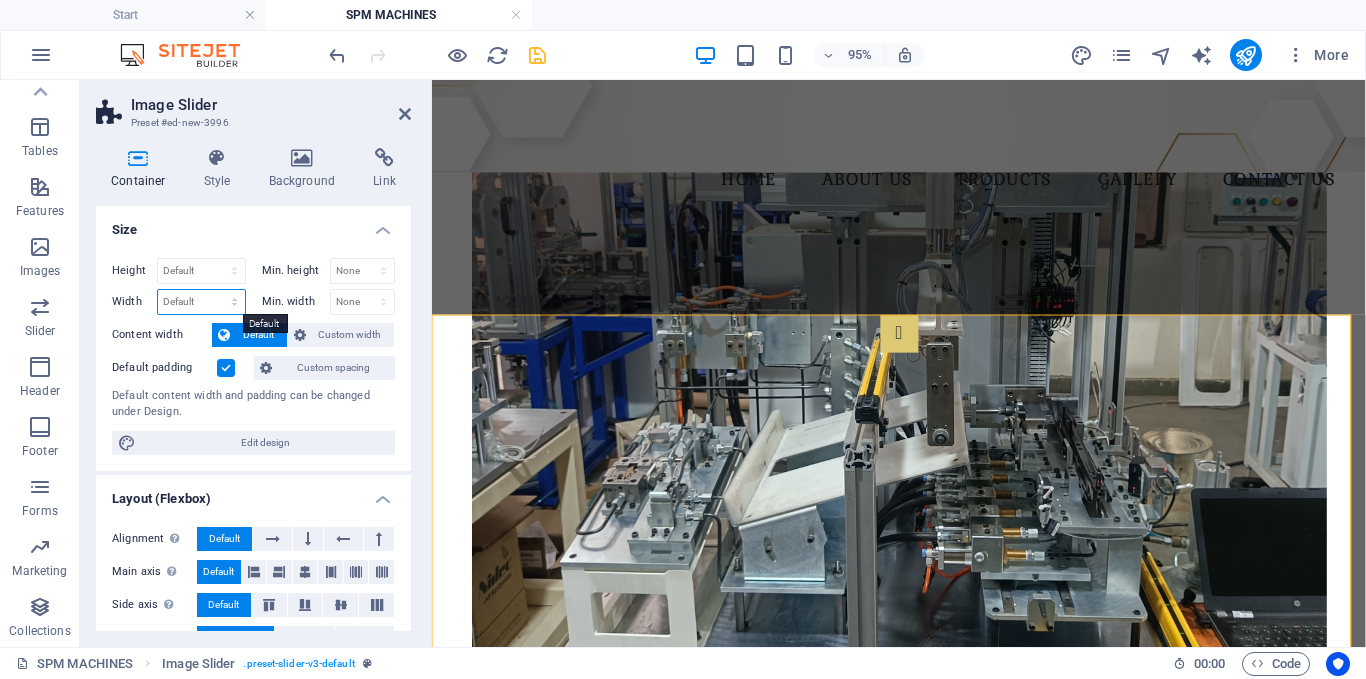 click on "Default px rem % em vh vw" at bounding box center (201, 302) 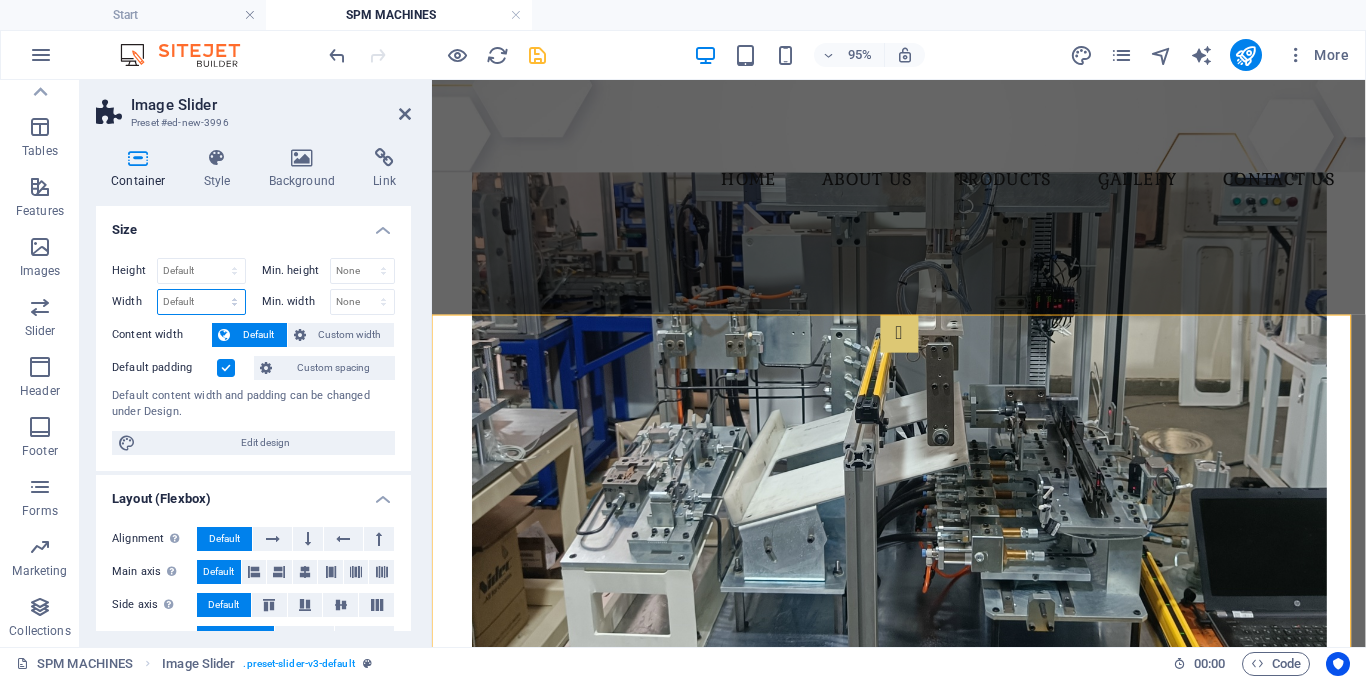select on "px" 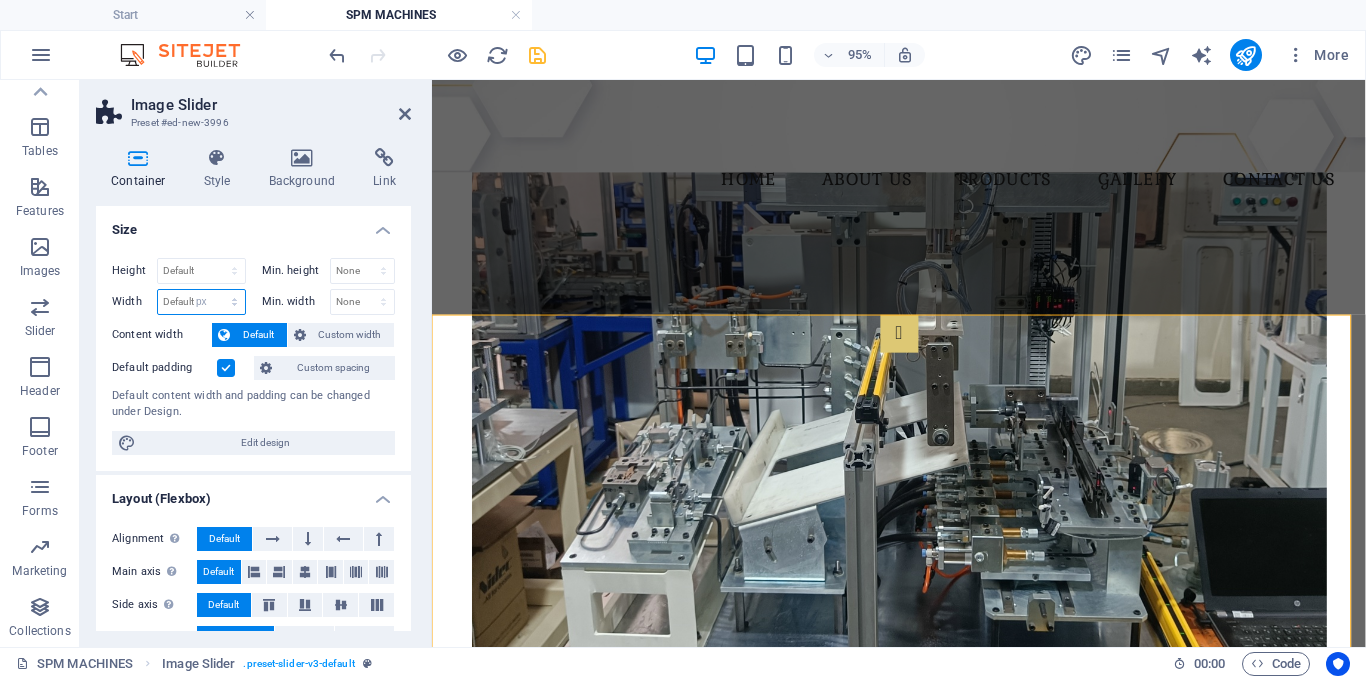 click on "Default px rem % em vh vw" at bounding box center [201, 302] 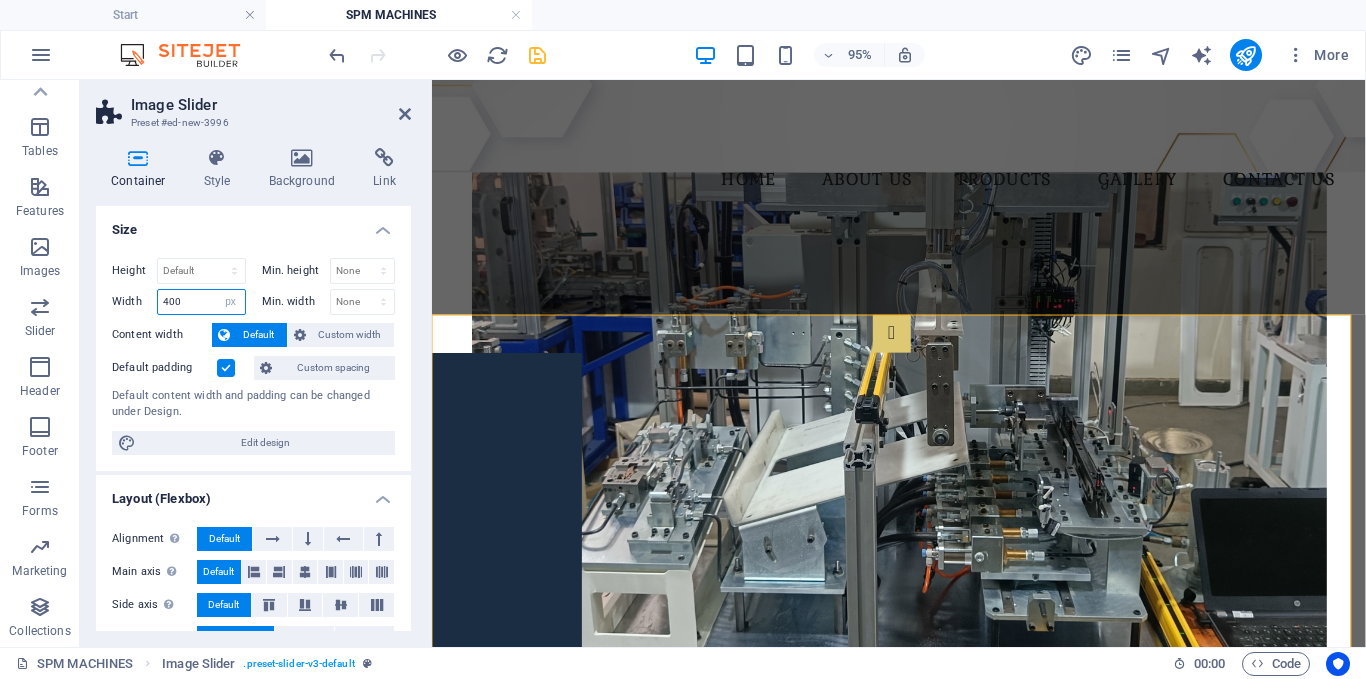 type on "400" 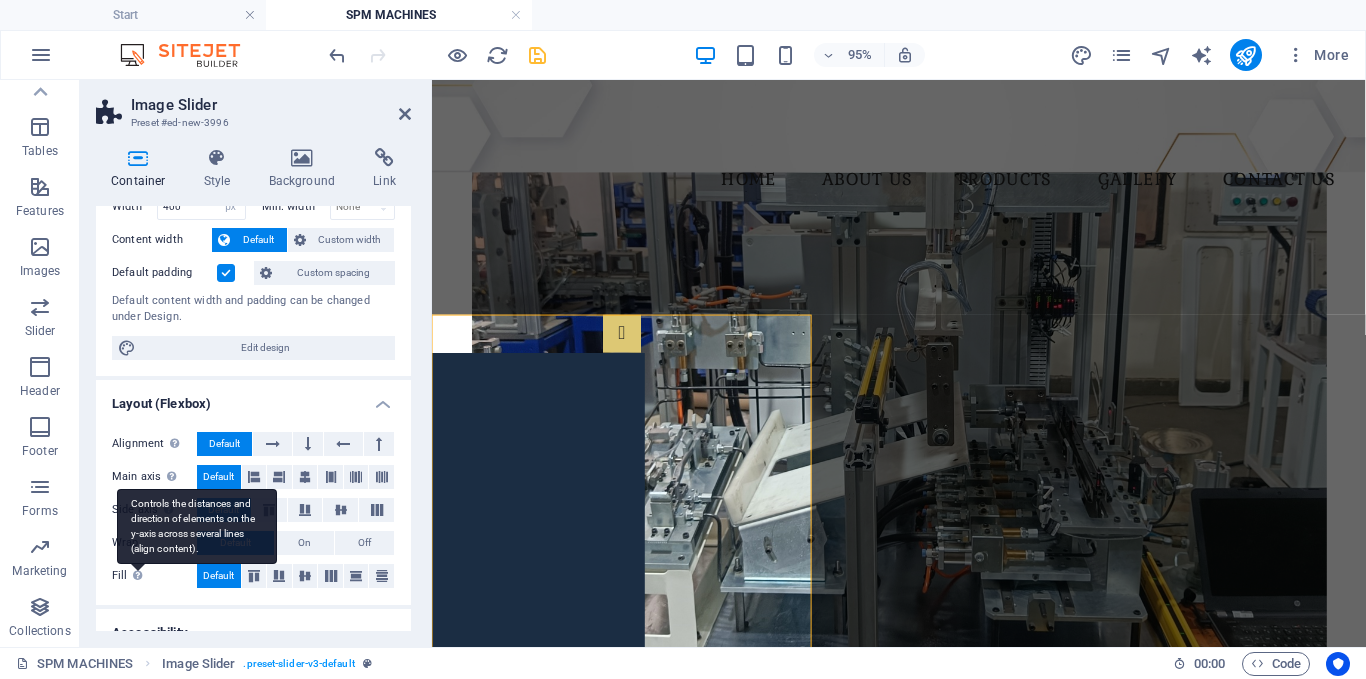 scroll, scrollTop: 100, scrollLeft: 0, axis: vertical 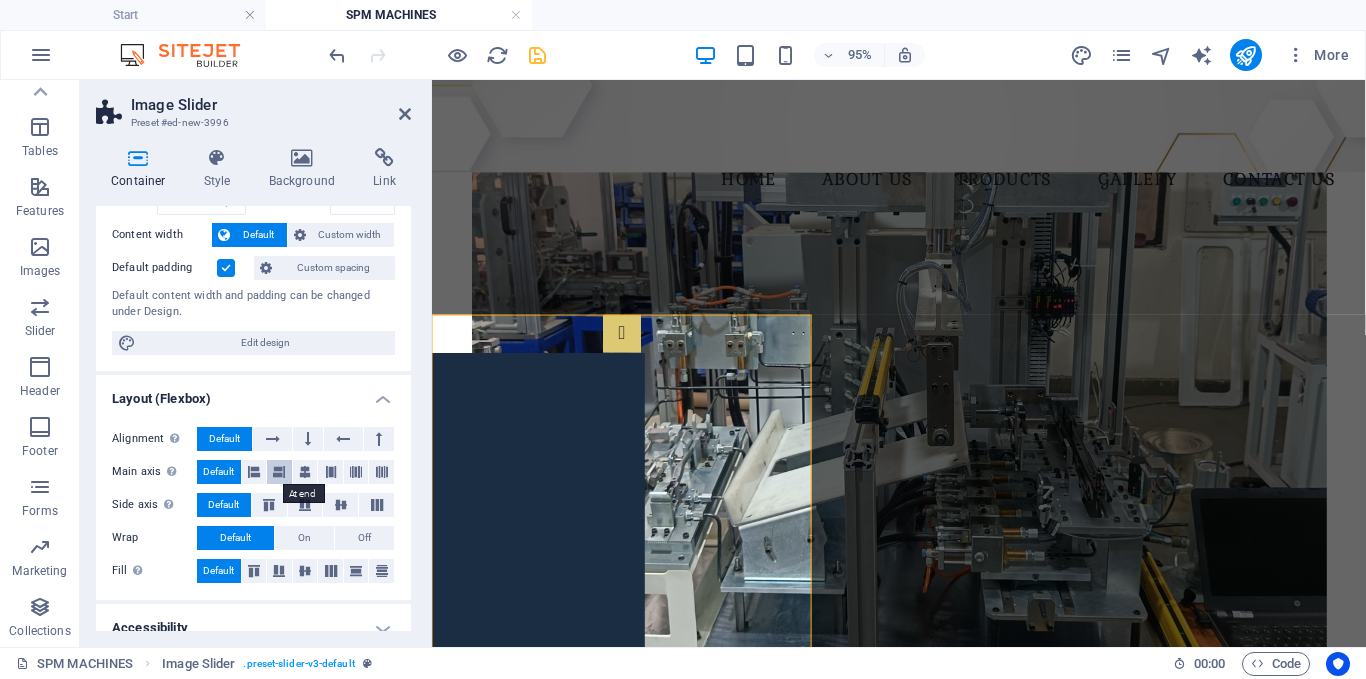 click at bounding box center (279, 472) 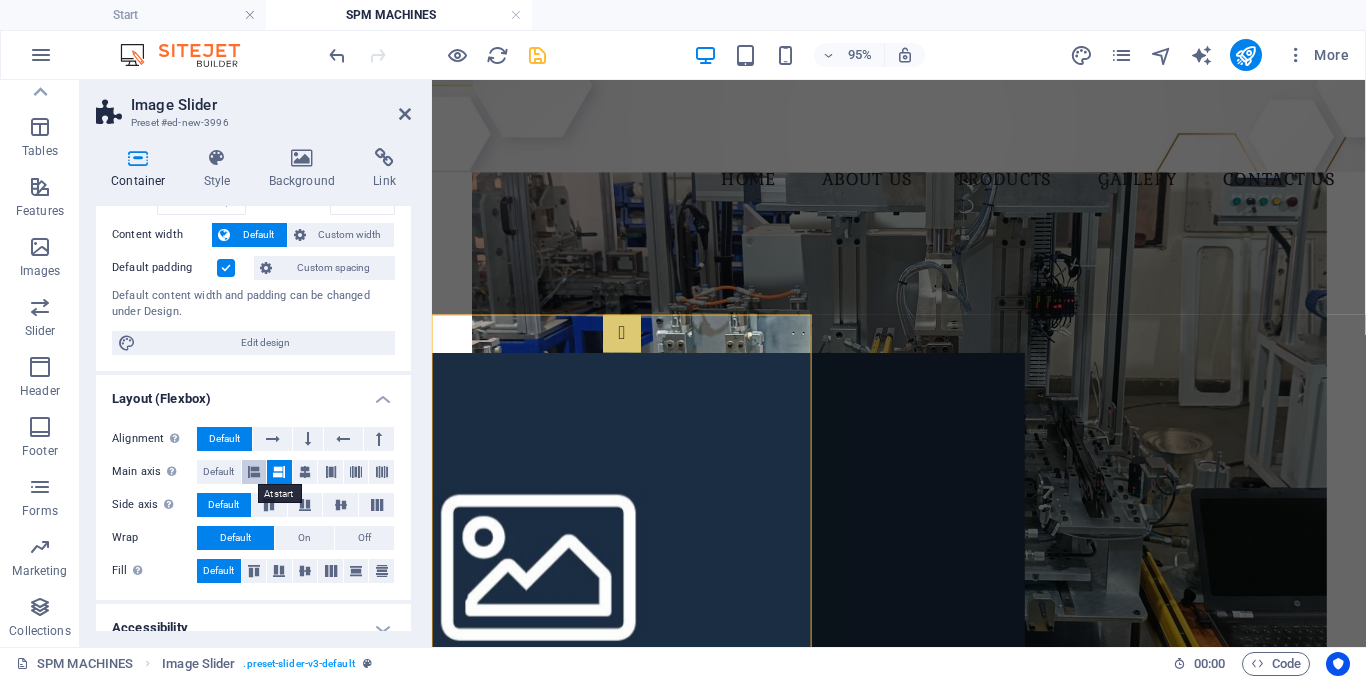 click at bounding box center [254, 472] 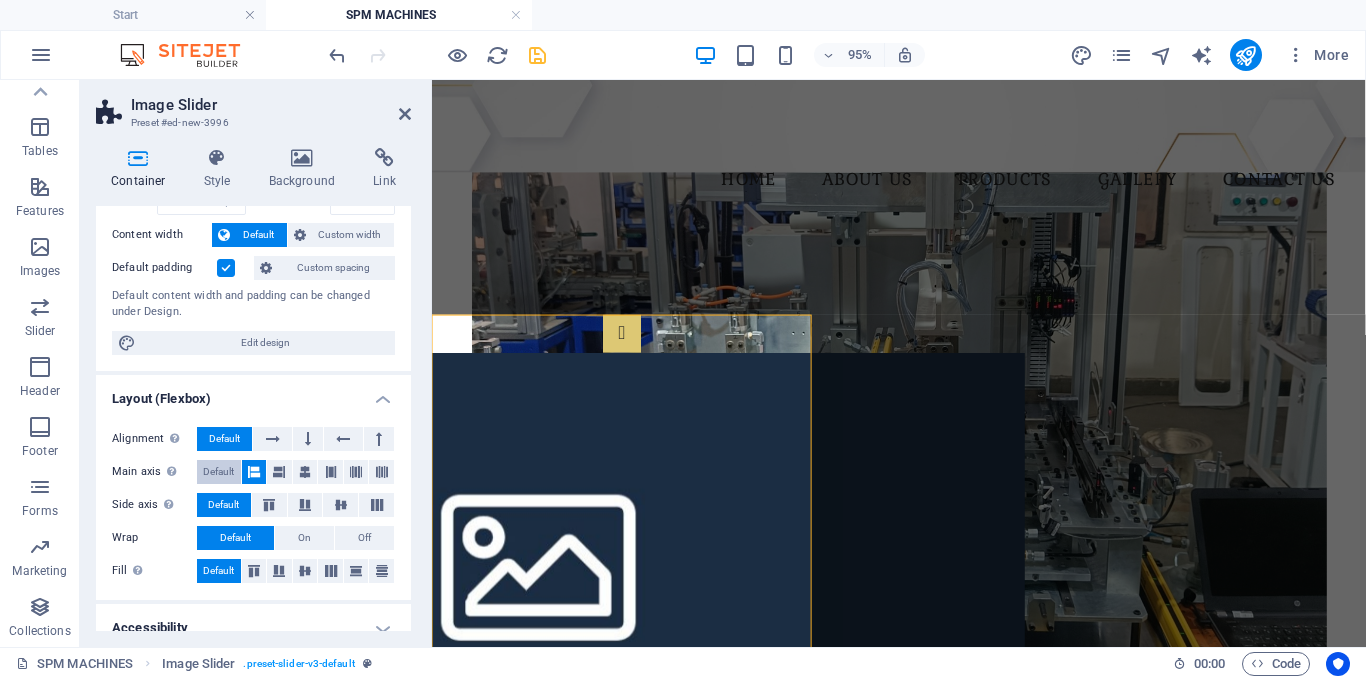 click on "Default" at bounding box center [218, 472] 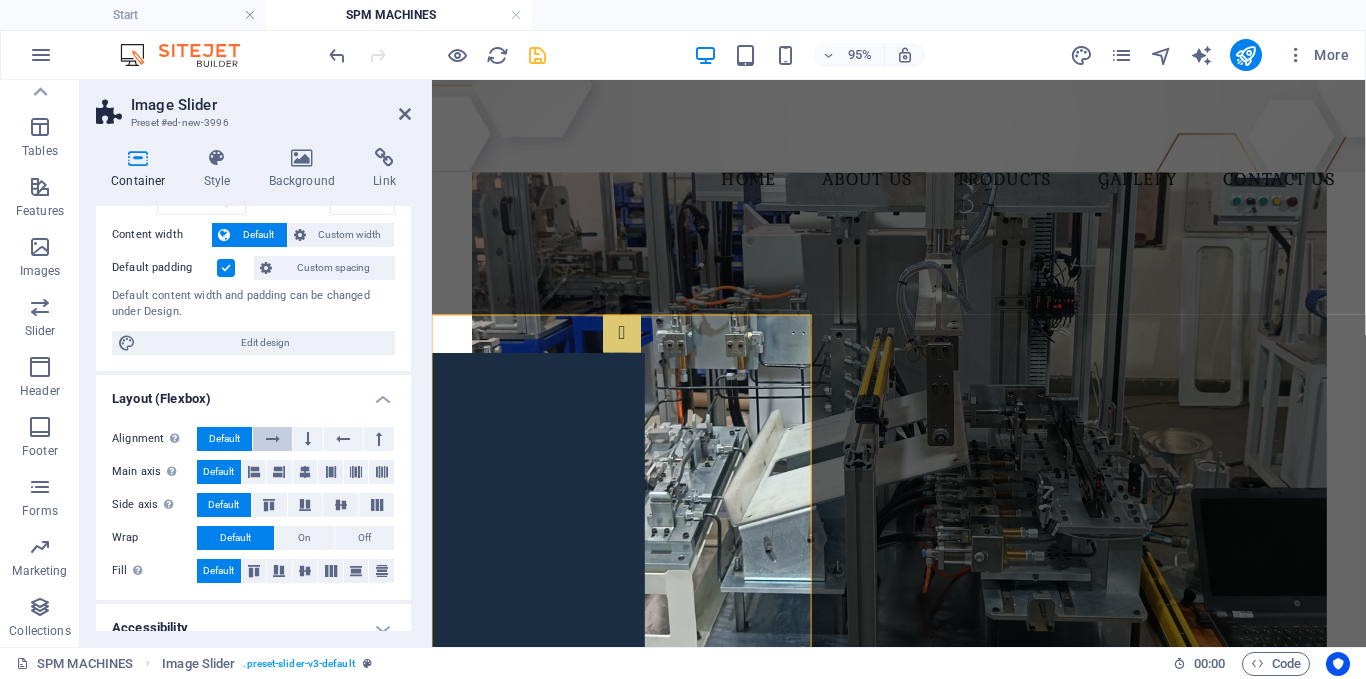 click at bounding box center (272, 439) 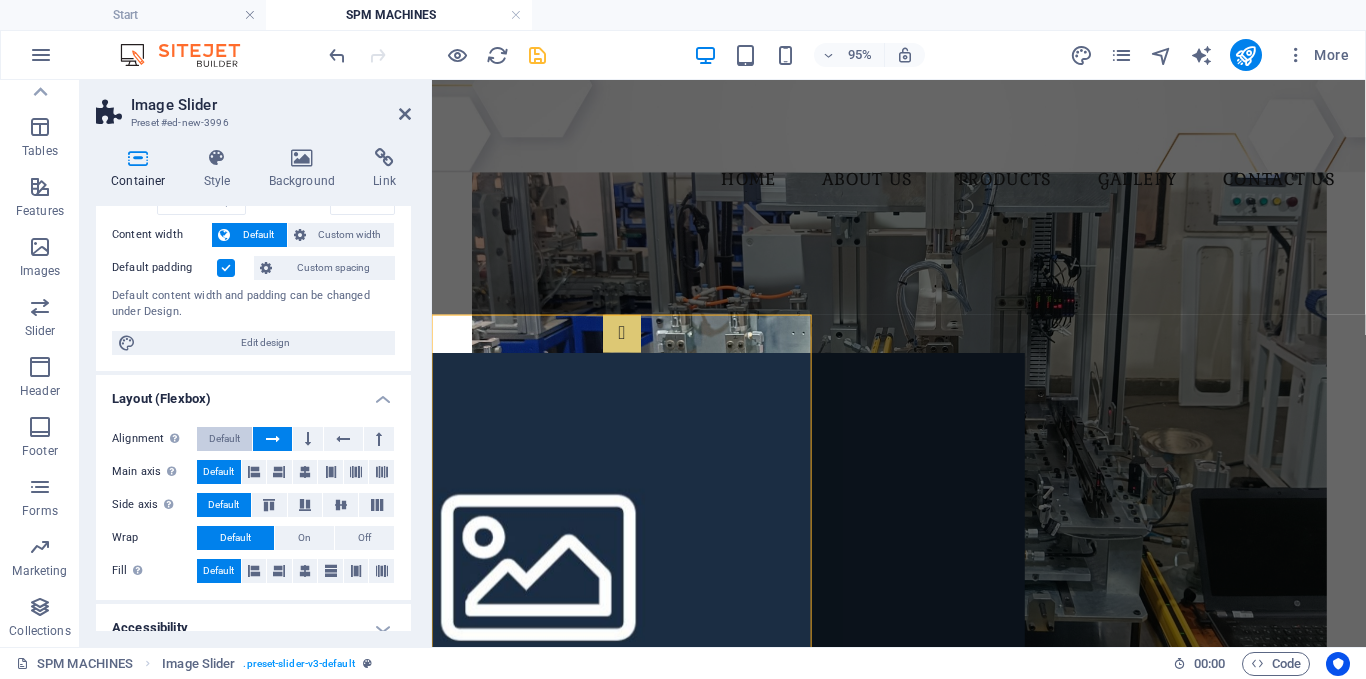 click on "Default" at bounding box center [224, 439] 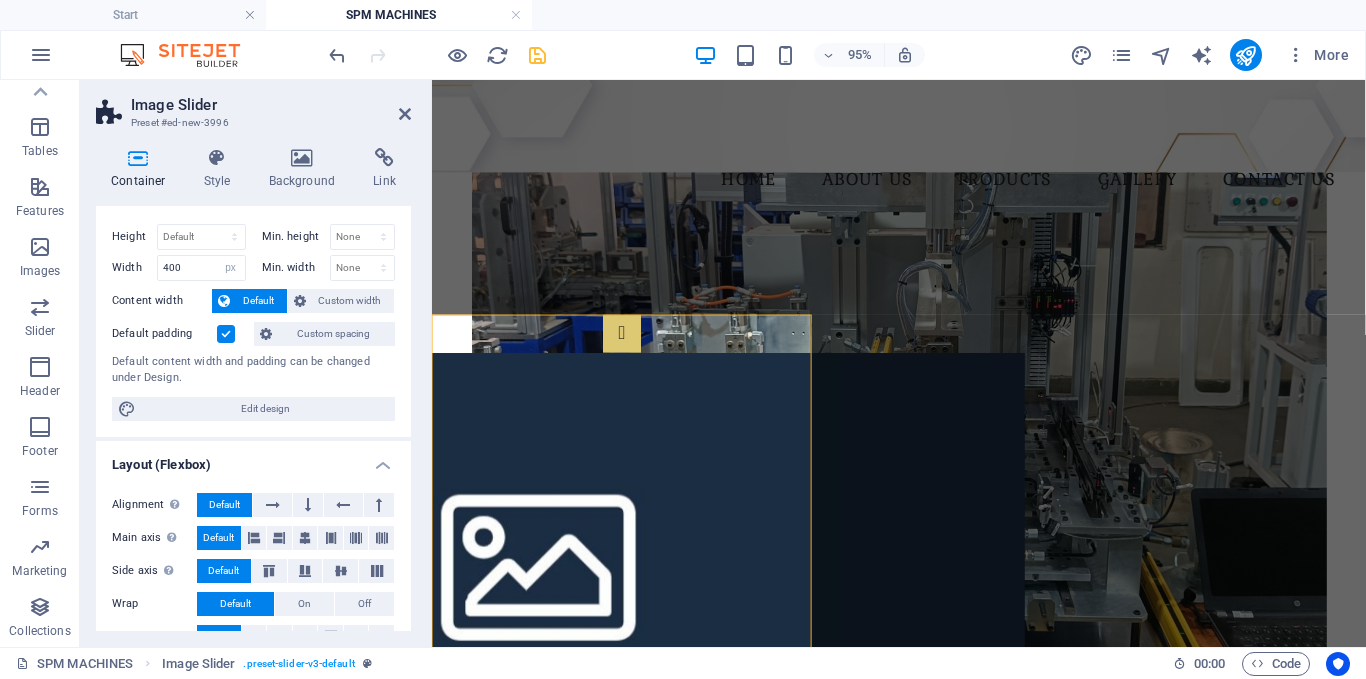scroll, scrollTop: 0, scrollLeft: 0, axis: both 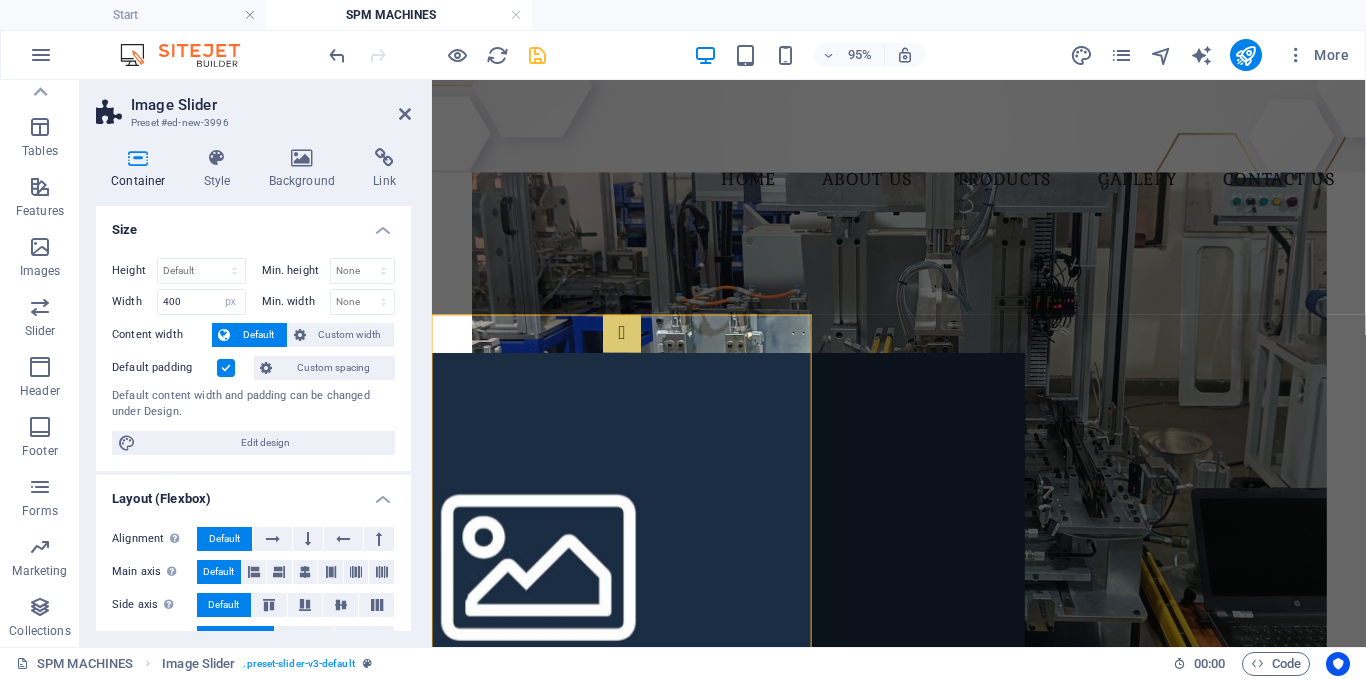 click on "Container" at bounding box center (142, 169) 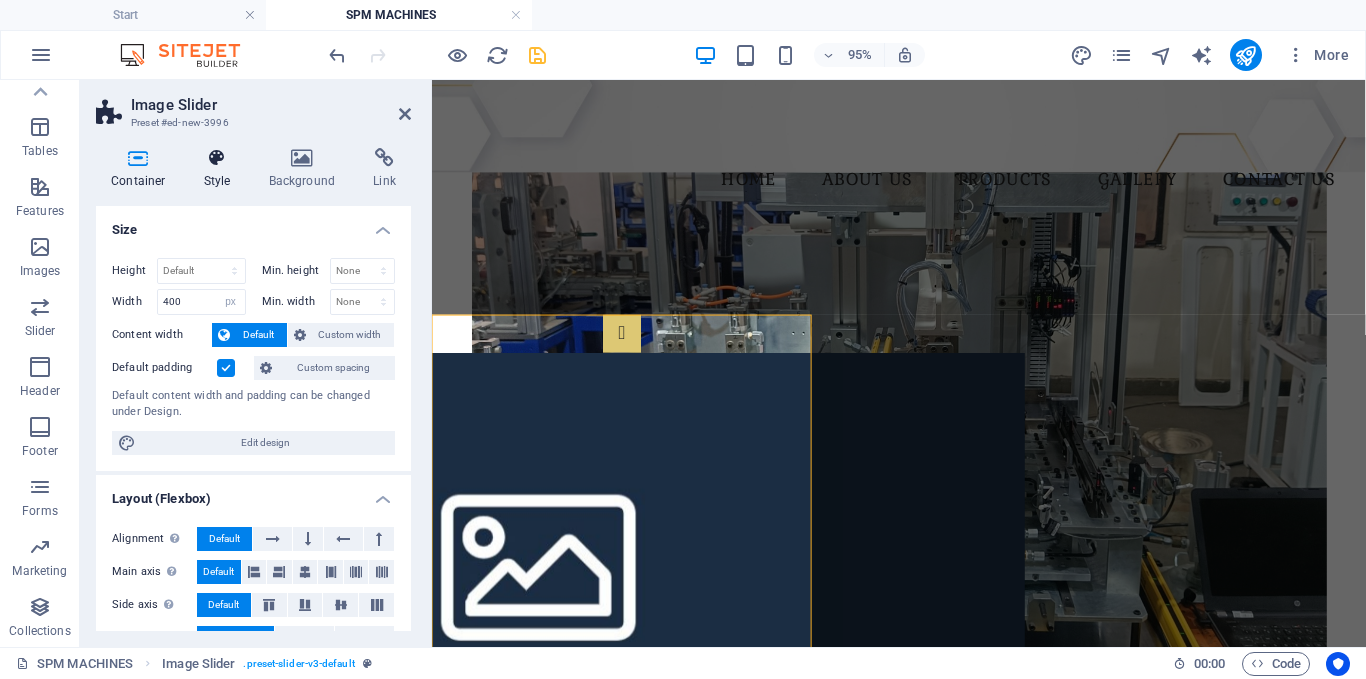click on "Style" at bounding box center (221, 169) 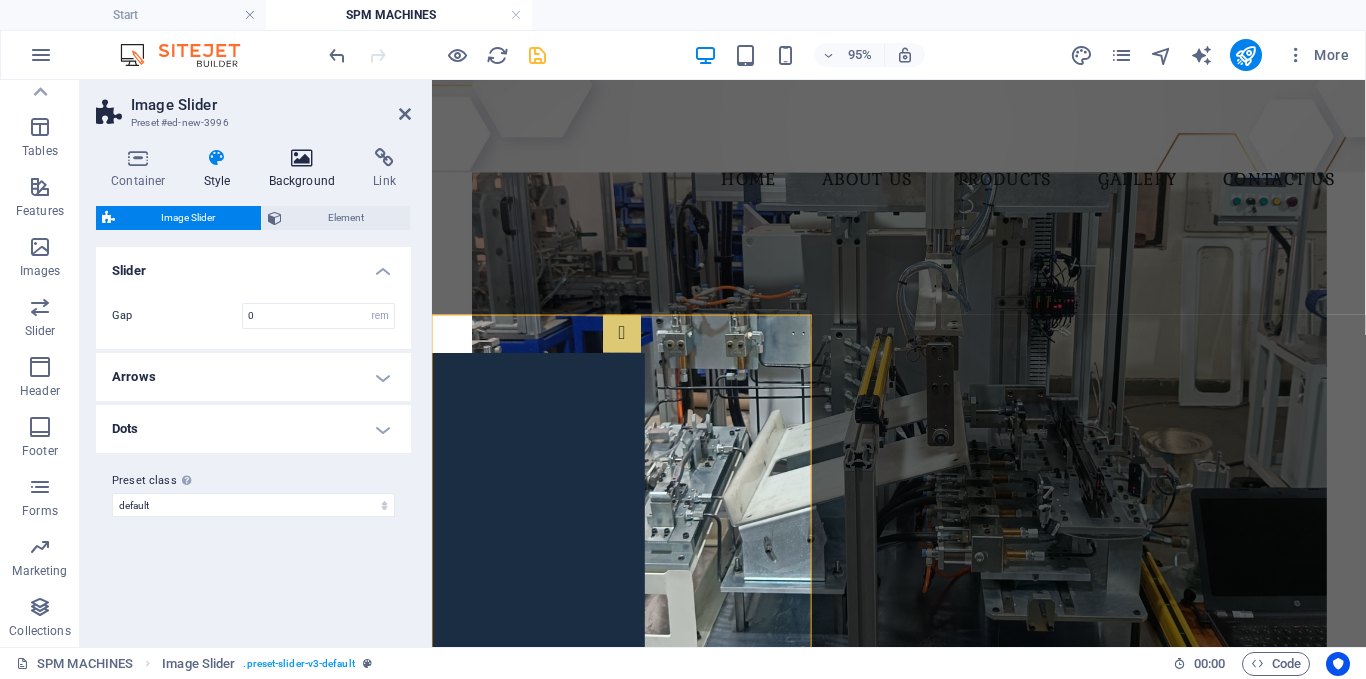 click on "Background" at bounding box center (306, 169) 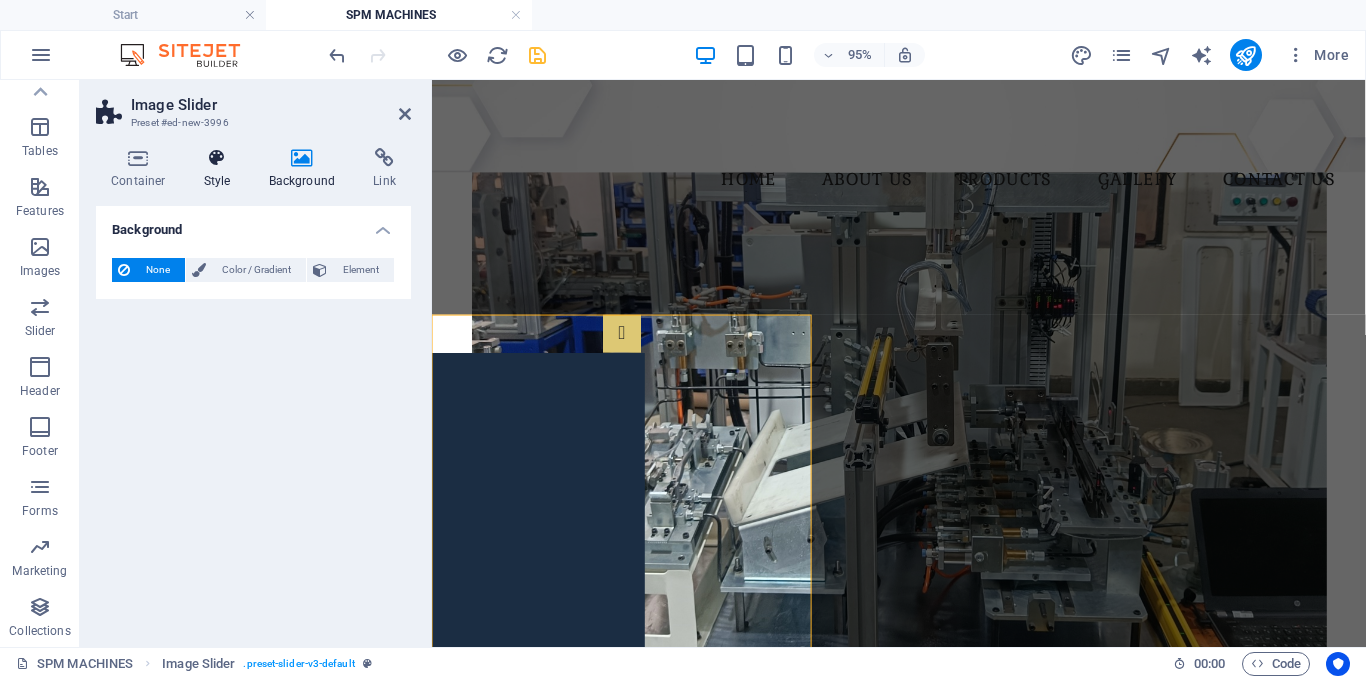 click on "Style" at bounding box center (221, 169) 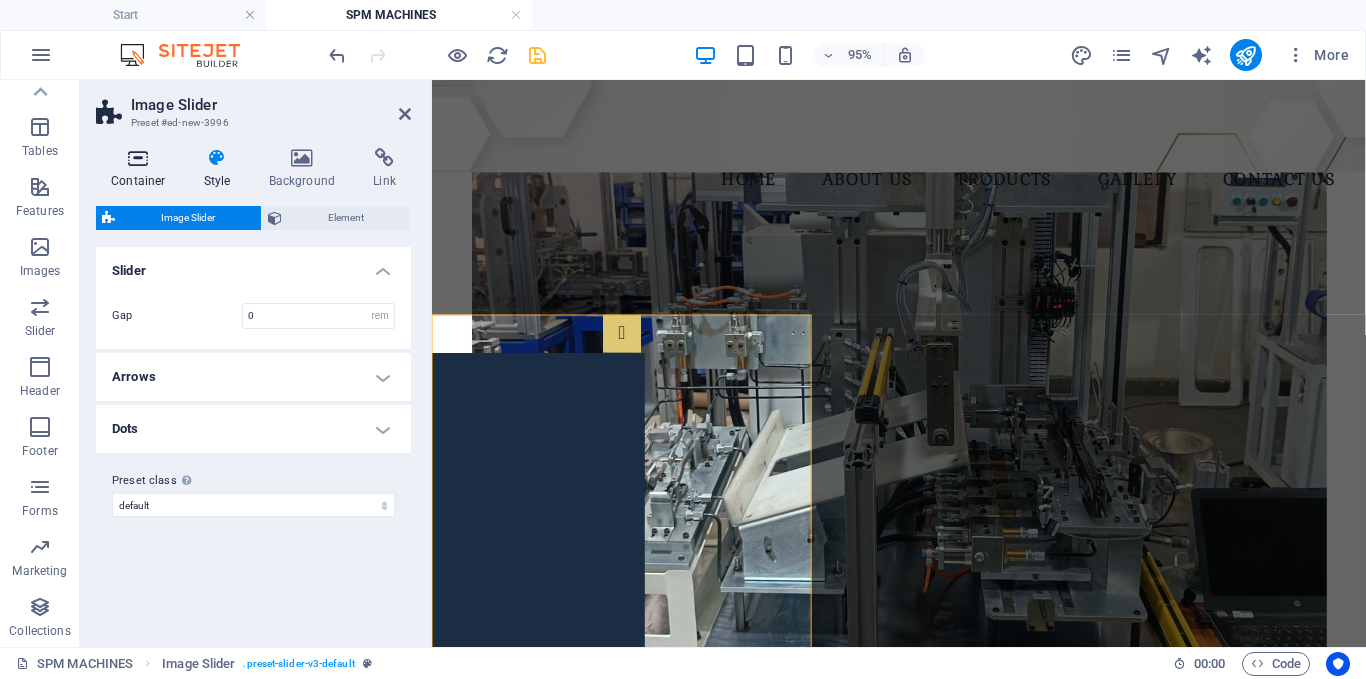 click at bounding box center [138, 158] 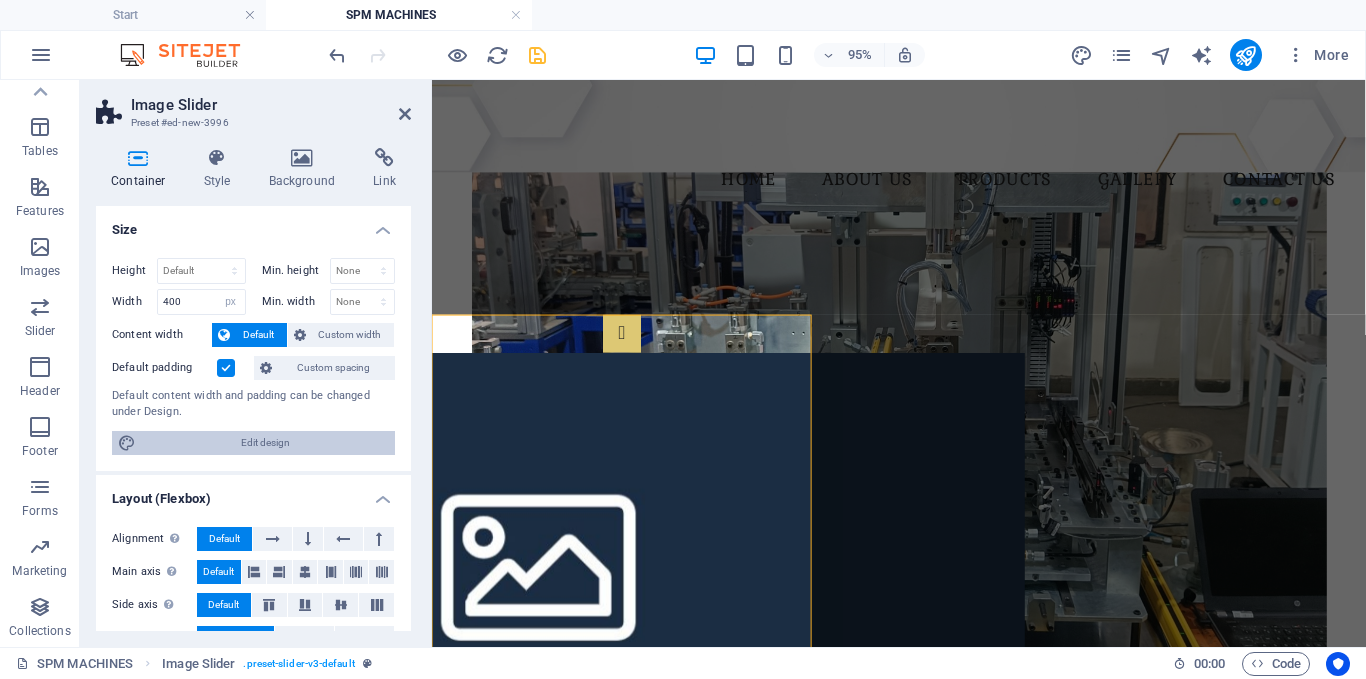 click on "Edit design" at bounding box center (265, 443) 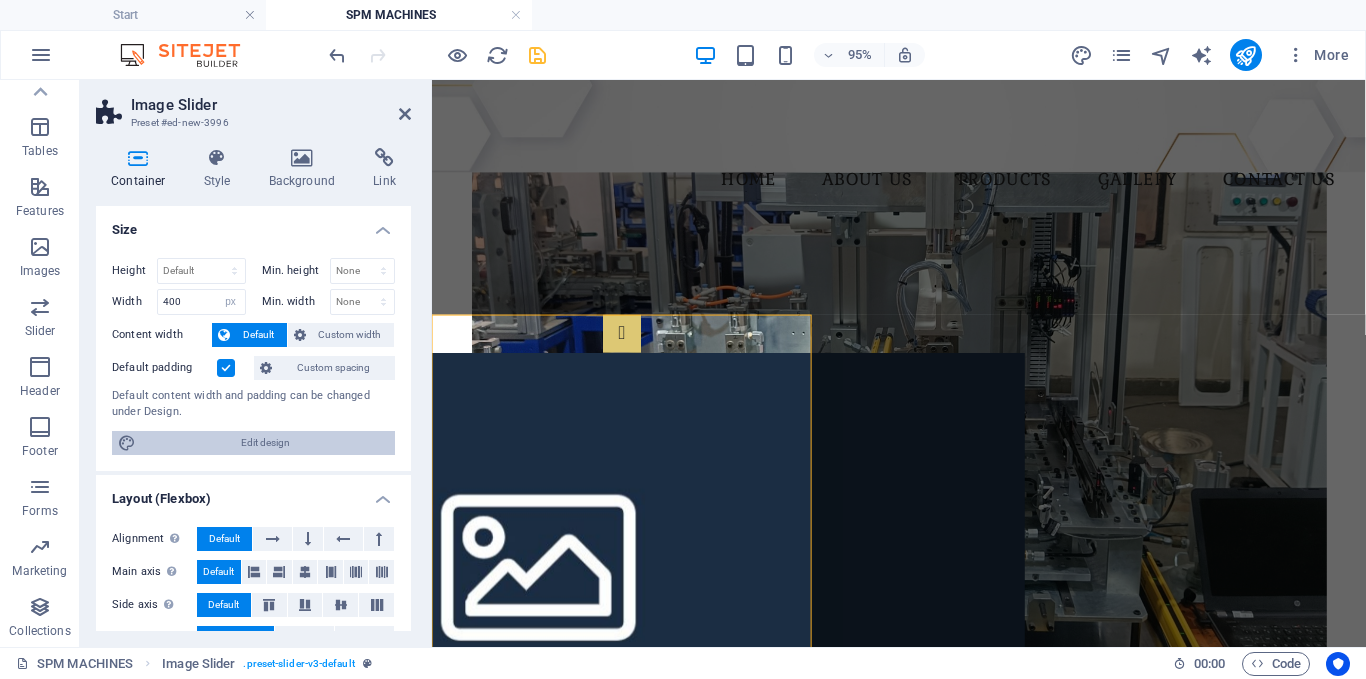 select on "px" 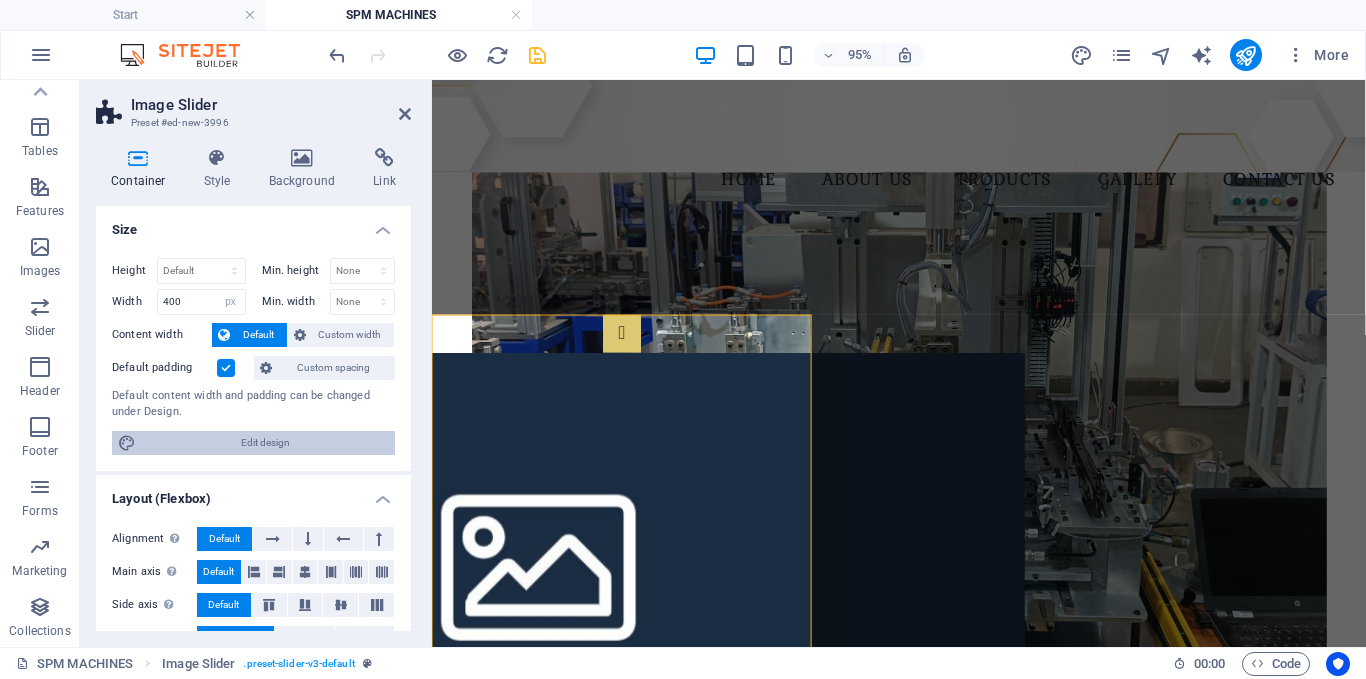 select on "300" 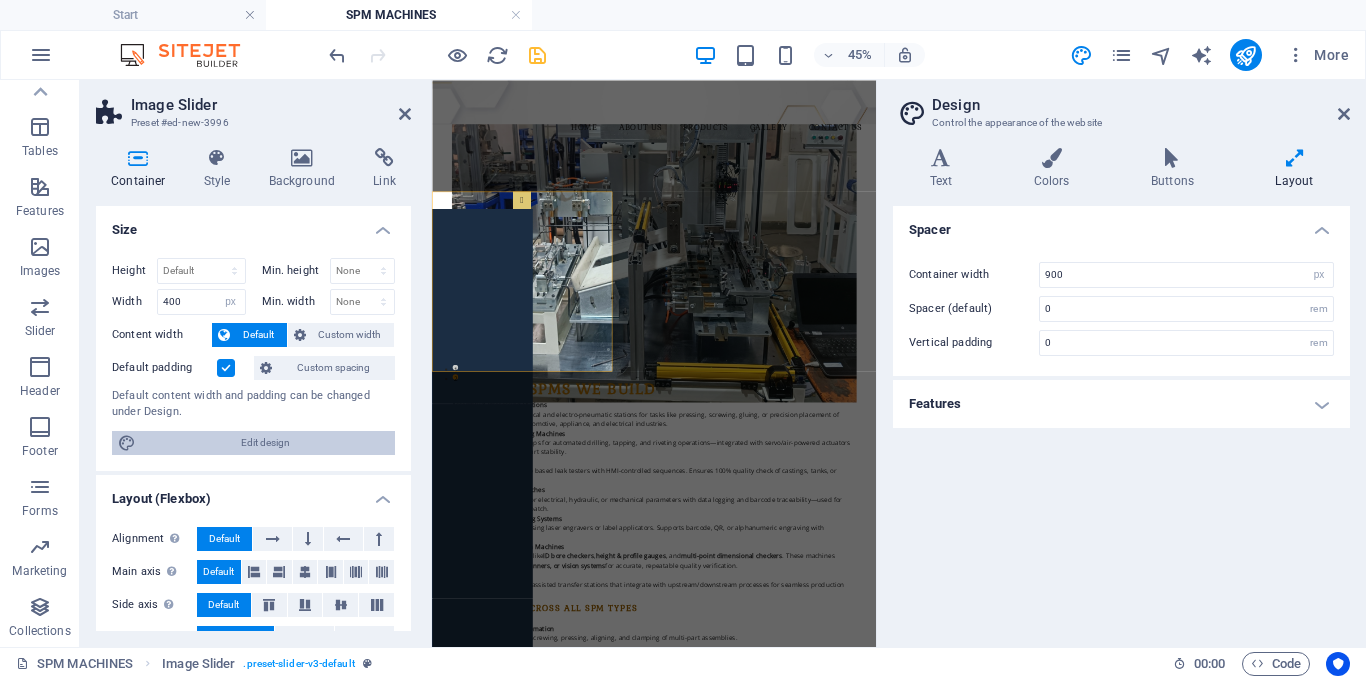 click at bounding box center (1344, 114) 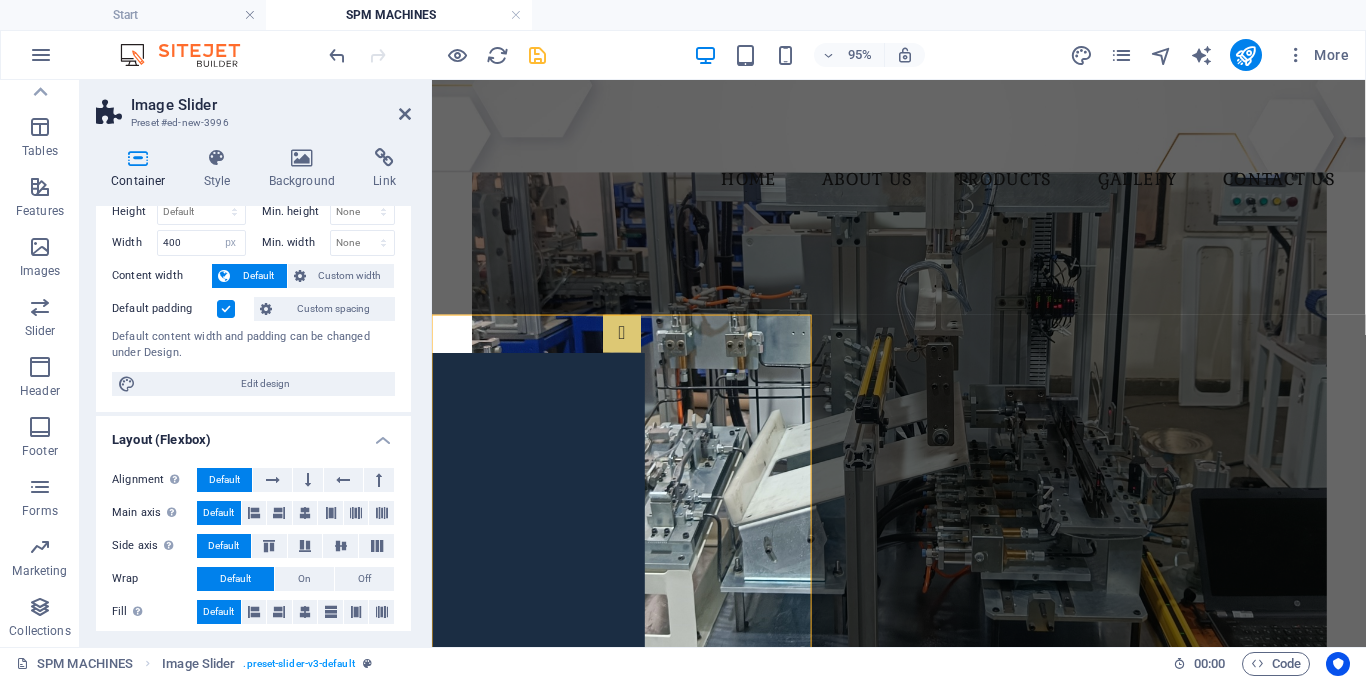 scroll, scrollTop: 100, scrollLeft: 0, axis: vertical 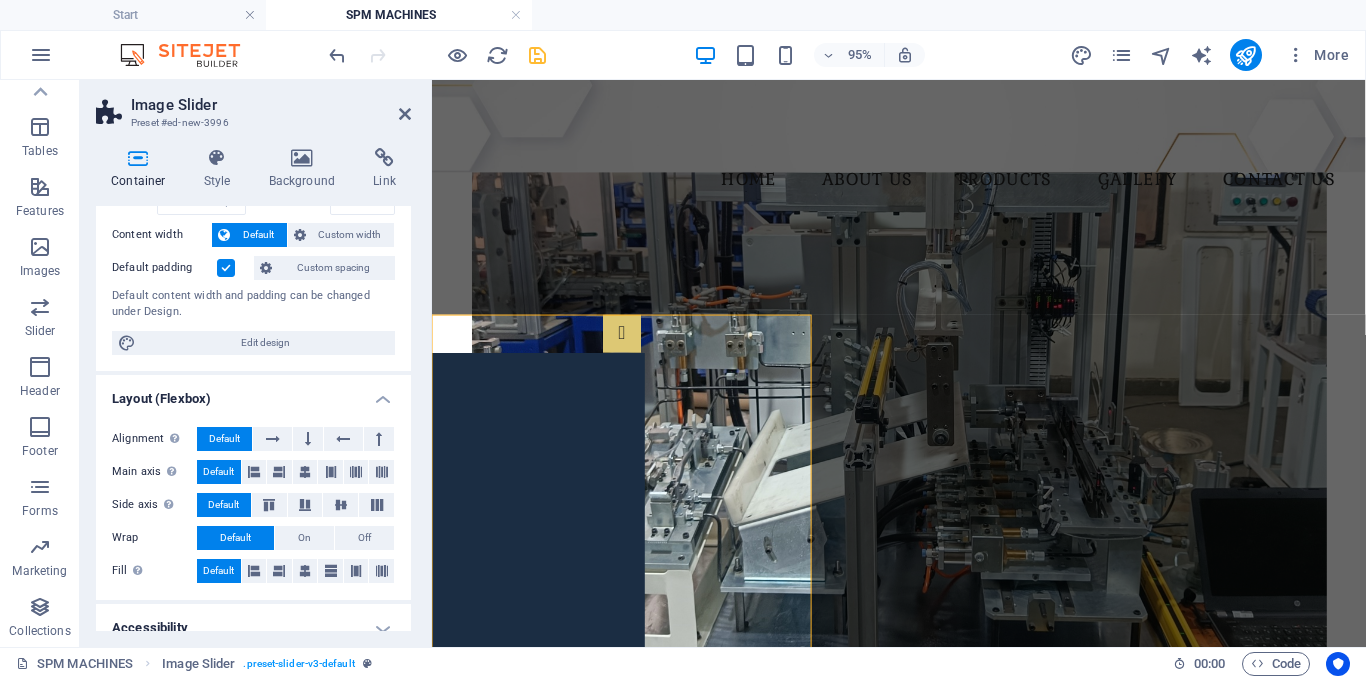 click on "HOME ABOUT US PRODUCTS GALLERY CONTACT US
Special Purpose Machine (SPM) We offer  end-to-end SPM automation solutions  customized for unique and repetitive industrial processes. Our team specializes in designing and building purpose-built machines that ensure  maximum productivity, precision, and operator safety  for demanding manufacturing environments. 1 2 Types of SPMs We Build Assembly & Processing Stations Custom-designed mechanical and electro-pneumatic stations for tasks like pressing, screwing, gluing, or precision placement of components—ideal for automotive, appliance, and electrical industries. Drilling, Tapping & Riveting Machines Single or multi-station setups for automated drilling, tapping, and riveting operations—integrated with servo/air-powered actuators and fixture clamping for part stability. Leak Testing Machines Air decay or pressure-drop based leak testers with HMI-controlled sequences. Ensures 100% quality check of castings, tanks, or sealed components. ID bore checkers ," at bounding box center [923, 1139] 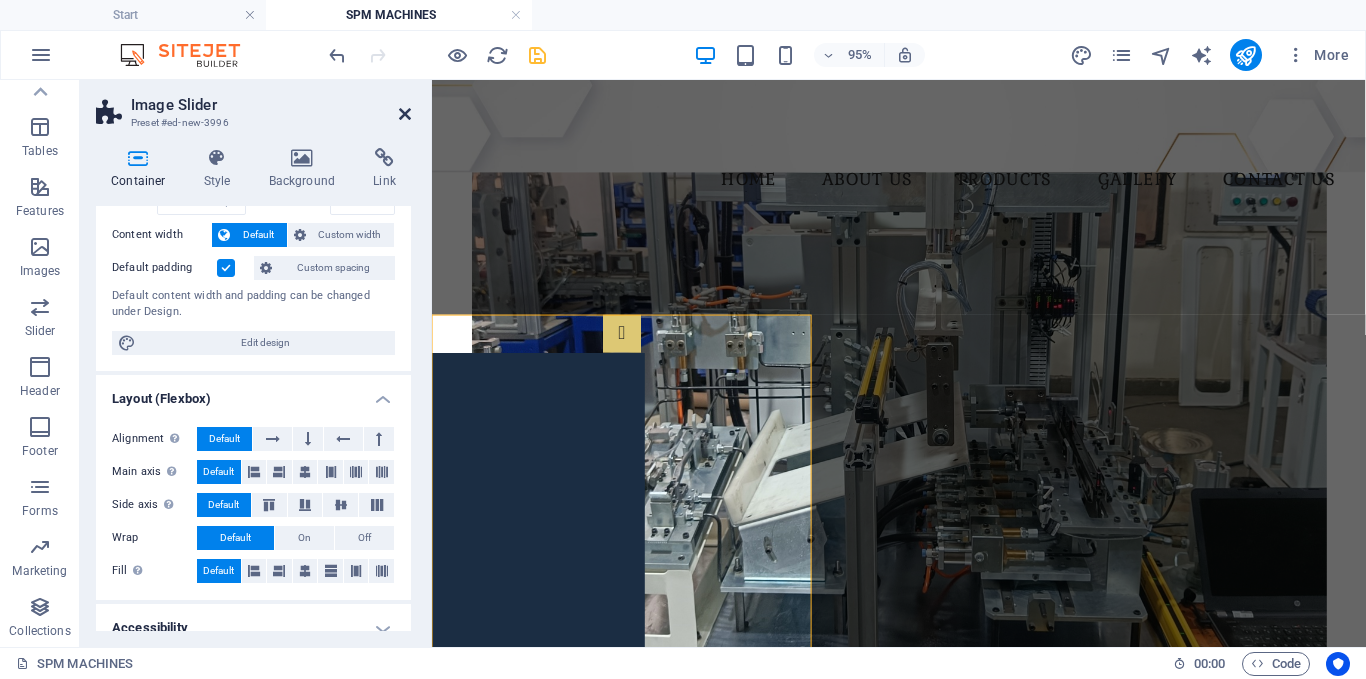 drag, startPoint x: 404, startPoint y: 113, endPoint x: 324, endPoint y: 35, distance: 111.73182 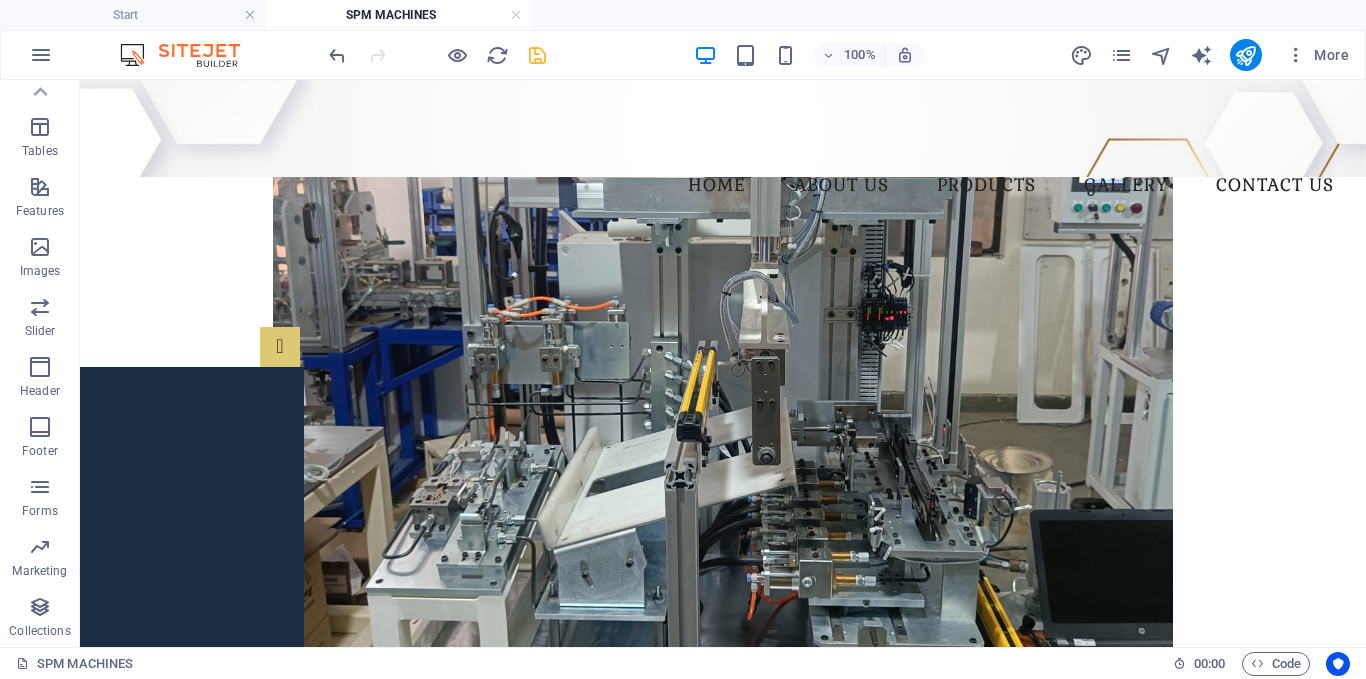click on "HOME ABOUT US PRODUCTS GALLERY CONTACT US
Special Purpose Machine (SPM) We offer  end-to-end SPM automation solutions  customized for unique and repetitive industrial processes. Our team specializes in designing and building purpose-built machines that ensure  maximum productivity, precision, and operator safety  for demanding manufacturing environments. 1 2 Types of SPMs We Build Assembly & Processing Stations Custom-designed mechanical and electro-pneumatic stations for tasks like pressing, screwing, gluing, or precision placement of components—ideal for automotive, appliance, and electrical industries. Drilling, Tapping & Riveting Machines Single or multi-station setups for automated drilling, tapping, and riveting operations—integrated with servo/air-powered actuators and fixture clamping for part stability. Leak Testing Machines Air decay or pressure-drop based leak testers with HMI-controlled sequences. Ensures 100% quality check of castings, tanks, or sealed components. ID bore checkers ," at bounding box center [723, 1139] 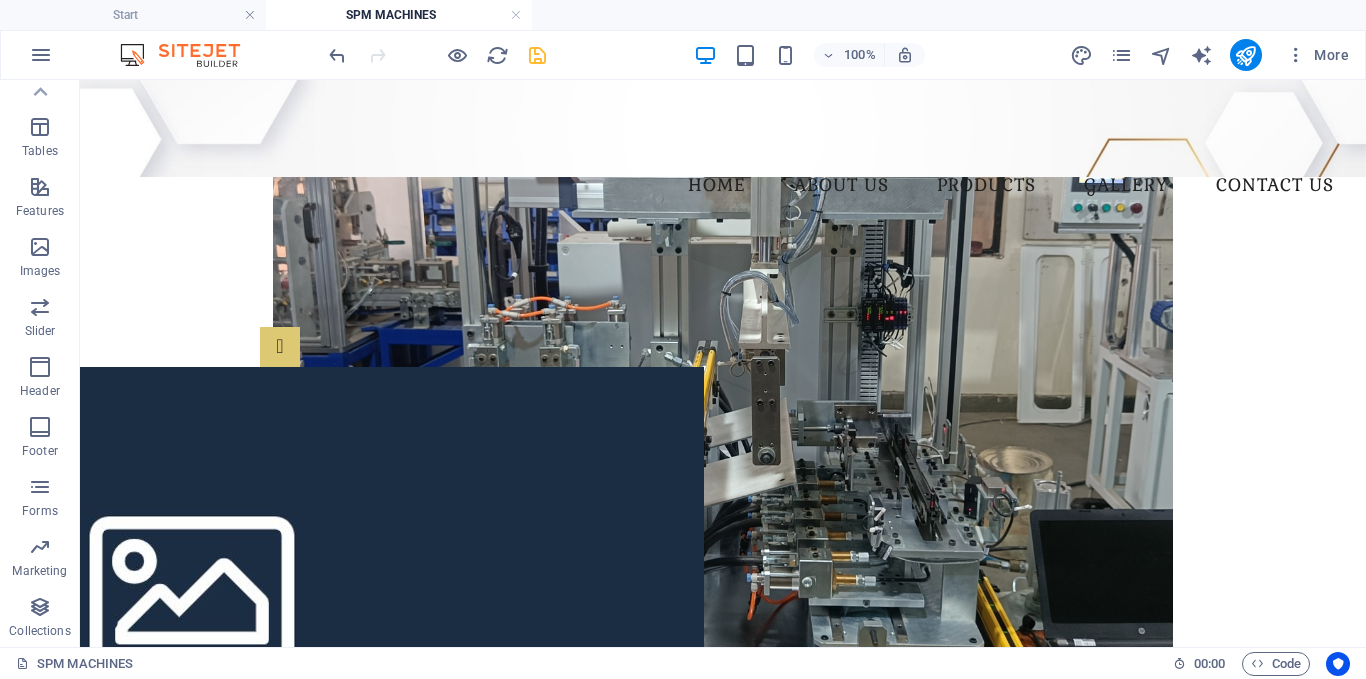 click on "HOME ABOUT US PRODUCTS GALLERY CONTACT US
Special Purpose Machine (SPM) We offer  end-to-end SPM automation solutions  customized for unique and repetitive industrial processes. Our team specializes in designing and building purpose-built machines that ensure  maximum productivity, precision, and operator safety  for demanding manufacturing environments. 1 2 Types of SPMs We Build Assembly & Processing Stations Custom-designed mechanical and electro-pneumatic stations for tasks like pressing, screwing, gluing, or precision placement of components—ideal for automotive, appliance, and electrical industries. Drilling, Tapping & Riveting Machines Single or multi-station setups for automated drilling, tapping, and riveting operations—integrated with servo/air-powered actuators and fixture clamping for part stability. Leak Testing Machines Air decay or pressure-drop based leak testers with HMI-controlled sequences. Ensures 100% quality check of castings, tanks, or sealed components. ID bore checkers ," at bounding box center (723, 1139) 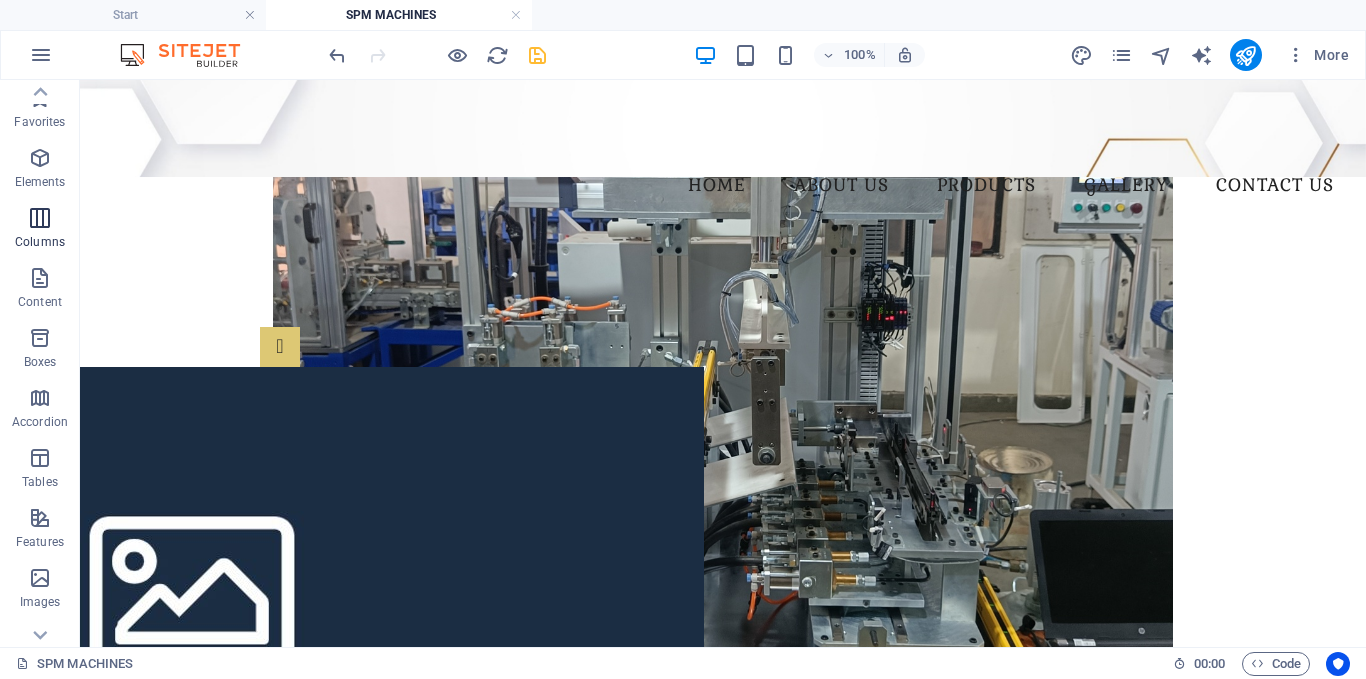 scroll, scrollTop: 0, scrollLeft: 0, axis: both 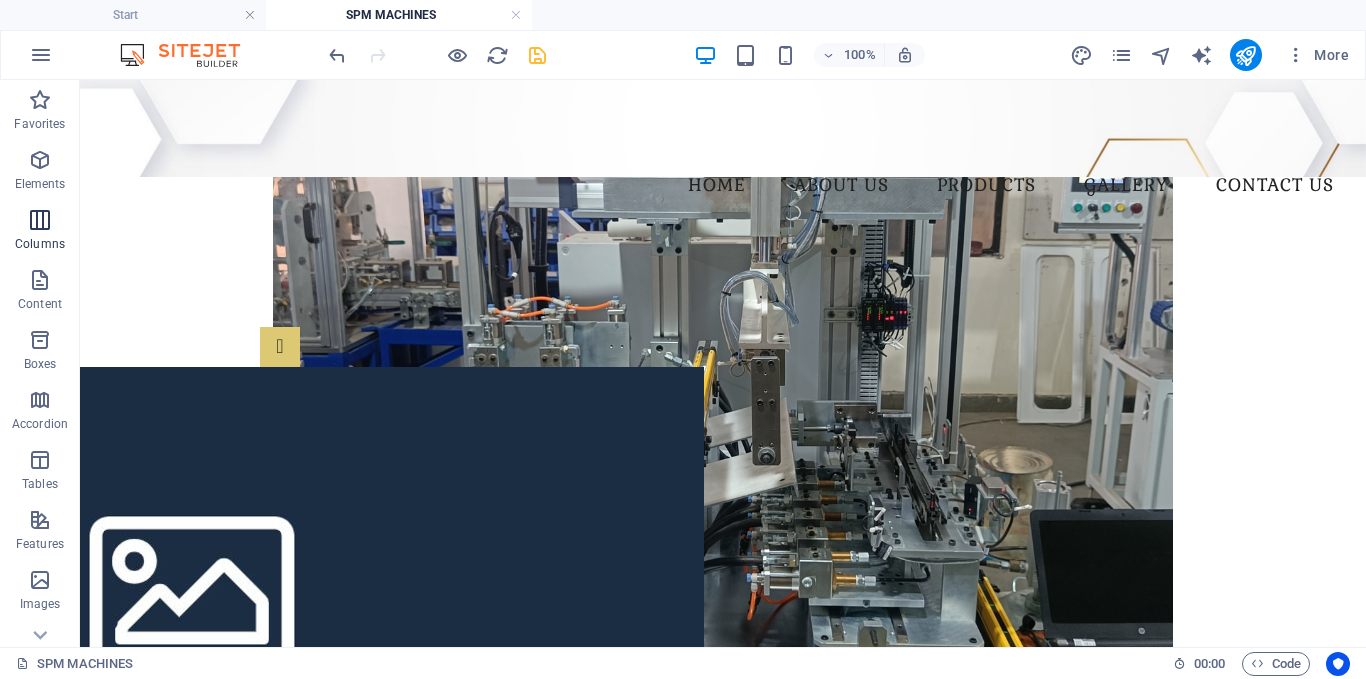 click on "Elements" at bounding box center [40, 184] 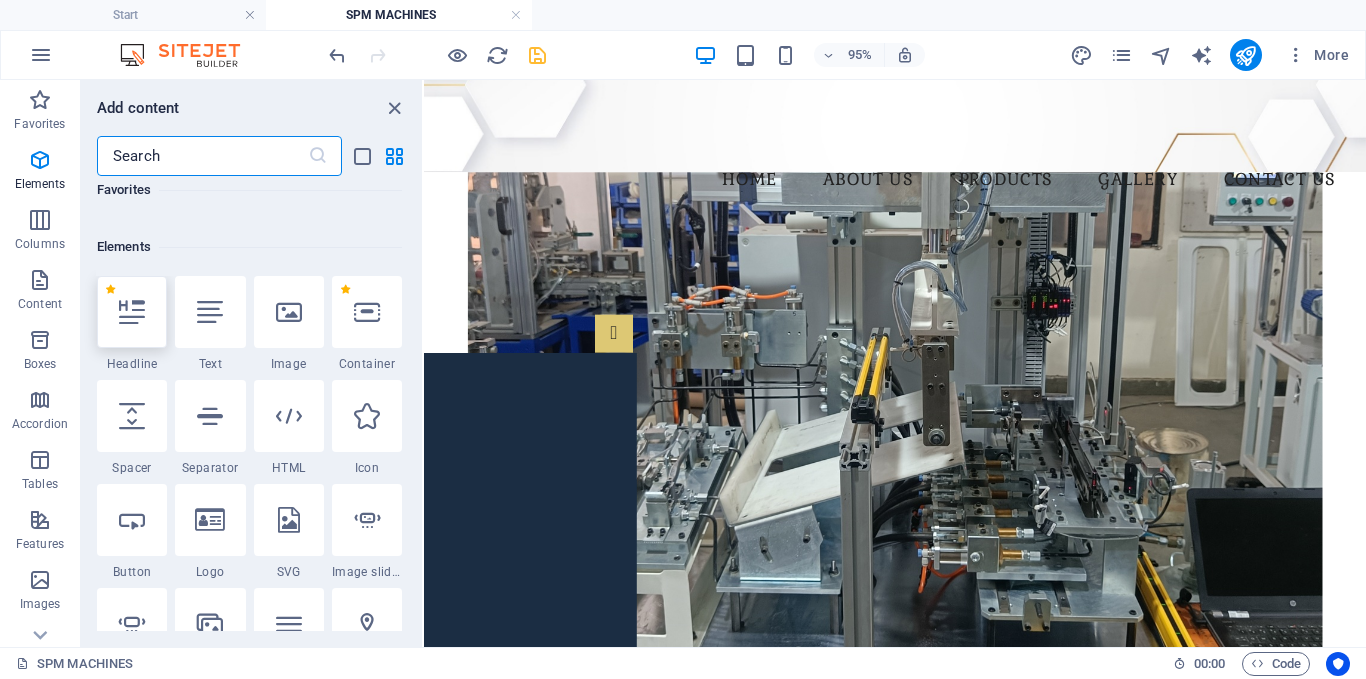 scroll, scrollTop: 213, scrollLeft: 0, axis: vertical 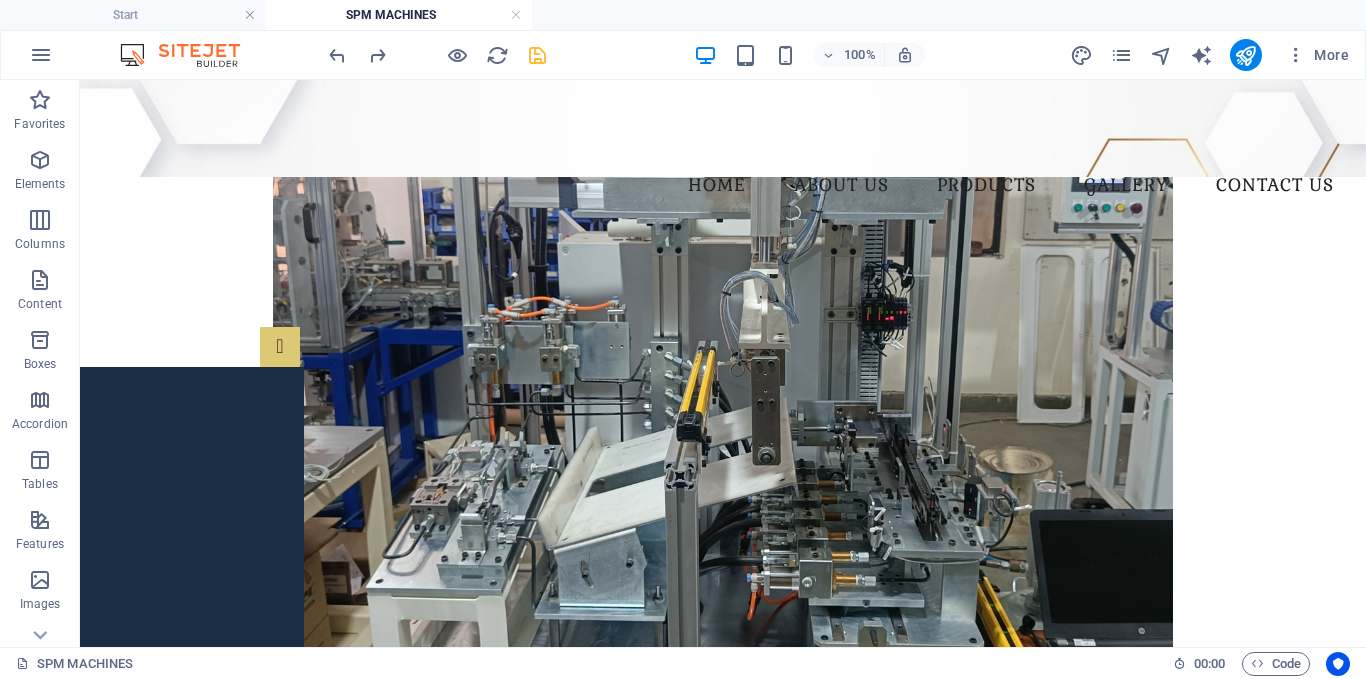 click on "HOME ABOUT US PRODUCTS GALLERY CONTACT US
Special Purpose Machine (SPM) We offer  end-to-end SPM automation solutions  customized for unique and repetitive industrial processes. Our team specializes in designing and building purpose-built machines that ensure  maximum productivity, precision, and operator safety  for demanding manufacturing environments. 1 2 Types of SPMs We Build Assembly & Processing Stations Custom-designed mechanical and electro-pneumatic stations for tasks like pressing, screwing, gluing, or precision placement of components—ideal for automotive, appliance, and electrical industries. Drilling, Tapping & Riveting Machines Single or multi-station setups for automated drilling, tapping, and riveting operations—integrated with servo/air-powered actuators and fixture clamping for part stability. Leak Testing Machines Air decay or pressure-drop based leak testers with HMI-controlled sequences. Ensures 100% quality check of castings, tanks, or sealed components. ID bore checkers ," at bounding box center (723, 1139) 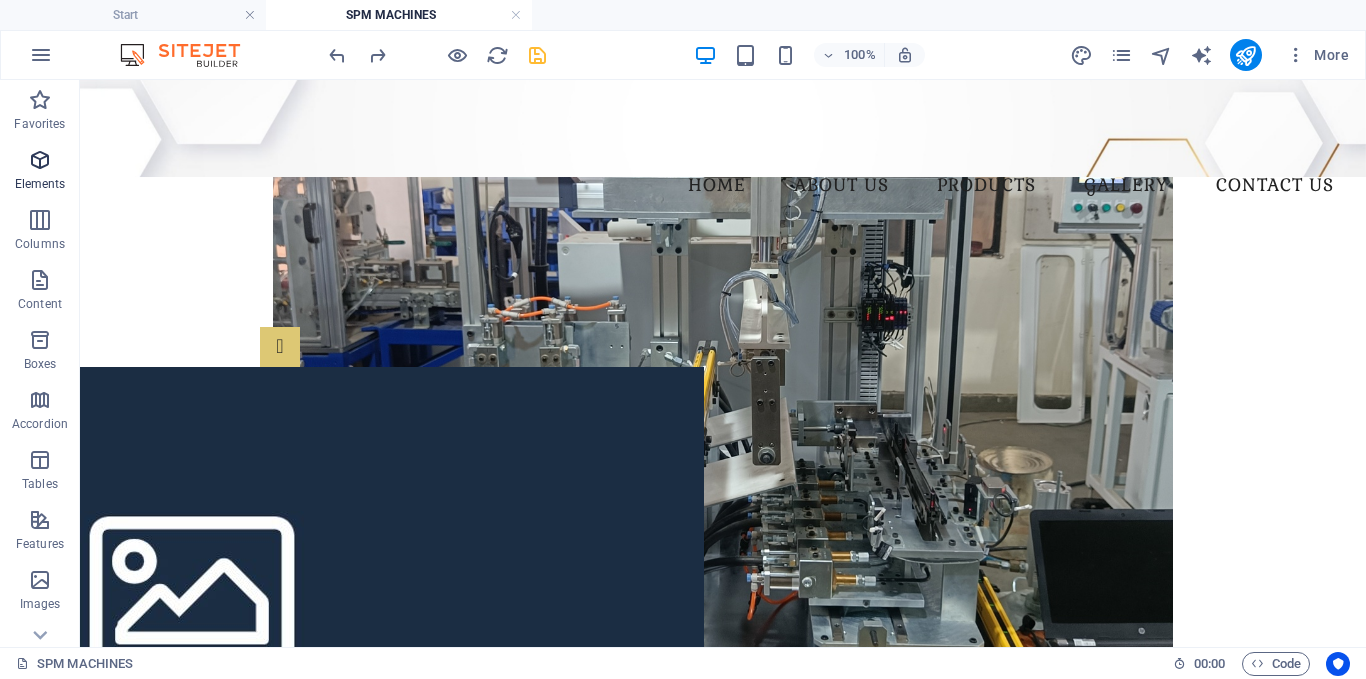 click on "Elements" at bounding box center [40, 172] 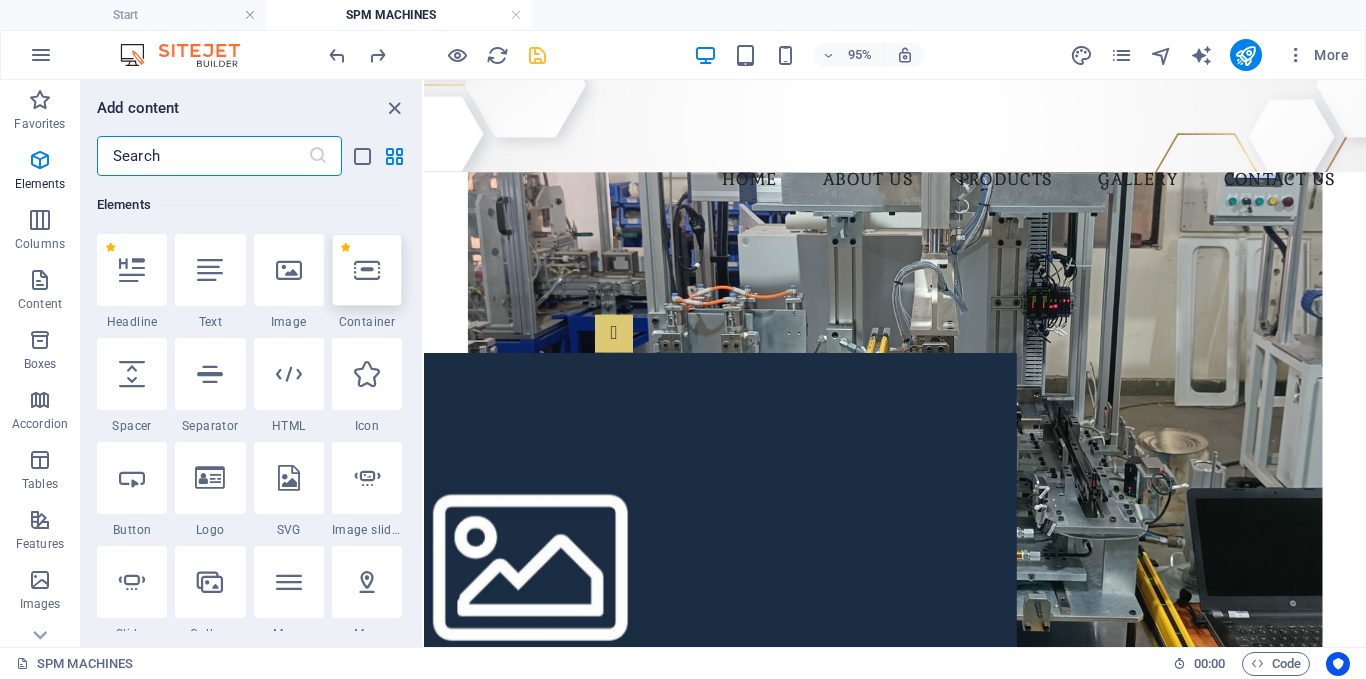 scroll, scrollTop: 213, scrollLeft: 0, axis: vertical 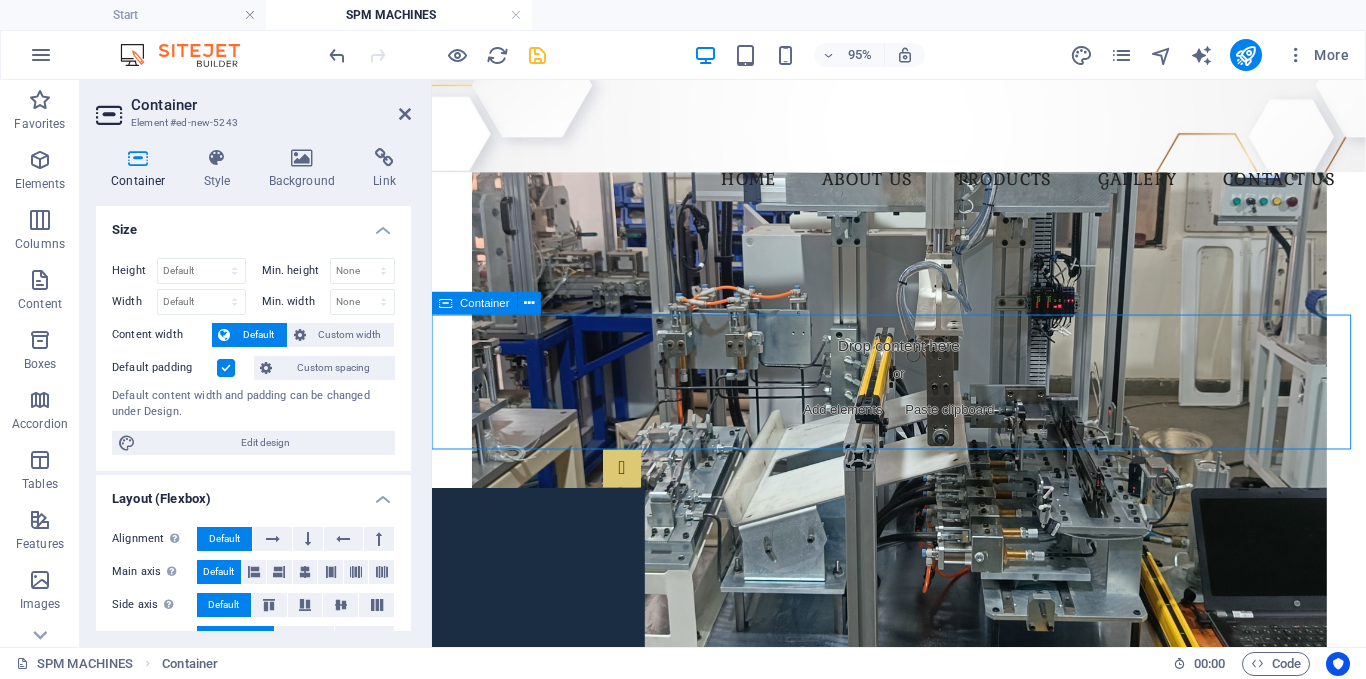 click on "Add elements" at bounding box center (864, 428) 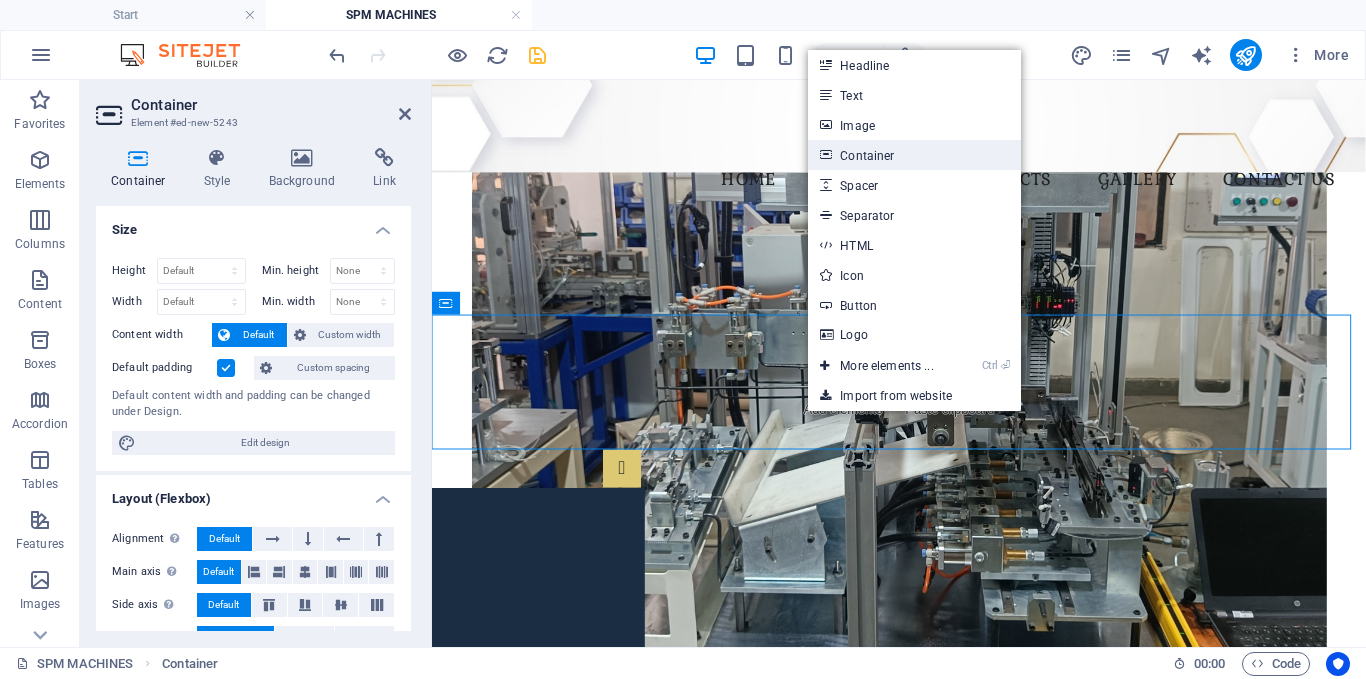 drag, startPoint x: 899, startPoint y: 155, endPoint x: 481, endPoint y: 118, distance: 419.63437 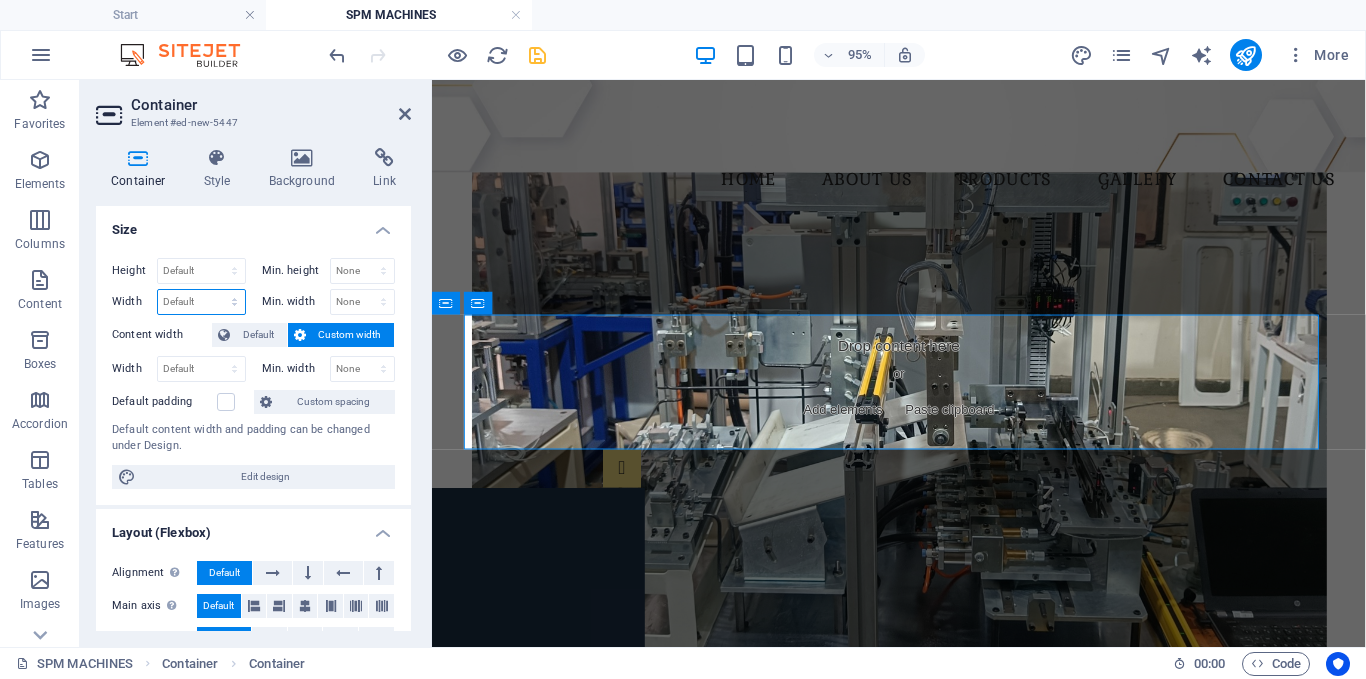click on "Default px rem % em vh vw" at bounding box center [201, 302] 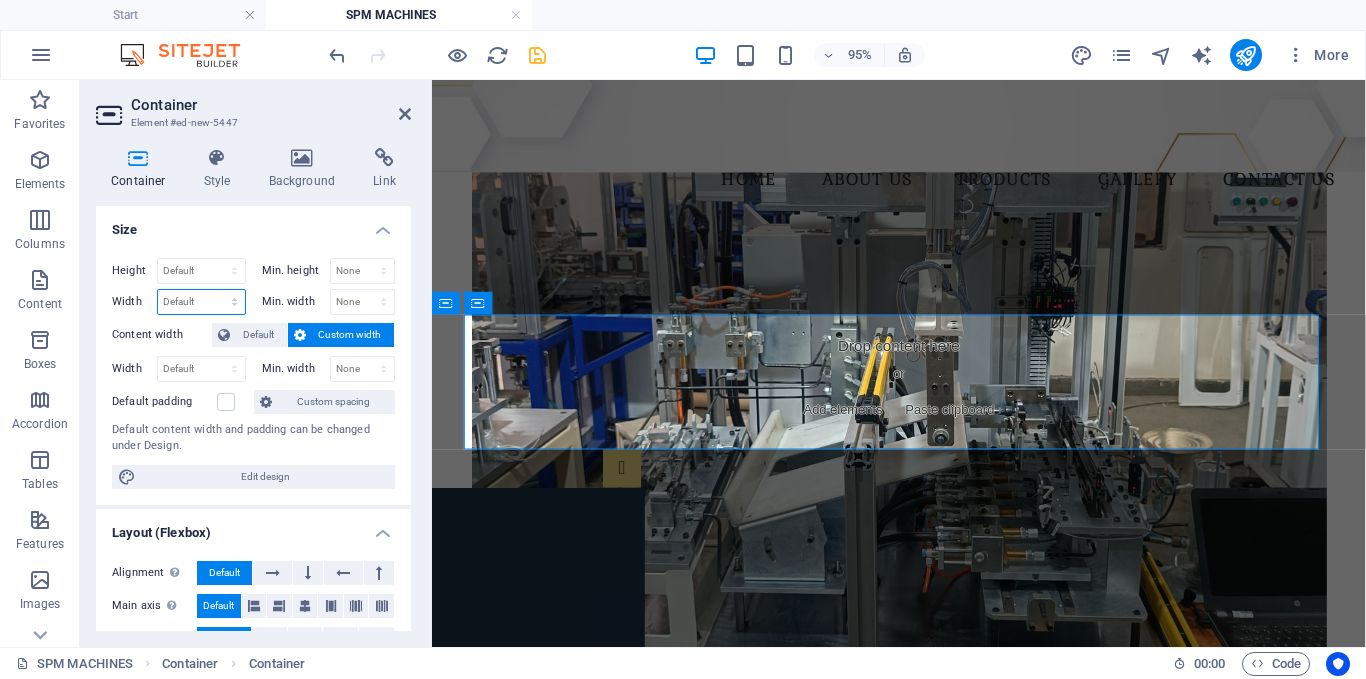 select on "px" 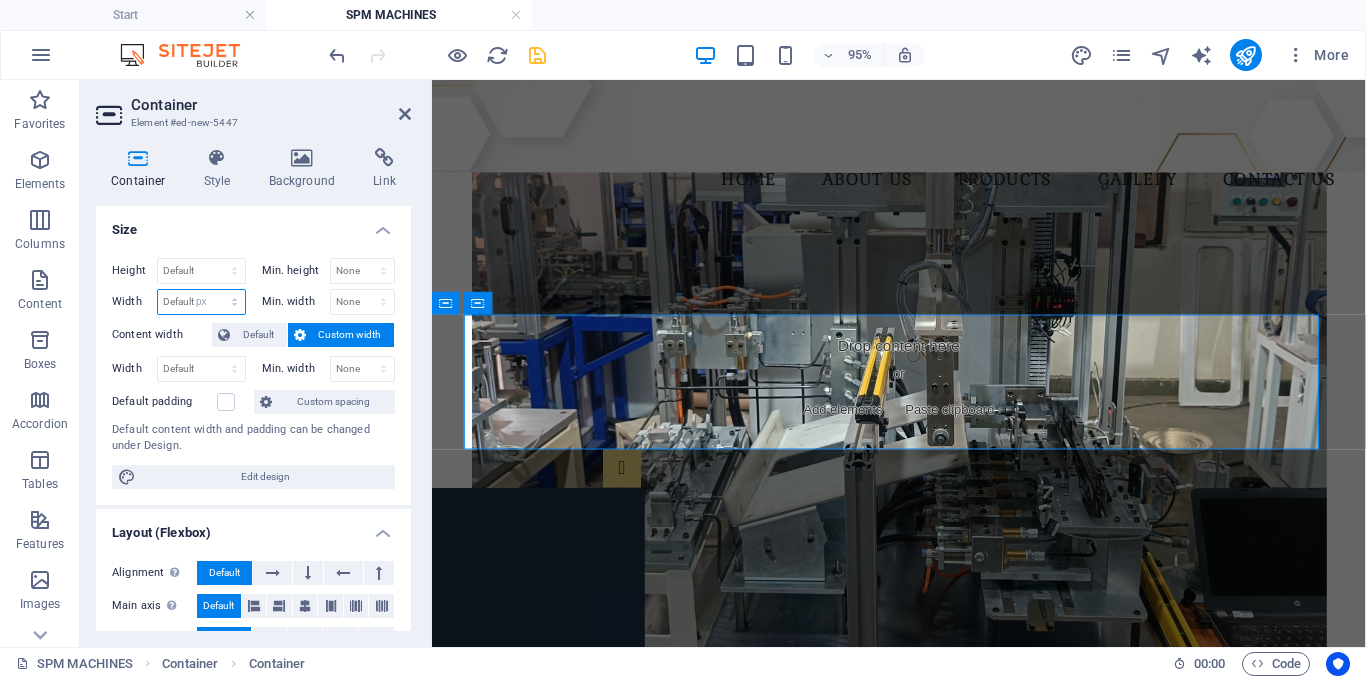 click on "Default px rem % em vh vw" at bounding box center [201, 302] 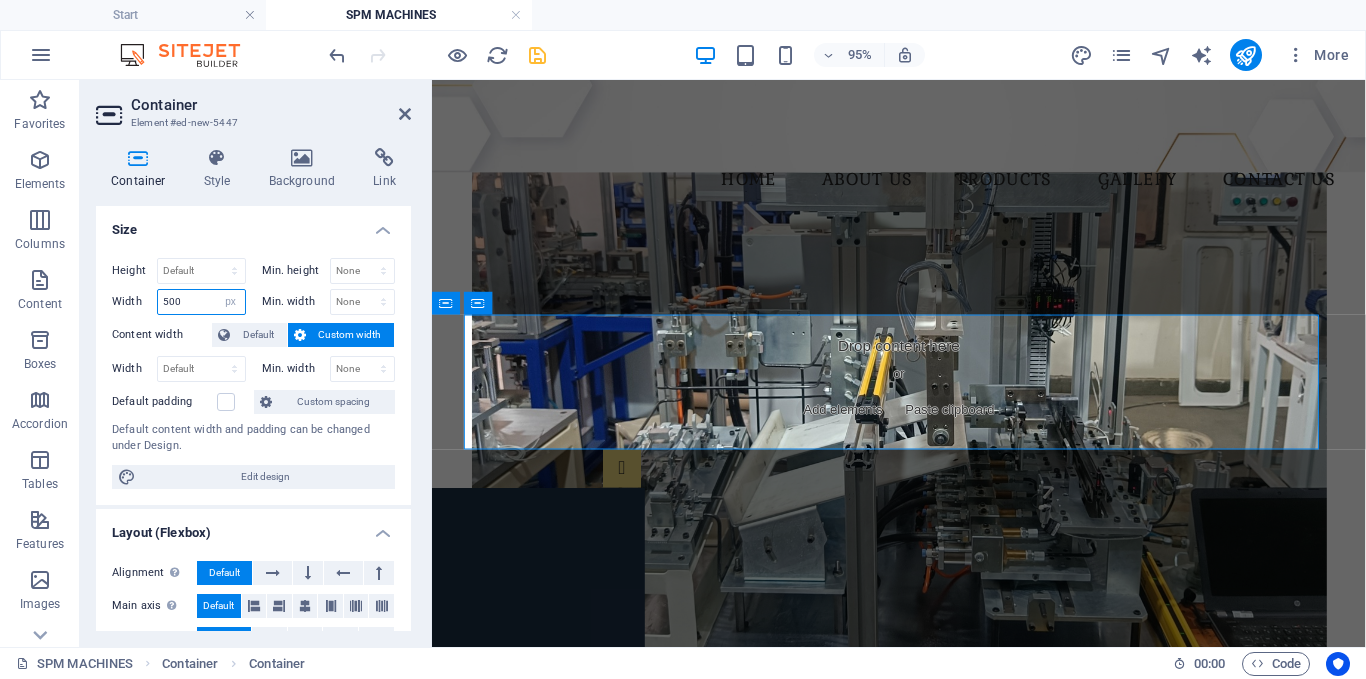 type on "500" 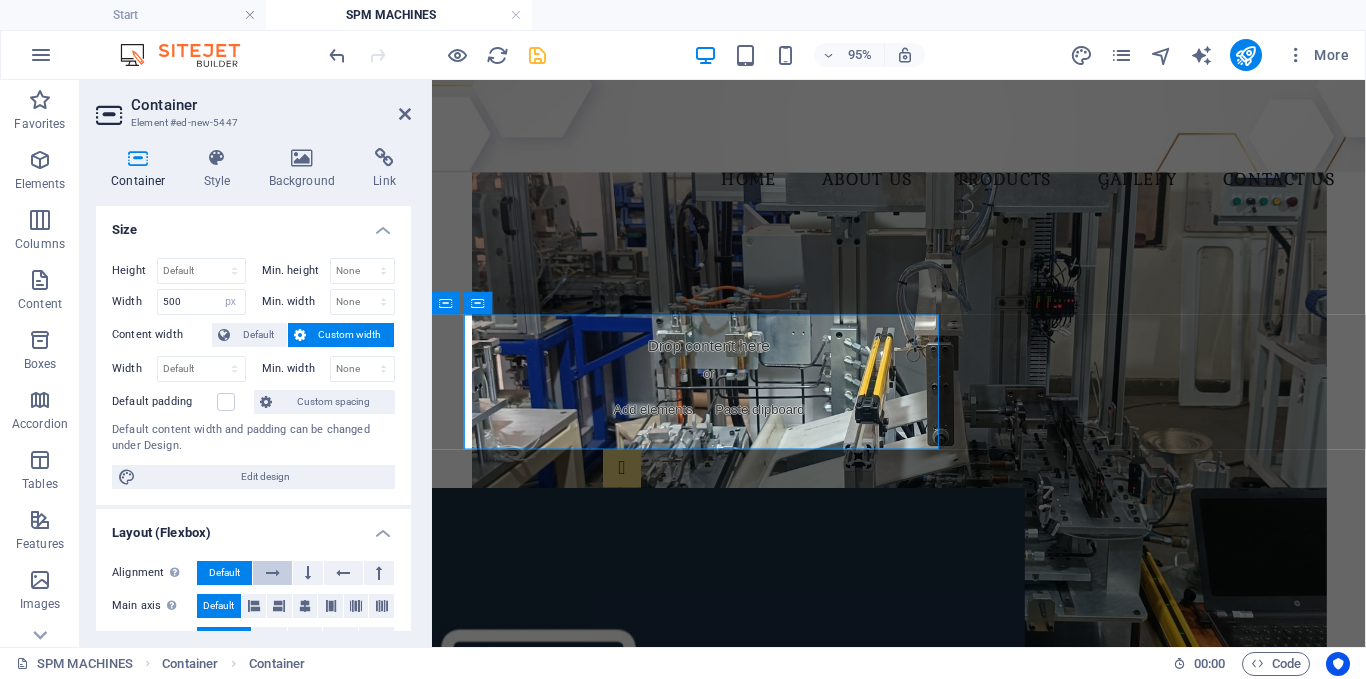 click at bounding box center (273, 573) 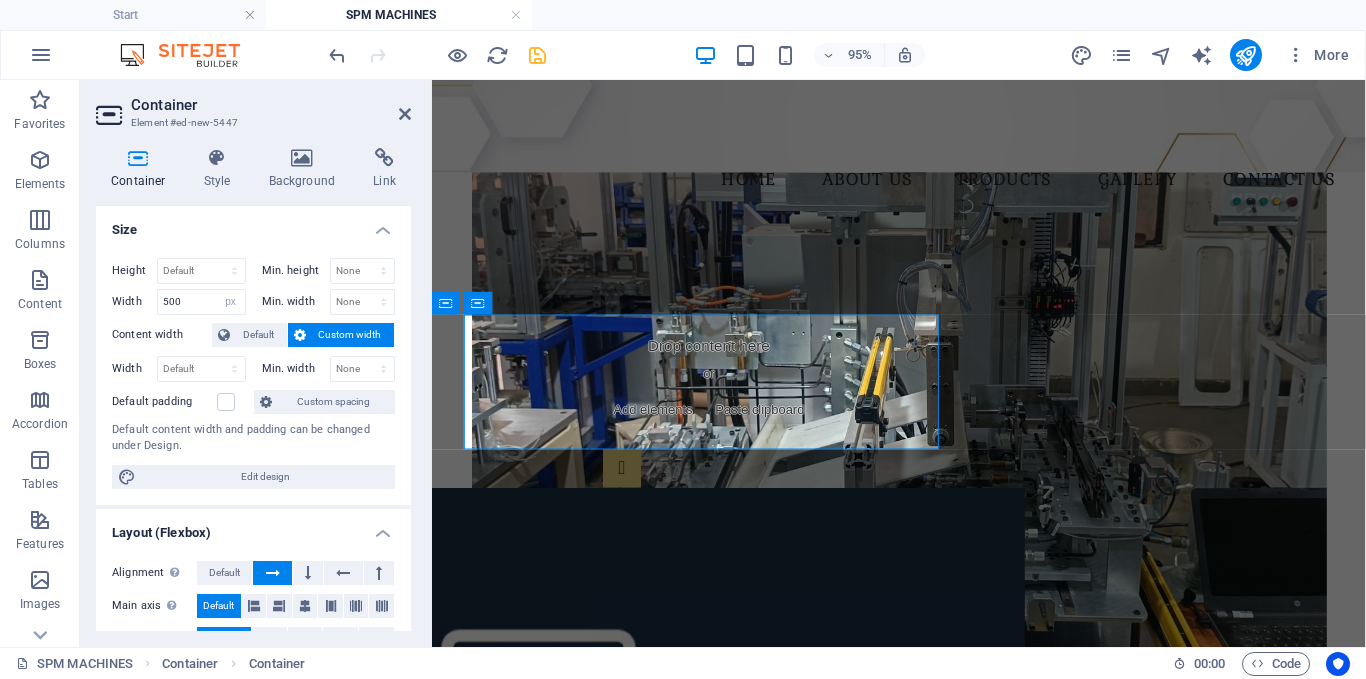 click on "Container" at bounding box center [271, 105] 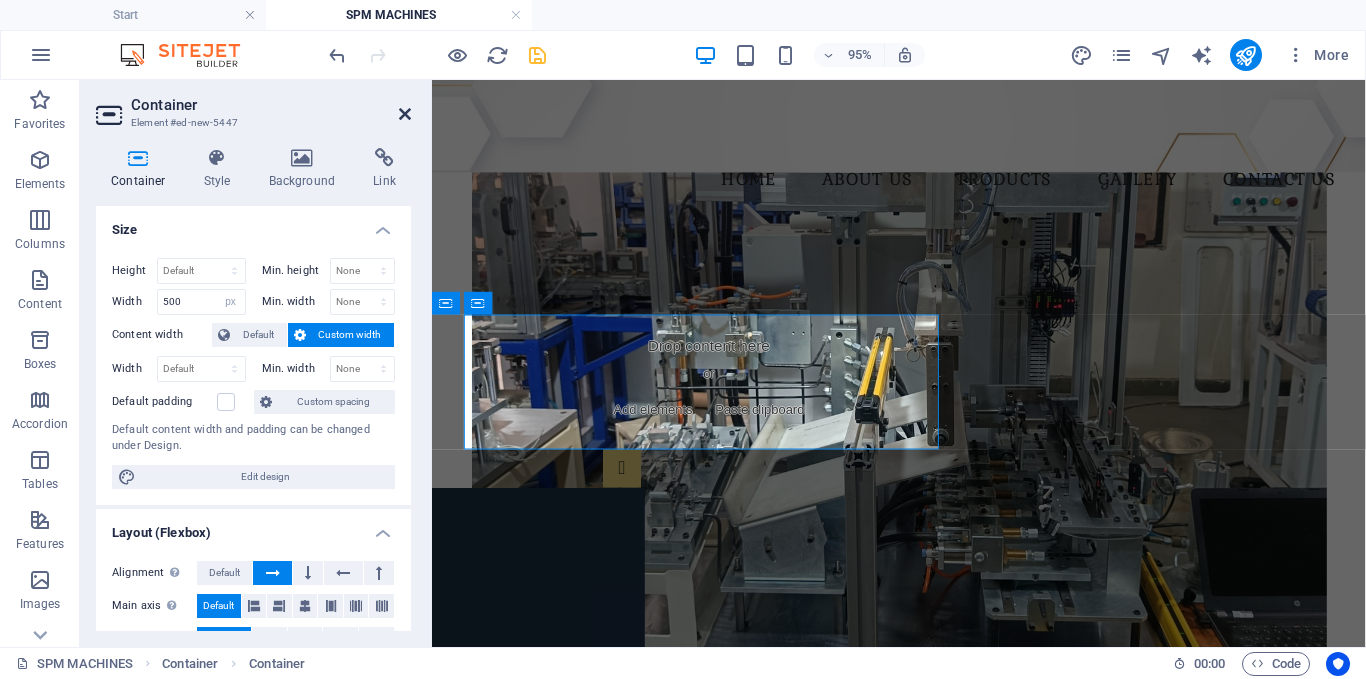 click at bounding box center (405, 114) 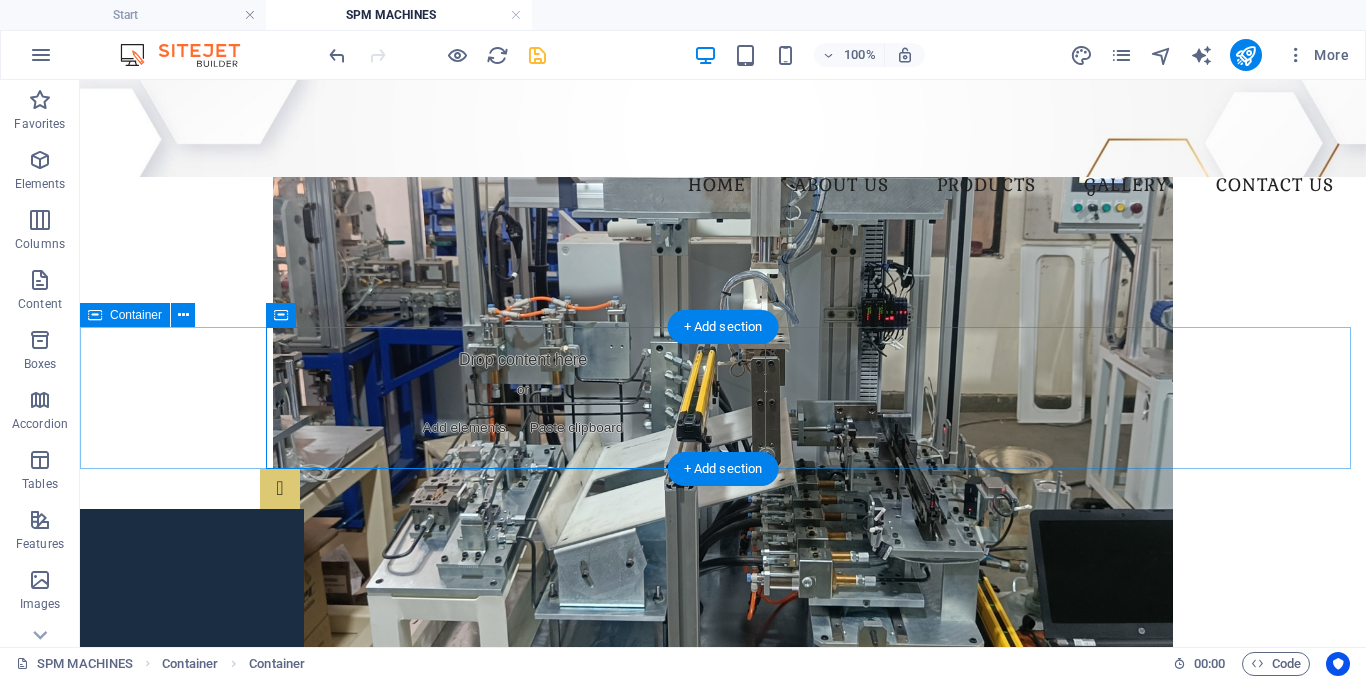 click on "Drop content here or  Add elements  Paste clipboard" at bounding box center (723, 398) 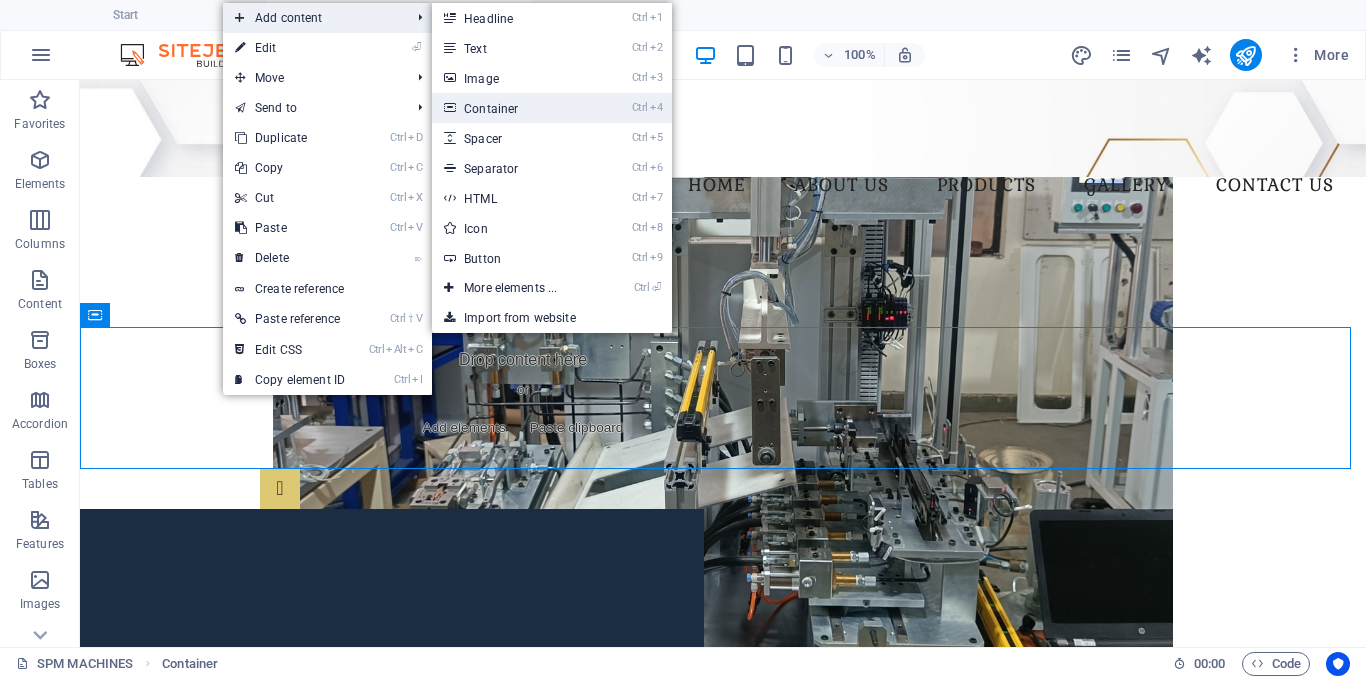 click on "Ctrl 4  Container" at bounding box center [514, 108] 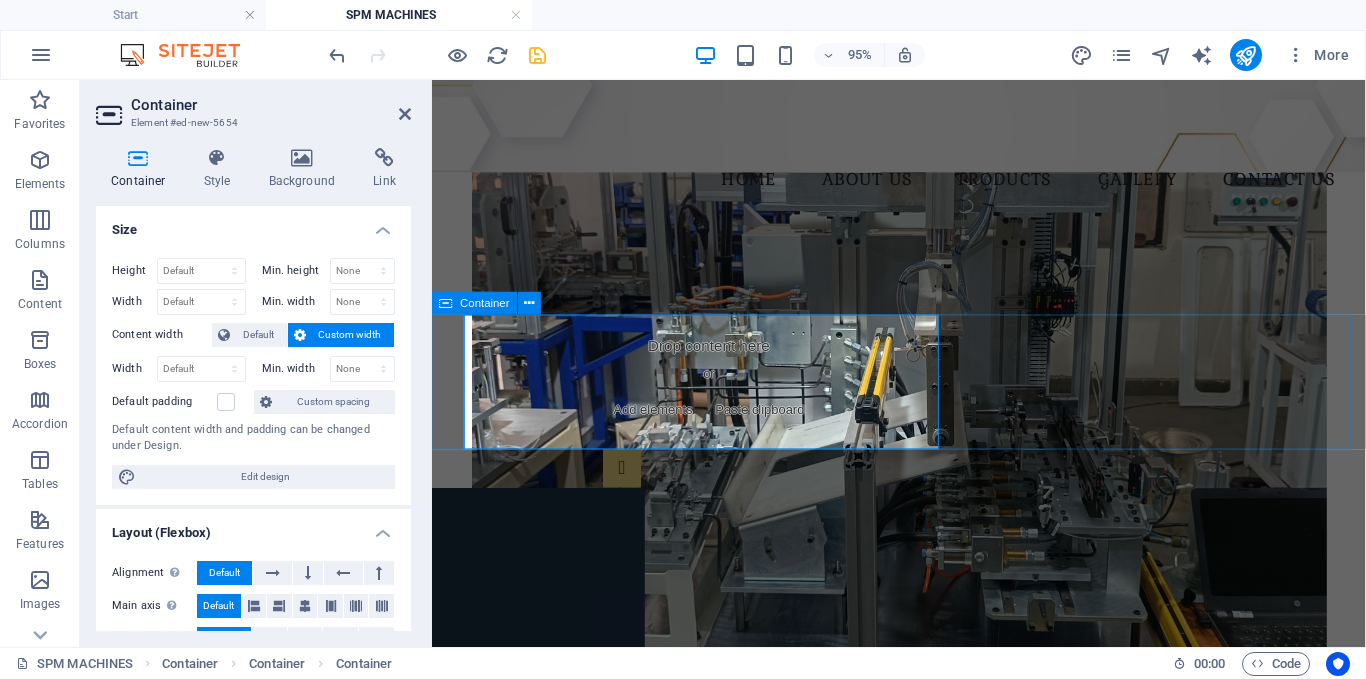 click on "Drop content here or  Add elements  Paste clipboard" at bounding box center (923, 398) 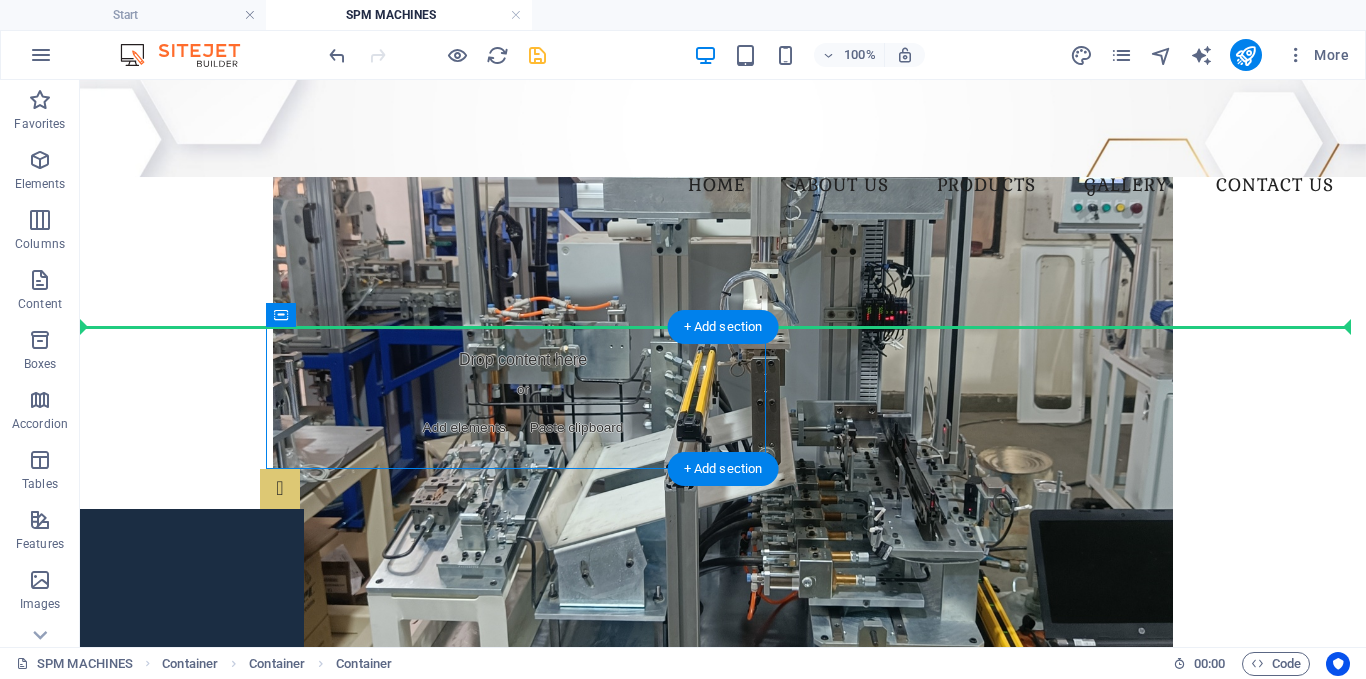 drag, startPoint x: 367, startPoint y: 378, endPoint x: 809, endPoint y: 395, distance: 442.3268 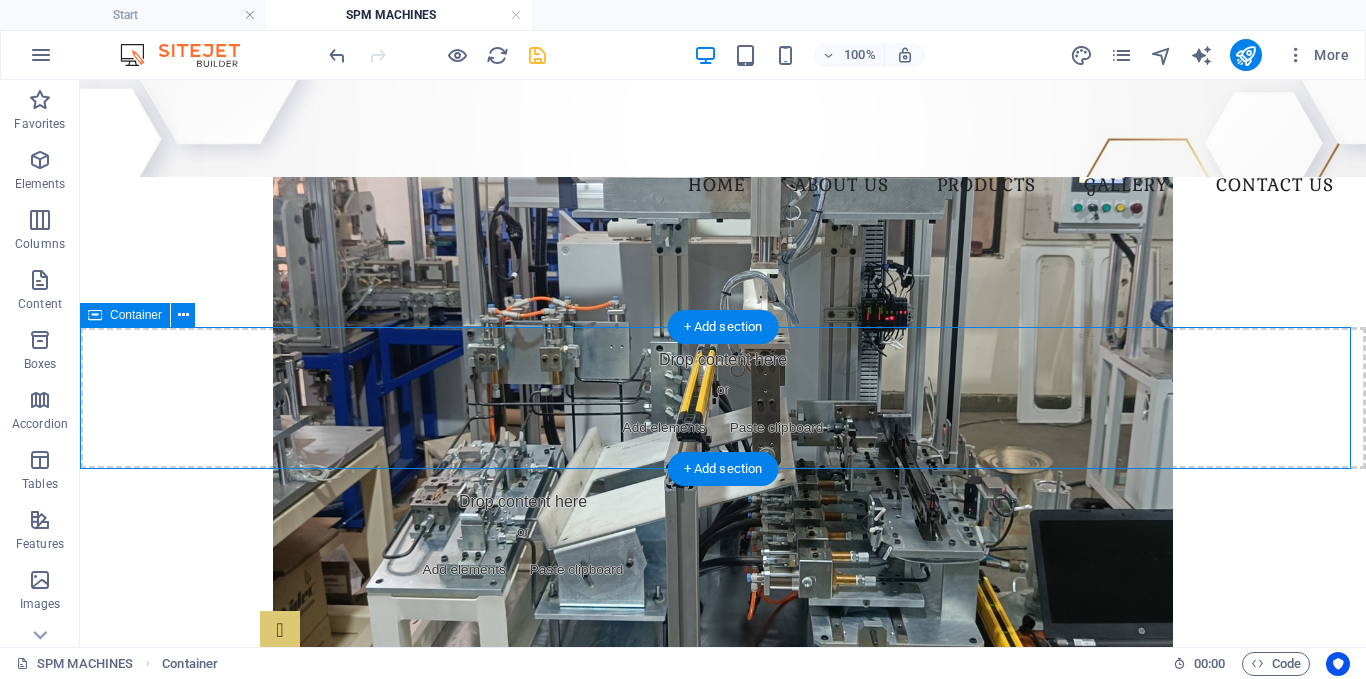 click on "Add elements" at bounding box center [664, 428] 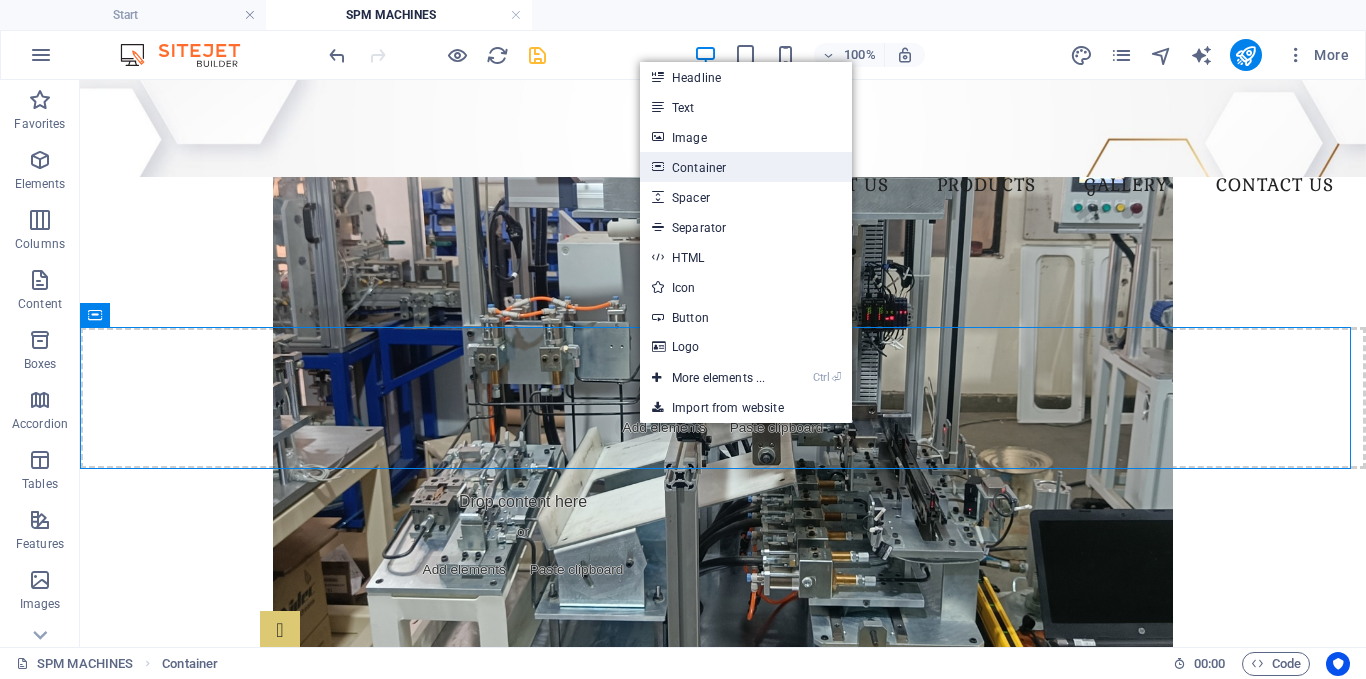 drag, startPoint x: 704, startPoint y: 166, endPoint x: 228, endPoint y: 199, distance: 477.14255 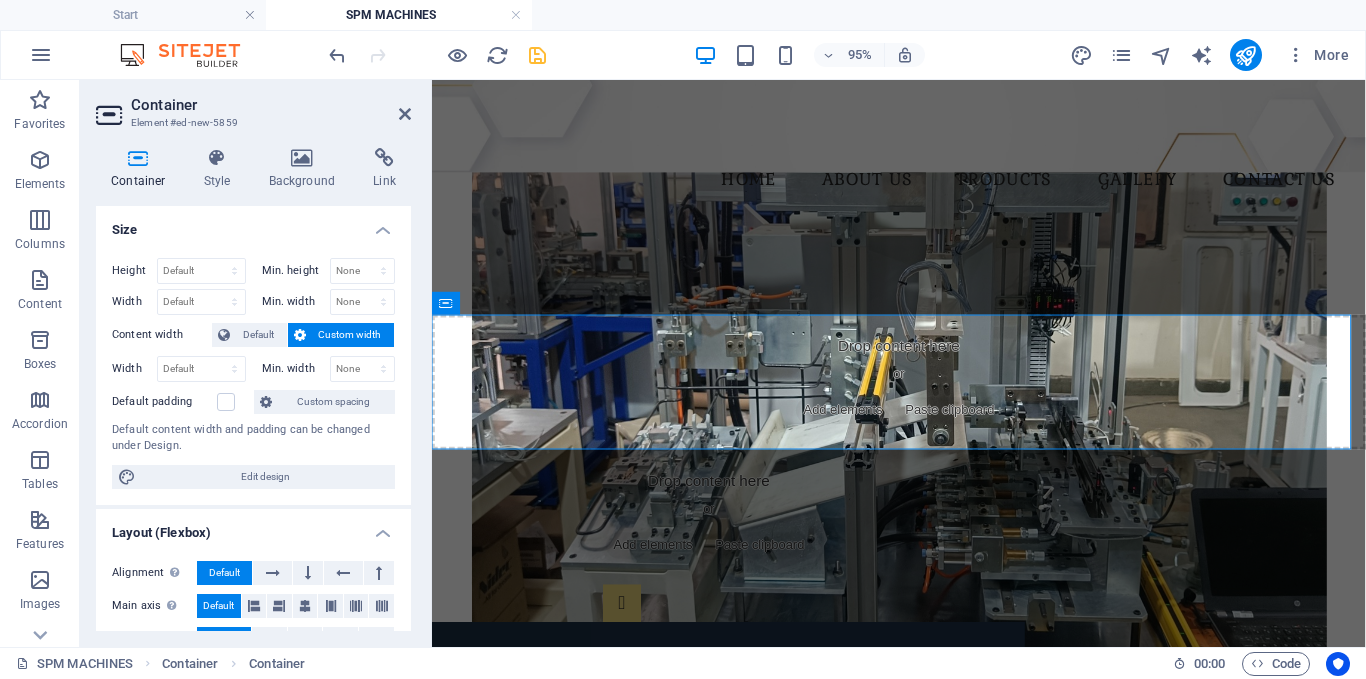 click on "Height Default px rem % vh vw Min. height None px rem % vh vw Width Default px rem % em vh vw Min. width None px rem % vh vw" at bounding box center [253, 286] 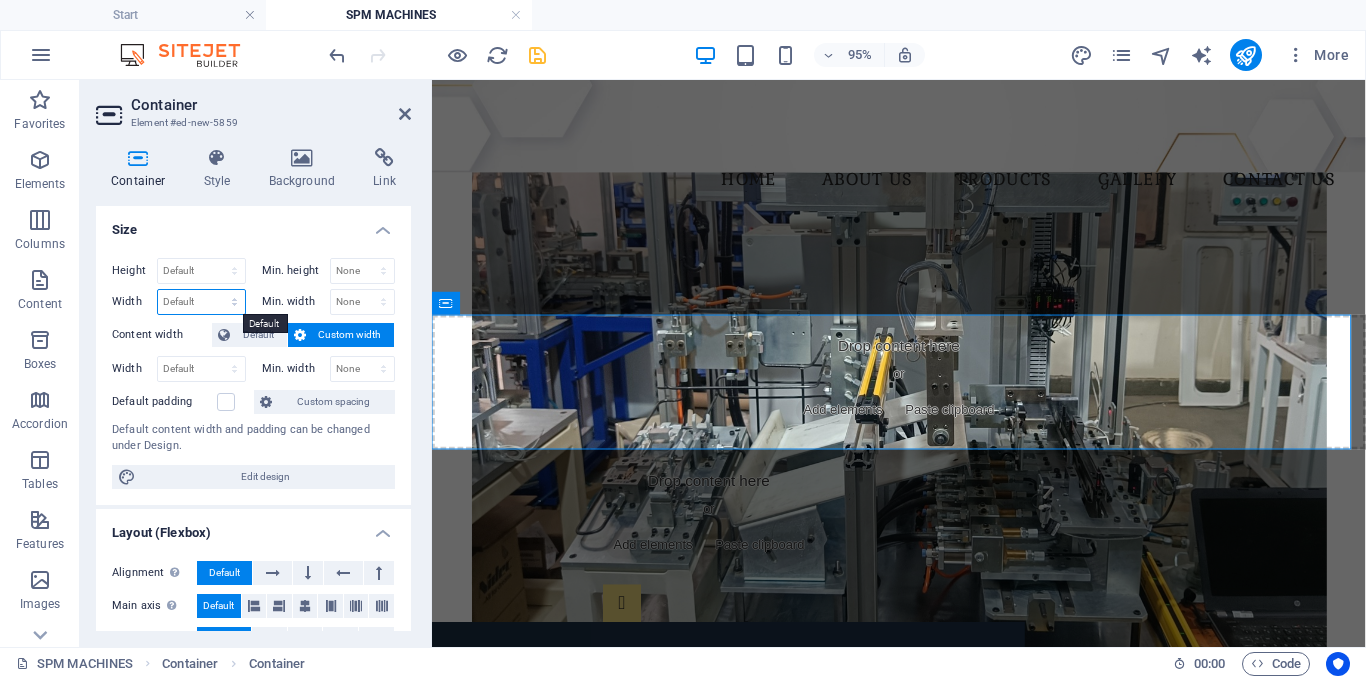 click on "Default px rem % em vh vw" at bounding box center [201, 302] 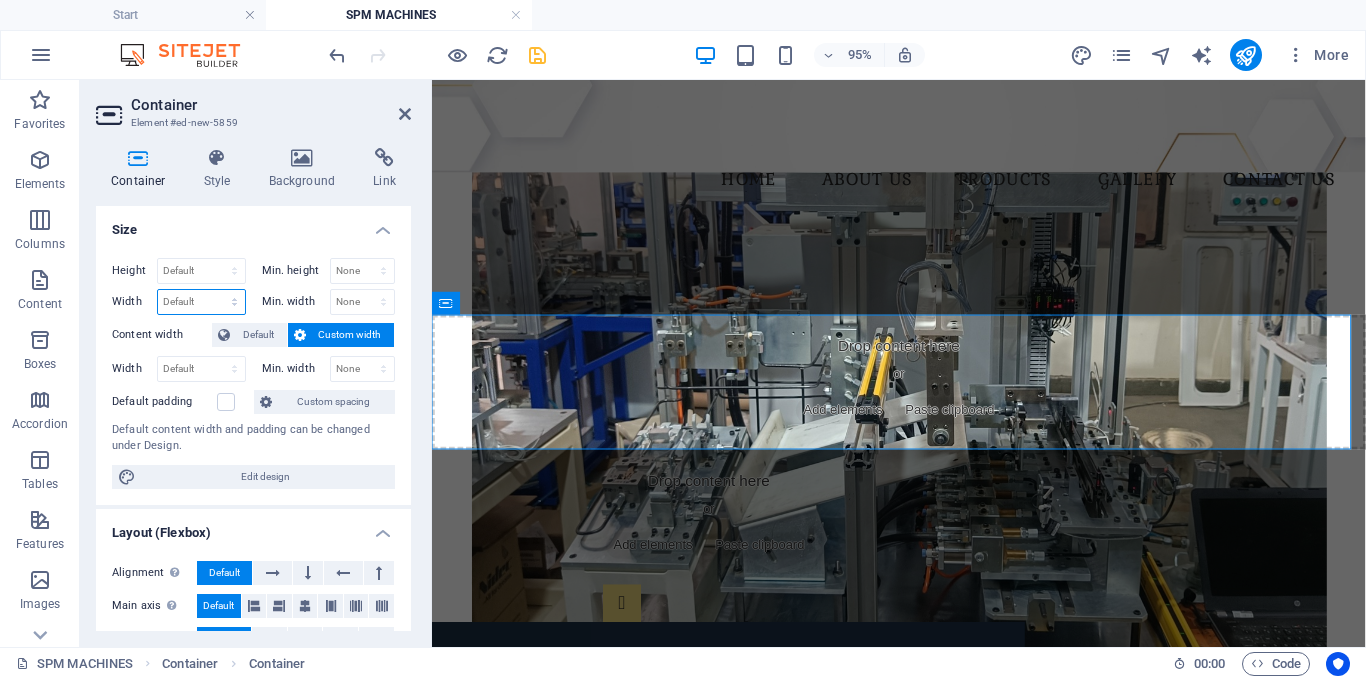 select on "px" 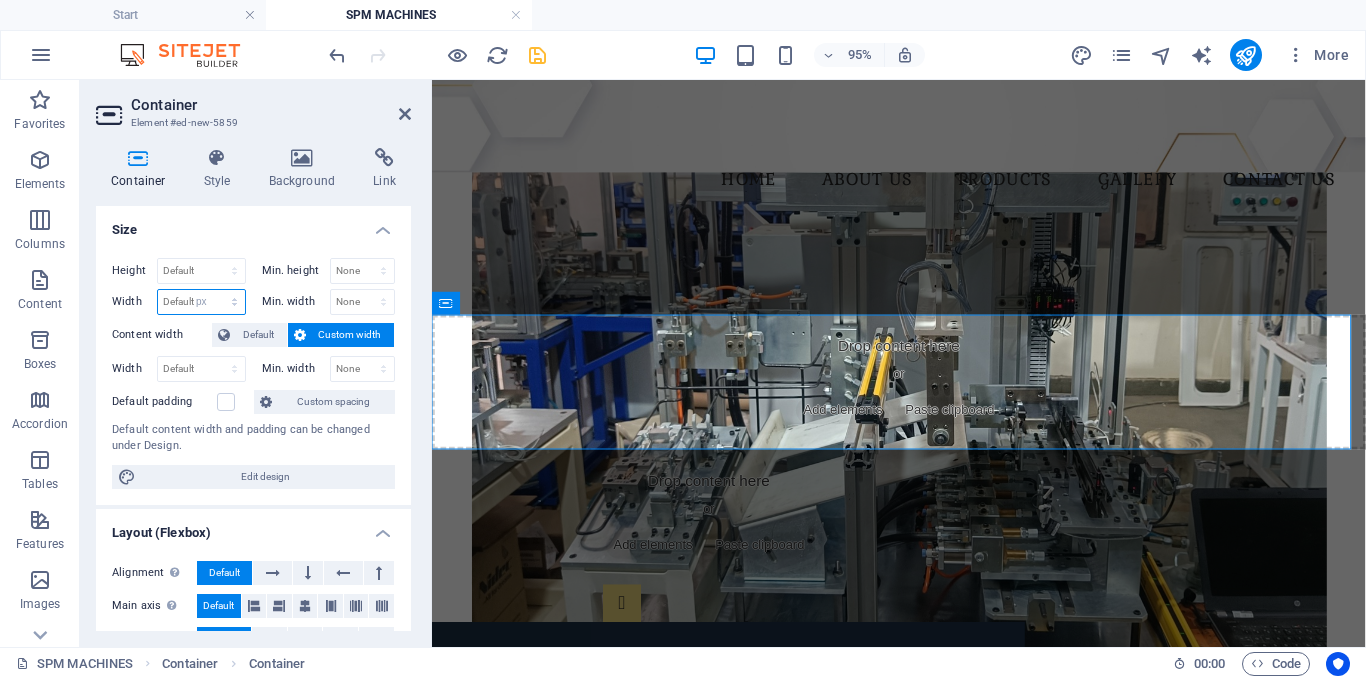 click on "Default px rem % em vh vw" at bounding box center (201, 302) 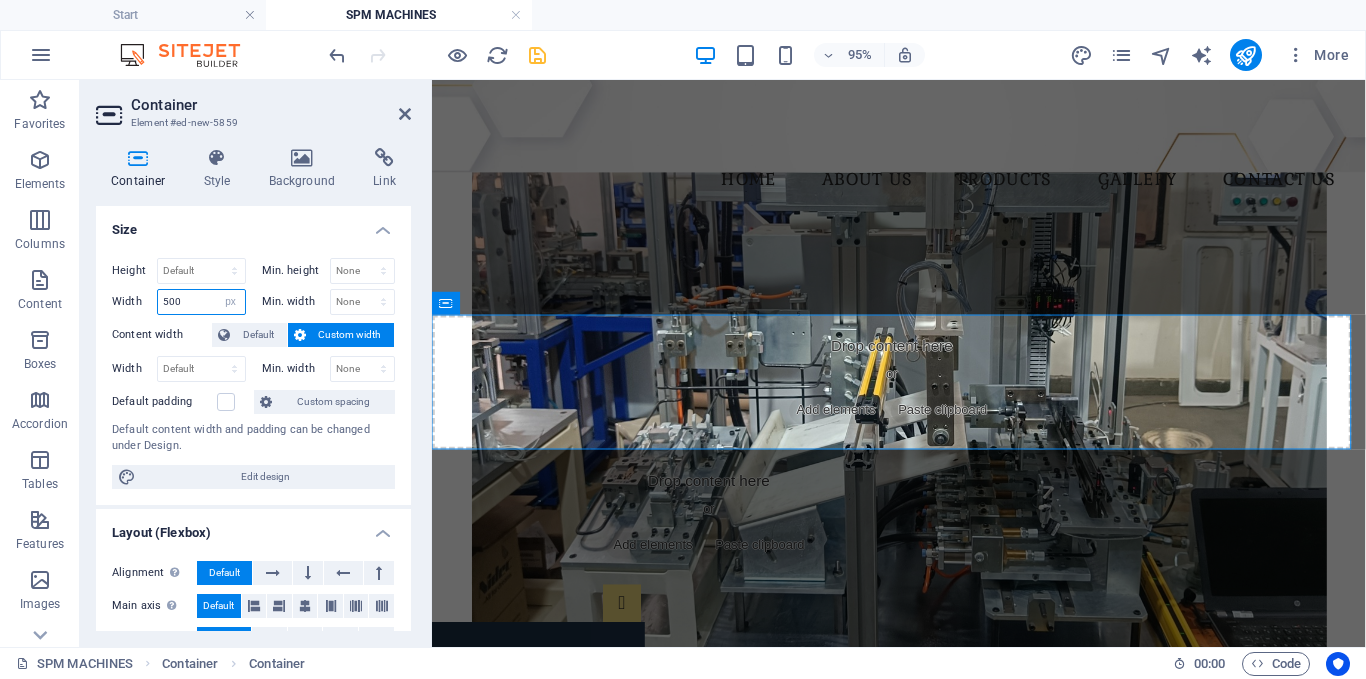 type on "500" 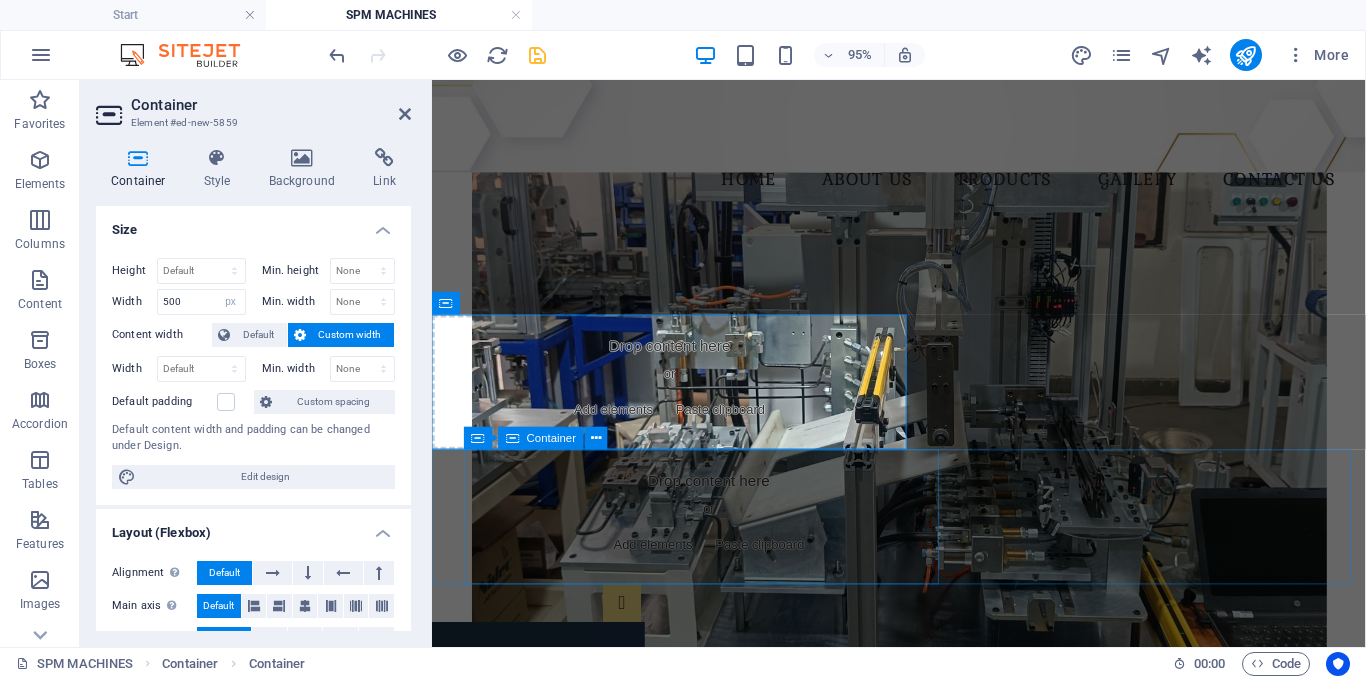 click on "Drop content here or  Add elements  Paste clipboard" at bounding box center [724, 540] 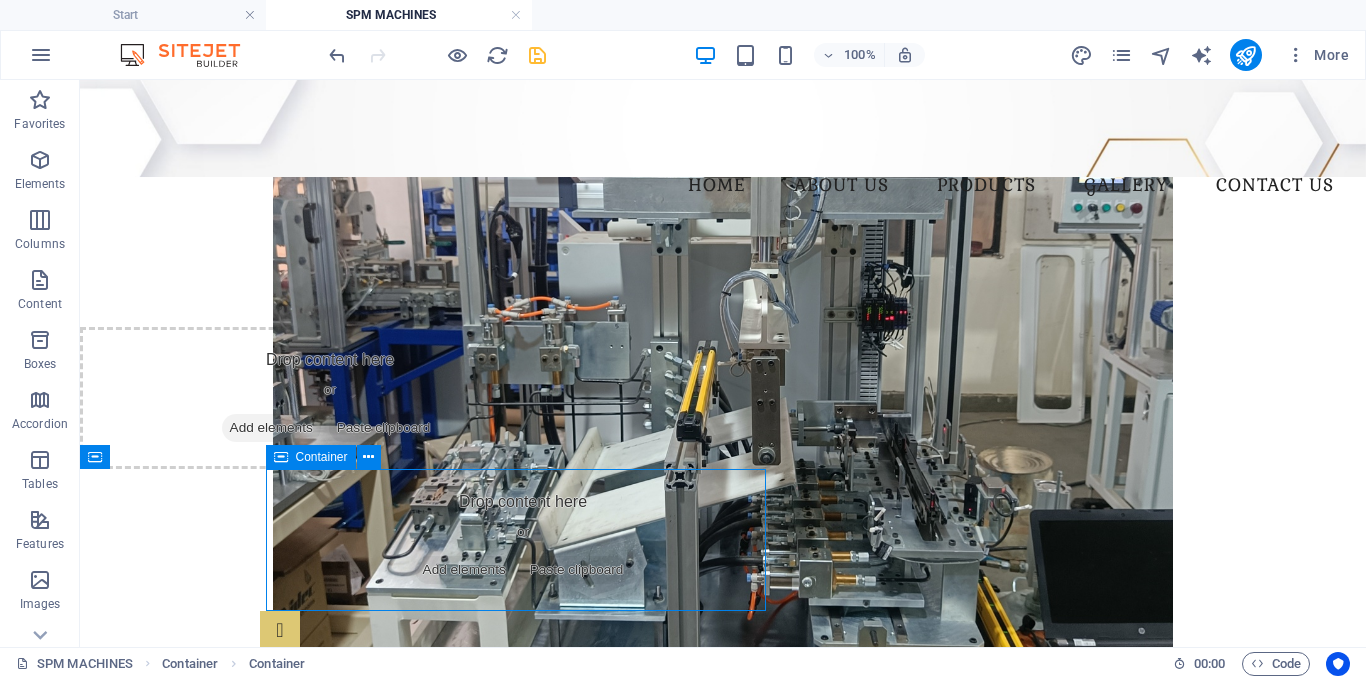 drag, startPoint x: 492, startPoint y: 509, endPoint x: 543, endPoint y: 499, distance: 51.971146 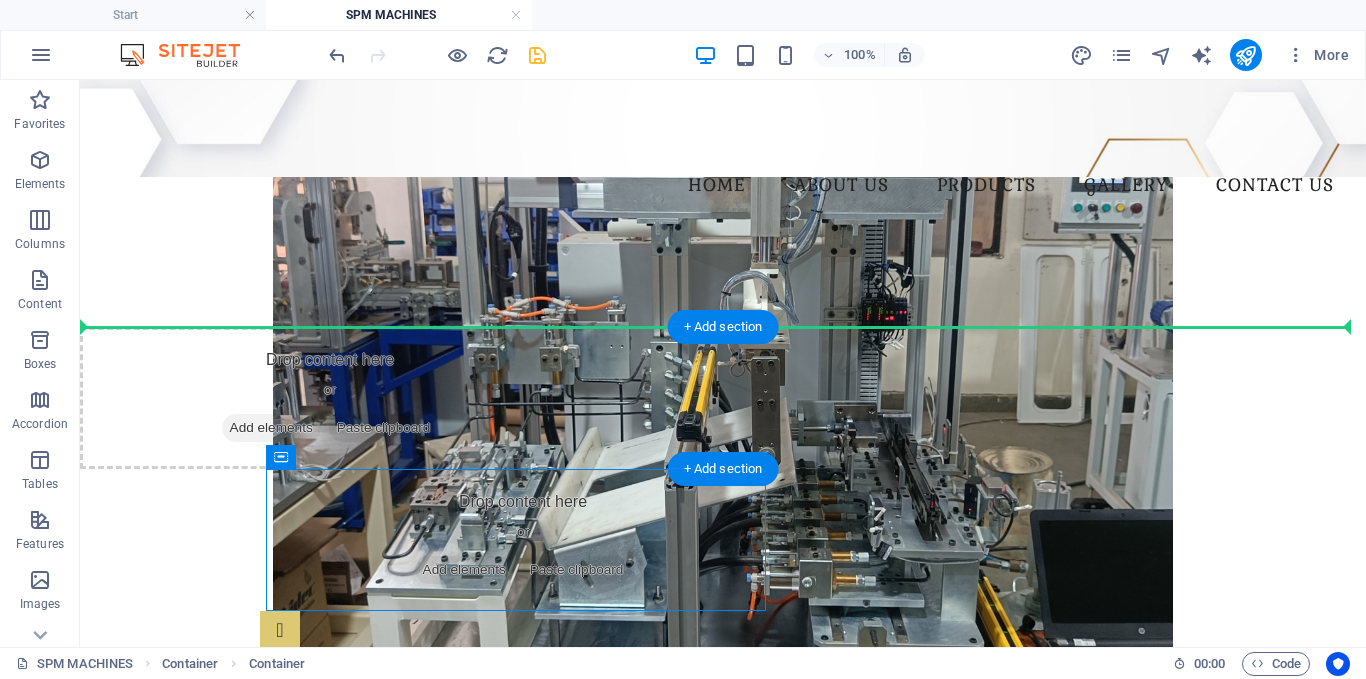 drag, startPoint x: 361, startPoint y: 514, endPoint x: 686, endPoint y: 374, distance: 353.87146 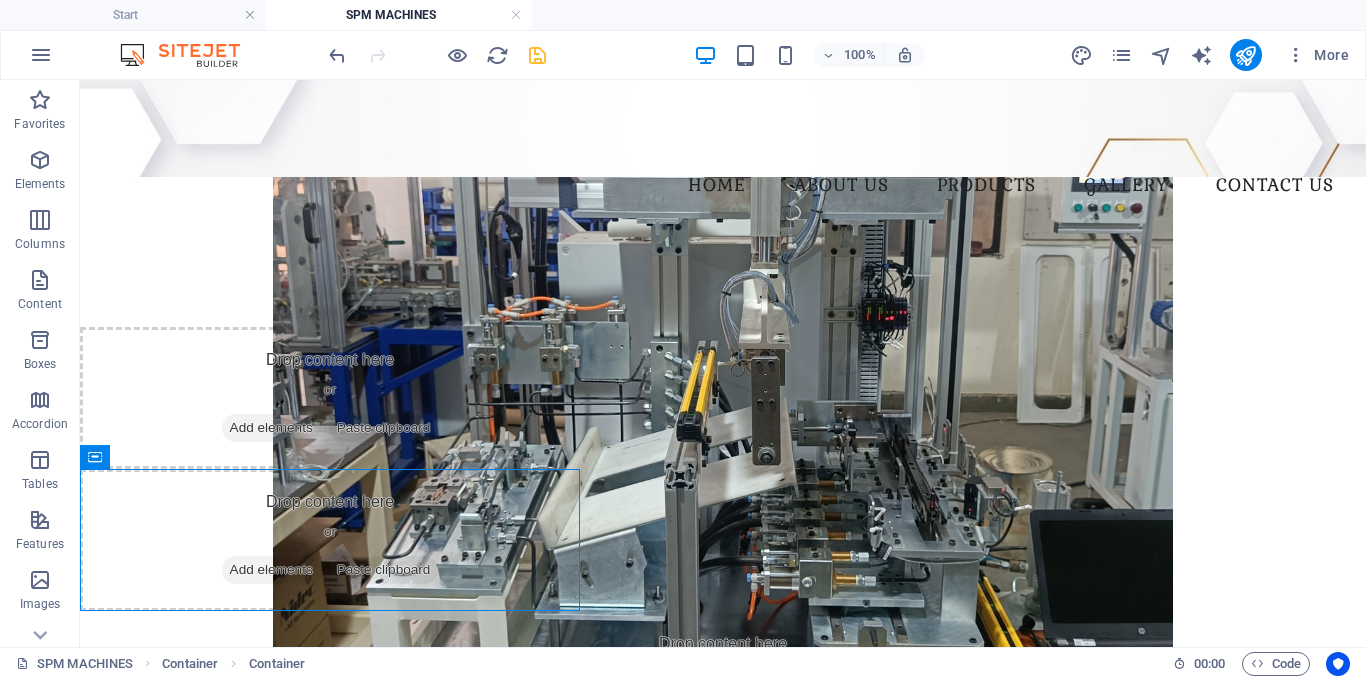 drag, startPoint x: 136, startPoint y: 516, endPoint x: 668, endPoint y: 412, distance: 542.0701 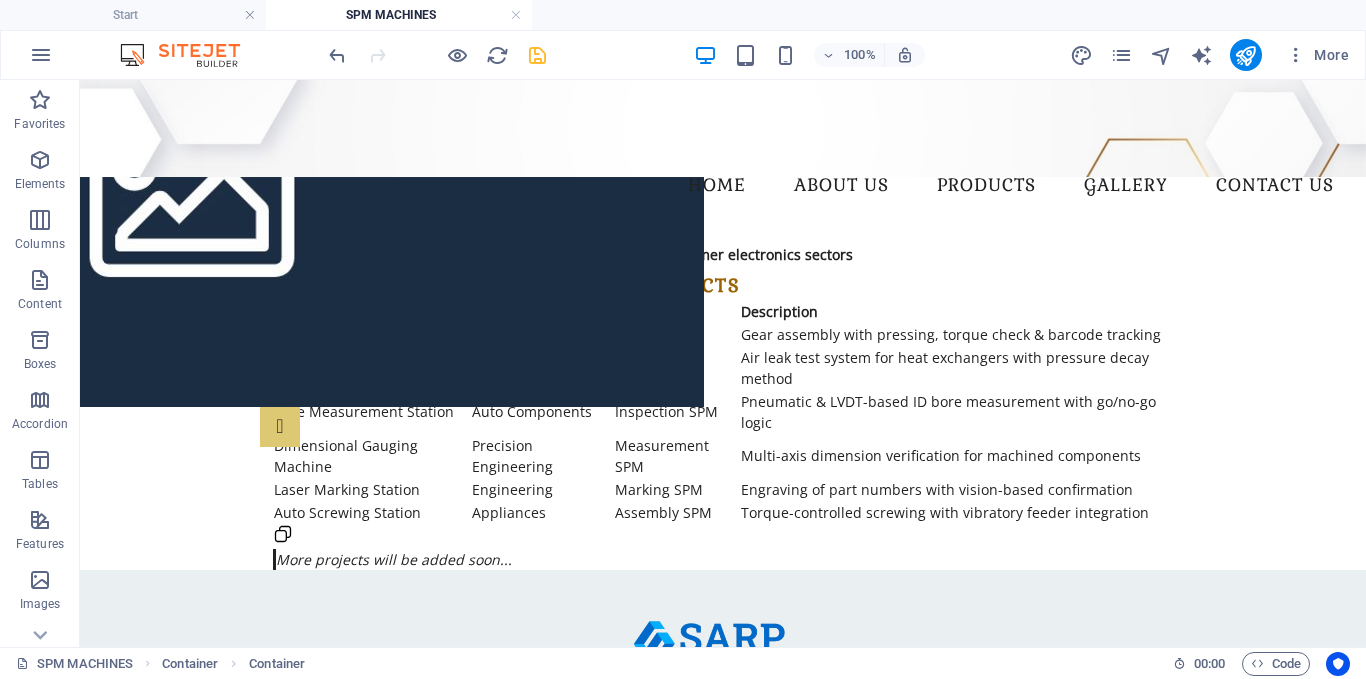 scroll, scrollTop: 2602, scrollLeft: 0, axis: vertical 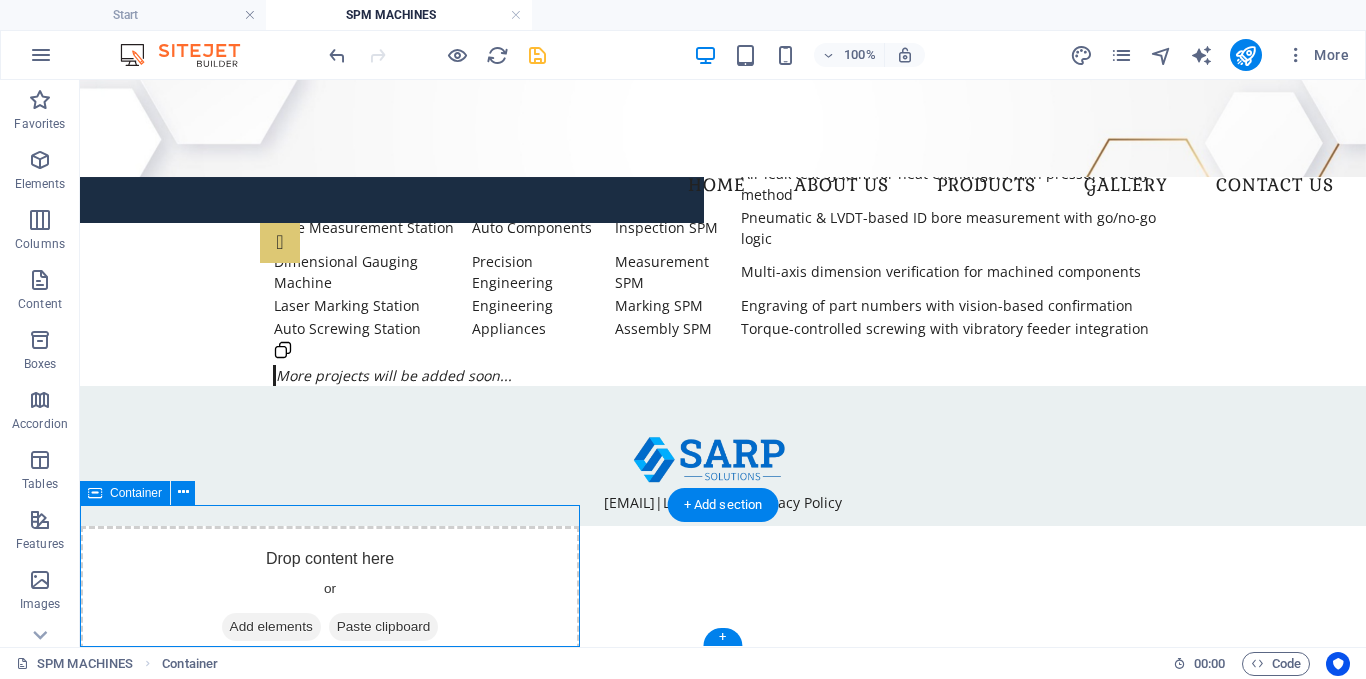 click on "Drop content here or  Add elements  Paste clipboard" at bounding box center [330, 597] 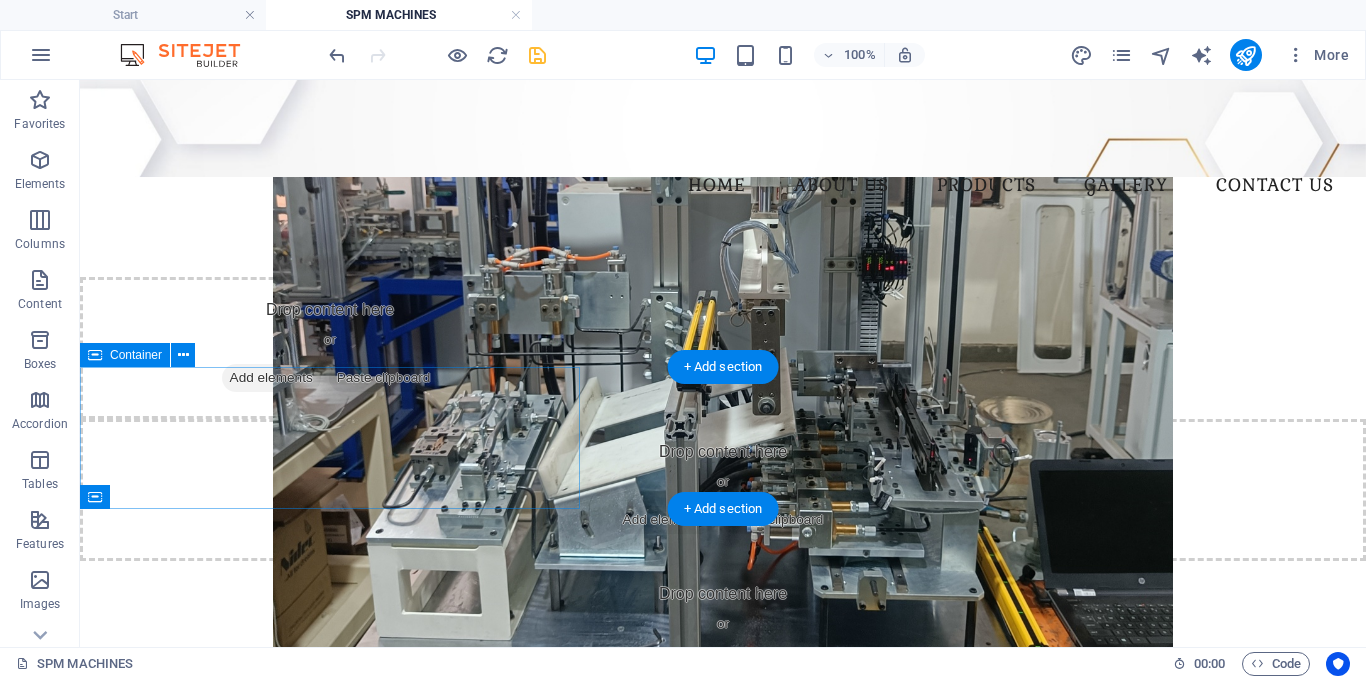 scroll, scrollTop: 260, scrollLeft: 0, axis: vertical 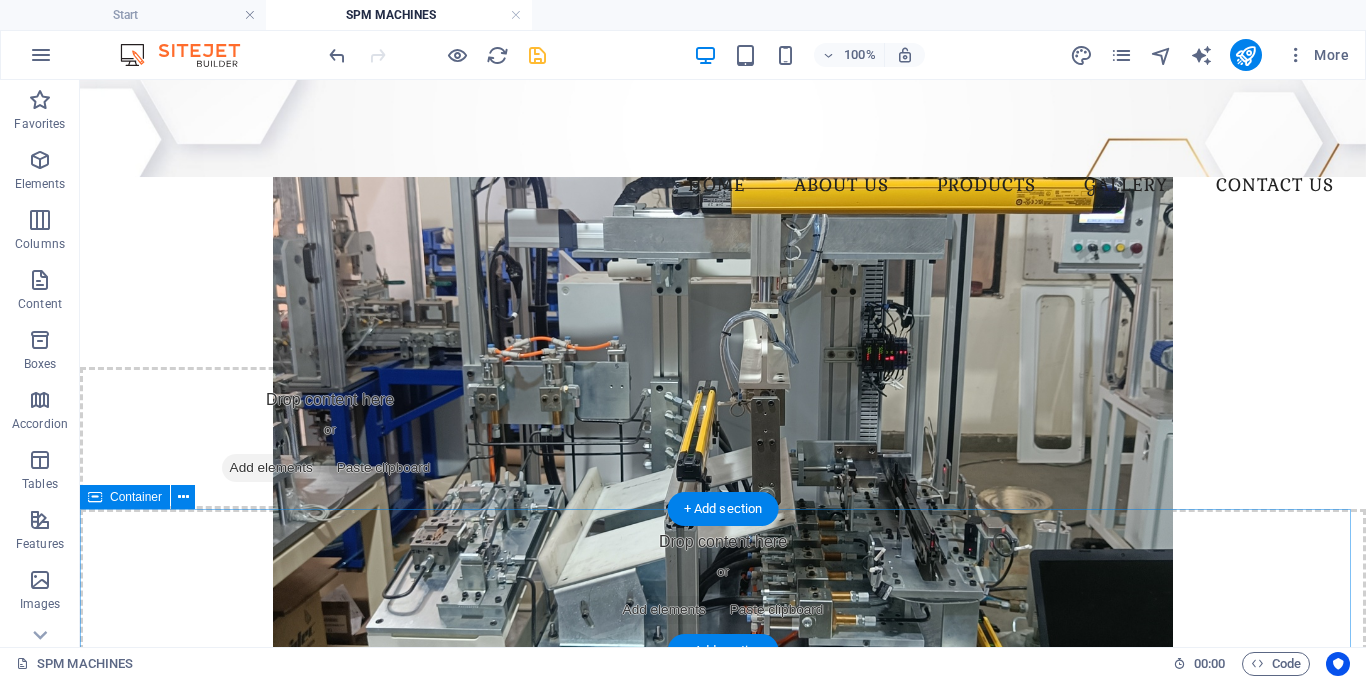 click on "Drop content here or  Add elements  Paste clipboard" at bounding box center [723, 580] 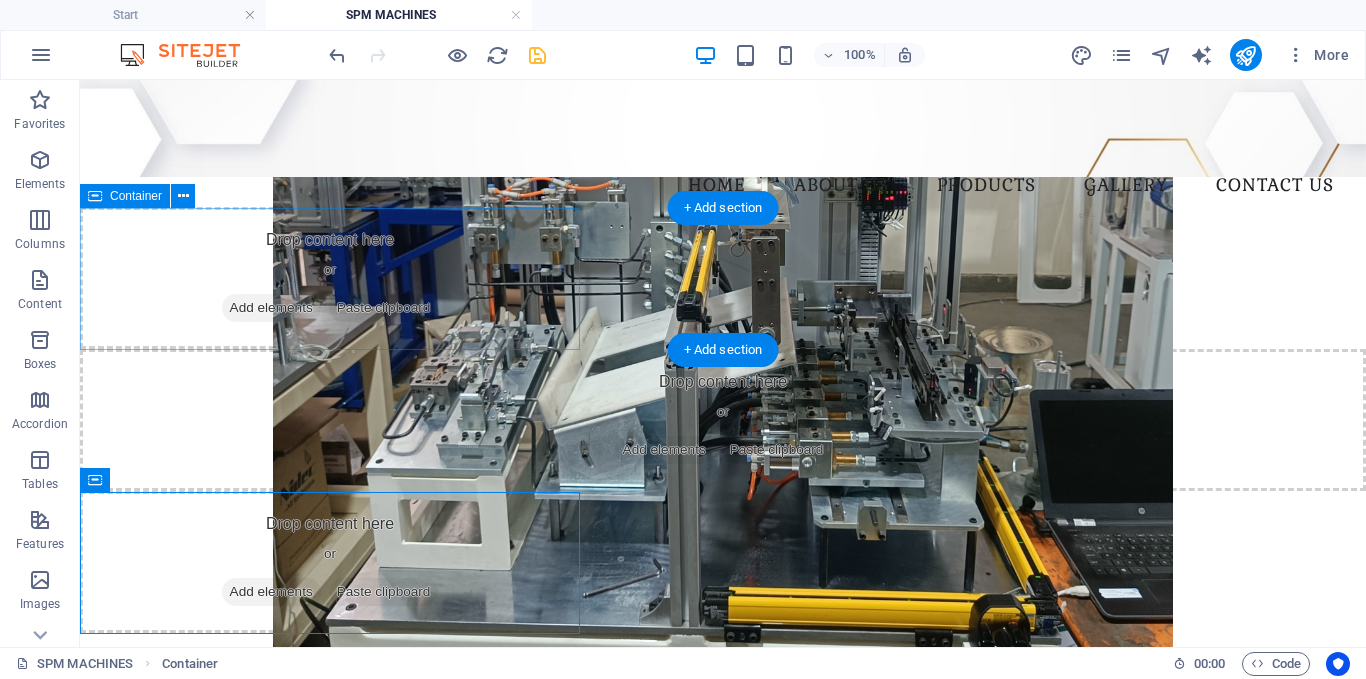scroll, scrollTop: 419, scrollLeft: 0, axis: vertical 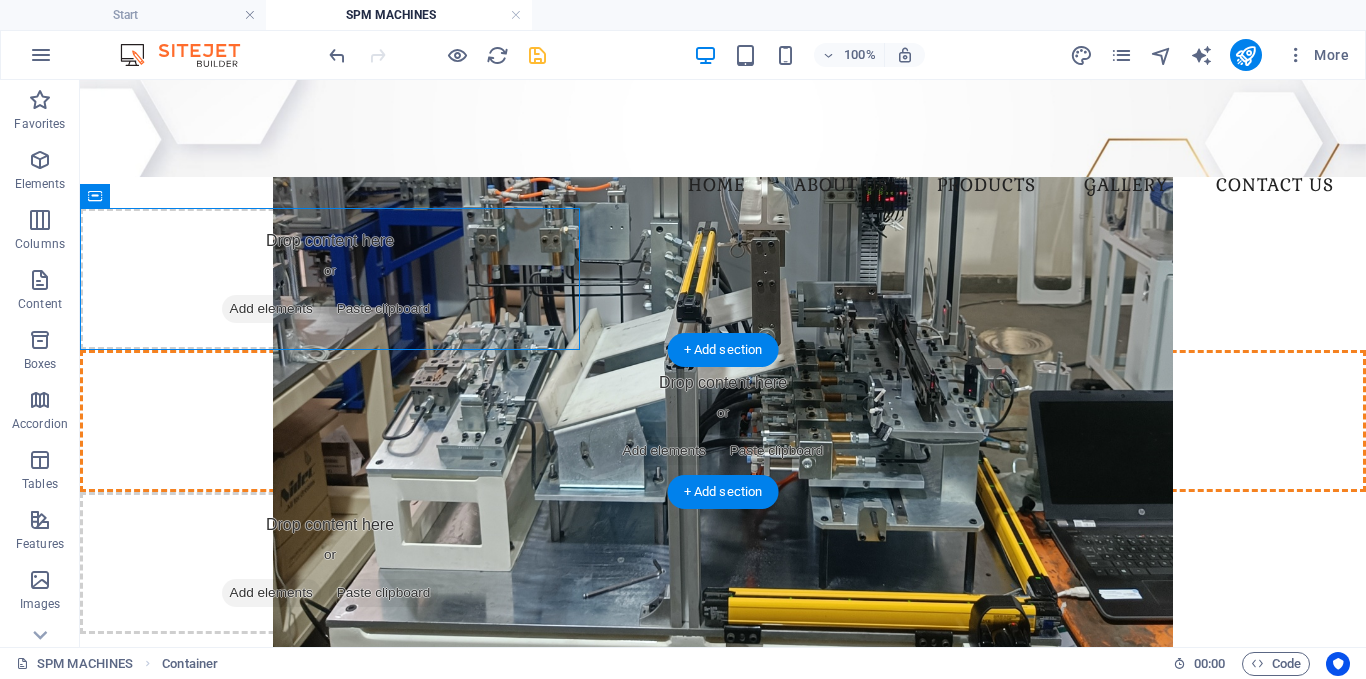 drag, startPoint x: 449, startPoint y: 273, endPoint x: 481, endPoint y: 311, distance: 49.67897 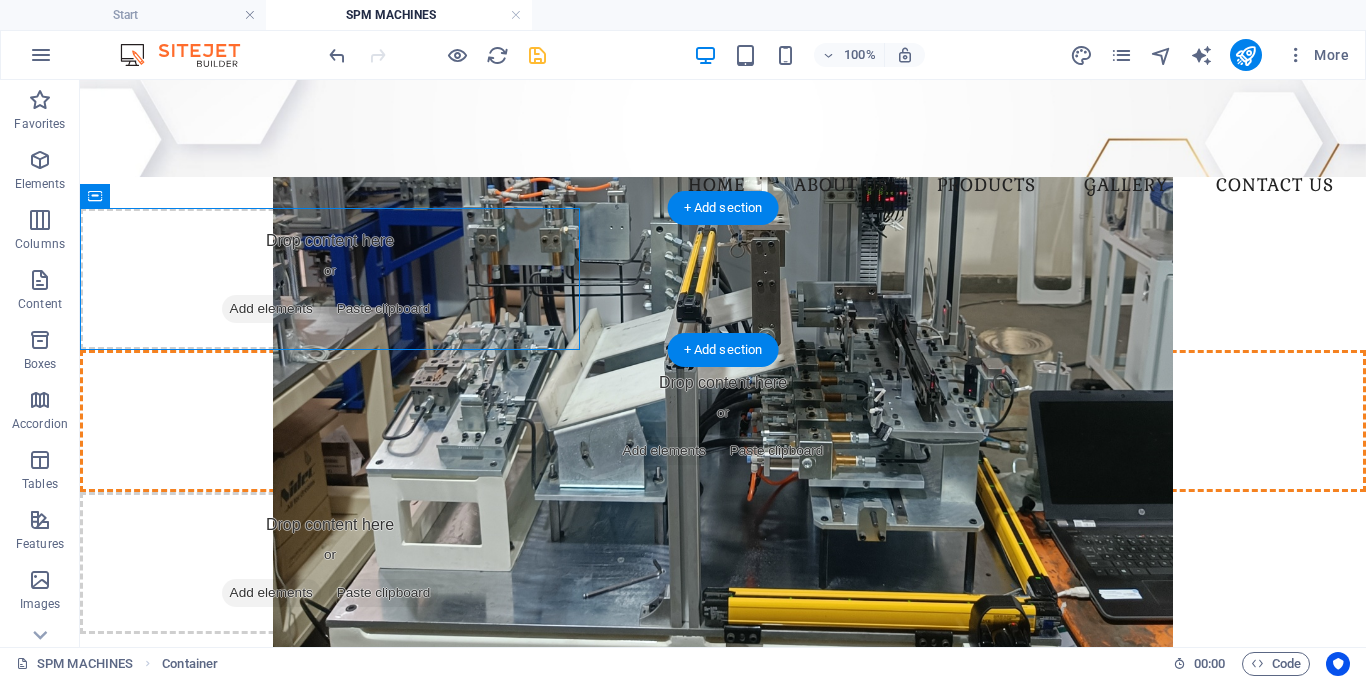 click on "Drop content here or  Add elements  Paste clipboard" at bounding box center [330, 279] 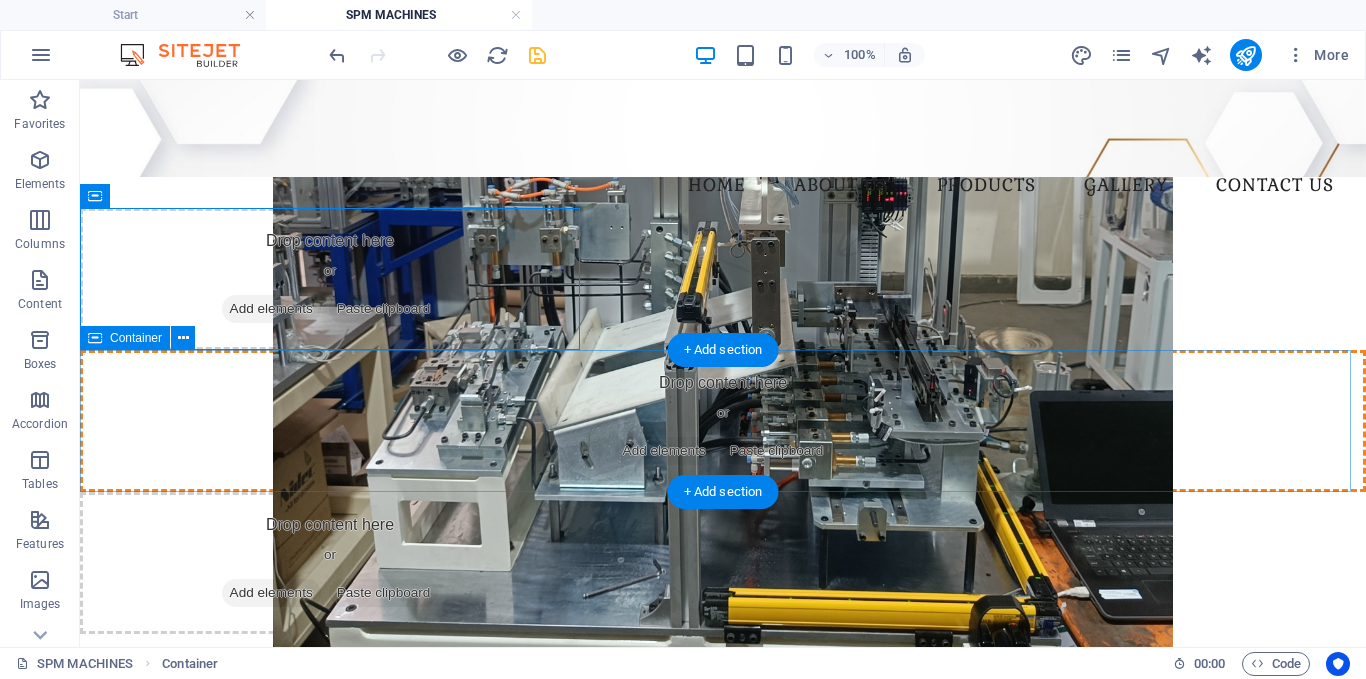 click on "Drop content here or  Add elements  Paste clipboard" at bounding box center (723, 421) 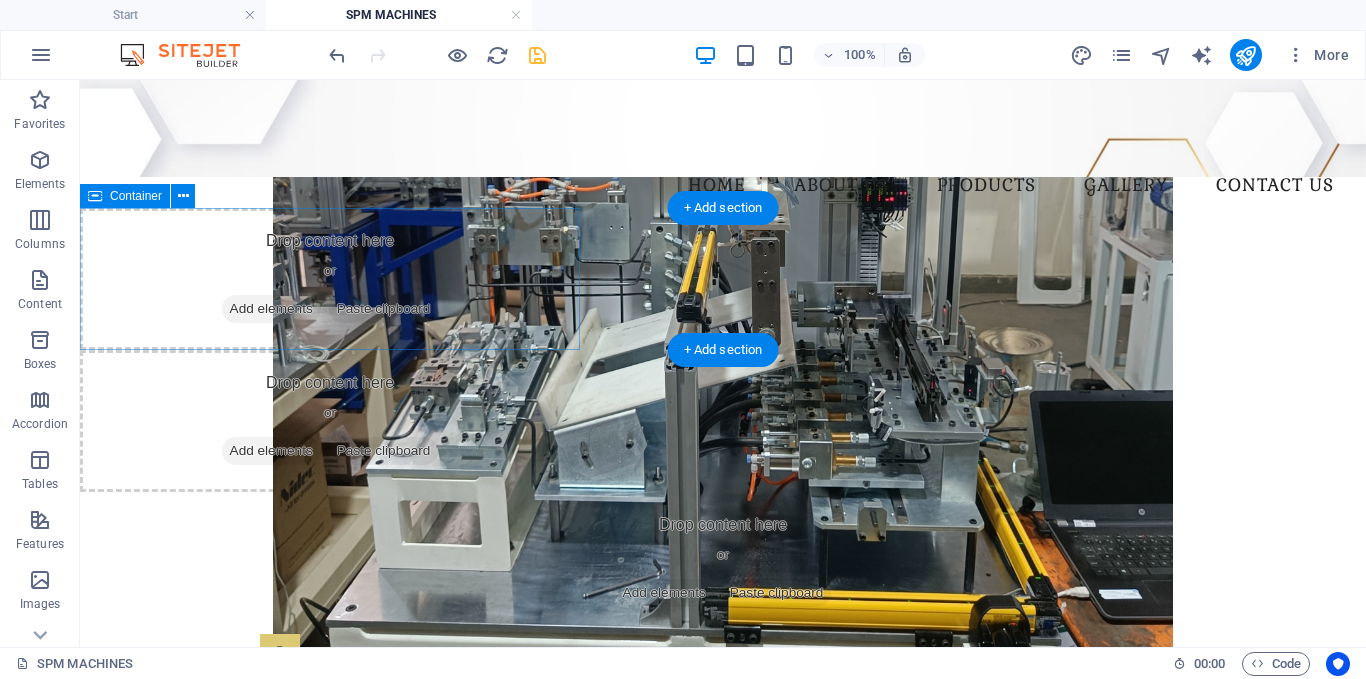 click on "Drop content here or  Add elements  Paste clipboard" at bounding box center (330, 279) 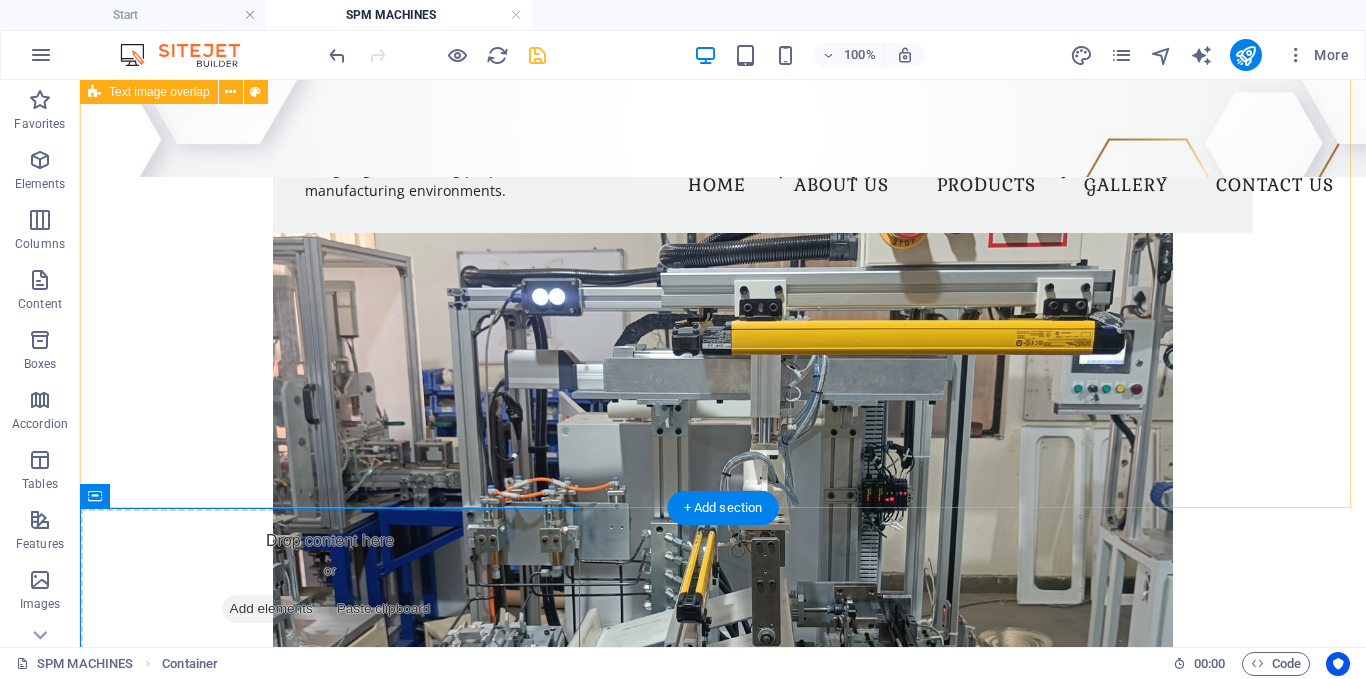 scroll, scrollTop: 319, scrollLeft: 0, axis: vertical 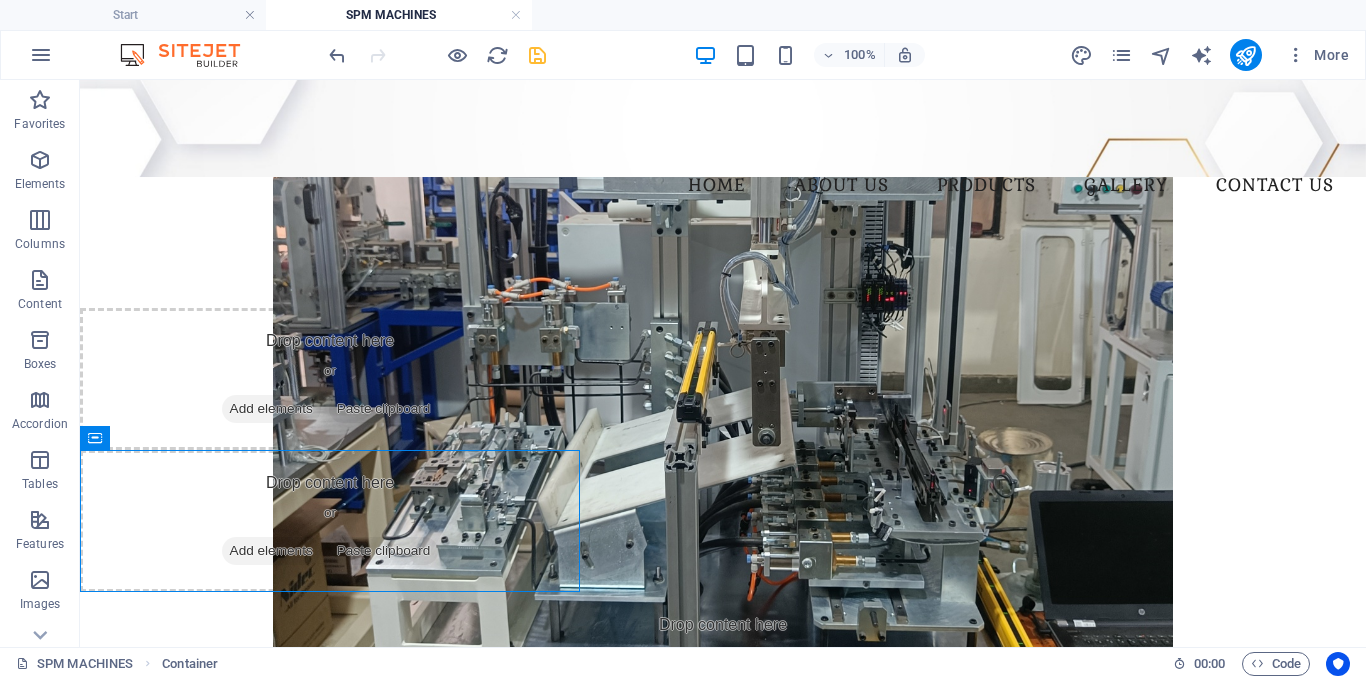 drag, startPoint x: 163, startPoint y: 497, endPoint x: 665, endPoint y: 378, distance: 515.9118 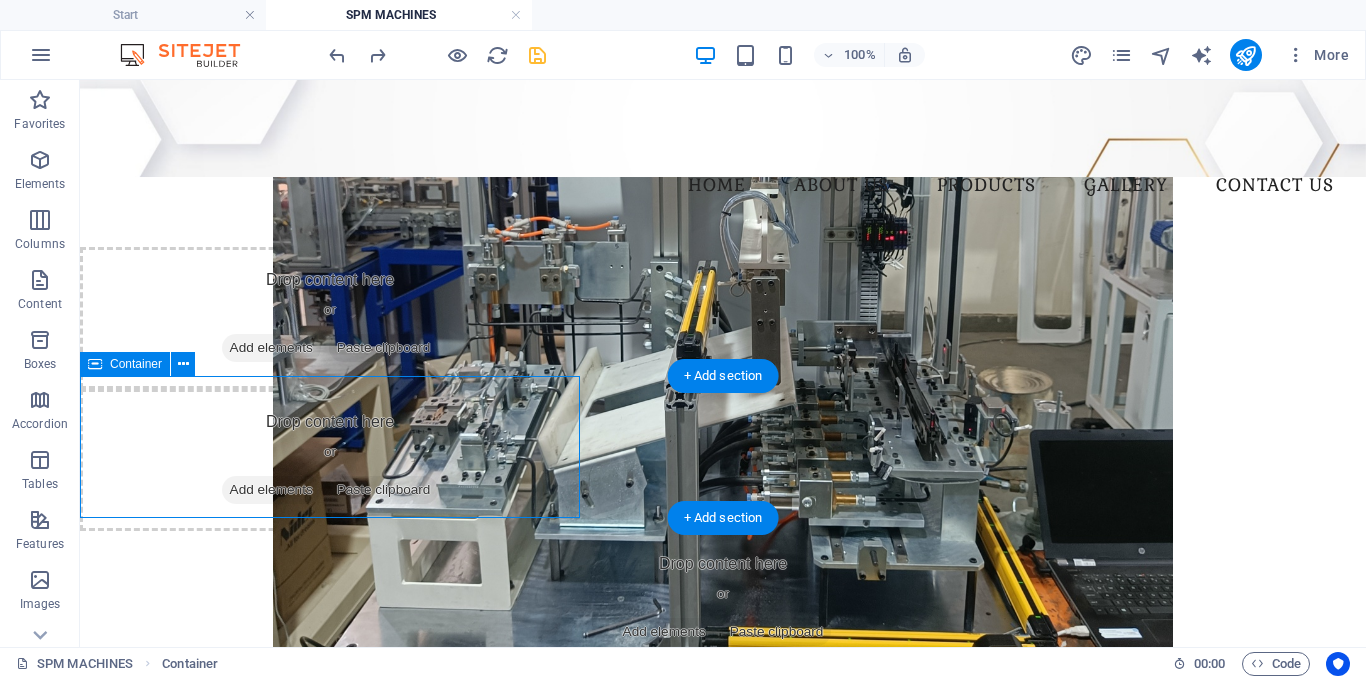 scroll, scrollTop: 377, scrollLeft: 0, axis: vertical 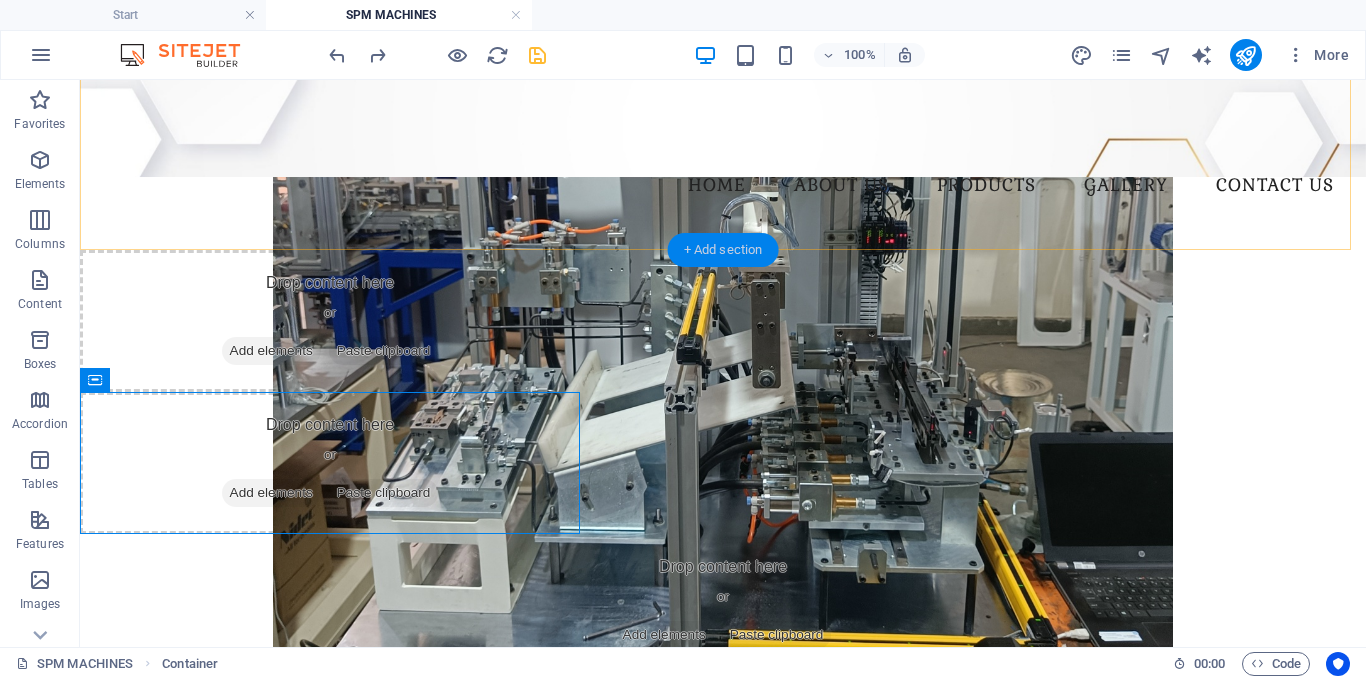 drag, startPoint x: 712, startPoint y: 249, endPoint x: 307, endPoint y: 194, distance: 408.7175 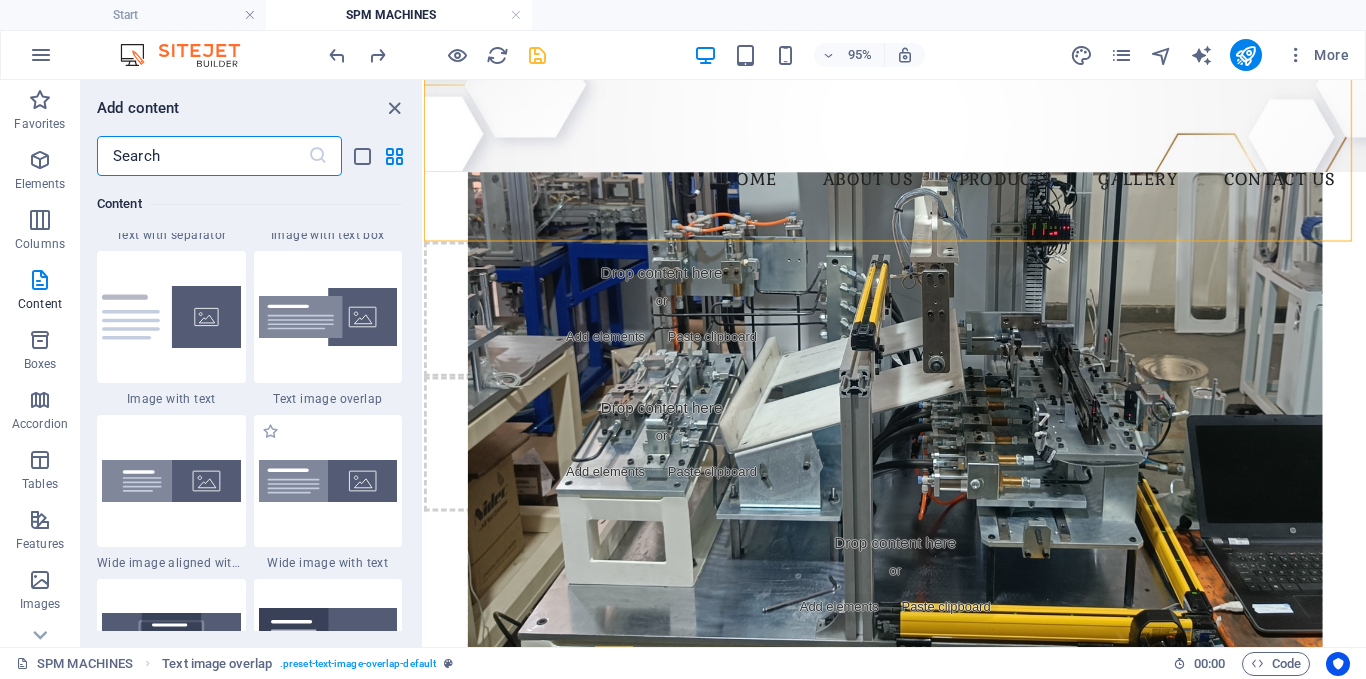 scroll, scrollTop: 3799, scrollLeft: 0, axis: vertical 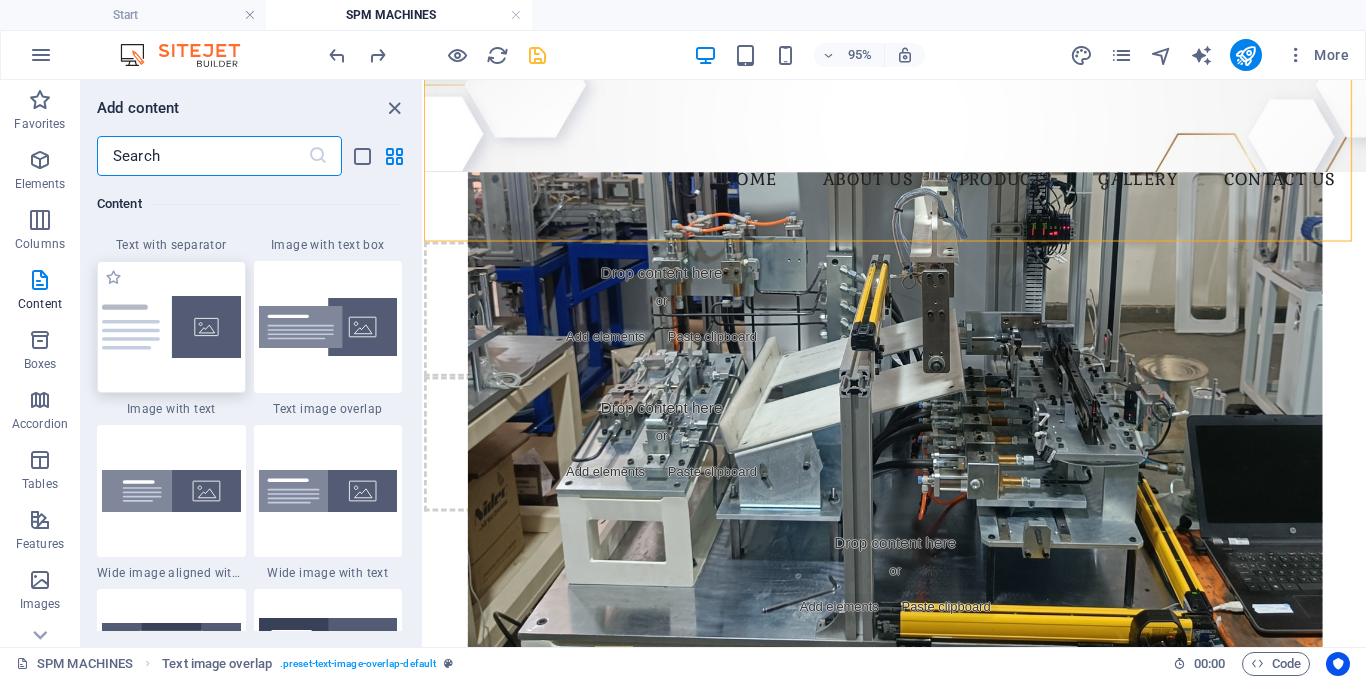click at bounding box center [171, 327] 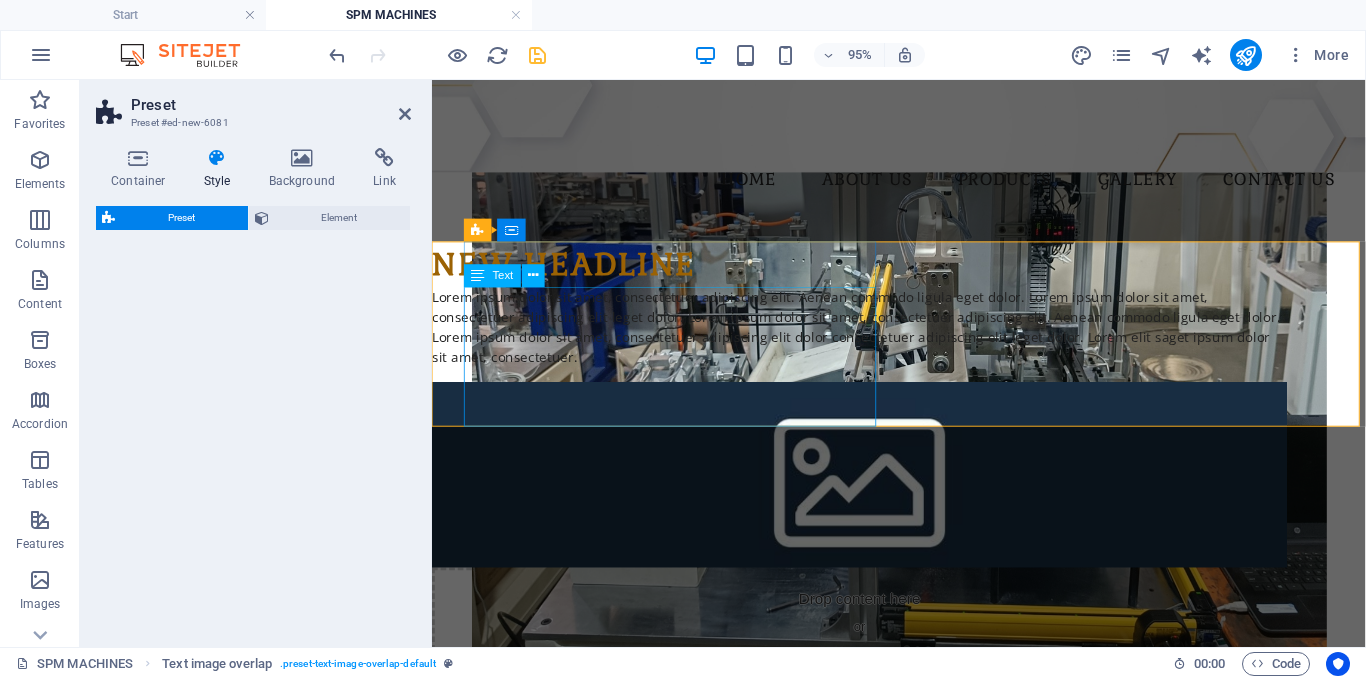 select on "rem" 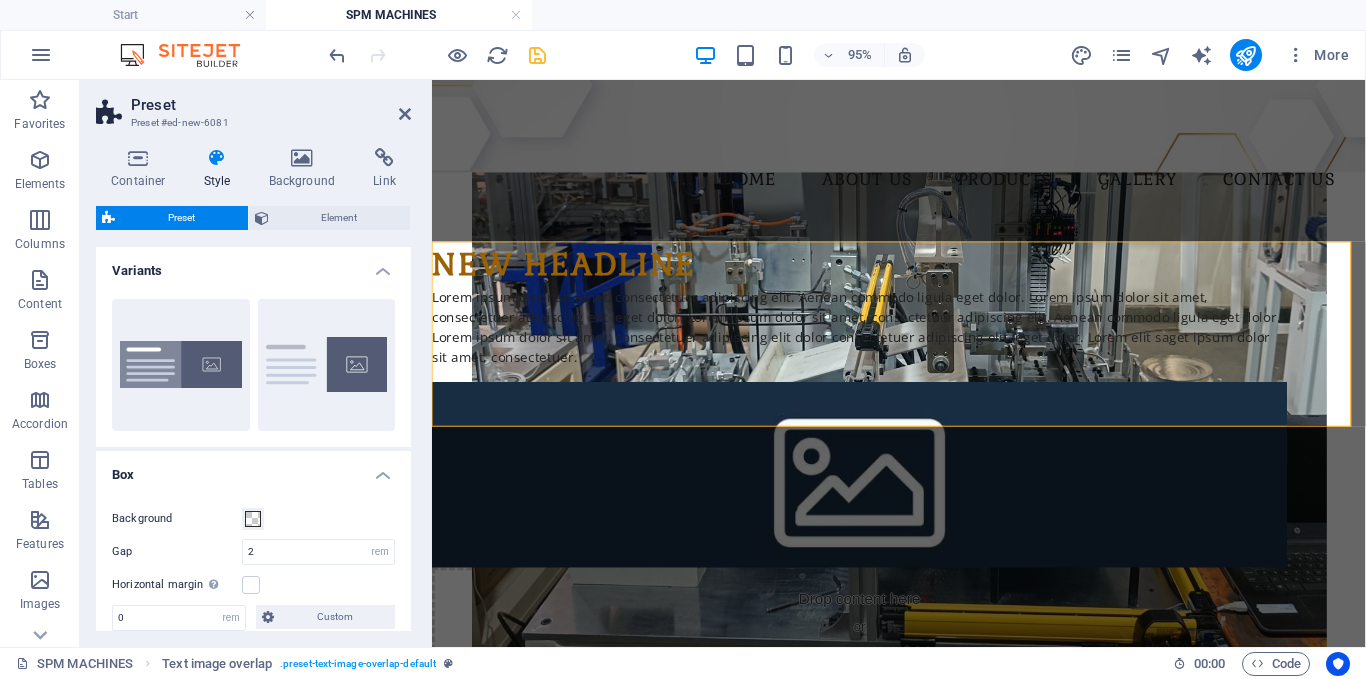 click on "HOME ABOUT US PRODUCTS GALLERY CONTACT US
Special Purpose Machine (SPM) We offer  end-to-end SPM automation solutions  customized for unique and repetitive industrial processes. Our team specializes in designing and building purpose-built machines that ensure  maximum productivity, precision, and operator safety  for demanding manufacturing environments. New headline Lorem ipsum dolor sit amet, consectetuer adipiscing elit. Aenean commodo ligula eget dolor. Lorem ipsum dolor sit amet, consectetuer adipiscing elit leget dolor. Lorem ipsum dolor sit amet, consectetuer adipiscing elit. Aenean commodo ligula eget dolor. Lorem ipsum dolor sit amet, consectetuer adipiscing elit dolor consectetuer adipiscing elit leget dolor. Lorem elit saget ipsum dolor sit amet, consectetuer. Drop content here or  Add elements  Paste clipboard Drop content here or  Add elements  Paste clipboard Drop content here or  Add elements  Paste clipboard Drop content here or  Add elements  Paste clipboard 1 2 ,  , and  ," at bounding box center (923, 1518) 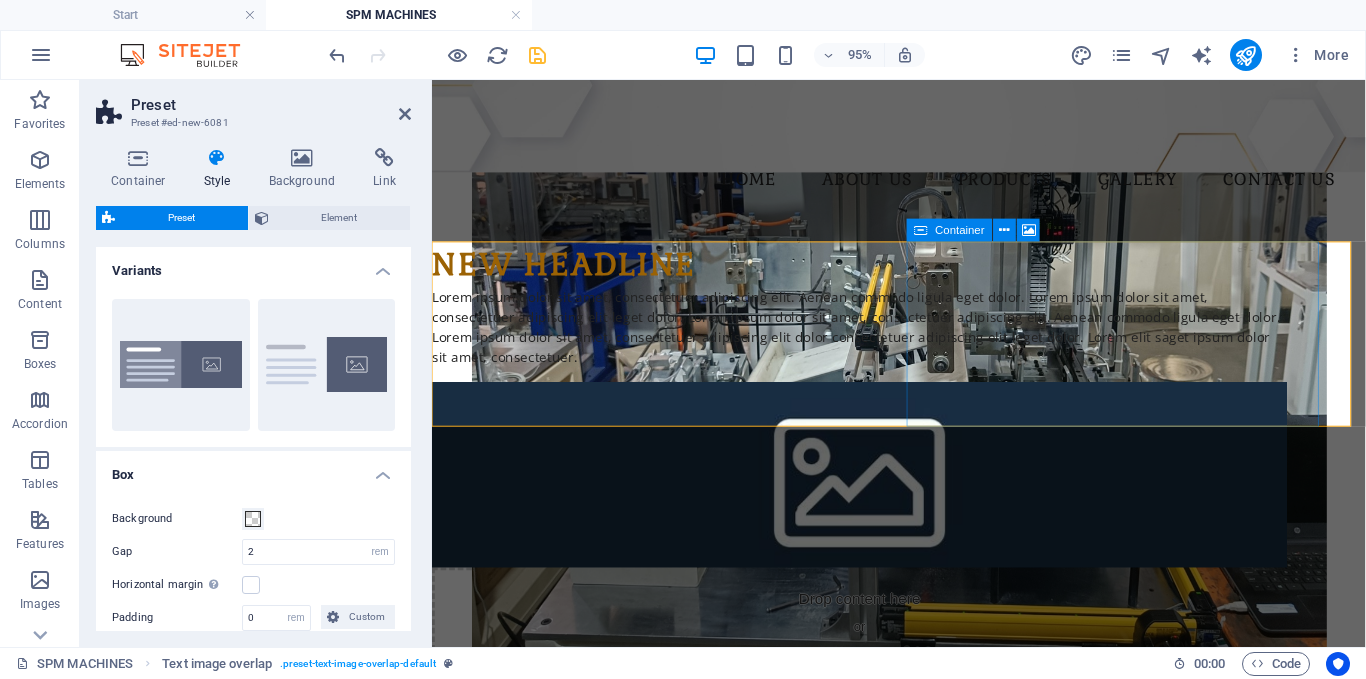 click on "Drop content here or  Add elements  Paste clipboard" at bounding box center (882, 664) 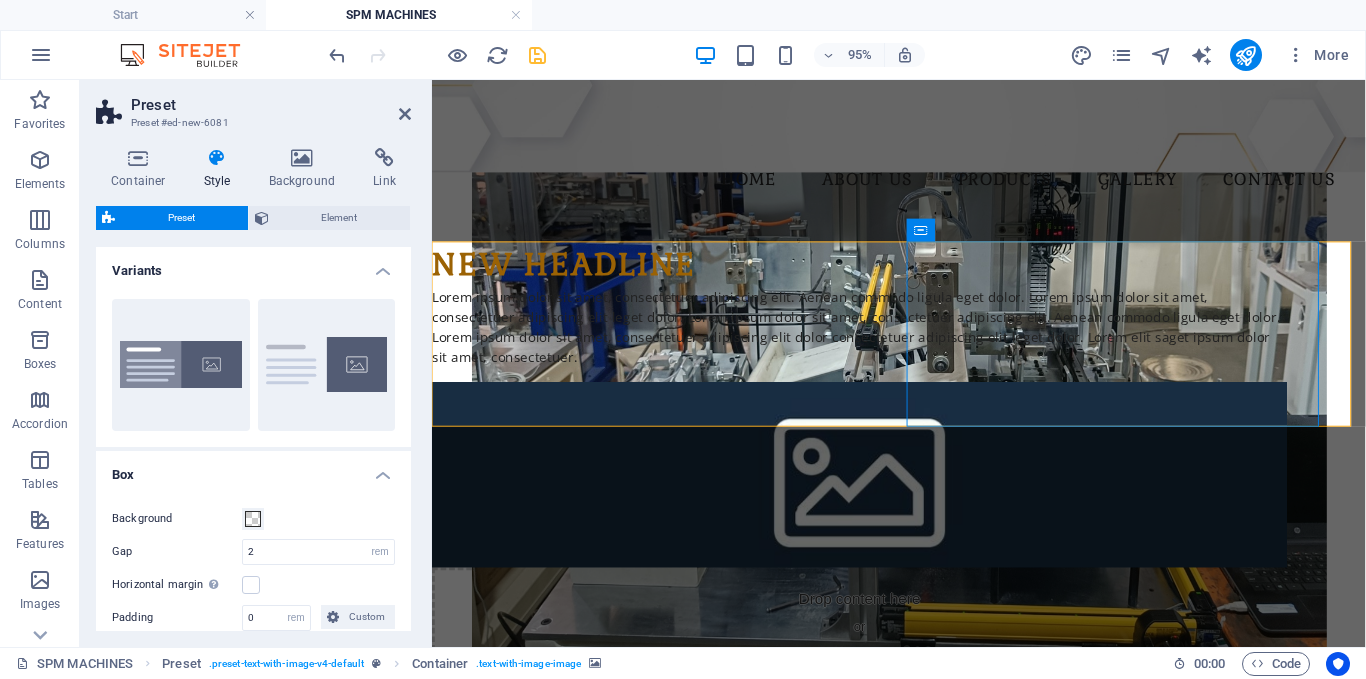click at bounding box center [882, 495] 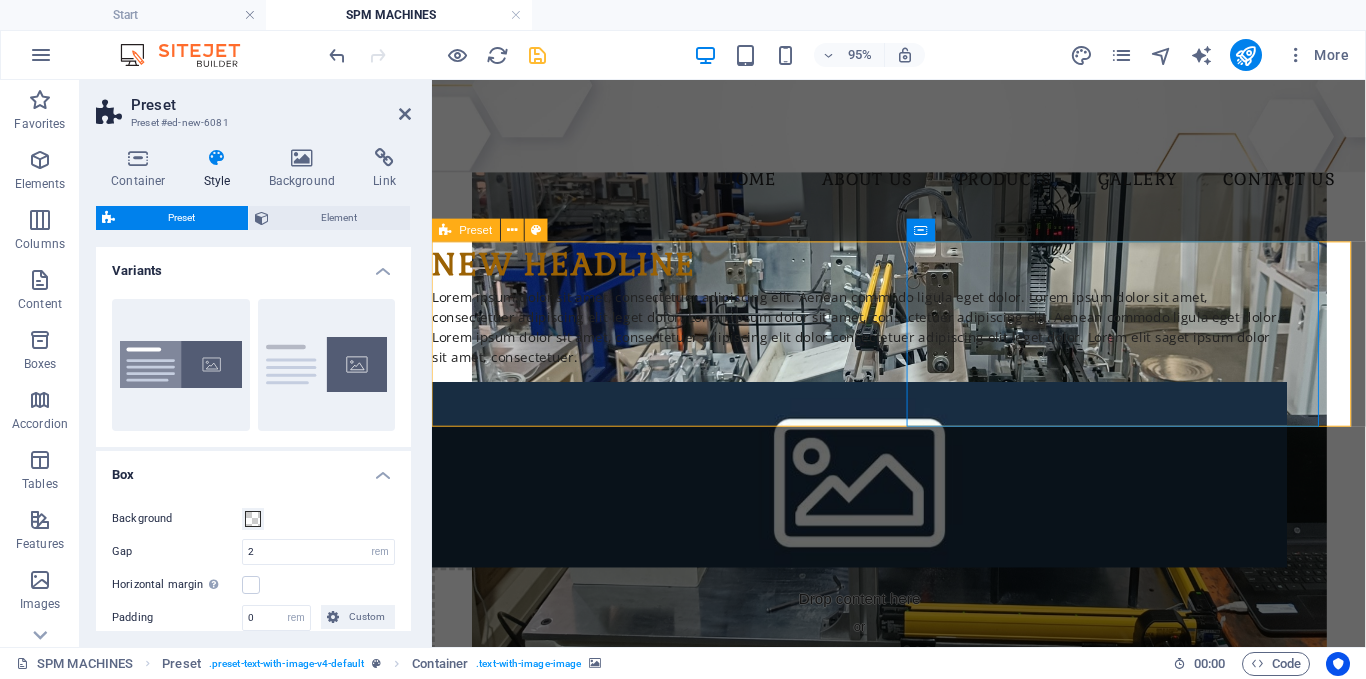 click on "New headline Lorem ipsum dolor sit amet, consectetuer adipiscing elit. Aenean commodo ligula eget dolor. Lorem ipsum dolor sit amet, consectetuer adipiscing elit leget dolor. Lorem ipsum dolor sit amet, consectetuer adipiscing elit. Aenean commodo ligula eget dolor. Lorem ipsum dolor sit amet, consectetuer adipiscing elit dolor consectetuer adipiscing elit leget dolor. Lorem elit saget ipsum dolor sit amet, consectetuer. Drop content here or  Add elements  Paste clipboard" at bounding box center [923, 492] 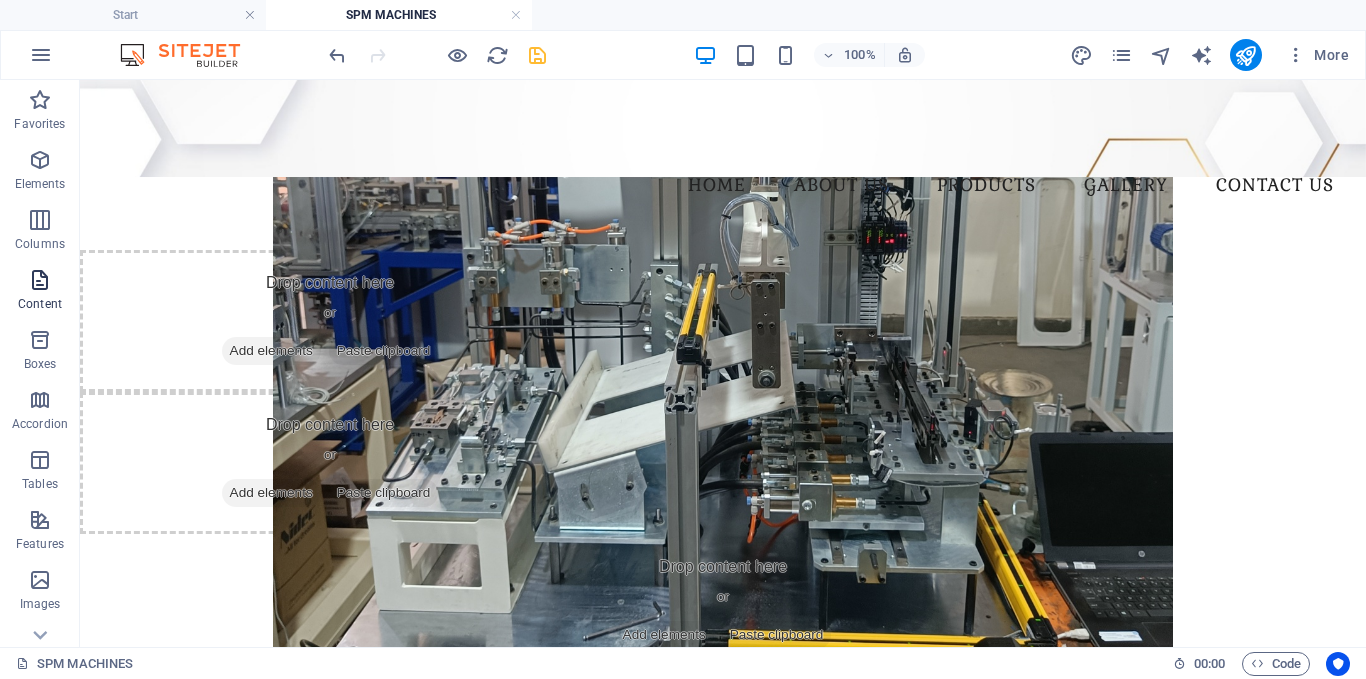 click at bounding box center [40, 280] 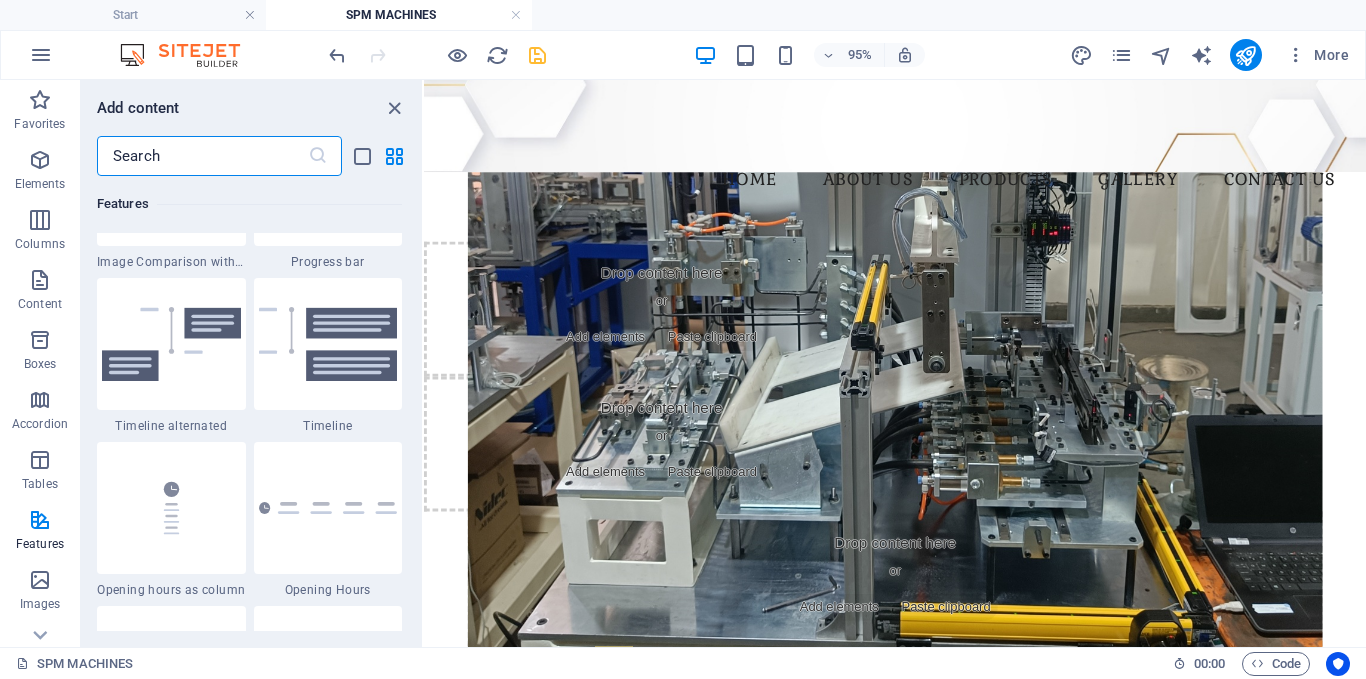 scroll, scrollTop: 8399, scrollLeft: 0, axis: vertical 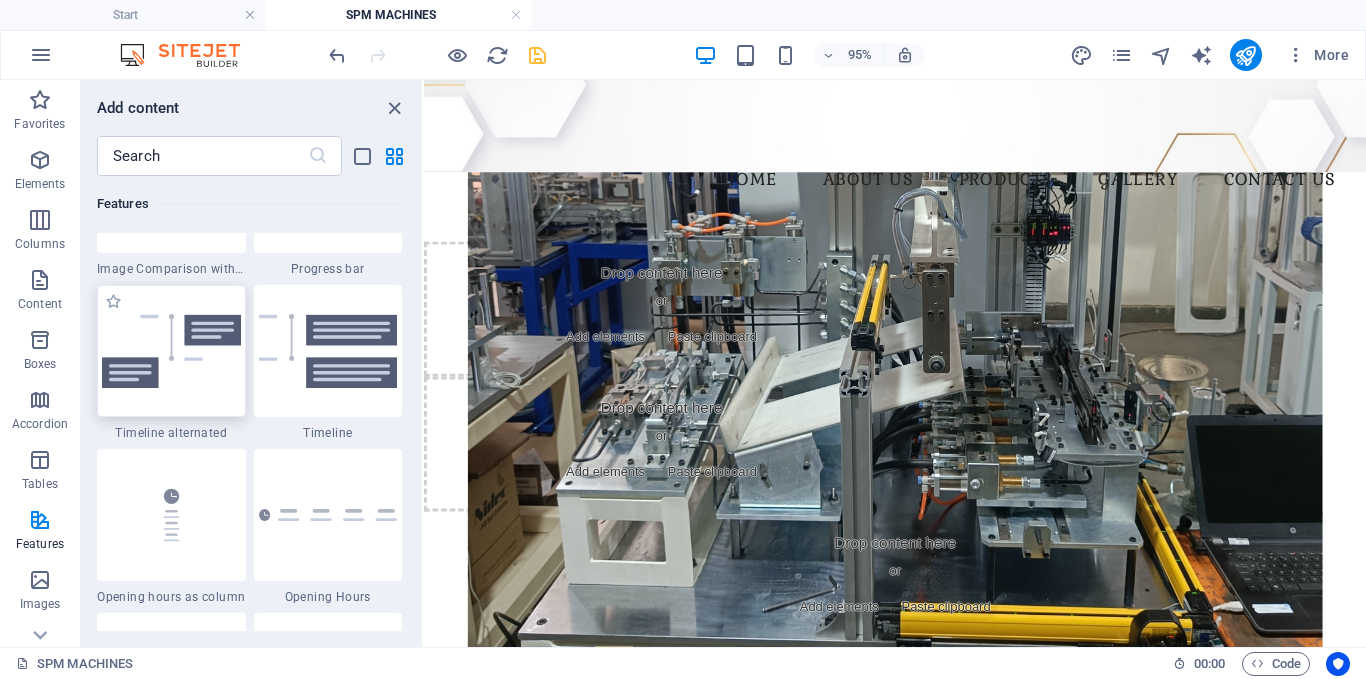 click at bounding box center [171, 351] 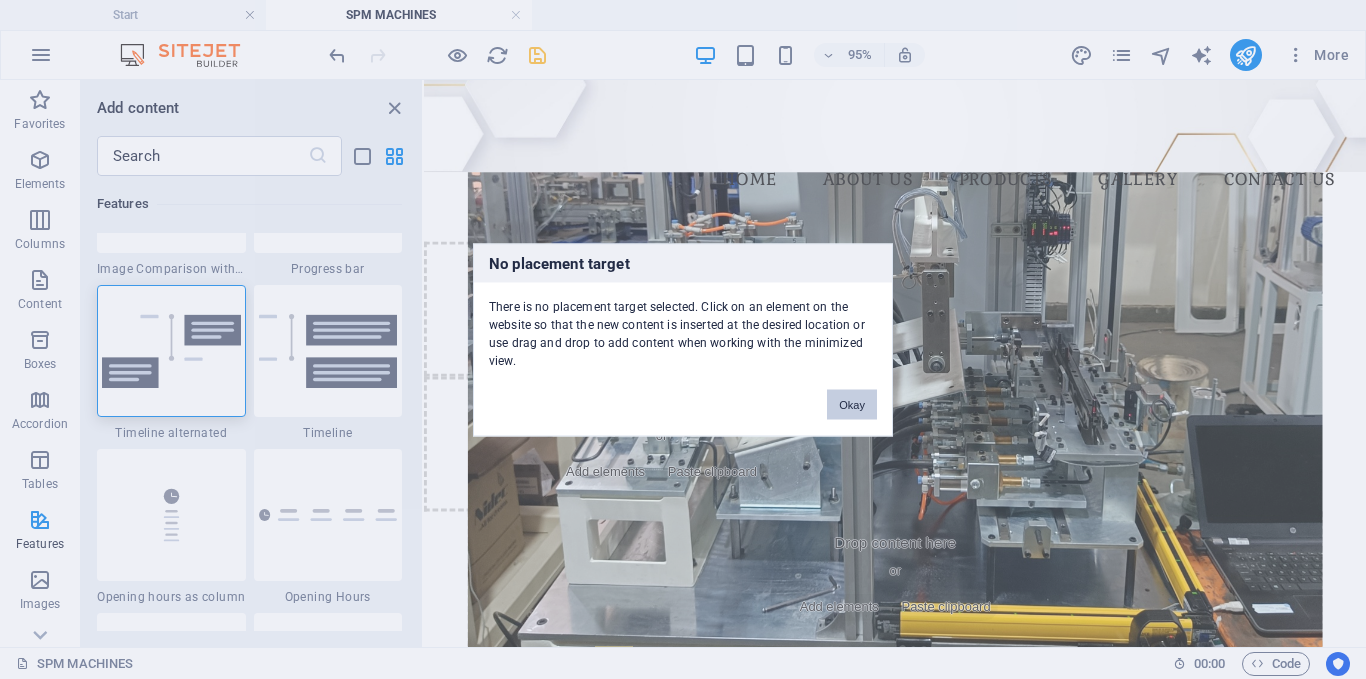 click on "Okay" at bounding box center [852, 404] 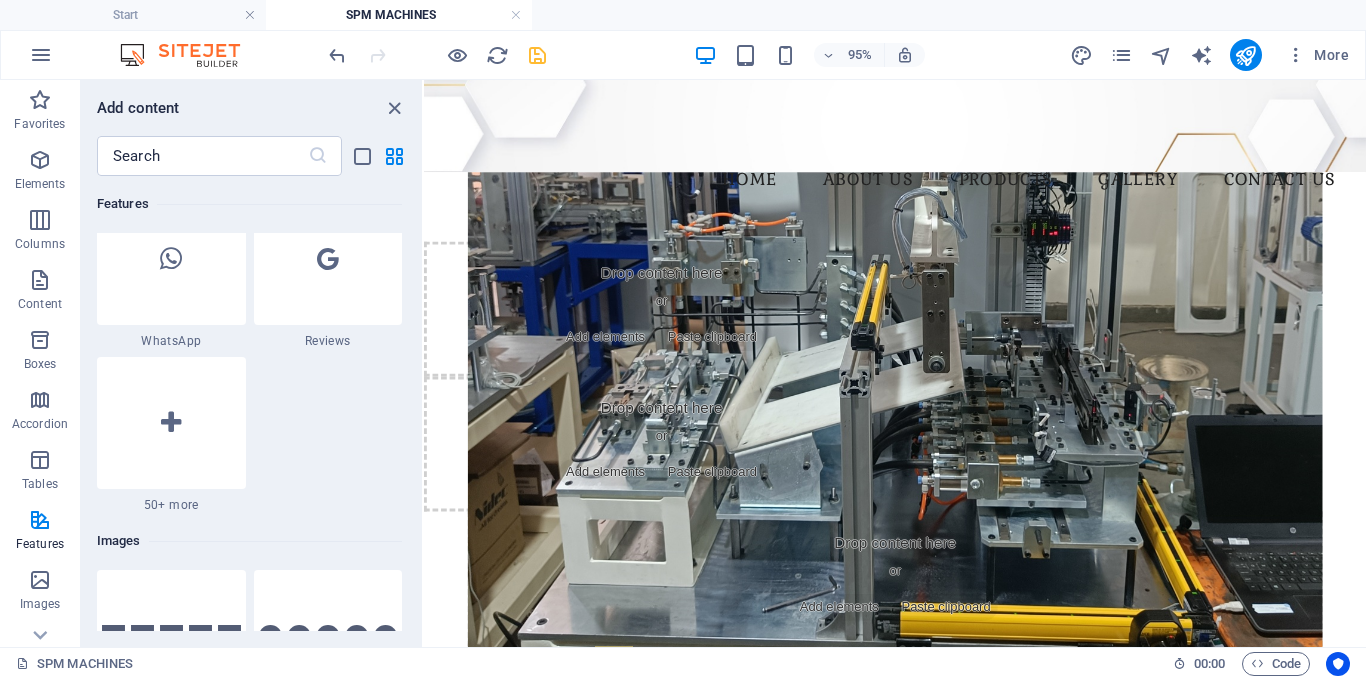 scroll, scrollTop: 9799, scrollLeft: 0, axis: vertical 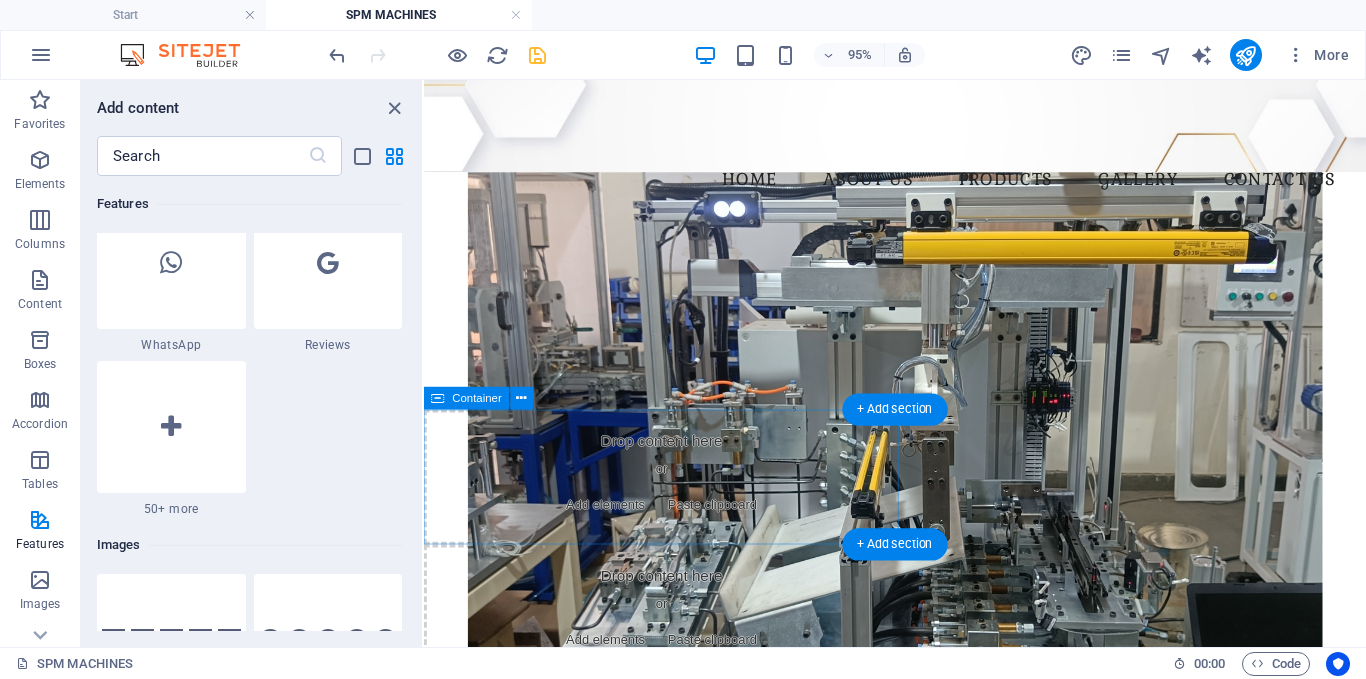 click on "Drop content here or  Add elements  Paste clipboard" at bounding box center [674, 498] 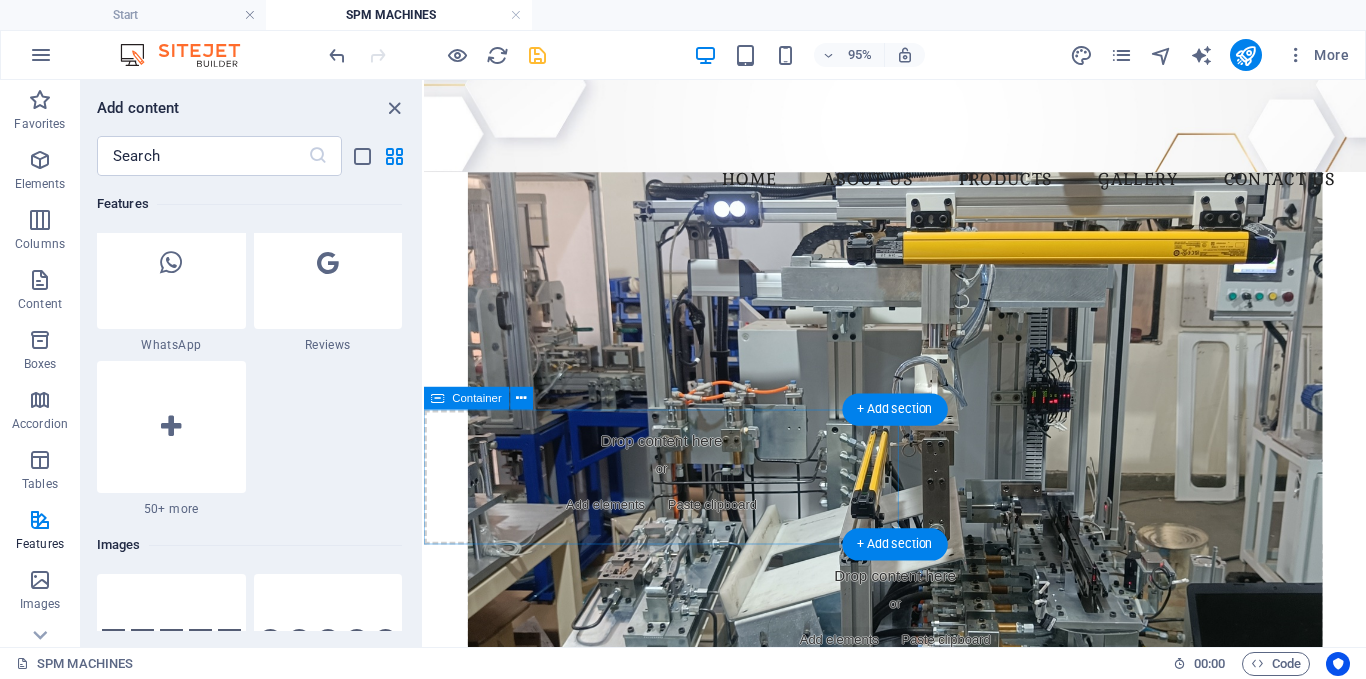 click on "Drop content here or  Add elements  Paste clipboard" at bounding box center [674, 498] 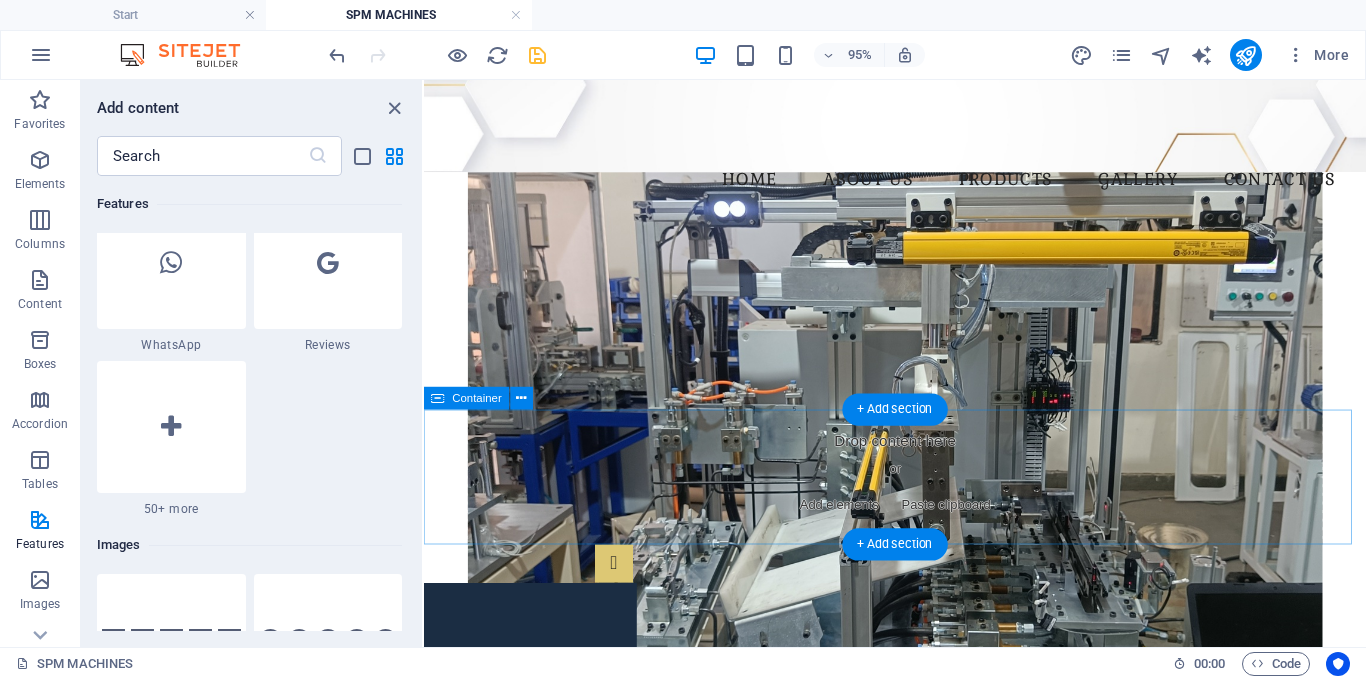 click on "Drop content here or  Add elements  Paste clipboard" at bounding box center (920, 498) 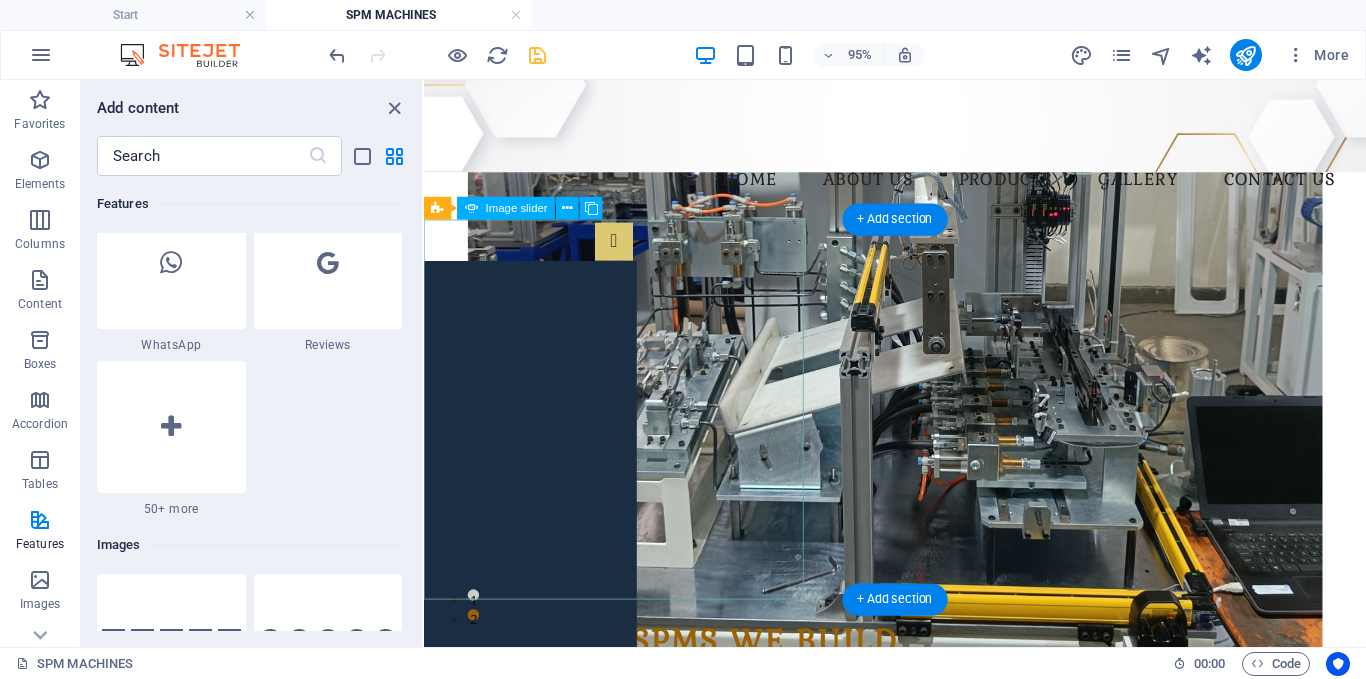 scroll, scrollTop: 400, scrollLeft: 0, axis: vertical 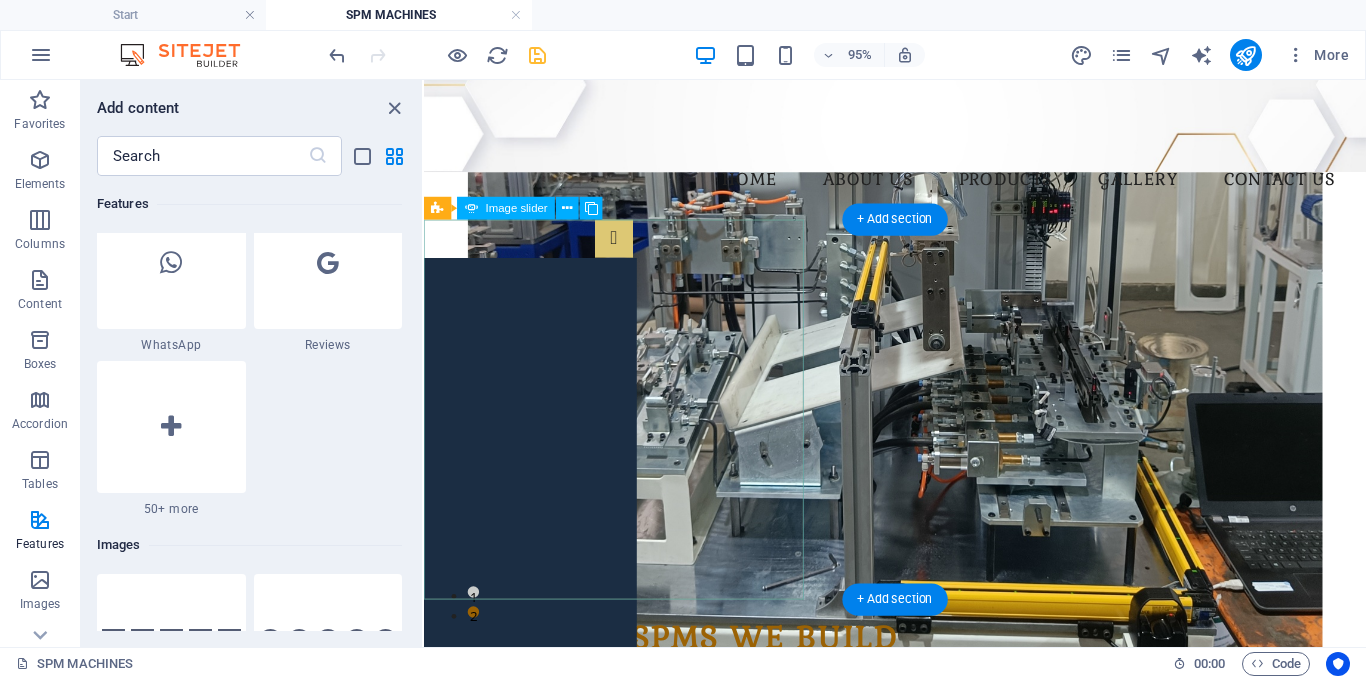 click at bounding box center [136, 1349] 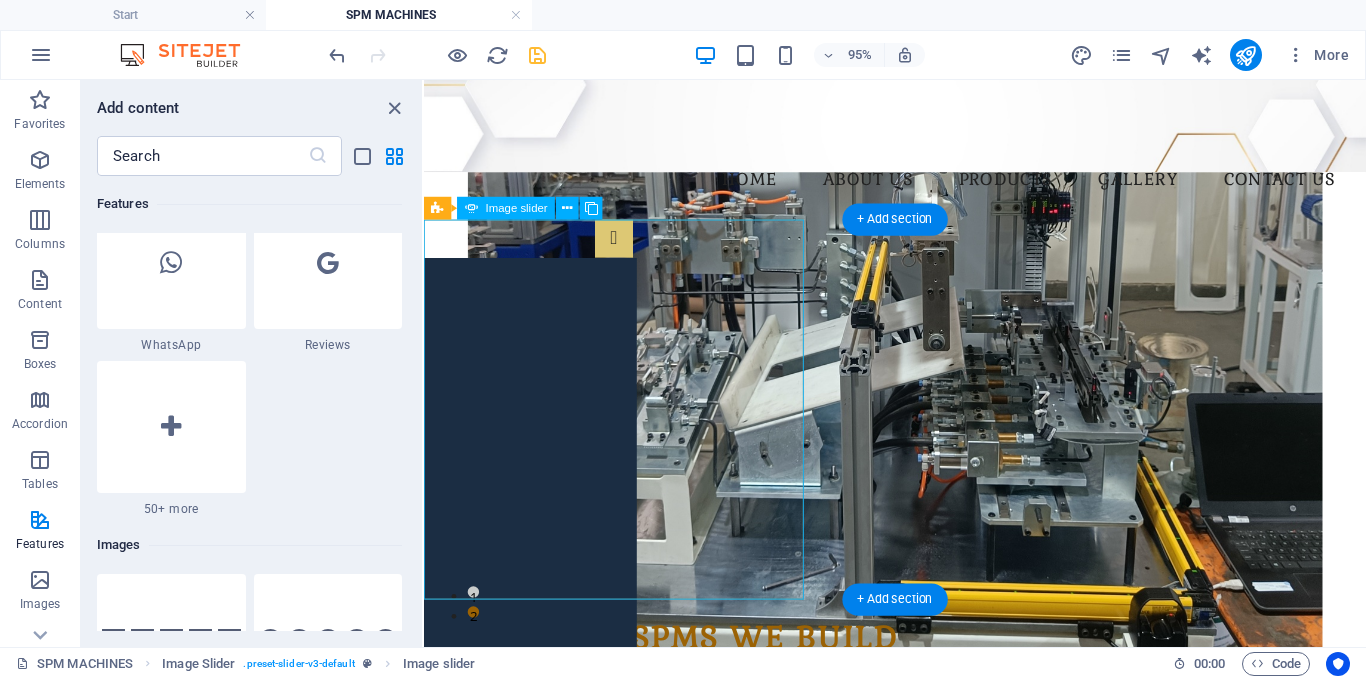 scroll, scrollTop: 200, scrollLeft: 0, axis: vertical 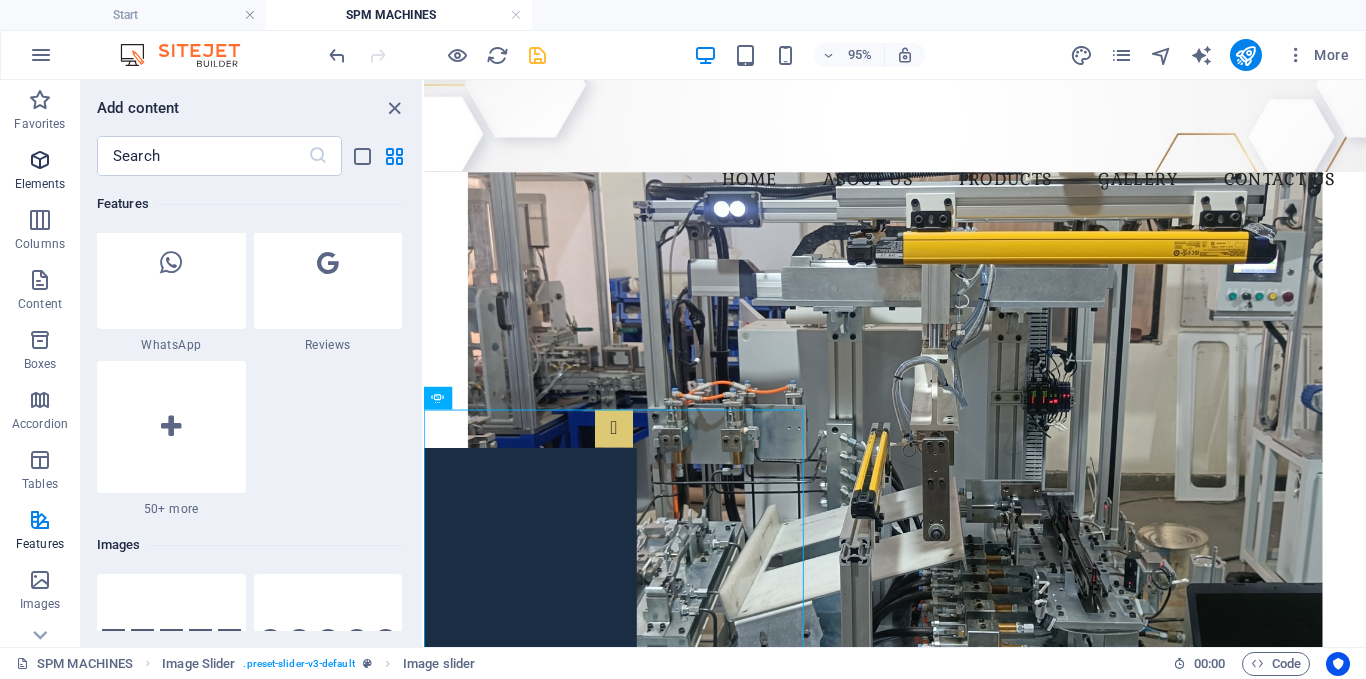 click on "Elements" at bounding box center (40, 184) 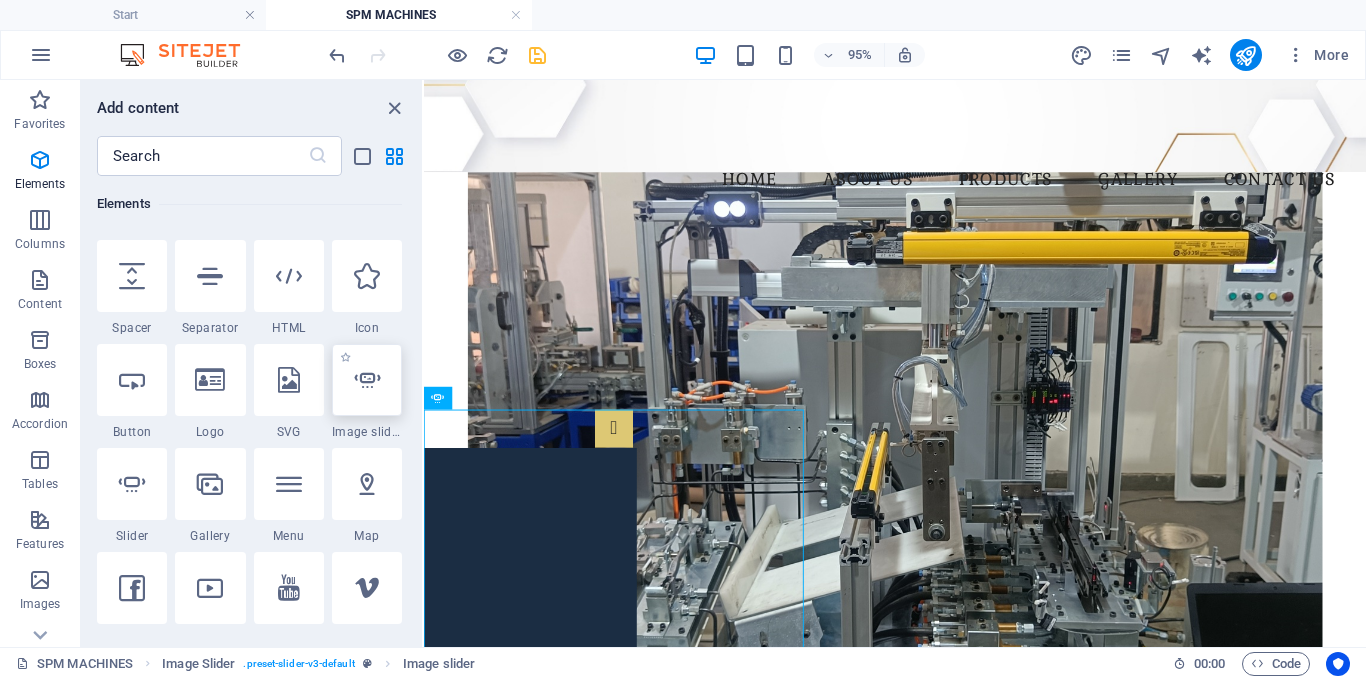 scroll, scrollTop: 313, scrollLeft: 0, axis: vertical 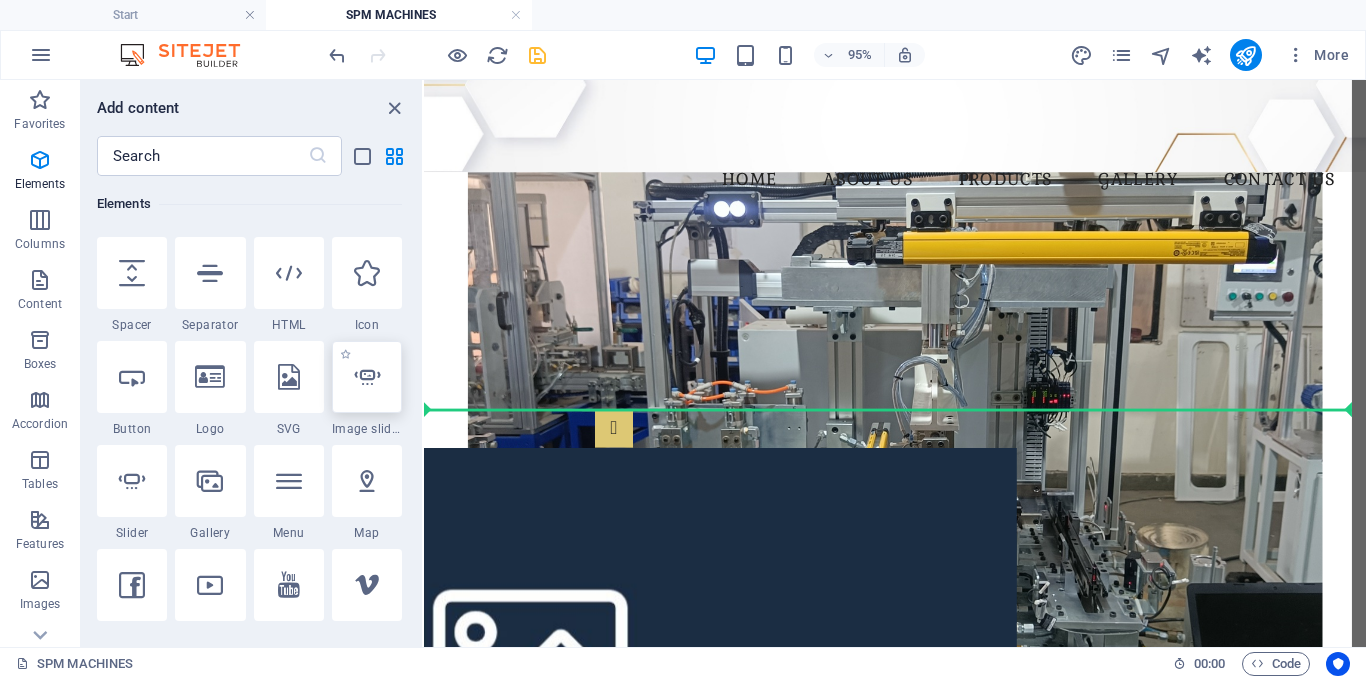 select on "ms" 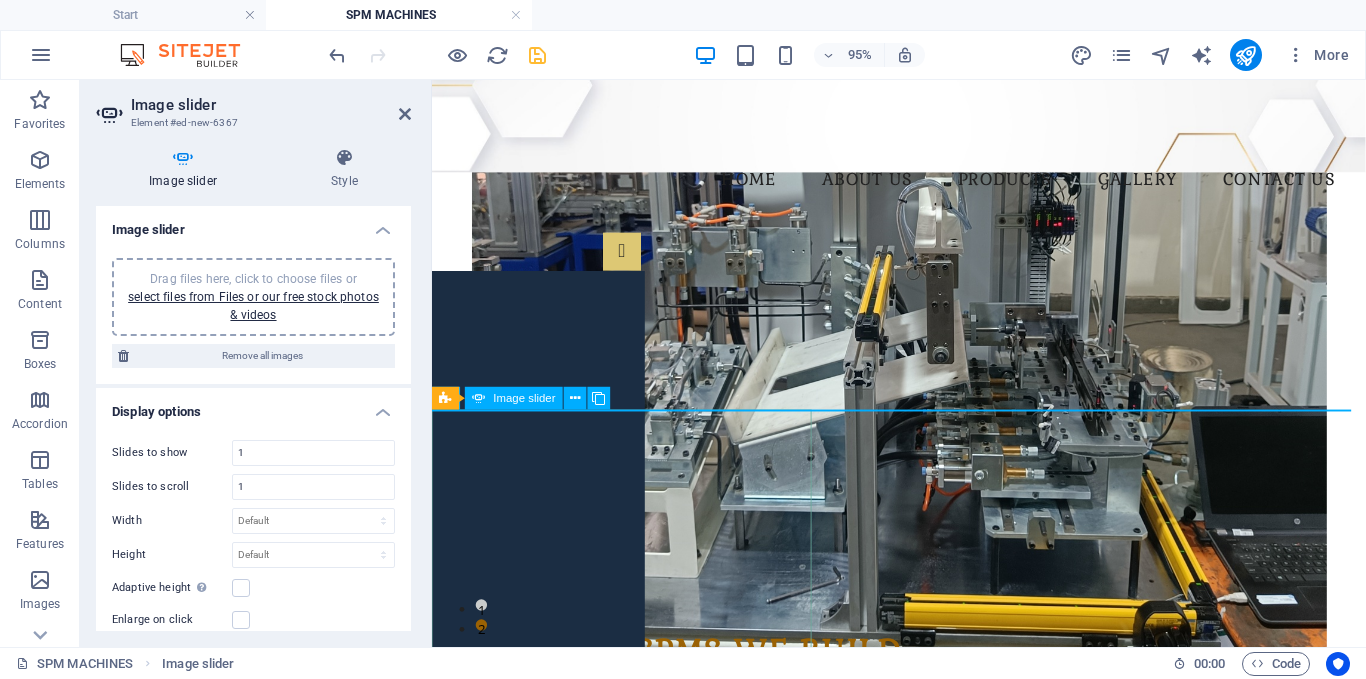 scroll, scrollTop: 200, scrollLeft: 0, axis: vertical 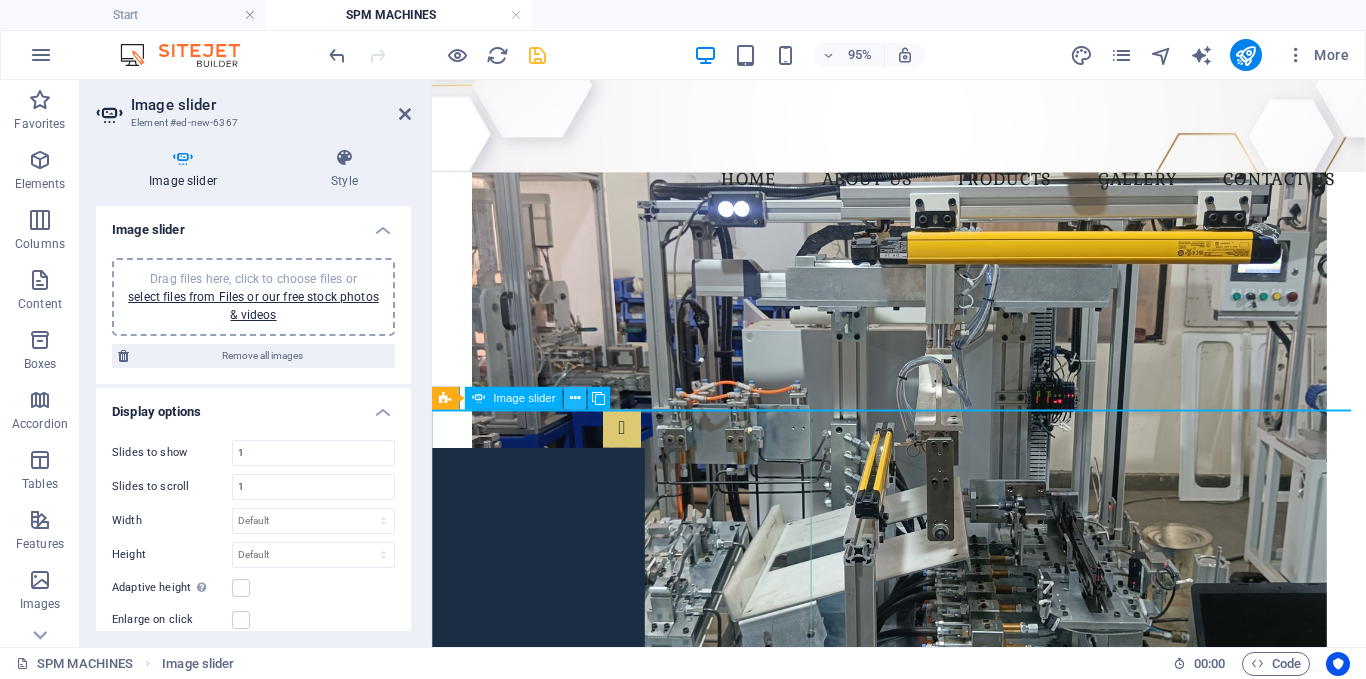 click at bounding box center (575, 398) 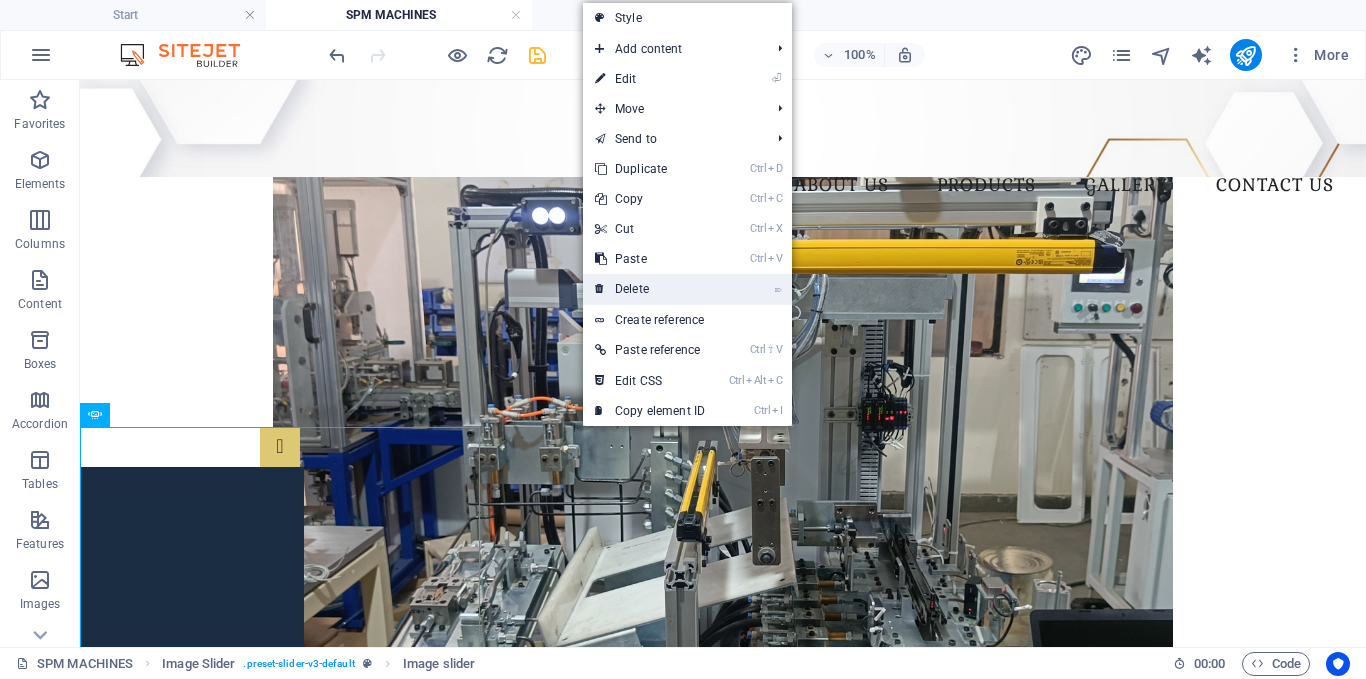 click on "⌦  Delete" at bounding box center (650, 289) 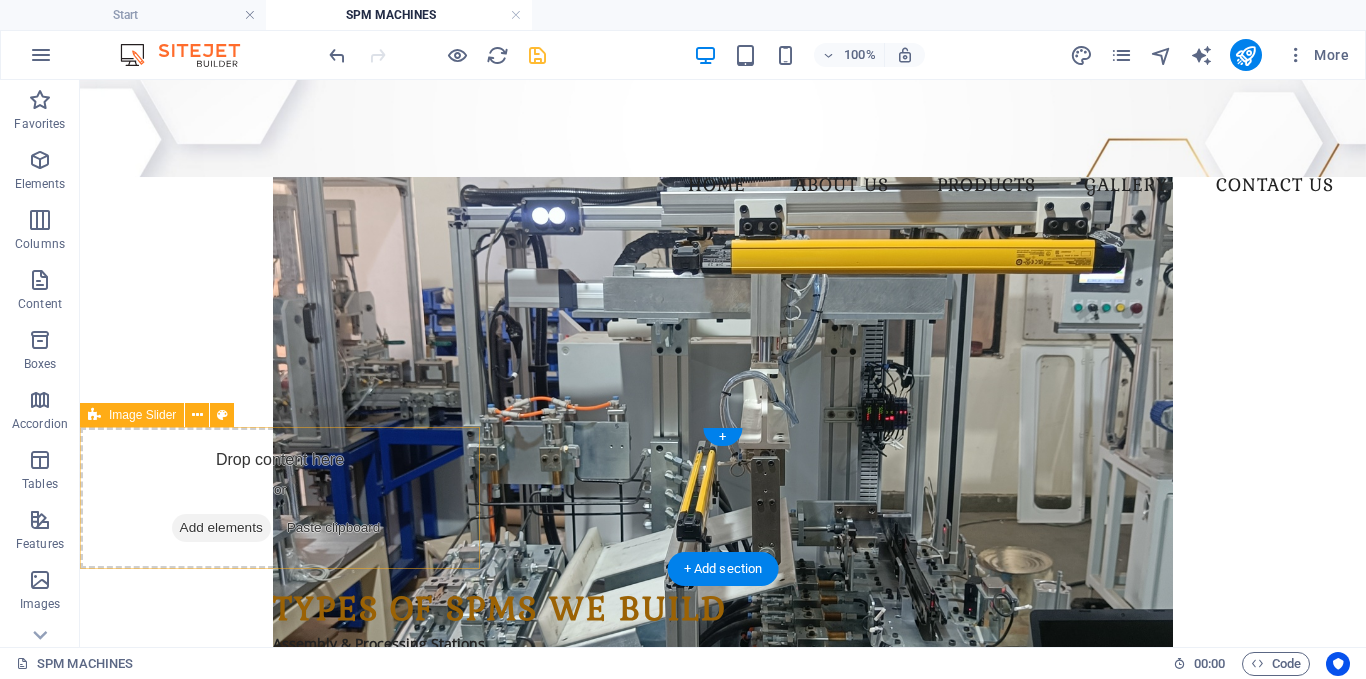 click on "Drop content here or  Add elements  Paste clipboard" at bounding box center [280, 498] 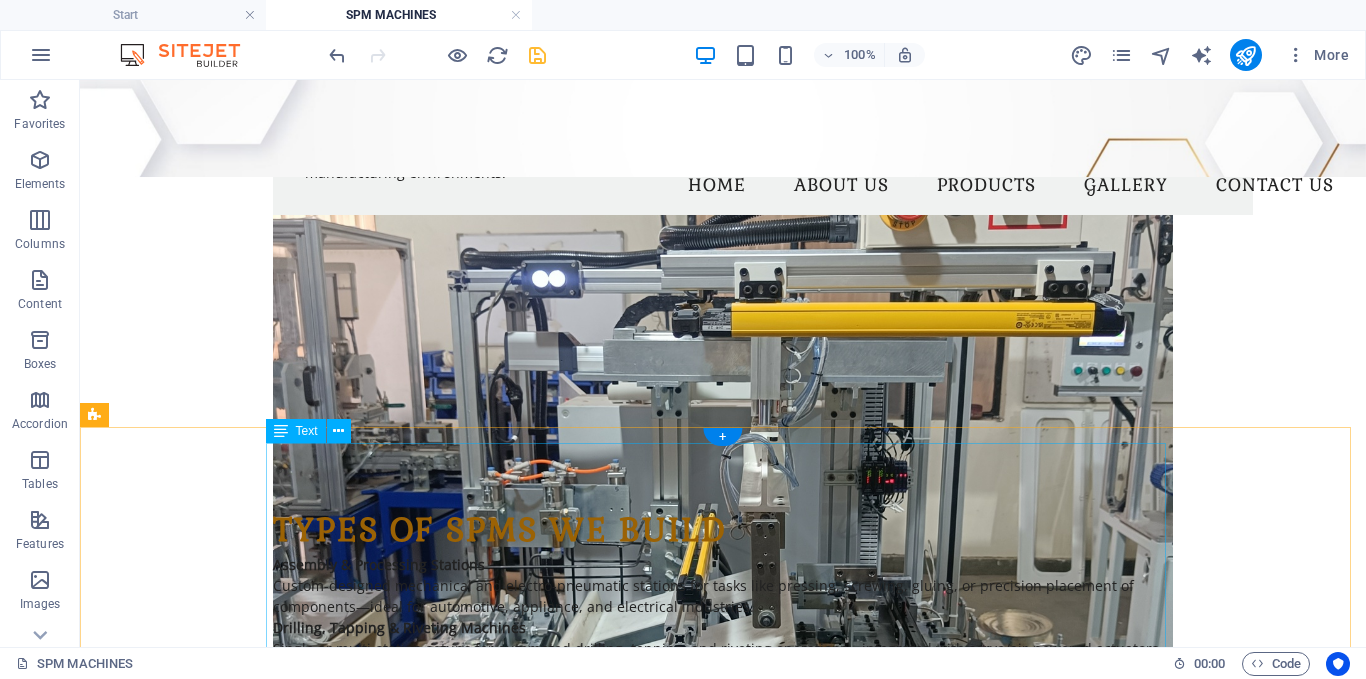 scroll, scrollTop: 200, scrollLeft: 0, axis: vertical 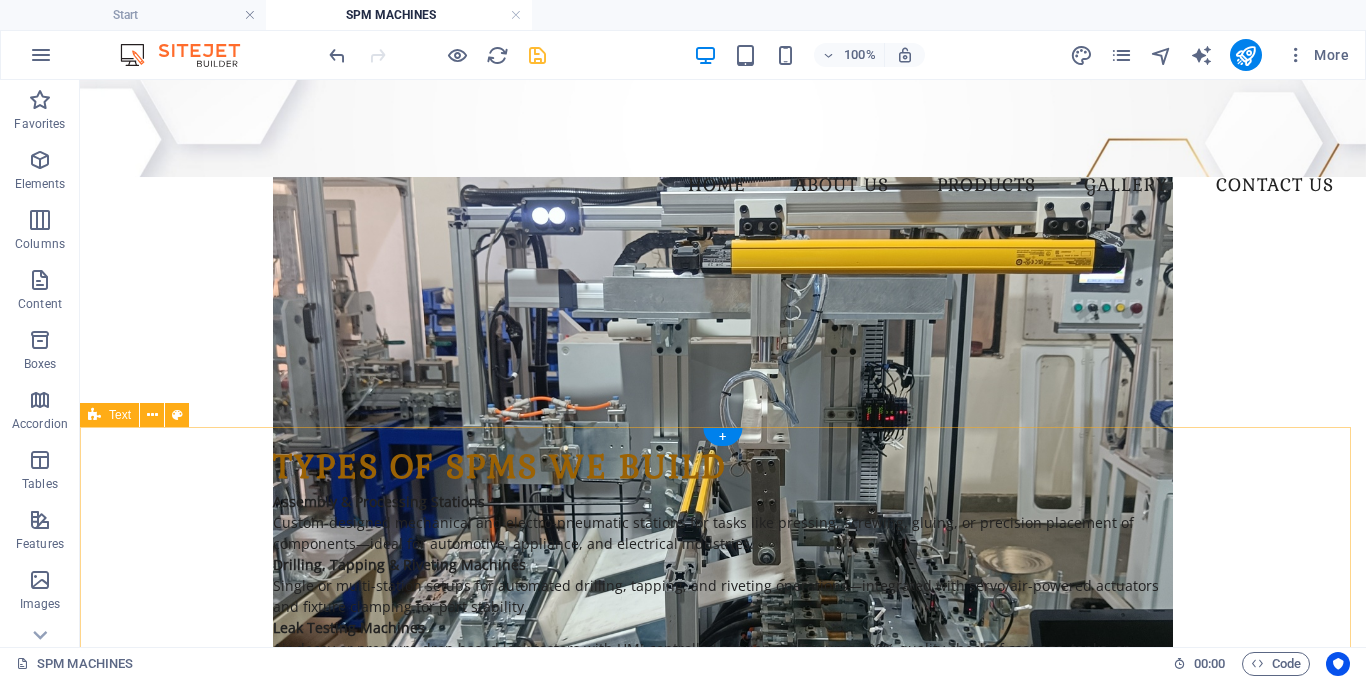 click on "Types of SPMs We Build Assembly & Processing Stations Custom-designed mechanical and electro-pneumatic stations for tasks like pressing, screwing, gluing, or precision placement of components—ideal for automotive, appliance, and electrical industries. Drilling, Tapping & Riveting Machines Single or multi-station setups for automated drilling, tapping, and riveting operations—integrated with servo/air-powered actuators and fixture clamping for part stability. Leak Testing Machines Air decay or pressure-drop based leak testers with HMI-controlled sequences. Ensures 100% quality check of castings, tanks, or sealed components. End-of-Line (EOL) Test Benches Multi-functional test rigs for electrical, hydraulic, or mechanical parameters with data logging and barcode traceability—used for final inspection before dispatch. Laser Marking and Labeling Systems Automated part marking using laser engravers or label applicators. Supports barcode, QR, or alphanumeric engraving with integrated part handling. ,  , and" at bounding box center [723, 1194] 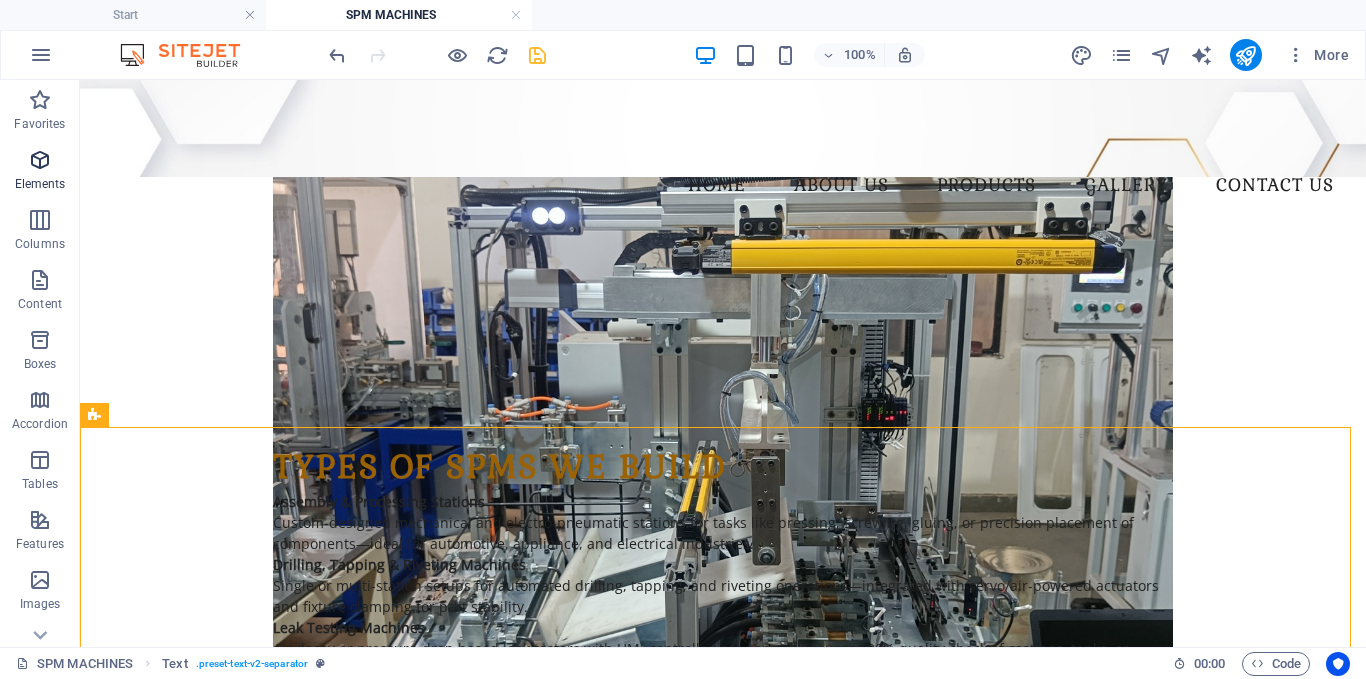 click on "Elements" at bounding box center [40, 172] 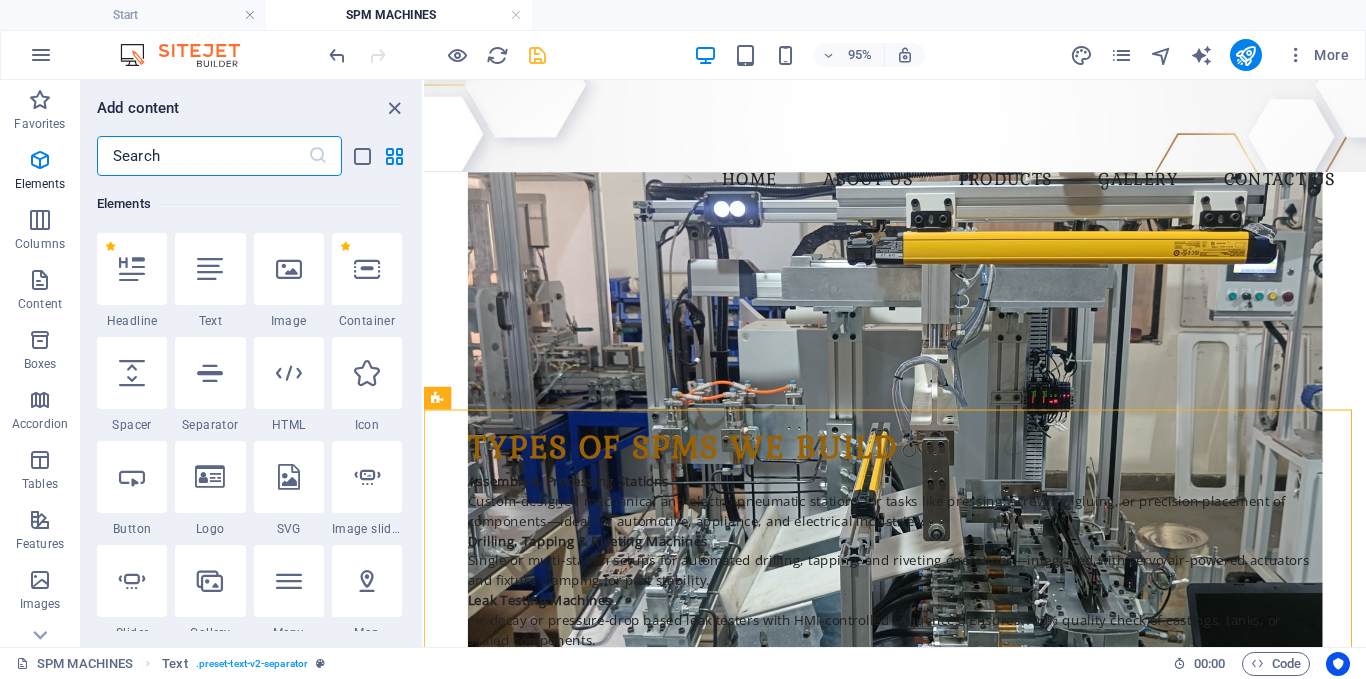 scroll, scrollTop: 213, scrollLeft: 0, axis: vertical 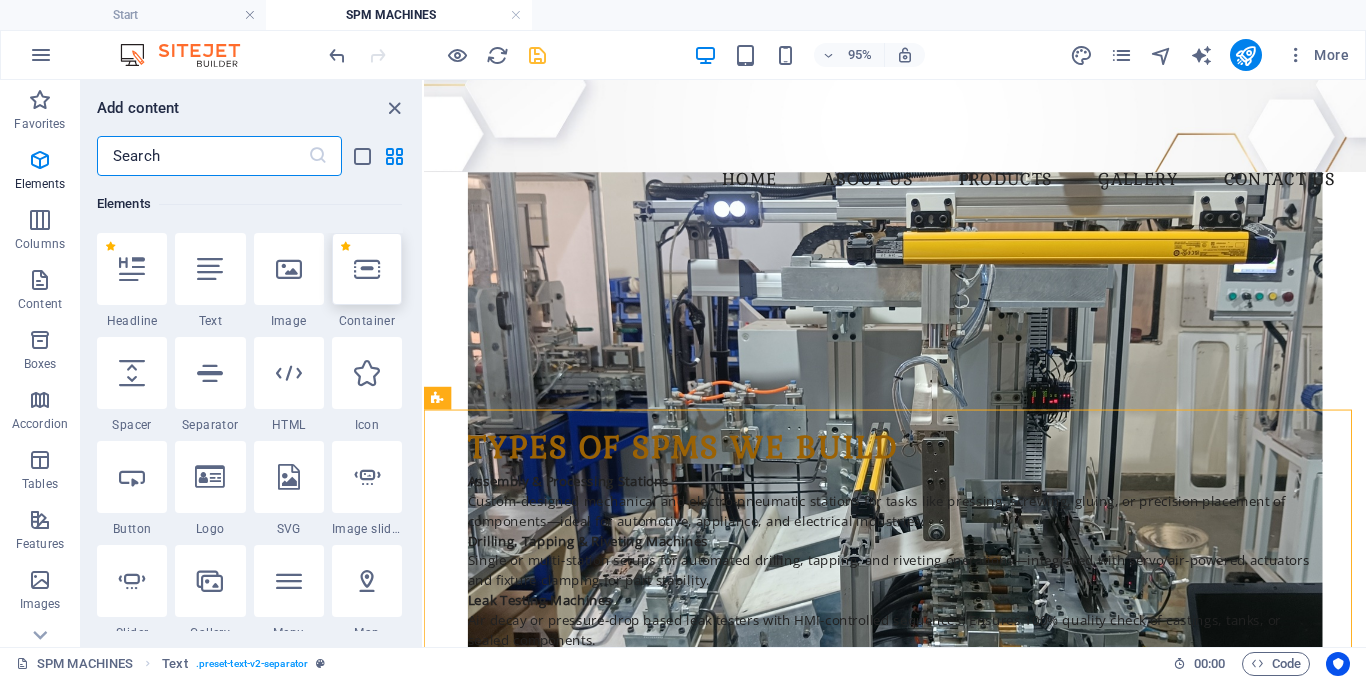 click at bounding box center [367, 269] 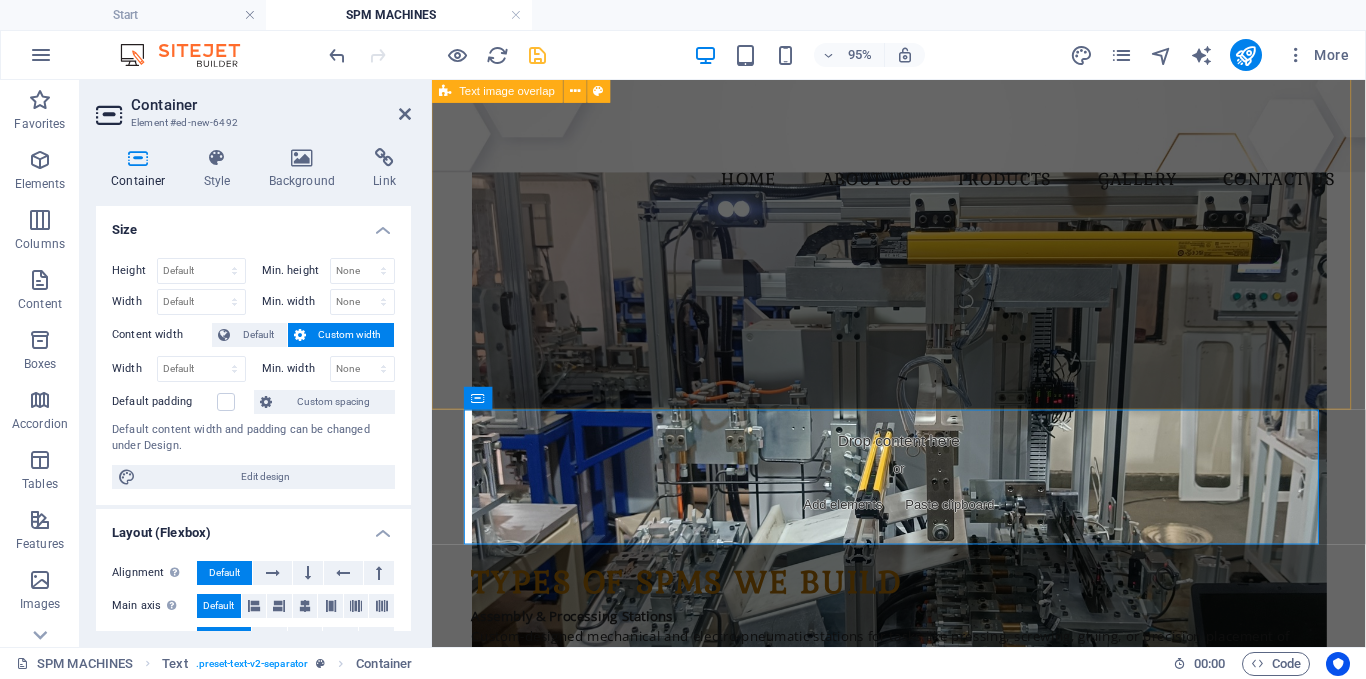click on "Special Purpose Machine (SPM) We offer  end-to-end SPM automation solutions  customized for unique and repetitive industrial processes. Our team specializes in designing and building purpose-built machines that ensure  maximum productivity, precision, and operator safety  for demanding manufacturing environments." at bounding box center (923, 202) 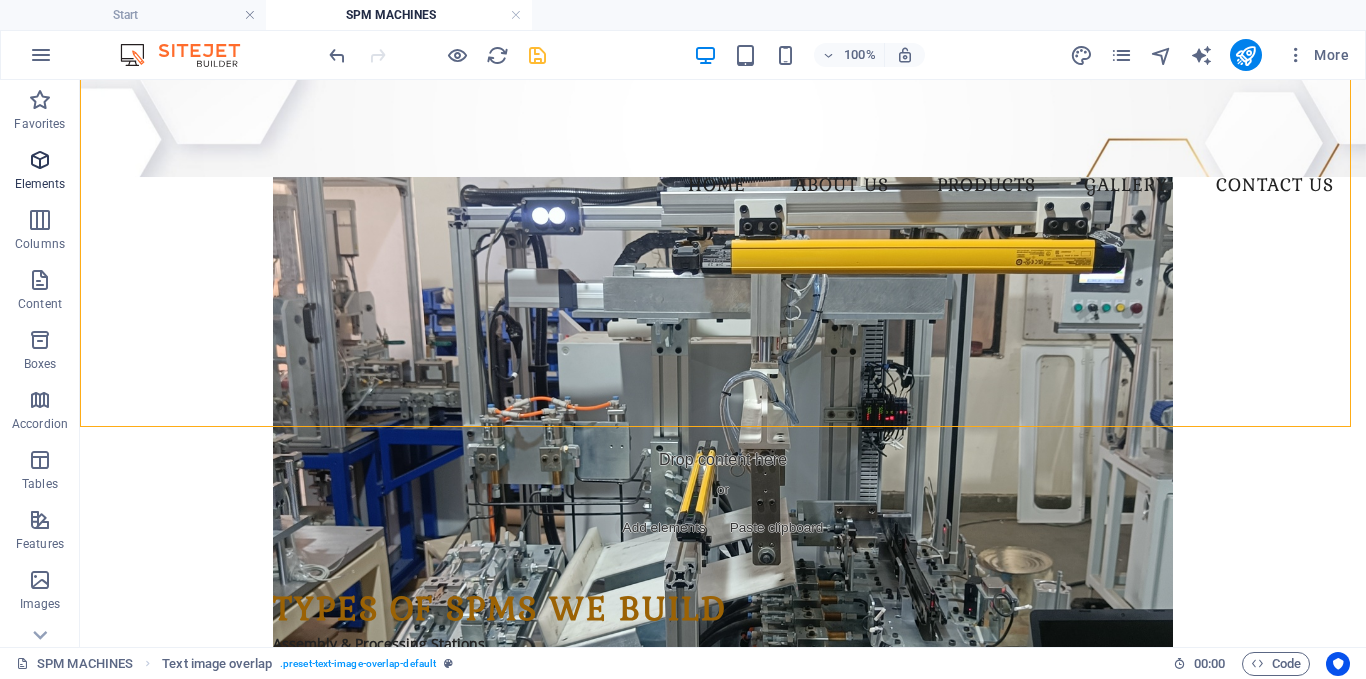 click on "Elements" at bounding box center [40, 172] 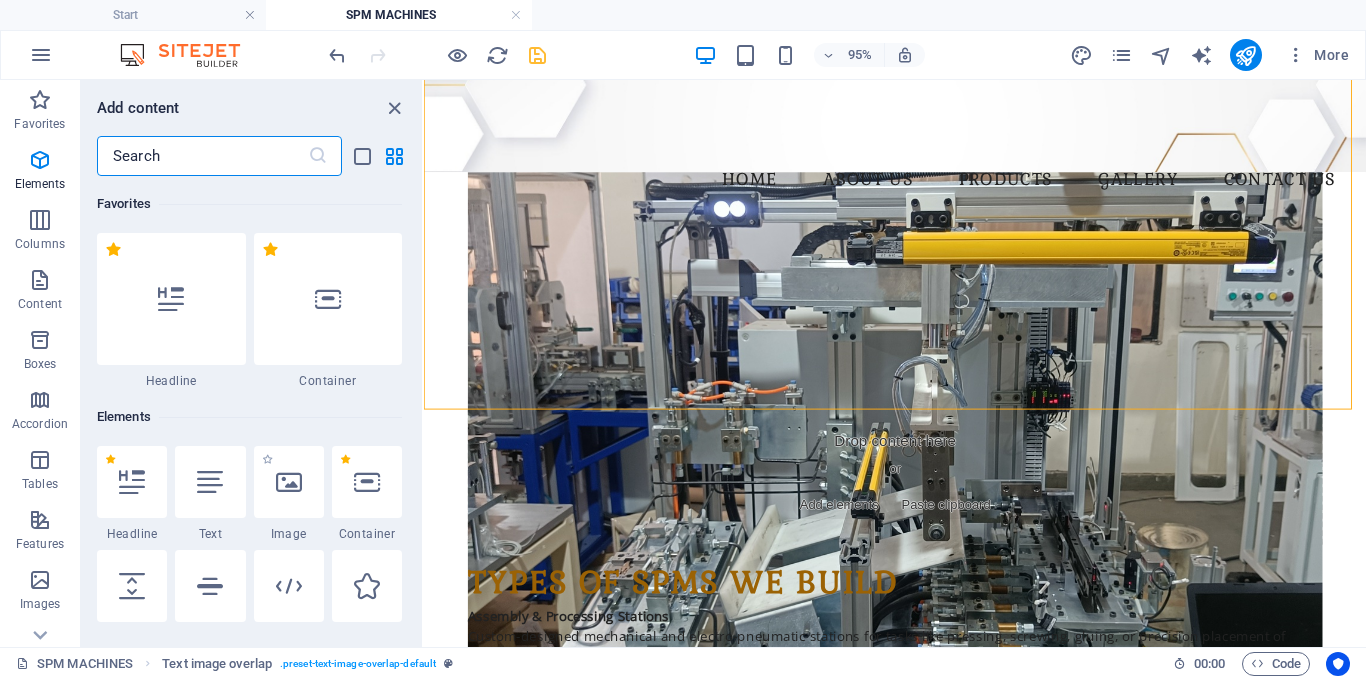 scroll, scrollTop: 213, scrollLeft: 0, axis: vertical 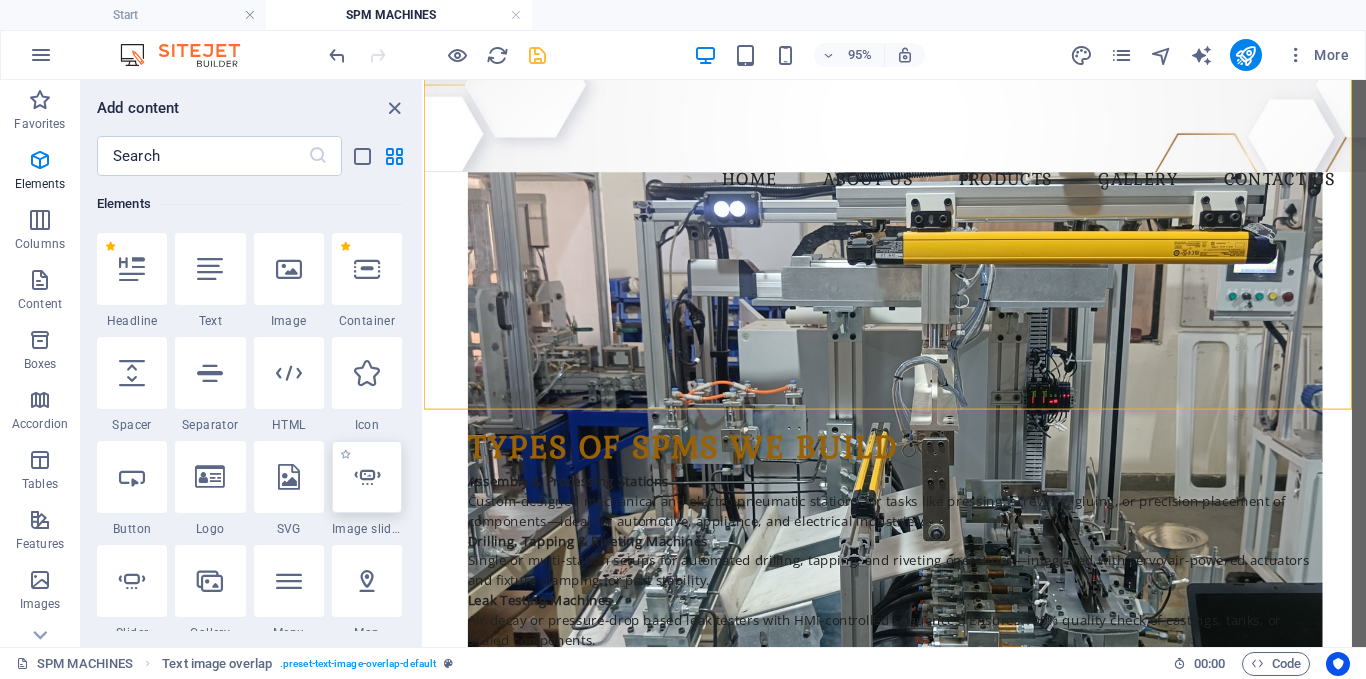 select on "ms" 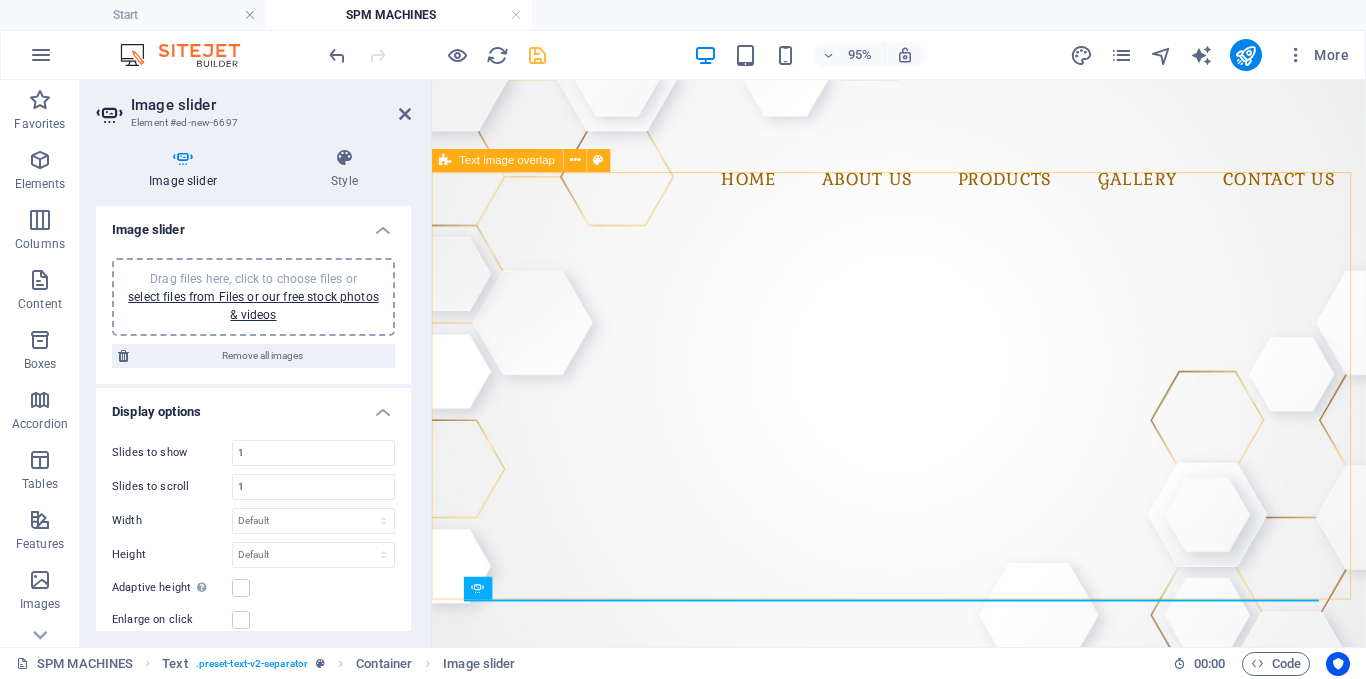 scroll, scrollTop: 300, scrollLeft: 0, axis: vertical 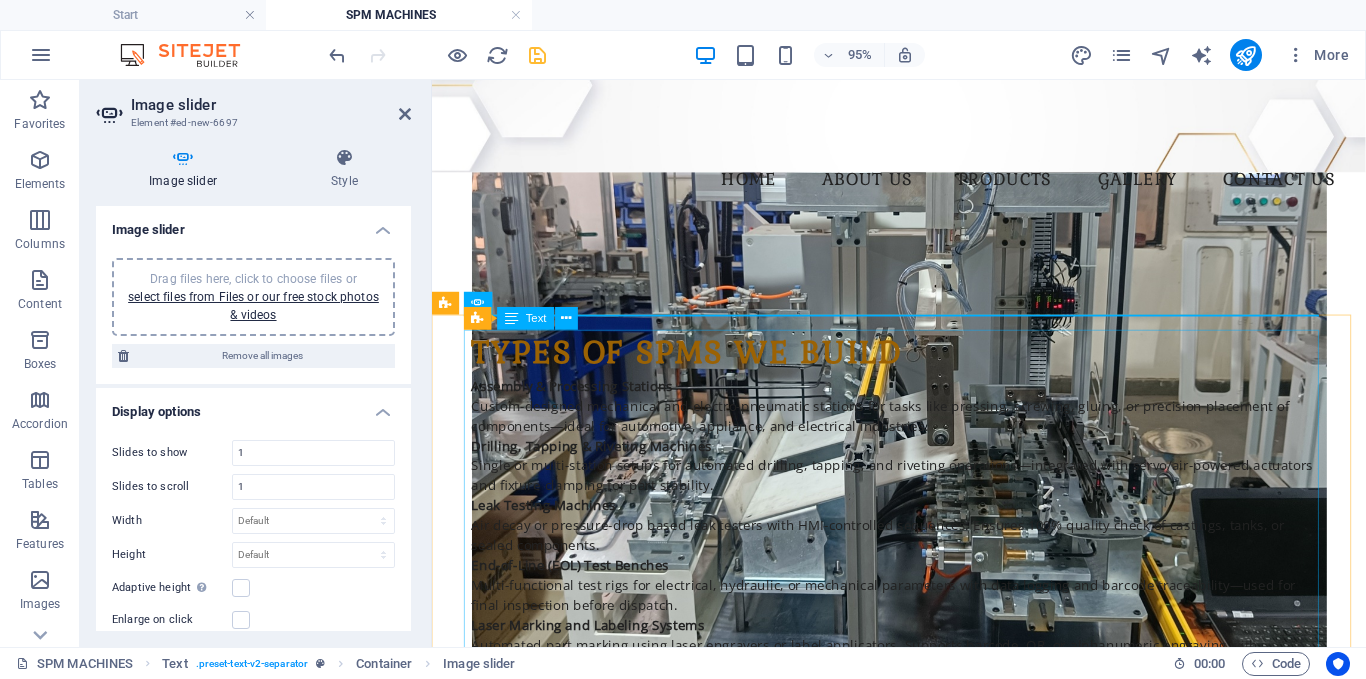 click on "Types of SPMs We Build Assembly & Processing Stations Custom-designed mechanical and electro-pneumatic stations for tasks like pressing, screwing, gluing, or precision placement of components—ideal for automotive, appliance, and electrical industries. Drilling, Tapping & Riveting Machines Single or multi-station setups for automated drilling, tapping, and riveting operations—integrated with servo/air-powered actuators and fixture clamping for part stability. Leak Testing Machines Air decay or pressure-drop based leak testers with HMI-controlled sequences. Ensures 100% quality check of castings, tanks, or sealed components. End-of-Line (EOL) Test Benches Multi-functional test rigs for electrical, hydraulic, or mechanical parameters with data logging and barcode traceability—used for final inspection before dispatch. Laser Marking and Labeling Systems Automated part marking using laser engravers or label applicators. Supports barcode, QR, or alphanumeric engraving with integrated part handling. ,  , and" at bounding box center [924, 1102] 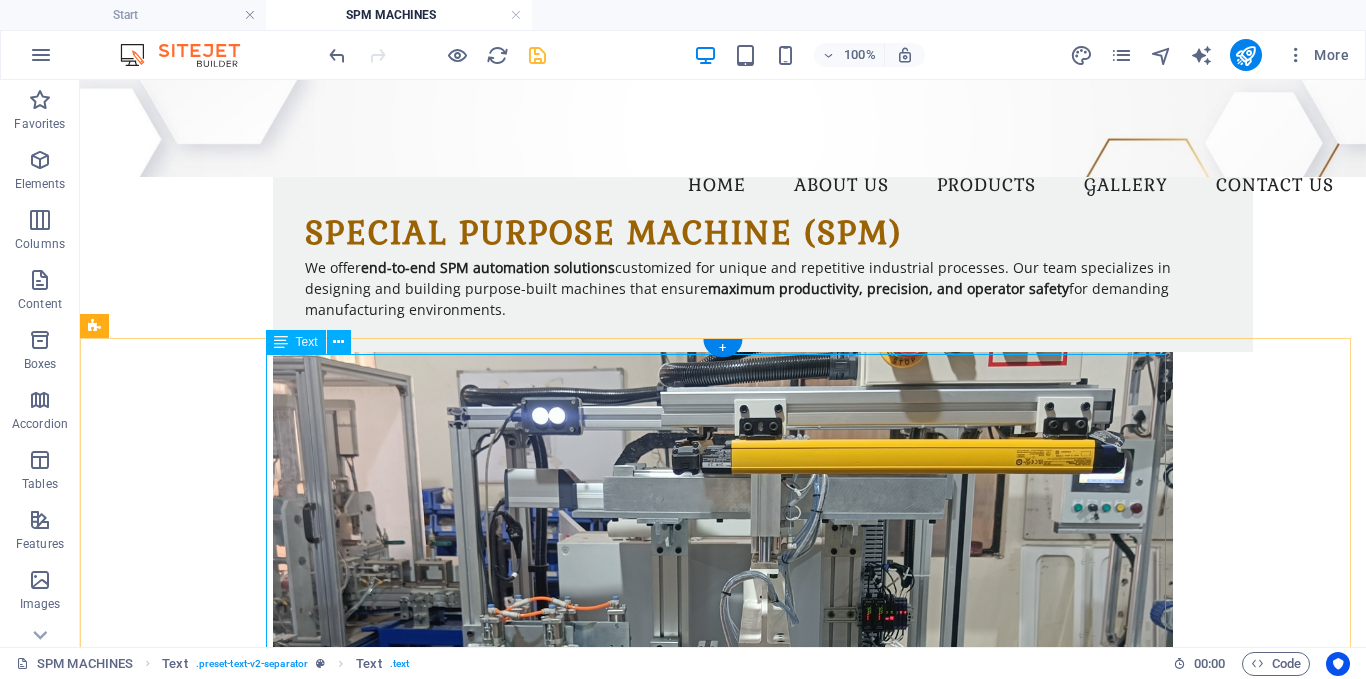 scroll, scrollTop: 300, scrollLeft: 0, axis: vertical 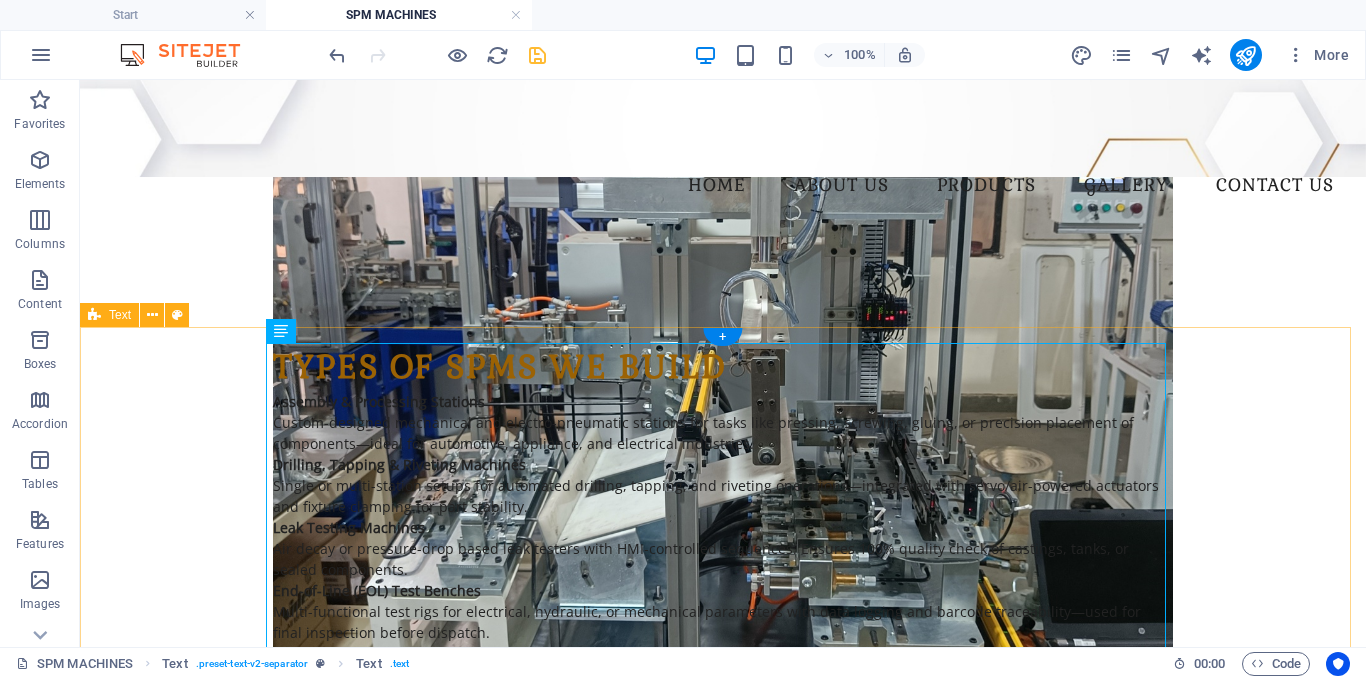 click on "Types of SPMs We Build Assembly & Processing Stations Custom-designed mechanical and electro-pneumatic stations for tasks like pressing, screwing, gluing, or precision placement of components—ideal for automotive, appliance, and electrical industries. Drilling, Tapping & Riveting Machines Single or multi-station setups for automated drilling, tapping, and riveting operations—integrated with servo/air-powered actuators and fixture clamping for part stability. Leak Testing Machines Air decay or pressure-drop based leak testers with HMI-controlled sequences. Ensures 100% quality check of castings, tanks, or sealed components. End-of-Line (EOL) Test Benches Multi-functional test rigs for electrical, hydraulic, or mechanical parameters with data logging and barcode traceability—used for final inspection before dispatch. Laser Marking and Labeling Systems Automated part marking using laser engravers or label applicators. Supports barcode, QR, or alphanumeric engraving with integrated part handling. ,  , and" at bounding box center [723, 1094] 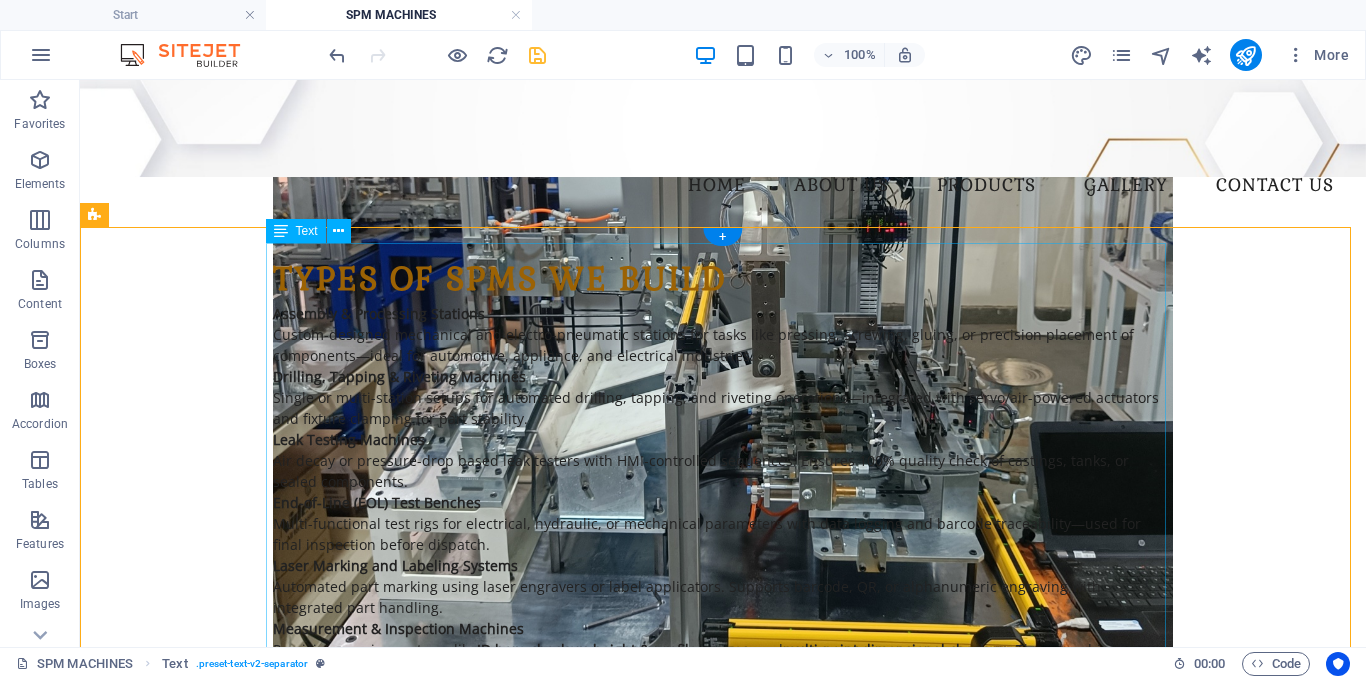 scroll, scrollTop: 400, scrollLeft: 0, axis: vertical 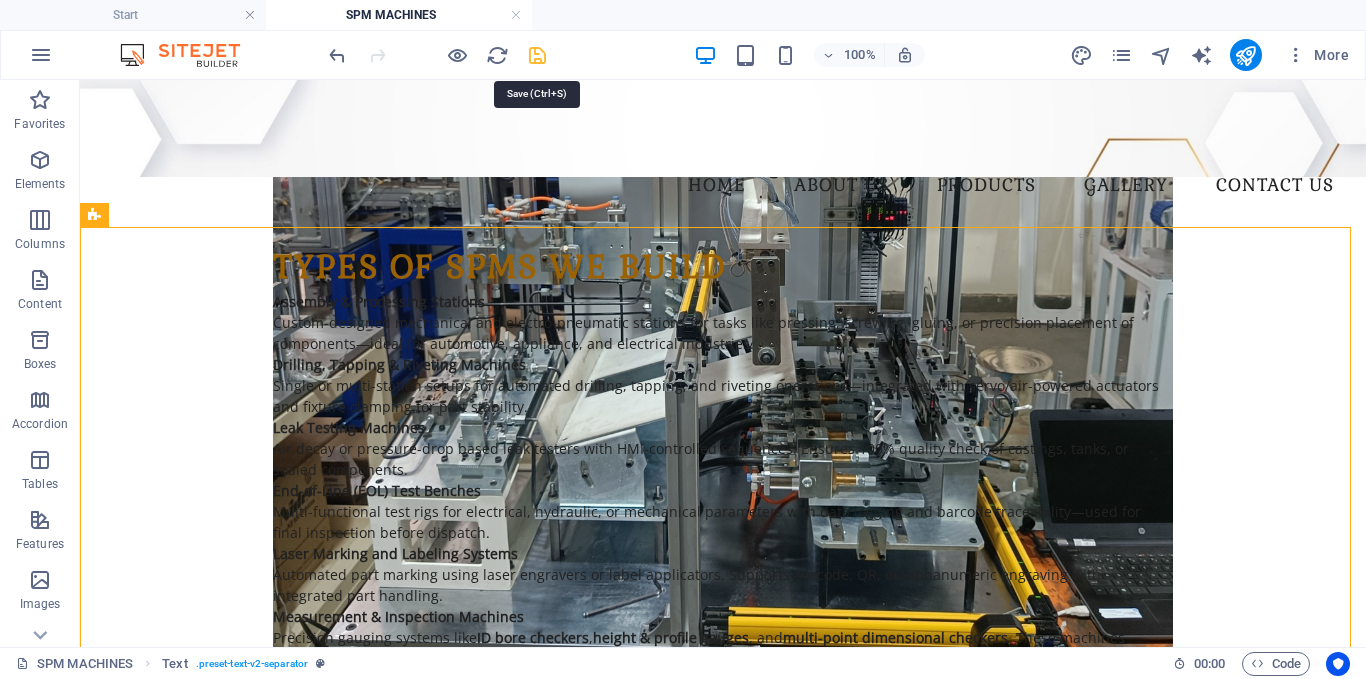click at bounding box center [537, 55] 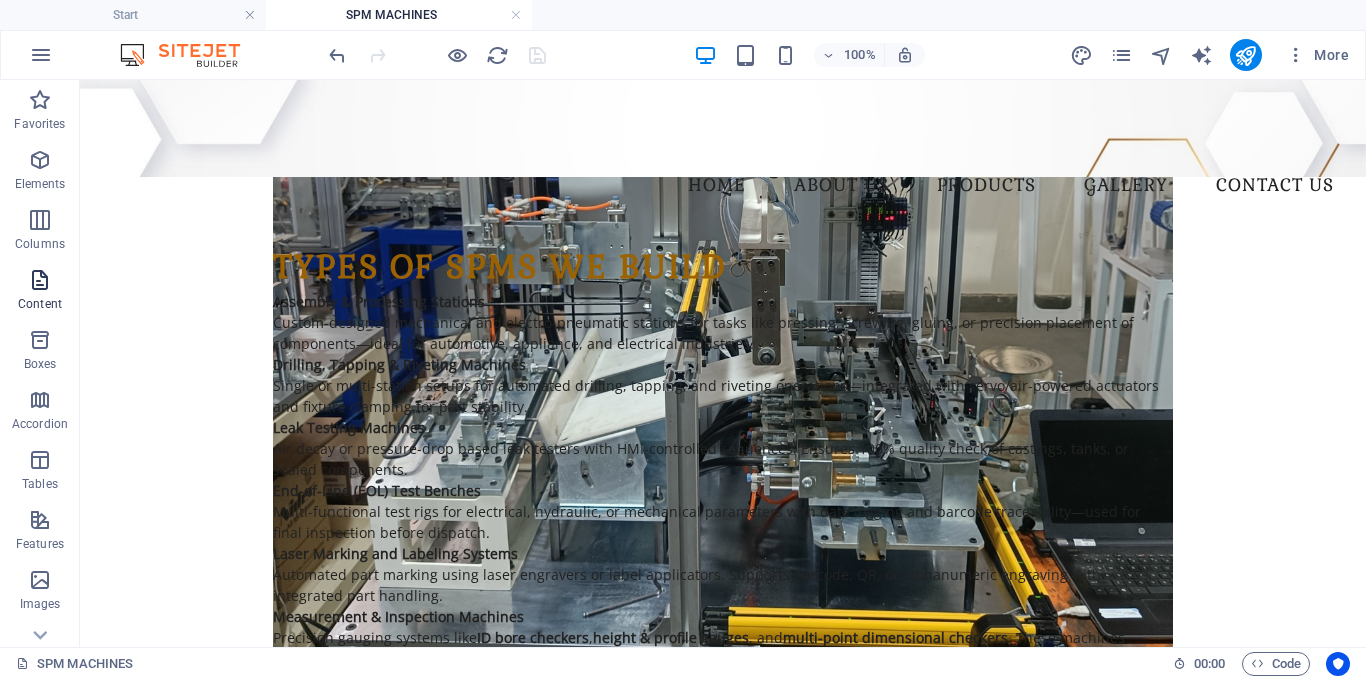click at bounding box center [40, 280] 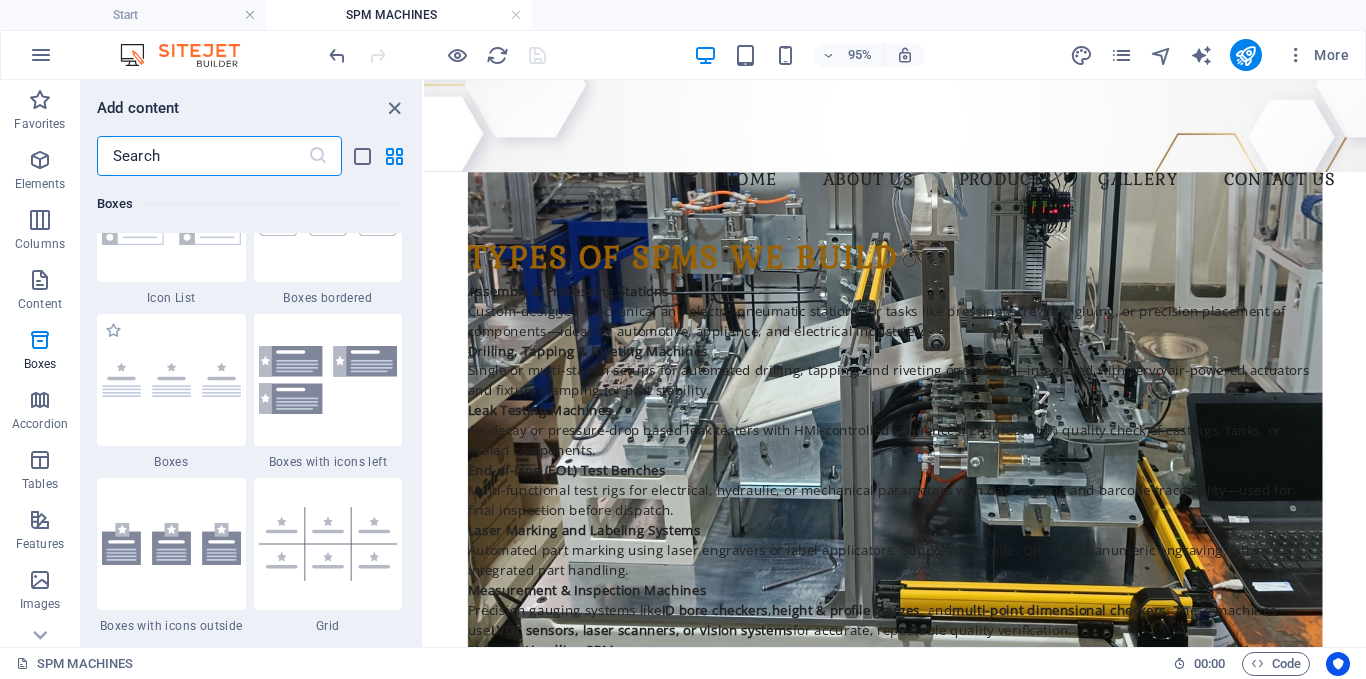 scroll, scrollTop: 5799, scrollLeft: 0, axis: vertical 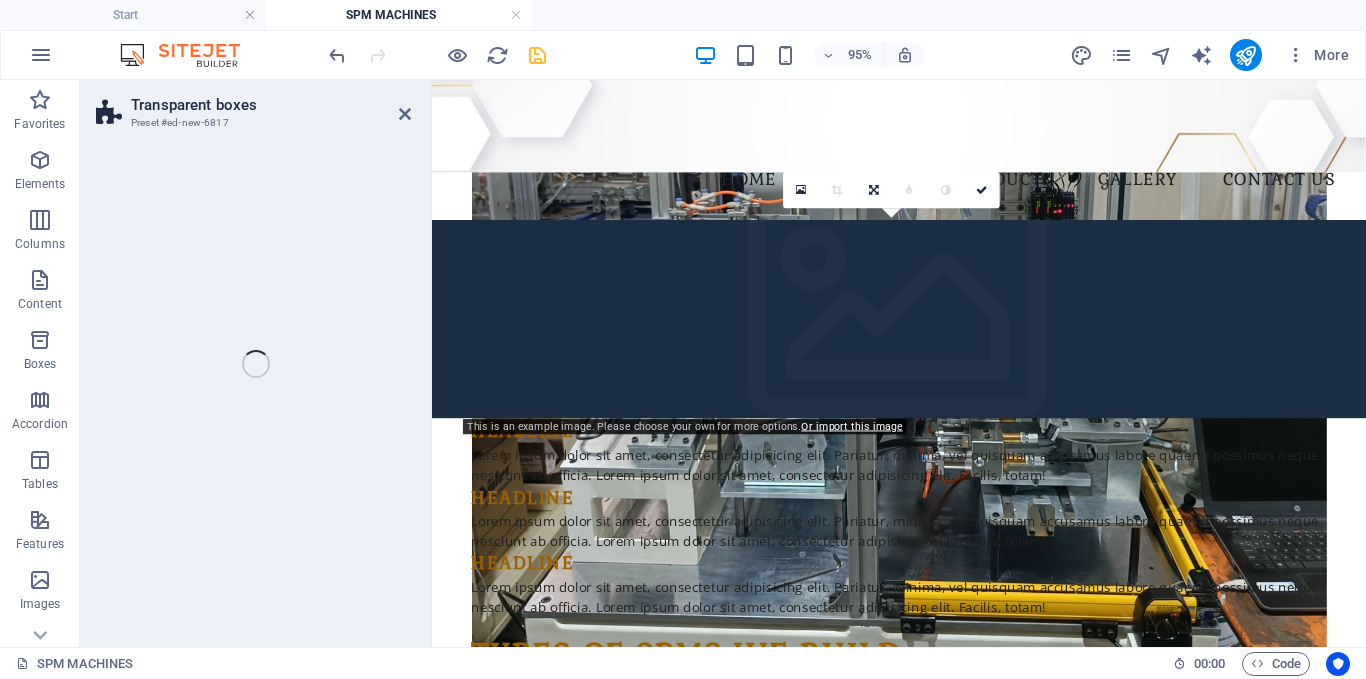 select on "rem" 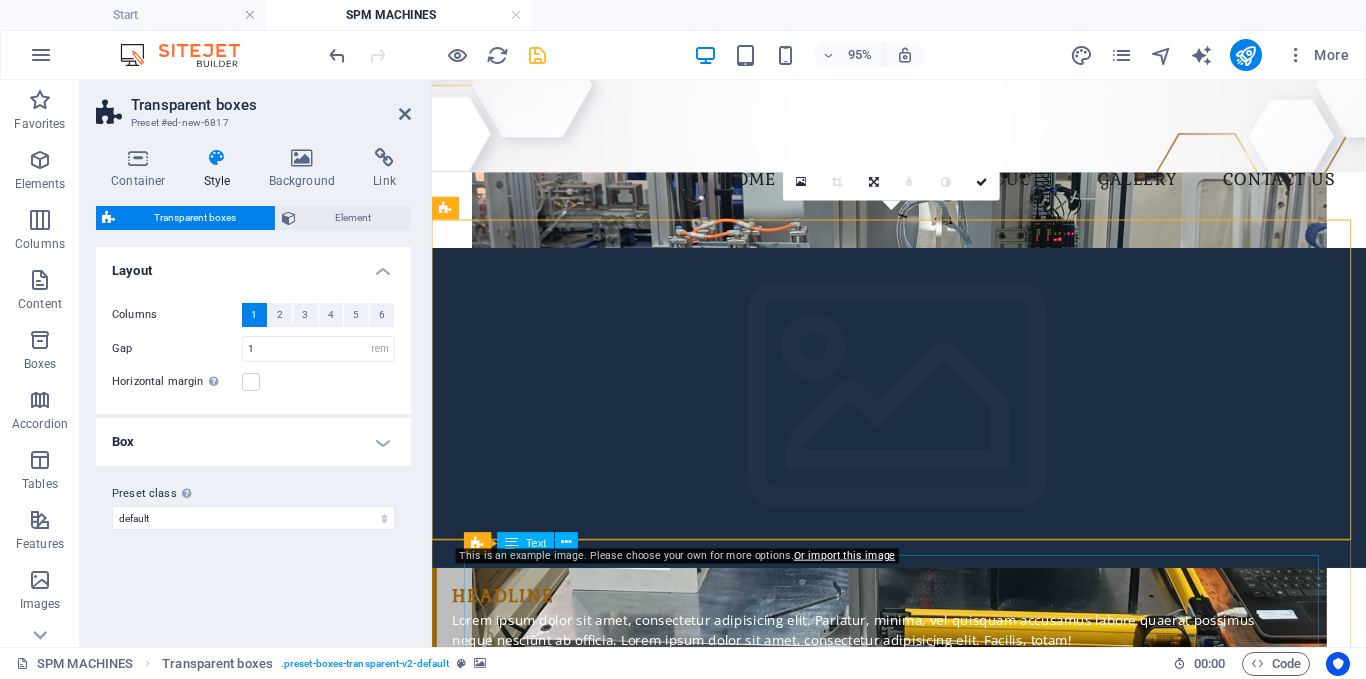 scroll, scrollTop: 400, scrollLeft: 0, axis: vertical 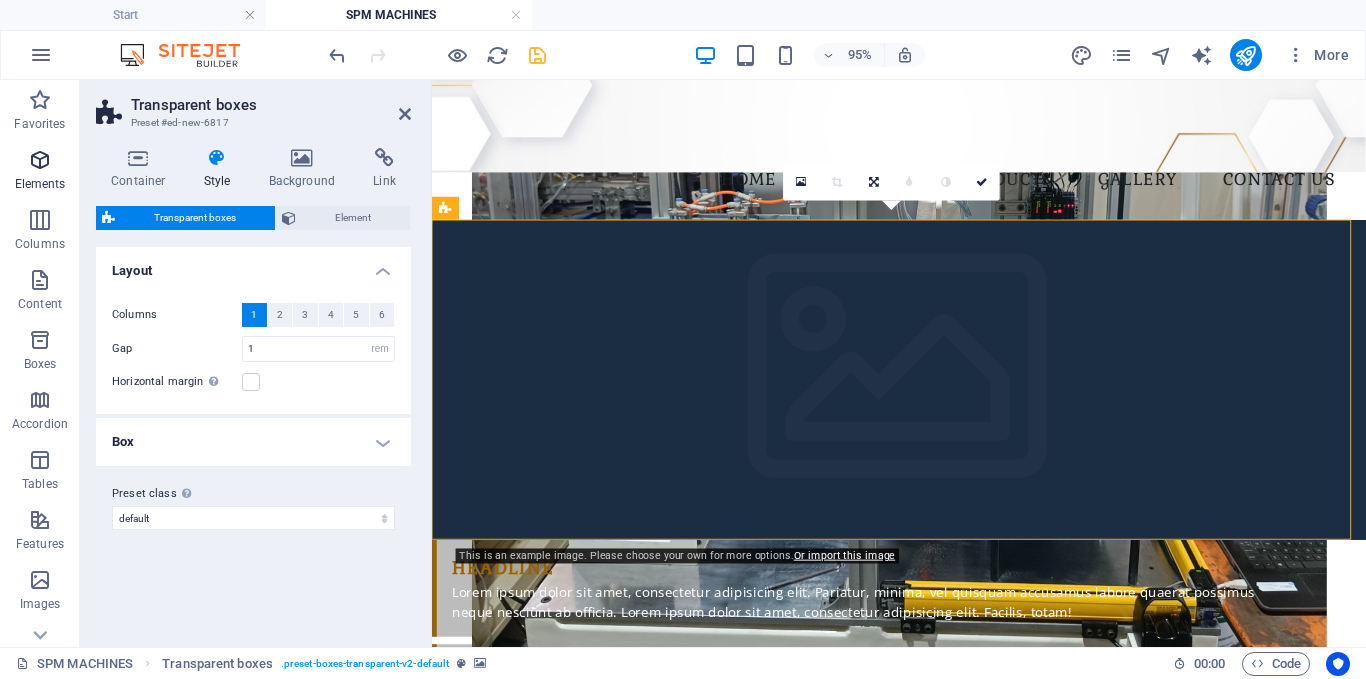 click on "Elements" at bounding box center (40, 184) 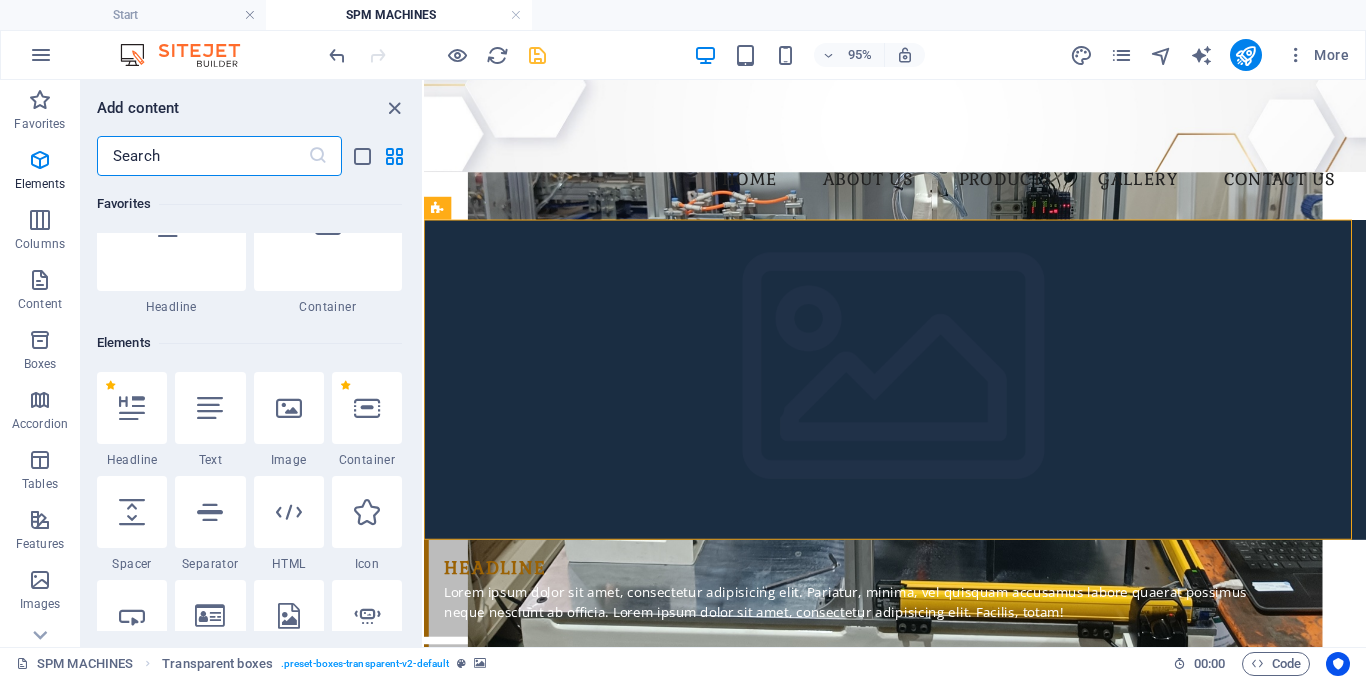 scroll, scrollTop: 13, scrollLeft: 0, axis: vertical 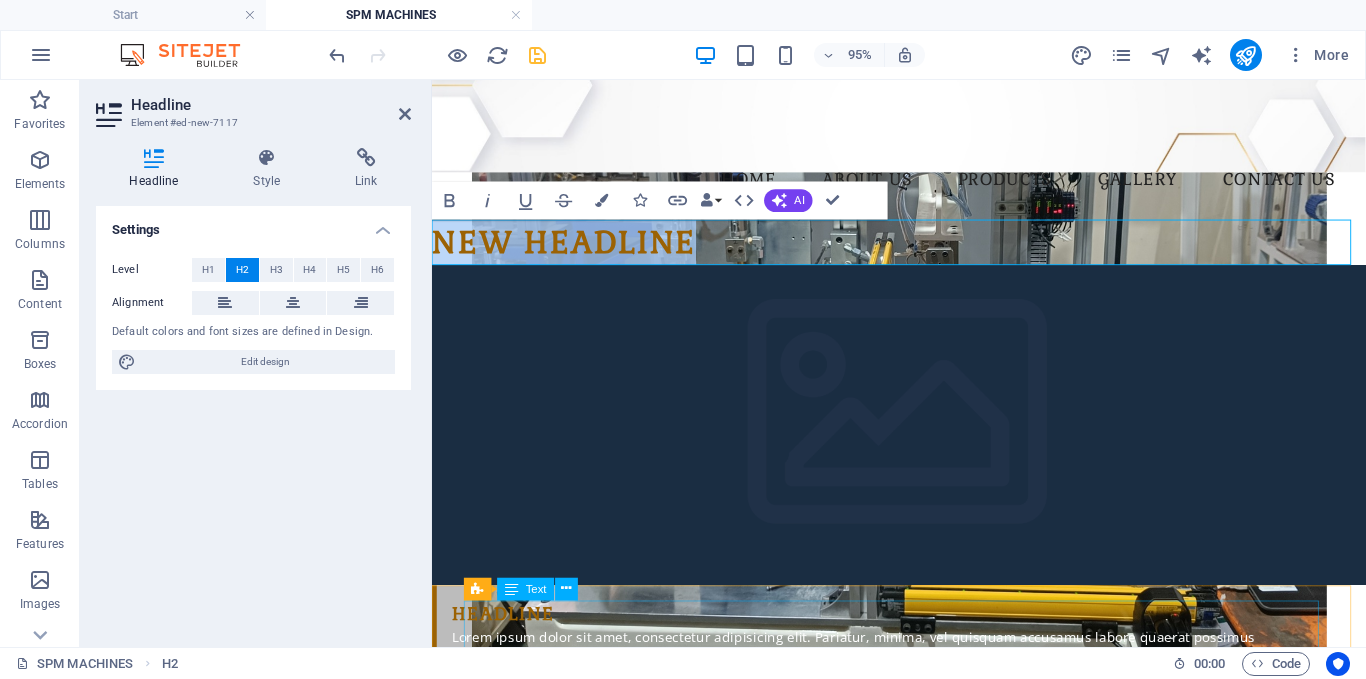click on "Types of SPMs We Build Assembly & Processing Stations Custom-designed mechanical and electro-pneumatic stations for tasks like pressing, screwing, gluing, or precision placement of components—ideal for automotive, appliance, and electrical industries. Drilling, Tapping & Riveting Machines Single or multi-station setups for automated drilling, tapping, and riveting operations—integrated with servo/air-powered actuators and fixture clamping for part stability. Leak Testing Machines Air decay or pressure-drop based leak testers with HMI-controlled sequences. Ensures 100% quality check of castings, tanks, or sealed components. End-of-Line (EOL) Test Benches Multi-functional test rigs for electrical, hydraulic, or mechanical parameters with data logging and barcode traceability—used for final inspection before dispatch. Laser Marking and Labeling Systems Automated part marking using laser engravers or label applicators. Supports barcode, QR, or alphanumeric engraving with integrated part handling. ,  , and" at bounding box center [924, 1708] 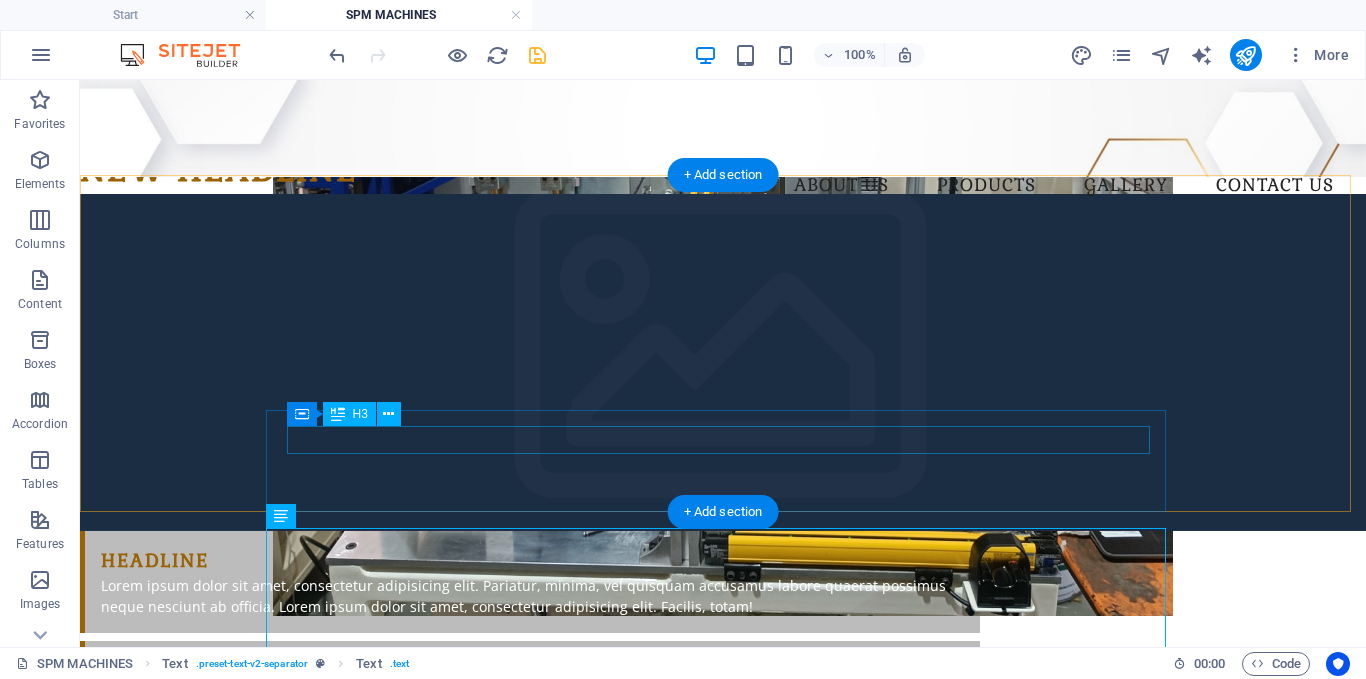 scroll, scrollTop: 500, scrollLeft: 0, axis: vertical 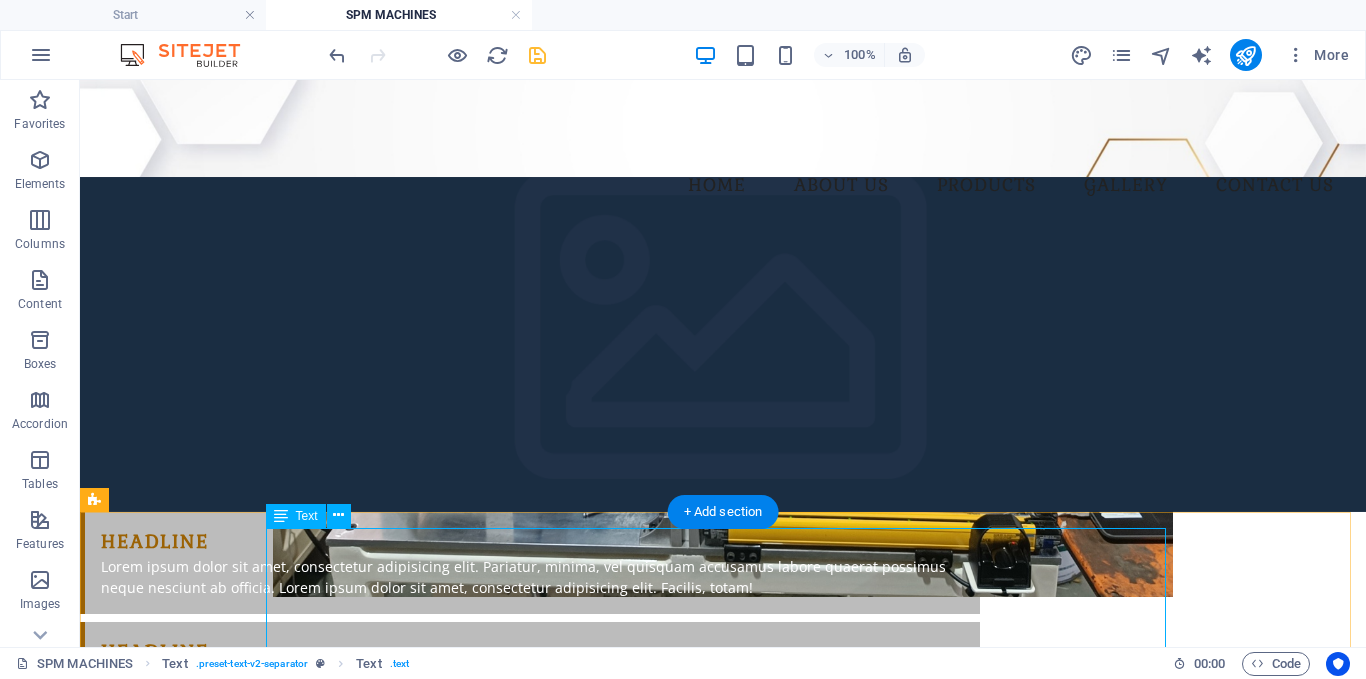 click on "Types of SPMs We Build Assembly & Processing Stations Custom-designed mechanical and electro-pneumatic stations for tasks like pressing, screwing, gluing, or precision placement of components—ideal for automotive, appliance, and electrical industries. Drilling, Tapping & Riveting Machines Single or multi-station setups for automated drilling, tapping, and riveting operations—integrated with servo/air-powered actuators and fixture clamping for part stability. Leak Testing Machines Air decay or pressure-drop based leak testers with HMI-controlled sequences. Ensures 100% quality check of castings, tanks, or sealed components. End-of-Line (EOL) Test Benches Multi-functional test rigs for electrical, hydraulic, or mechanical parameters with data logging and barcode traceability—used for final inspection before dispatch. Laser Marking and Labeling Systems Automated part marking using laser engravers or label applicators. Supports barcode, QR, or alphanumeric engraving with integrated part handling. ,  , and" at bounding box center [723, 1608] 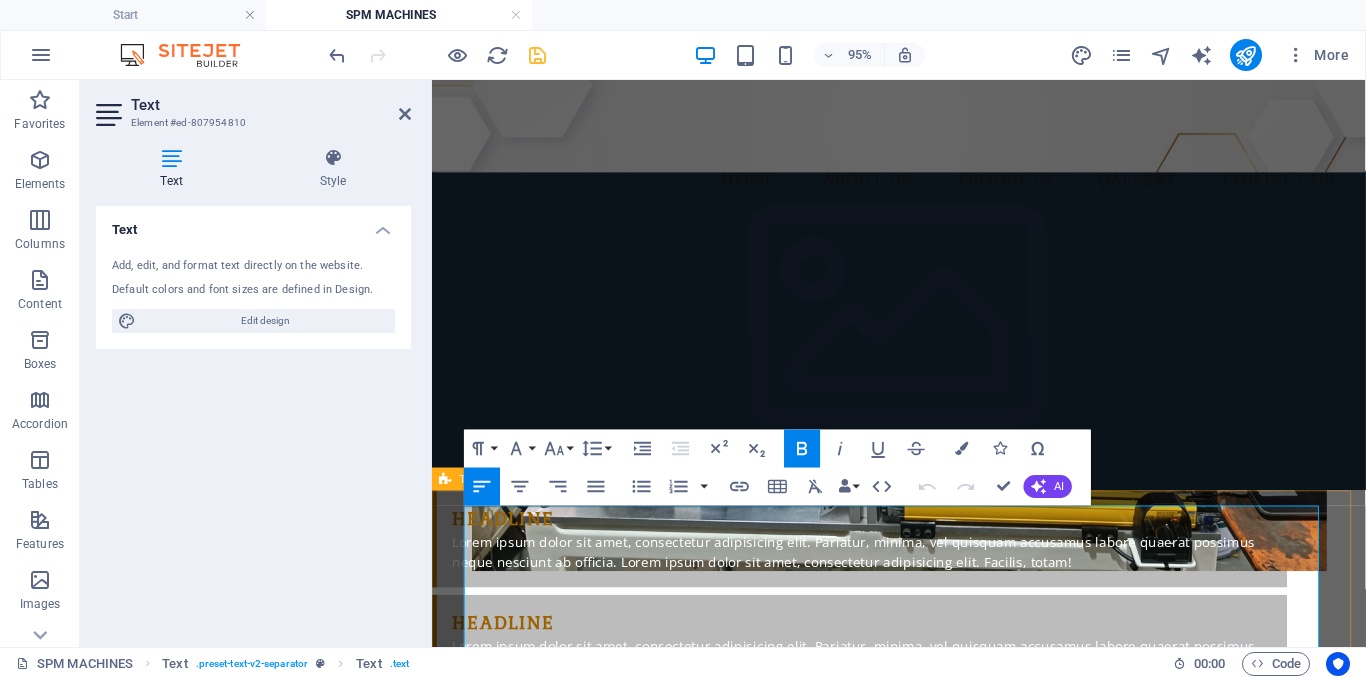 drag, startPoint x: 929, startPoint y: 544, endPoint x: 457, endPoint y: 519, distance: 472.66162 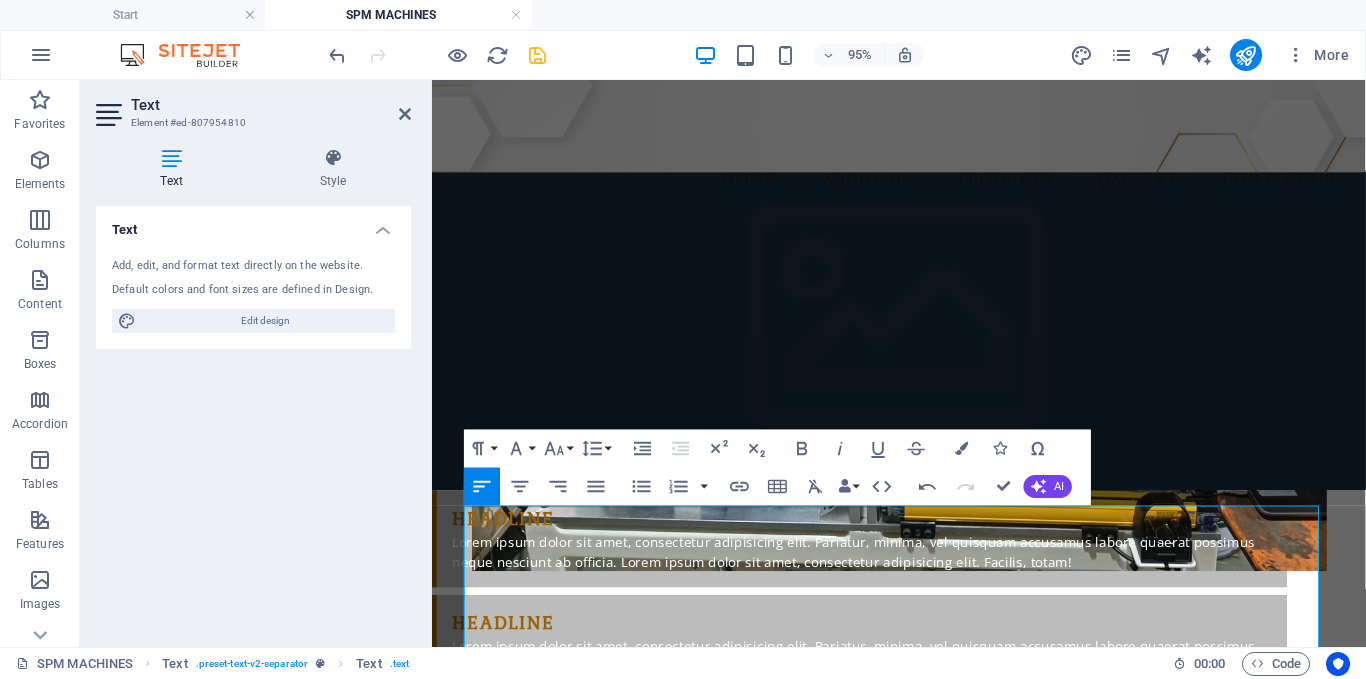 click on "Text Add, edit, and format text directly on the website. Default colors and font sizes are defined in Design. Edit design Alignment Left aligned Centered Right aligned" at bounding box center [253, 418] 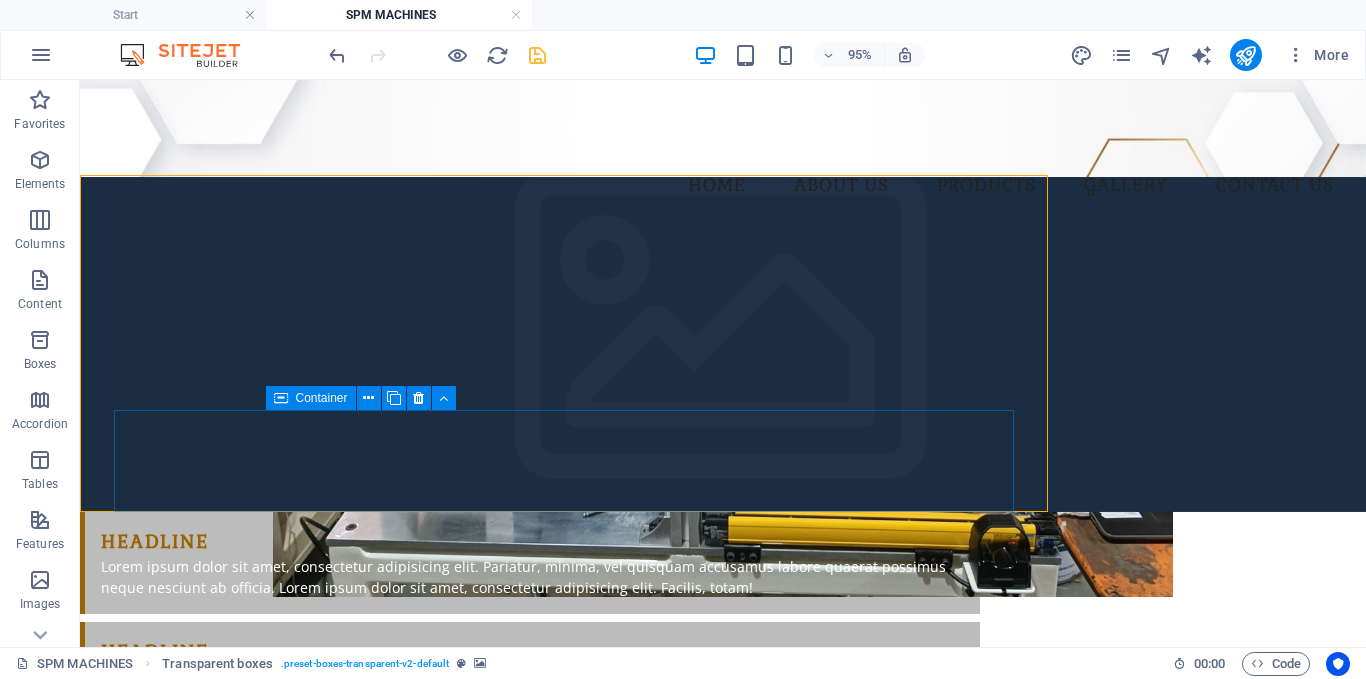click on "Headline Lorem ipsum dolor sit amet, consectetur adipisicing elit. Pariatur, minima, vel quisquam accusamus labore quaerat possimus neque nesciunt ab officia. Lorem ipsum dolor sit amet, consectetur adipisicing elit. Facilis, totam!" at bounding box center [530, 782] 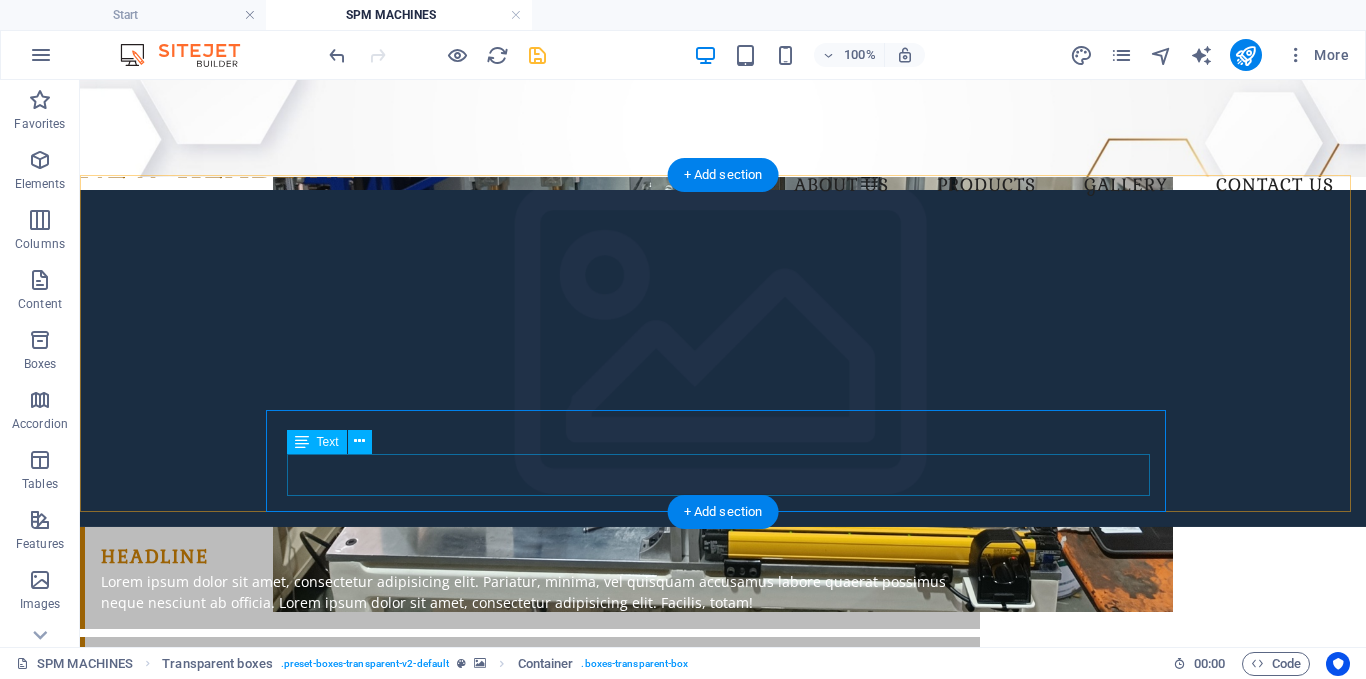 scroll, scrollTop: 300, scrollLeft: 0, axis: vertical 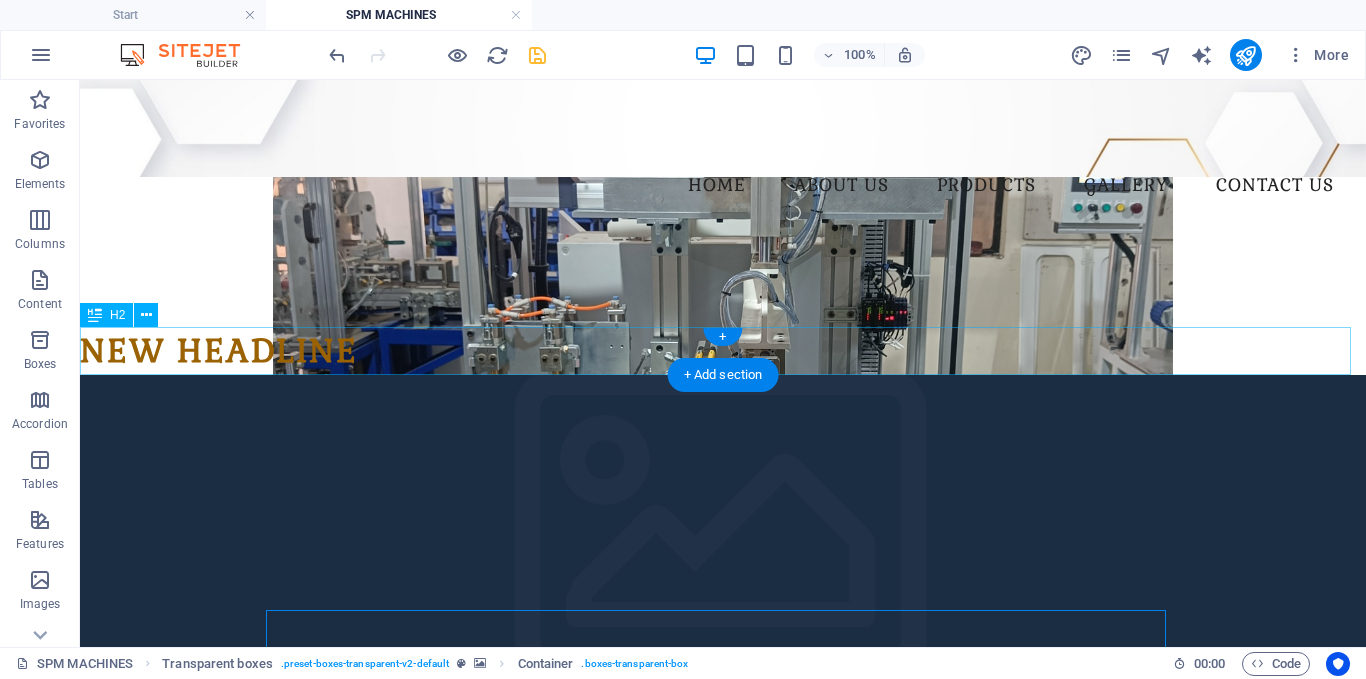 click on "New headline" at bounding box center (723, 351) 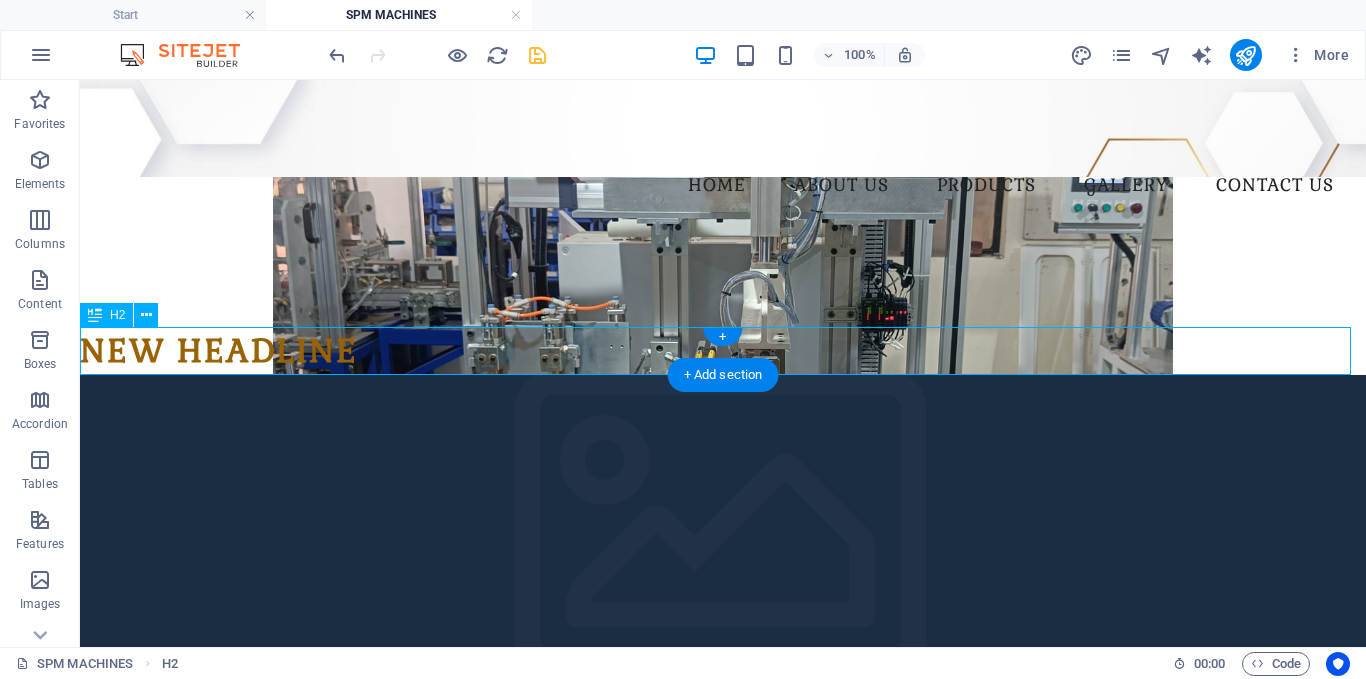 click on "New headline" at bounding box center (723, 351) 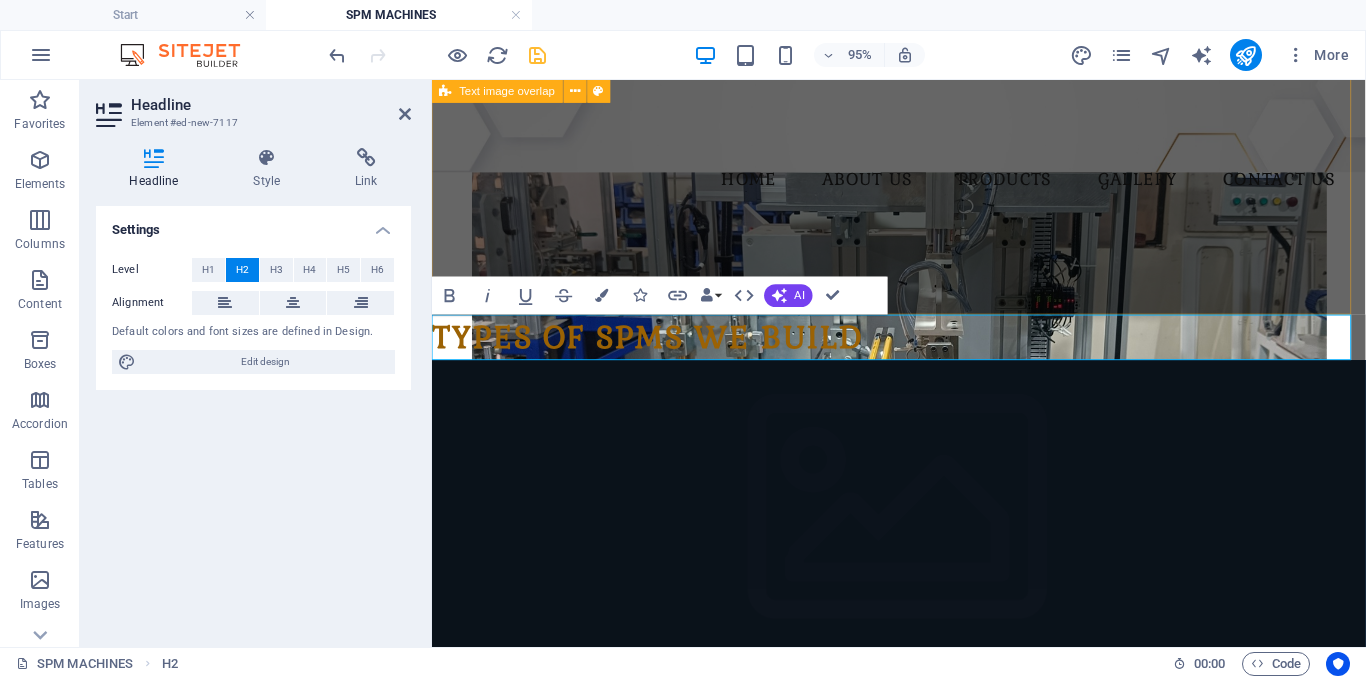 click on "Special Purpose Machine (SPM) We offer  end-to-end SPM automation solutions  customized for unique and repetitive industrial processes. Our team specializes in designing and building purpose-built machines that ensure  maximum productivity, precision, and operator safety  for demanding manufacturing environments." at bounding box center [923, 102] 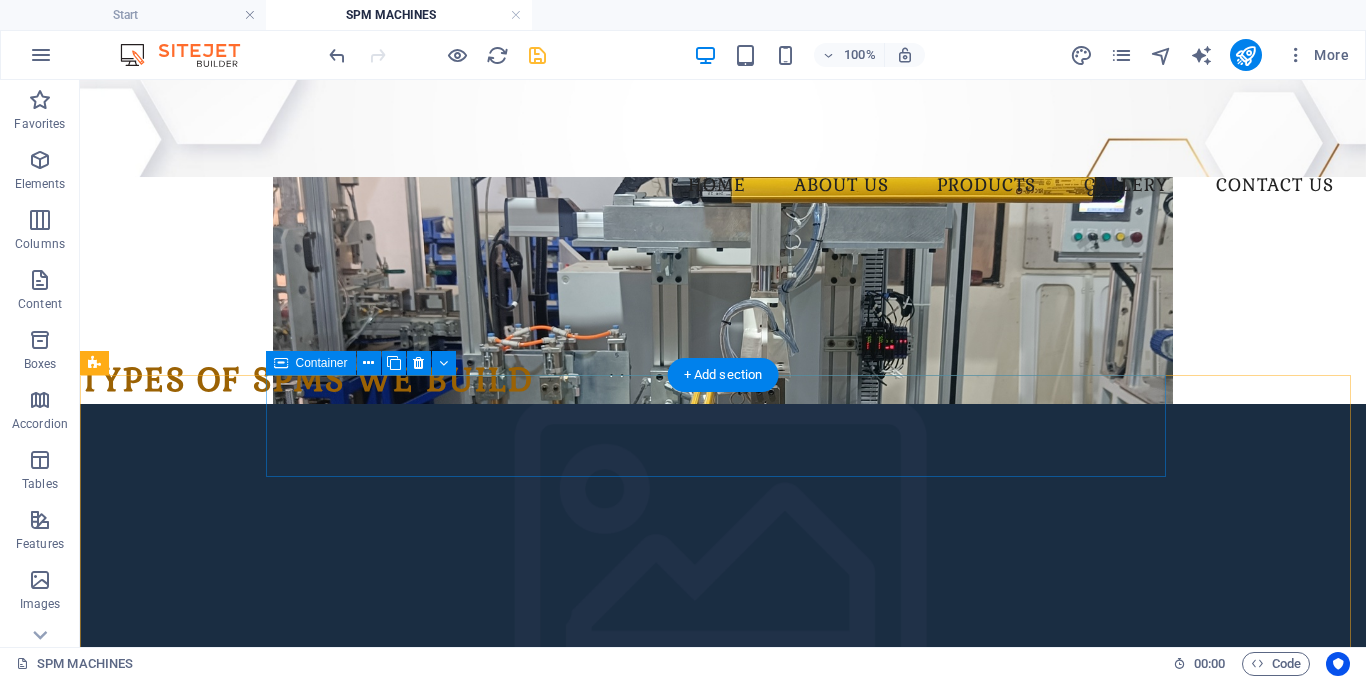 scroll, scrollTop: 300, scrollLeft: 0, axis: vertical 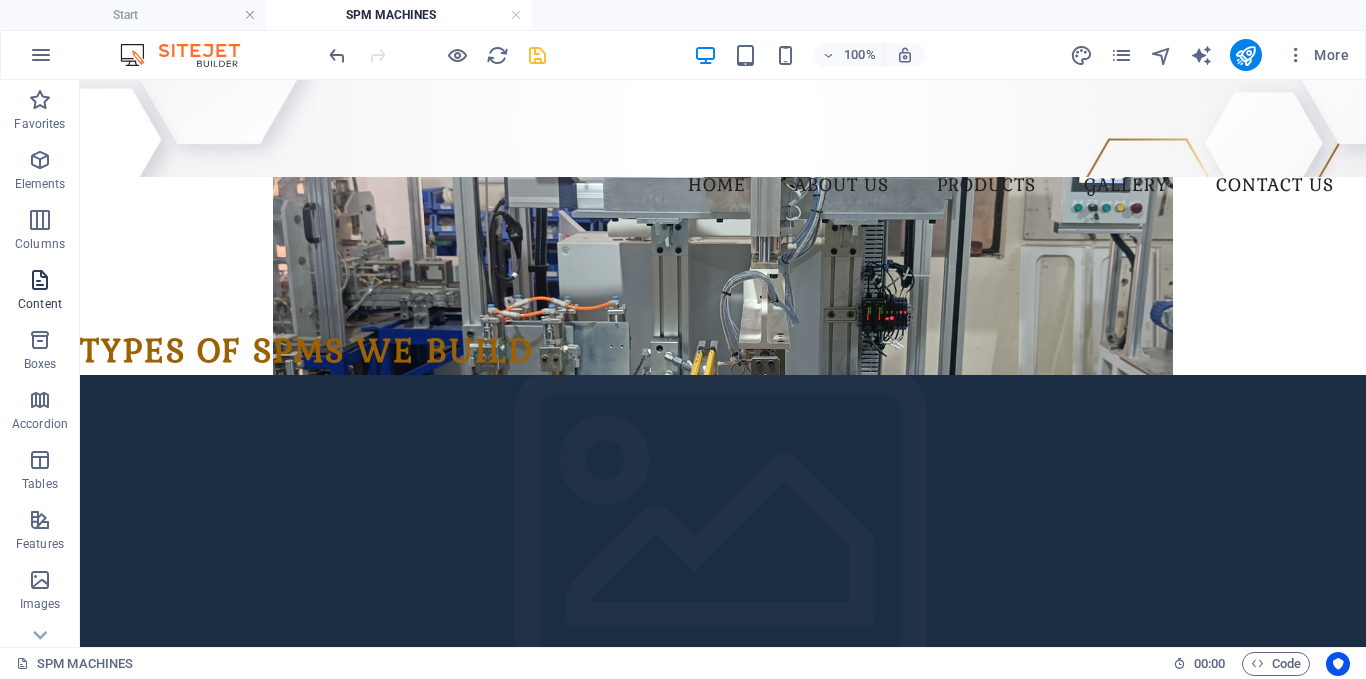 click at bounding box center (40, 280) 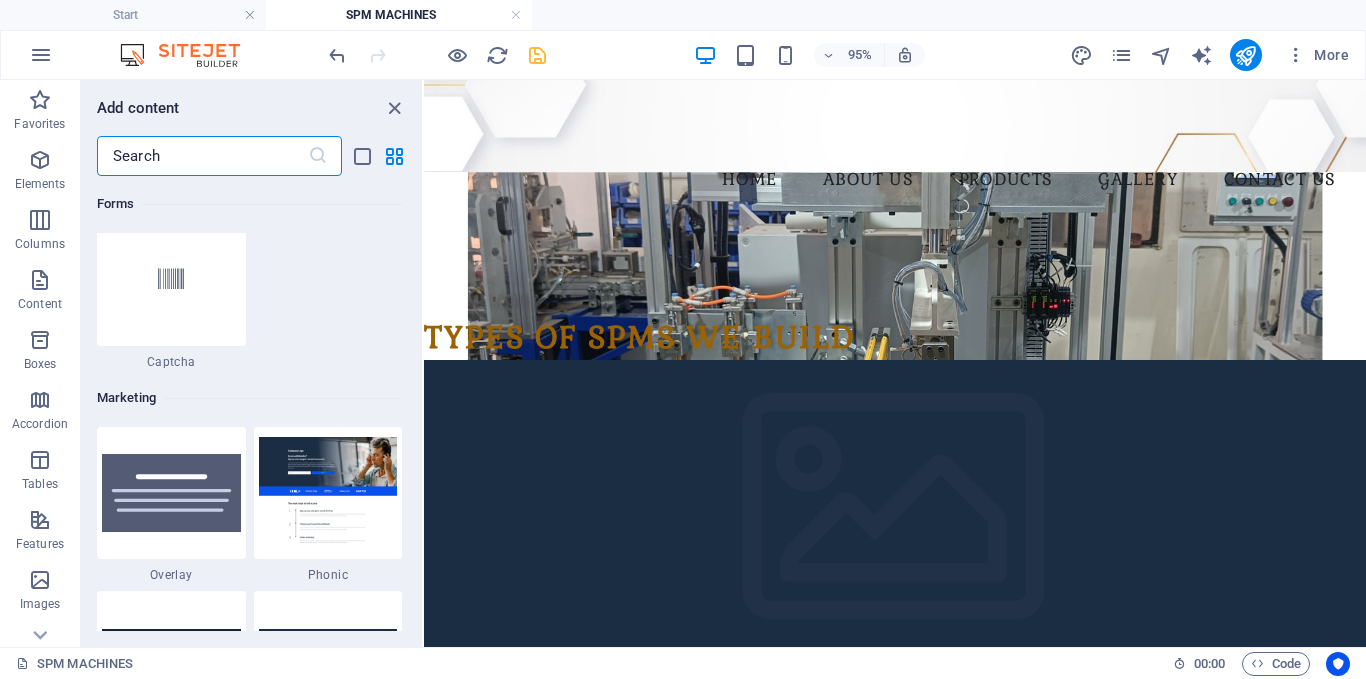 scroll, scrollTop: 16195, scrollLeft: 0, axis: vertical 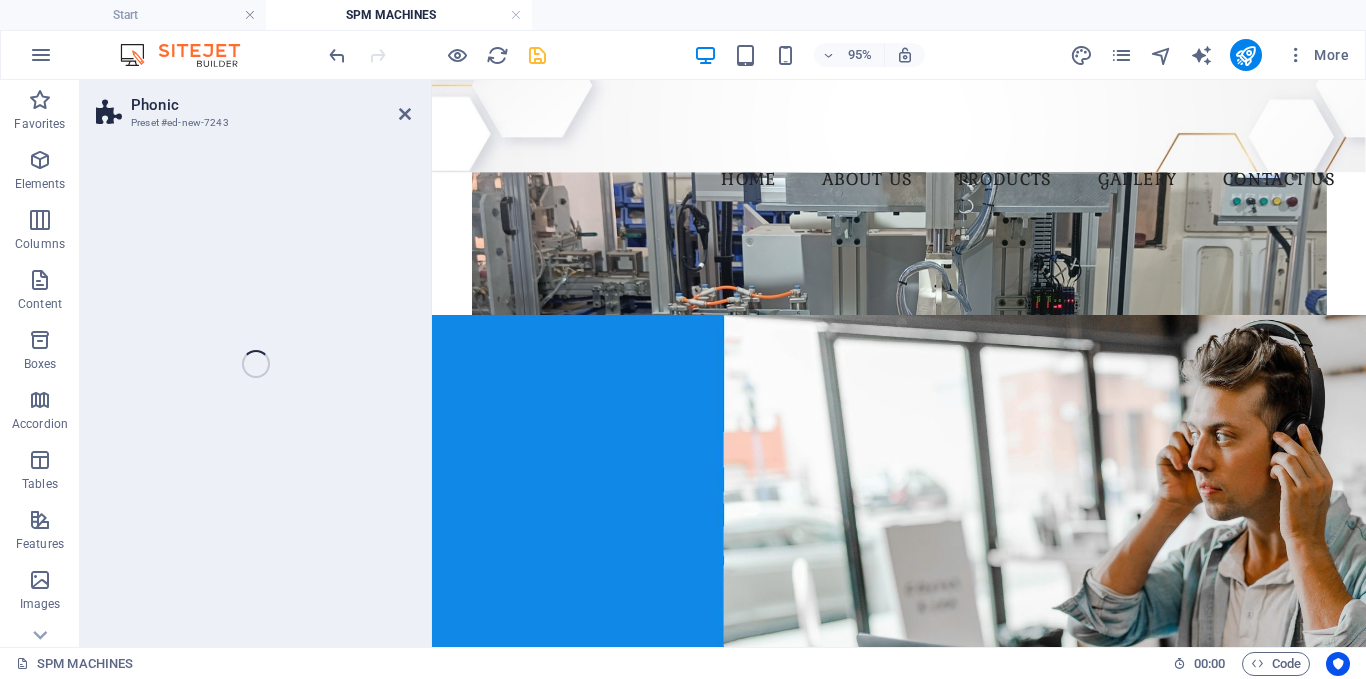 select on "%" 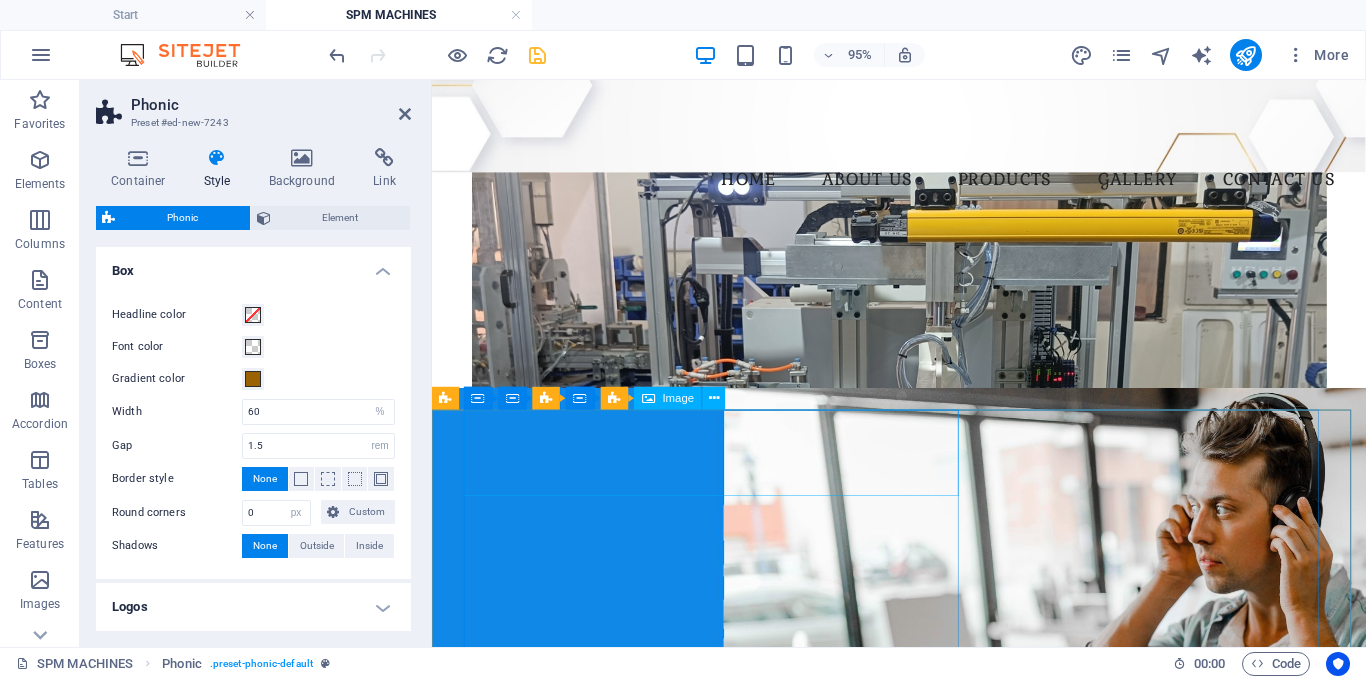 scroll, scrollTop: 200, scrollLeft: 0, axis: vertical 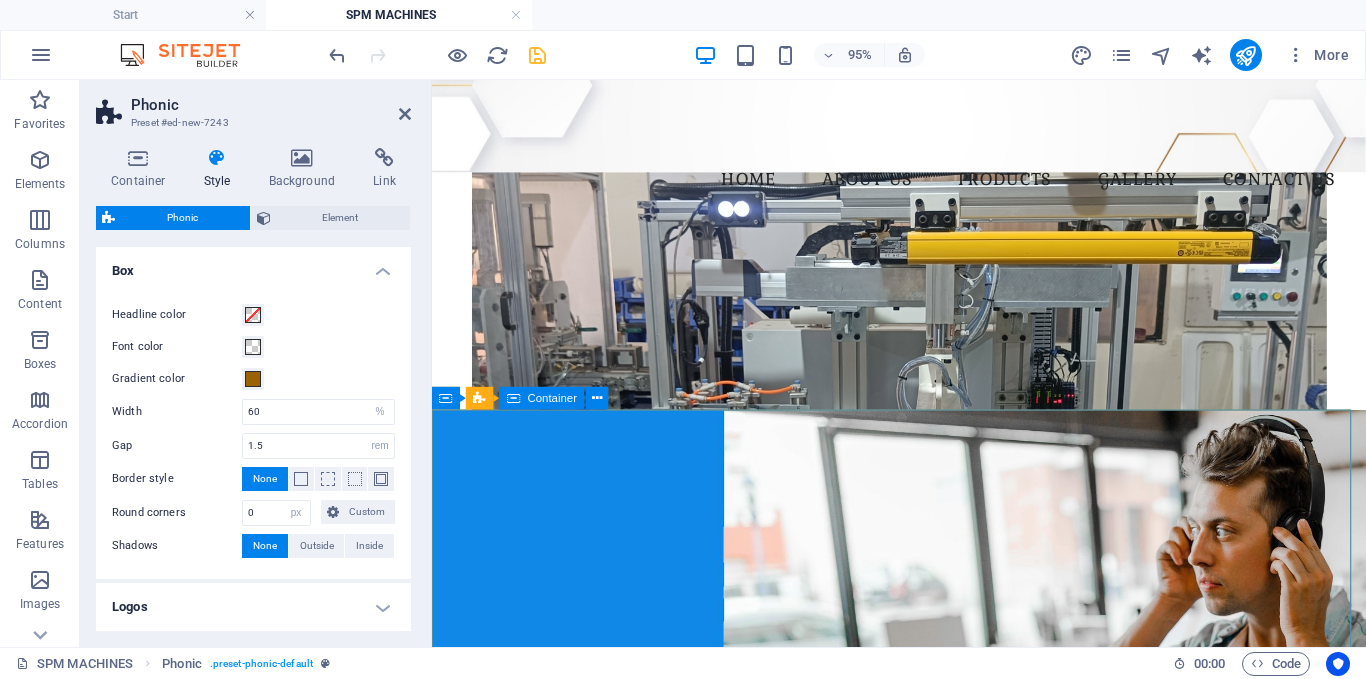 click on "Love audiobooks? Sign up now and get 1 month free access! Lorem ipsum dolor sit amet, consetetur sadipscing elitr, sed diam nonumy eirmod tempor invidunt ut labore et dolore magna aliquyam erat, sed diam voluptua. At vero eos et accusam et justo duo dolores et ea rebum. Stet clita kasd gubergren, no sea takimata sanctus est. Sign up Unreadable? Load new" at bounding box center (923, 1117) 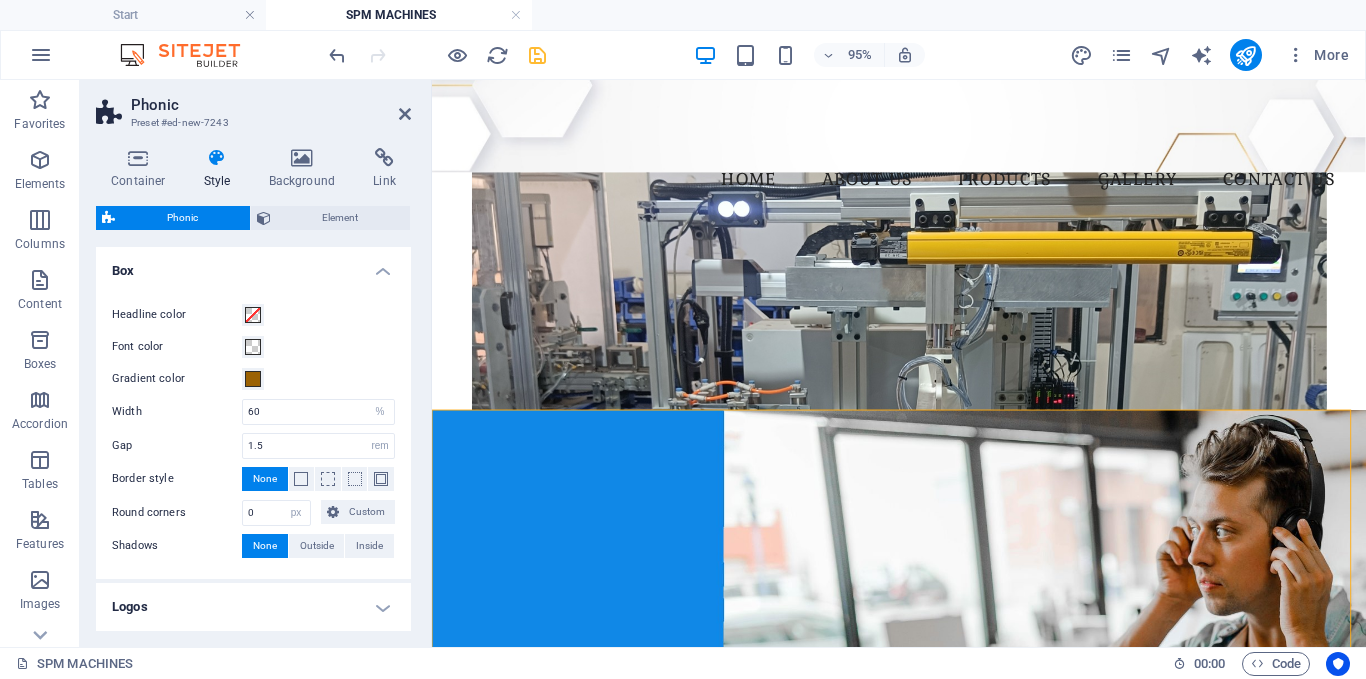 click at bounding box center (923, 606) 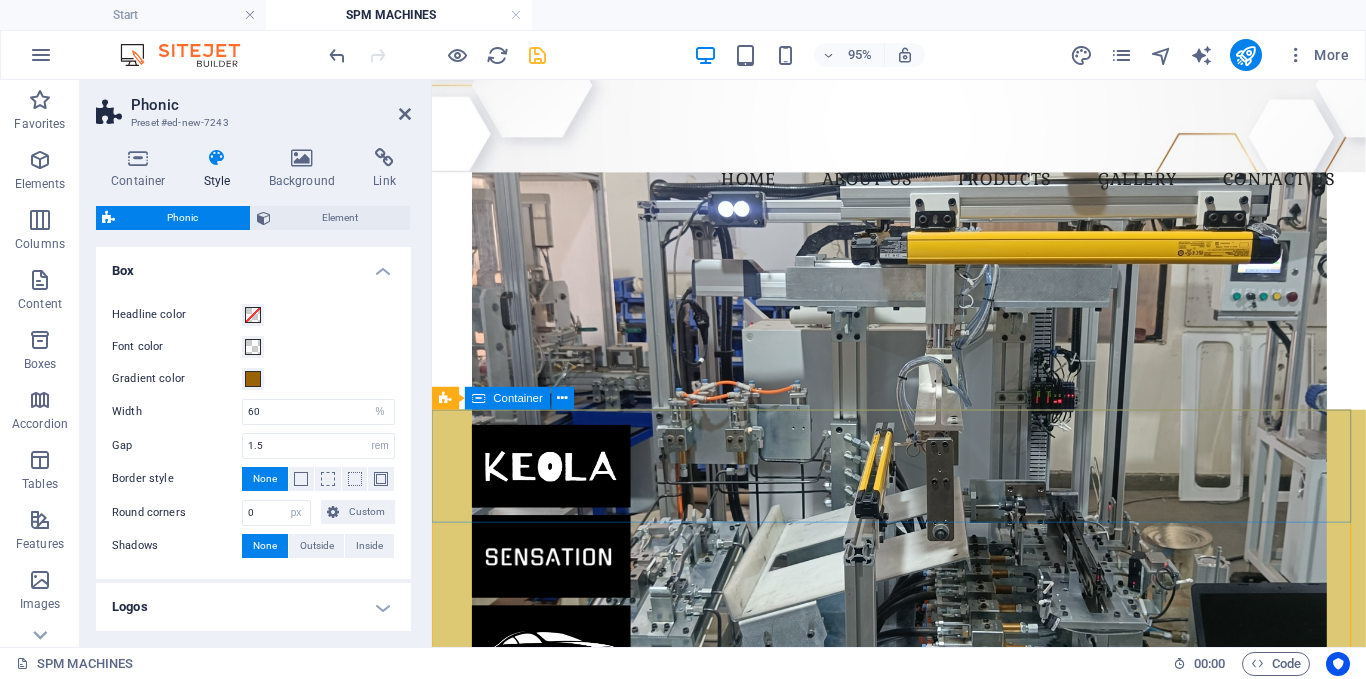 click at bounding box center (923, 676) 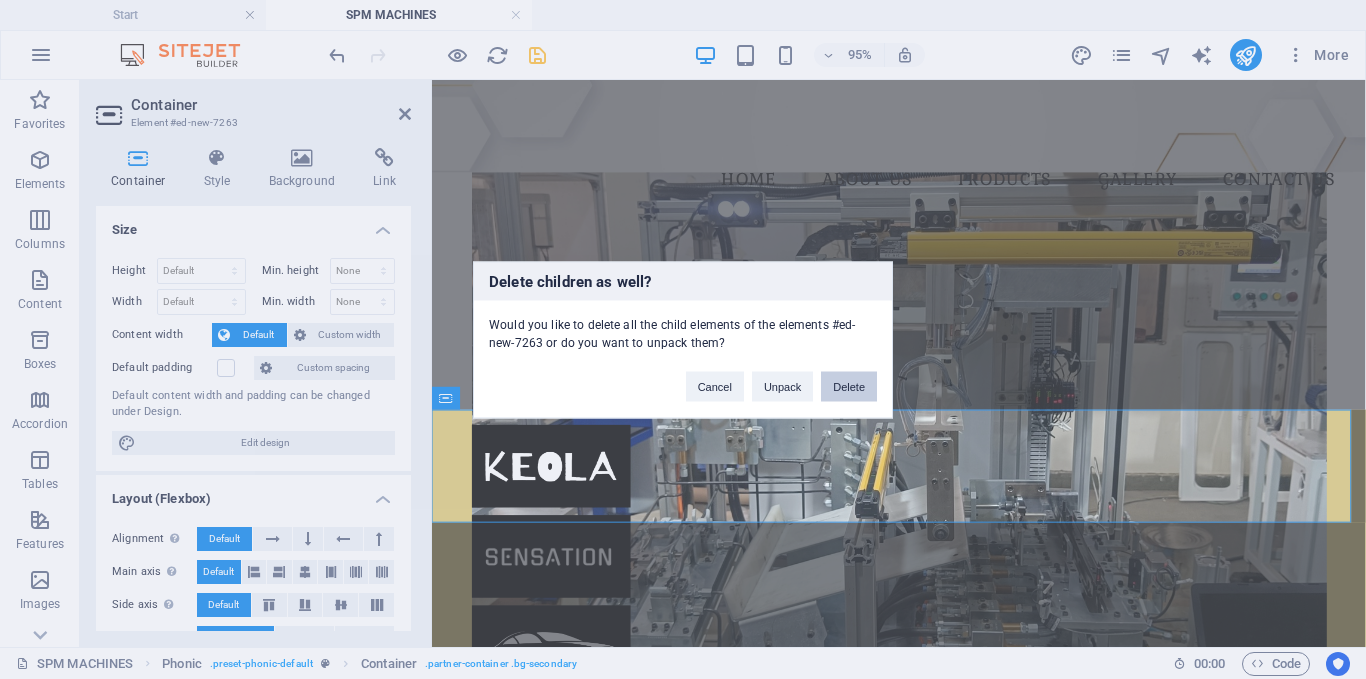 click on "Delete" at bounding box center (849, 386) 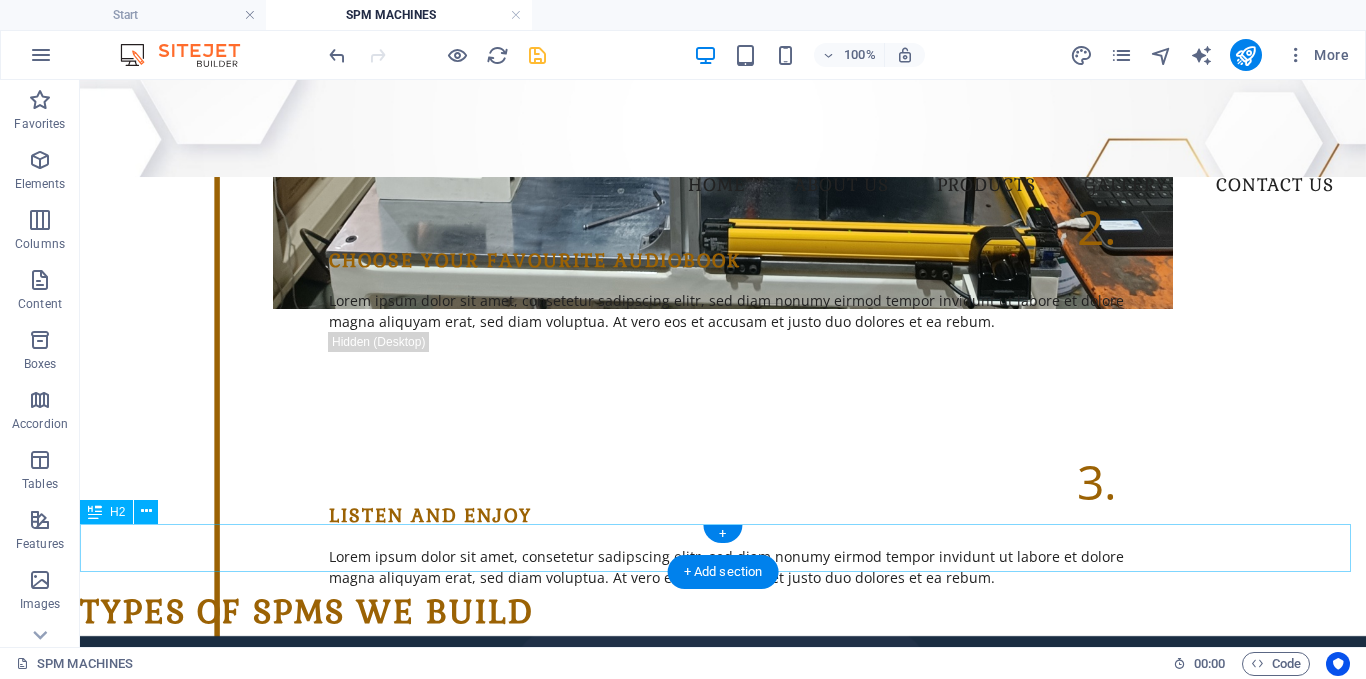 scroll, scrollTop: 800, scrollLeft: 0, axis: vertical 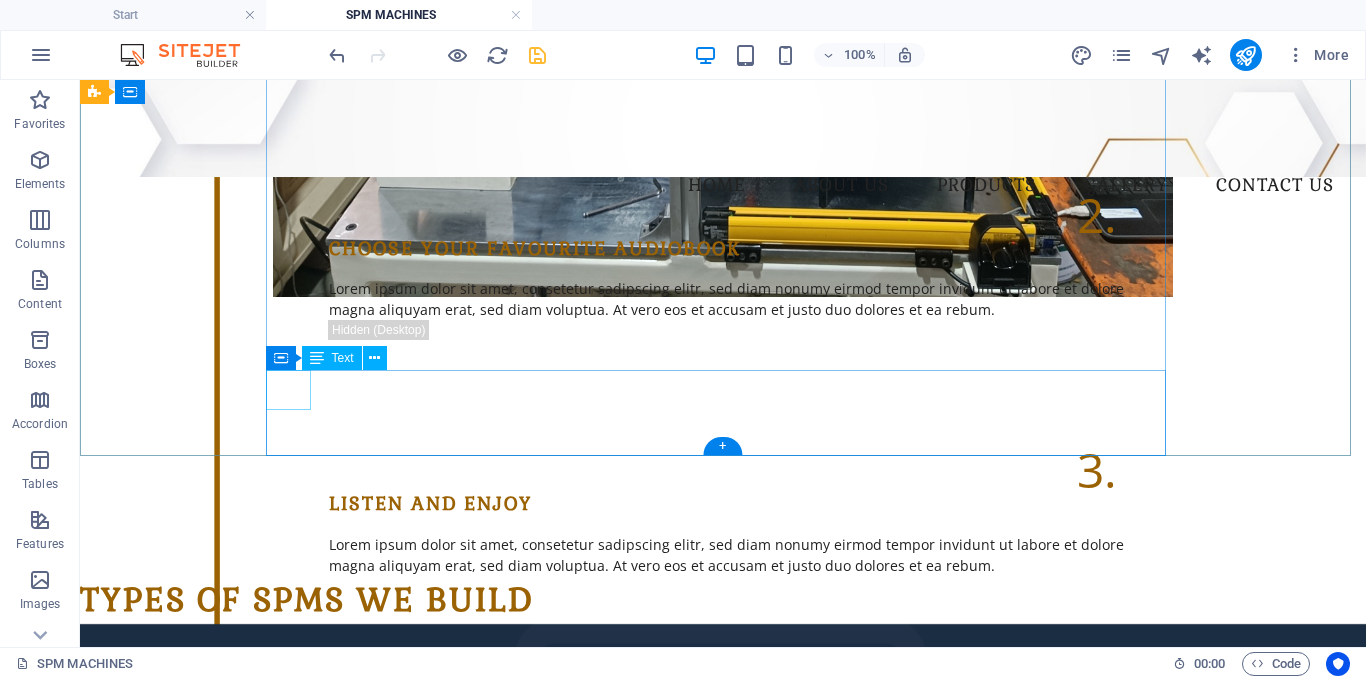 click on "3." at bounding box center (695, 470) 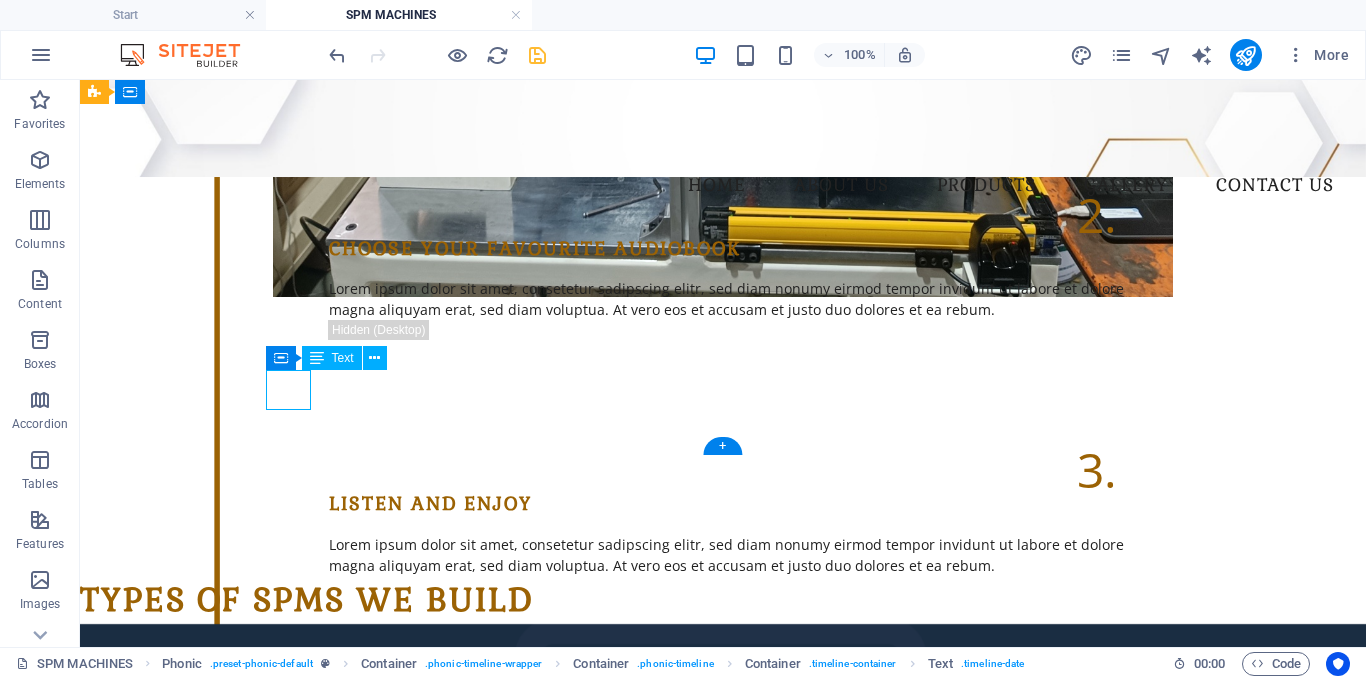 click on "3." at bounding box center (695, 470) 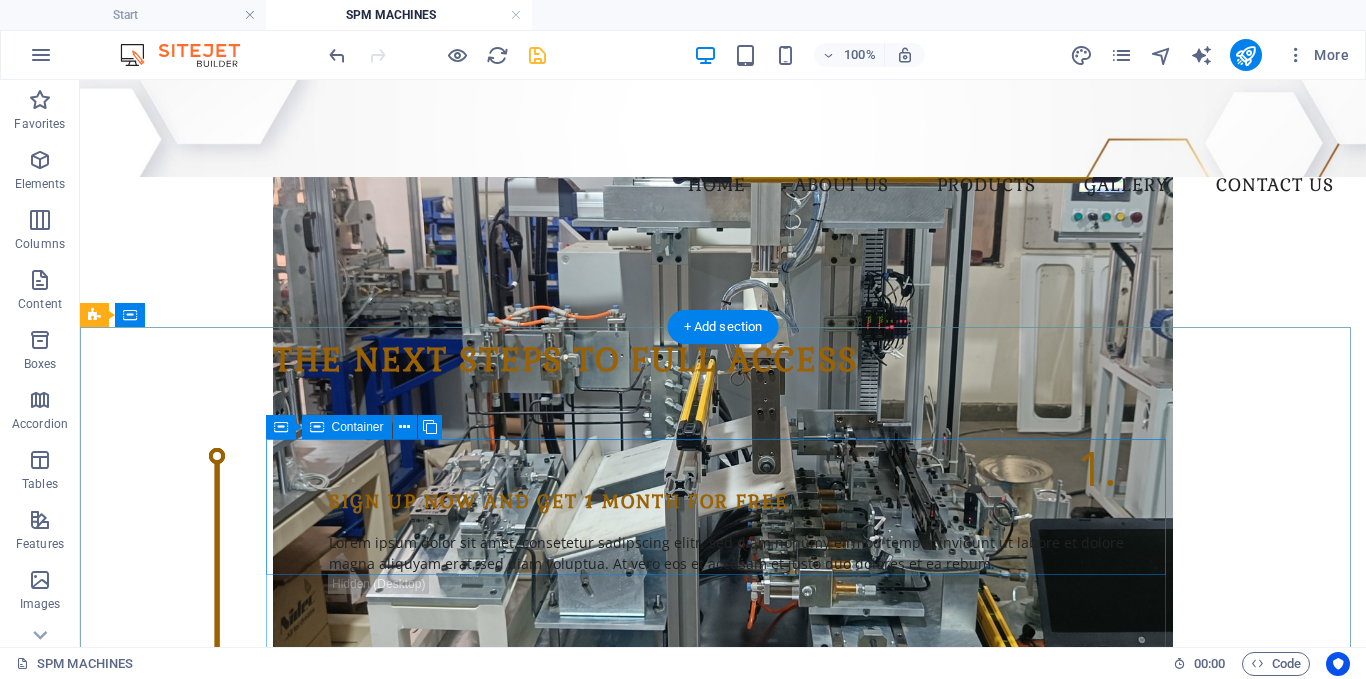 scroll, scrollTop: 300, scrollLeft: 0, axis: vertical 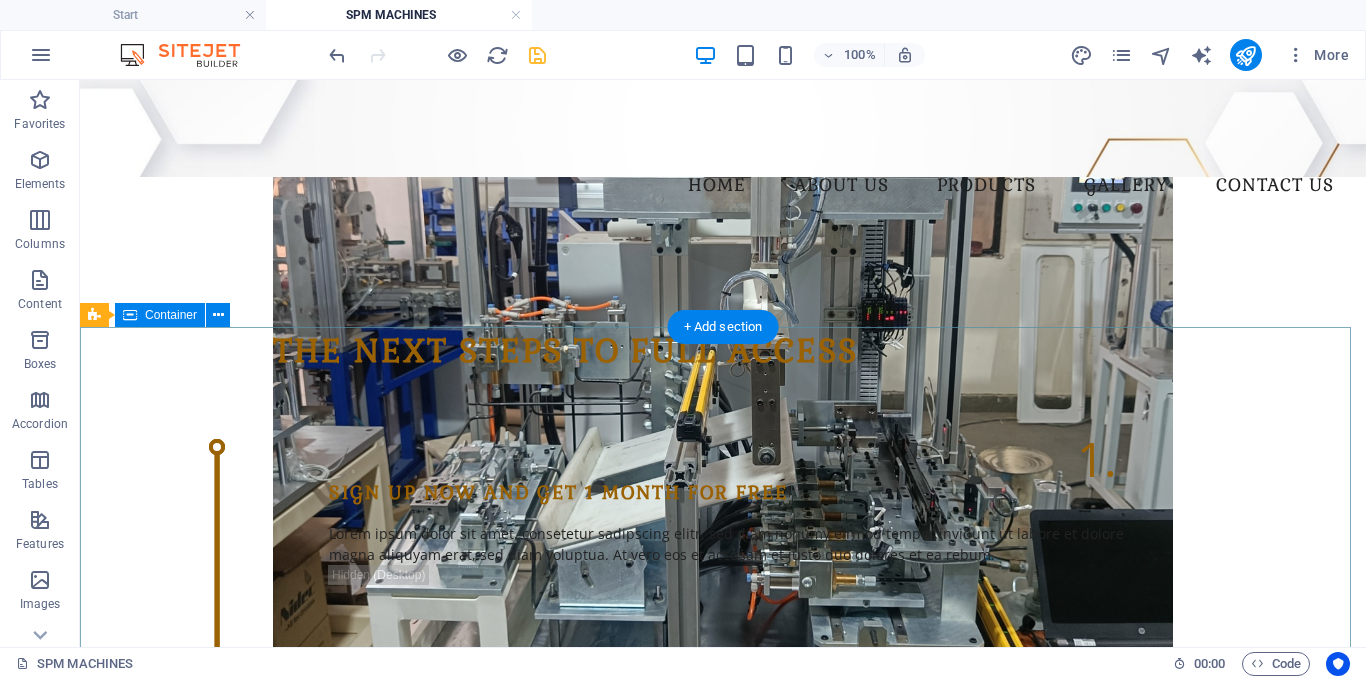 click on "The next steps to full access 1. Sign up now and get 1 month for free Lorem ipsum dolor sit amet, consetetur sadipscing elitr, sed diam nonumy eirmod tempor invidunt ut labore et dolore magna aliquyam erat, sed diam voluptua. At vero eos et accusam et justo duo dolores et ea rebum. 2. Choose your favourite audiobook Lorem ipsum dolor sit amet, consetetur sadipscing elitr, sed diam nonumy eirmod tempor invidunt ut labore et dolore magna aliquyam erat, sed diam voluptua. At vero eos et accusam et justo duo dolores et ea rebum. 3. Listen and enjoy Lorem ipsum dolor sit amet, consetetur sadipscing elitr, sed diam nonumy eirmod tempor invidunt ut labore et dolore magna aliquyam erat, sed diam voluptua. At vero eos et accusam et justo duo dolores et ea rebum." at bounding box center (723, 701) 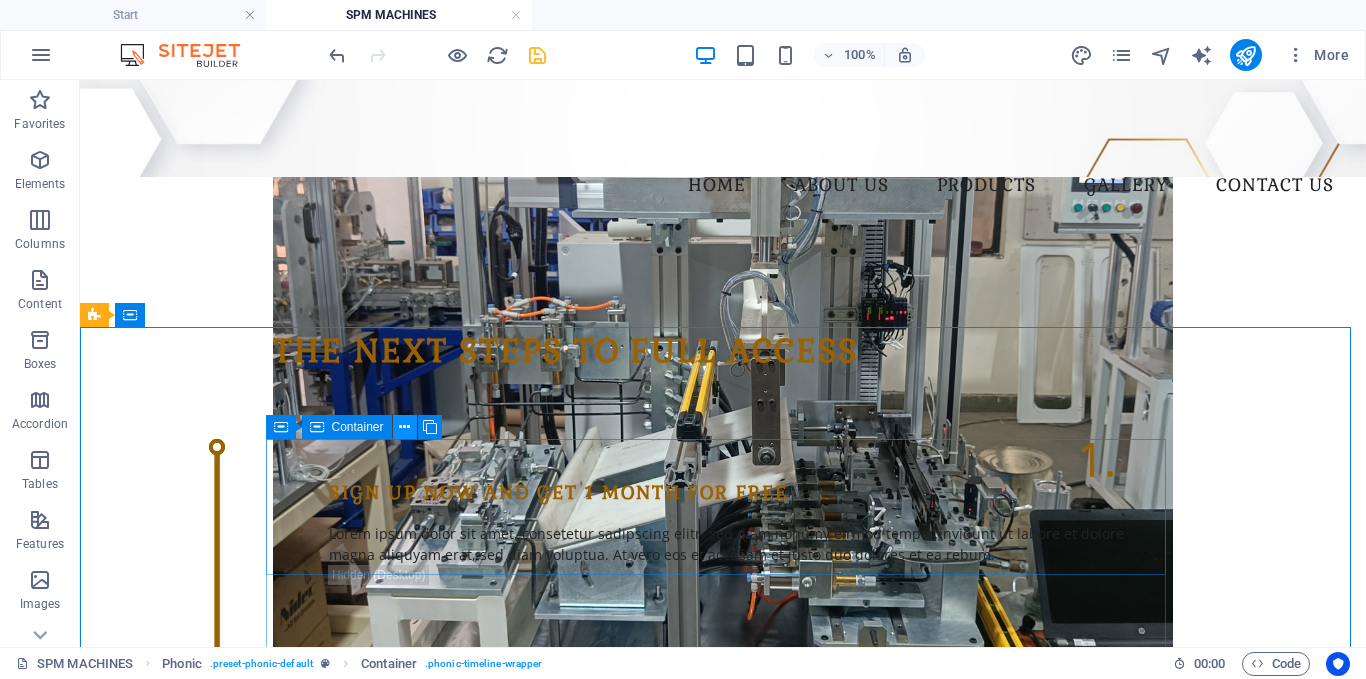 click at bounding box center [405, 427] 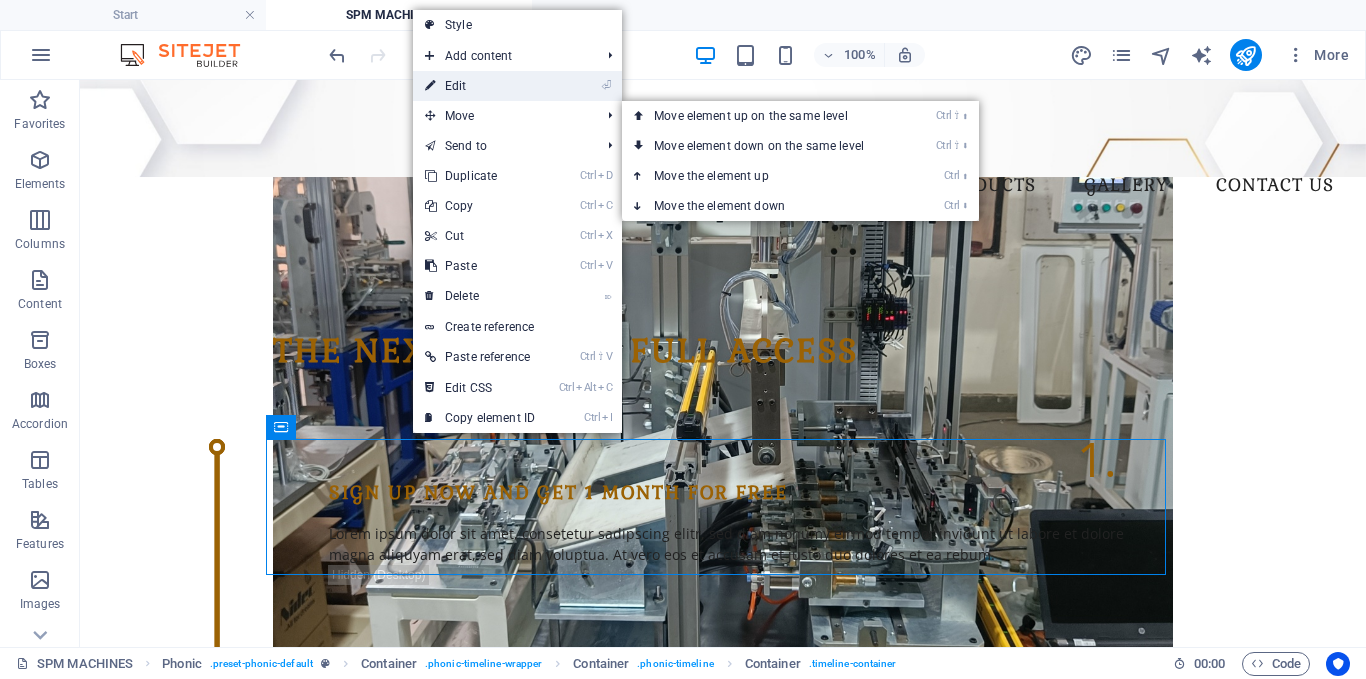 drag, startPoint x: 514, startPoint y: 85, endPoint x: 75, endPoint y: 185, distance: 450.24548 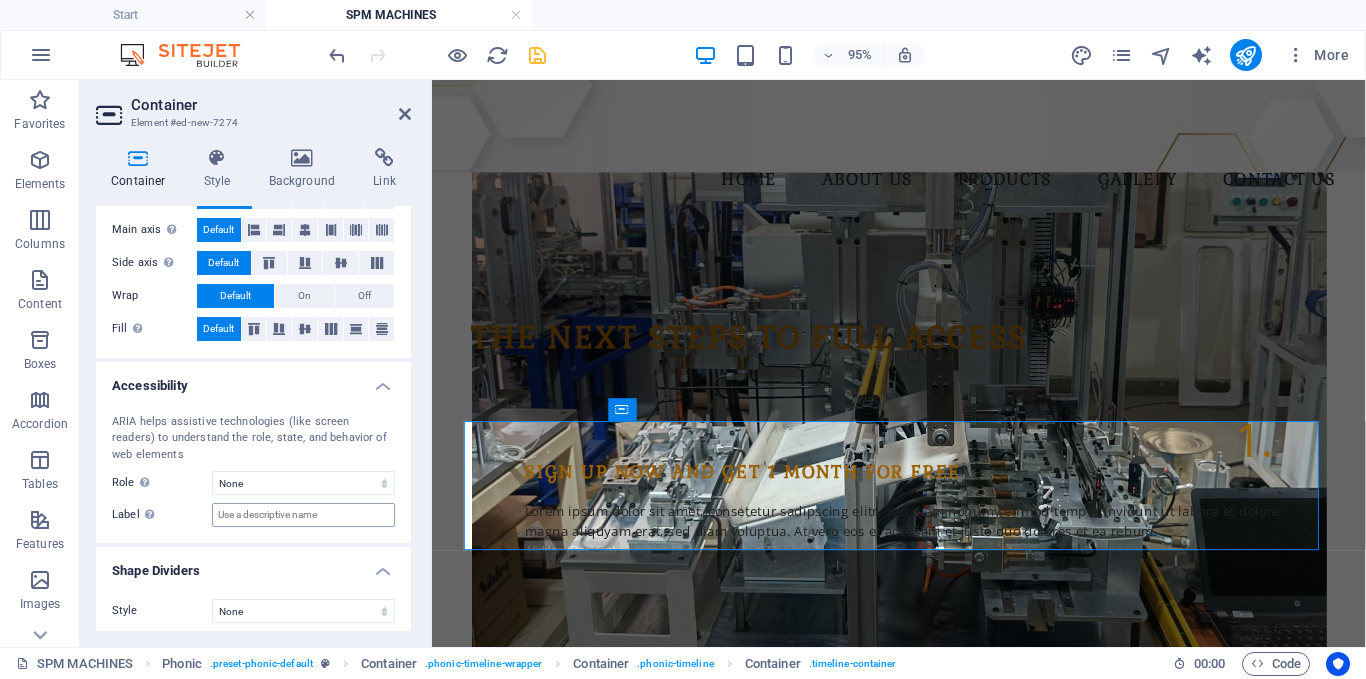 scroll, scrollTop: 384, scrollLeft: 0, axis: vertical 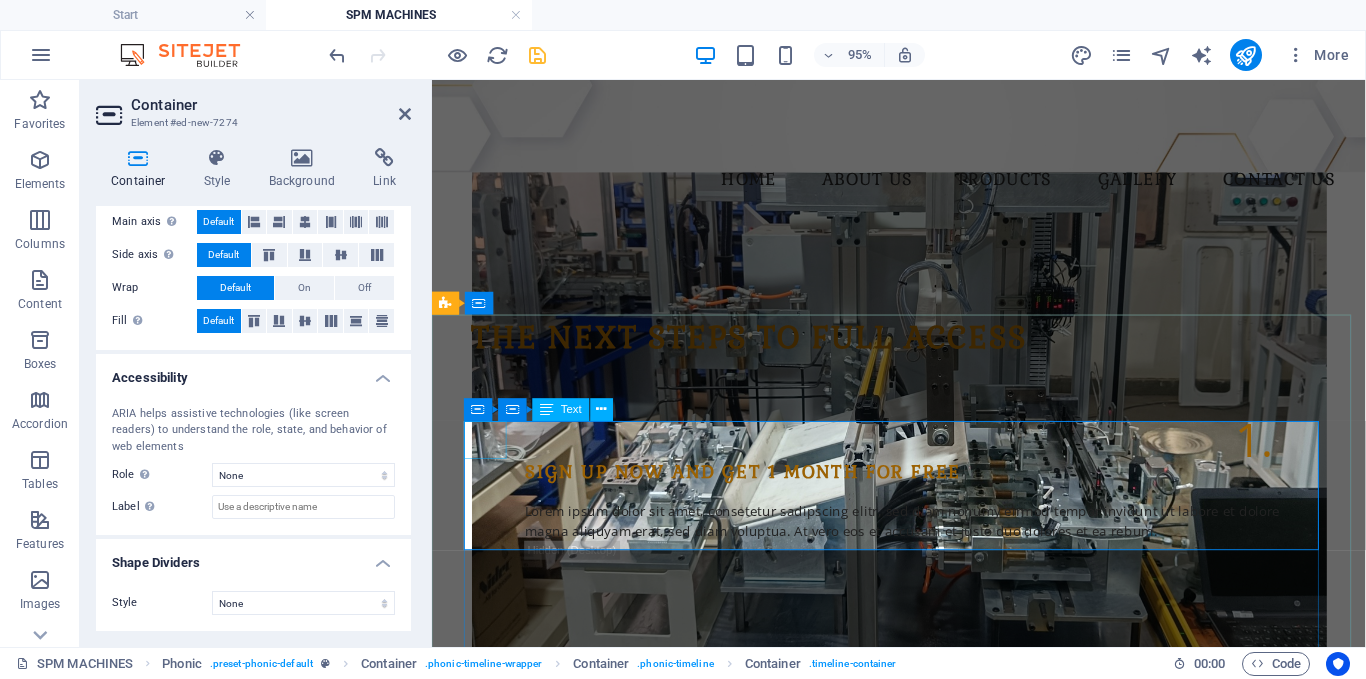 click on "1." at bounding box center [896, 459] 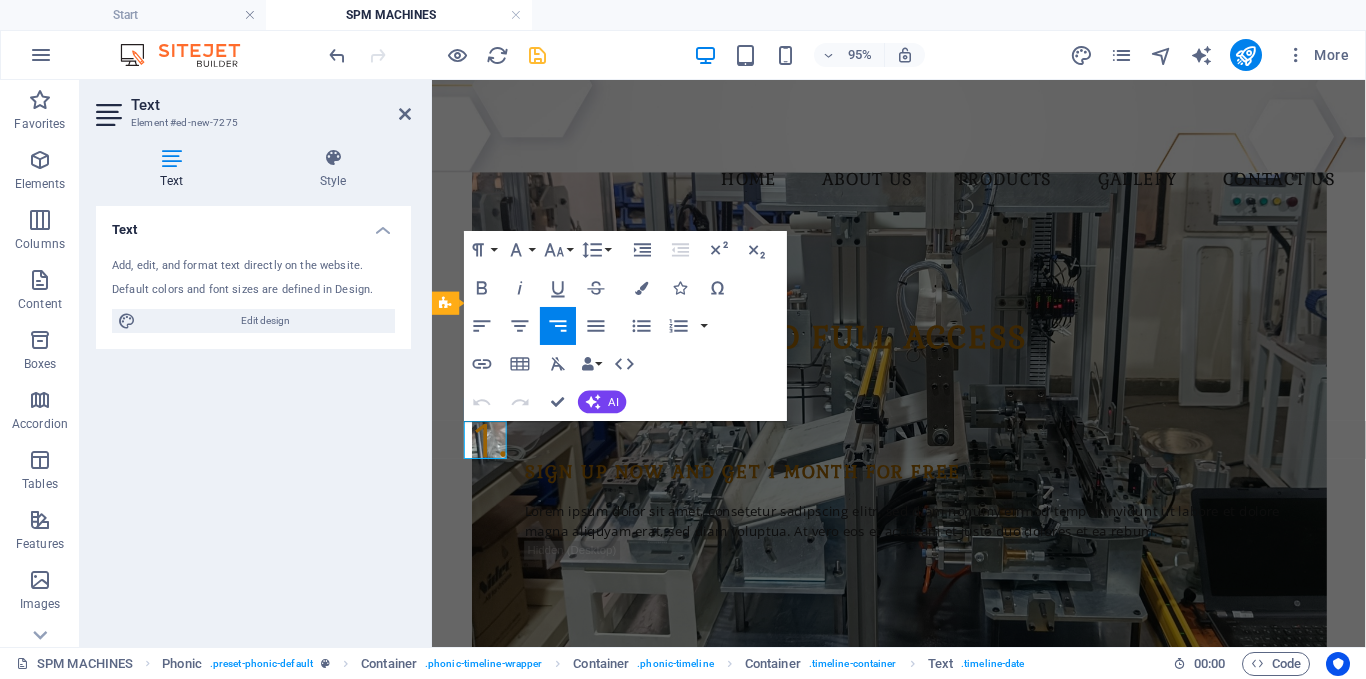click on "1." at bounding box center (494, 459) 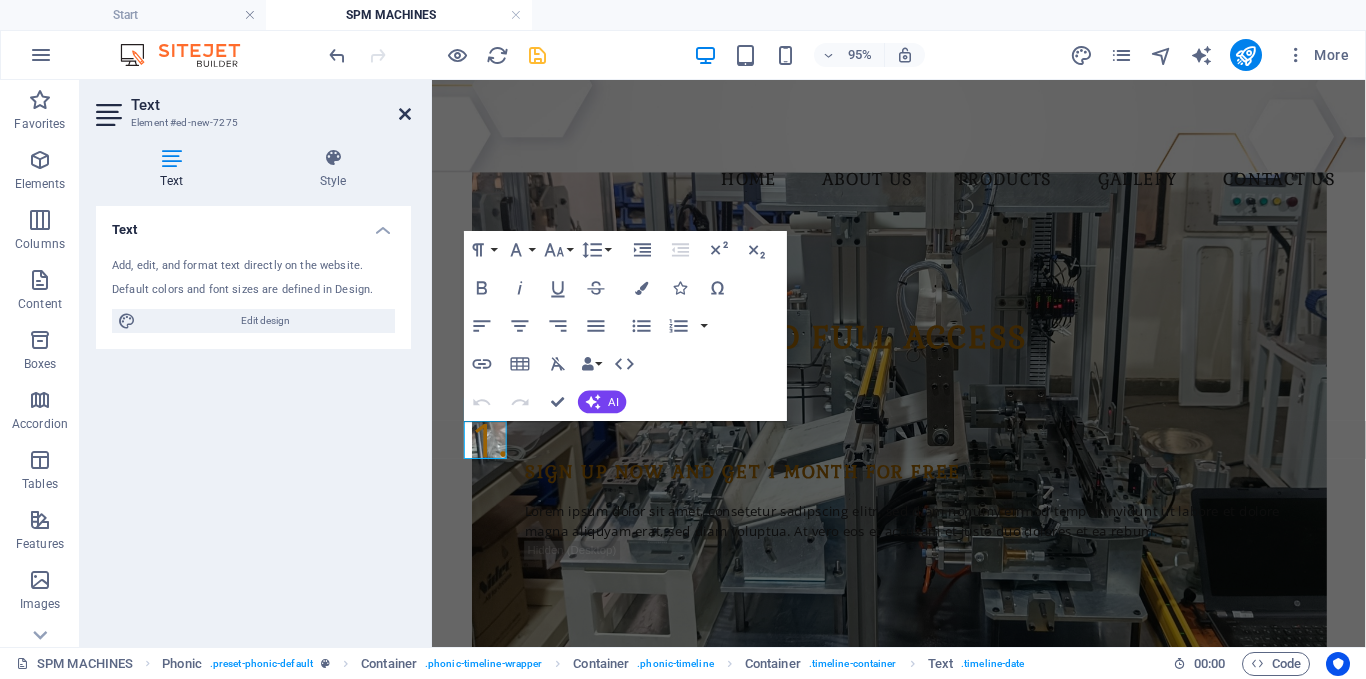click at bounding box center [405, 114] 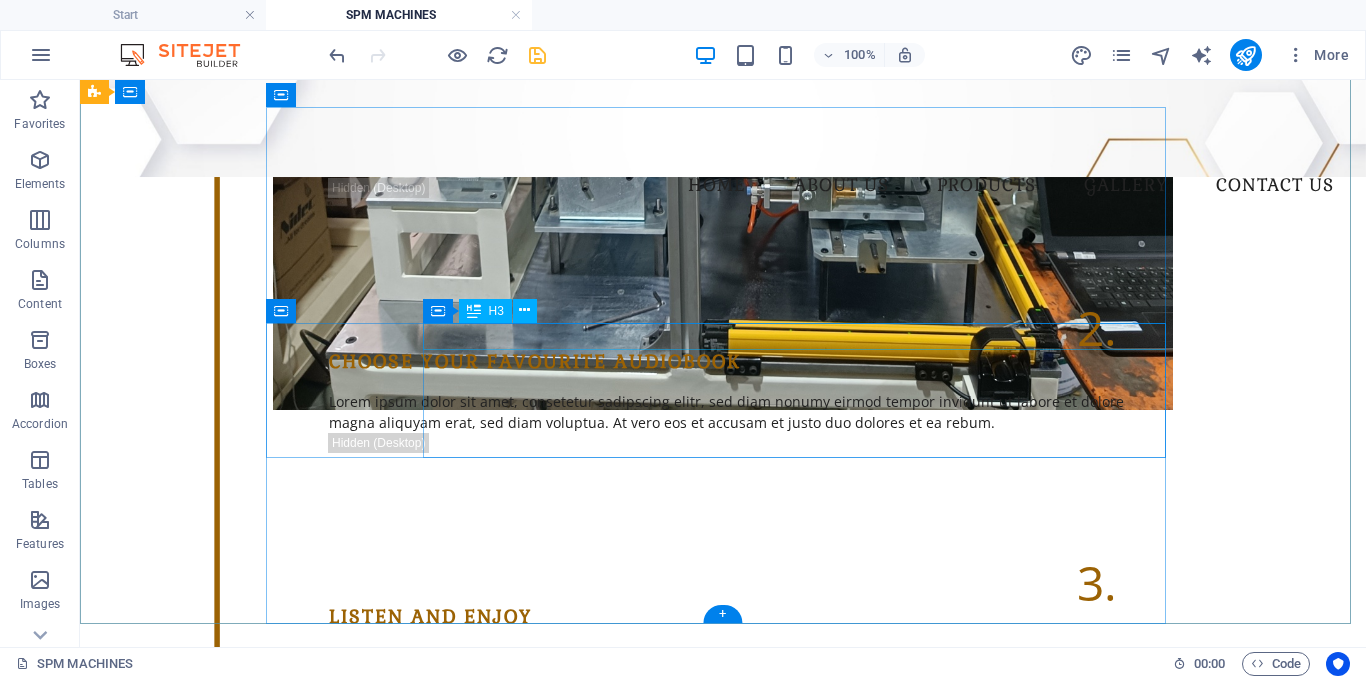scroll, scrollTop: 596, scrollLeft: 0, axis: vertical 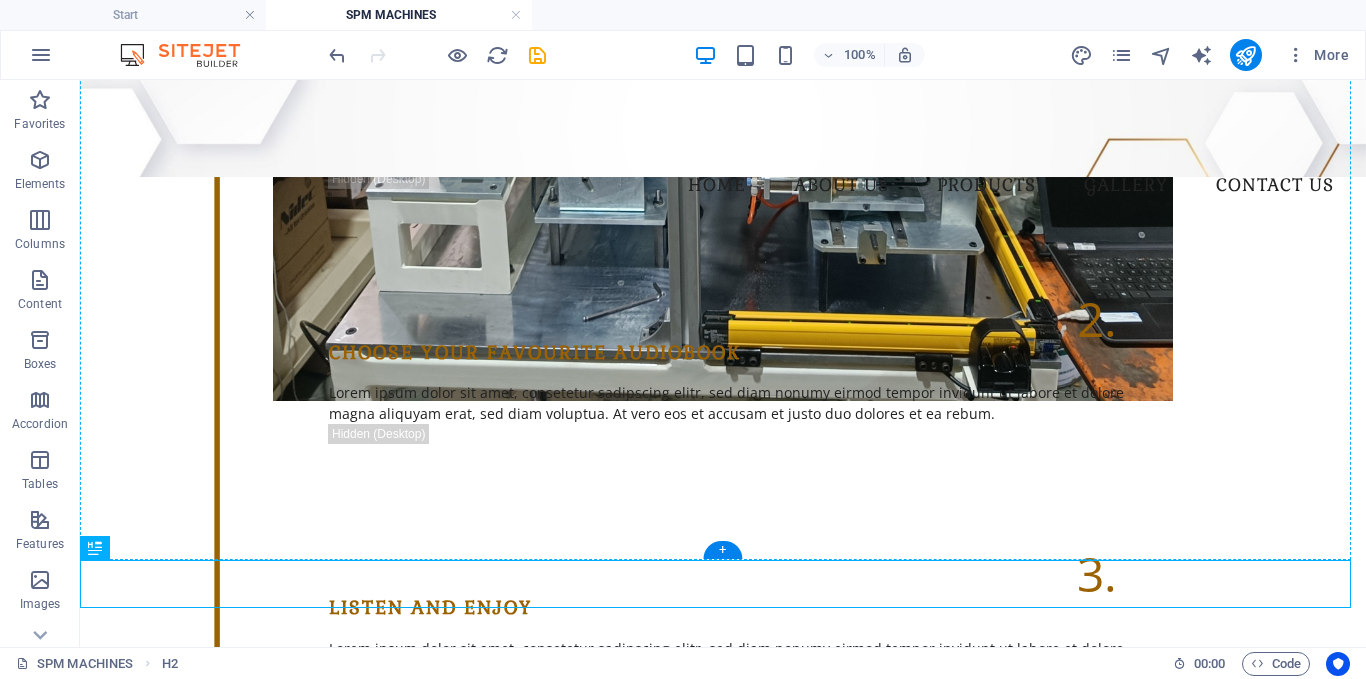 drag, startPoint x: 174, startPoint y: 563, endPoint x: 186, endPoint y: 274, distance: 289.24902 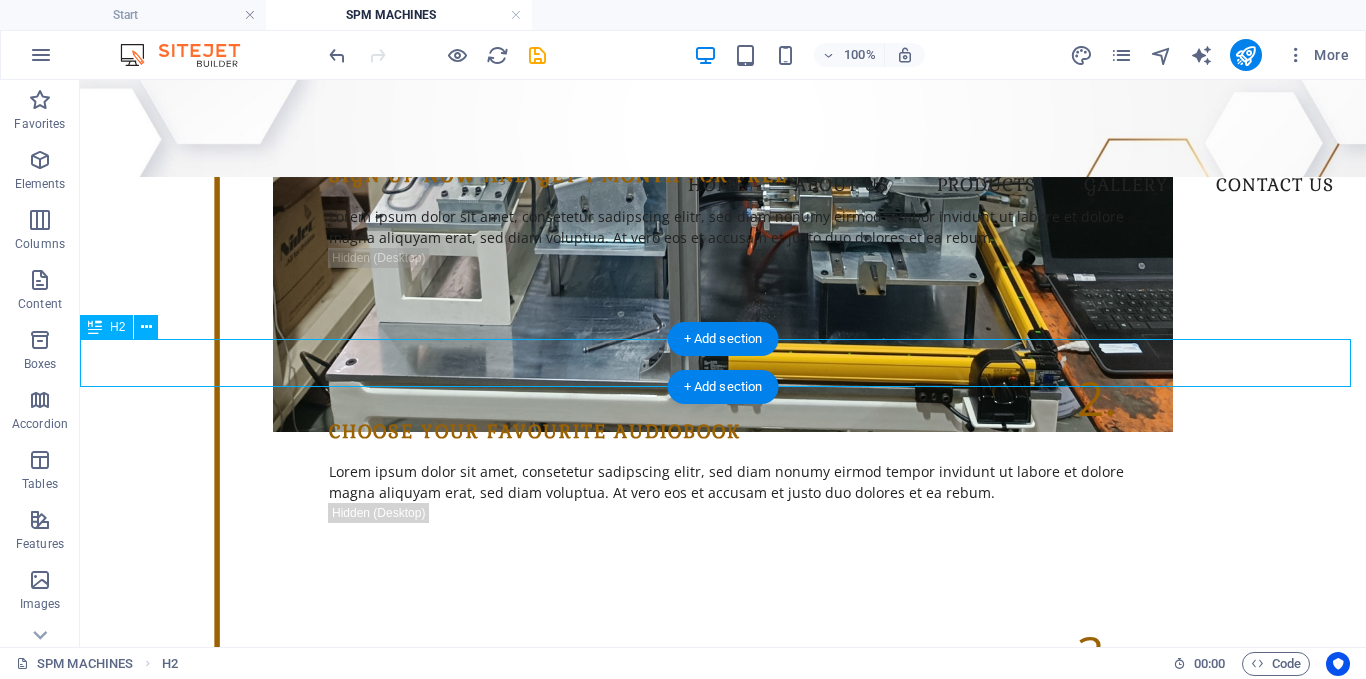 scroll, scrollTop: 288, scrollLeft: 0, axis: vertical 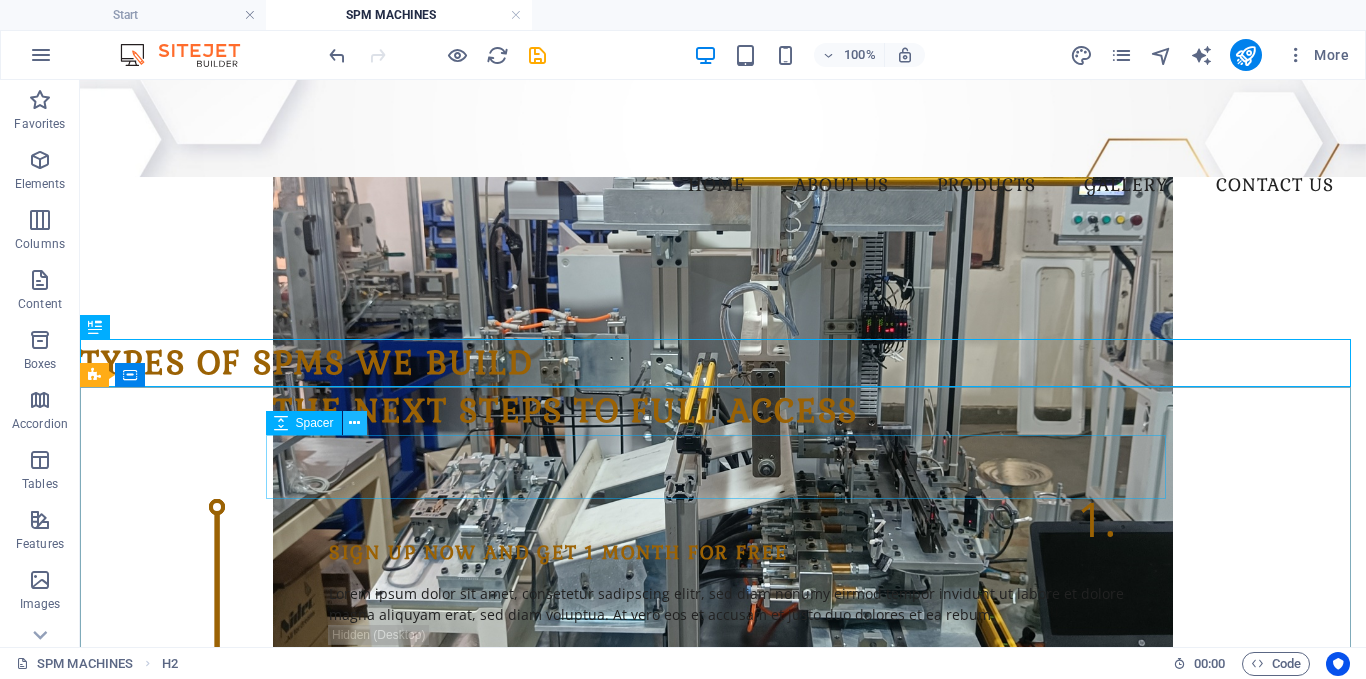 click at bounding box center [355, 423] 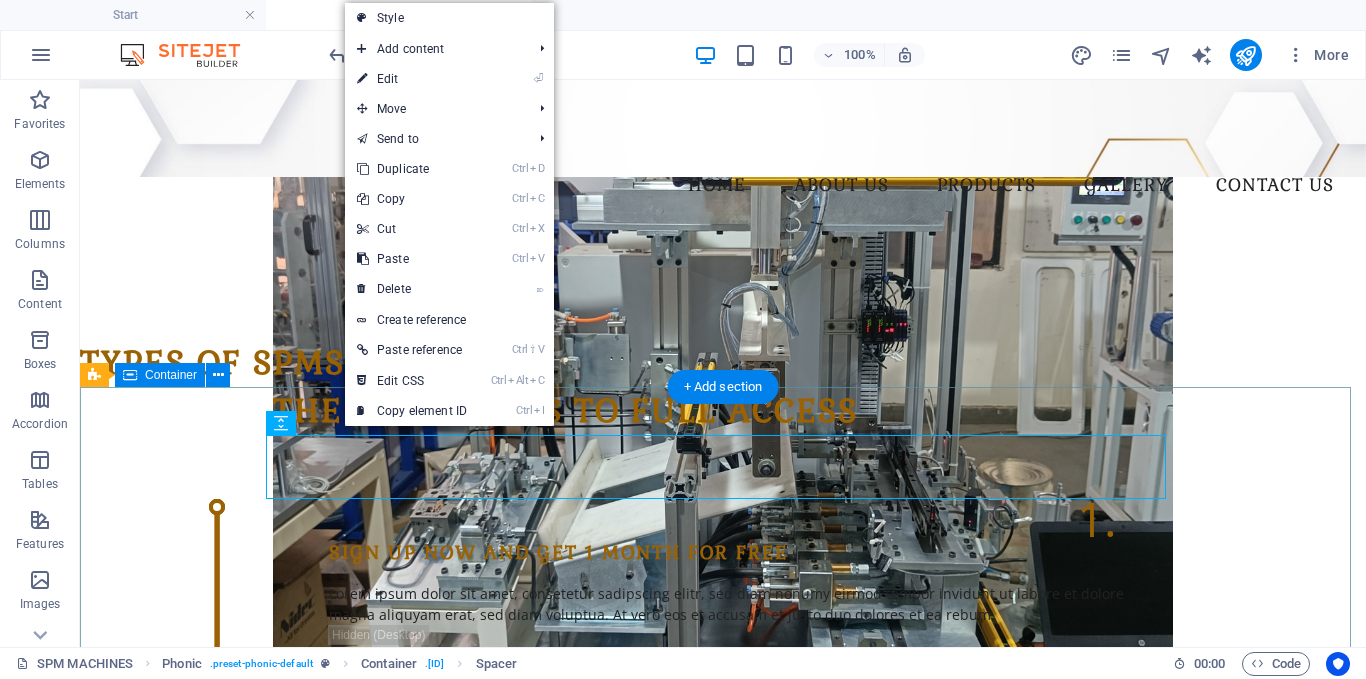 click on "The next steps to full access 1. Sign up now and get 1 month for free Lorem ipsum dolor sit amet, consetetur sadipscing elitr, sed diam nonumy eirmod tempor invidunt ut labore et dolore magna aliquyam erat, sed diam voluptua. At vero eos et accusam et justo duo dolores et ea rebum. 2. Choose your favourite audiobook Lorem ipsum dolor sit amet, consetetur sadipscing elitr, sed diam nonumy eirmod tempor invidunt ut labore et dolore magna aliquyam erat, sed diam voluptua. At vero eos et accusam et justo duo dolores et ea rebum. 3. Listen and enjoy Lorem ipsum dolor sit amet, consetetur sadipscing elitr, sed diam nonumy eirmod tempor invidunt ut labore et dolore magna aliquyam erat, sed diam voluptua. At vero eos et accusam et justo duo dolores et ea rebum." at bounding box center (723, 761) 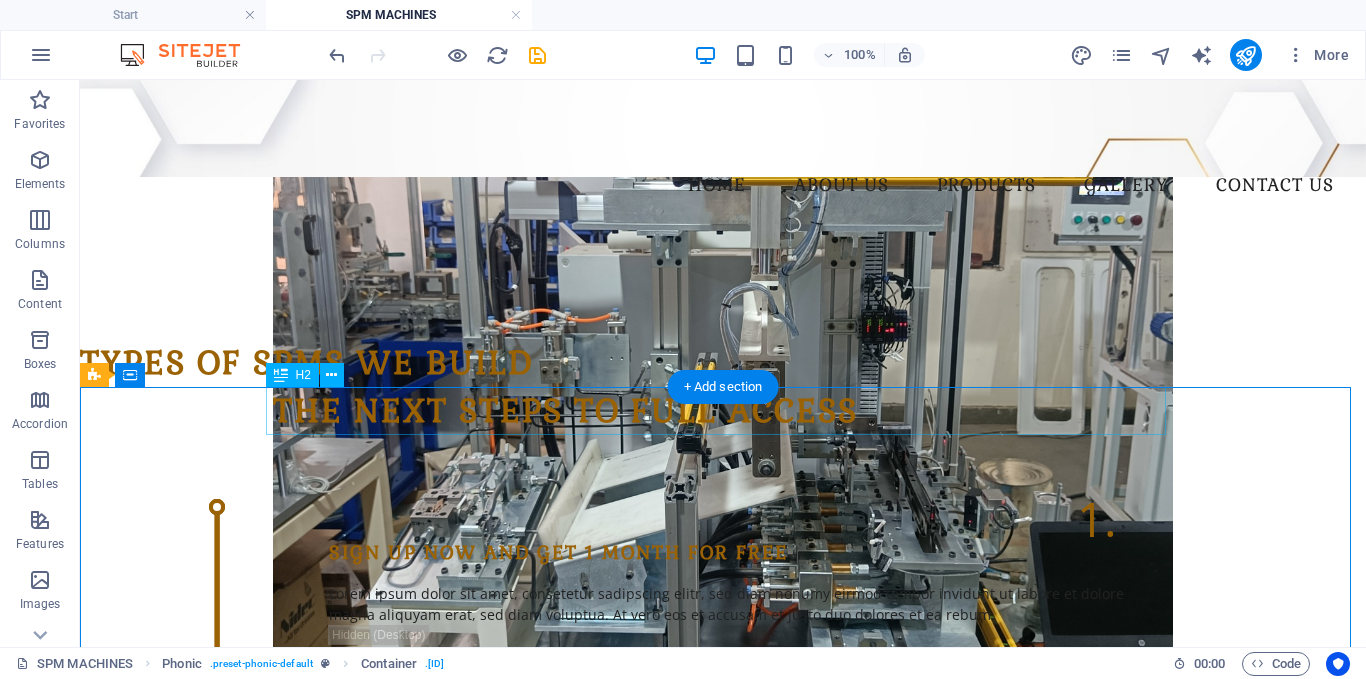 click on "The next steps to full access" at bounding box center [723, 411] 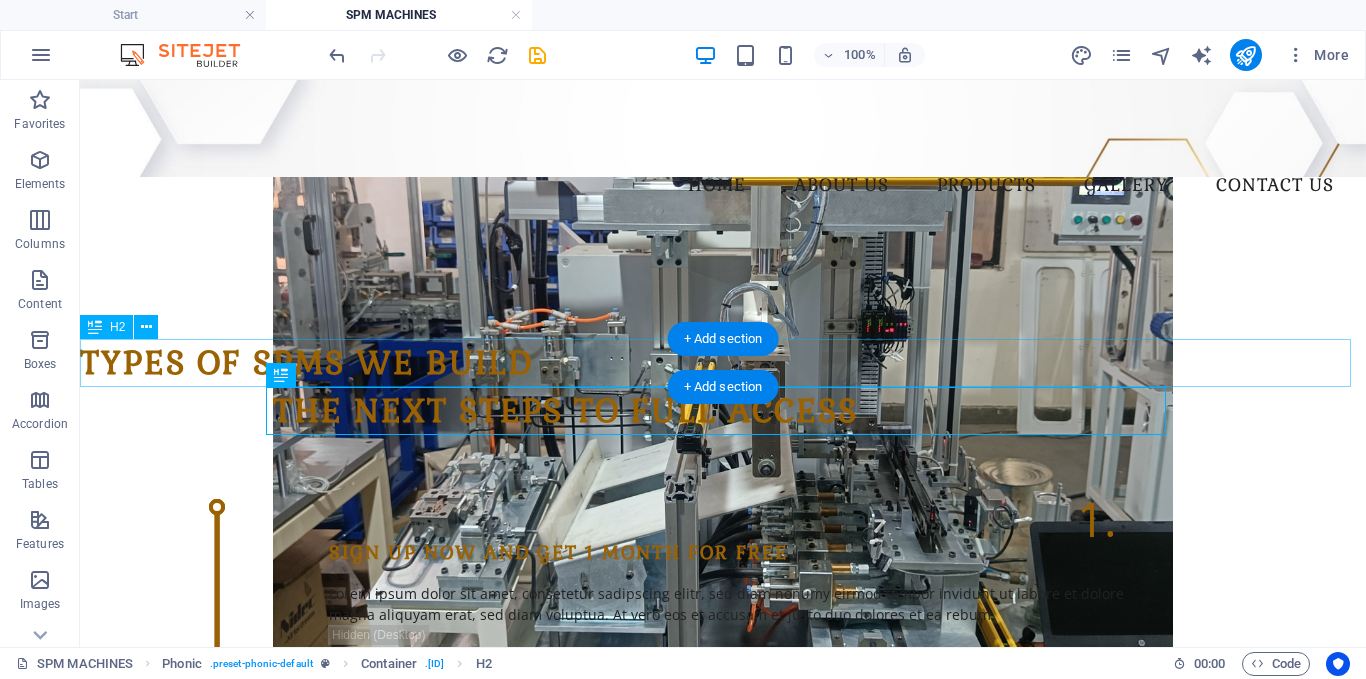 click on "Types of SPMs We Build" at bounding box center (723, 363) 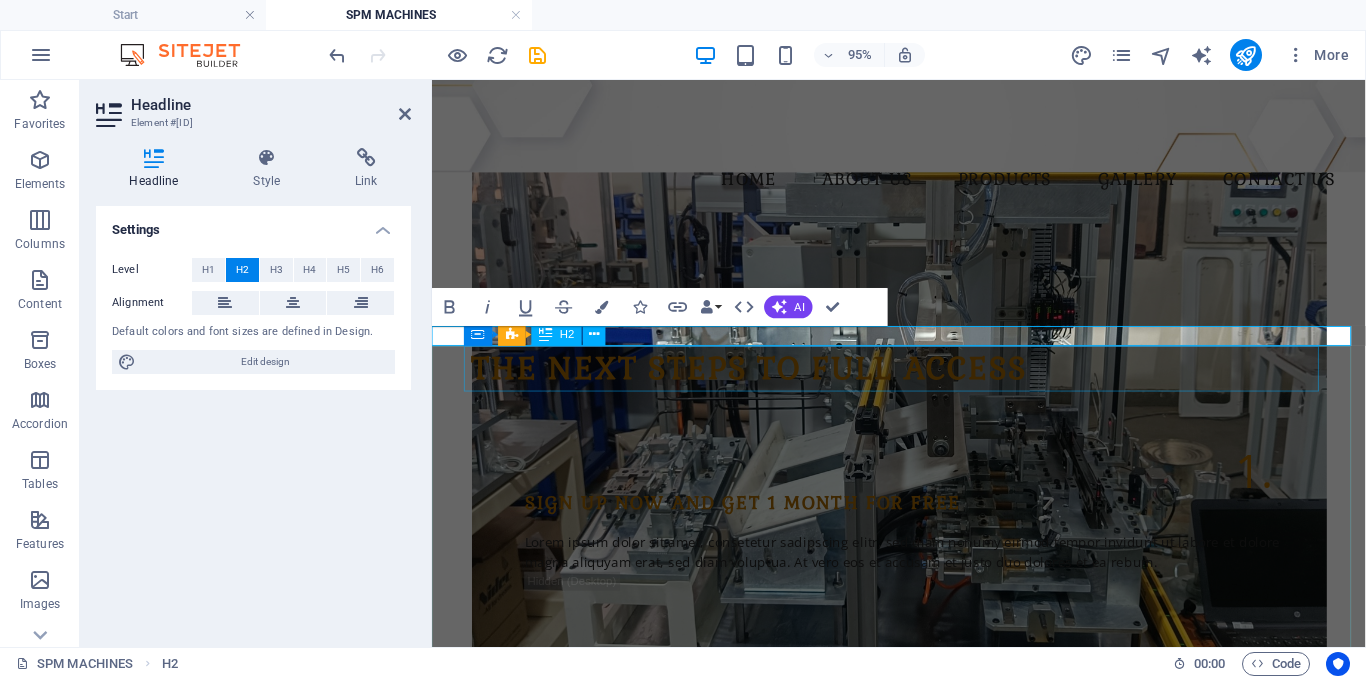 click on "The next steps to full access" at bounding box center [924, 384] 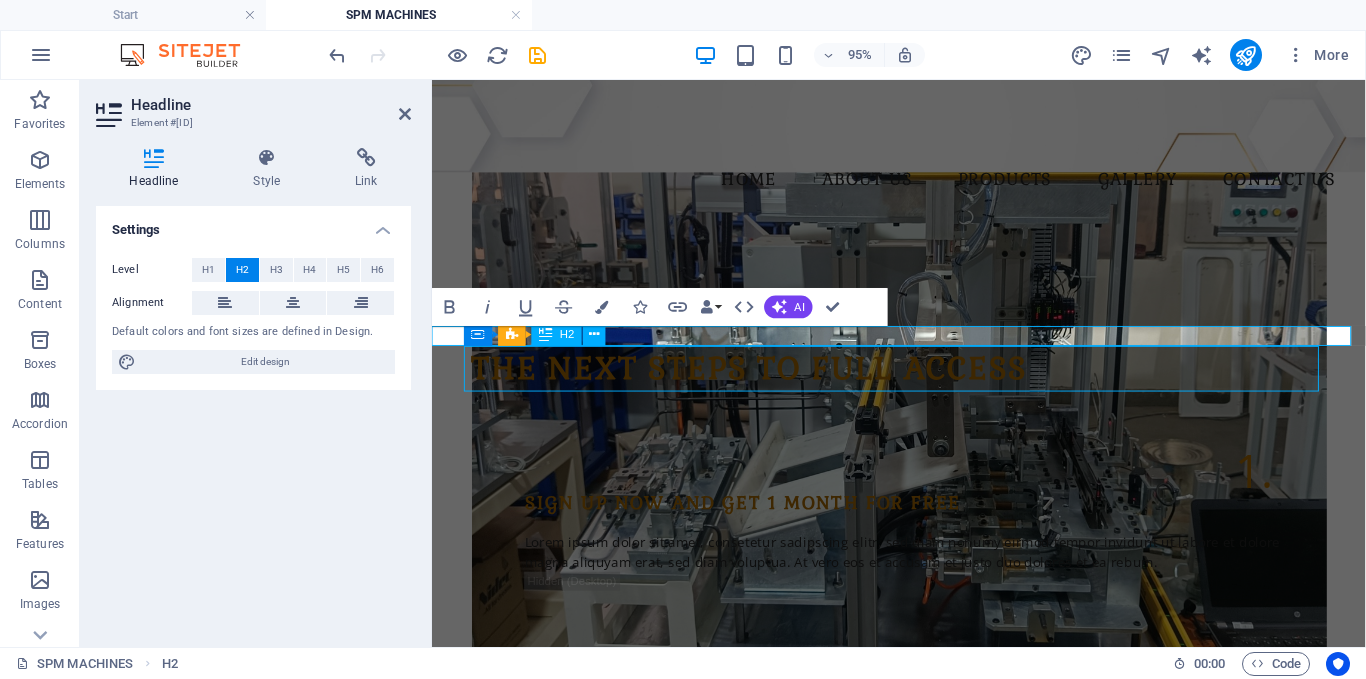 click on "The next steps to full access" at bounding box center [924, 384] 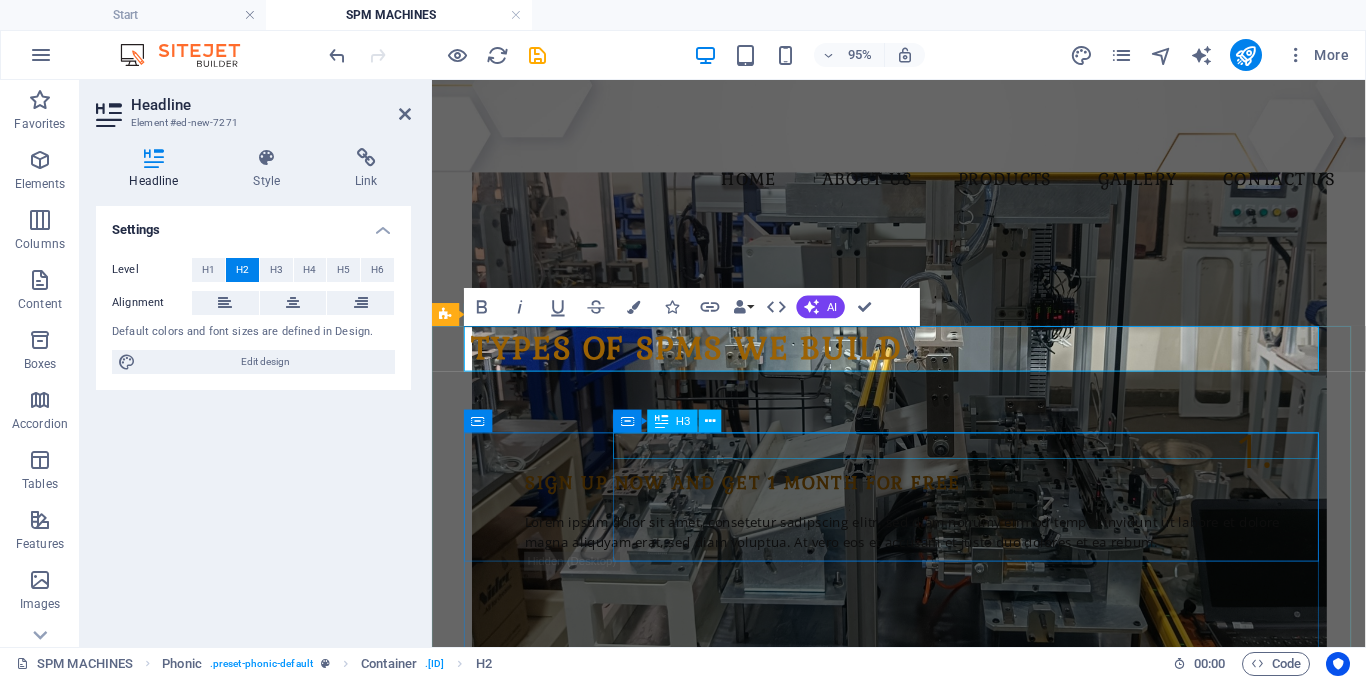 click at bounding box center (952, 527) 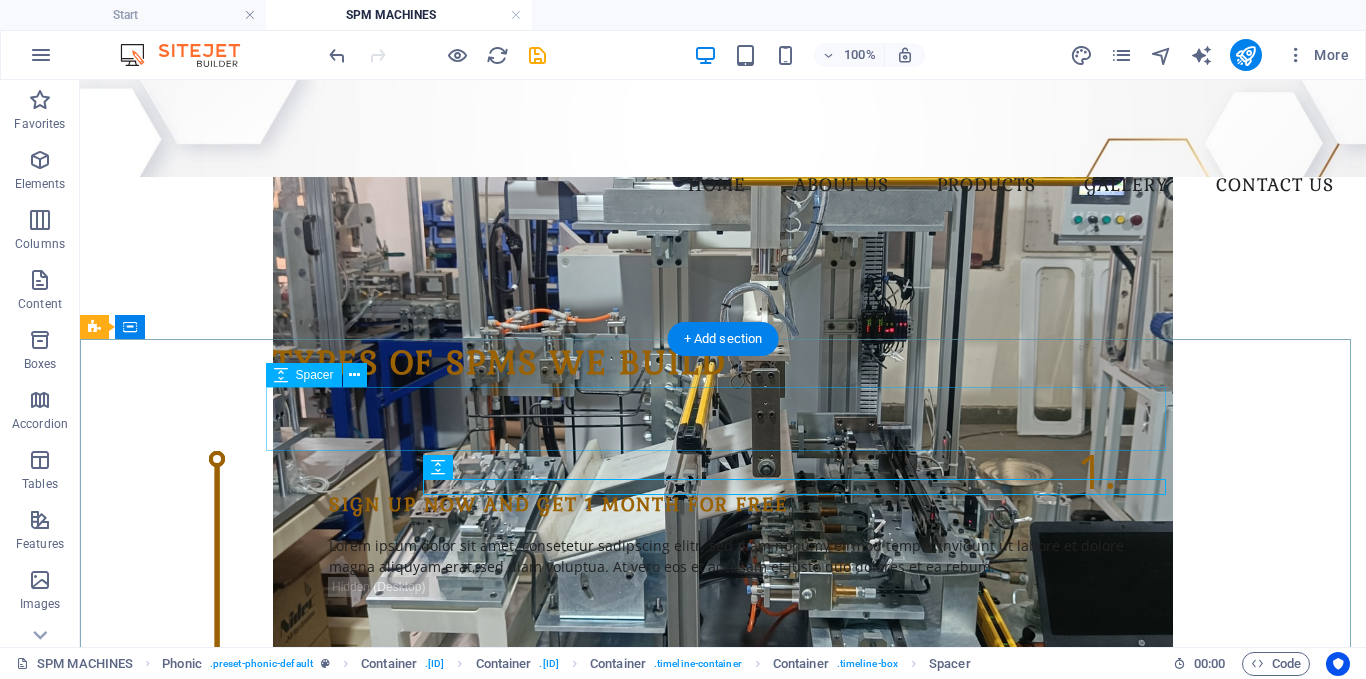 click at bounding box center (723, 419) 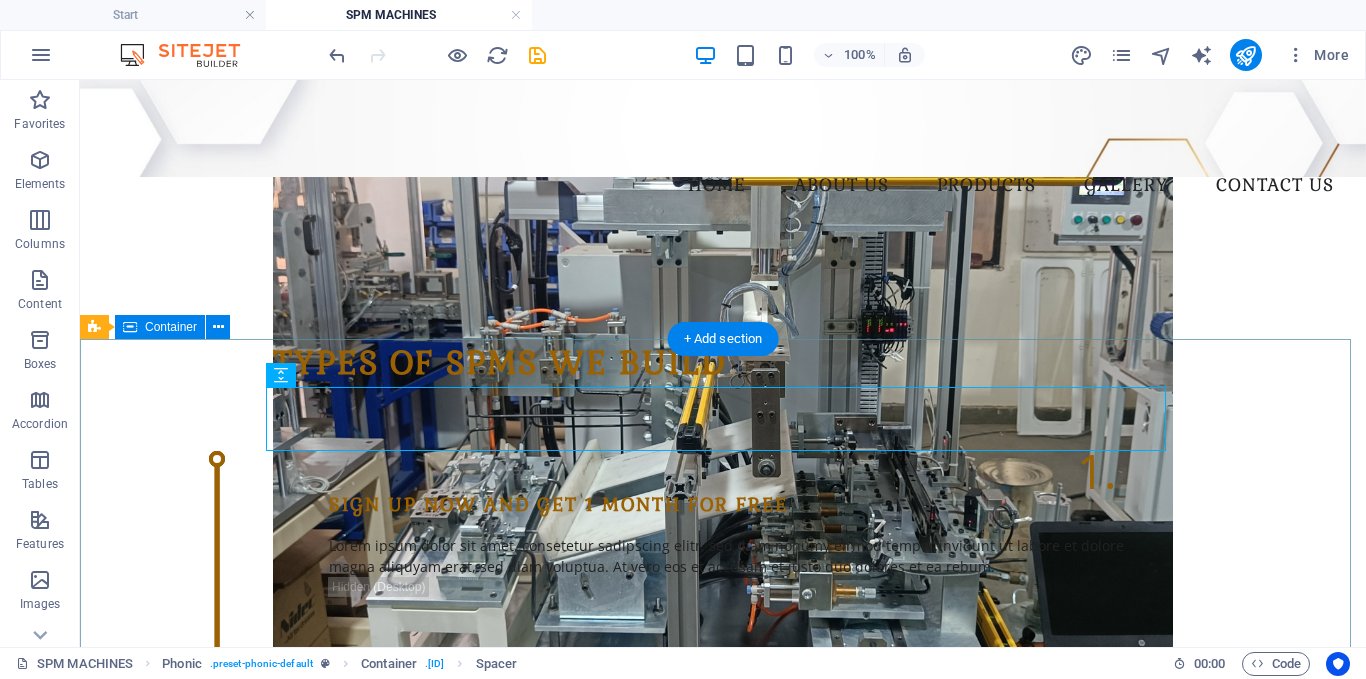 click on "Types of SPMs We Build 1. Sign up now and get 1 month for free Lorem ipsum dolor sit amet, consetetur sadipscing elitr, sed diam nonumy eirmod tempor invidunt ut labore et dolore magna aliquyam erat, sed diam voluptua. At vero eos et accusam et justo duo dolores et ea rebum.  2. Choose your favourite audiobook Lorem ipsum dolor sit amet, consetetur sadipscing elitr, sed diam nonumy eirmod tempor invidunt ut labore et dolore magna aliquyam erat, sed diam voluptua. At vero eos et accusam et justo duo dolores et ea rebum.  3. Listen and enjoy Lorem ipsum dolor sit amet, consetetur sadipscing elitr, sed diam nonumy eirmod tempor invidunt ut labore et dolore magna aliquyam erat, sed diam voluptua. At vero eos et accusam et justo duo dolores et ea rebum." at bounding box center [723, 713] 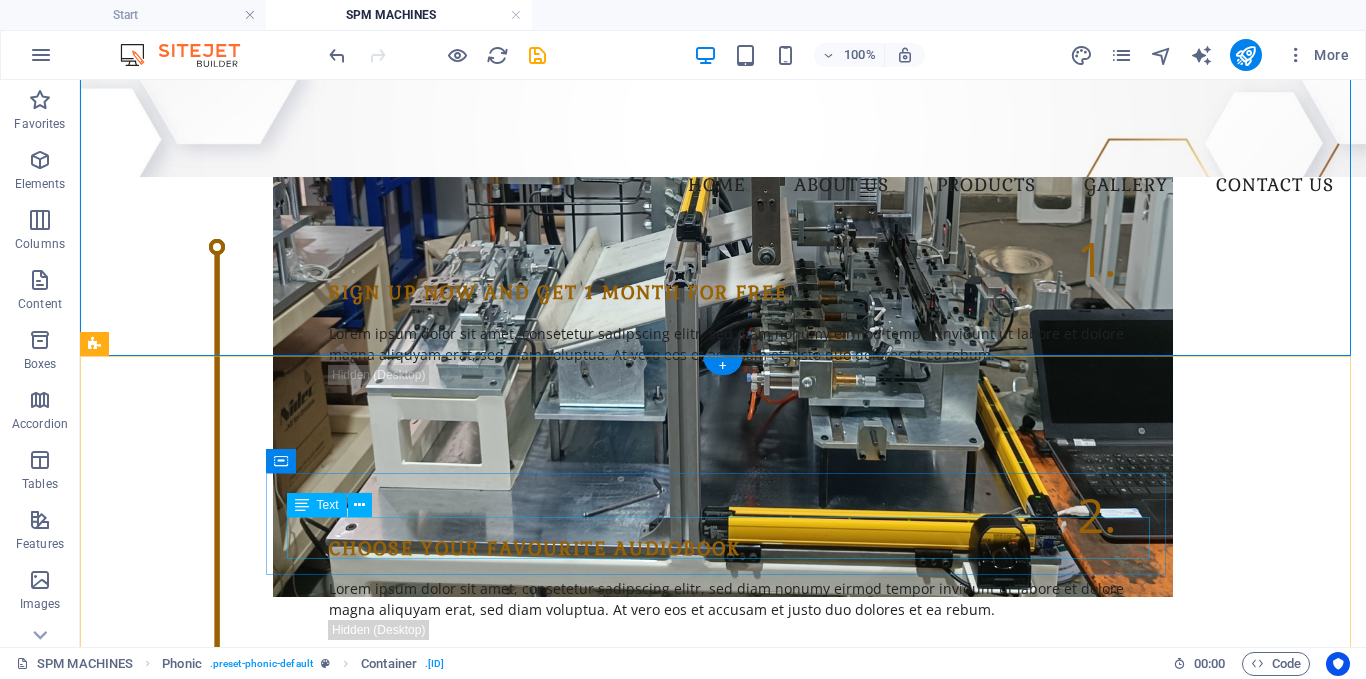 scroll, scrollTop: 900, scrollLeft: 0, axis: vertical 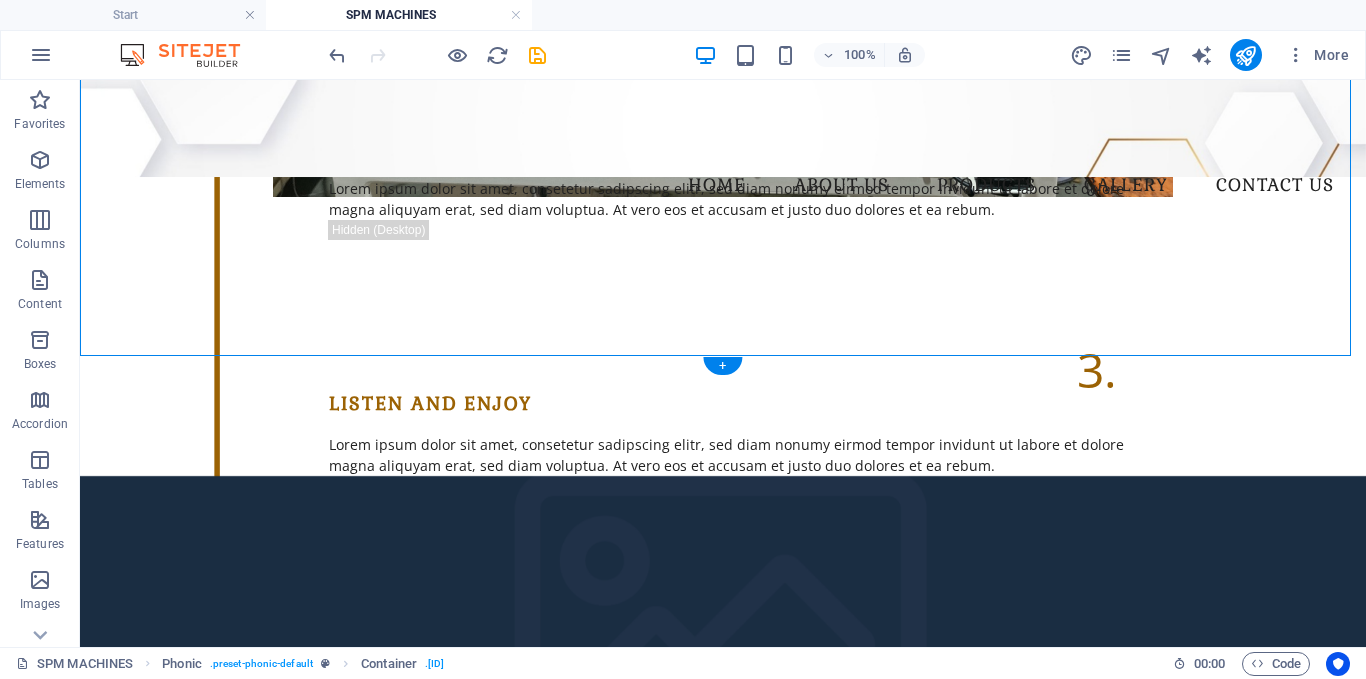 click at bounding box center (723, 644) 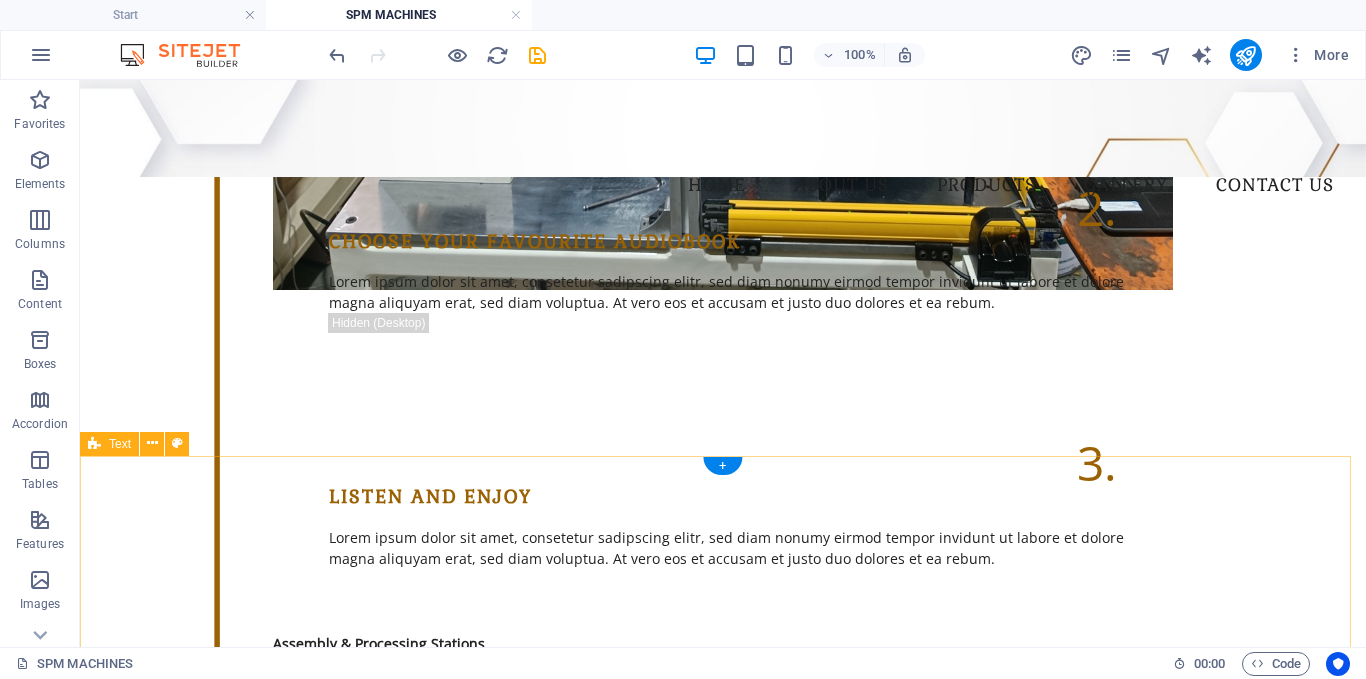 scroll, scrollTop: 800, scrollLeft: 0, axis: vertical 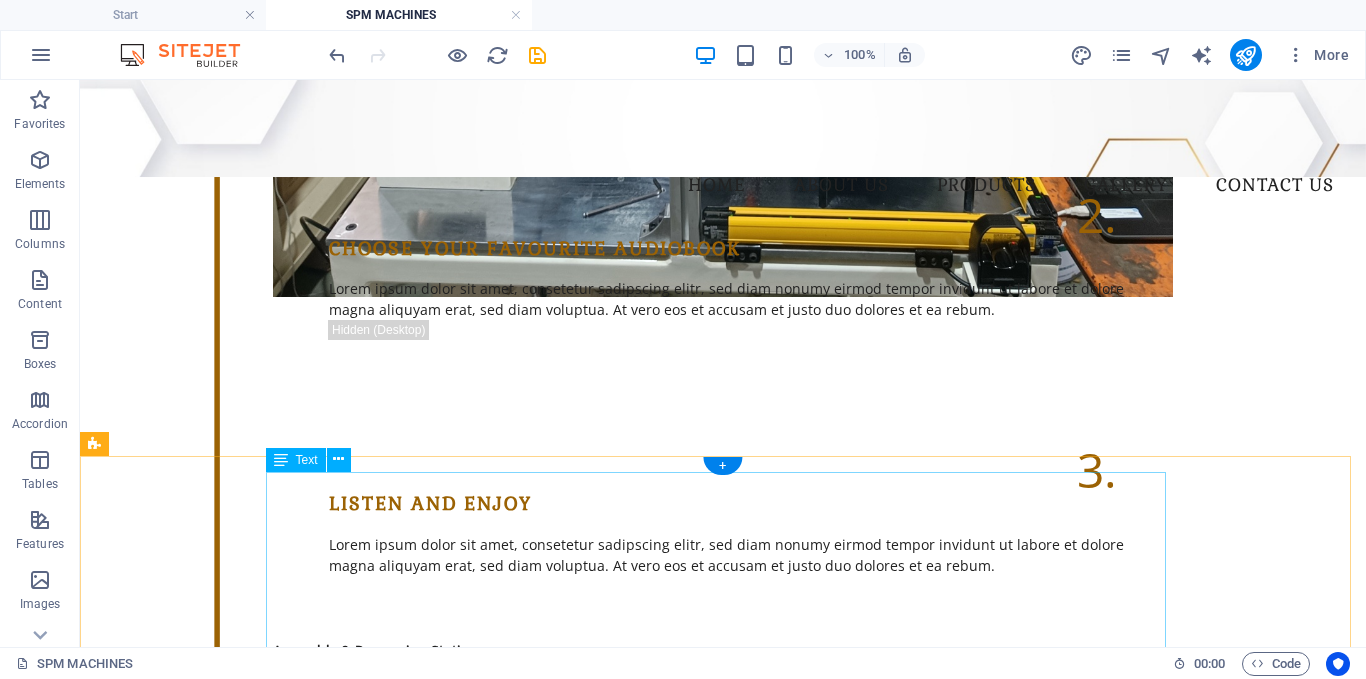 click on "Assembly & Processing Stations Custom-designed mechanical and electro-pneumatic stations for tasks like pressing, screwing, gluing, or precision placement of components—ideal for automotive, appliance, and electrical industries. Drilling, Tapping & Riveting Machines Single or multi-station setups for automated drilling, tapping, and riveting operations—integrated with servo/air-powered actuators and fixture clamping for part stability. Leak Testing Machines Air decay or pressure-drop based leak testers with HMI-controlled sequences. Ensures 100% quality check of castings, tanks, or sealed components. End-of-Line (EOL) Test Benches Multi-functional test rigs for electrical, hydraulic, or mechanical parameters with data logging and barcode traceability—used for final inspection before dispatch. Laser Marking and Labeling Systems Automated part marking using laser engravers or label applicators. Supports barcode, QR, or alphanumeric engraving with integrated part handling. Measurement & Inspection Machines" at bounding box center [723, 1351] 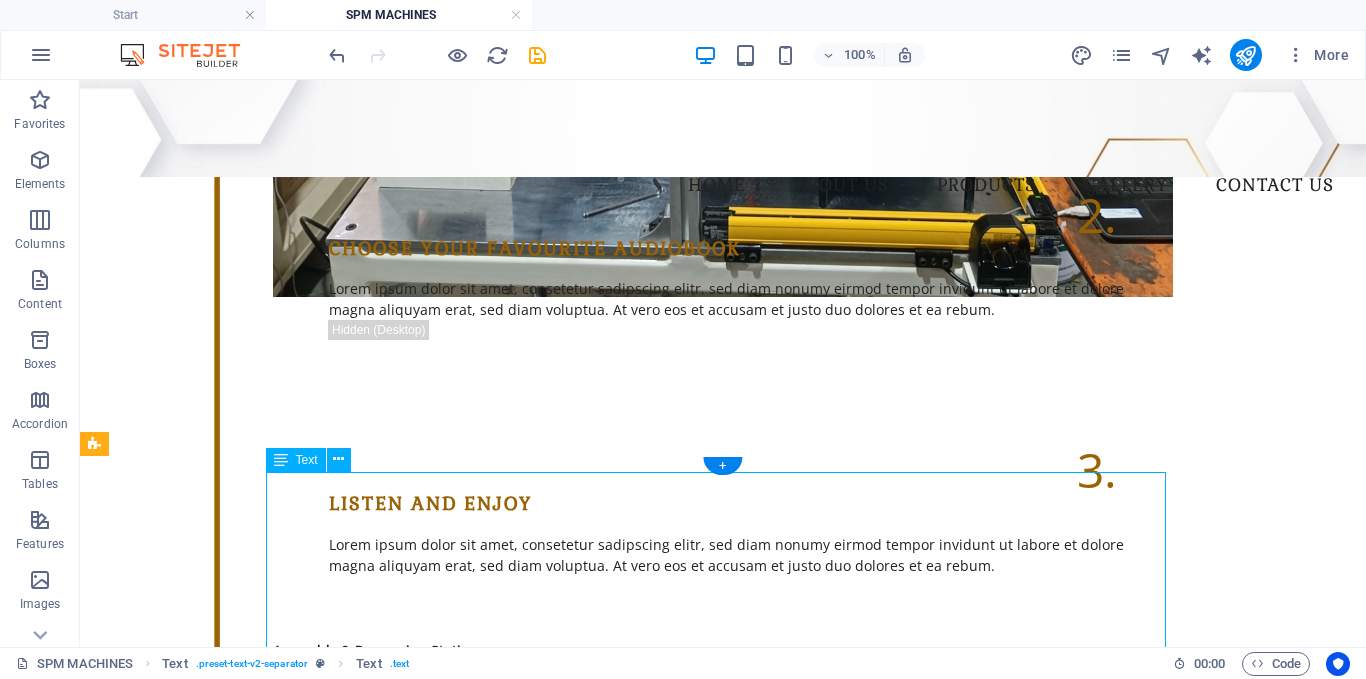 click on "Assembly & Processing Stations Custom-designed mechanical and electro-pneumatic stations for tasks like pressing, screwing, gluing, or precision placement of components—ideal for automotive, appliance, and electrical industries. Drilling, Tapping & Riveting Machines Single or multi-station setups for automated drilling, tapping, and riveting operations—integrated with servo/air-powered actuators and fixture clamping for part stability. Leak Testing Machines Air decay or pressure-drop based leak testers with HMI-controlled sequences. Ensures 100% quality check of castings, tanks, or sealed components. End-of-Line (EOL) Test Benches Multi-functional test rigs for electrical, hydraulic, or mechanical parameters with data logging and barcode traceability—used for final inspection before dispatch. Laser Marking and Labeling Systems Automated part marking using laser engravers or label applicators. Supports barcode, QR, or alphanumeric engraving with integrated part handling. Measurement & Inspection Machines" at bounding box center [723, 1351] 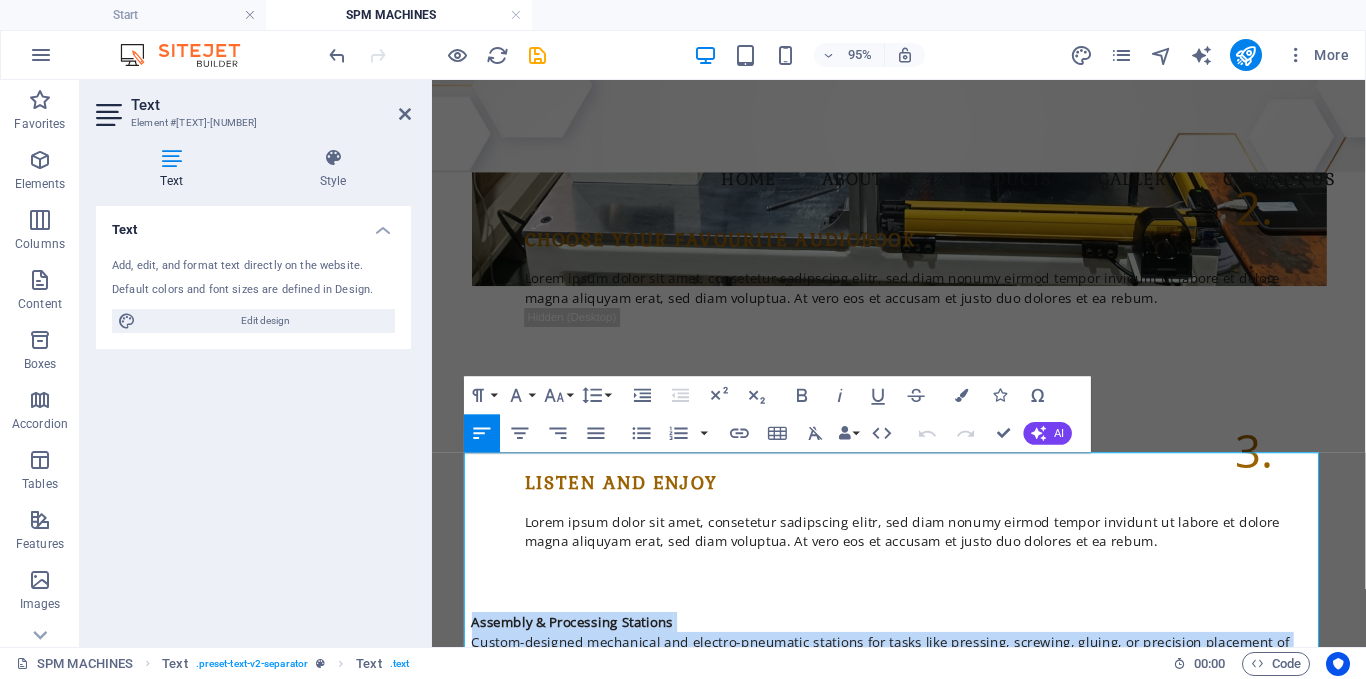 drag, startPoint x: 685, startPoint y: 529, endPoint x: 366, endPoint y: 588, distance: 324.41025 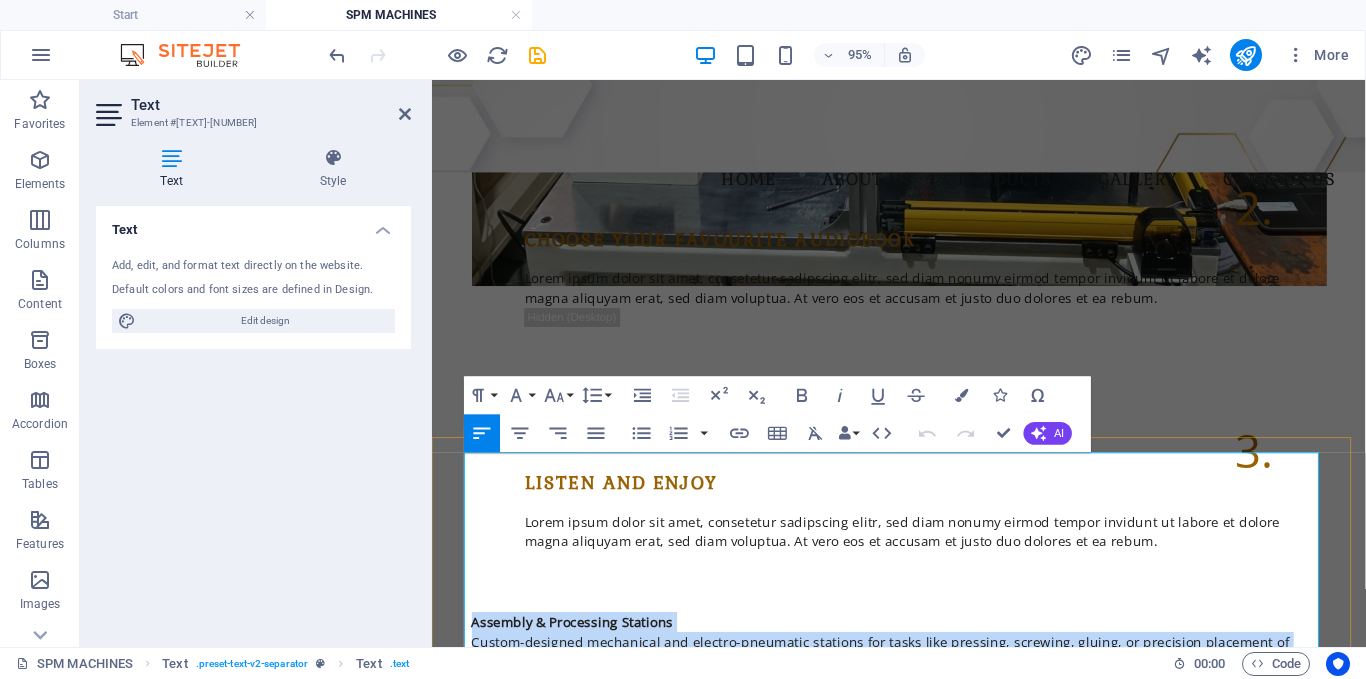click on "[TEXT] & [TEXT] Stations Custom-designed mechanical and electro-pneumatic stations for tasks like pressing, screwing, gluing, or precision placement of components—ideal for automotive, appliance, and electrical industries." at bounding box center (924, 671) 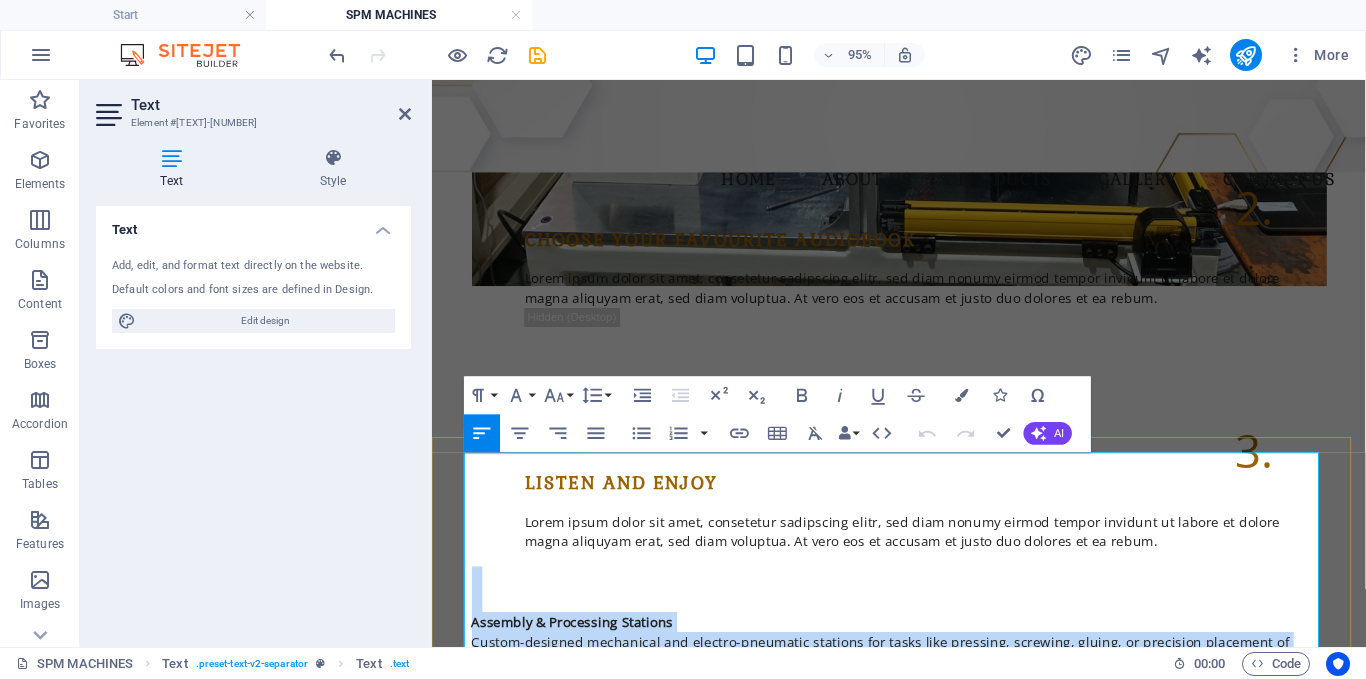 drag, startPoint x: 954, startPoint y: 573, endPoint x: 465, endPoint y: 509, distance: 493.17035 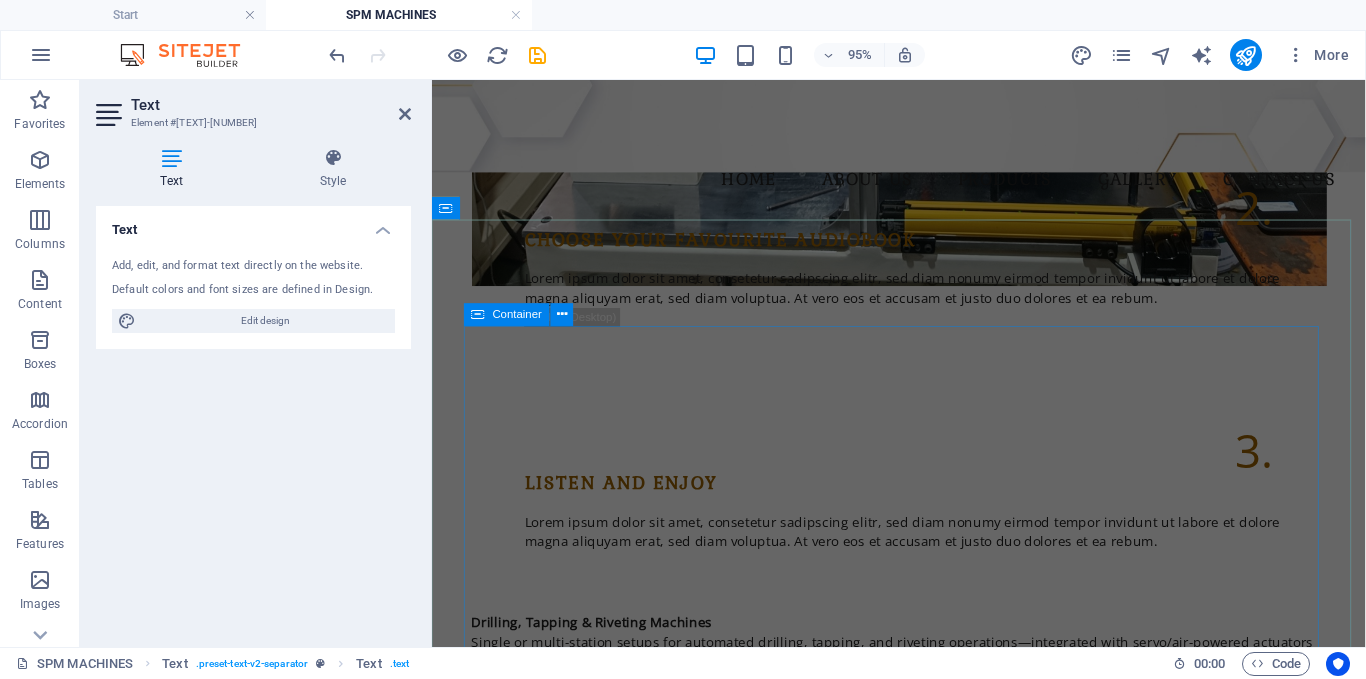 scroll, scrollTop: 400, scrollLeft: 0, axis: vertical 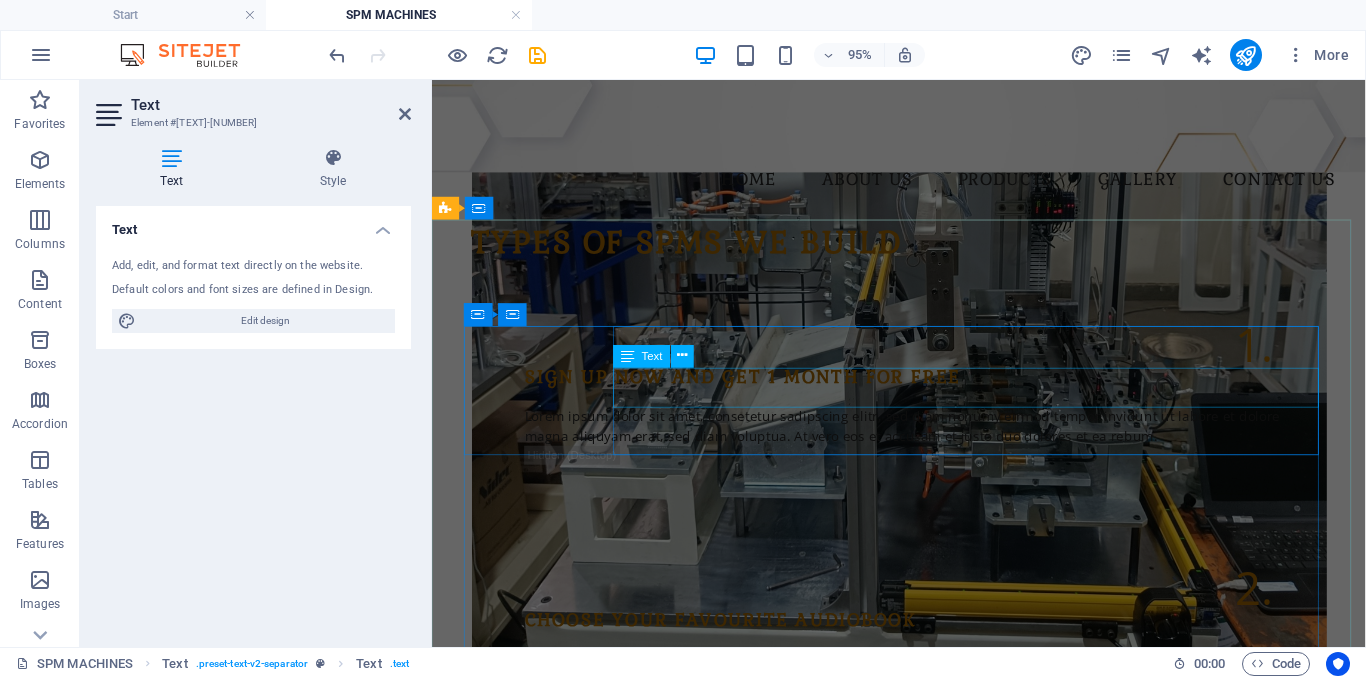 click on "Lorem ipsum dolor sit amet, consetetur sadipscing elitr, sed diam nonumy eirmod tempor invidunt ut labore et dolore magna aliquyam erat, sed diam voluptua. At vero eos et accusam et justo duo dolores et ea rebum." at bounding box center [952, 444] 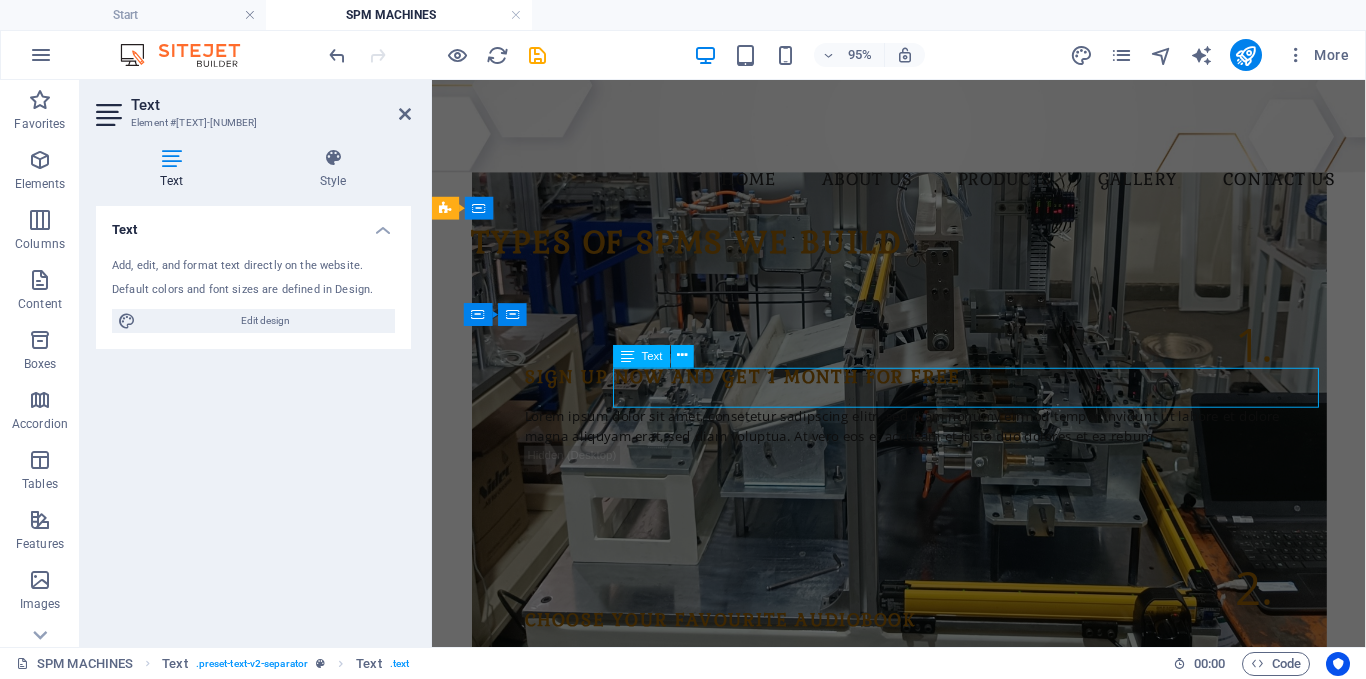 click on "Lorem ipsum dolor sit amet, consetetur sadipscing elitr, sed diam nonumy eirmod tempor invidunt ut labore et dolore magna aliquyam erat, sed diam voluptua. At vero eos et accusam et justo duo dolores et ea rebum." at bounding box center [952, 444] 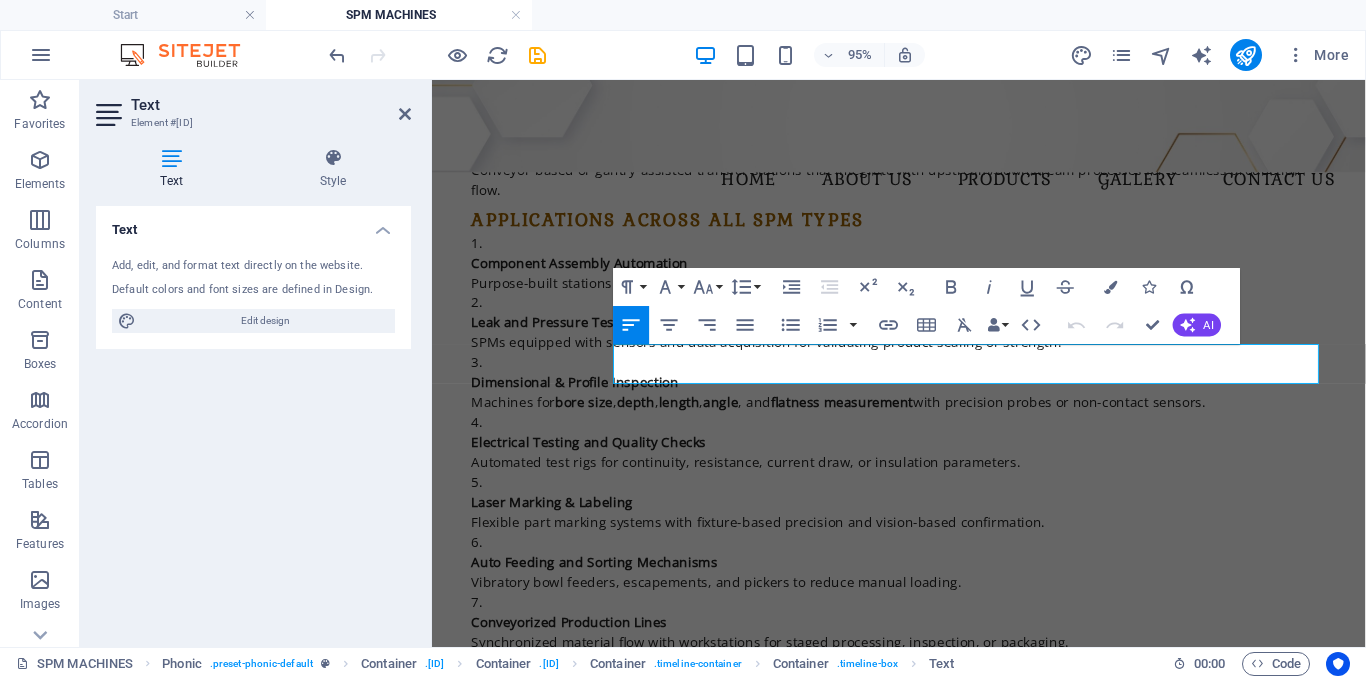 scroll, scrollTop: 425, scrollLeft: 0, axis: vertical 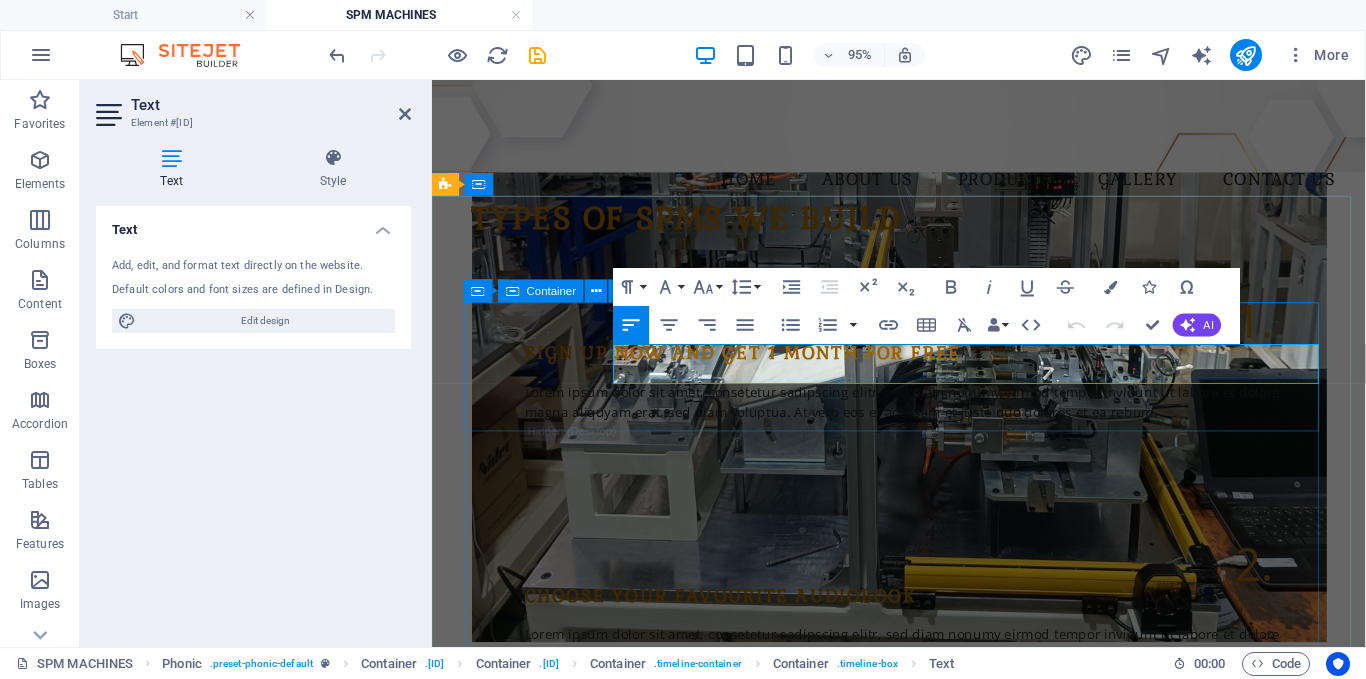 drag, startPoint x: 1322, startPoint y: 397, endPoint x: 550, endPoint y: 353, distance: 773.25287 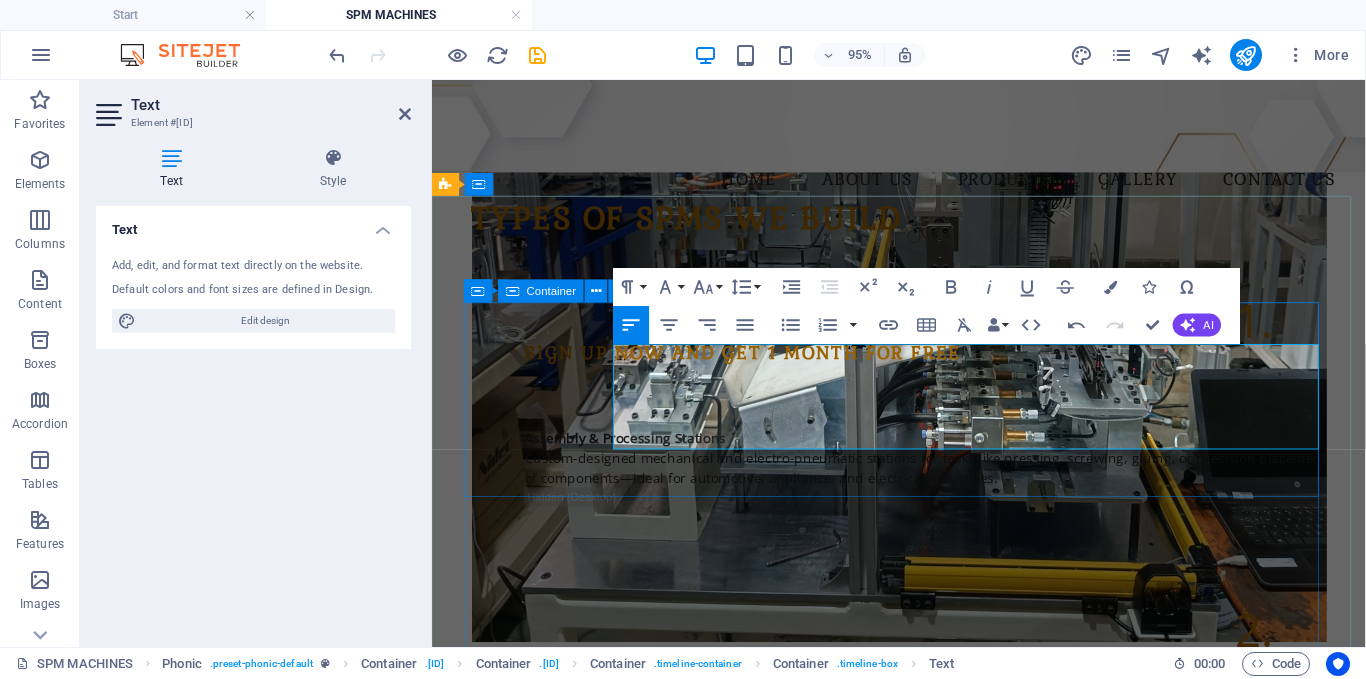 click on "1. Sign up now and get 1 month for free Assembly & Processing Stations Custom-designed mechanical and electro-pneumatic stations for tasks like pressing, screwing, gluing, or precision placement of components—ideal for automotive, appliance, and electrical industries." at bounding box center [924, 436] 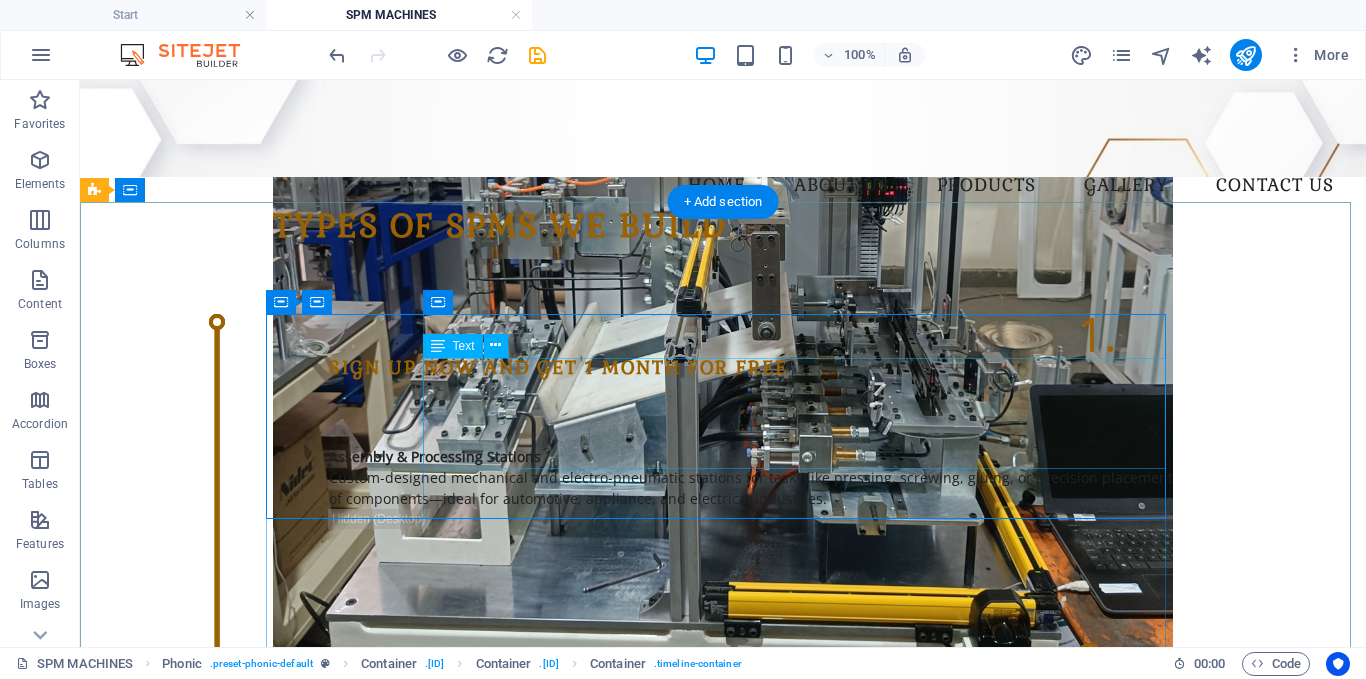click on "[TEXT] & [TEXT] Stations Custom-designed mechanical and electro-pneumatic stations for tasks like pressing, screwing, gluing, or precision placement of components—ideal for automotive, appliance, and electrical industries." at bounding box center [751, 453] 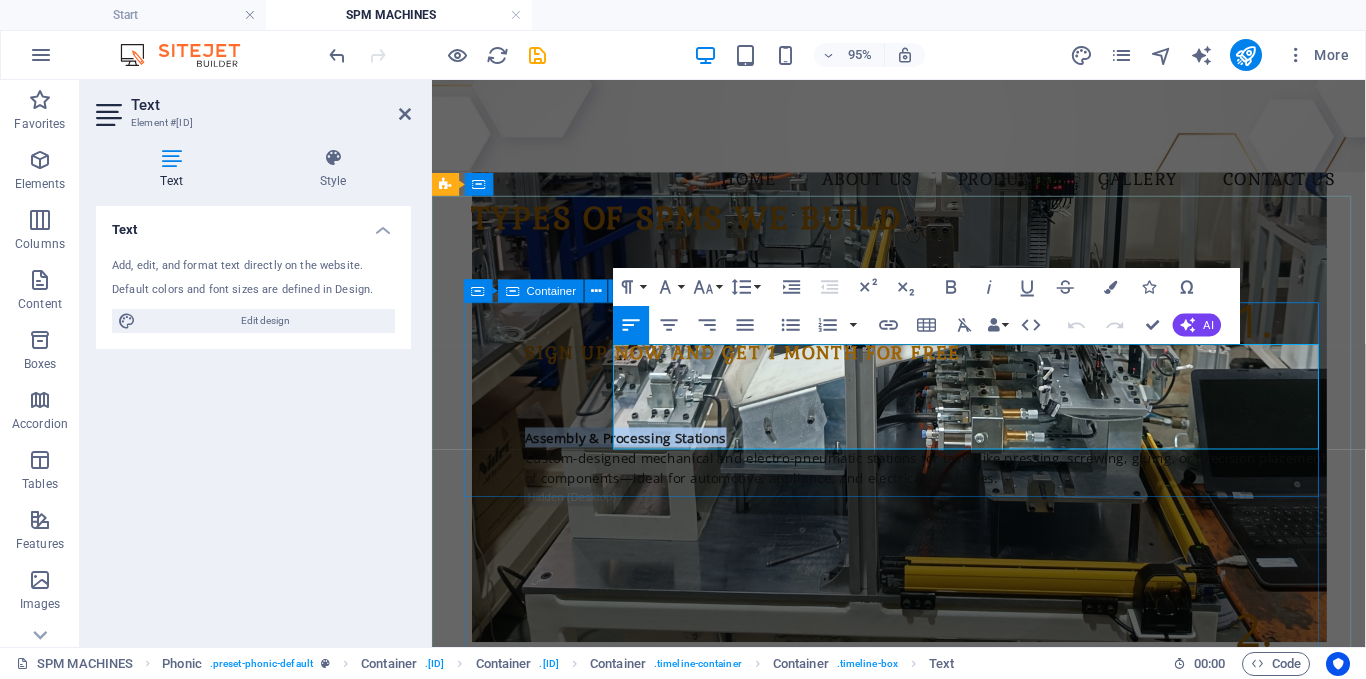drag, startPoint x: 840, startPoint y: 410, endPoint x: 620, endPoint y: 406, distance: 220.03636 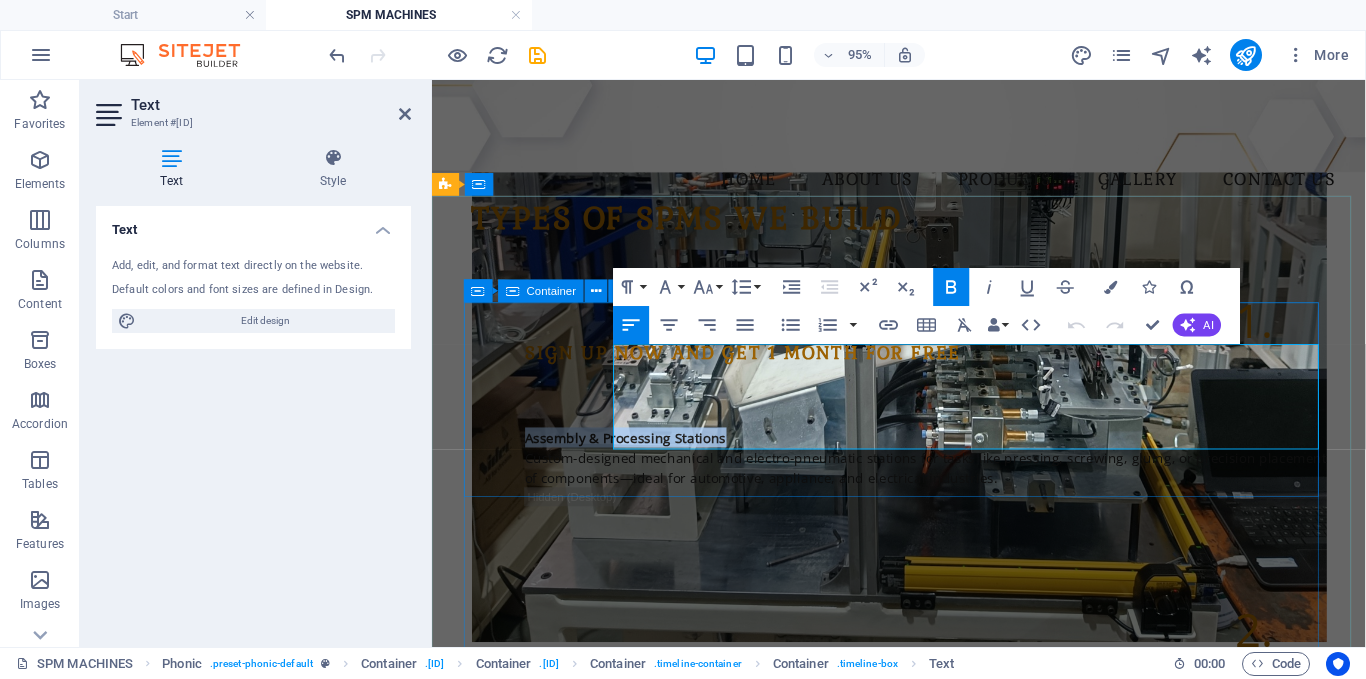 type 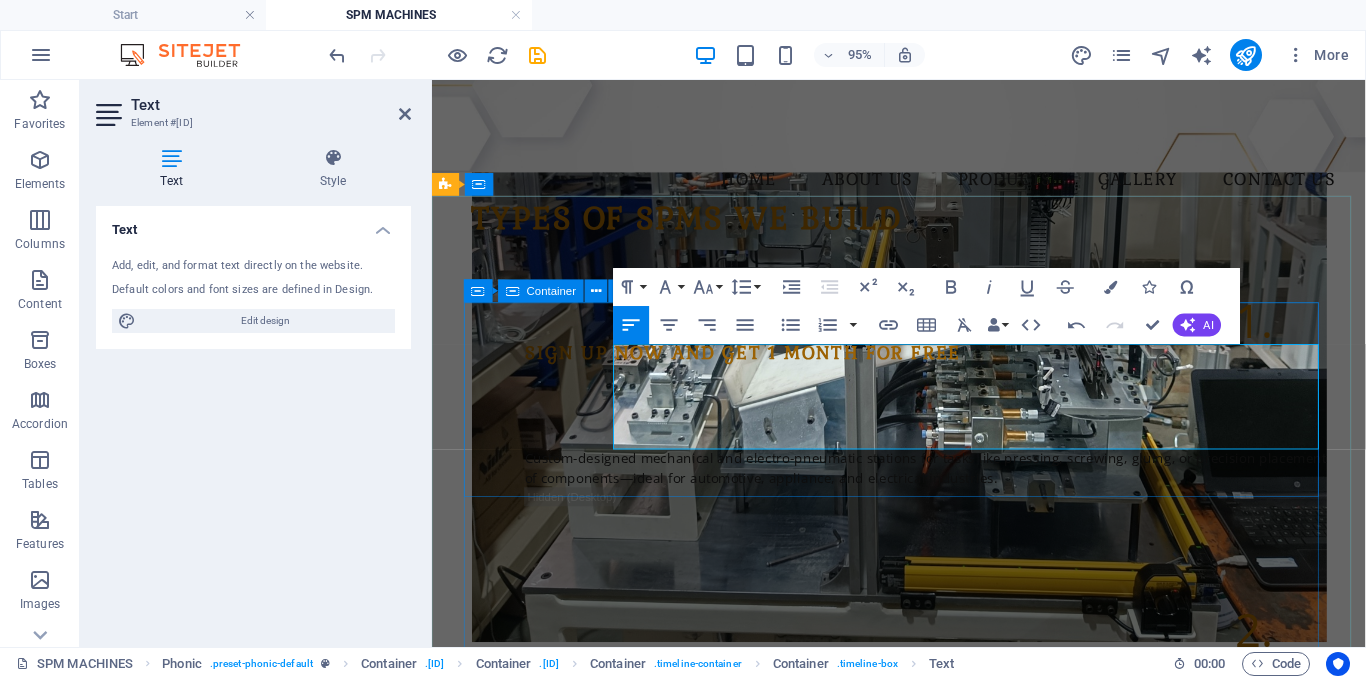 click on "1. Sign up now and get 1 month for free Custom-designed mechanical and electro-pneumatic stations for tasks like pressing, screwing, gluing, or precision placement of components—ideal for automotive, appliance, and electrical industries." at bounding box center (924, 436) 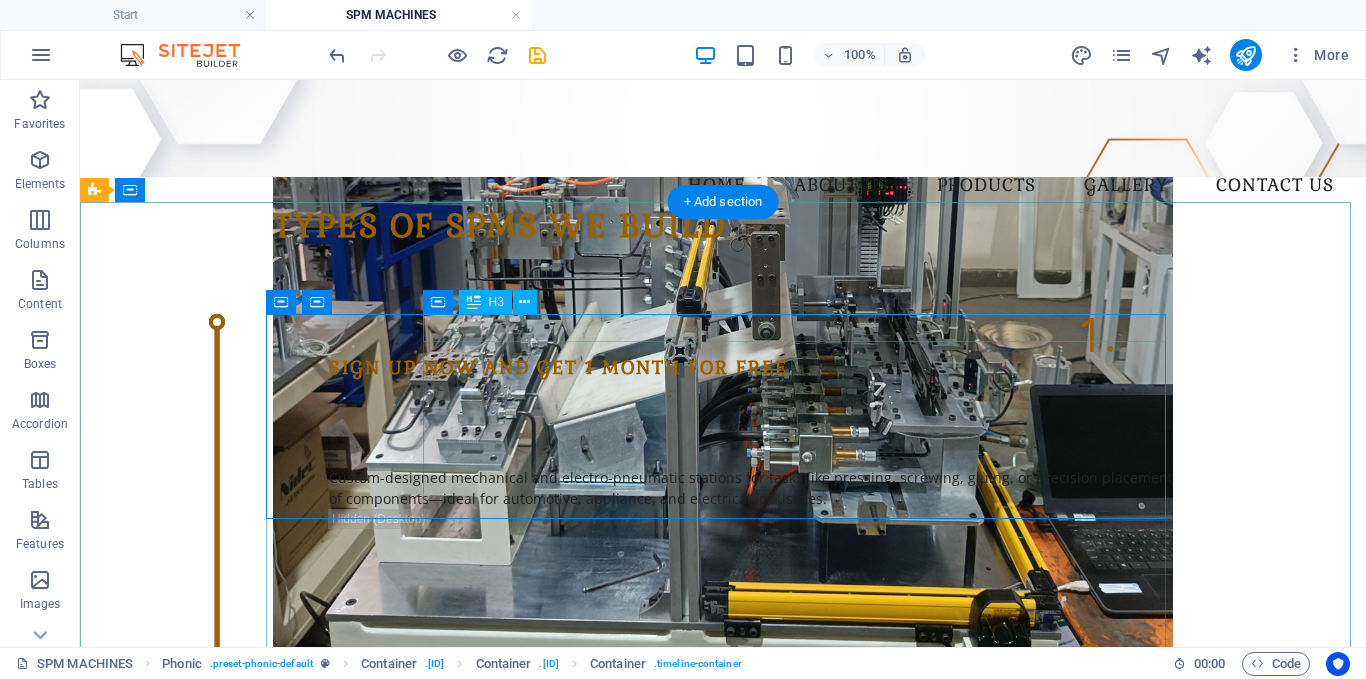 click on "Sign up now and get 1 month for free" at bounding box center (751, 368) 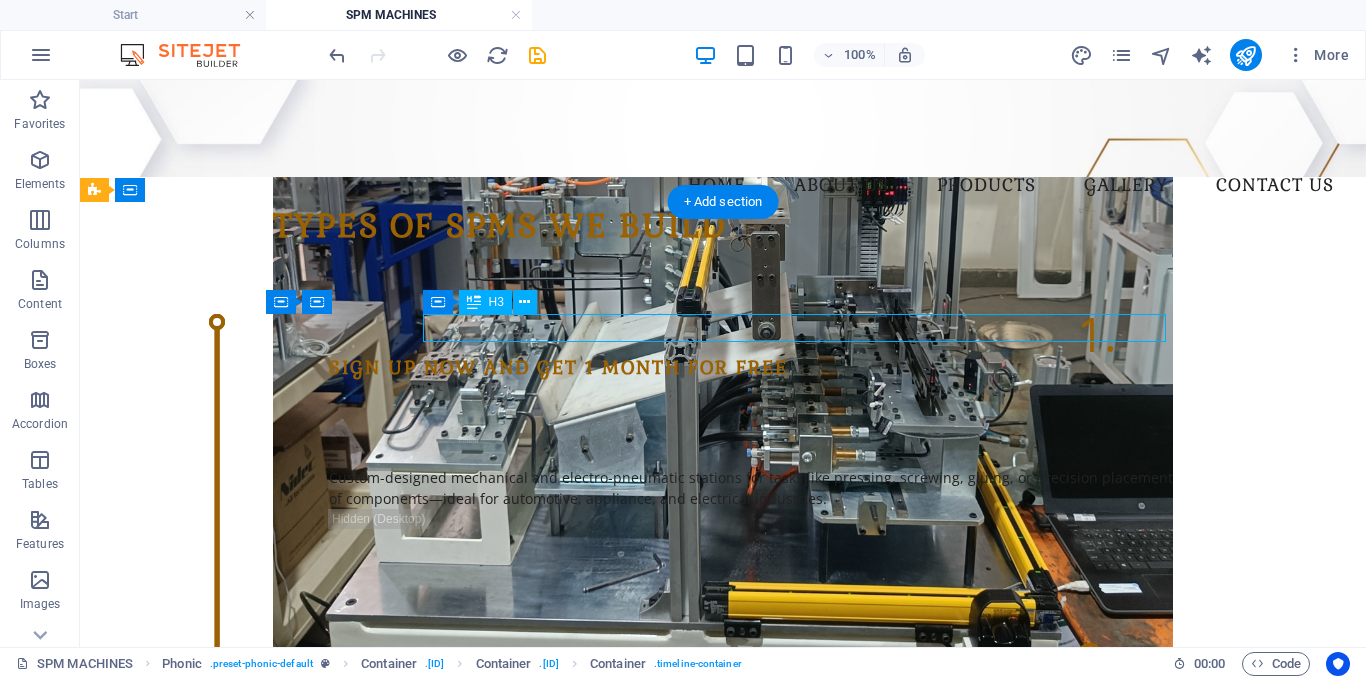 click on "Sign up now and get 1 month for free" at bounding box center (751, 368) 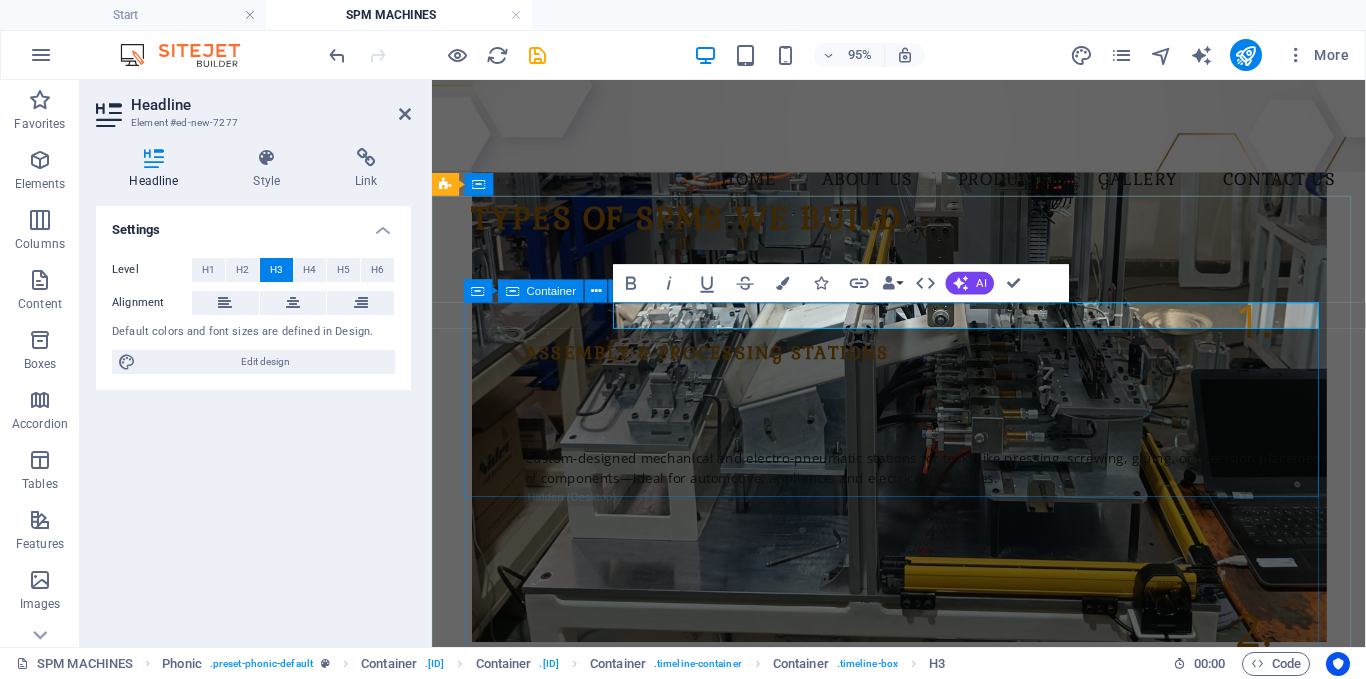click on "1. Assembly & Processing Stations Custom-designed mechanical and electro-pneumatic stations for tasks like pressing, screwing, gluing, or precision placement of components—ideal for automotive, appliance, and electrical industries." at bounding box center [924, 436] 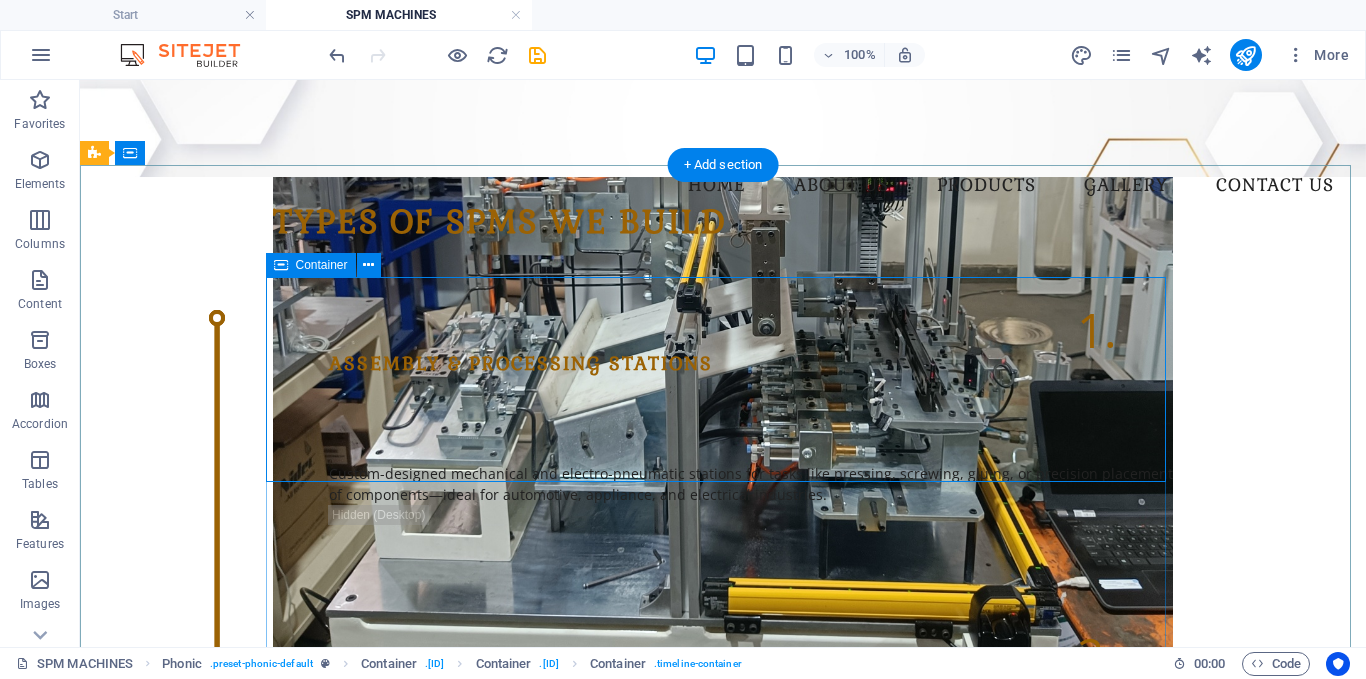 scroll, scrollTop: 525, scrollLeft: 0, axis: vertical 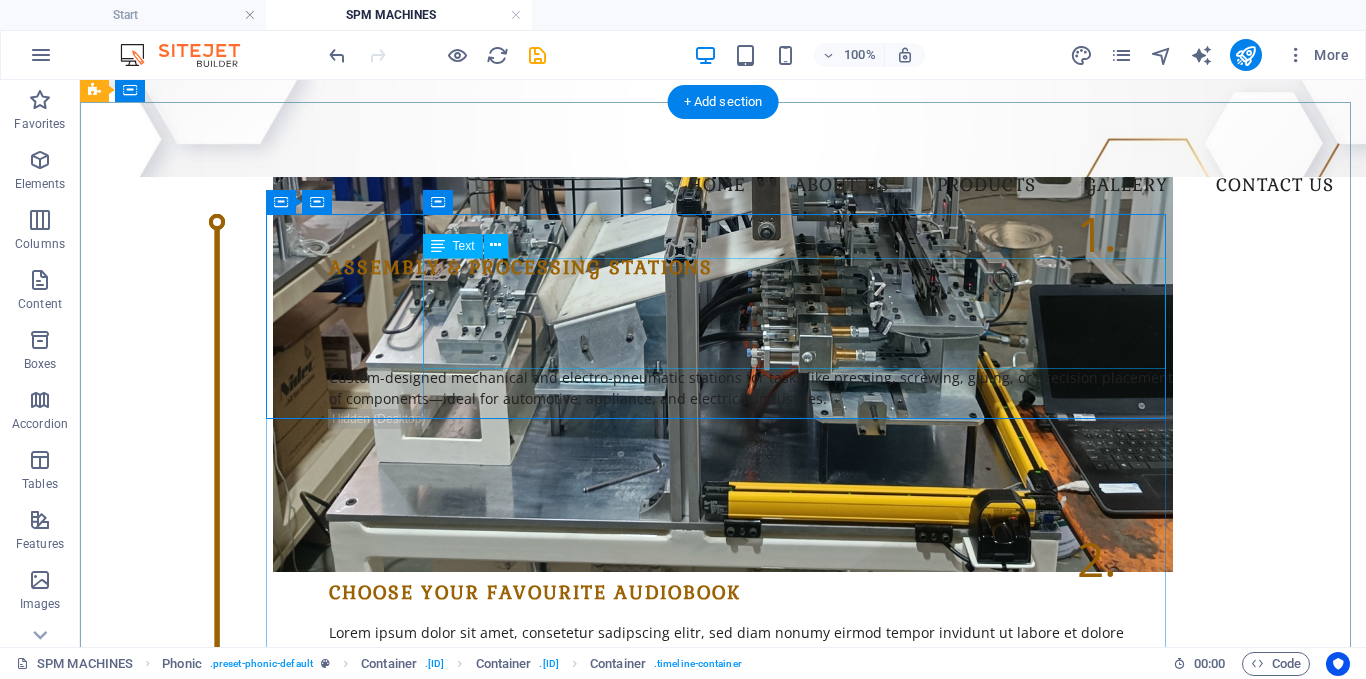click on "Custom-designed mechanical and electro-pneumatic stations for tasks like pressing, screwing, gluing, or precision placement of components—ideal for automotive, appliance, and electrical industries." at bounding box center [751, 353] 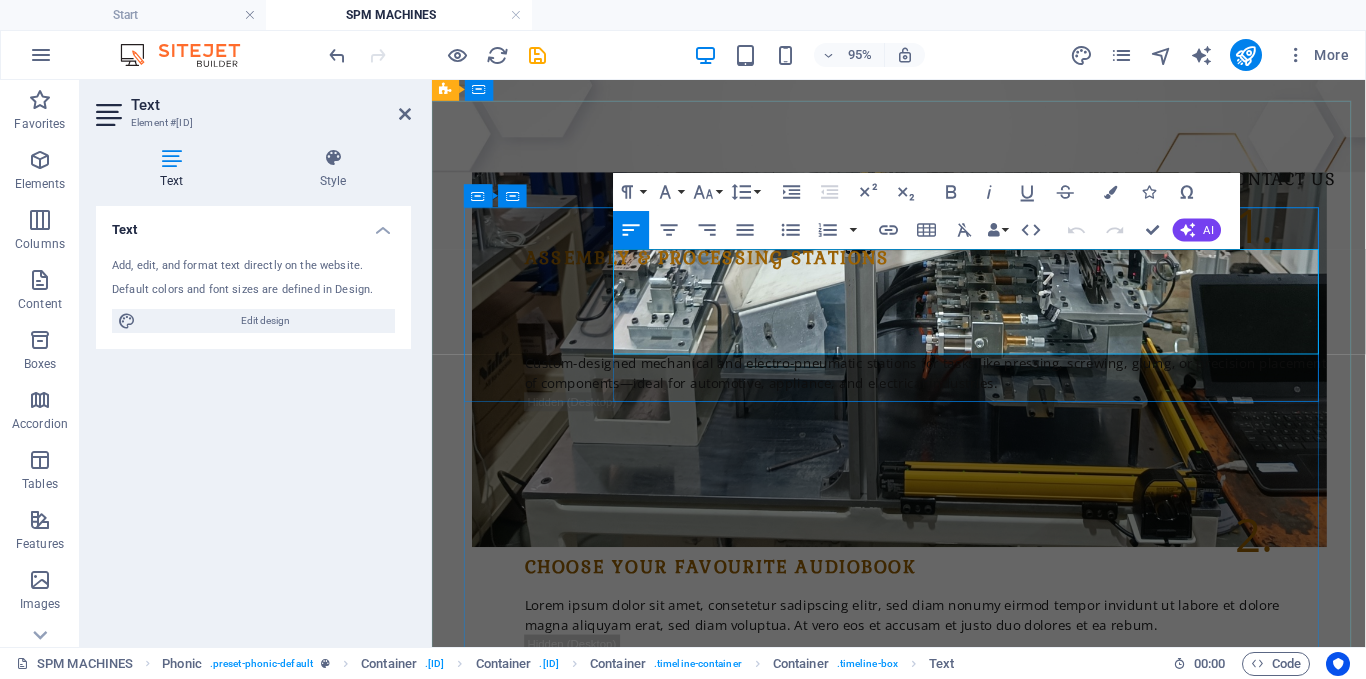 click on "Custom-designed mechanical and electro-pneumatic stations for tasks like pressing, screwing, gluing, or precision placement of components—ideal for automotive, appliance, and electrical industries." at bounding box center (952, 377) 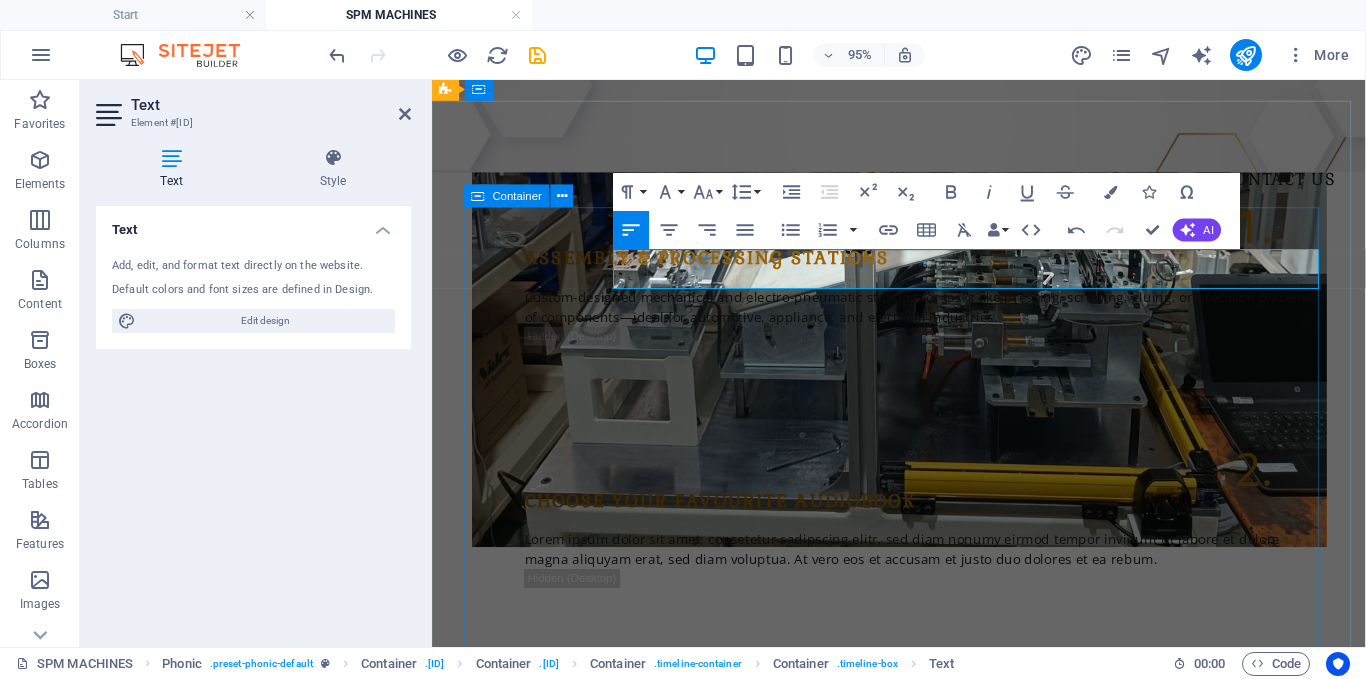 click on "1. Assembly & Processing Stations Custom-designed mechanical and electro-pneumatic stations for tasks like pressing, screwing, gluing, or precision placement of components—ideal for automotive, appliance, and electrical industries. 2. Choose your favourite audiobook Lorem ipsum dolor sit amet, consetetur sadipscing elitr, sed diam nonumy eirmod tempor invidunt ut labore et dolore magna aliquyam erat, sed diam voluptua. At vero eos et accusam et justo duo dolores et ea rebum.  3. Listen and enjoy Lorem ipsum dolor sit amet, consetetur sadipscing elitr, sed diam nonumy eirmod tempor invidunt ut labore et dolore magna aliquyam erat, sed diam voluptua. At vero eos et accusam et justo duo dolores et ea rebum." at bounding box center (924, 532) 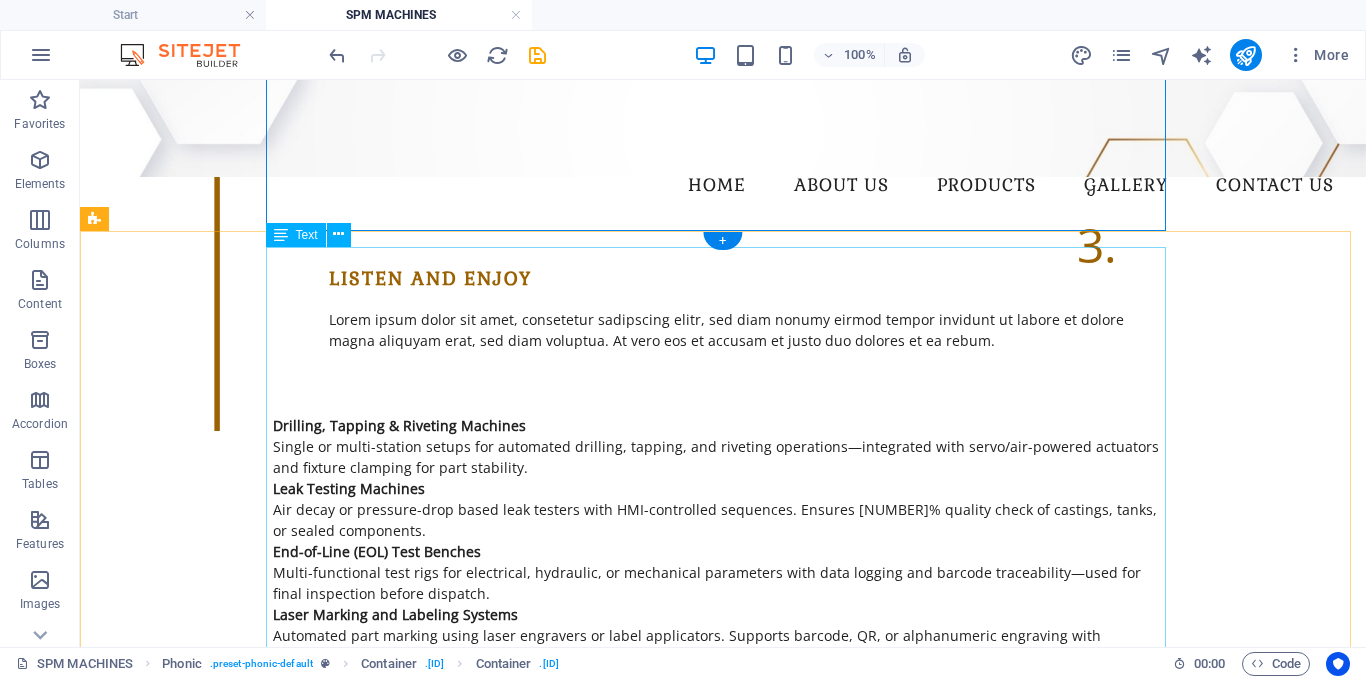 scroll, scrollTop: 1125, scrollLeft: 0, axis: vertical 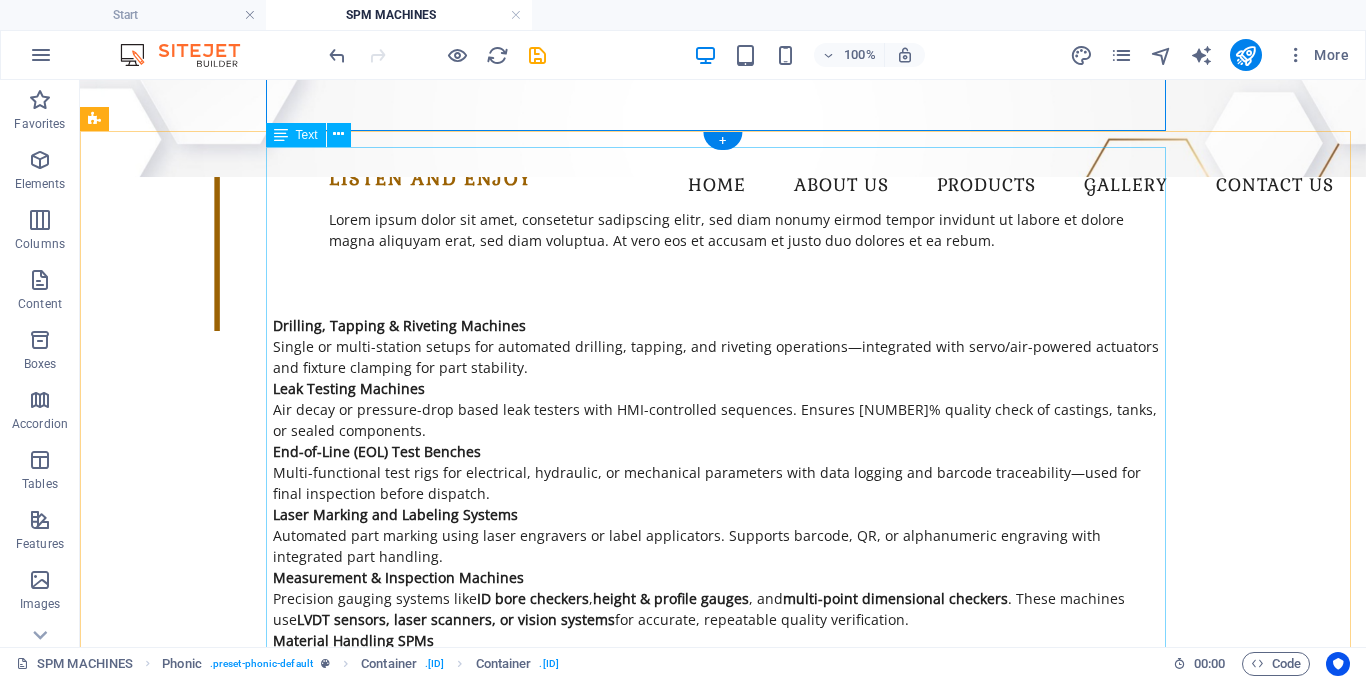 click on "Drilling, Tapping & Riveting Machines Single or multi-station setups for automated drilling, tapping, and riveting operations—integrated with servo/air-powered actuators and fixture clamping for part stability. Leak Testing Machines Air decay or pressure-drop based leak testers with HMI-controlled sequences. Ensures 100% quality check of castings, tanks, or sealed components. End-of-Line (EOL) Test Benches Multi-functional test rigs for electrical, hydraulic, or mechanical parameters with data logging and barcode traceability—used for final inspection before dispatch. Laser Marking and Labeling Systems Automated part marking using laser engravers or label applicators. Supports barcode, QR, or alphanumeric engraving with integrated part handling. Measurement & Inspection Machines Precision gauging systems like  ID bore checkers ,  height & profile gauges , and  multi-point dimensional checkers . These machines use  LVDT sensors, laser scanners, or vision systems Material Handling SPMs Machines for  ,  ," at bounding box center (723, 995) 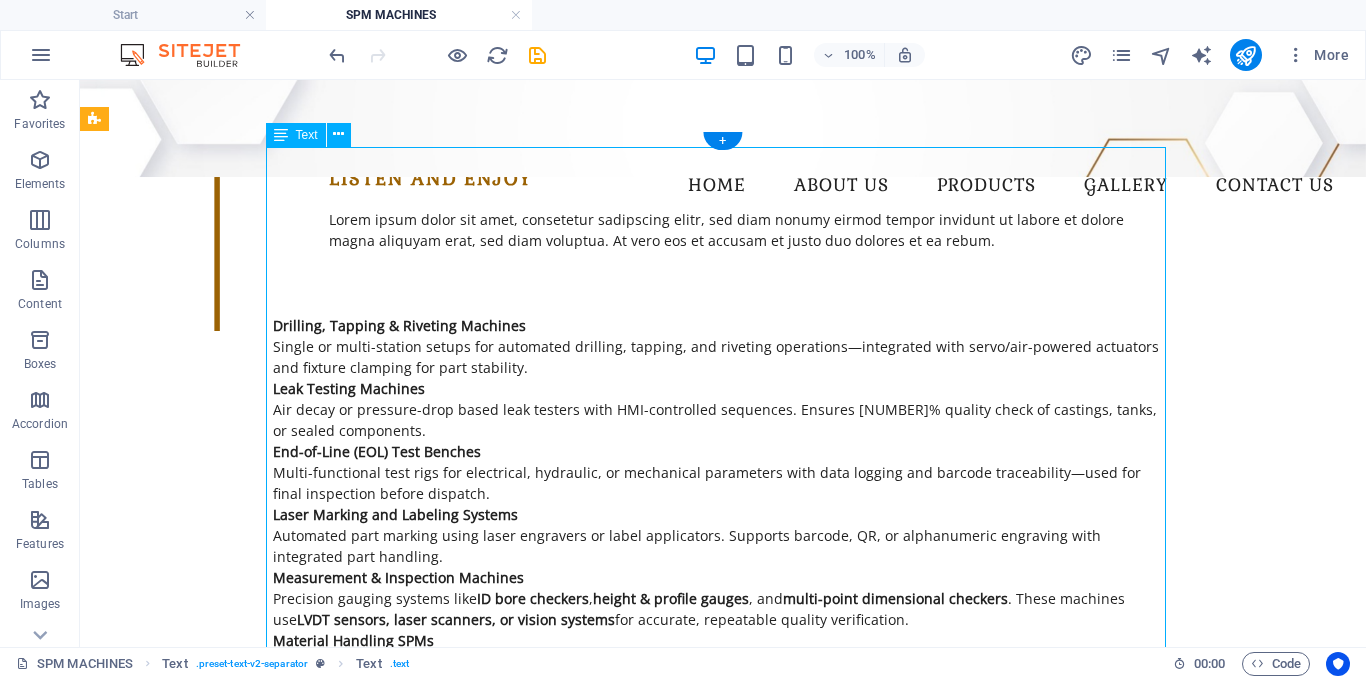 click on "Drilling, Tapping & Riveting Machines Single or multi-station setups for automated drilling, tapping, and riveting operations—integrated with servo/air-powered actuators and fixture clamping for part stability. Leak Testing Machines Air decay or pressure-drop based leak testers with HMI-controlled sequences. Ensures 100% quality check of castings, tanks, or sealed components. End-of-Line (EOL) Test Benches Multi-functional test rigs for electrical, hydraulic, or mechanical parameters with data logging and barcode traceability—used for final inspection before dispatch. Laser Marking and Labeling Systems Automated part marking using laser engravers or label applicators. Supports barcode, QR, or alphanumeric engraving with integrated part handling. Measurement & Inspection Machines Precision gauging systems like  ID bore checkers ,  height & profile gauges , and  multi-point dimensional checkers . These machines use  LVDT sensors, laser scanners, or vision systems Material Handling SPMs Machines for  ,  ," at bounding box center (723, 995) 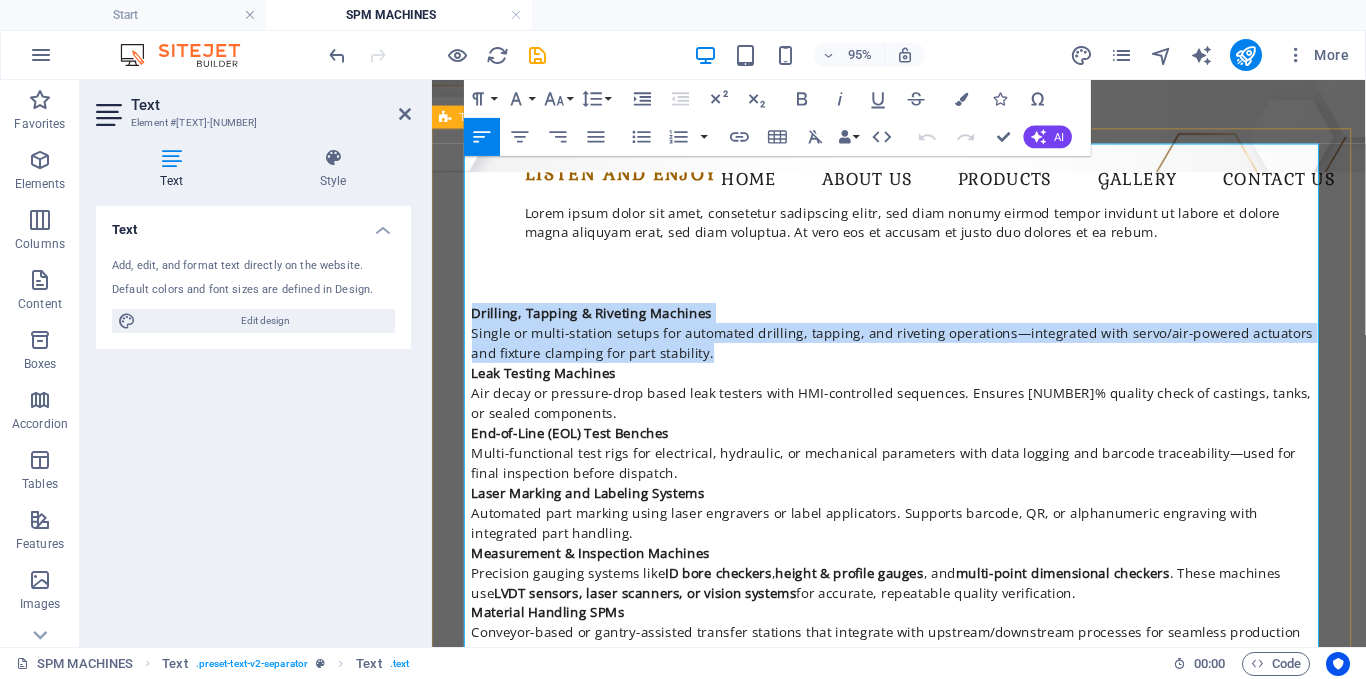 drag, startPoint x: 689, startPoint y: 247, endPoint x: 463, endPoint y: 197, distance: 231.4649 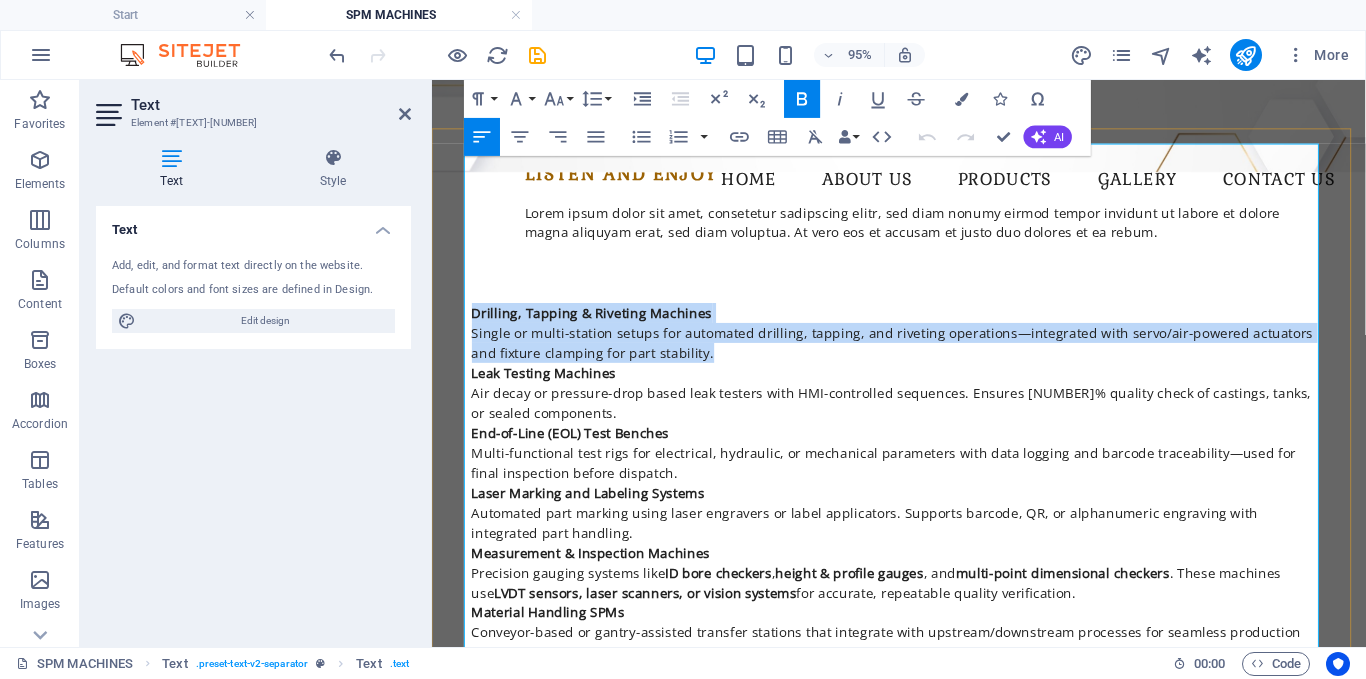 type 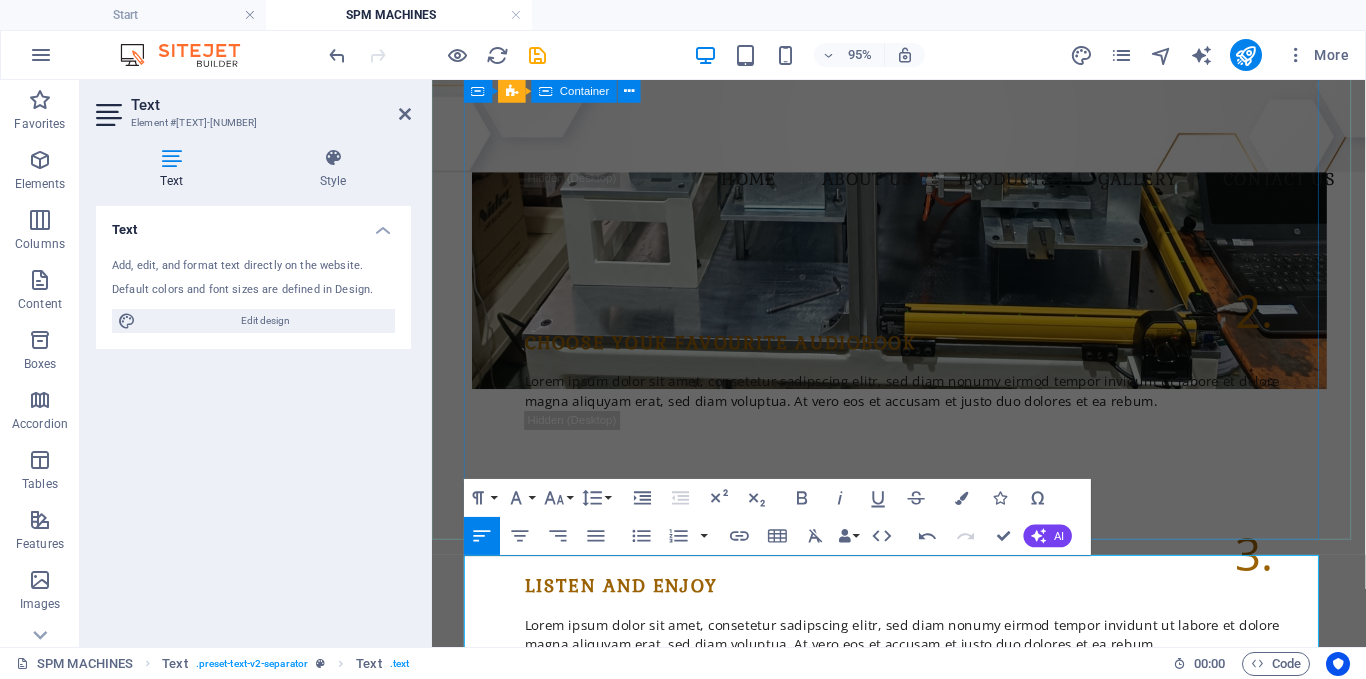 scroll, scrollTop: 625, scrollLeft: 0, axis: vertical 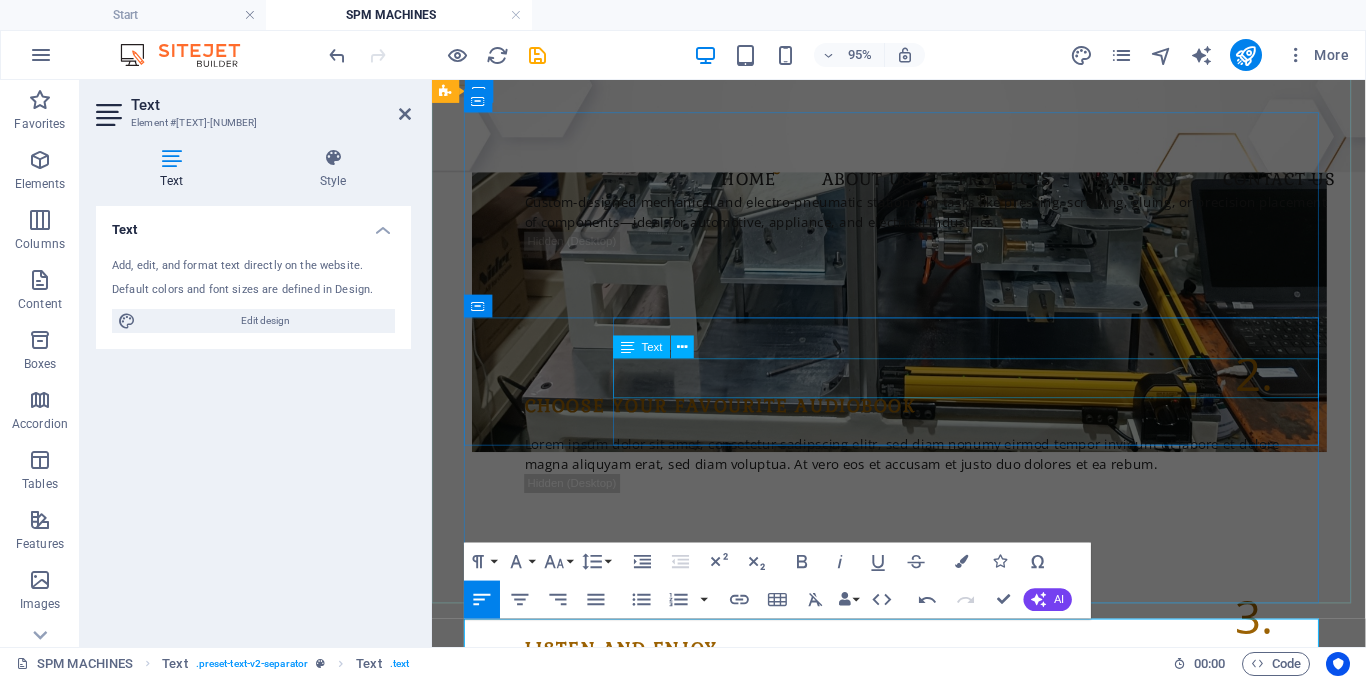 click on "Lorem ipsum dolor sit amet, consetetur sadipscing elitr, sed diam nonumy eirmod tempor invidunt ut labore et dolore magna aliquyam erat, sed diam voluptua. At vero eos et accusam et justo duo dolores et ea rebum." at bounding box center (952, 474) 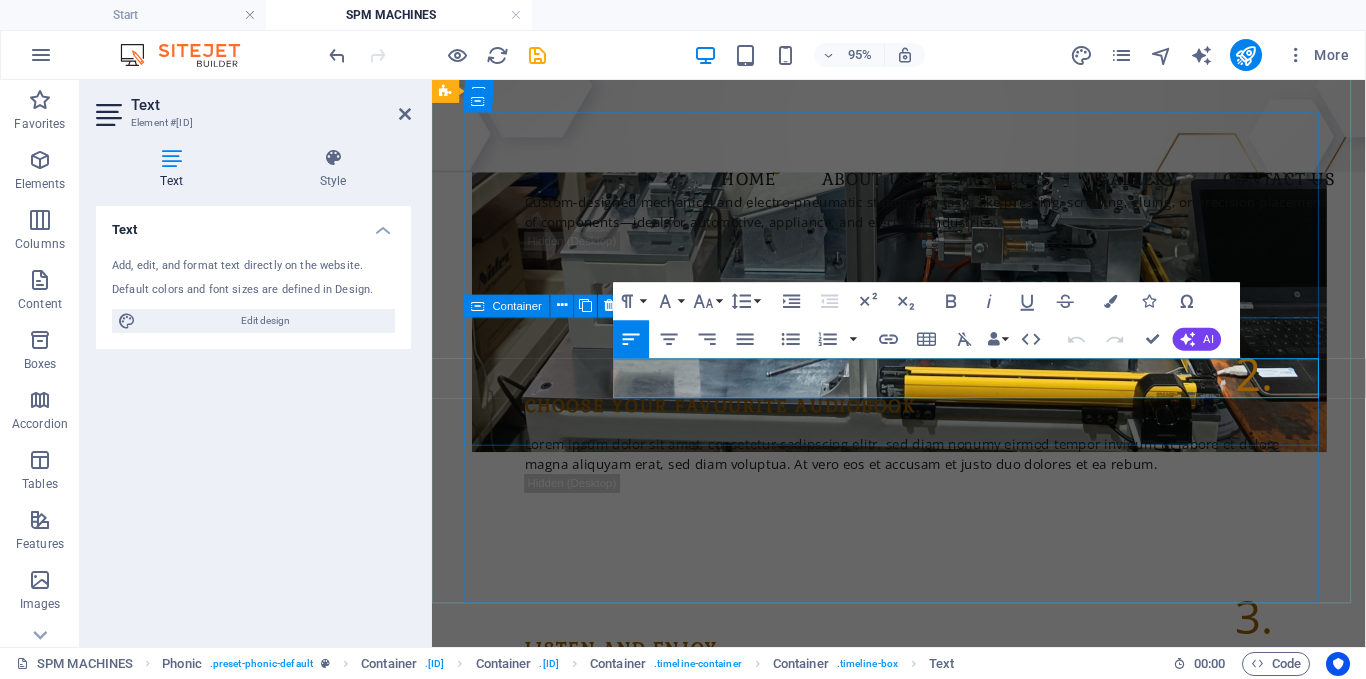 drag, startPoint x: 1333, startPoint y: 398, endPoint x: 593, endPoint y: 376, distance: 740.32697 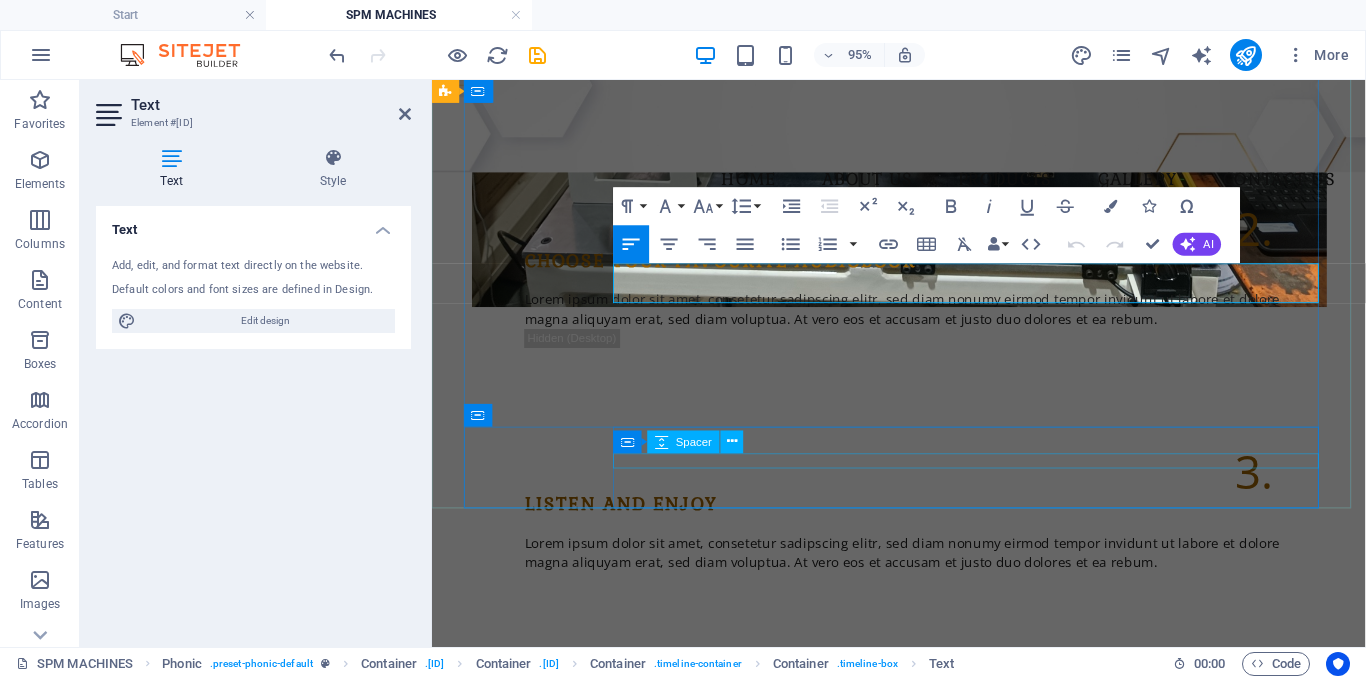 scroll, scrollTop: 725, scrollLeft: 0, axis: vertical 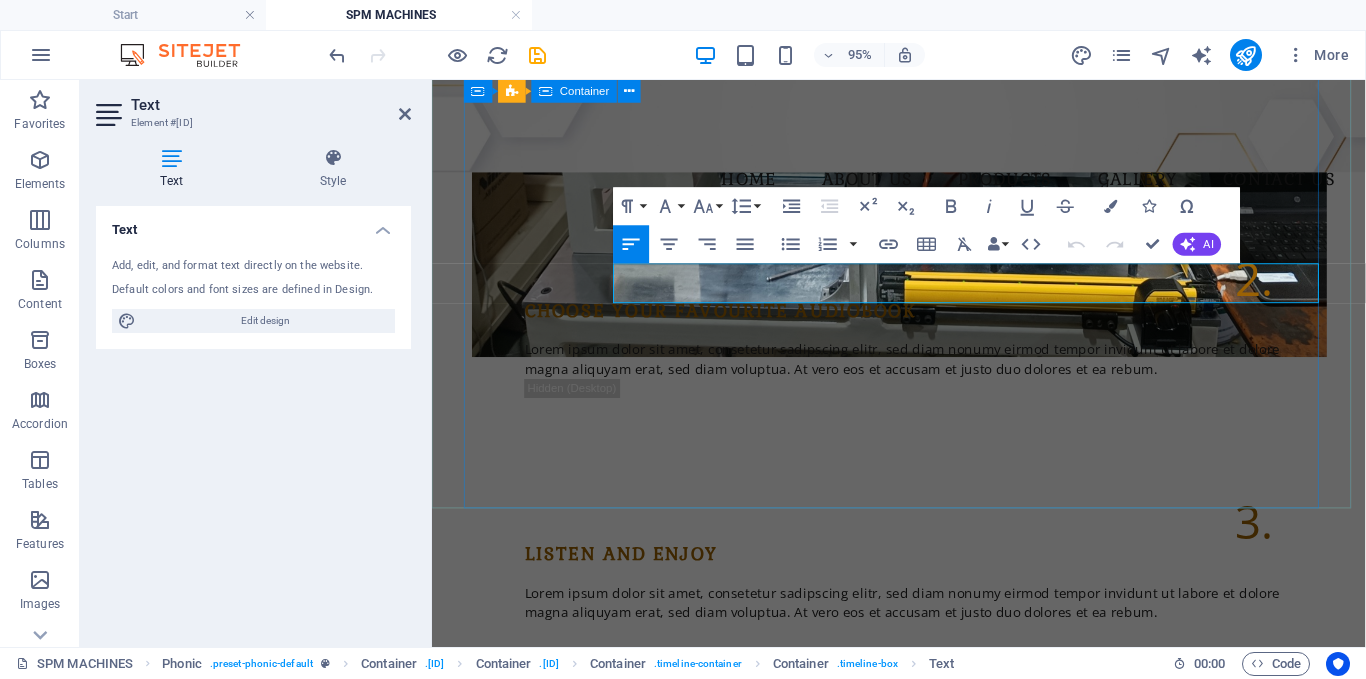 click on "1. Assembly & Processing Stations Custom-designed mechanical and electro-pneumatic stations for tasks like pressing, screwing, gluing, or precision placement of components—ideal for automotive, appliance, and electrical industries. 2. Choose your favourite audiobook Lorem ipsum dolor sit amet, consetetur sadipscing elitr, sed diam nonumy eirmod tempor invidunt ut labore et dolore magna aliquyam erat, sed diam voluptua. At vero eos et accusam et justo duo dolores et ea rebum.  3. Listen and enjoy Lorem ipsum dolor sit amet, consetetur sadipscing elitr, sed diam nonumy eirmod tempor invidunt ut labore et dolore magna aliquyam erat, sed diam voluptua. At vero eos et accusam et justo duo dolores et ea rebum." at bounding box center [924, 332] 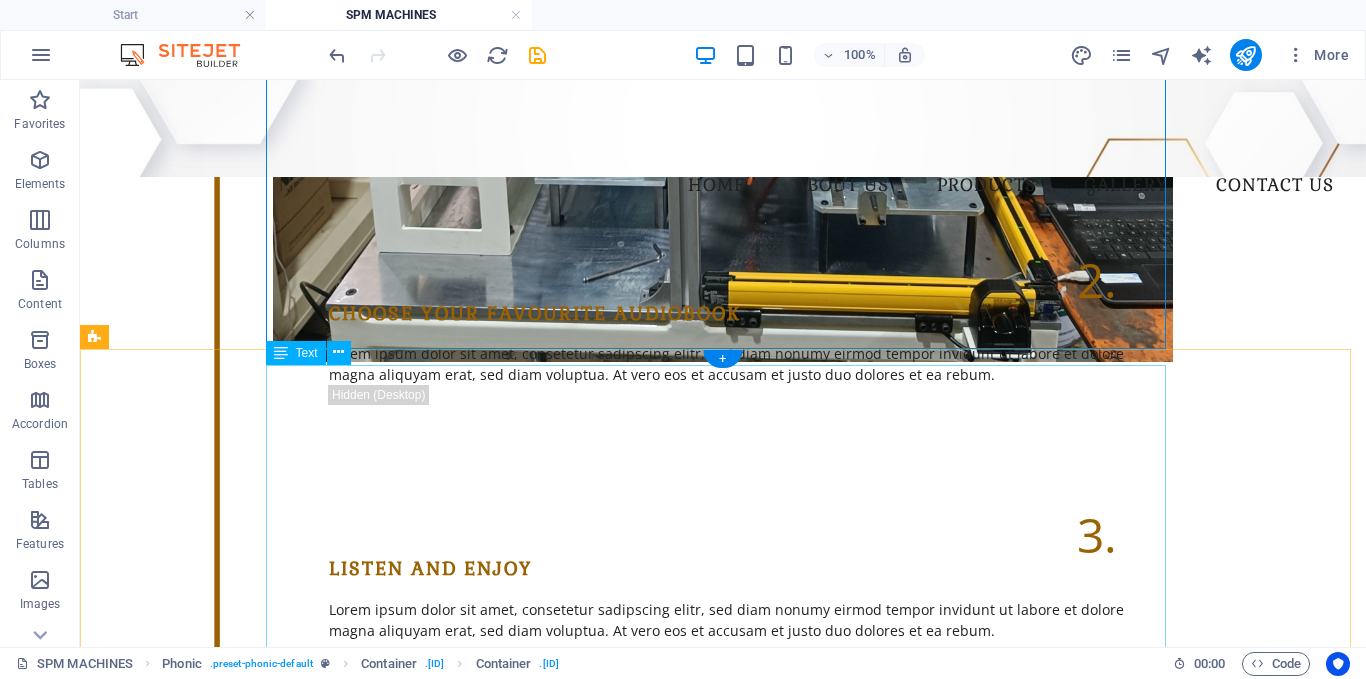 scroll, scrollTop: 1025, scrollLeft: 0, axis: vertical 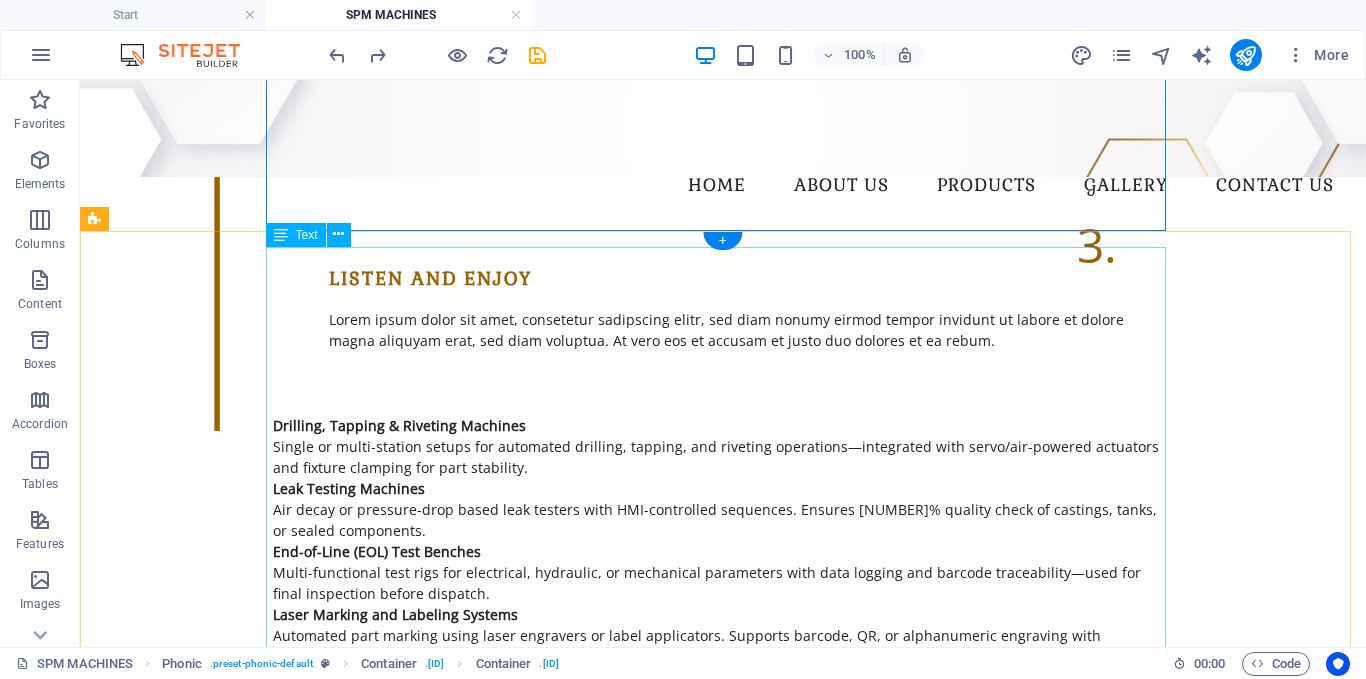 click on "Drilling, Tapping & Riveting Machines Single or multi-station setups for automated drilling, tapping, and riveting operations—integrated with servo/air-powered actuators and fixture clamping for part stability. Leak Testing Machines Air decay or pressure-drop based leak testers with HMI-controlled sequences. Ensures 100% quality check of castings, tanks, or sealed components. End-of-Line (EOL) Test Benches Multi-functional test rigs for electrical, hydraulic, or mechanical parameters with data logging and barcode traceability—used for final inspection before dispatch. Laser Marking and Labeling Systems Automated part marking using laser engravers or label applicators. Supports barcode, QR, or alphanumeric engraving with integrated part handling. Measurement & Inspection Machines Precision gauging systems like  ID bore checkers ,  height & profile gauges , and  multi-point dimensional checkers . These machines use  LVDT sensors, laser scanners, or vision systems Material Handling SPMs Machines for  ,  ," at bounding box center [723, 1095] 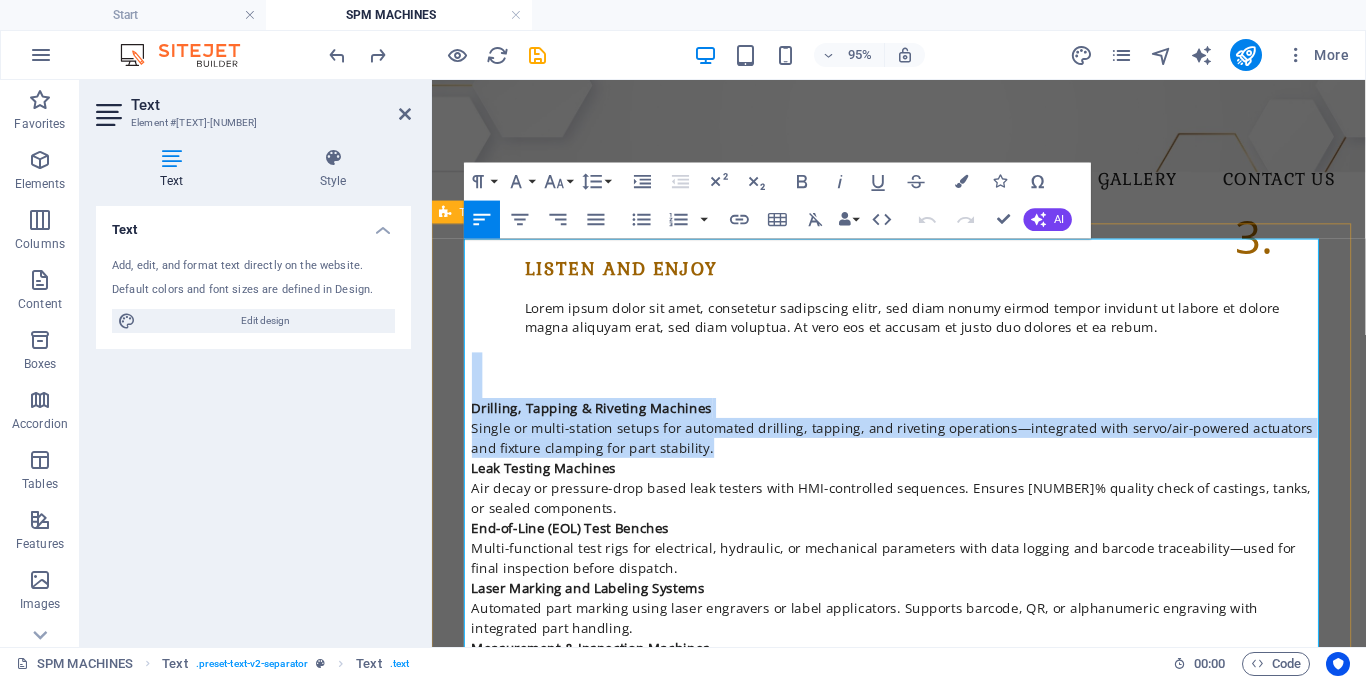 drag, startPoint x: 688, startPoint y: 353, endPoint x: 458, endPoint y: 292, distance: 237.95168 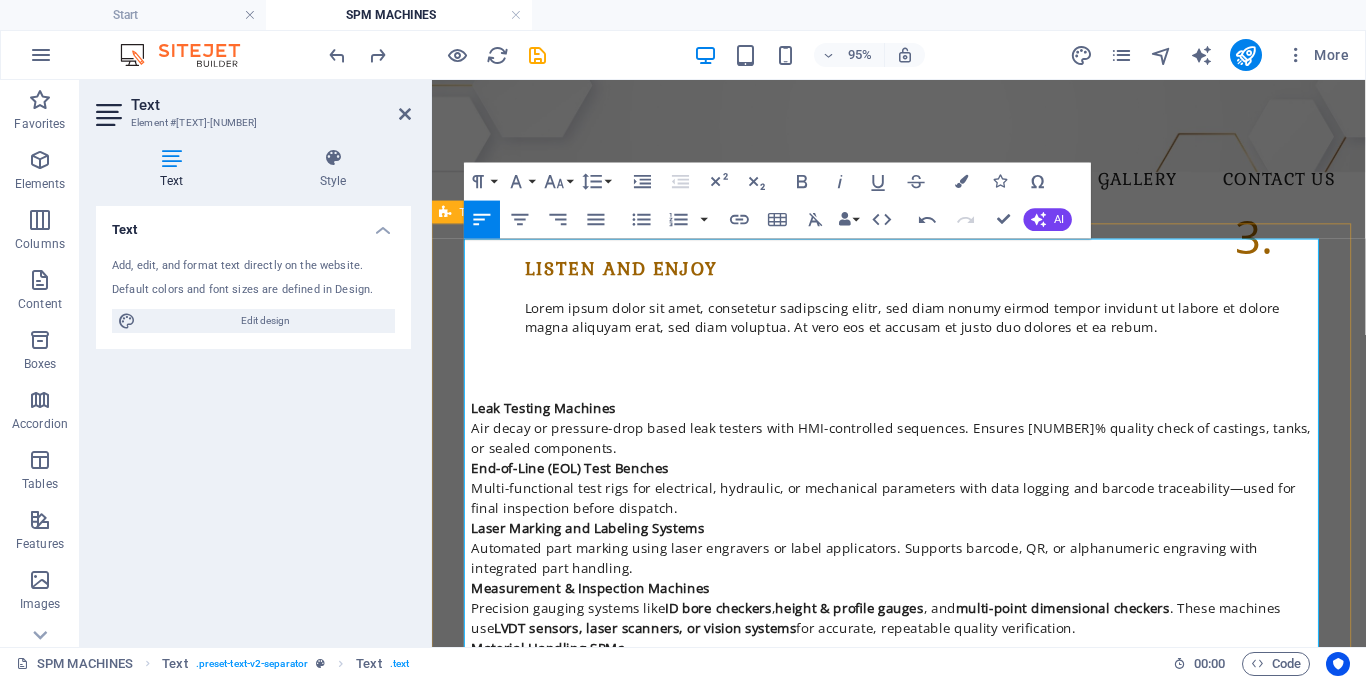 click on "Precision gauging systems like ID bore checkers, height & profile gauges, and multi-point dimensional checkers. These machines use LVDT sensors, laser scanners, or vision systems Material Handling SPMs Machines for , ," at bounding box center [923, 1059] 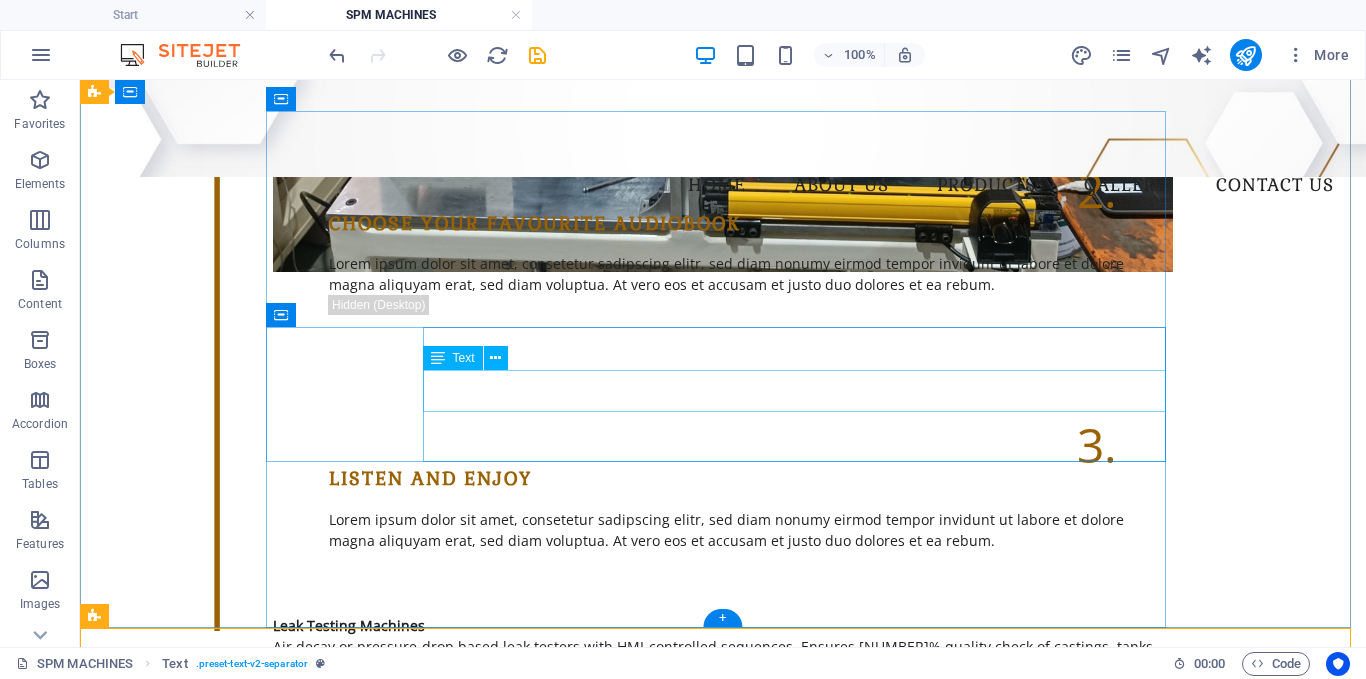 scroll, scrollTop: 625, scrollLeft: 0, axis: vertical 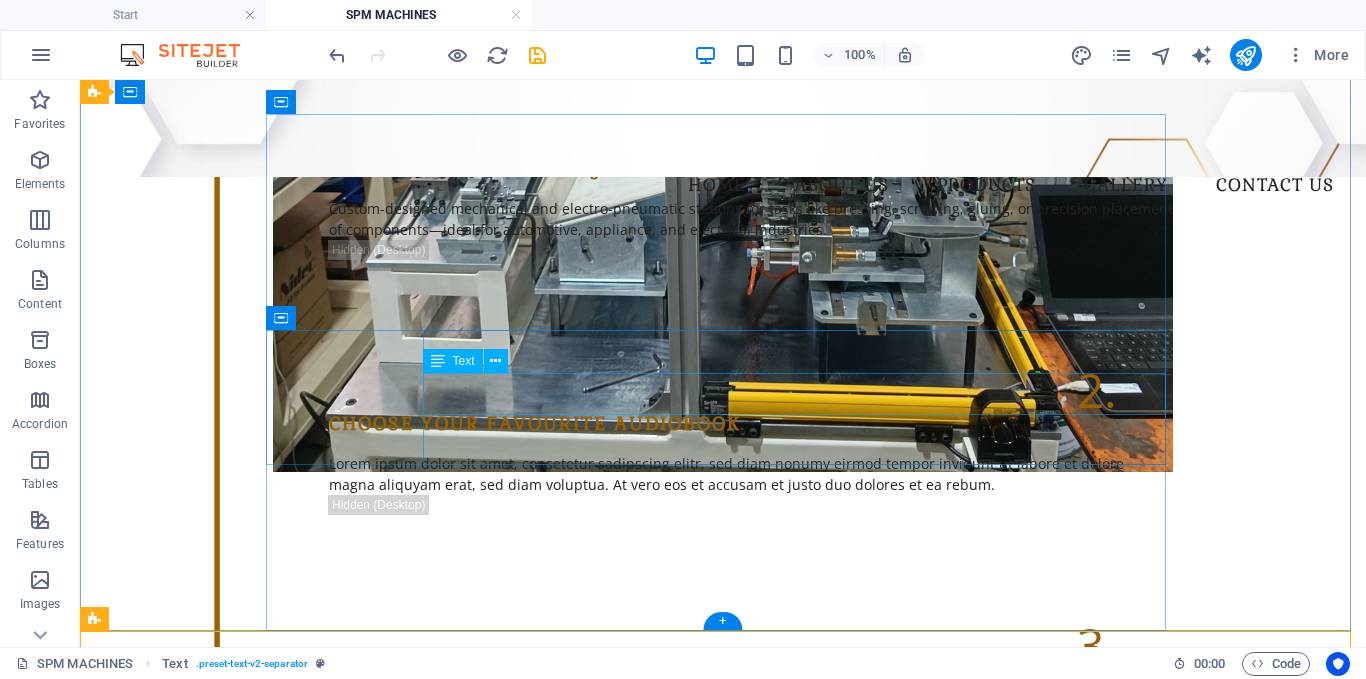 click on "Lorem ipsum dolor sit amet, consetetur sadipscing elitr, sed diam nonumy eirmod tempor invidunt ut labore et dolore magna aliquyam erat, sed diam voluptua. At vero eos et accusam et justo duo dolores et ea rebum." at bounding box center [751, 474] 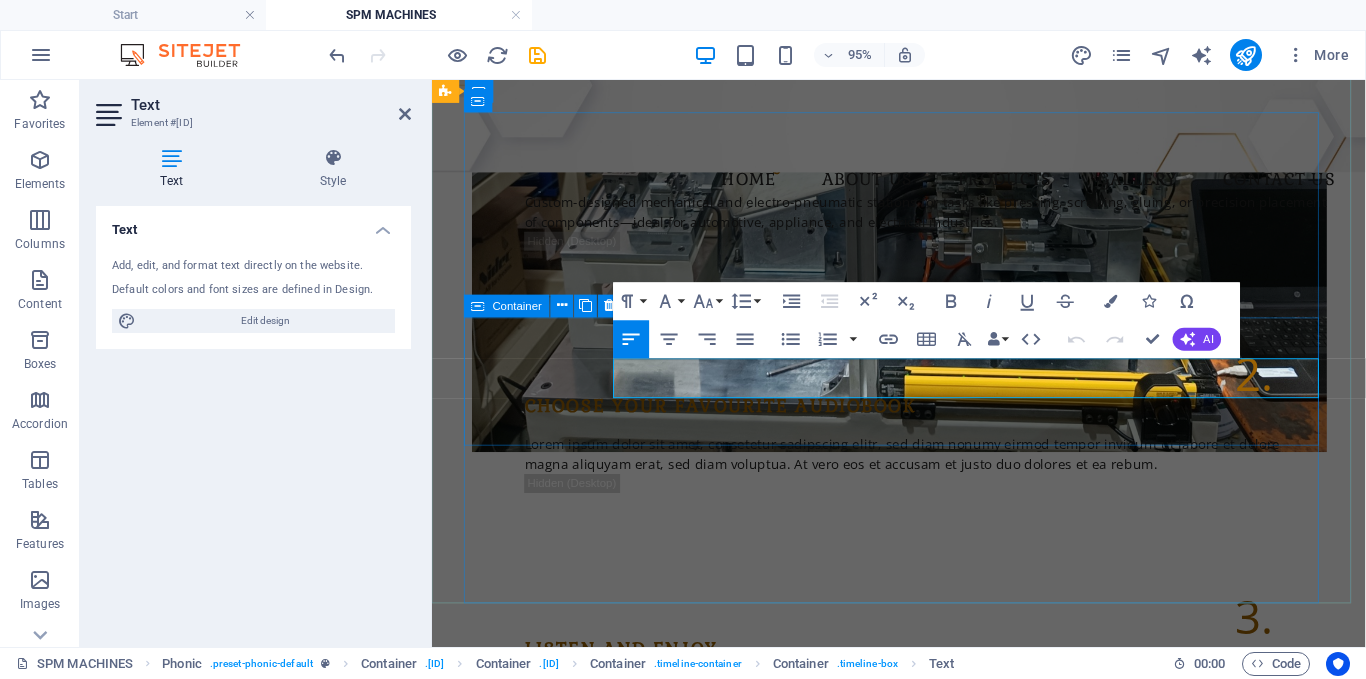 drag, startPoint x: 1330, startPoint y: 407, endPoint x: 575, endPoint y: 381, distance: 755.4476 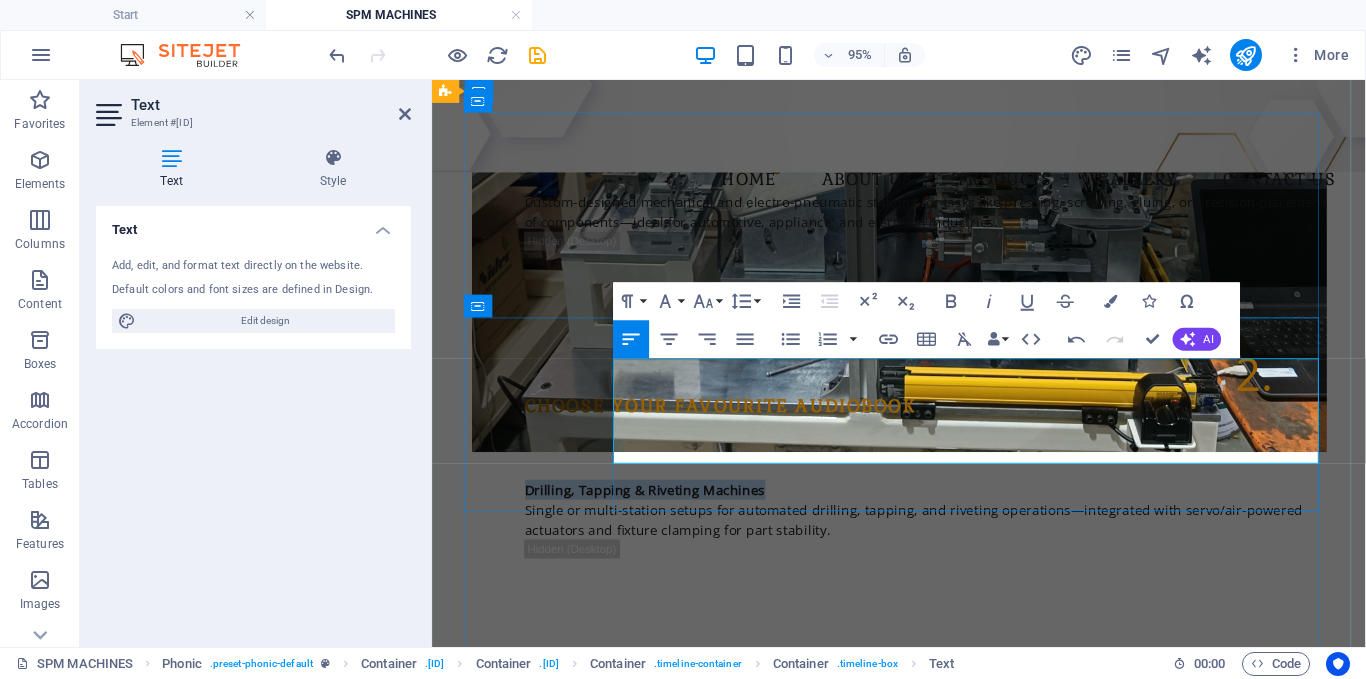 drag, startPoint x: 875, startPoint y: 429, endPoint x: 625, endPoint y: 423, distance: 250.07199 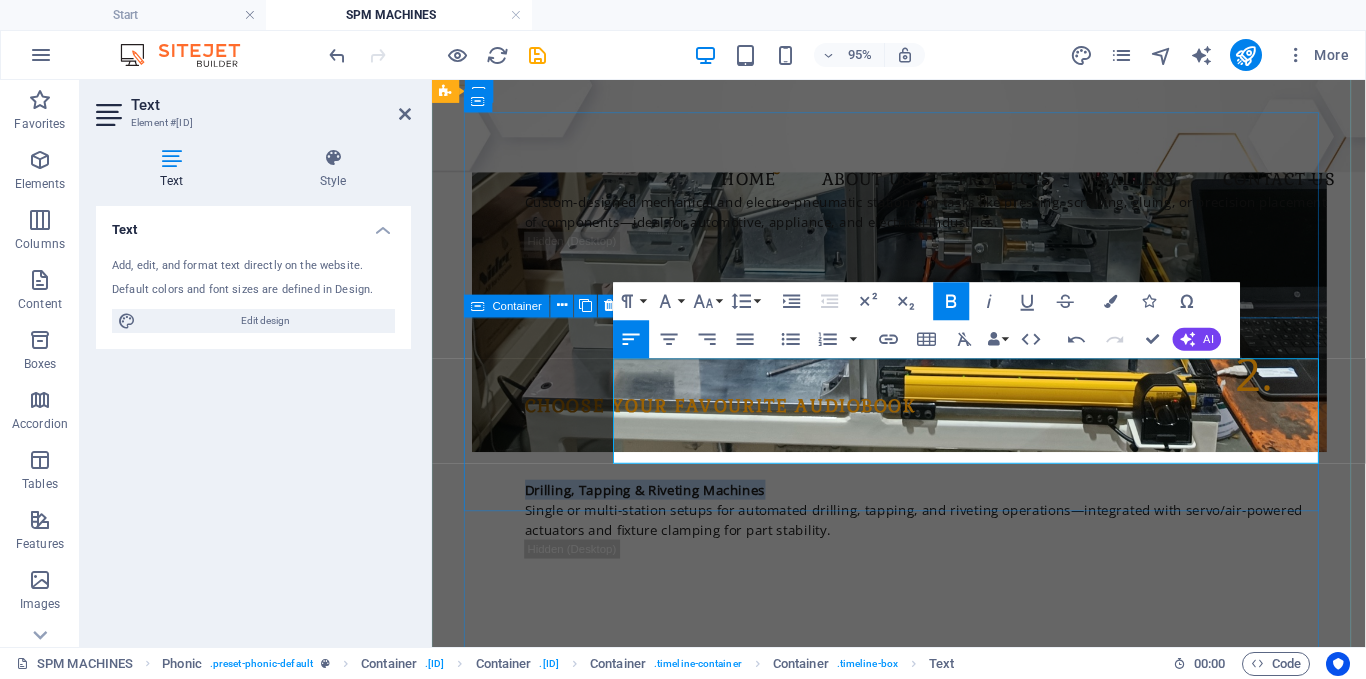 type 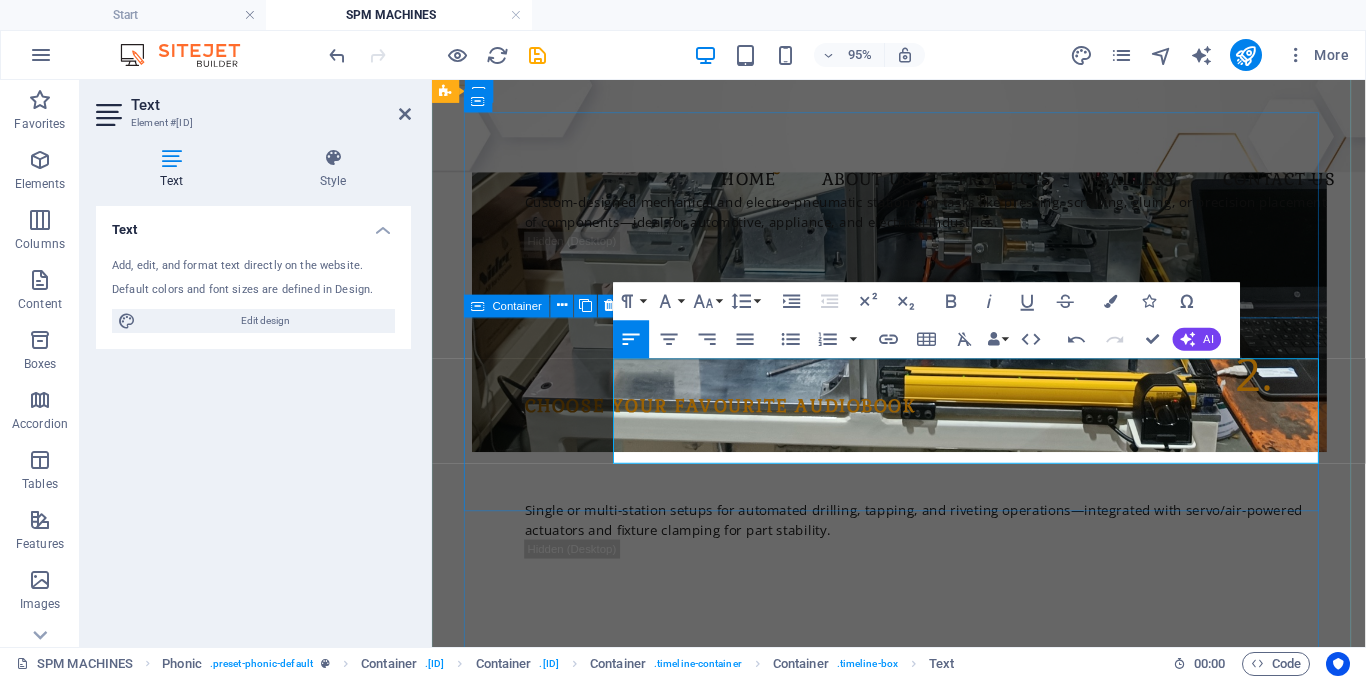 click on "2. Choose your favourite audiobook Single or multi-station setups for automated drilling, tapping, and riveting operations—integrated with servo/air-powered actuators and fixture clamping for part stability." at bounding box center [924, 492] 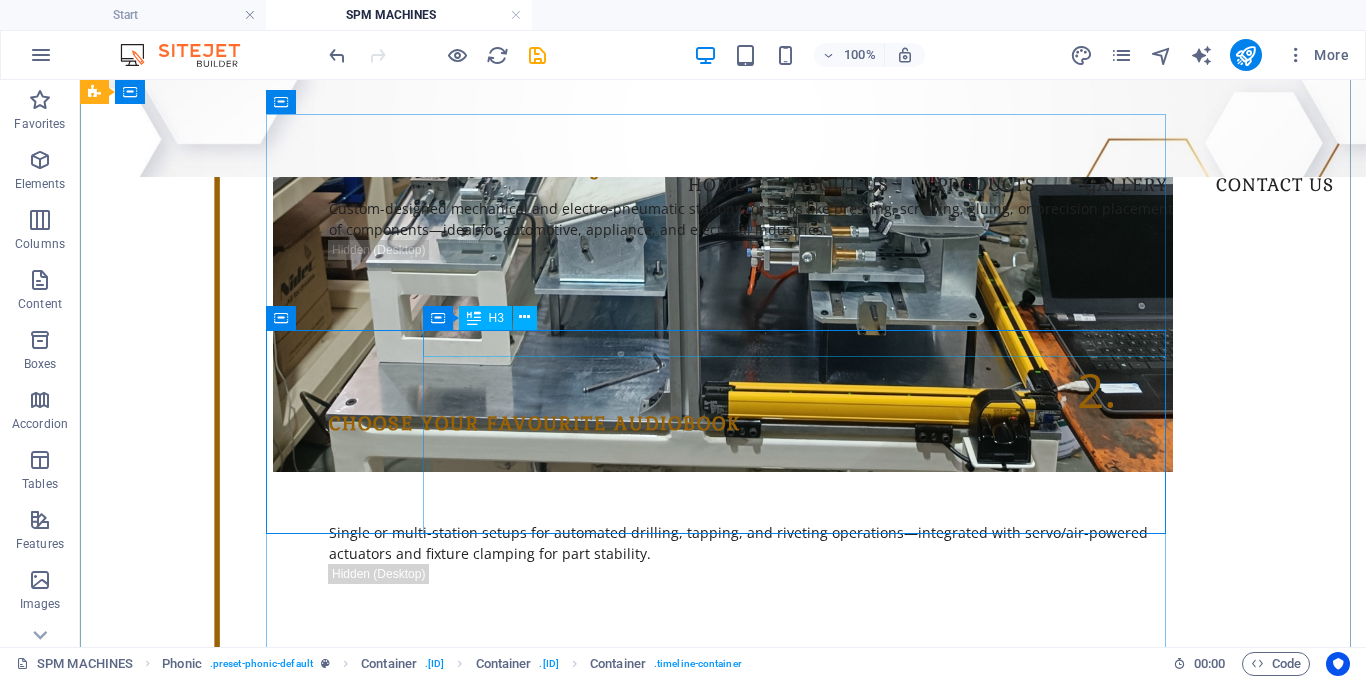 click on "Choose your favourite audiobook" at bounding box center [751, 424] 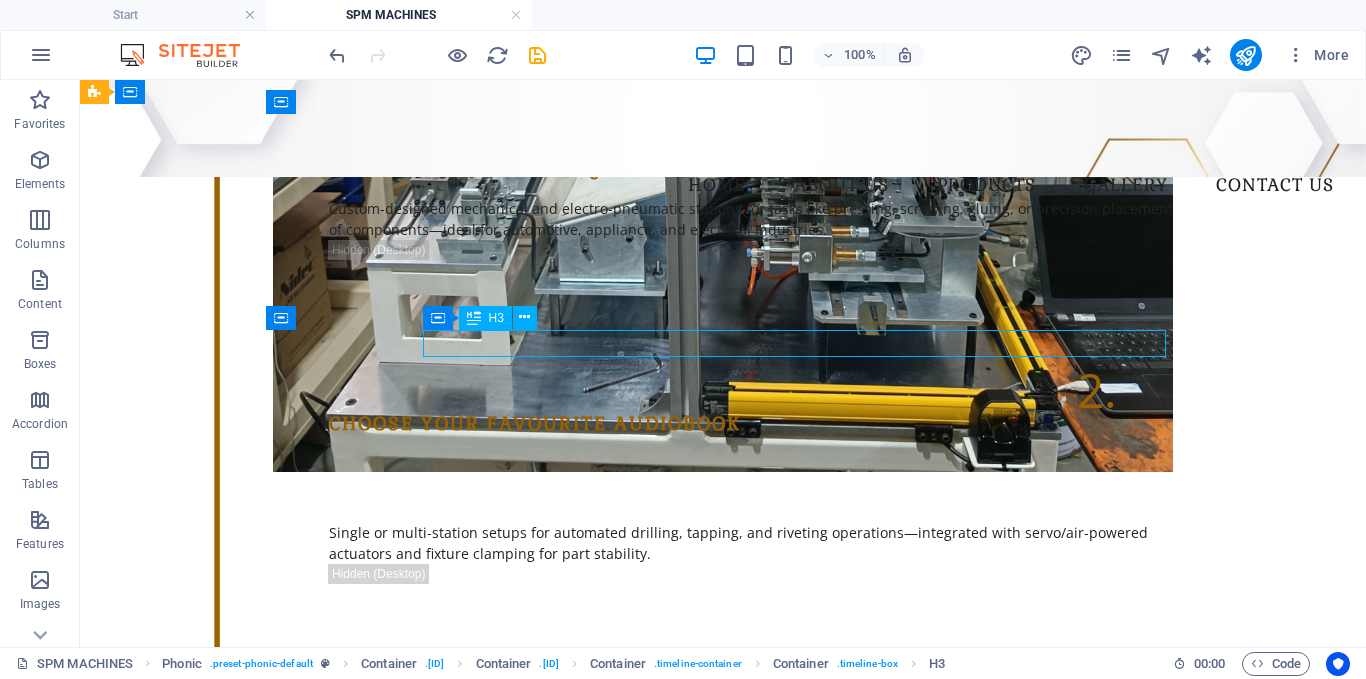 click on "Choose your favourite audiobook" at bounding box center [751, 424] 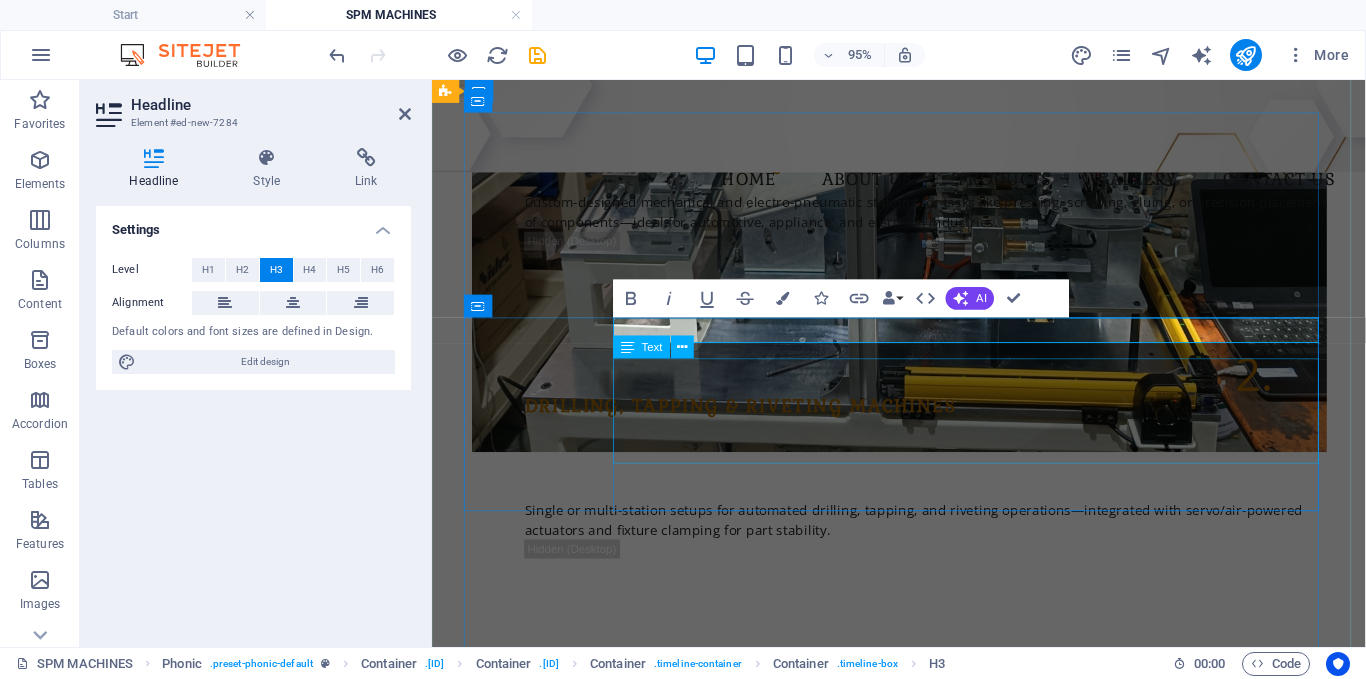 click on "Single or multi-station setups for automated drilling, tapping, and riveting operations—integrated with servo/air-powered actuators and fixture clamping for part stability." at bounding box center (952, 508) 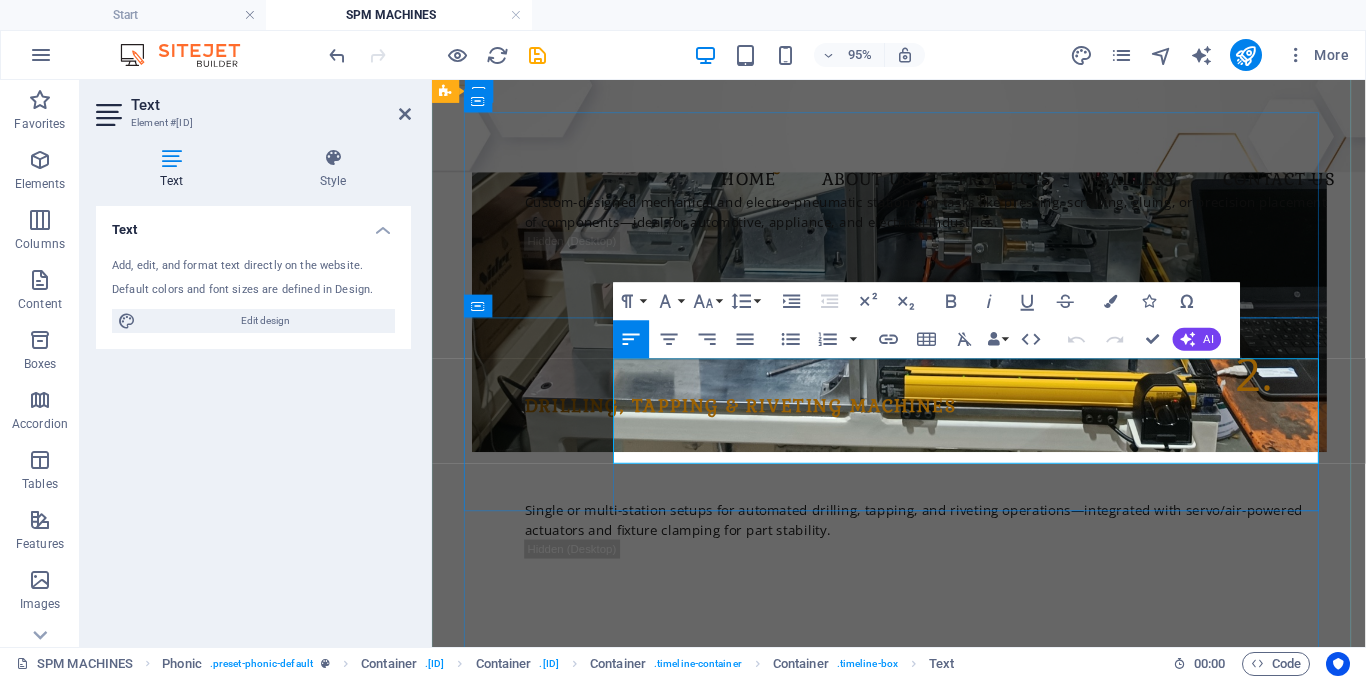 click on "Single or multi-station setups for automated drilling, tapping, and riveting operations—integrated with servo/air-powered actuators and fixture clamping for part stability." at bounding box center (952, 532) 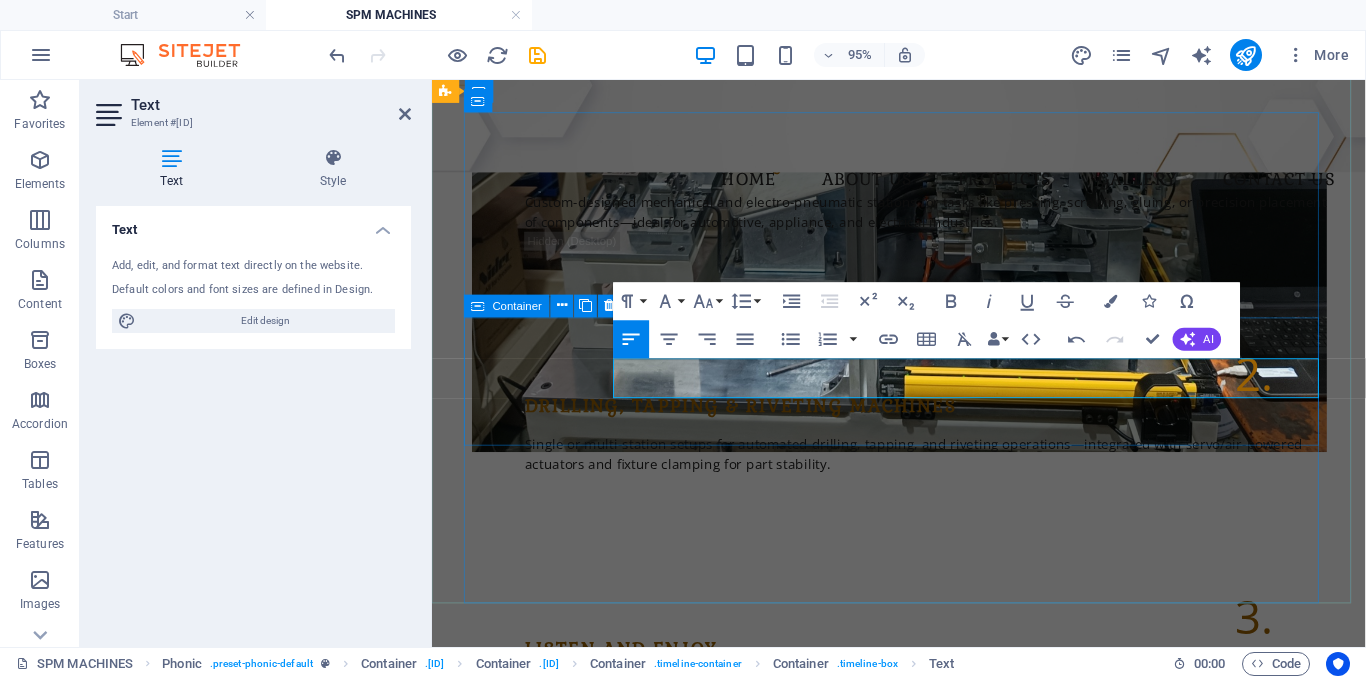 drag, startPoint x: 507, startPoint y: 437, endPoint x: 859, endPoint y: 423, distance: 352.2783 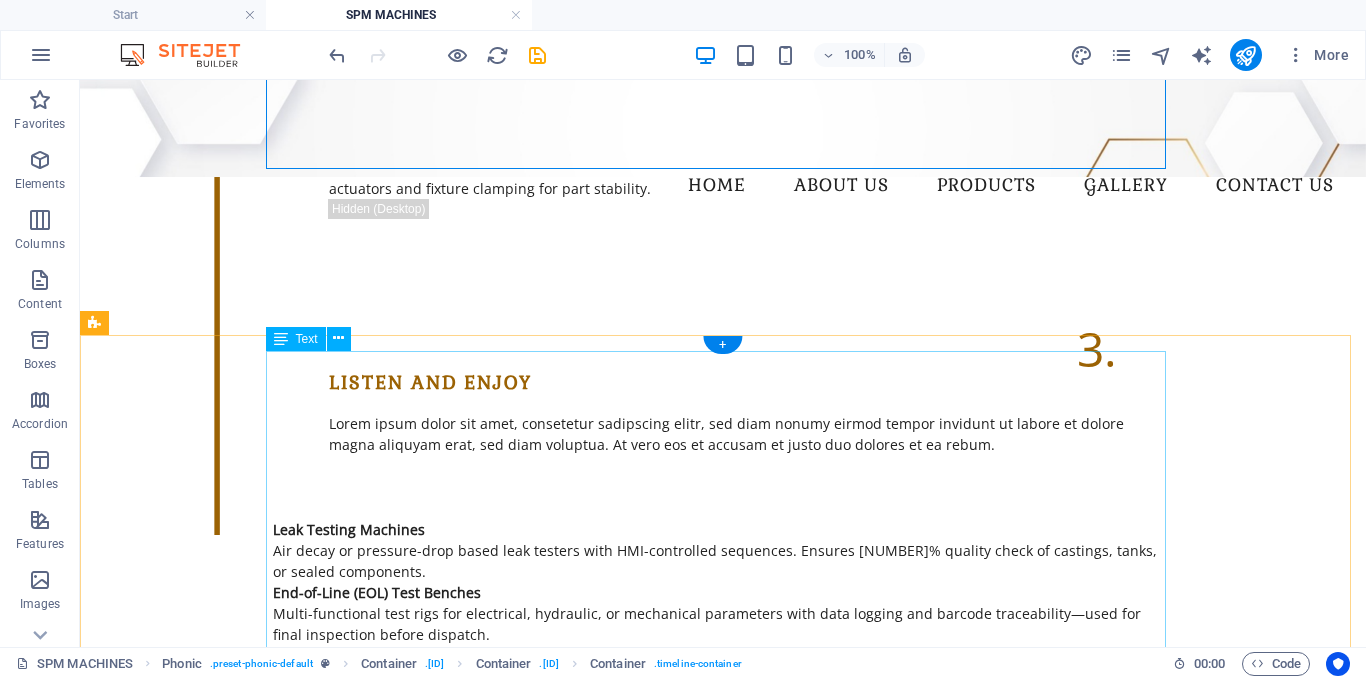 scroll, scrollTop: 925, scrollLeft: 0, axis: vertical 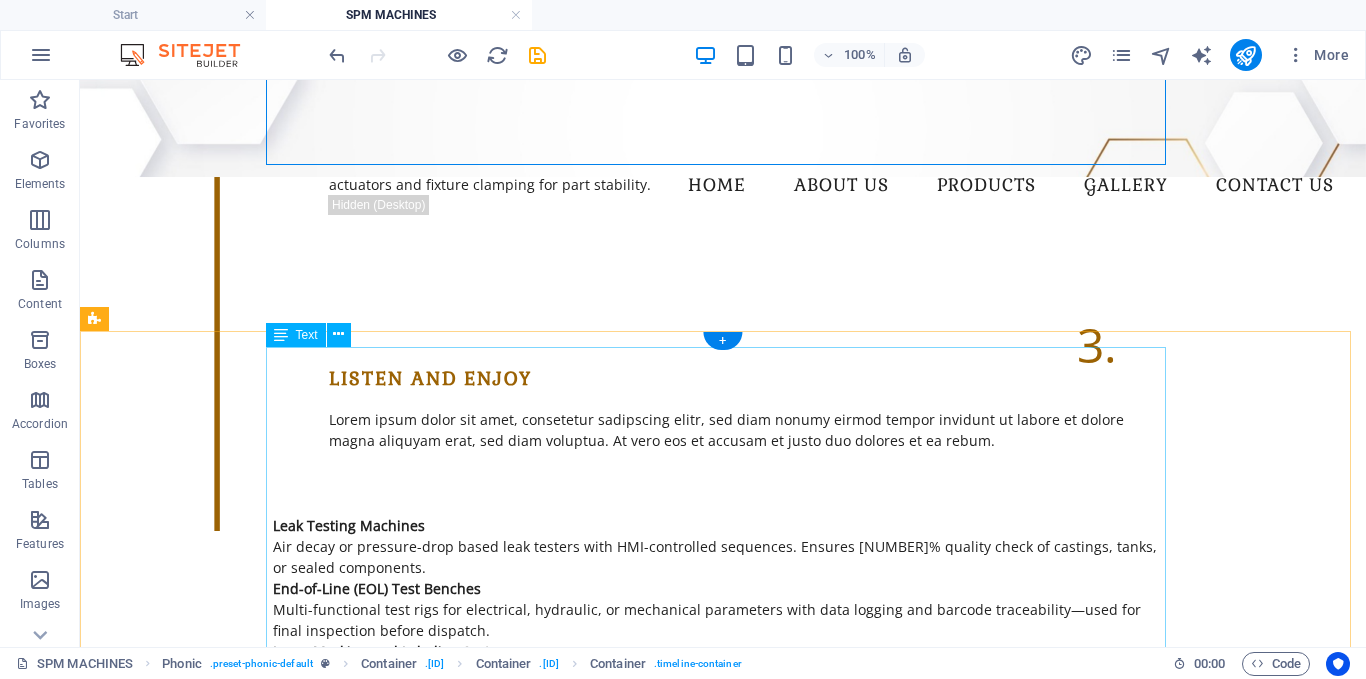 click on "Precision gauging systems like ID bore checkers, height & profile gauges, and multi-point dimensional checkers. These machines use LVDT sensors, laser scanners, or vision systems Material Handling SPMs Machines for , ," at bounding box center [723, 1163] 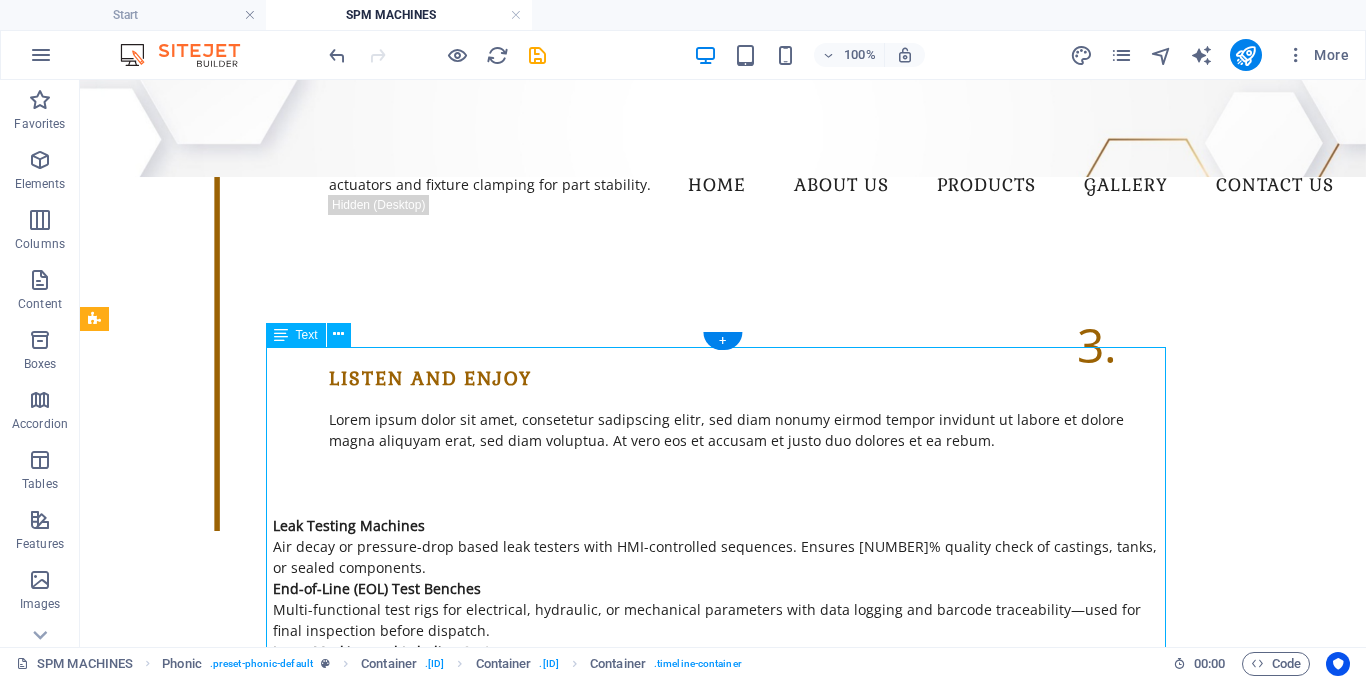 click on "Precision gauging systems like ID bore checkers, height & profile gauges, and multi-point dimensional checkers. These machines use LVDT sensors, laser scanners, or vision systems Material Handling SPMs Machines for , ," at bounding box center (723, 1163) 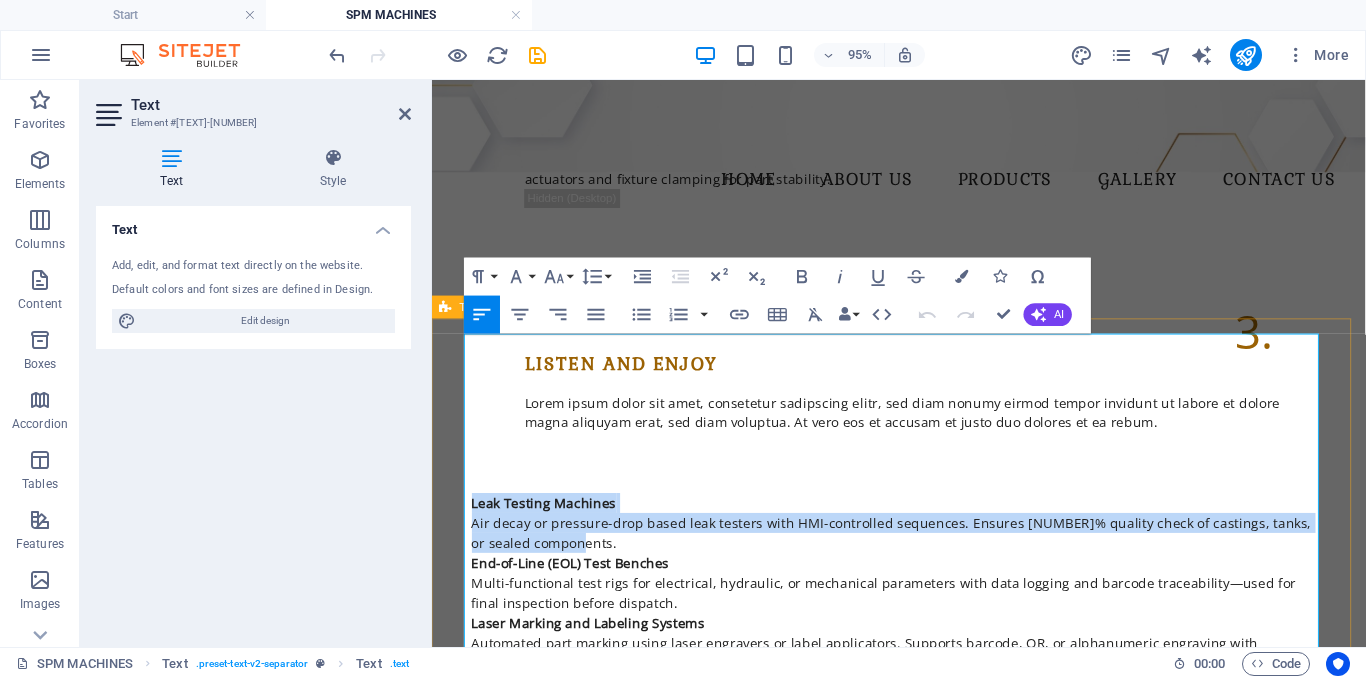 drag, startPoint x: 568, startPoint y: 444, endPoint x: 445, endPoint y: 401, distance: 130.29965 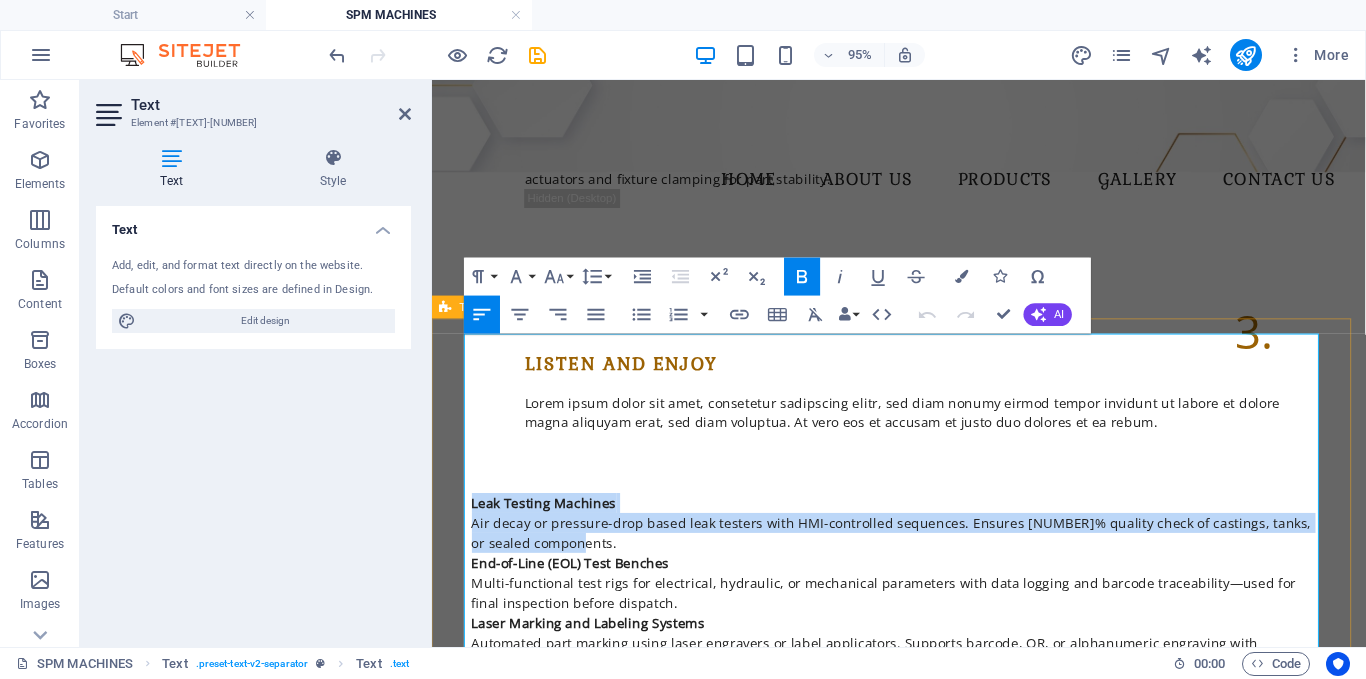 type 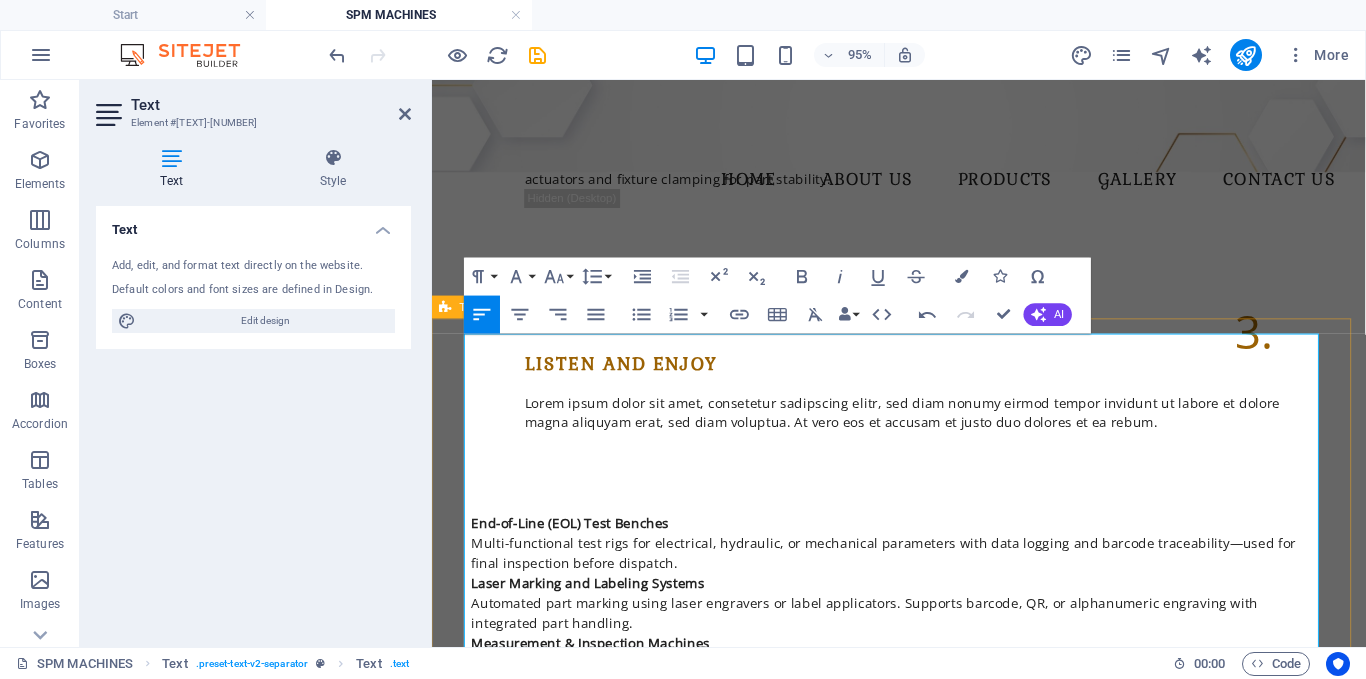 click on "End-of-Line (EOL) Test Benches Multi-functional test rigs for electrical, hydraulic, or mechanical parameters with data logging and barcode traceability—used for final inspection before dispatch. Laser Marking and Labeling Systems Automated part marking using laser engravers or label applicators. Supports barcode, QR, or alphanumeric engraving with integrated part handling. Measurement & Inspection Machines Precision gauging systems like  ID bore checkers ,  height & profile gauges , and  multi-point dimensional checkers . These machines use  LVDT sensors, laser scanners, or vision systems  for accurate, repeatable quality verification. Material Handling SPMs Conveyor-based or gantry-assisted transfer stations that integrate with upstream/downstream processes for seamless production flow. Applications Across All SPM Types Component Assembly Automation Purpose-built stations for screwing, pressing, aligning, and clamping of multi-part assemblies. Leak and Pressure Testing Dimensional & Profile Inspection ," at bounding box center (923, 1138) 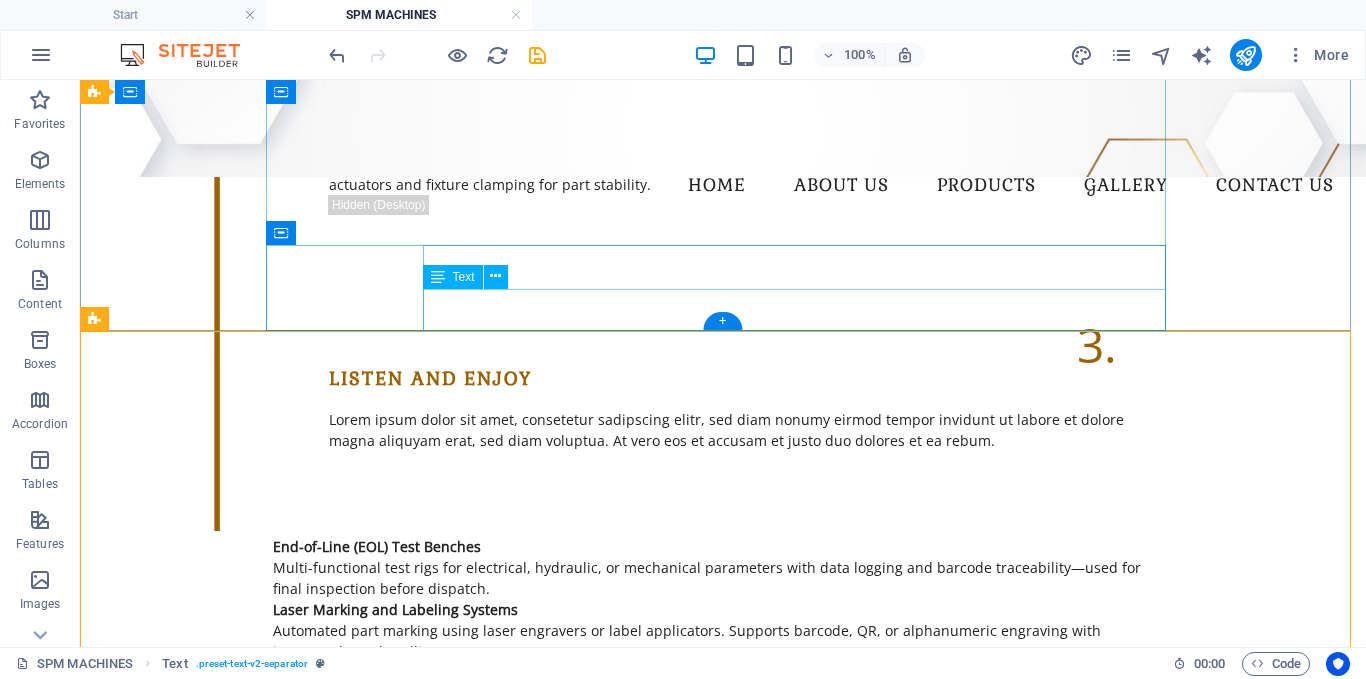 click on "Lorem ipsum dolor sit amet, consetetur sadipscing elitr, sed diam nonumy eirmod tempor invidunt ut labore et dolore magna aliquyam erat, sed diam voluptua. At vero eos et accusam et justo duo dolores et ea rebum." at bounding box center [751, 430] 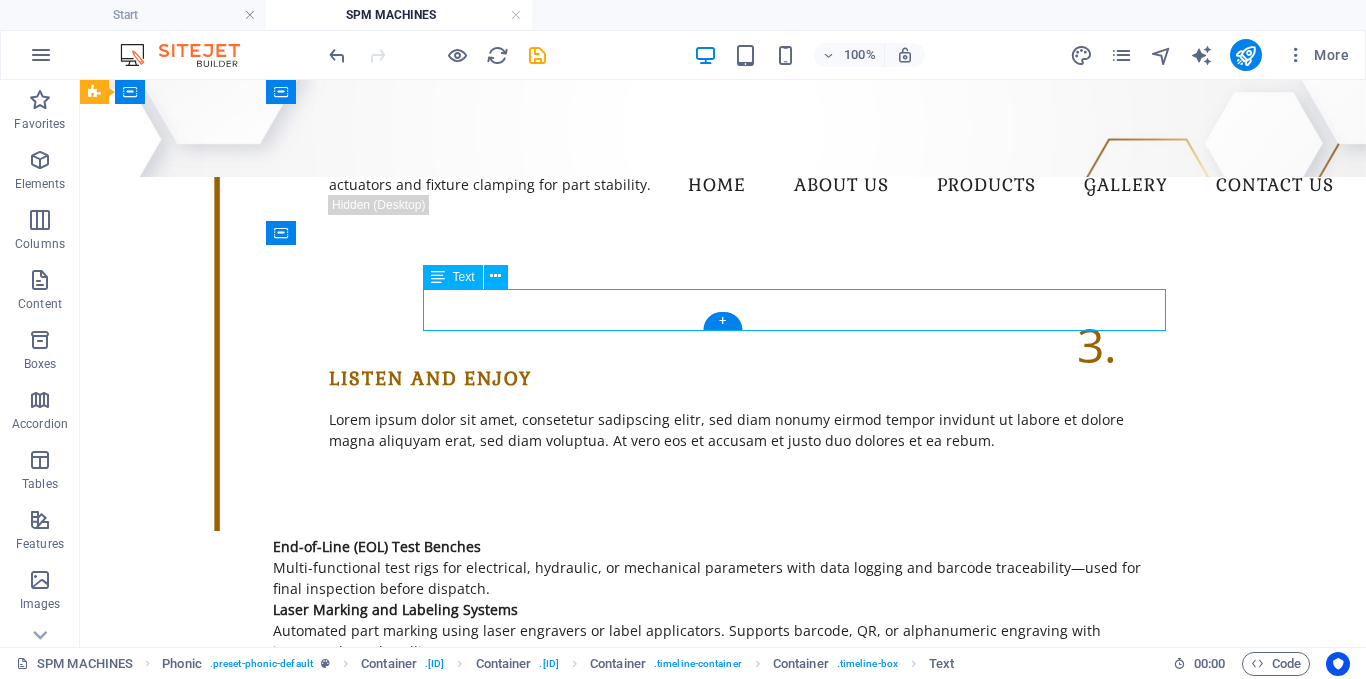 click on "Lorem ipsum dolor sit amet, consetetur sadipscing elitr, sed diam nonumy eirmod tempor invidunt ut labore et dolore magna aliquyam erat, sed diam voluptua. At vero eos et accusam et justo duo dolores et ea rebum." at bounding box center (751, 430) 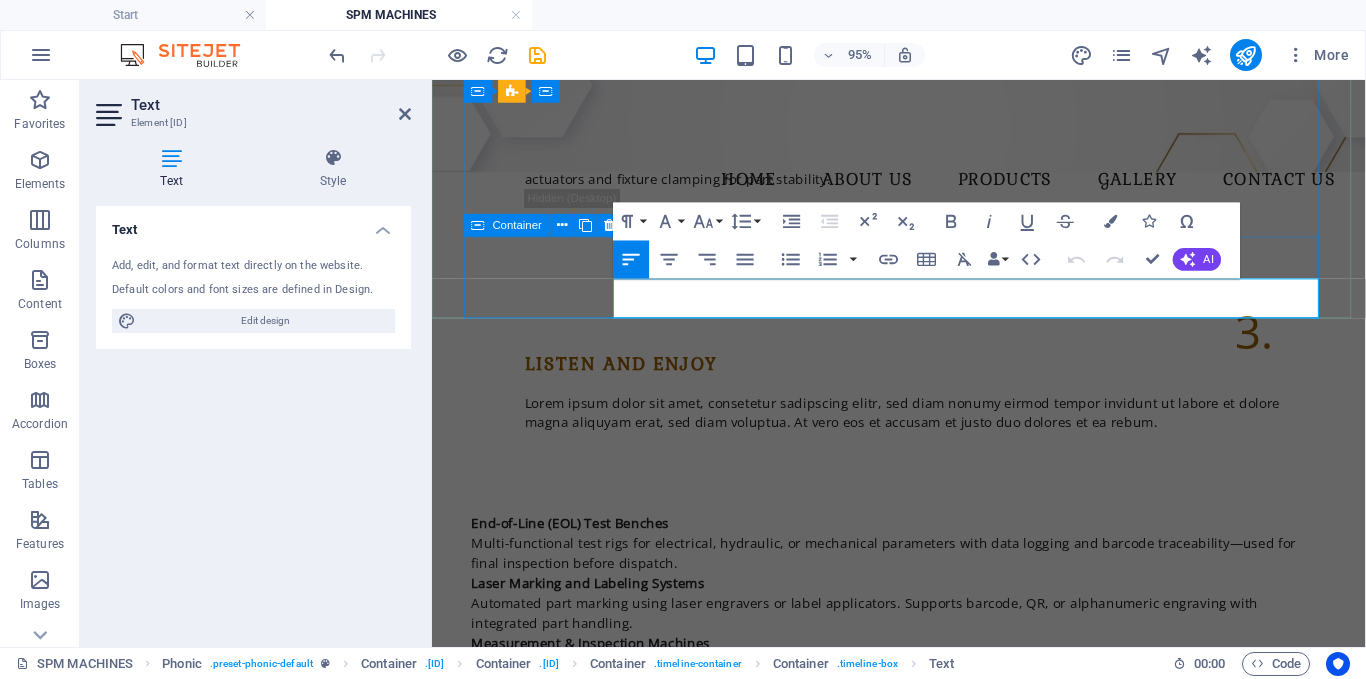 drag, startPoint x: 1340, startPoint y: 319, endPoint x: 613, endPoint y: 297, distance: 727.3328 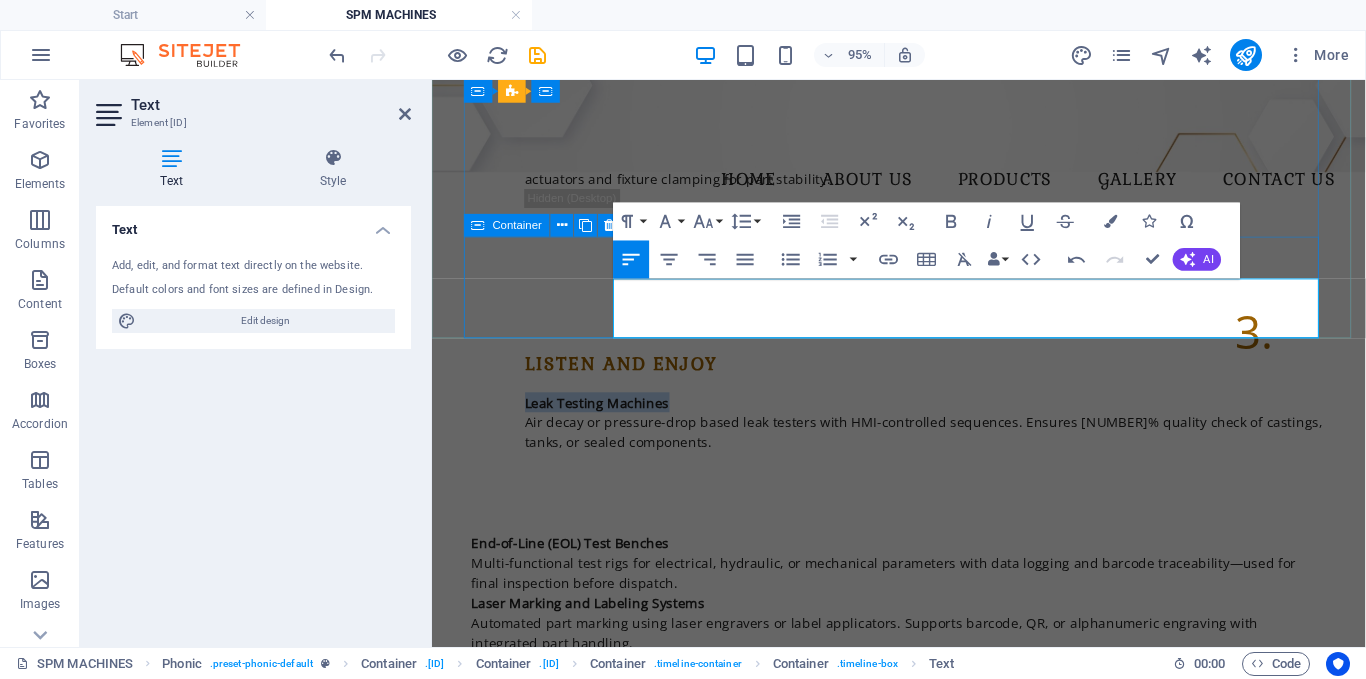 drag, startPoint x: 774, startPoint y: 302, endPoint x: 583, endPoint y: 302, distance: 191 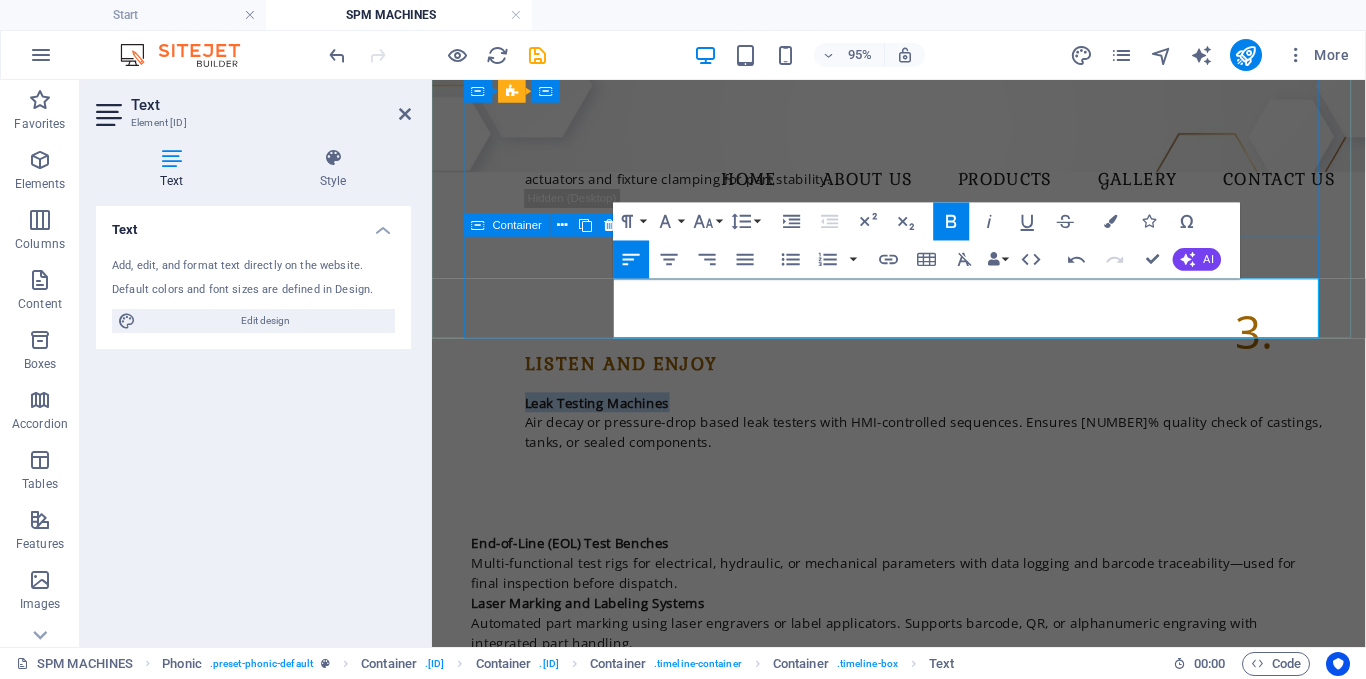 type 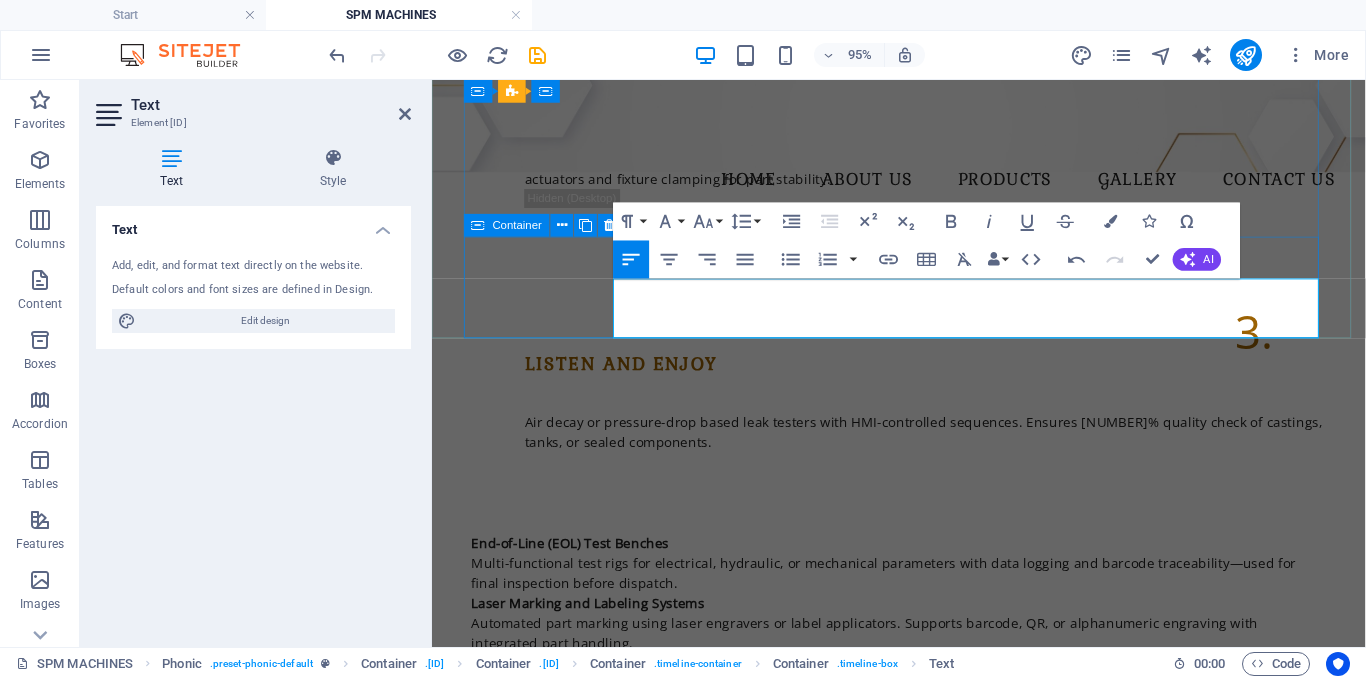 click on "3. Listen and enjoy Air decay or pressure-drop based leak testers with HMI-controlled sequences. Ensures 100% quality check of castings, tanks, or sealed components." at bounding box center (924, 398) 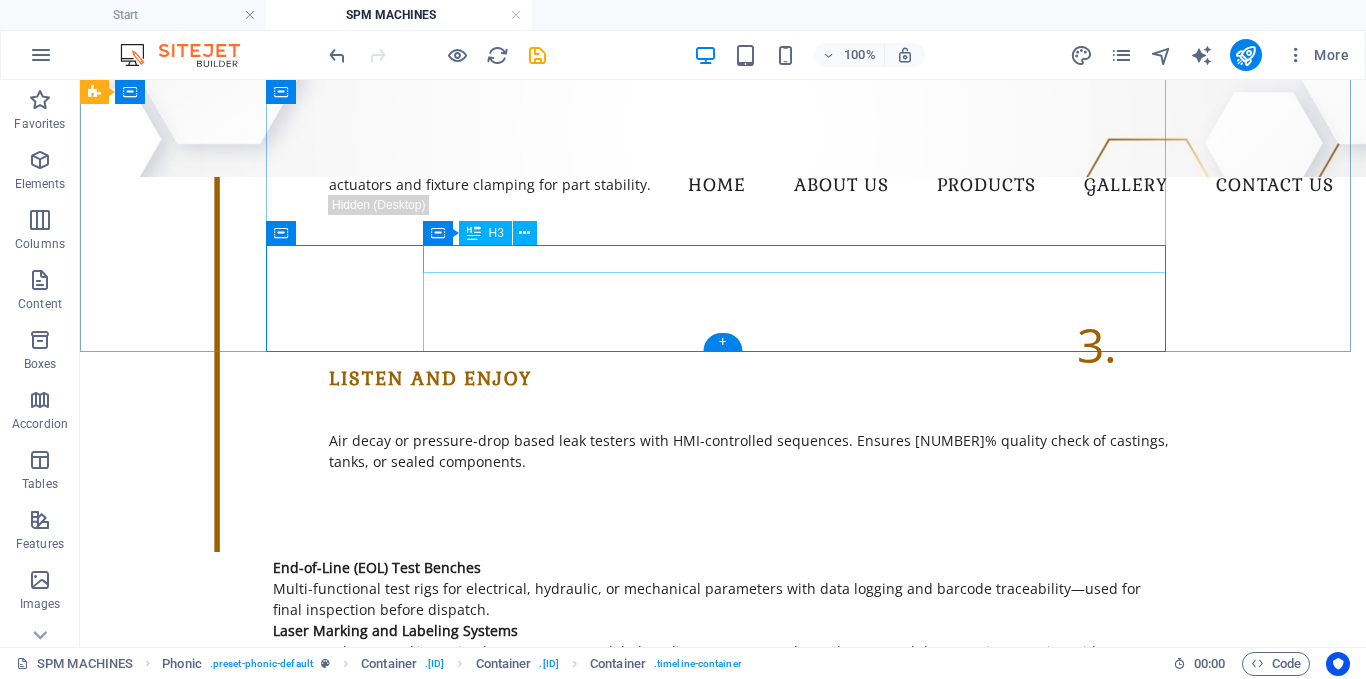click on "Listen and enjoy" at bounding box center [751, 379] 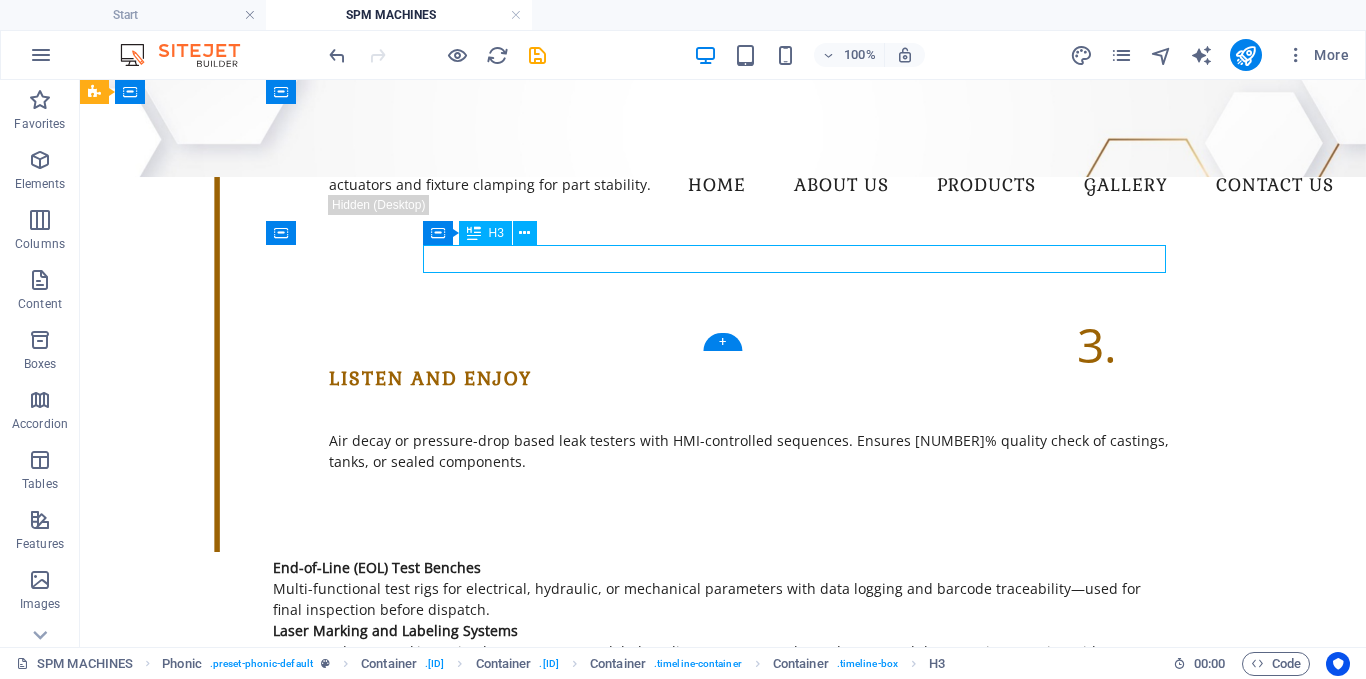 click on "Listen and enjoy" at bounding box center (751, 379) 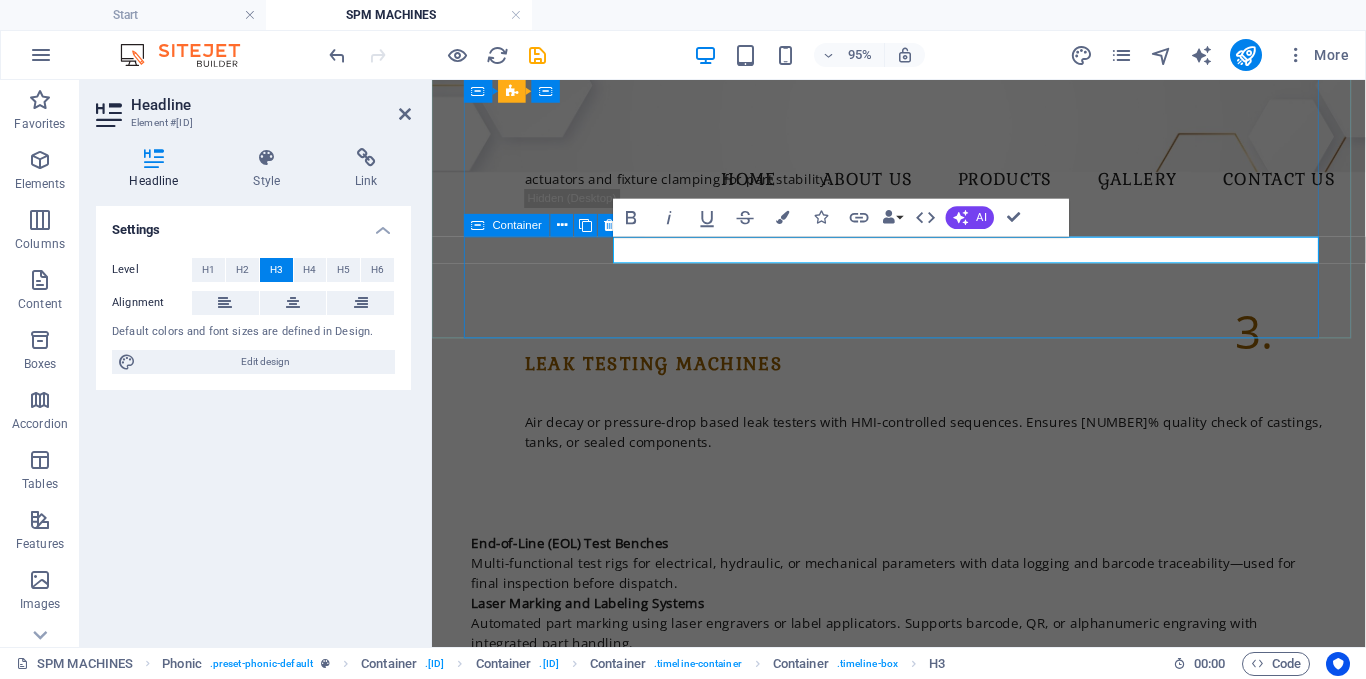 click on "[NUMBER]. [TEXT] Machines Air decay or pressure-drop based leak testers with HMI-controlled sequences. Ensures [NUMBER]% quality check of castings, tanks, or sealed components." at bounding box center (924, 398) 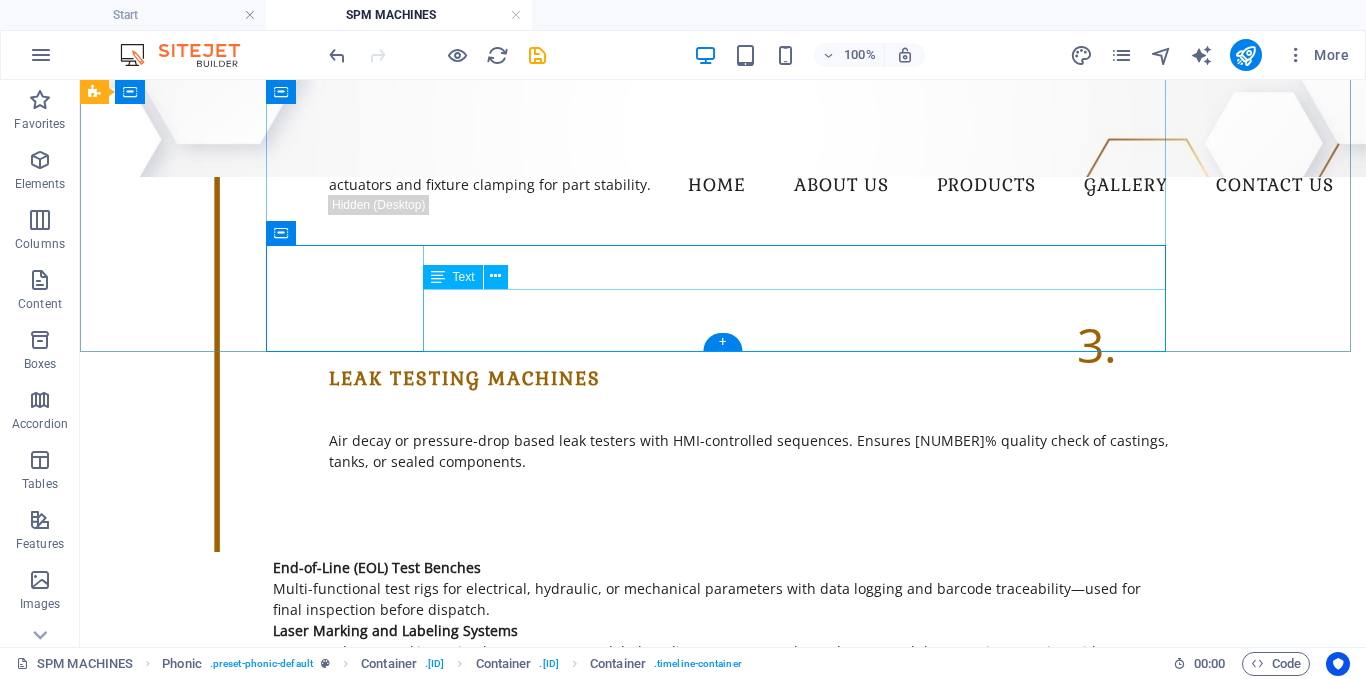 click on "Air decay or pressure-drop based leak testers with HMI-controlled sequences. Ensures [NUMBER]% quality check of castings, tanks, or sealed components." at bounding box center [751, 440] 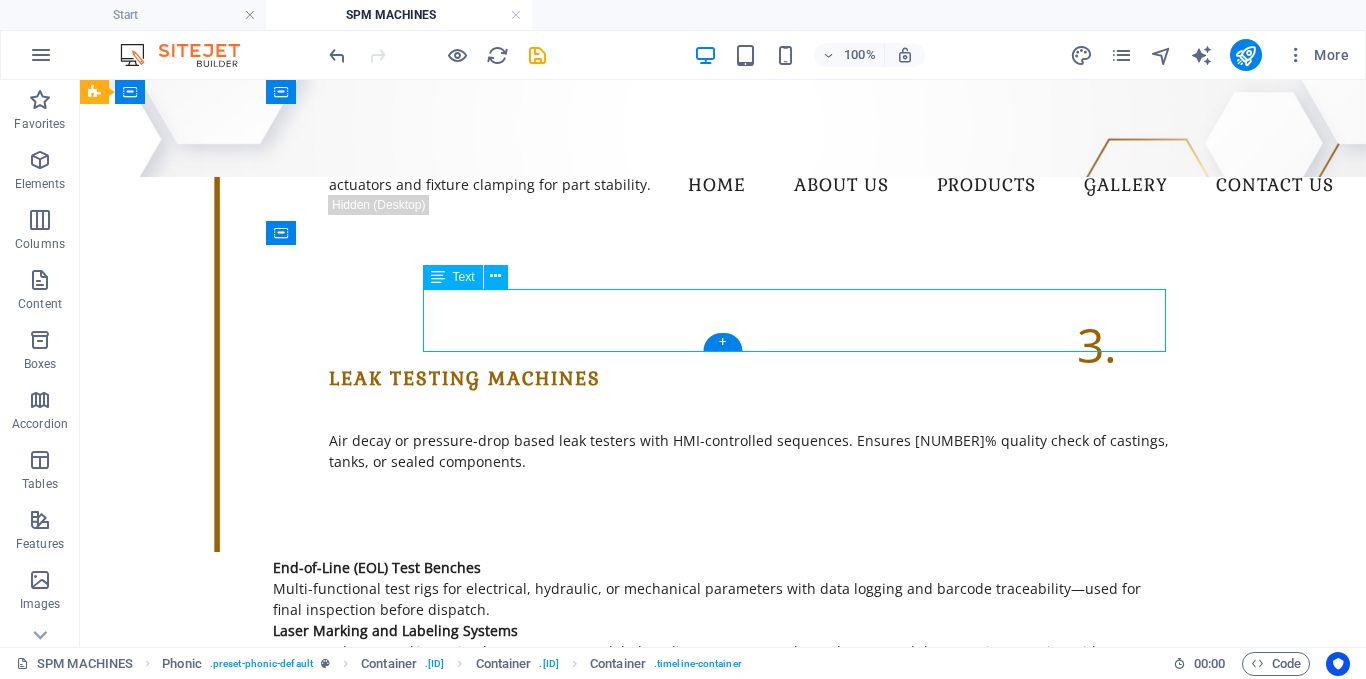 click on "Air decay or pressure-drop based leak testers with HMI-controlled sequences. Ensures [NUMBER]% quality check of castings, tanks, or sealed components." at bounding box center (751, 440) 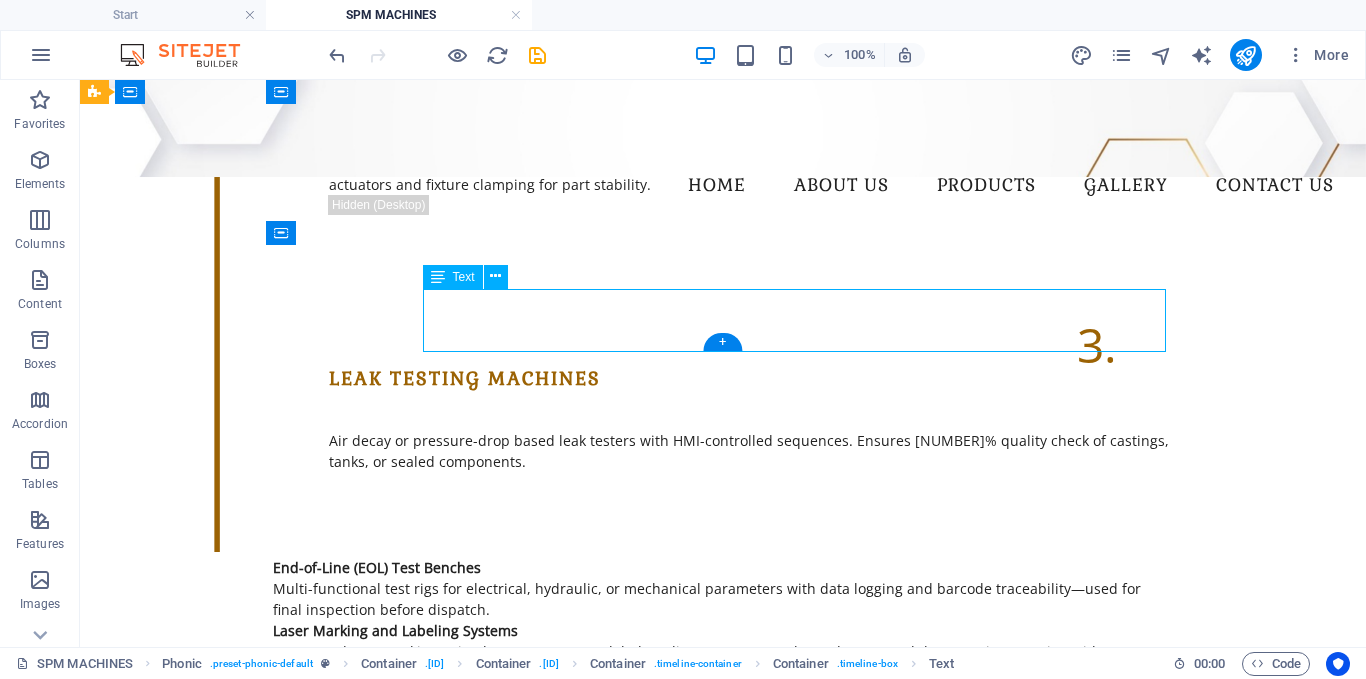 click on "Air decay or pressure-drop based leak testers with HMI-controlled sequences. Ensures [NUMBER]% quality check of castings, tanks, or sealed components." at bounding box center [751, 440] 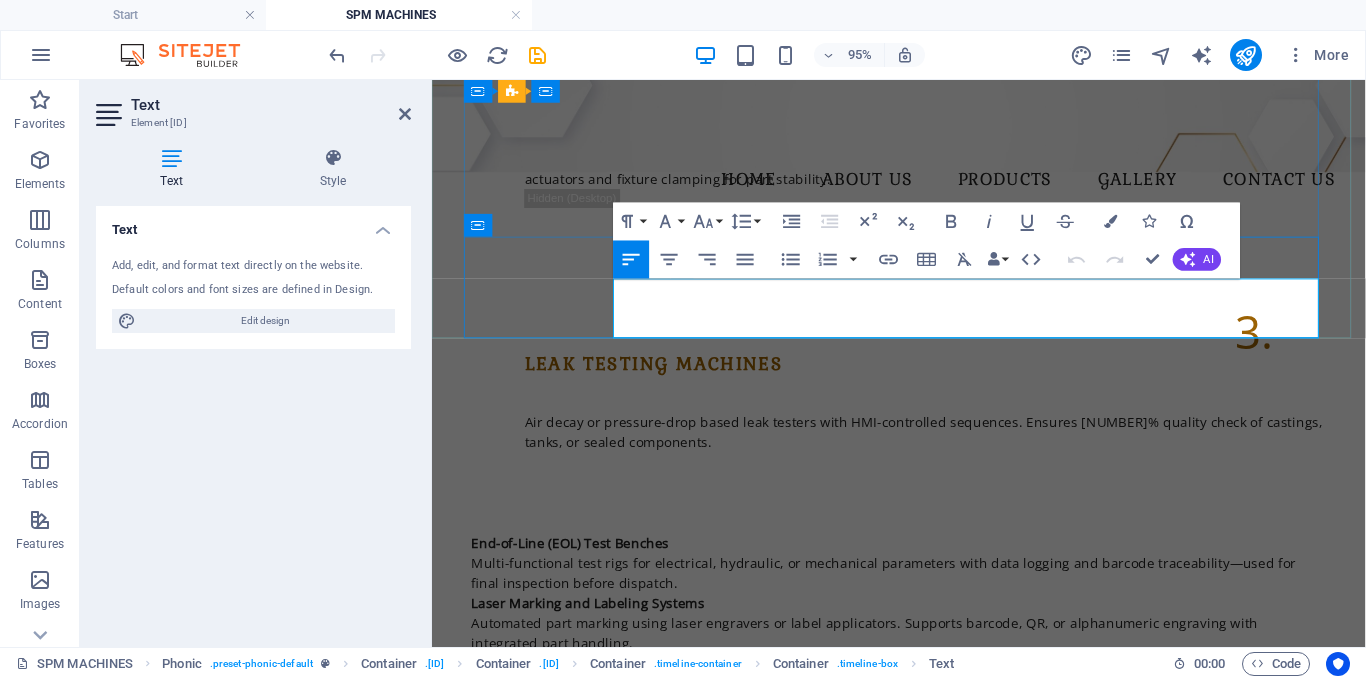 click on "Air decay or pressure-drop based leak testers with HMI-controlled sequences. Ensures [NUMBER]% quality check of castings, tanks, or sealed components." at bounding box center (952, 440) 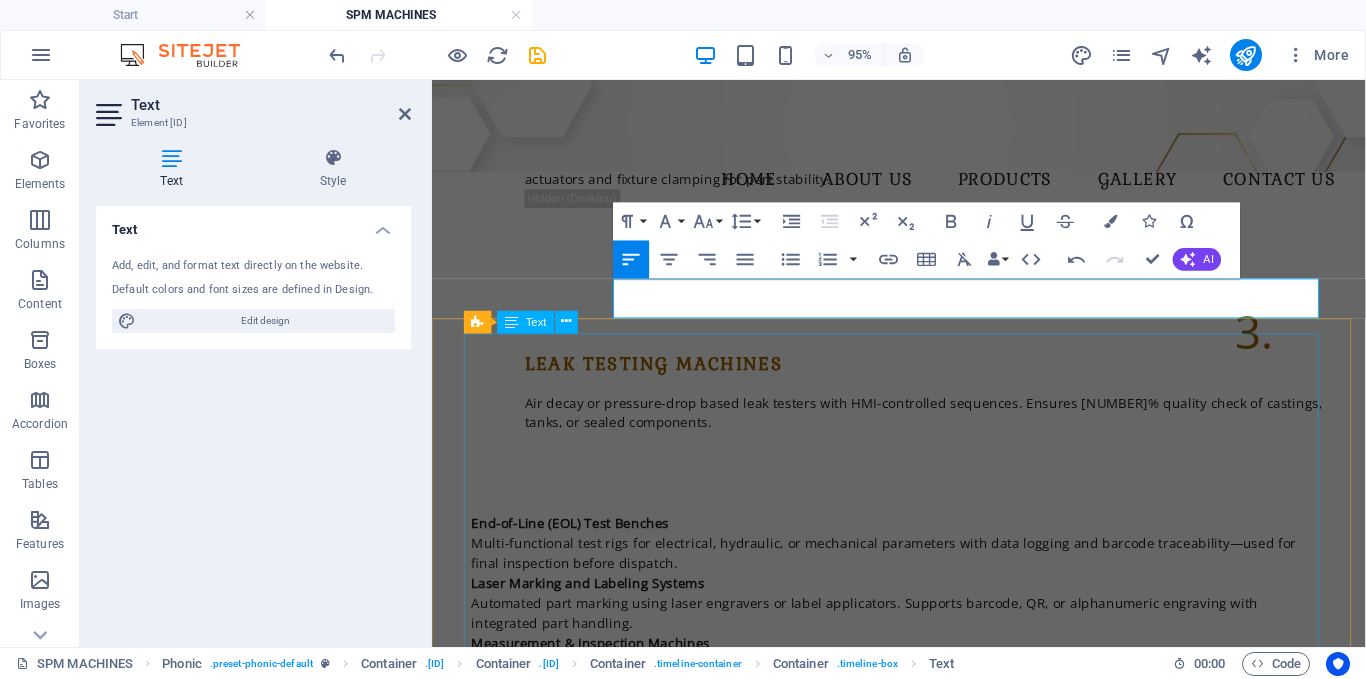 click on "End-of-Line (EOL) Test Benches Multi-functional test rigs for electrical, hydraulic, or mechanical parameters with data logging and barcode traceability—used for final inspection before dispatch. Laser Marking and Labeling Systems Automated part marking using laser engravers or label applicators. Supports barcode, QR, or alphanumeric engraving with integrated part handling. Measurement & Inspection Machines Precision gauging systems like  ID bore checkers ,  height & profile gauges , and  multi-point dimensional checkers . These machines use  LVDT sensors, laser scanners, or vision systems  for accurate, repeatable quality verification. Material Handling SPMs Conveyor-based or gantry-assisted transfer stations that integrate with upstream/downstream processes for seamless production flow. Applications Across All SPM Types Component Assembly Automation Purpose-built stations for screwing, pressing, aligning, and clamping of multi-part assemblies. Leak and Pressure Testing Dimensional & Profile Inspection ," at bounding box center (924, 1142) 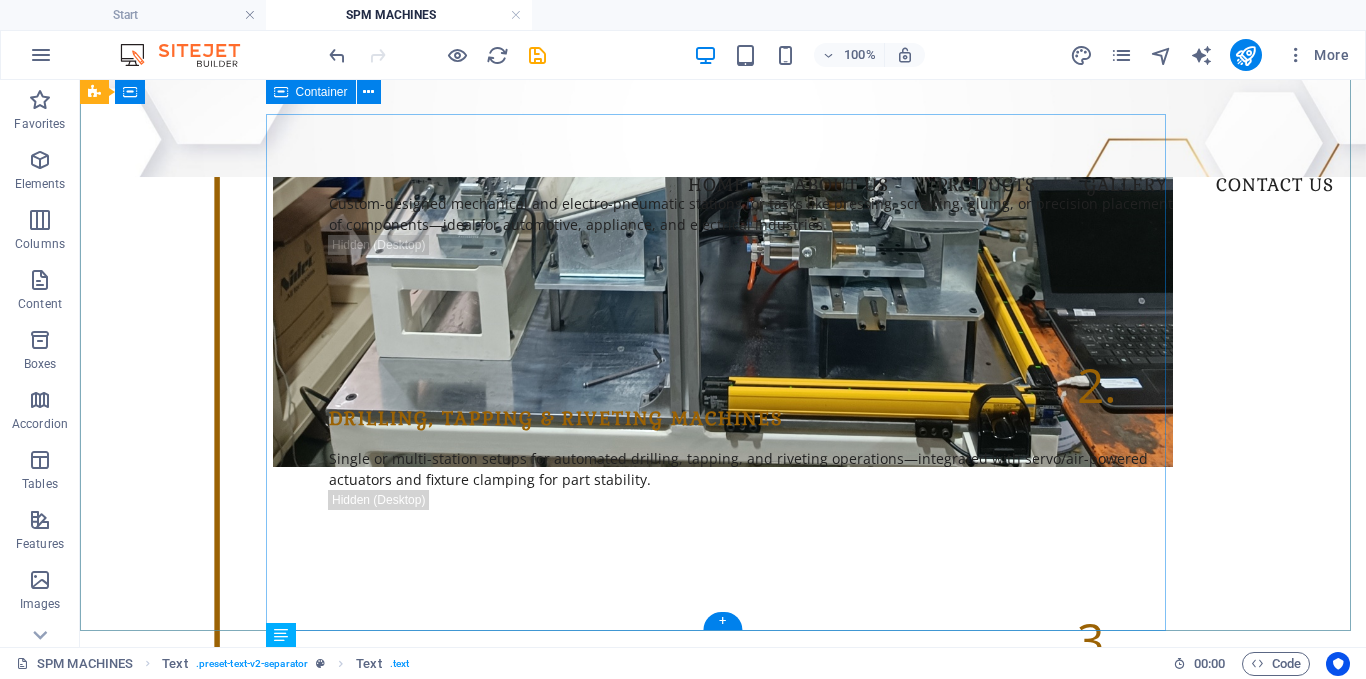 scroll, scrollTop: 625, scrollLeft: 0, axis: vertical 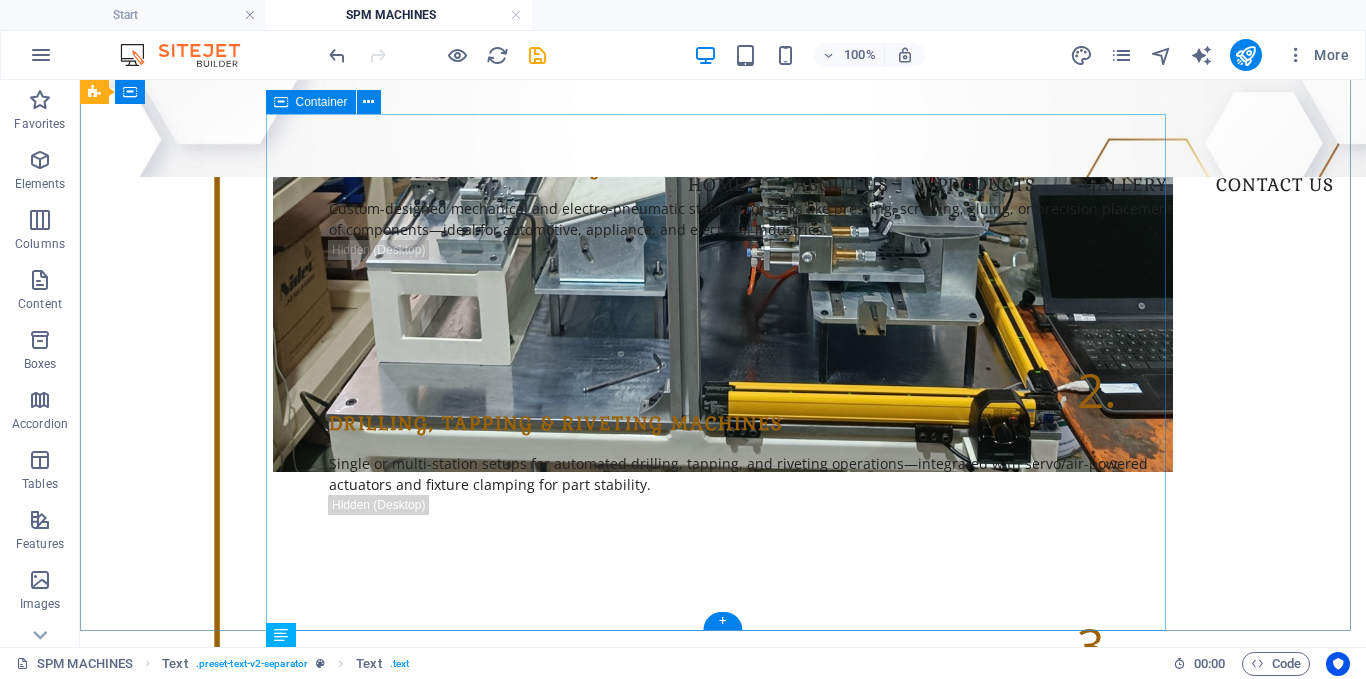 click on "[NUMBER]. [TEXT] Stations Custom-designed mechanical and electro-pneumatic stations for tasks like pressing, screwing, gluing, or precision placement of components—ideal for automotive, appliance, and electrical industries. [NUMBER]. [TEXT], [TEXT] & [TEXT] Machines Single or multi-station setups for automated drilling, tapping, and riveting operations—integrated with servo/air-powered actuators and fixture clamping for part stability. [NUMBER]. [TEXT] Machines Air decay or pressure-drop based leak testers with HMI-controlled sequences. Ensures [NUMBER]% quality check of castings, tanks, or sealed components." at bounding box center (723, 432) 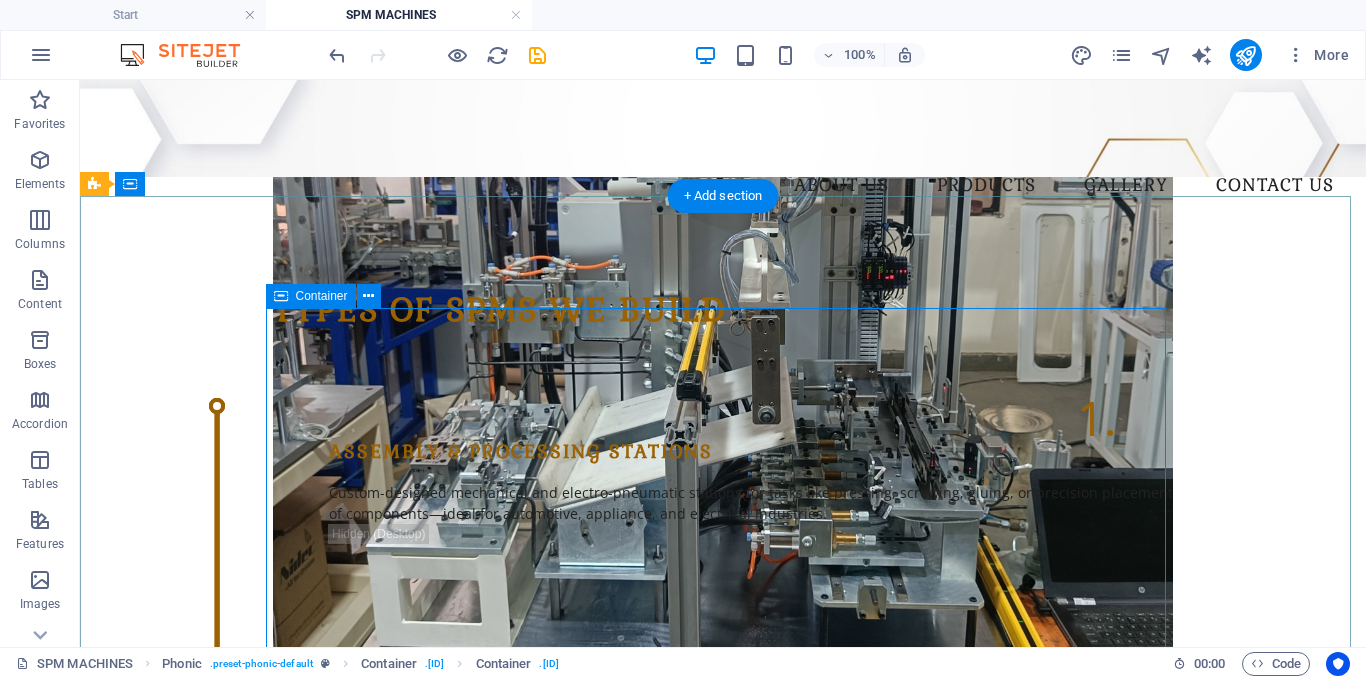 scroll, scrollTop: 325, scrollLeft: 0, axis: vertical 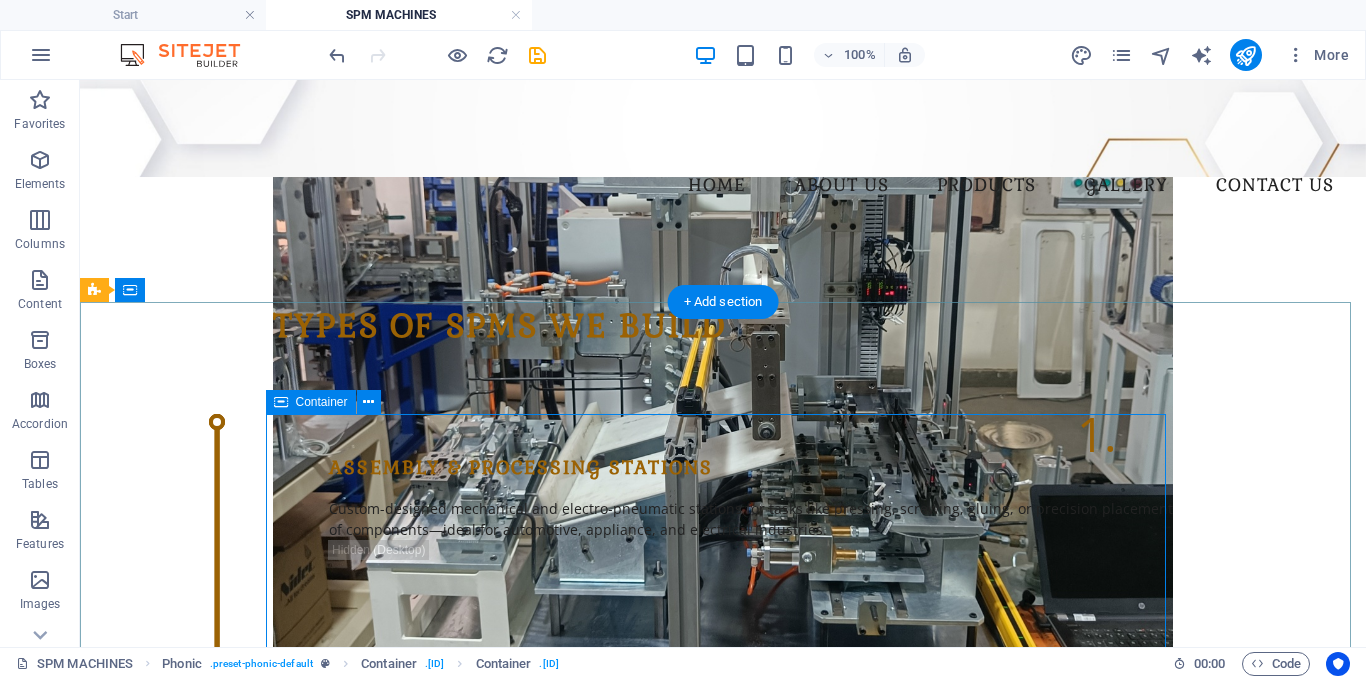 click on "[NUMBER]. [TEXT] Stations Custom-designed mechanical and electro-pneumatic stations for tasks like pressing, screwing, gluing, or precision placement of components—ideal for automotive, appliance, and electrical industries. [NUMBER]. [TEXT], [TEXT] & [TEXT] Machines Single or multi-station setups for automated drilling, tapping, and riveting operations—integrated with servo/air-powered actuators and fixture clamping for part stability. [NUMBER]. [TEXT] Machines Air decay or pressure-drop based leak testers with HMI-controlled sequences. Ensures [NUMBER]% quality check of castings, tanks, or sealed components." at bounding box center (723, 732) 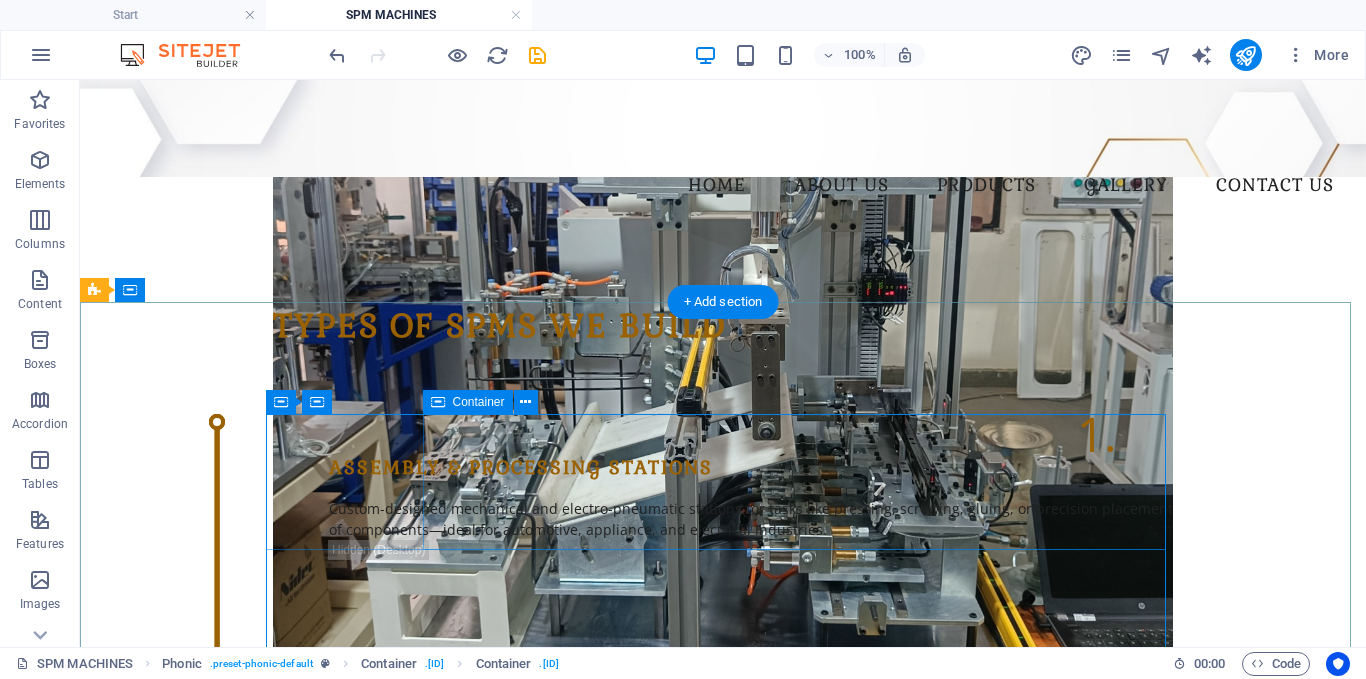 click on "[TEXT] & [TEXT] Stations Custom-designed mechanical and electro-pneumatic stations for tasks like pressing, screwing, gluing, or precision placement of components—ideal for automotive, appliance, and electrical industries." at bounding box center [751, 522] 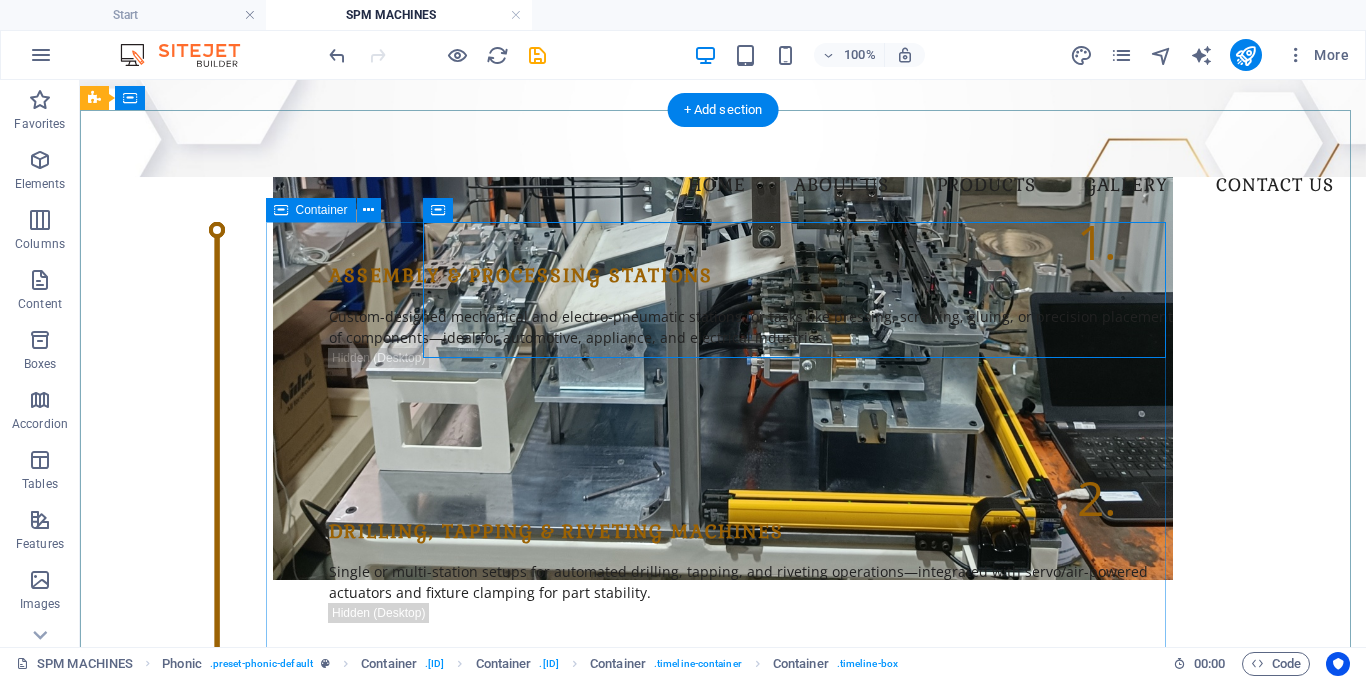 scroll, scrollTop: 525, scrollLeft: 0, axis: vertical 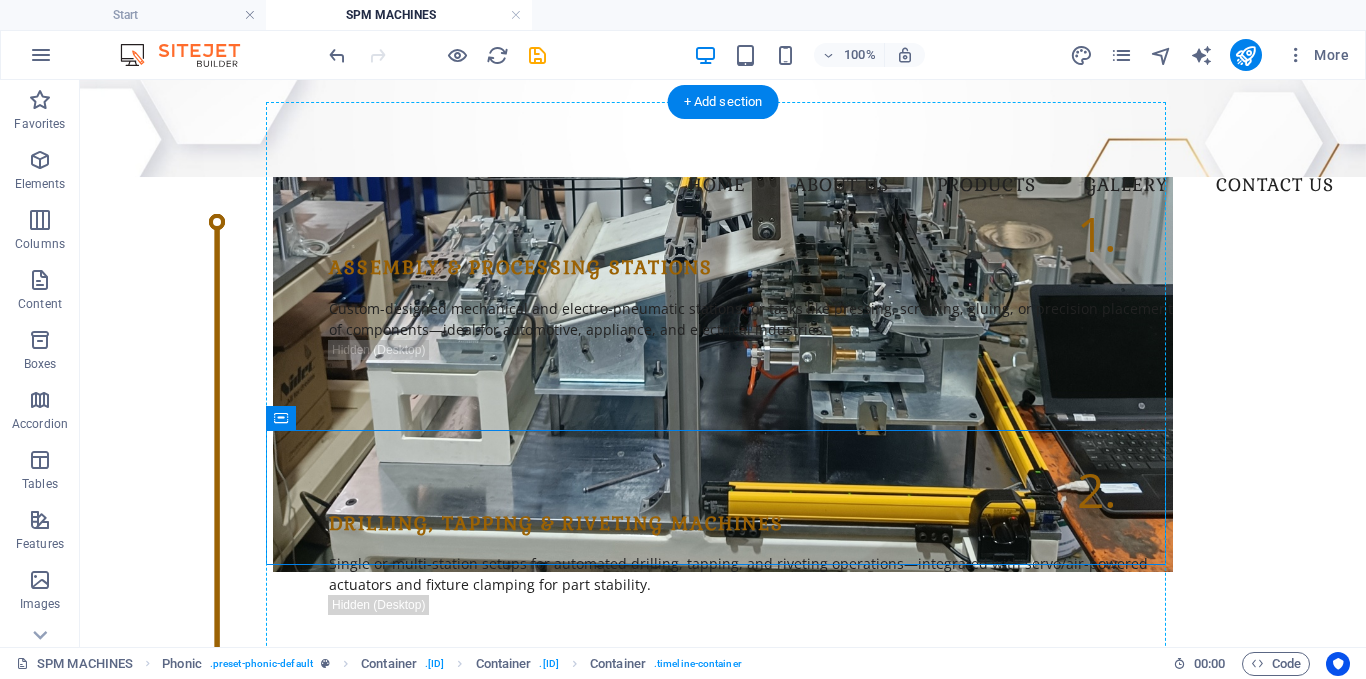 drag, startPoint x: 324, startPoint y: 466, endPoint x: 332, endPoint y: 424, distance: 42.755116 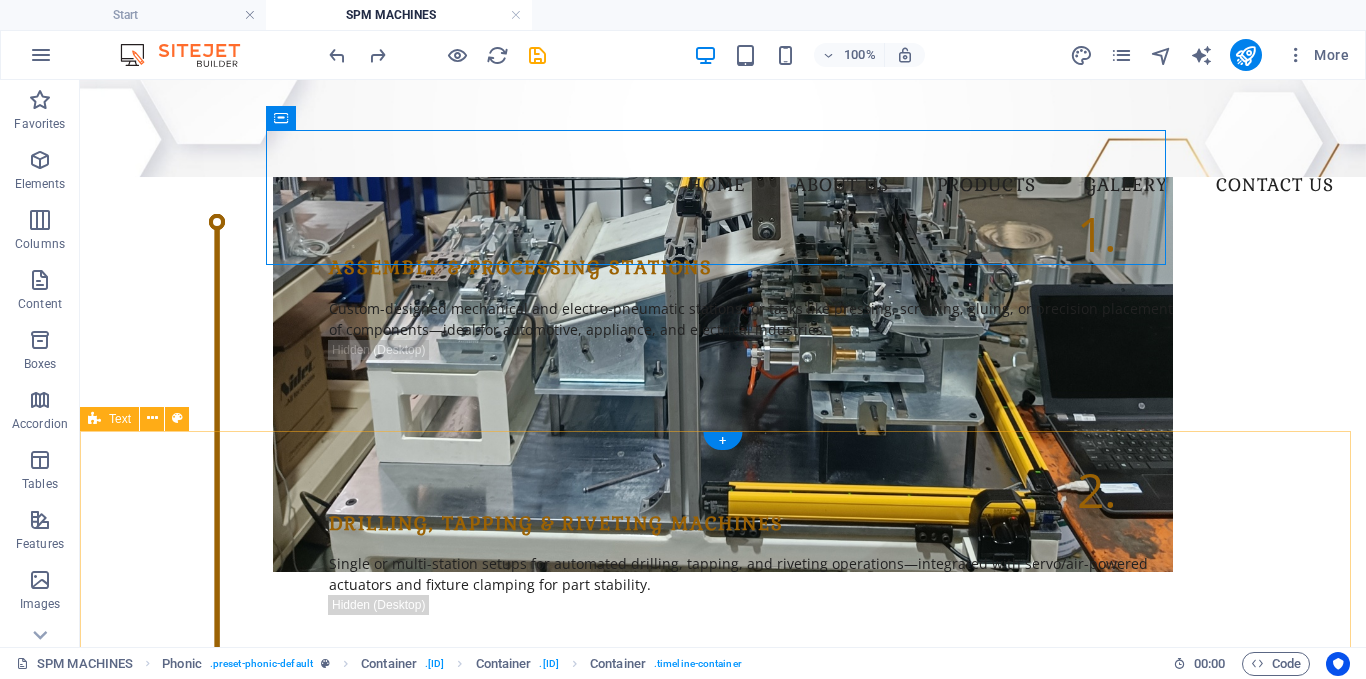 scroll, scrollTop: 825, scrollLeft: 0, axis: vertical 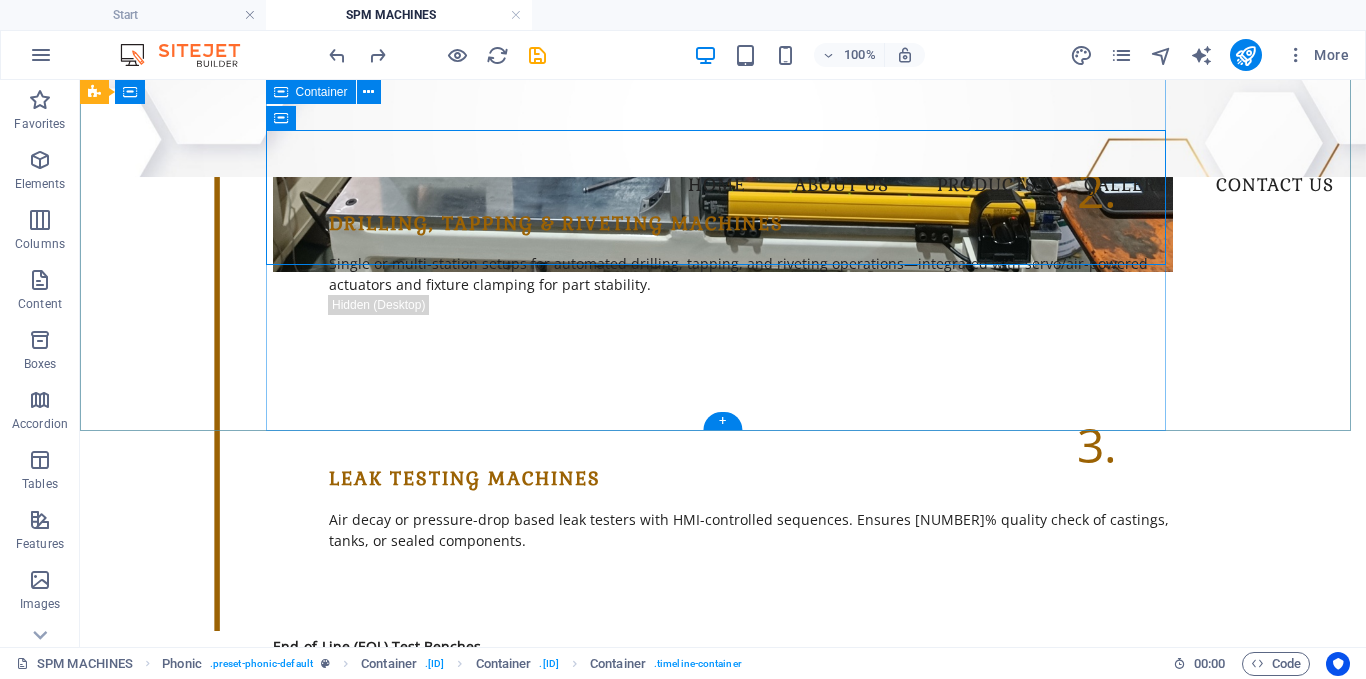 click on "[NUMBER]. [TEXT] Stations Custom-designed mechanical and electro-pneumatic stations for tasks like pressing, screwing, gluing, or precision placement of components—ideal for automotive, appliance, and electrical industries. [NUMBER]. [TEXT], [TEXT] & [TEXT] Machines Single or multi-station setups for automated drilling, tapping, and riveting operations—integrated with servo/air-powered actuators and fixture clamping for part stability. [NUMBER]. [TEXT] Machines Air decay or pressure-drop based leak testers with HMI-controlled sequences. Ensures [NUMBER]% quality check of castings, tanks, or sealed components." at bounding box center (723, 232) 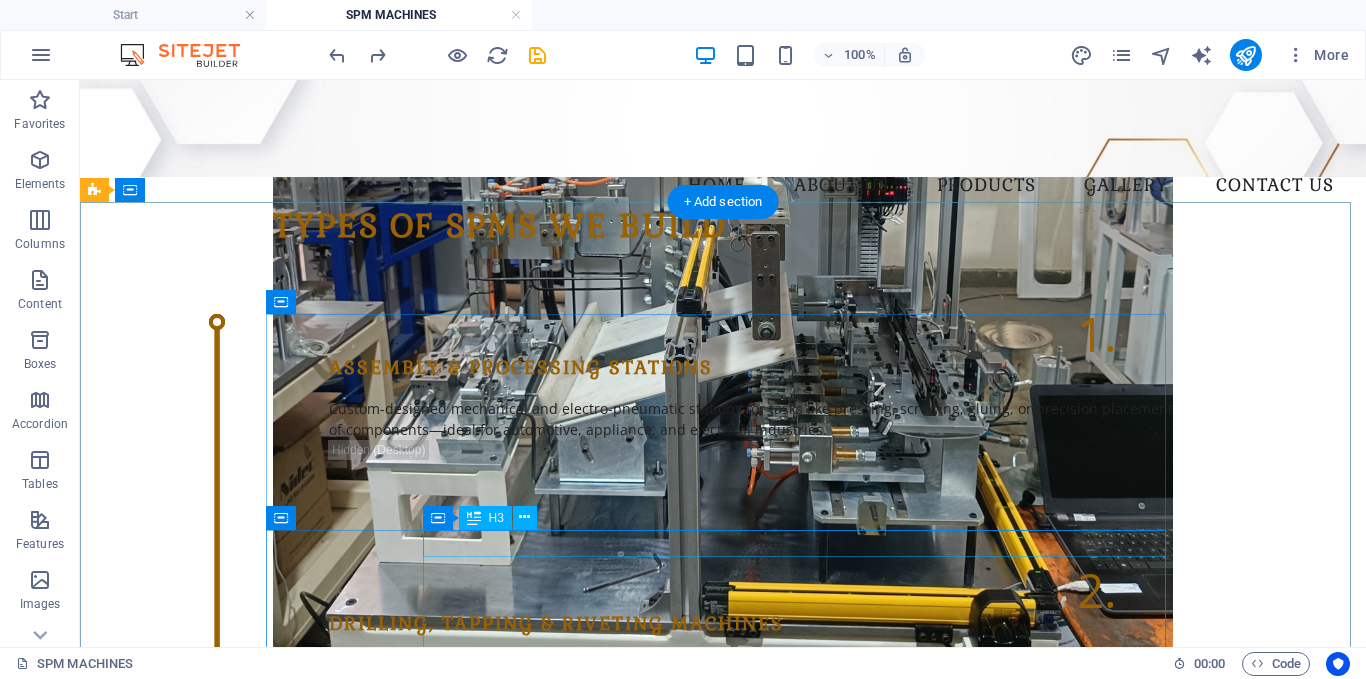 scroll, scrollTop: 525, scrollLeft: 0, axis: vertical 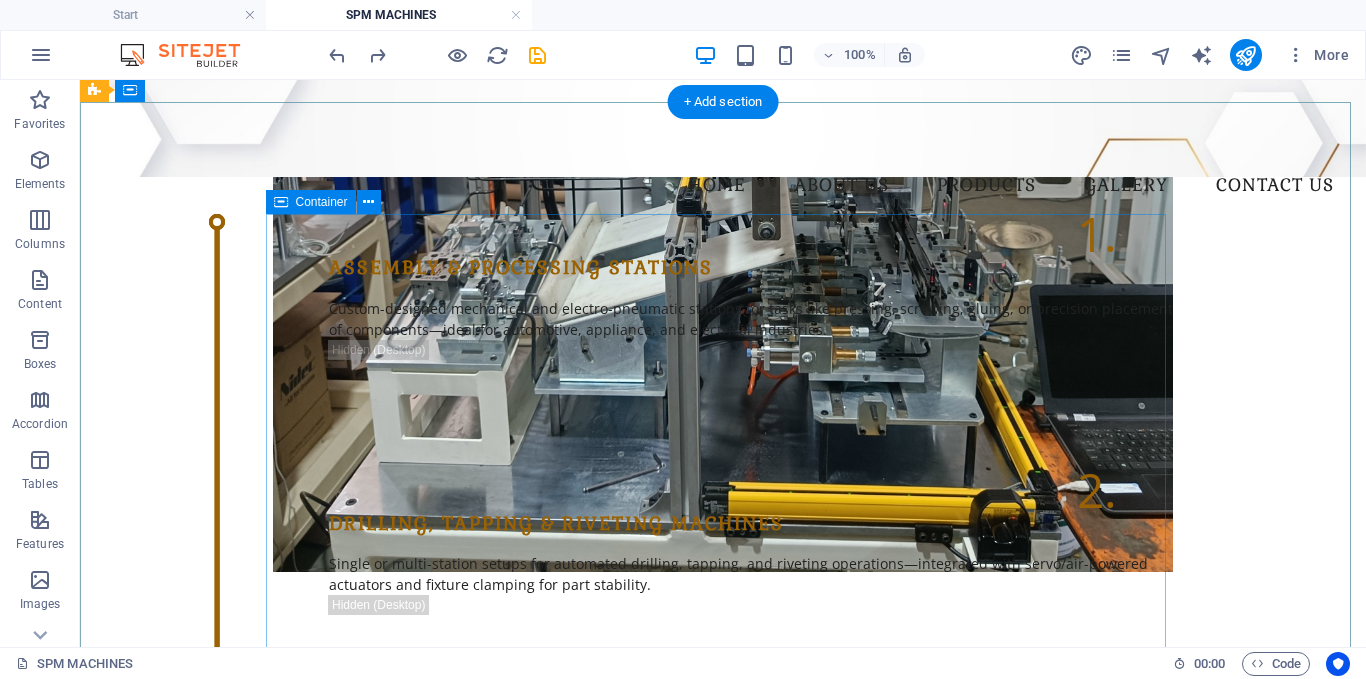 click on "[NUMBER]. [TEXT] Stations Custom-designed mechanical and electro-pneumatic stations for tasks like pressing, screwing, gluing, or precision placement of components—ideal for automotive, appliance, and electrical industries. [NUMBER]. [TEXT], [TEXT] & [TEXT] Machines Single or multi-station setups for automated drilling, tapping, and riveting operations—integrated with servo/air-powered actuators and fixture clamping for part stability. [NUMBER]. [TEXT] Machines Air decay or pressure-drop based leak testers with HMI-controlled sequences. Ensures [NUMBER]% quality check of castings, tanks, or sealed components." at bounding box center [723, 532] 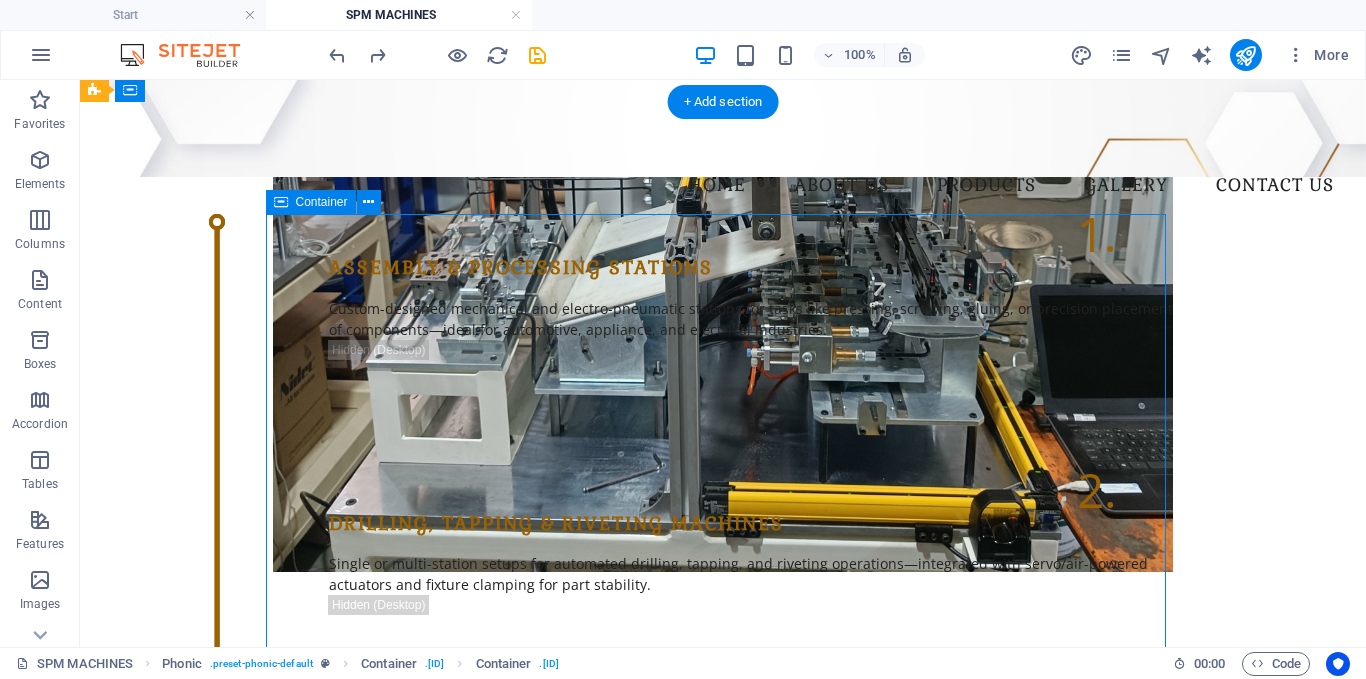 click on "[NUMBER]. [TEXT] Stations Custom-designed mechanical and electro-pneumatic stations for tasks like pressing, screwing, gluing, or precision placement of components—ideal for automotive, appliance, and electrical industries. [NUMBER]. [TEXT], [TEXT] & [TEXT] Machines Single or multi-station setups for automated drilling, tapping, and riveting operations—integrated with servo/air-powered actuators and fixture clamping for part stability. [NUMBER]. [TEXT] Machines Air decay or pressure-drop based leak testers with HMI-controlled sequences. Ensures [NUMBER]% quality check of castings, tanks, or sealed components." at bounding box center [723, 532] 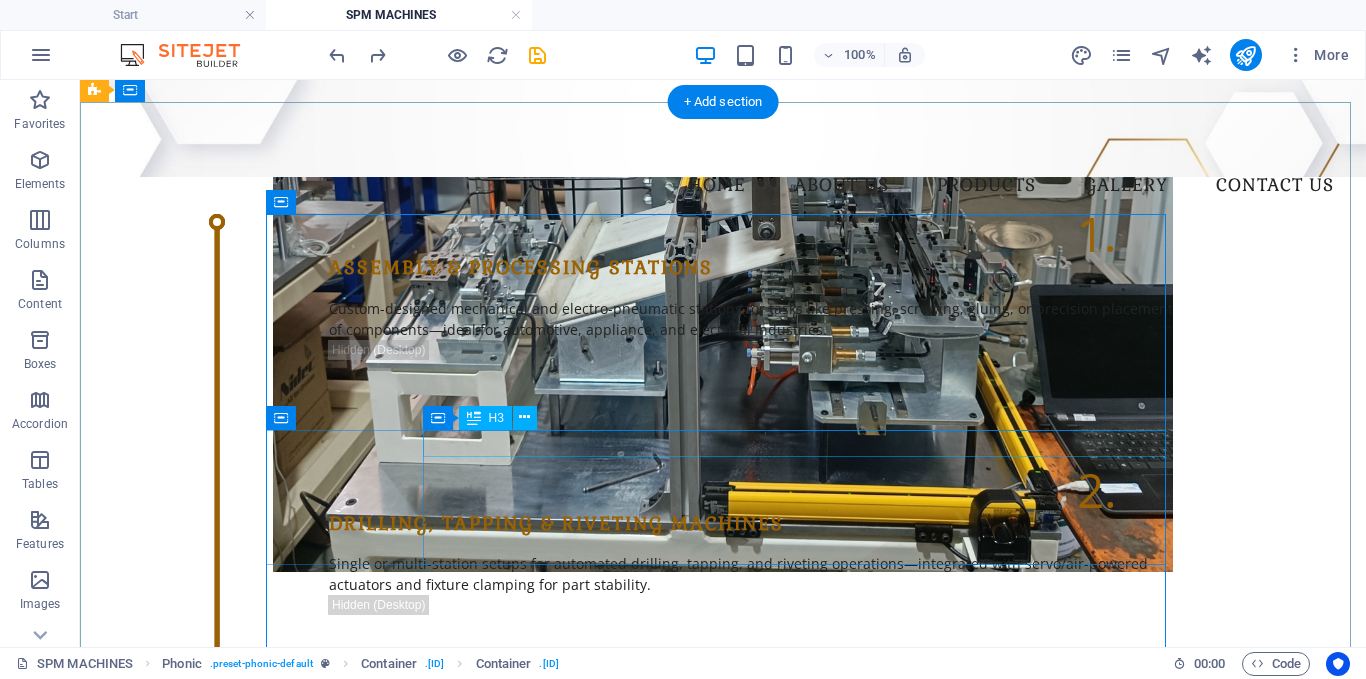 click on "Drilling, Tapping & Riveting Machines" at bounding box center (751, 524) 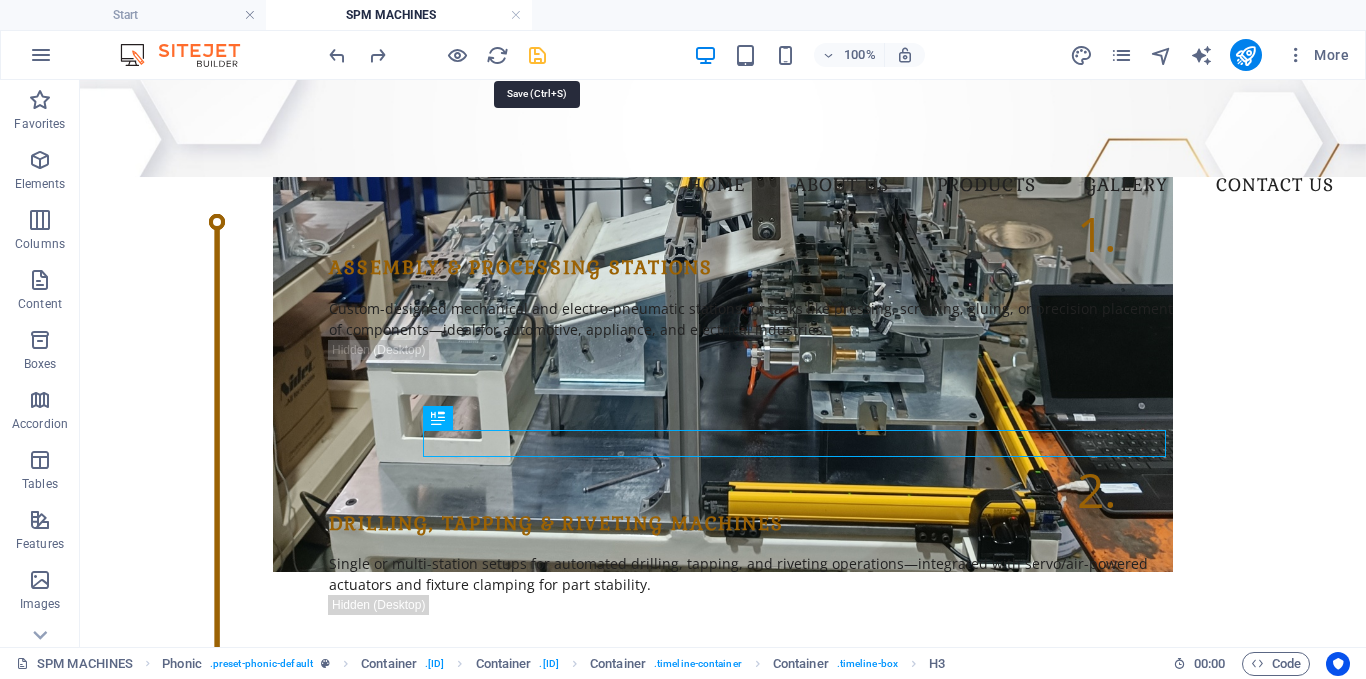 click at bounding box center [537, 55] 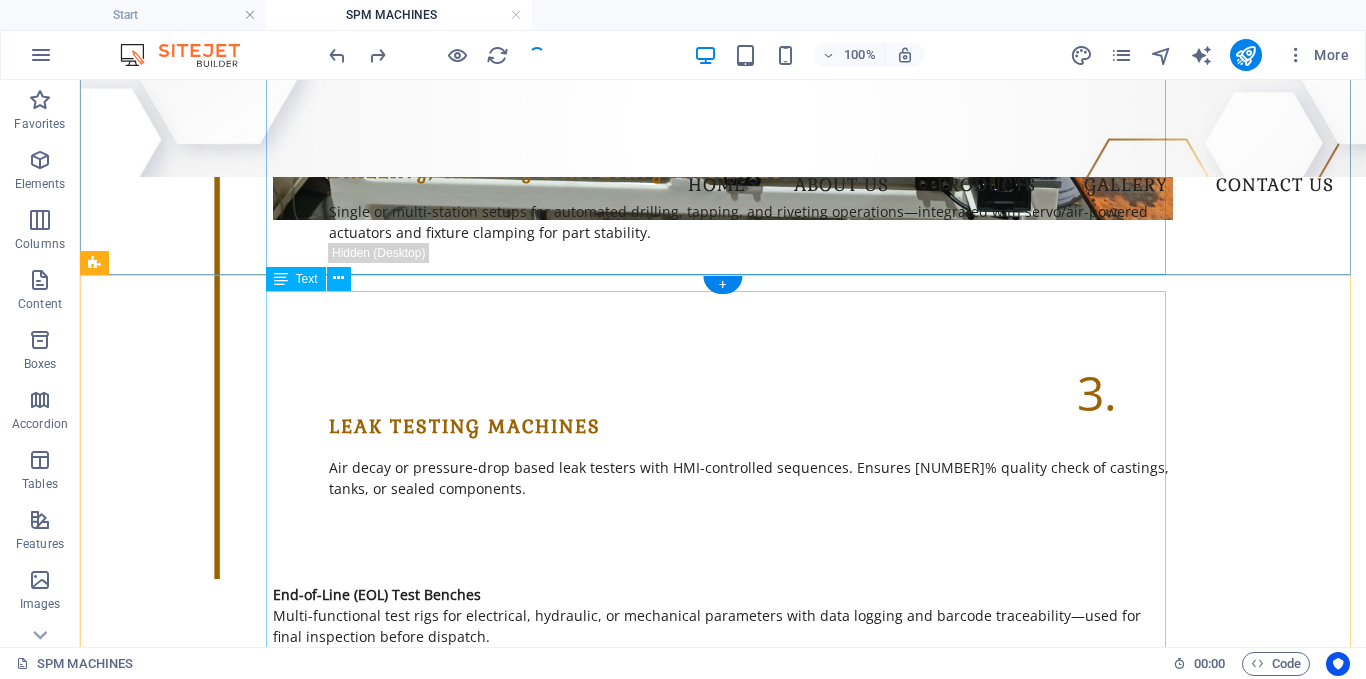 scroll, scrollTop: 1000, scrollLeft: 0, axis: vertical 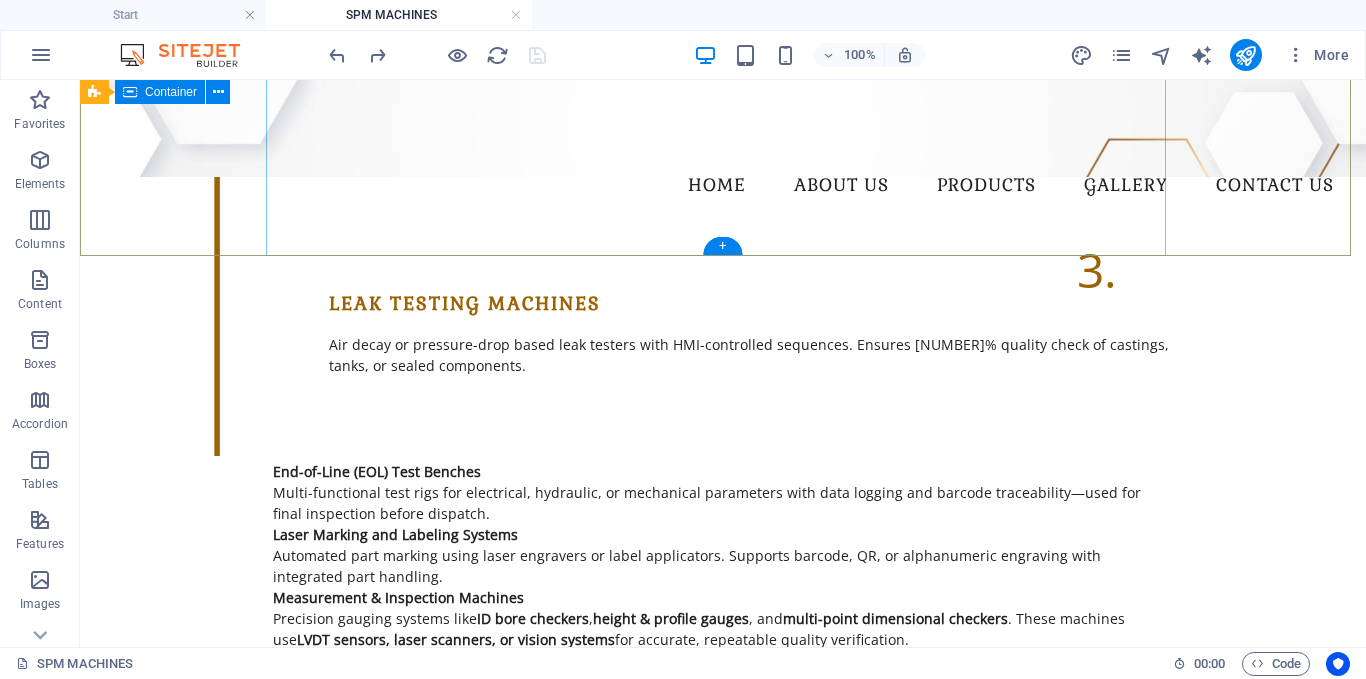 click on "Types of SPMs We Build 1. Assembly & Processing Stations Custom-designed mechanical and electro-pneumatic stations for tasks like pressing, screwing, gluing, or precision placement of components—ideal for automotive, appliance, and electrical industries. 2. Drilling, Tapping & Riveting Machines Single or multi-station setups for automated drilling, tapping, and riveting operations—integrated with servo/air-powered actuators and fixture clamping for part stability. 3. Leak Testing Machines Air decay or pressure-drop based leak testers with HMI-controlled sequences. Ensures 100% quality check of castings, tanks, or sealed components." at bounding box center (723, 1) 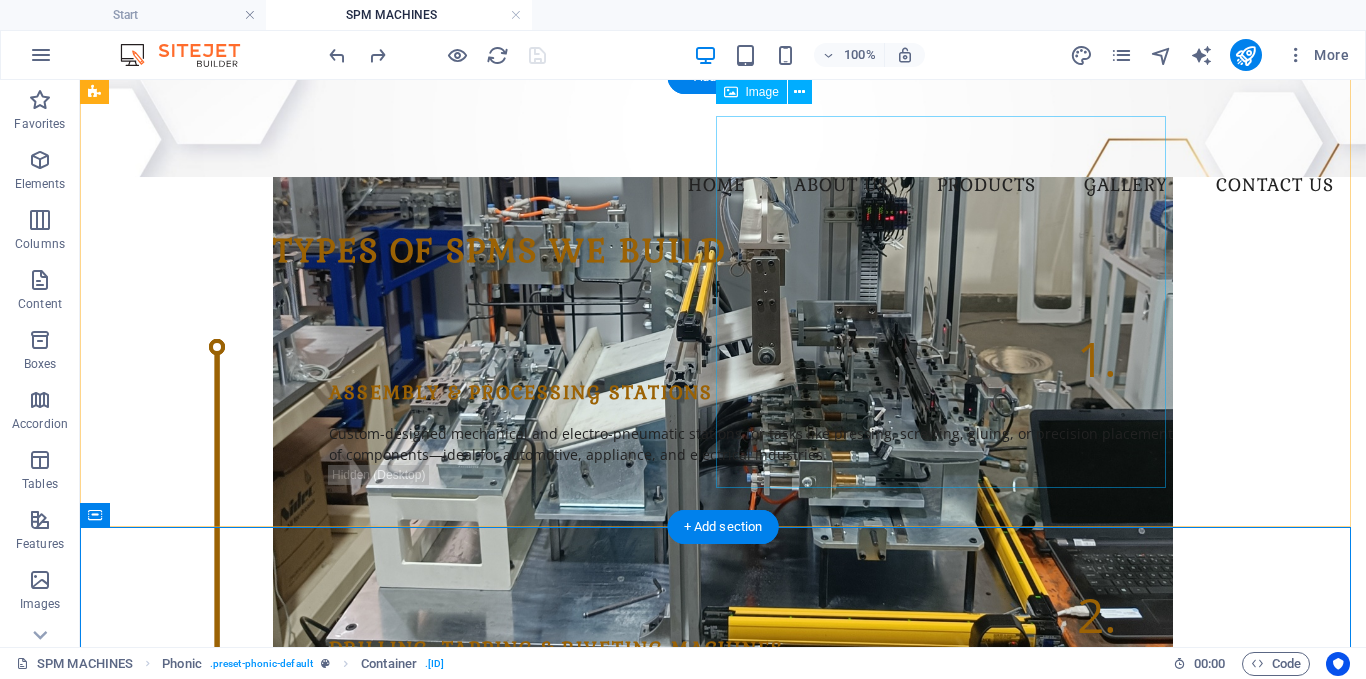 scroll, scrollTop: 100, scrollLeft: 0, axis: vertical 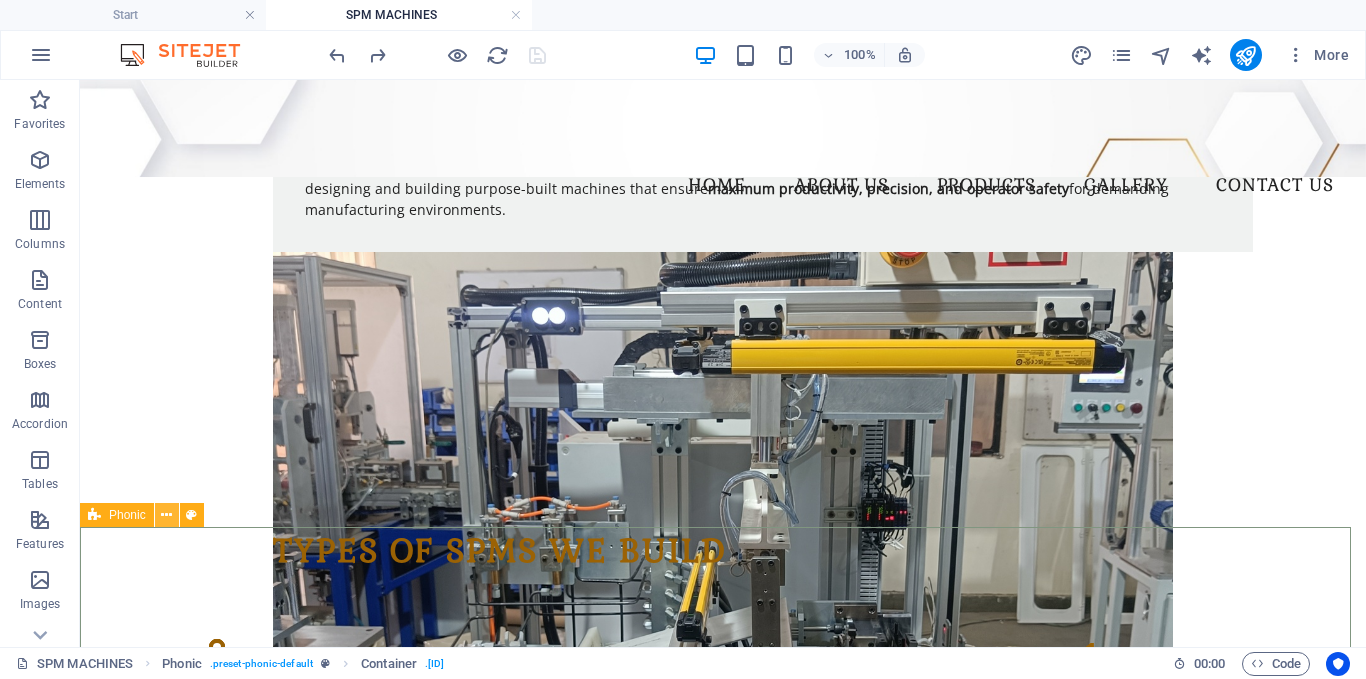 click at bounding box center (166, 515) 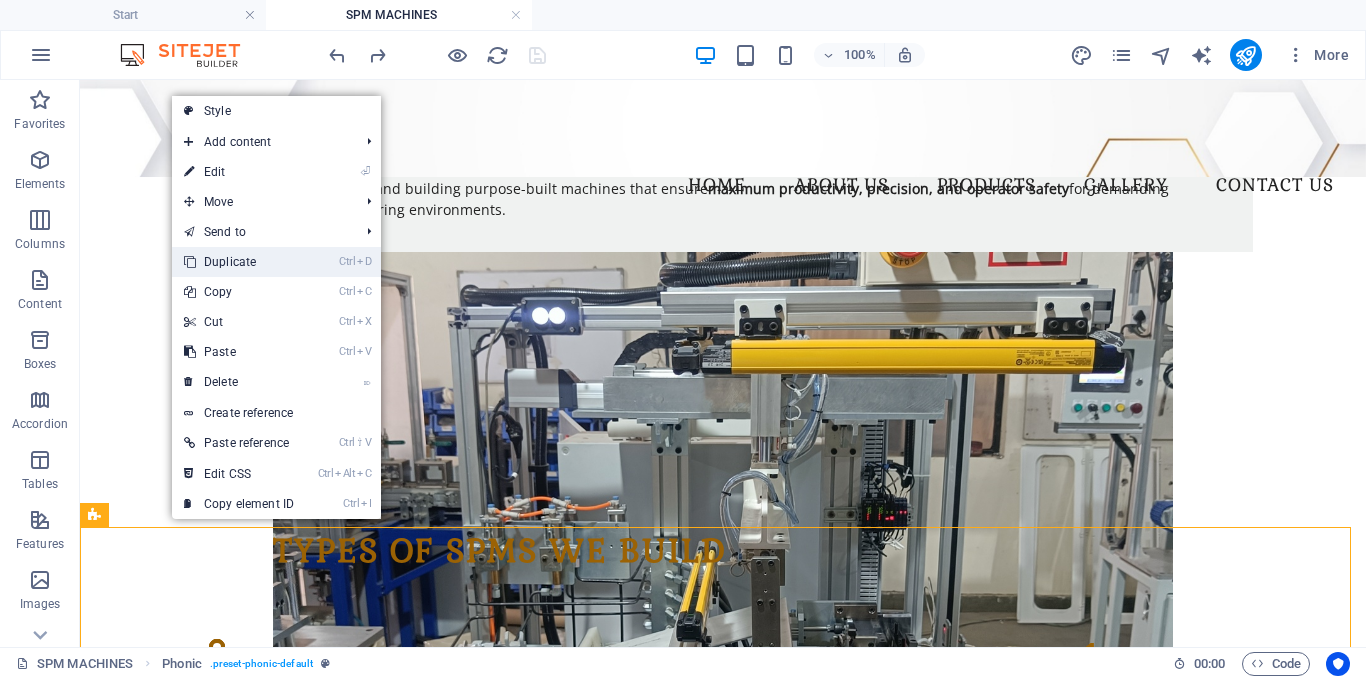 click on "Ctrl D  Duplicate" at bounding box center [239, 262] 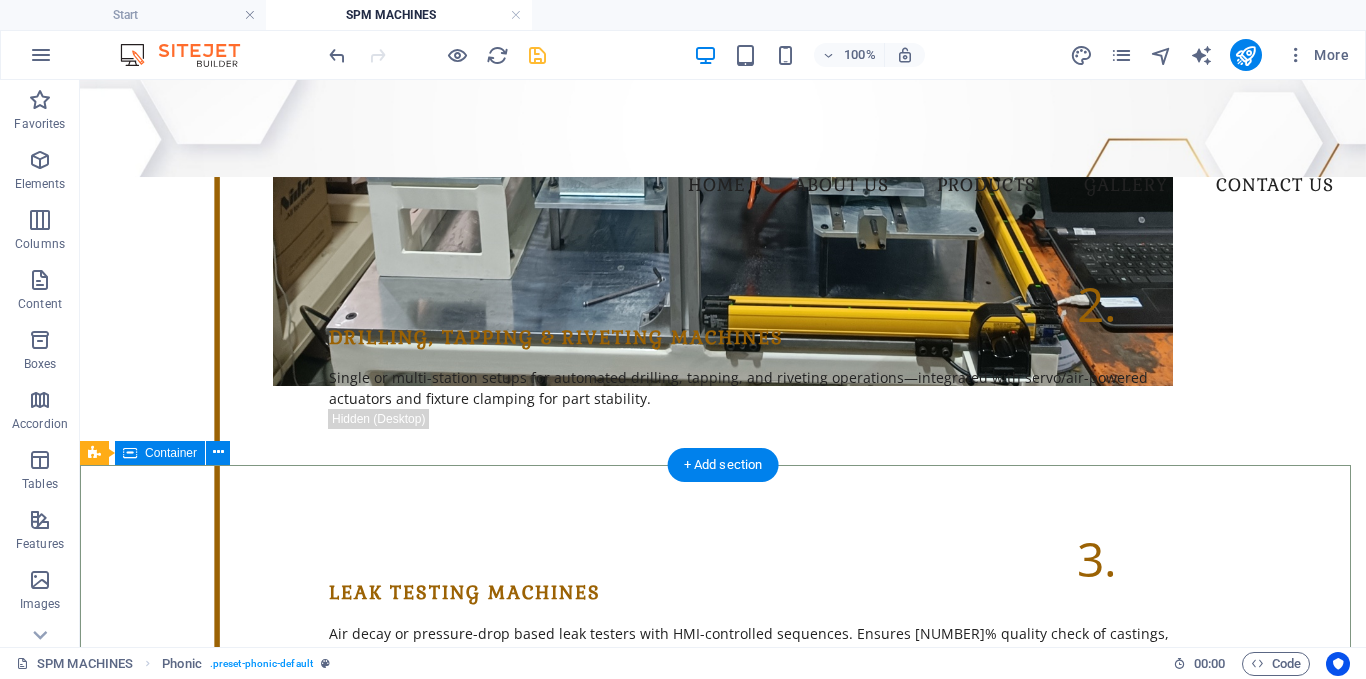scroll, scrollTop: 807, scrollLeft: 0, axis: vertical 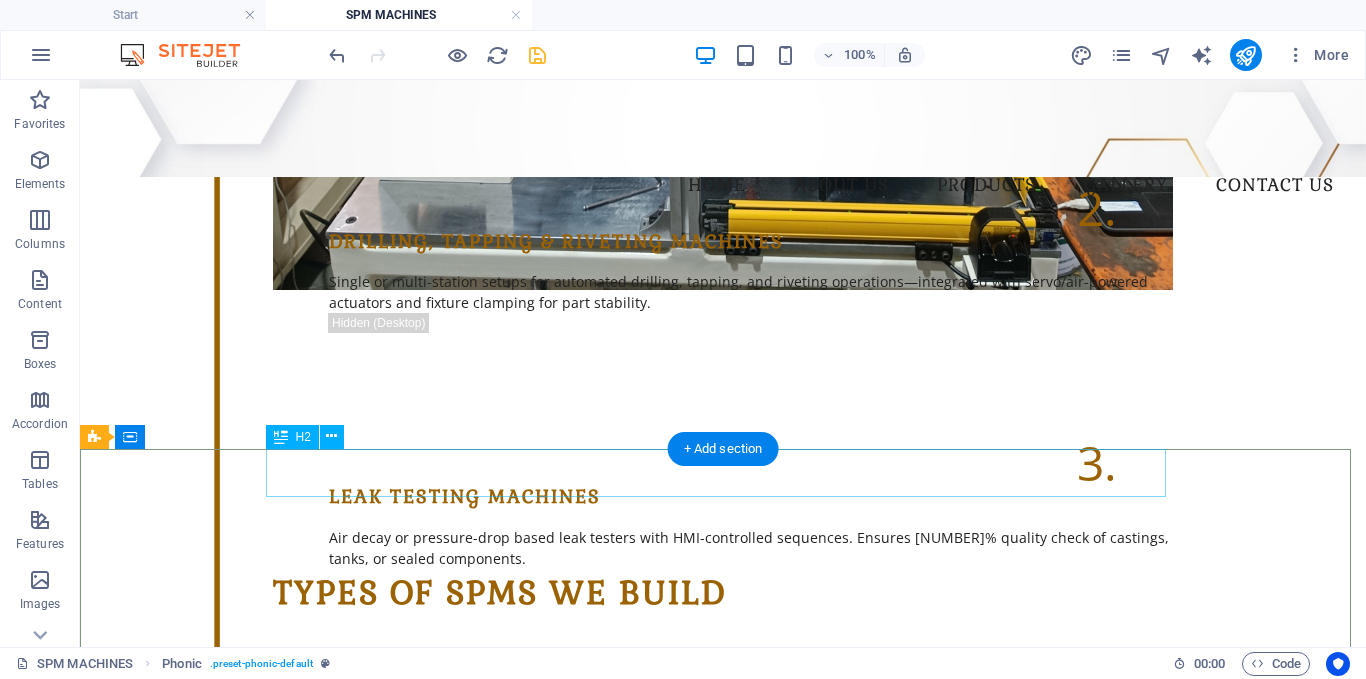 click on "Types of SPMs We Build" at bounding box center (723, 593) 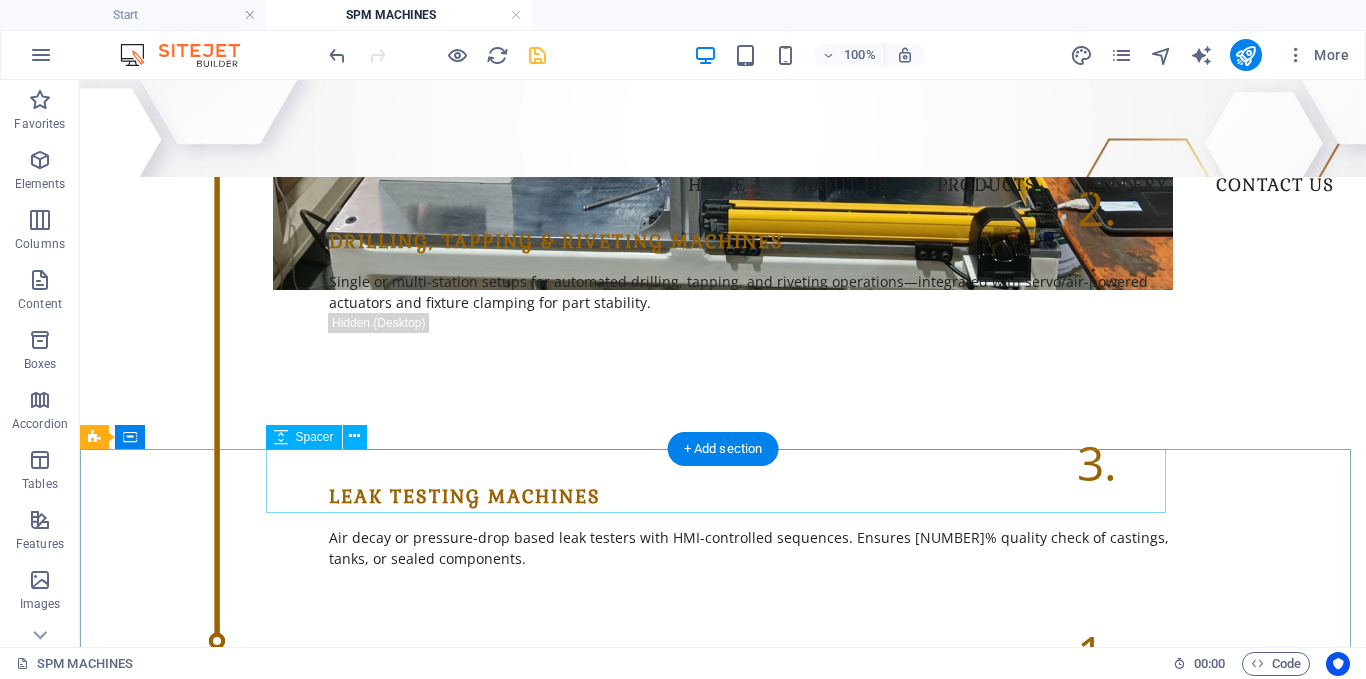 click at bounding box center [723, 601] 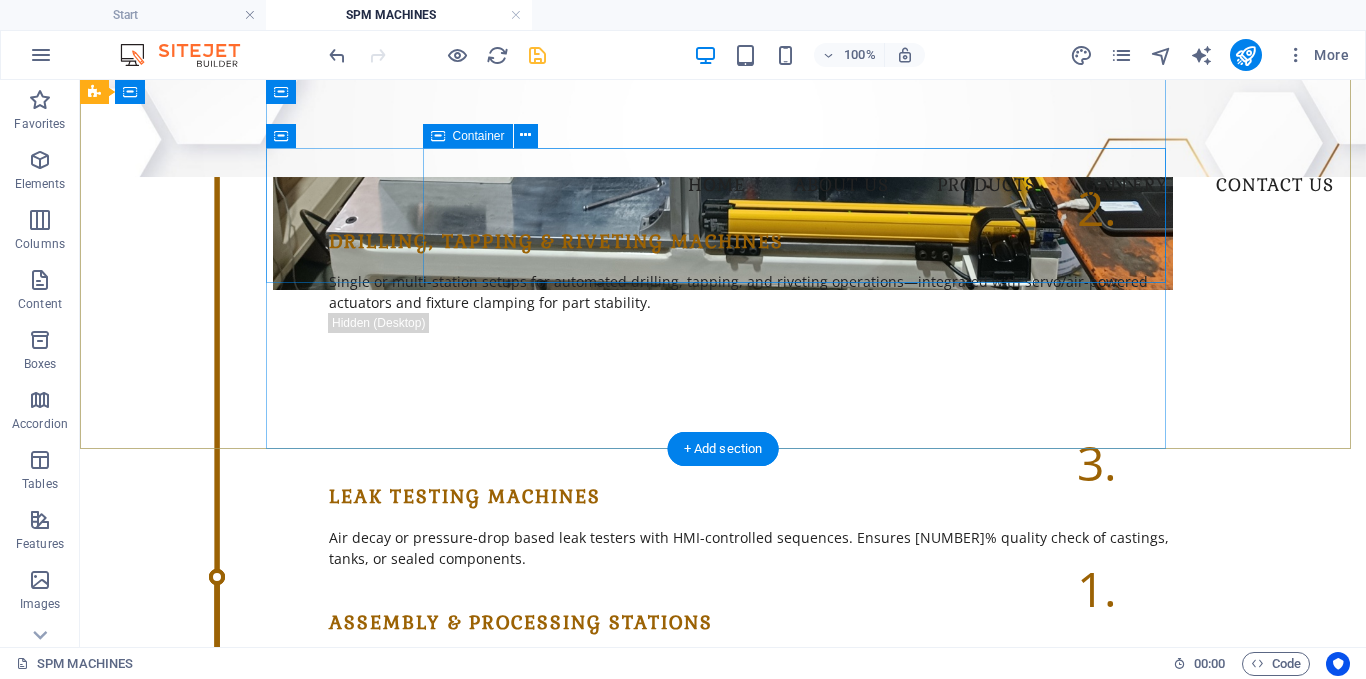 click on "Drilling, Tapping & Riveting Machines Single or multi-station setups for automated drilling, tapping, and riveting operations—integrated with servo/air-powered actuators and fixture clamping for part stability." at bounding box center [751, 296] 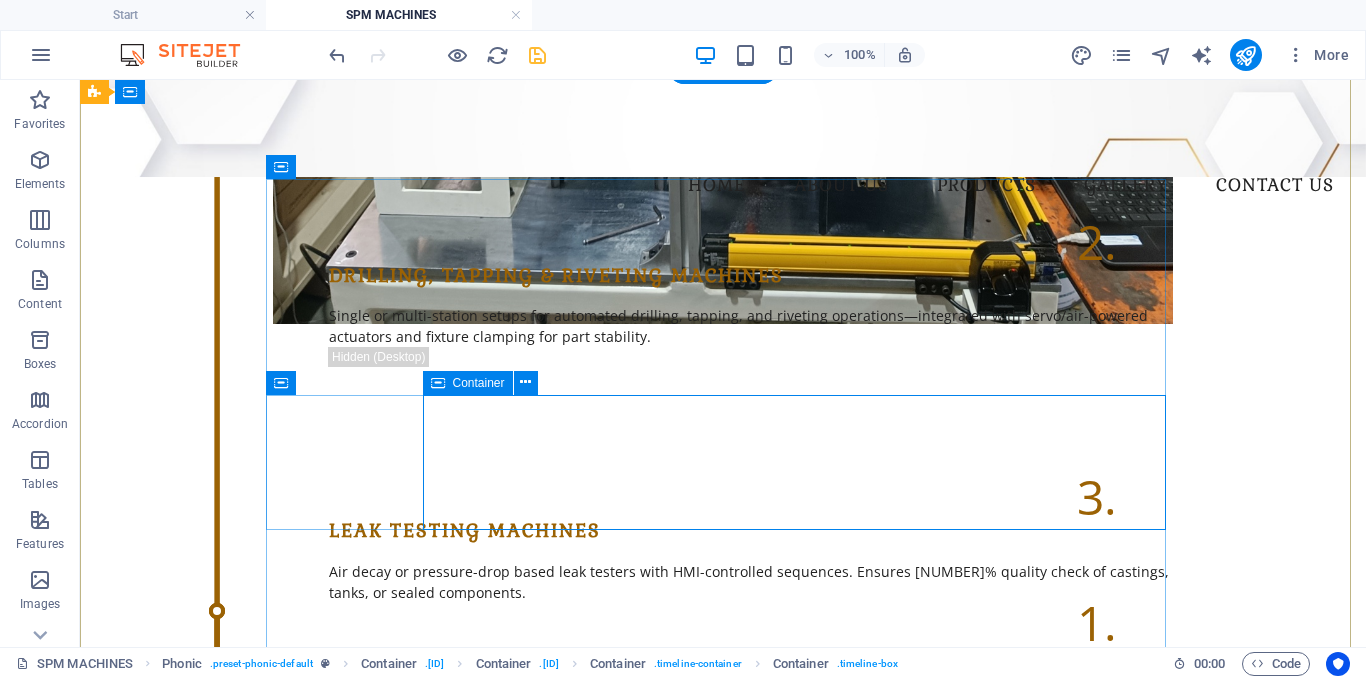 scroll, scrollTop: 507, scrollLeft: 0, axis: vertical 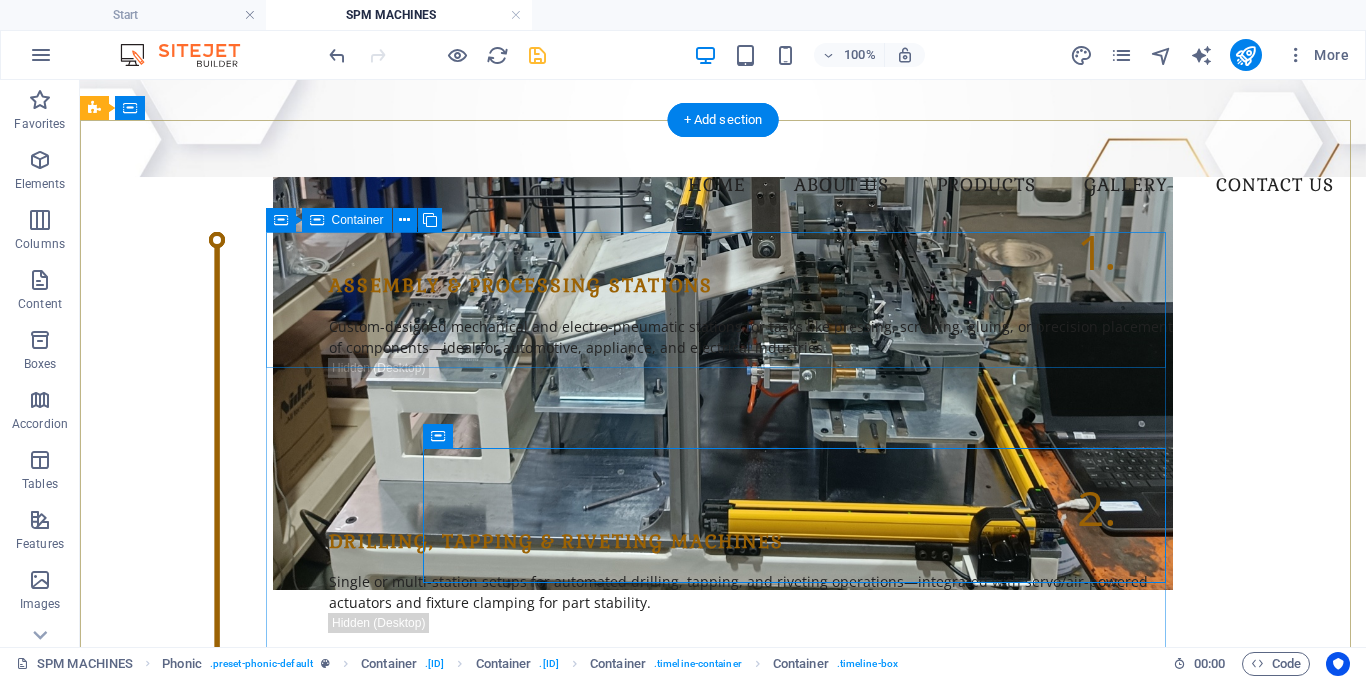 click on "1. Assembly & Processing Stations Custom-designed mechanical and electro-pneumatic stations for tasks like pressing, screwing, gluing, or precision placement of components—ideal for automotive, appliance, and electrical industries." at bounding box center (723, 320) 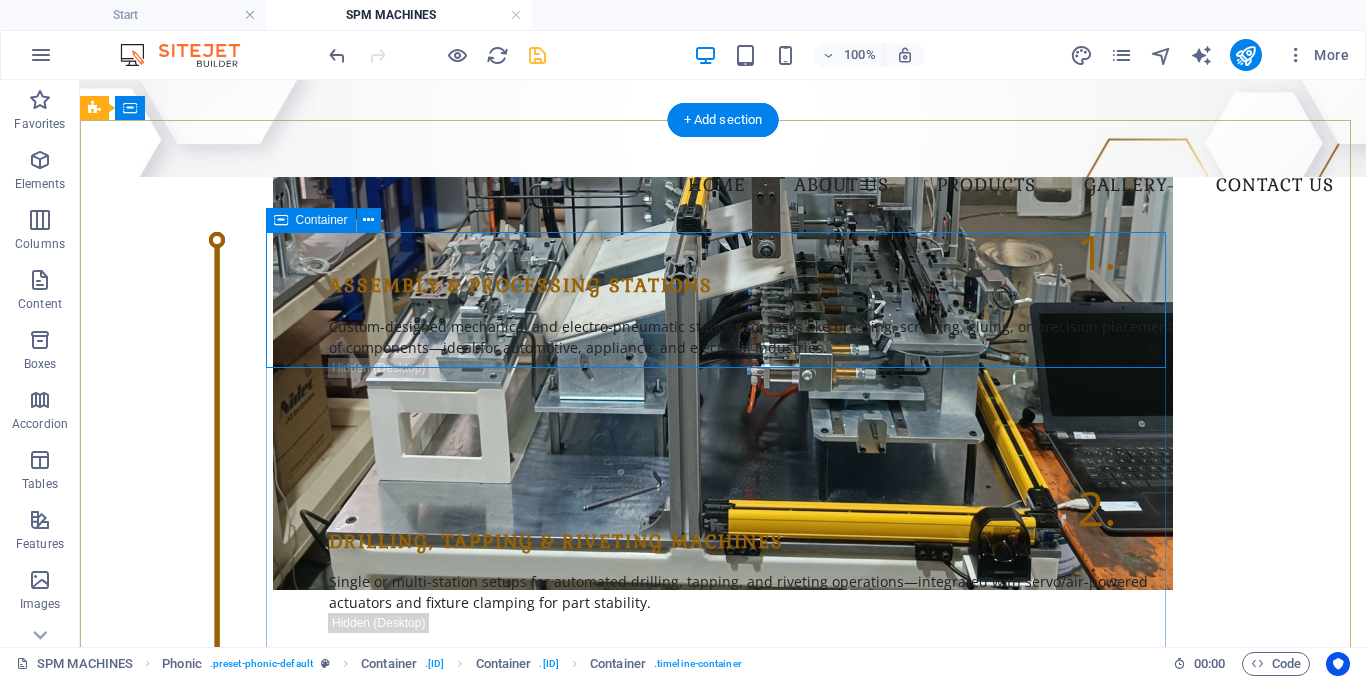 click on "[NUMBER]. [TEXT] Stations Custom-designed mechanical and electro-pneumatic stations for tasks like pressing, screwing, gluing, or precision placement of components—ideal for automotive, appliance, and electrical industries. [NUMBER]. [TEXT], [TEXT] & [TEXT] Machines Single or multi-station setups for automated drilling, tapping, and riveting operations—integrated with servo/air-powered actuators and fixture clamping for part stability. [NUMBER]. [TEXT] Machines Air decay or pressure-drop based leak testers with HMI-controlled sequences. Ensures [NUMBER]% quality check of castings, tanks, or sealed components." at bounding box center [723, 550] 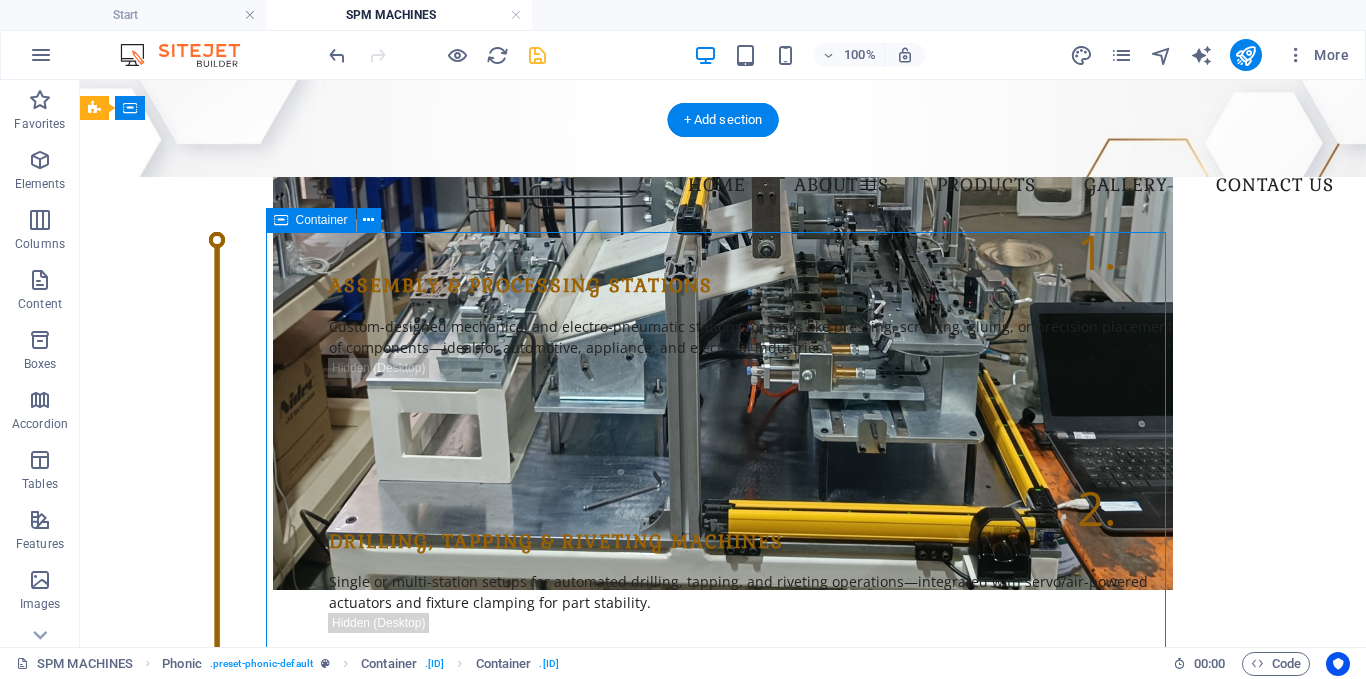 click on "[NUMBER]. [TEXT] Stations Custom-designed mechanical and electro-pneumatic stations for tasks like pressing, screwing, gluing, or precision placement of components—ideal for automotive, appliance, and electrical industries. [NUMBER]. [TEXT], [TEXT] & [TEXT] Machines Single or multi-station setups for automated drilling, tapping, and riveting operations—integrated with servo/air-powered actuators and fixture clamping for part stability. [NUMBER]. [TEXT] Machines Air decay or pressure-drop based leak testers with HMI-controlled sequences. Ensures [NUMBER]% quality check of castings, tanks, or sealed components." at bounding box center [723, 550] 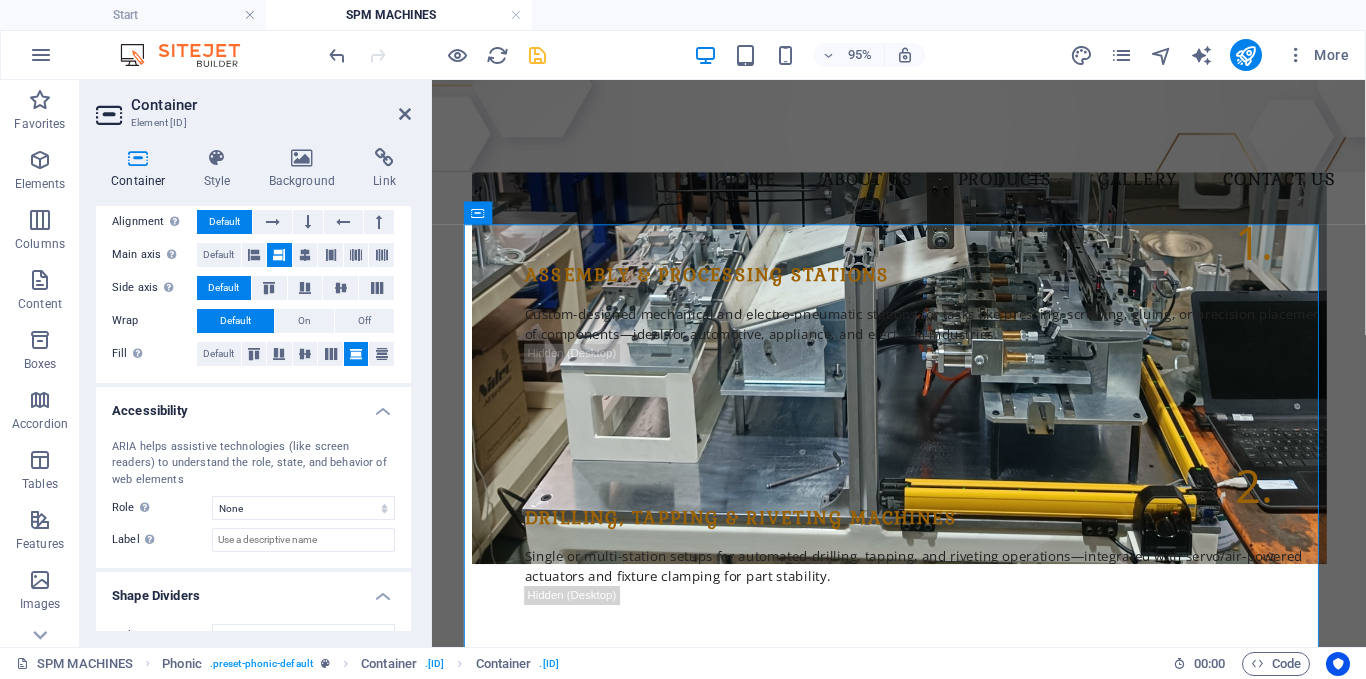 scroll, scrollTop: 384, scrollLeft: 0, axis: vertical 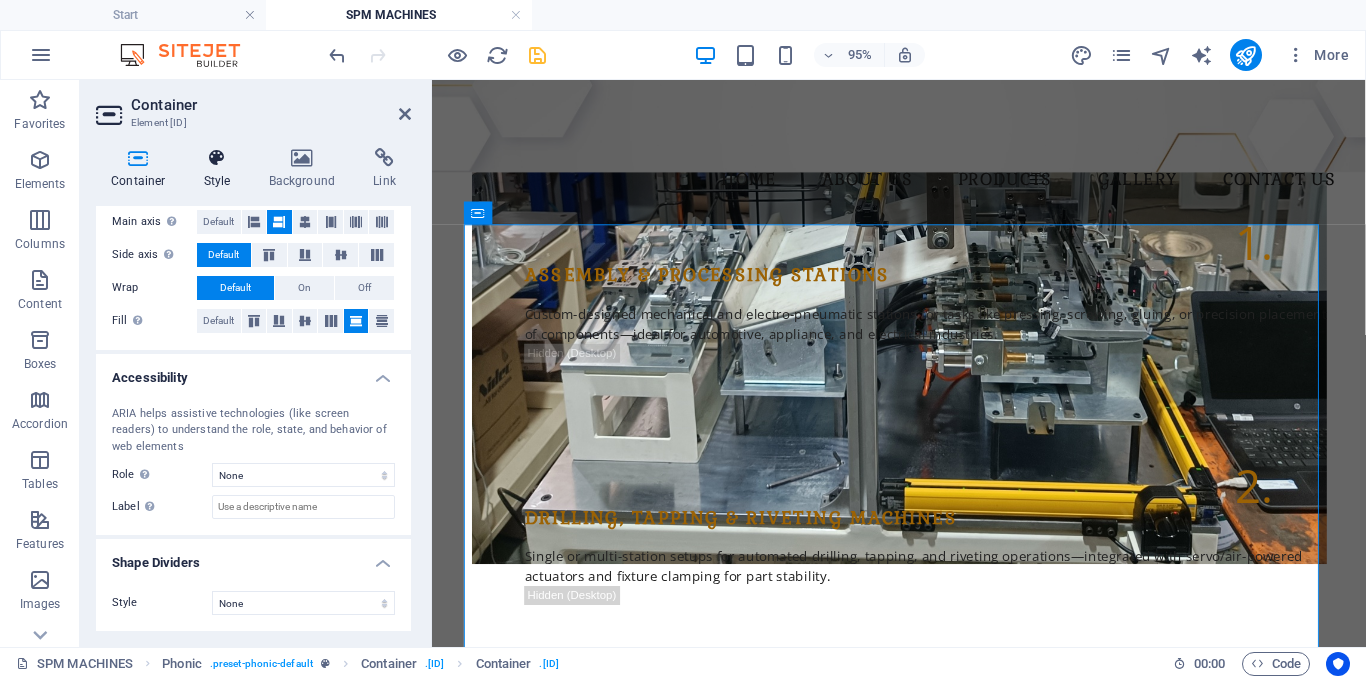 click at bounding box center (217, 158) 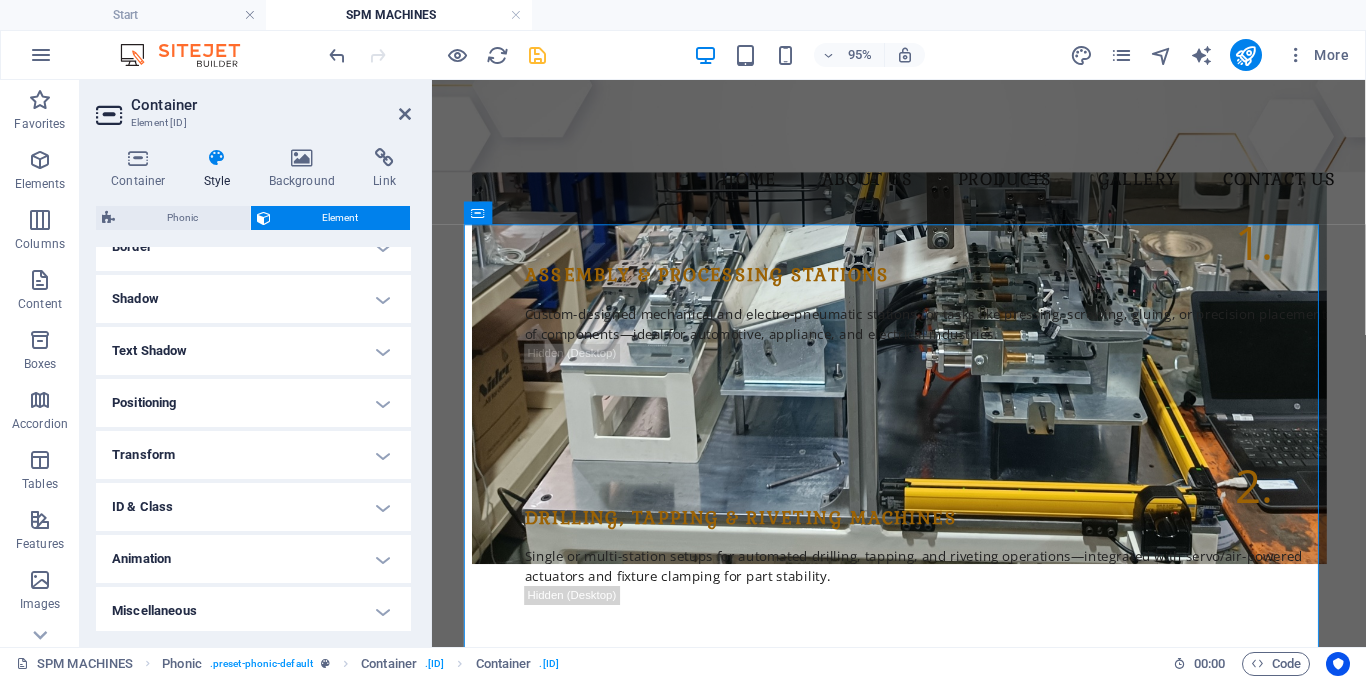 scroll, scrollTop: 461, scrollLeft: 0, axis: vertical 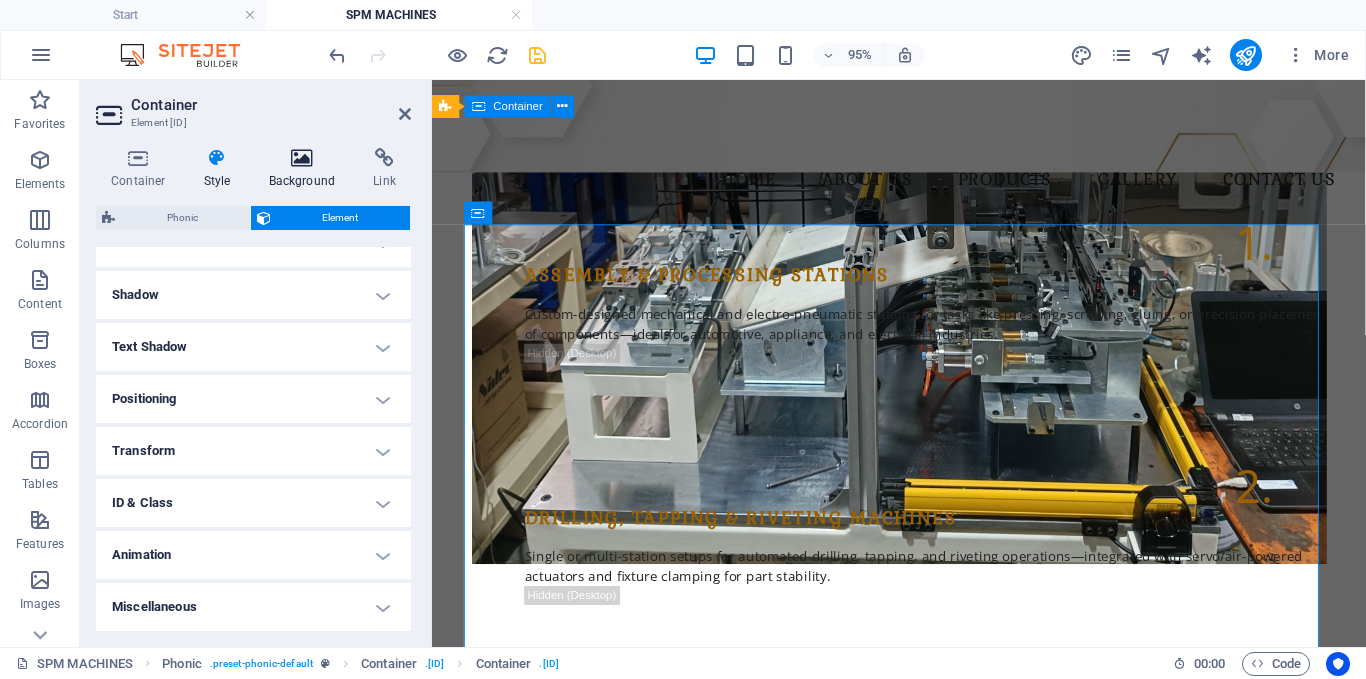click on "Background" at bounding box center [306, 169] 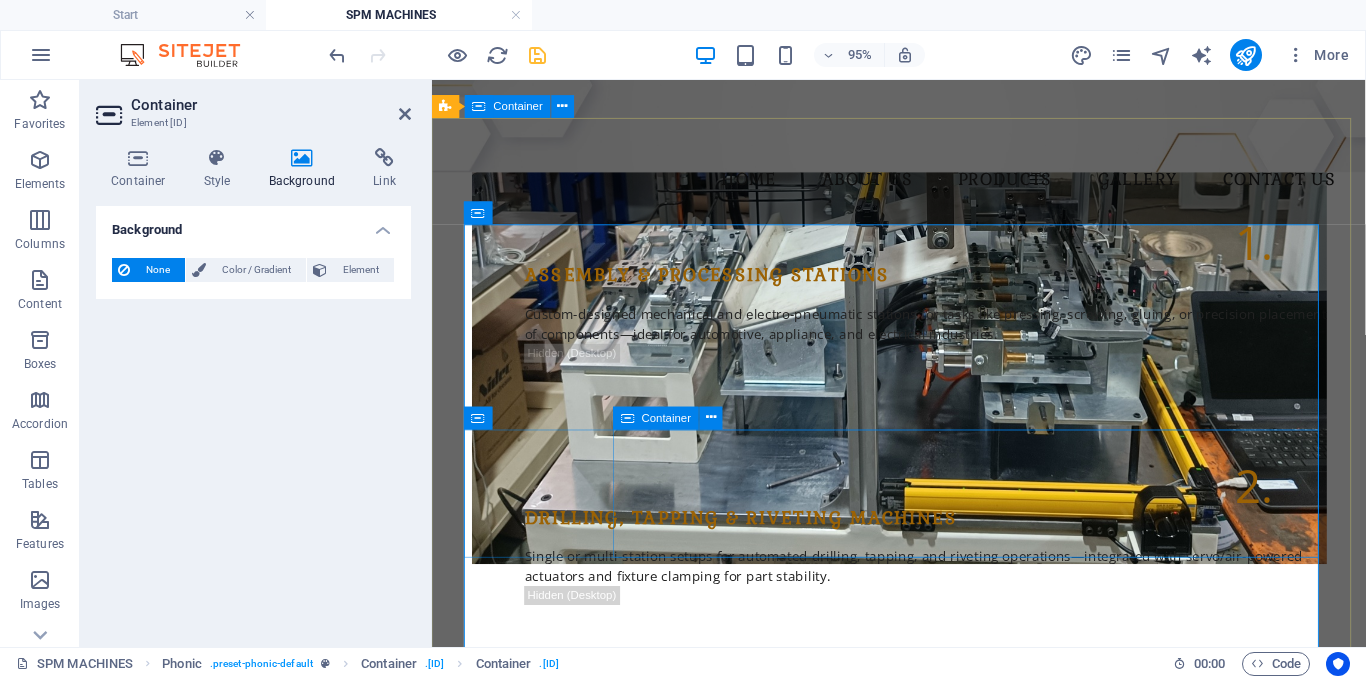 click on "Drilling, Tapping & Riveting Machines Single or multi-station setups for automated drilling, tapping, and riveting operations—integrated with servo/air-powered actuators and fixture clamping for part stability." at bounding box center [952, 596] 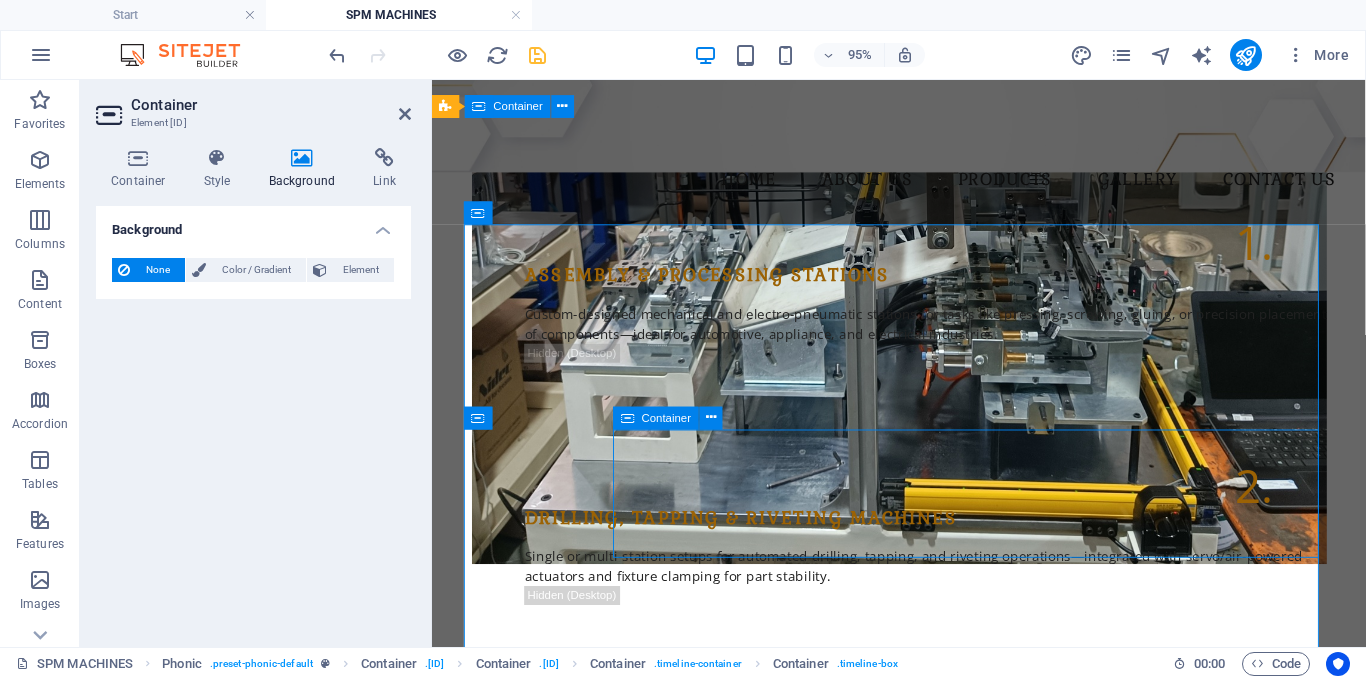 click on "2. Drilling, Tapping & Riveting Machines Single or multi-station setups for automated drilling, tapping, and riveting operations—integrated with servo/air-powered actuators and fixture clamping for part stability." at bounding box center (924, 576) 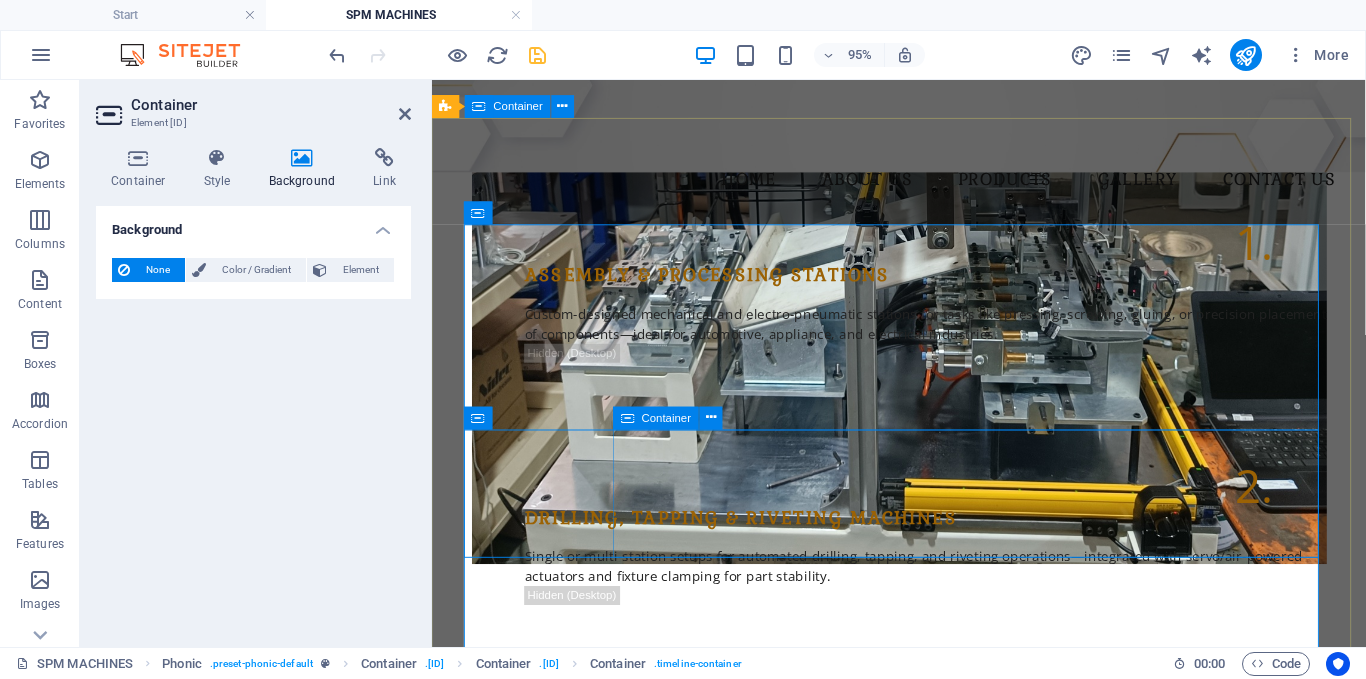 click on "Drilling, Tapping & Riveting Machines Single or multi-station setups for automated drilling, tapping, and riveting operations—integrated with servo/air-powered actuators and fixture clamping for part stability." at bounding box center [952, 596] 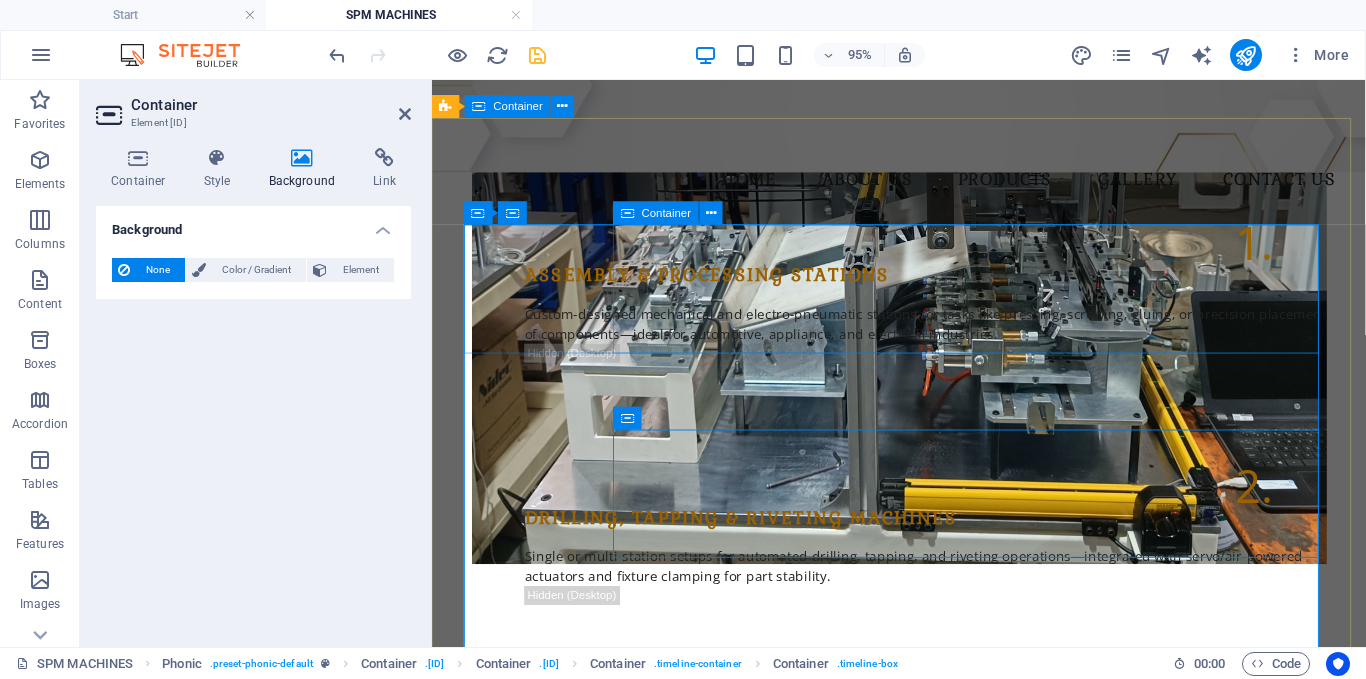 click on "[TEXT] & [TEXT] Stations Custom-designed mechanical and electro-pneumatic stations for tasks like pressing, screwing, gluing, or precision placement of components—ideal for automotive, appliance, and electrical industries." at bounding box center [952, 340] 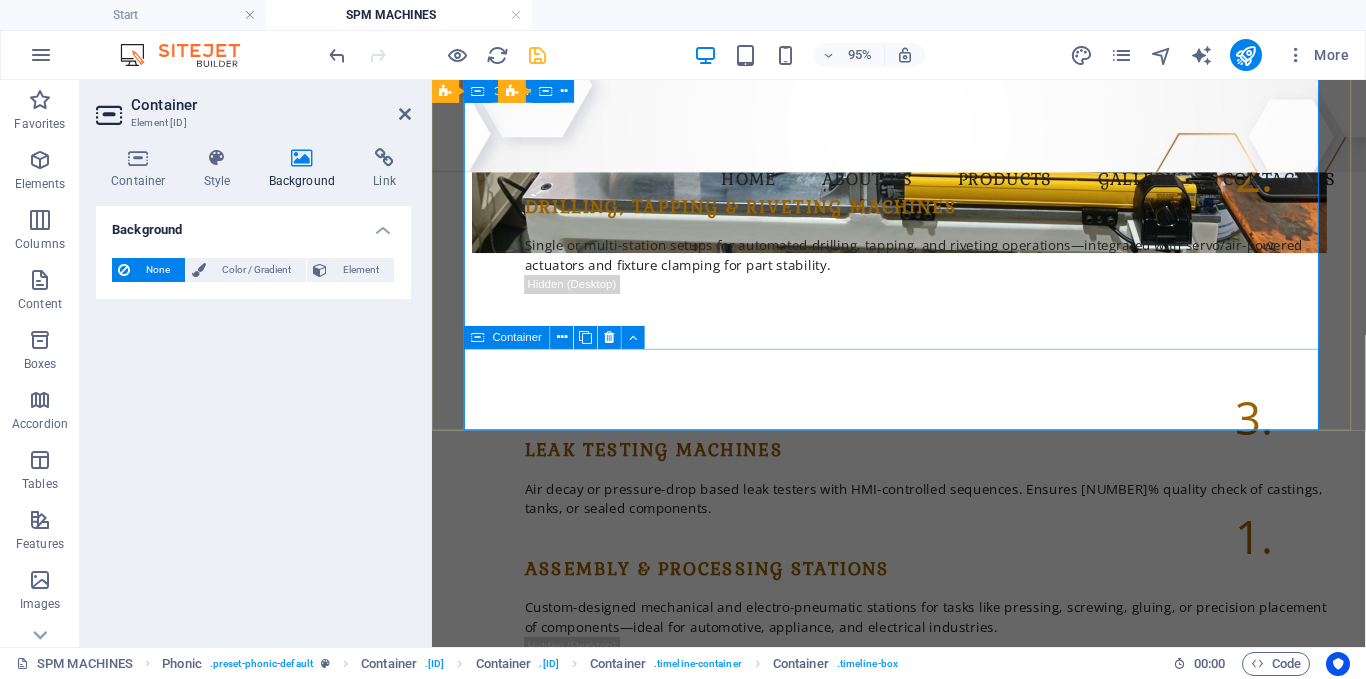 scroll, scrollTop: 807, scrollLeft: 0, axis: vertical 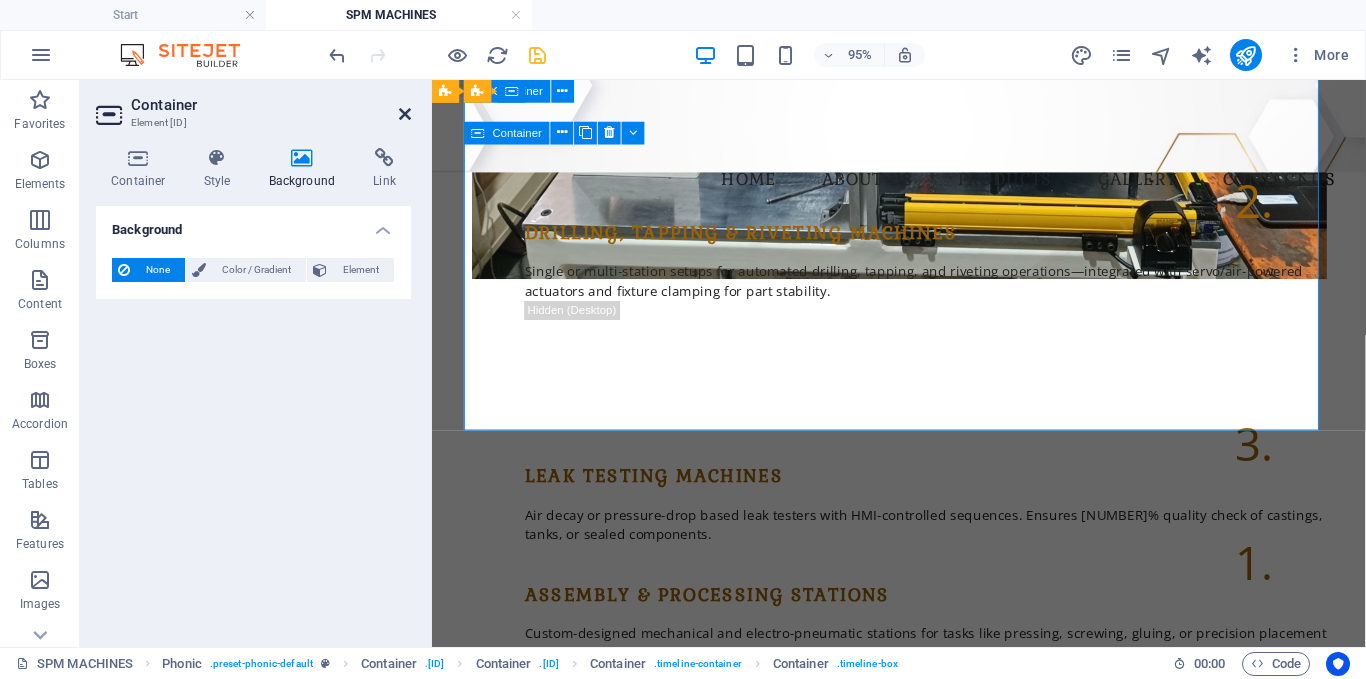 click at bounding box center [405, 114] 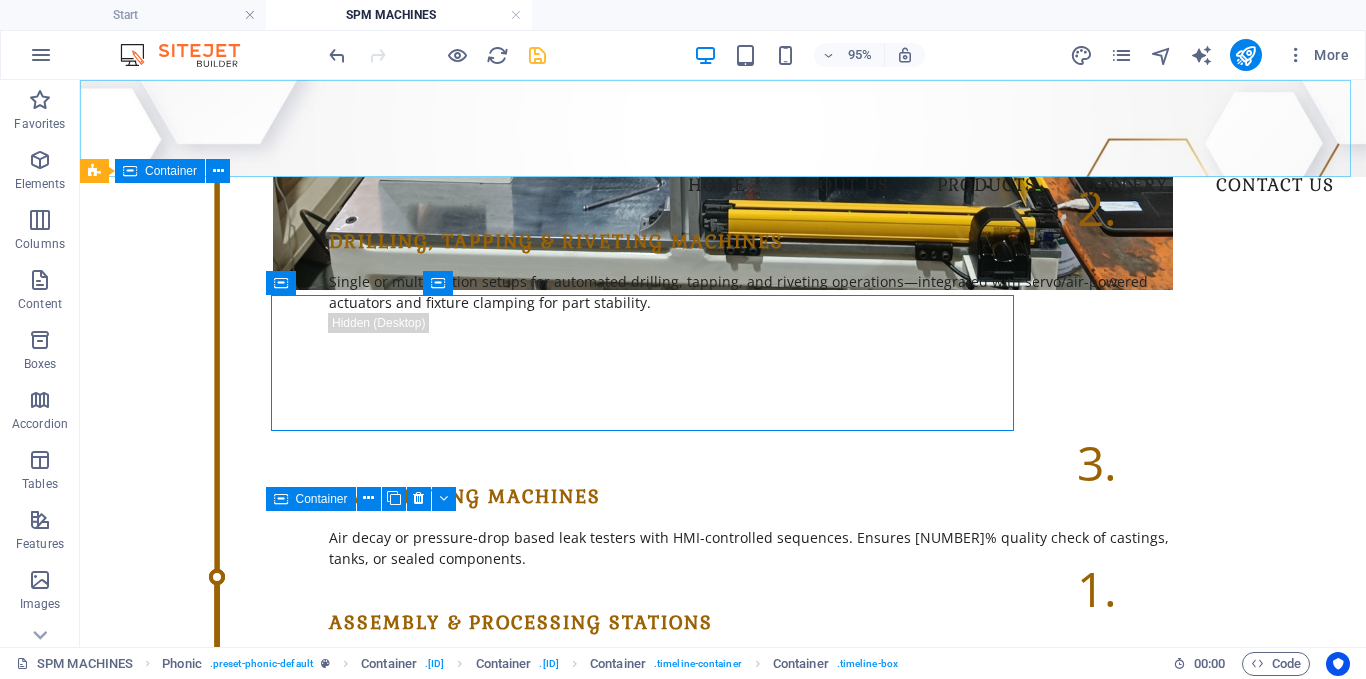 scroll, scrollTop: 444, scrollLeft: 0, axis: vertical 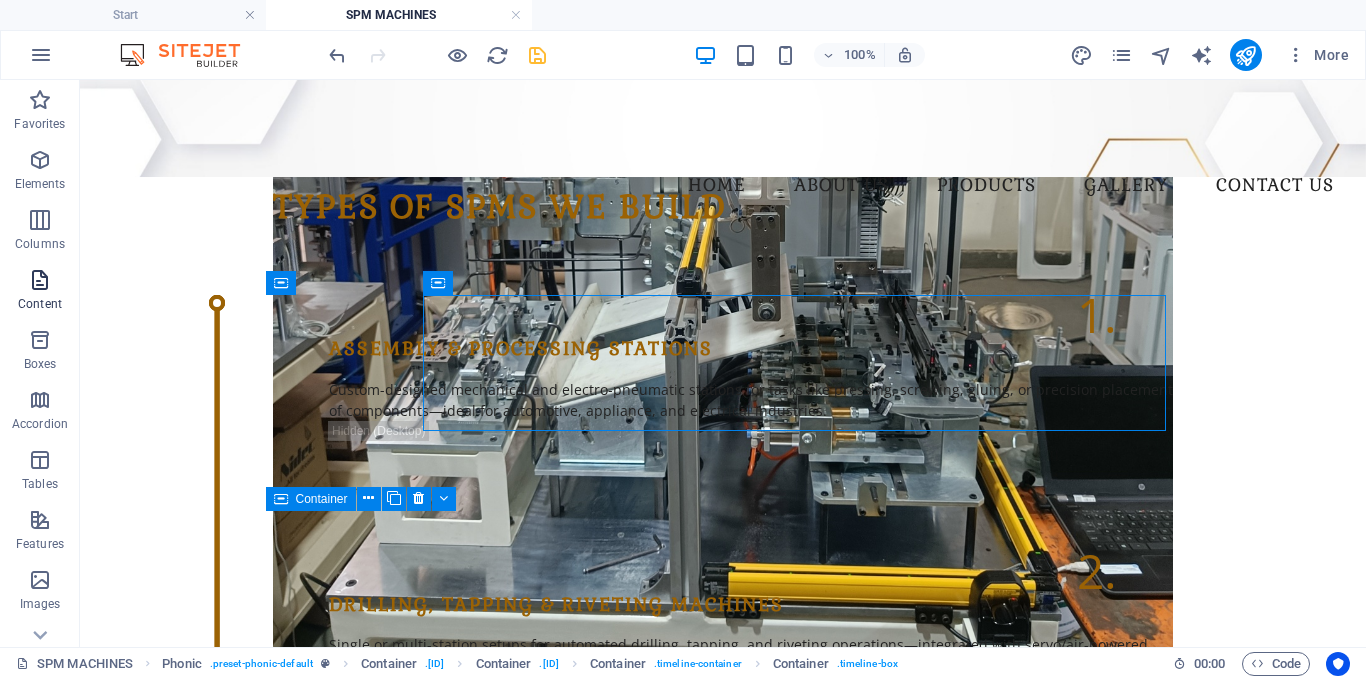 click at bounding box center [40, 280] 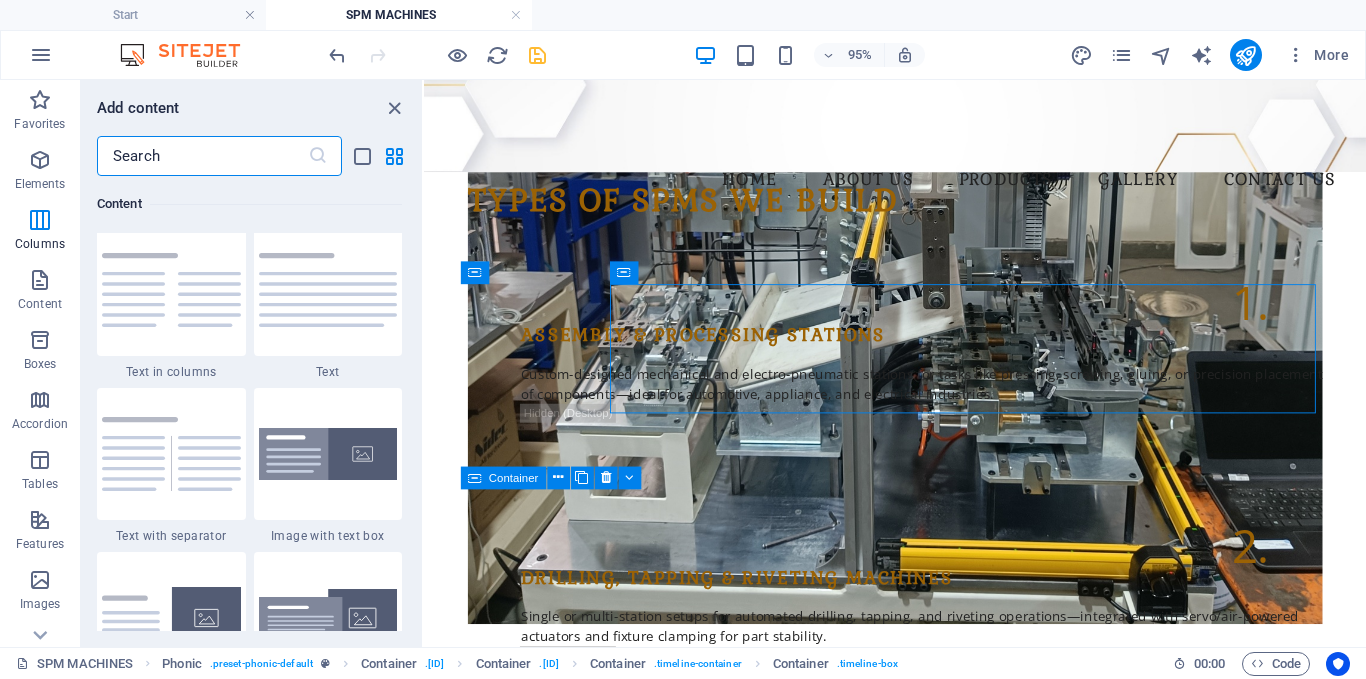 scroll, scrollTop: 3399, scrollLeft: 0, axis: vertical 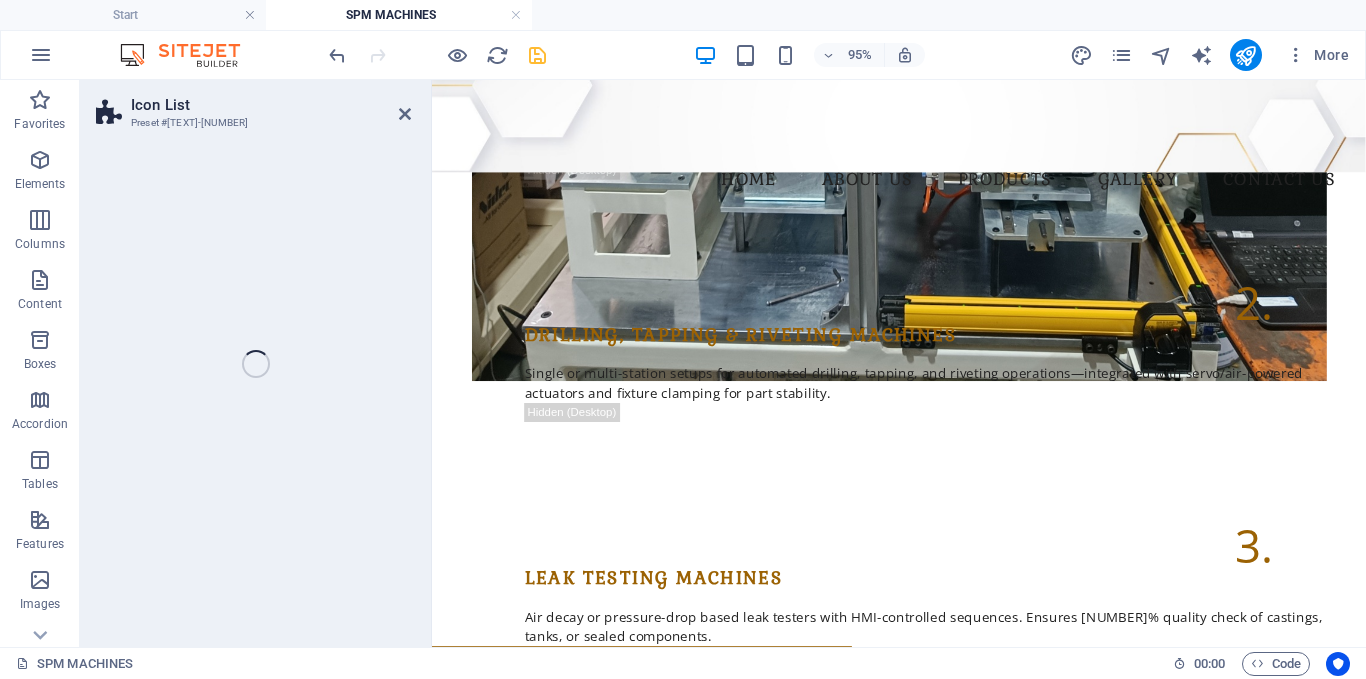 select on "rem" 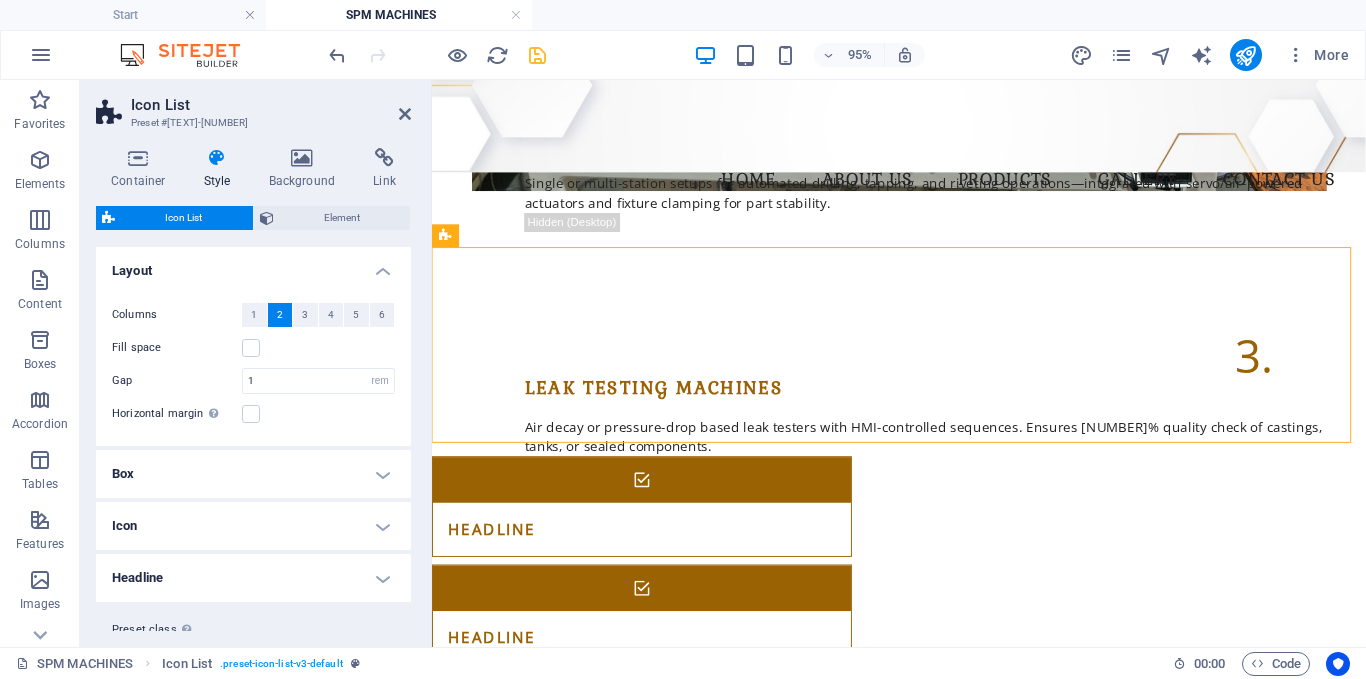 scroll, scrollTop: 1000, scrollLeft: 0, axis: vertical 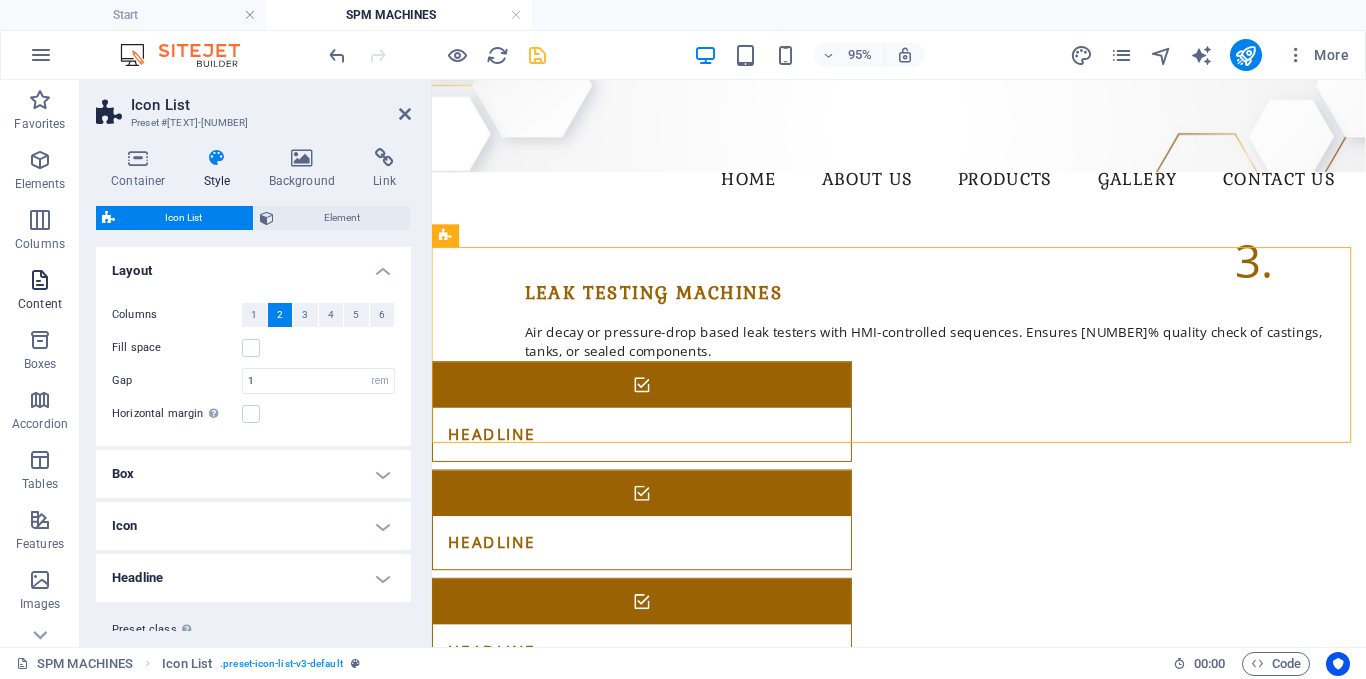 click on "Content" at bounding box center [40, 304] 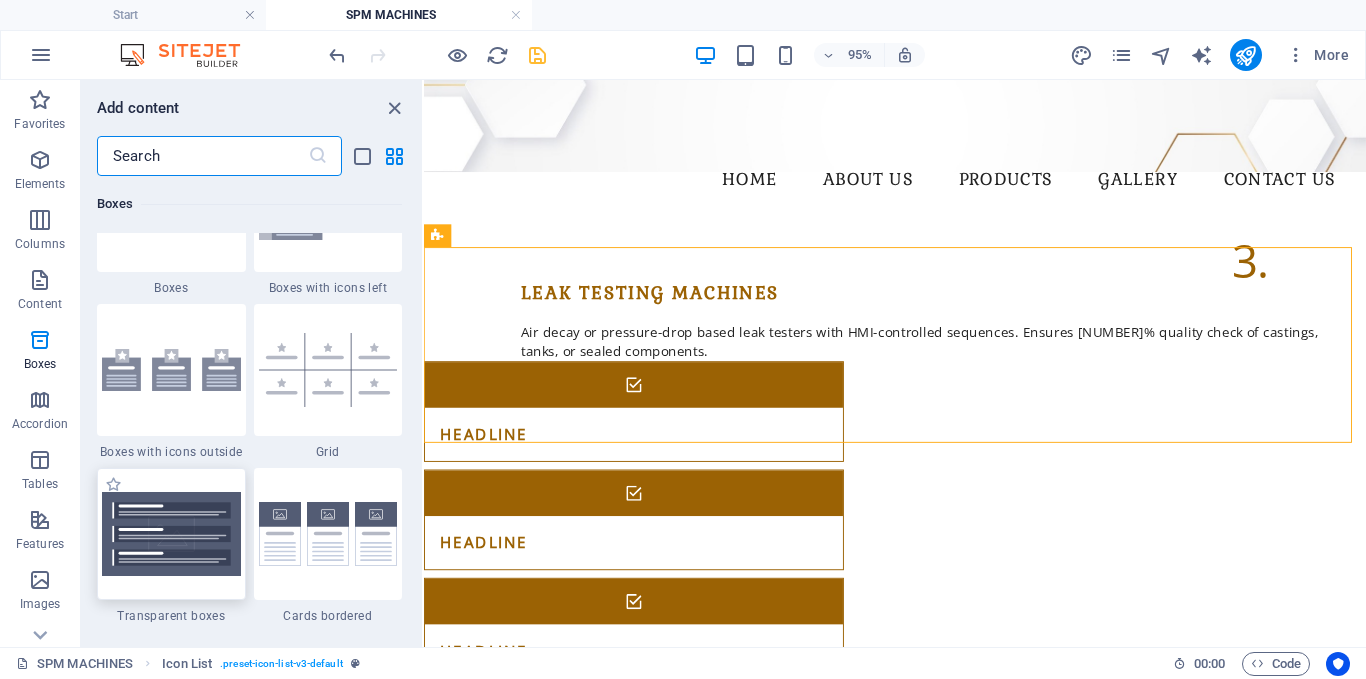 scroll, scrollTop: 5699, scrollLeft: 0, axis: vertical 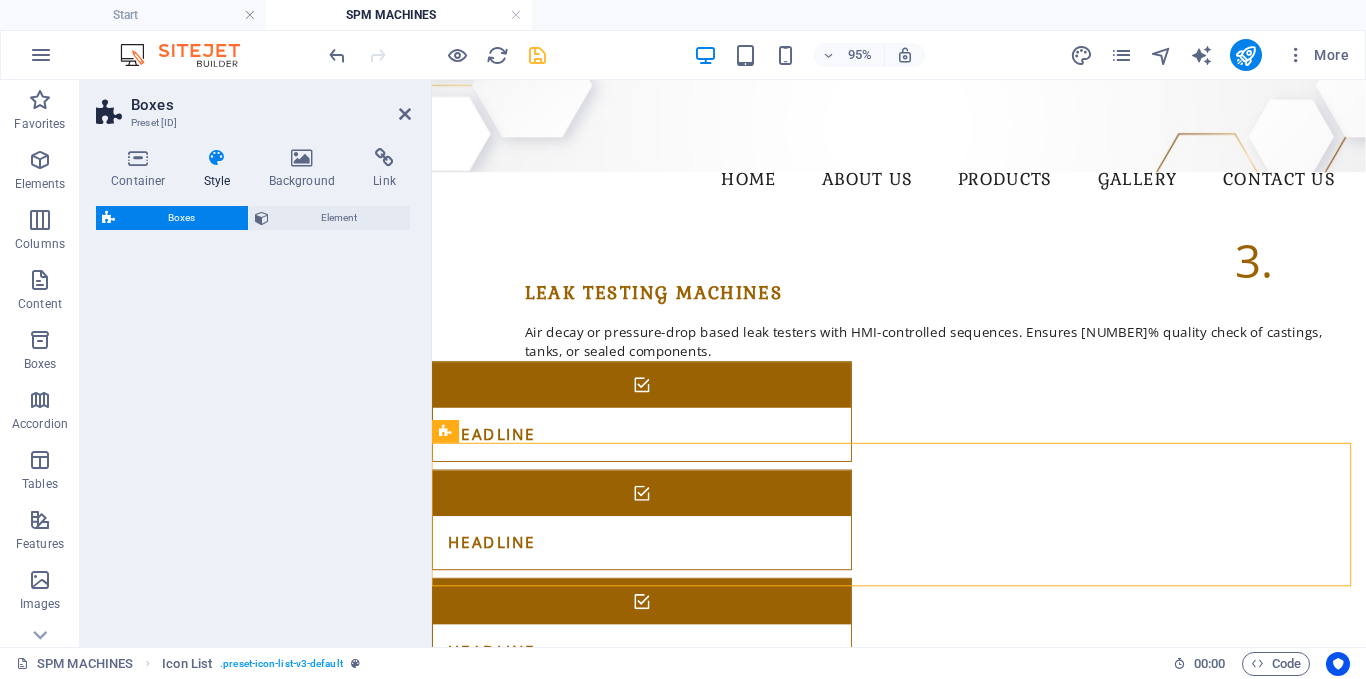 select on "rem" 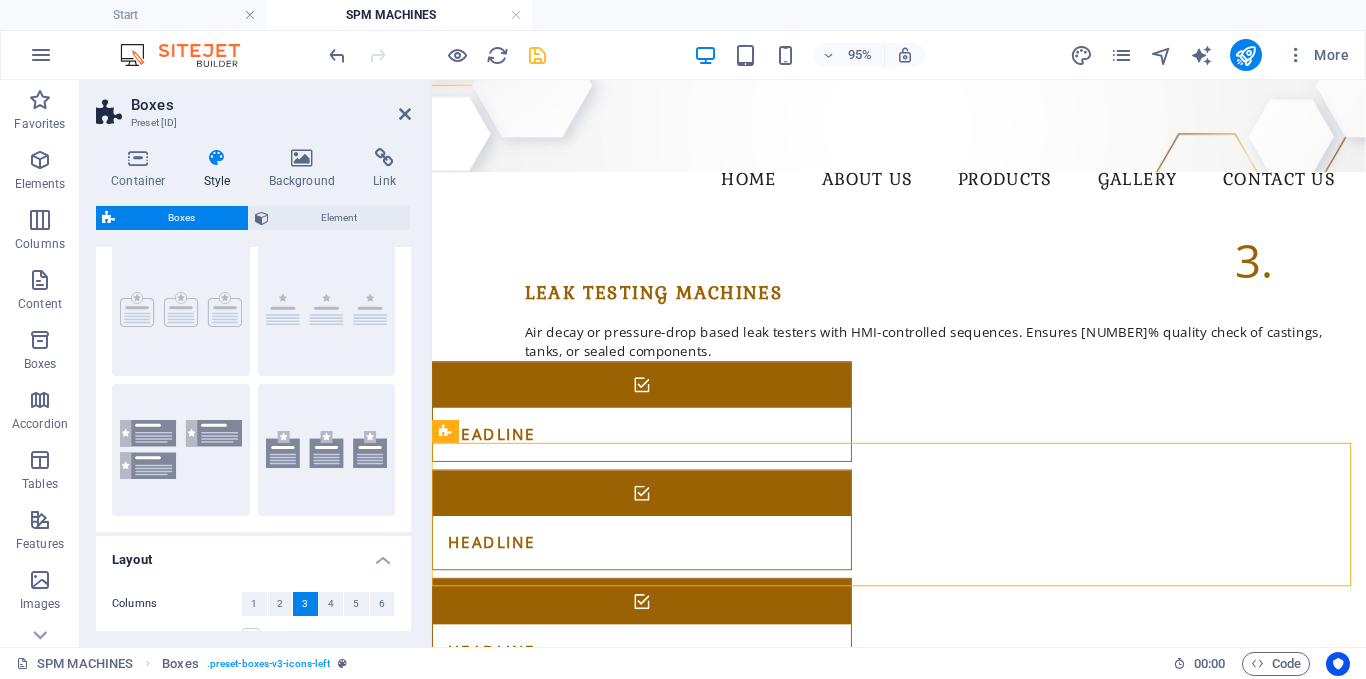 scroll, scrollTop: 0, scrollLeft: 0, axis: both 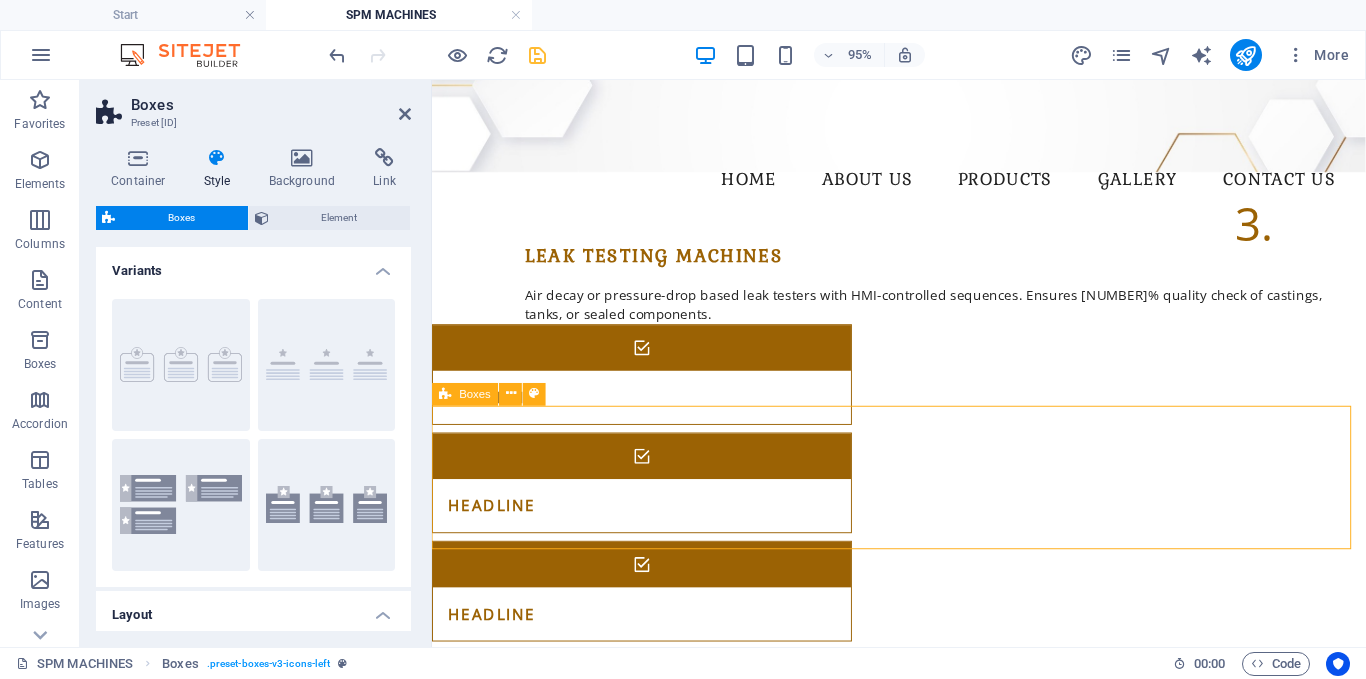 click on "Headline Lorem ipsum dolor sit amet, consectetuer adipiscing elit. Aenean commodo ligula eget dolor. Lorem ipsum dolor sit amet, consectetuer adipiscing elit leget dolor. Headline Lorem ipsum dolor sit amet, consectetuer adipiscing elit. Aenean commodo ligula eget dolor. Lorem ipsum dolor sit amet, consectetuer adipiscing elit leget dolor. Headline Lorem ipsum dolor sit amet, consectetuer adipiscing elit. Aenean commodo ligula eget dolor. Lorem ipsum dolor sit amet, consectetuer adipiscing elit leget dolor." at bounding box center (923, 1288) 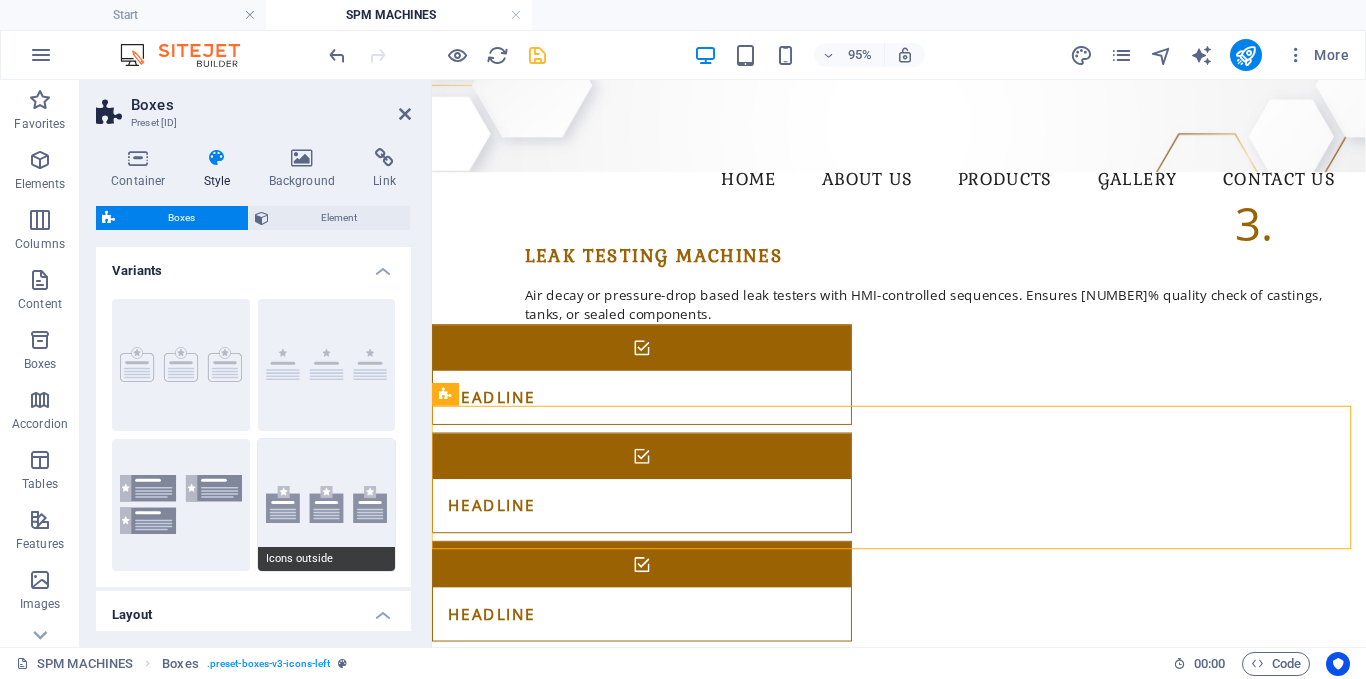 click on "Icons outside" at bounding box center [327, 505] 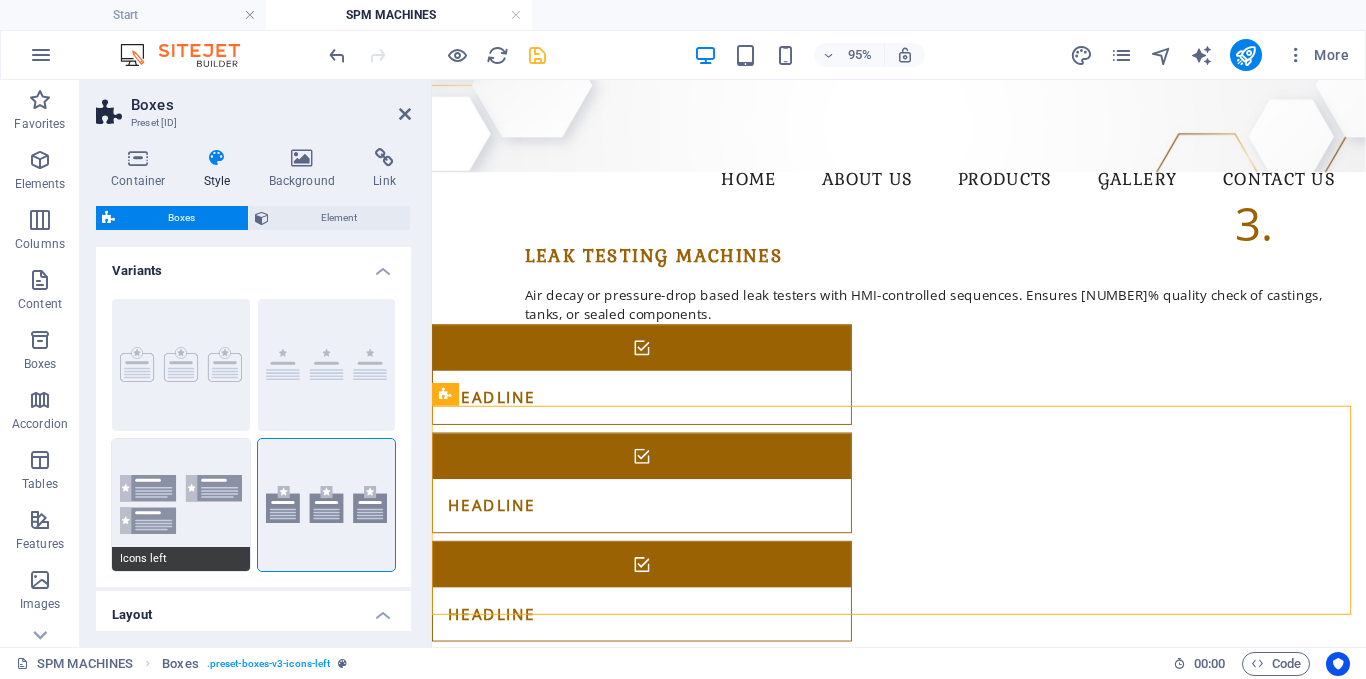click on "Icons left" at bounding box center (181, 505) 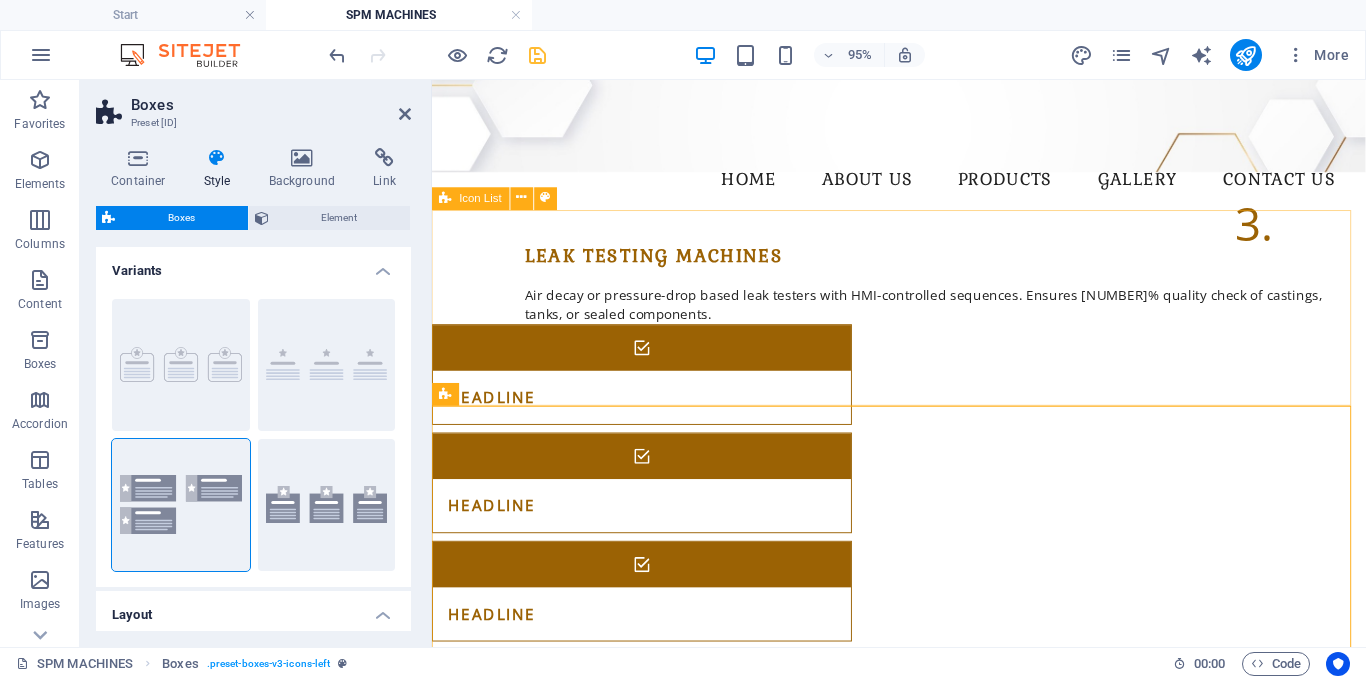 click on "Headline Headline Headline Headline Headline Headline" at bounding box center (923, 675) 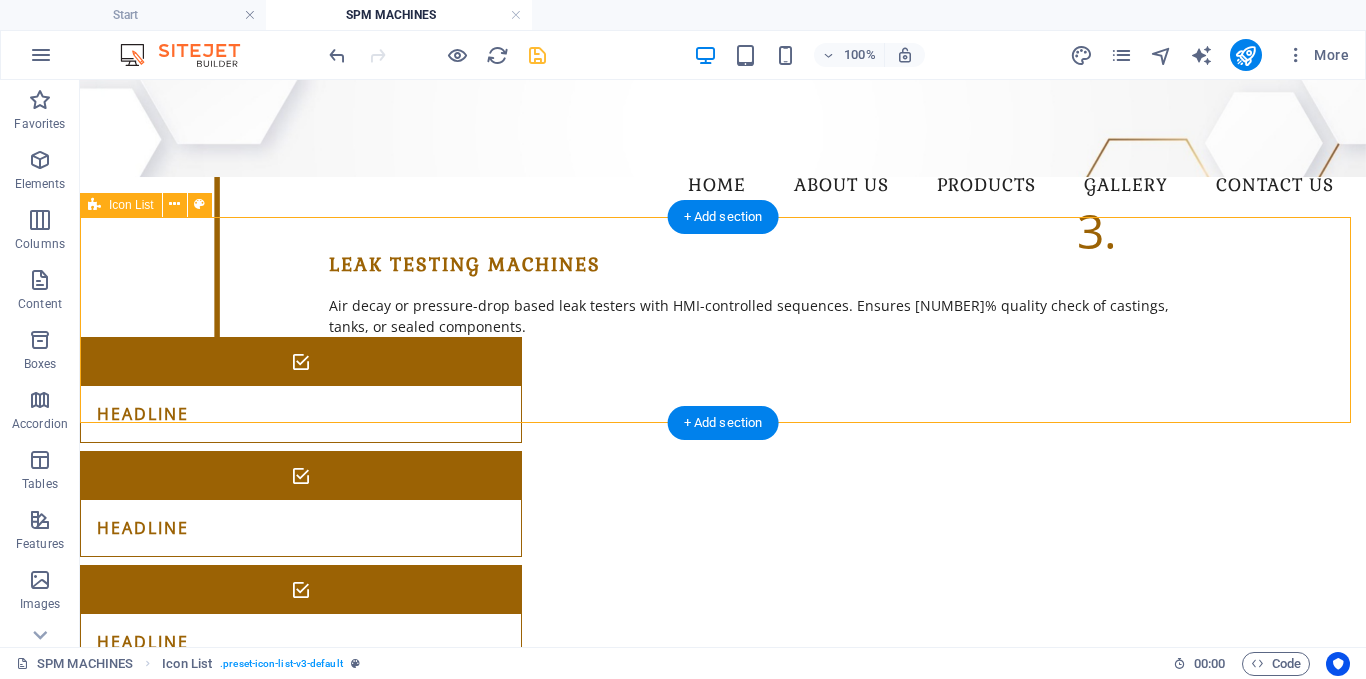 click on "Headline Headline Headline Headline Headline Headline" at bounding box center (723, 675) 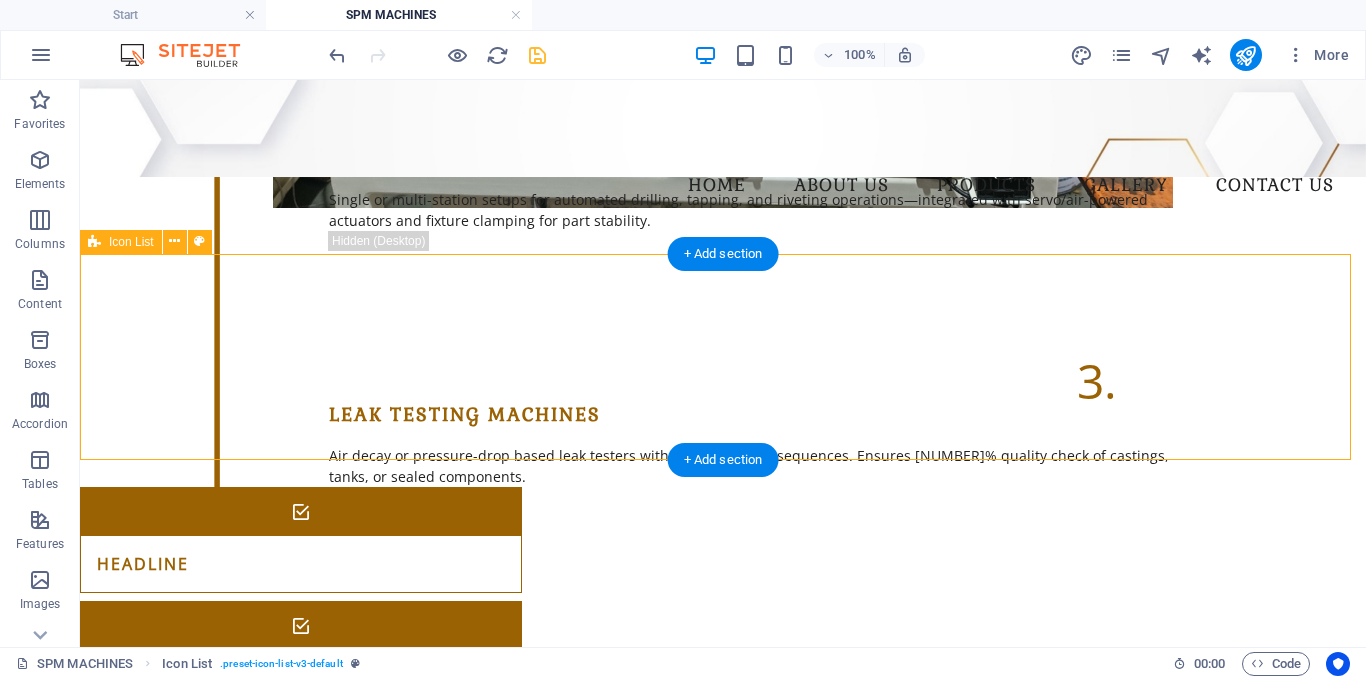 scroll, scrollTop: 839, scrollLeft: 0, axis: vertical 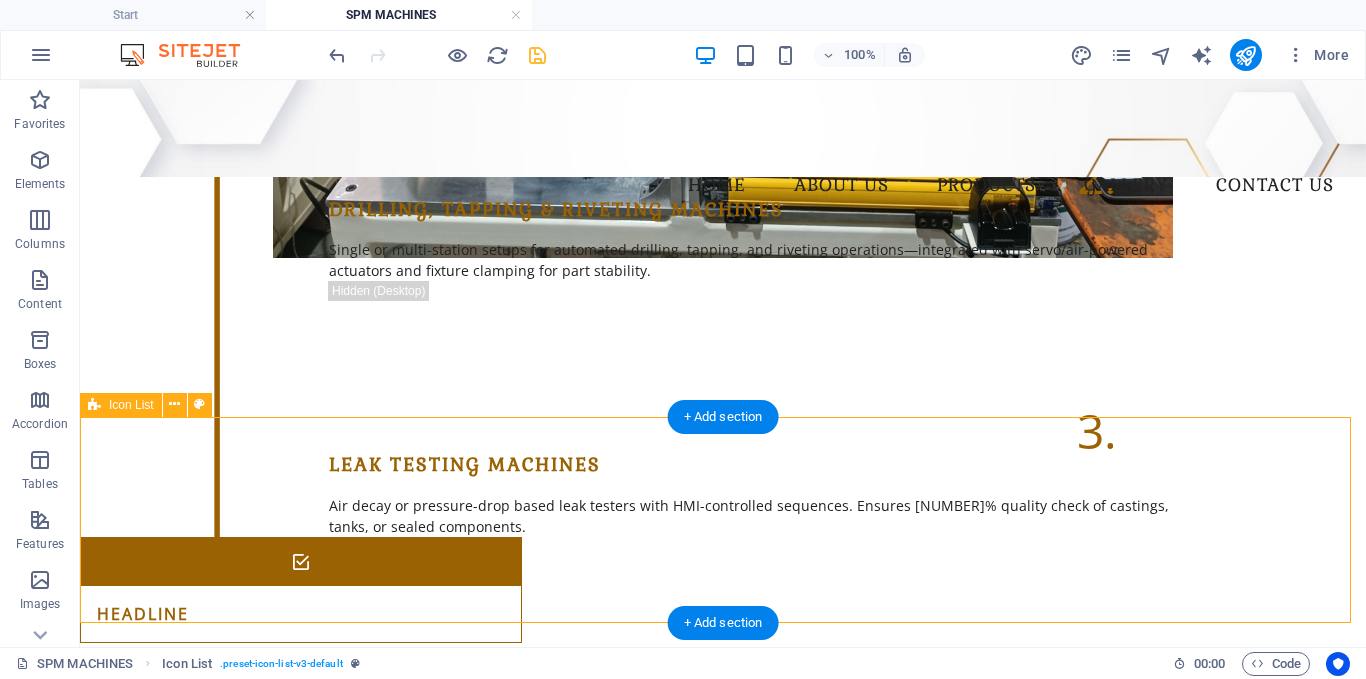 click on "Headline Headline Headline Headline Headline Headline" at bounding box center (723, 875) 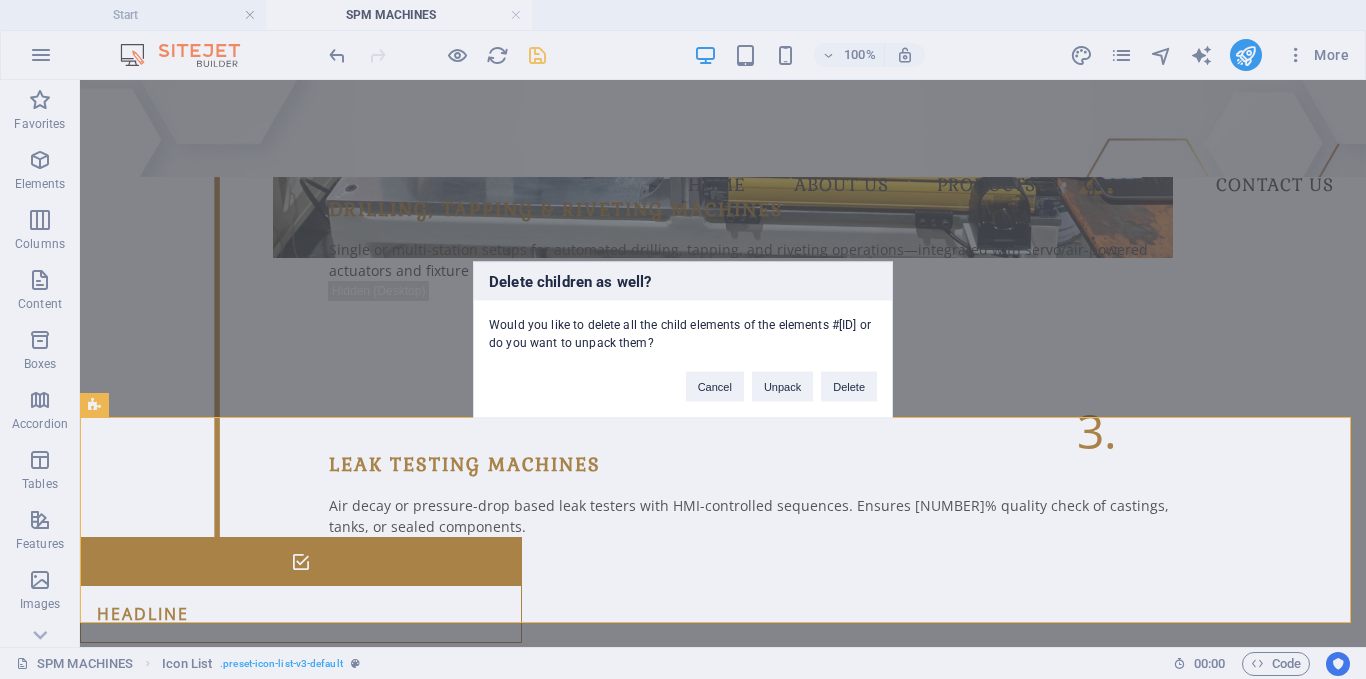 type 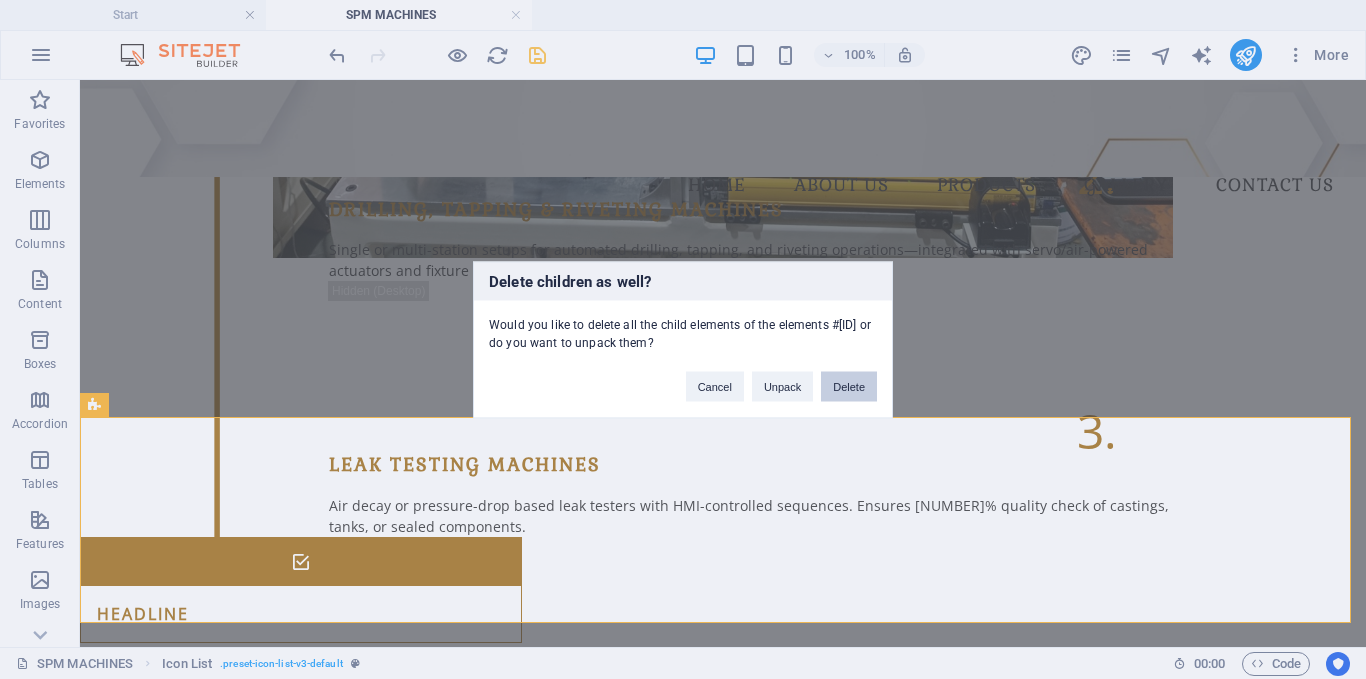 click on "Delete" at bounding box center (849, 386) 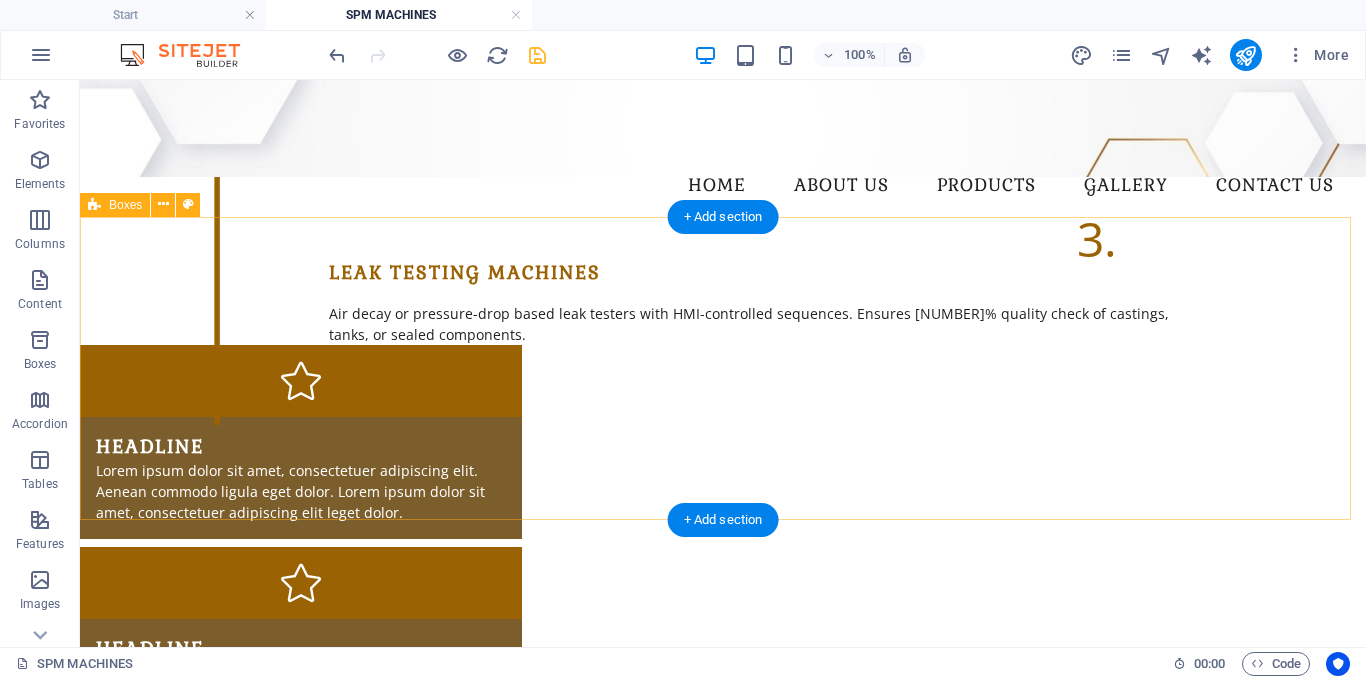 scroll, scrollTop: 1039, scrollLeft: 0, axis: vertical 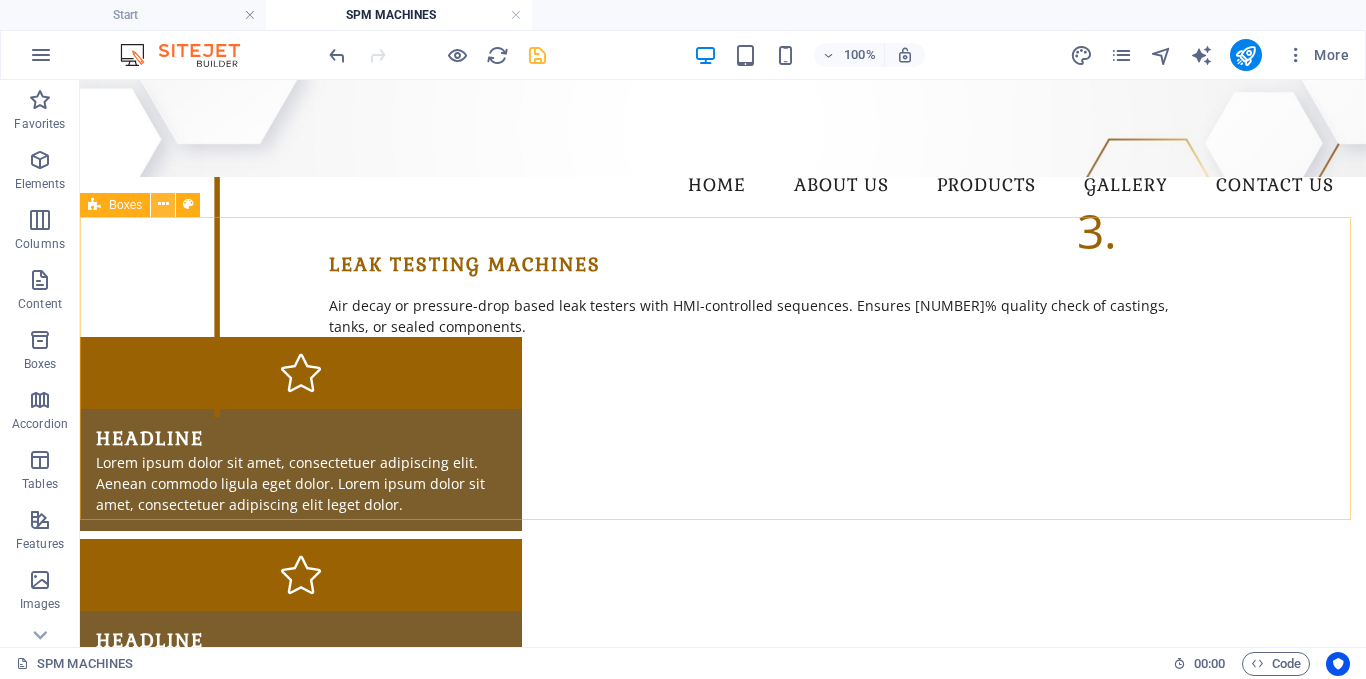 click at bounding box center (163, 204) 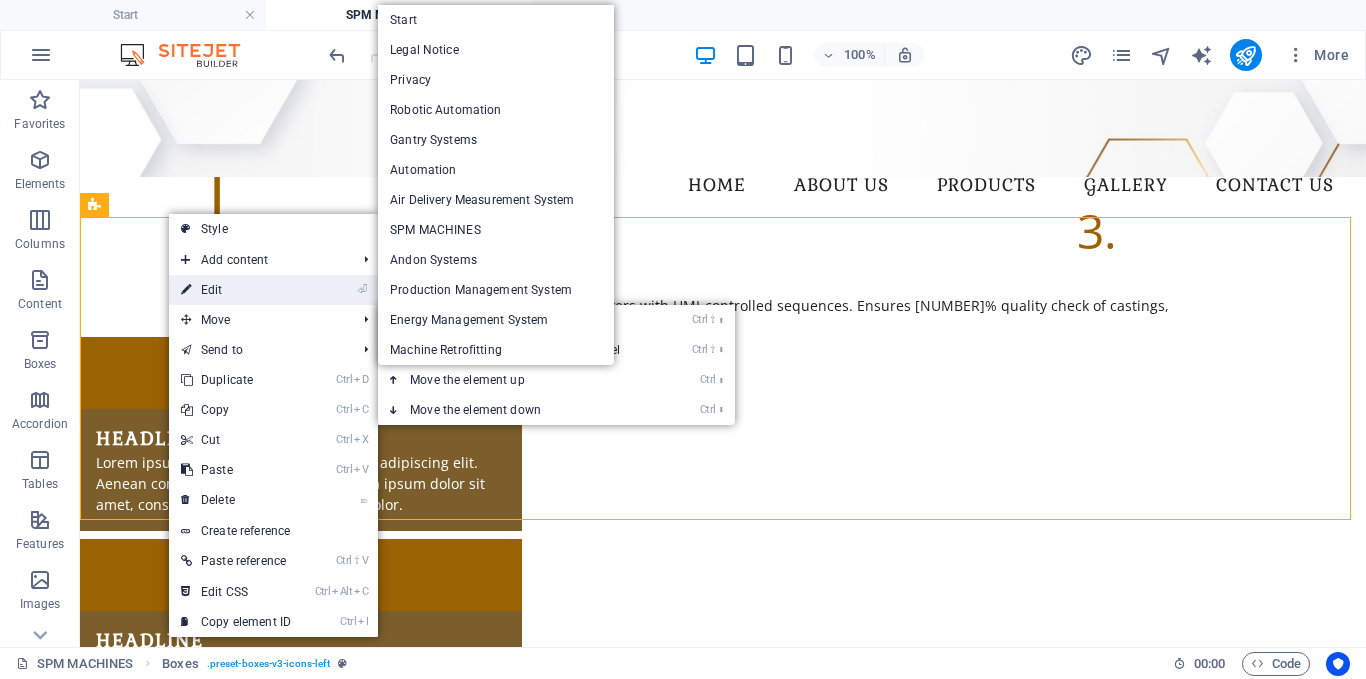 click on "⏎  Edit" at bounding box center [236, 290] 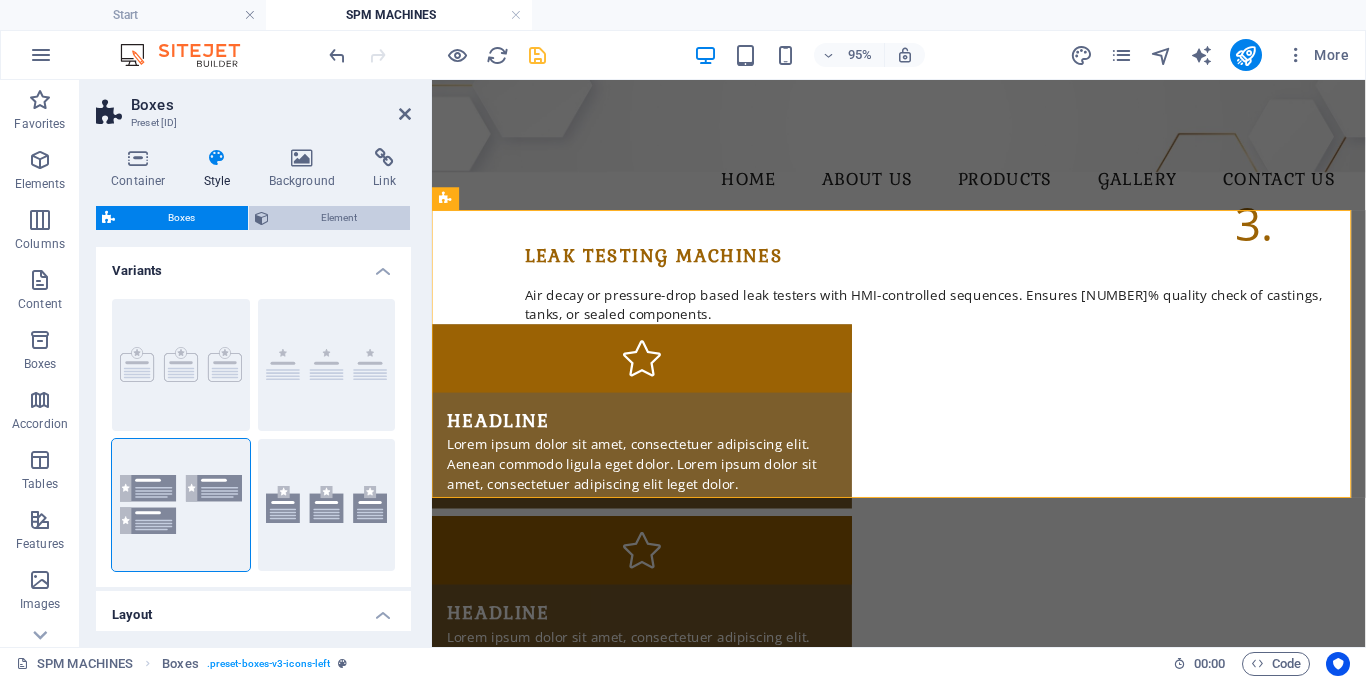 click on "Element" at bounding box center [340, 218] 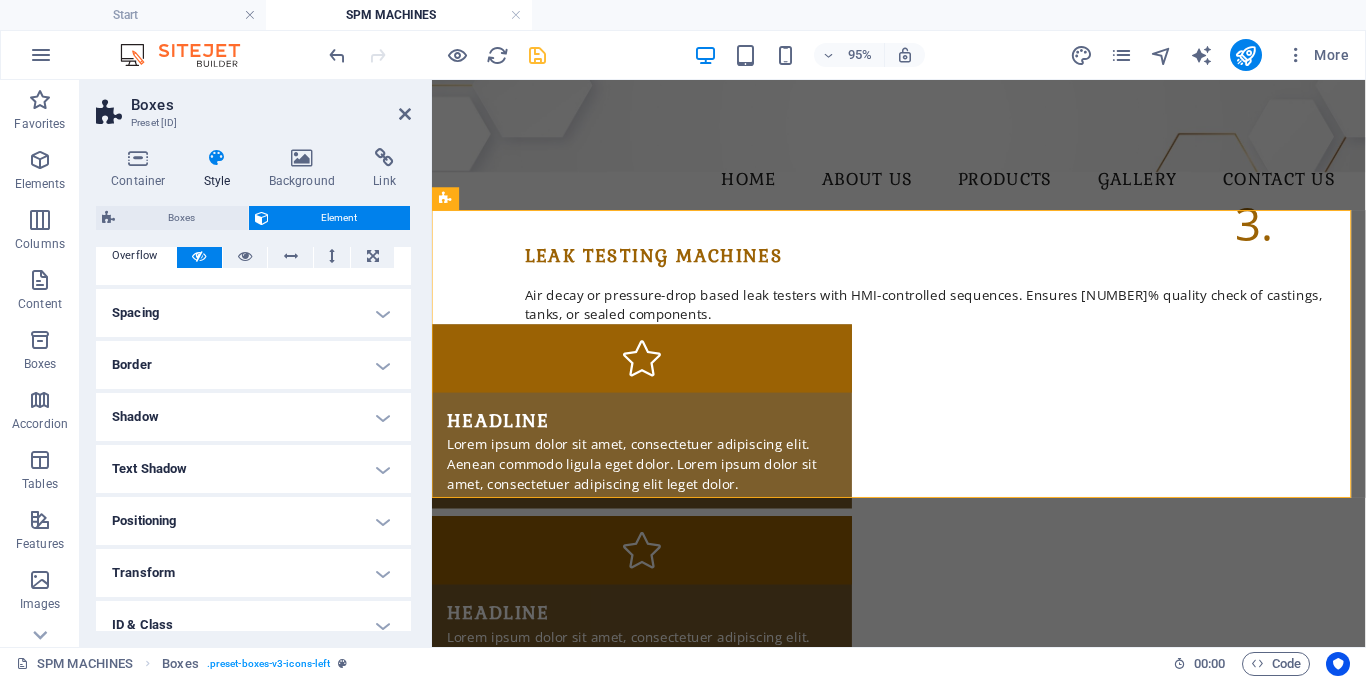 scroll, scrollTop: 100, scrollLeft: 0, axis: vertical 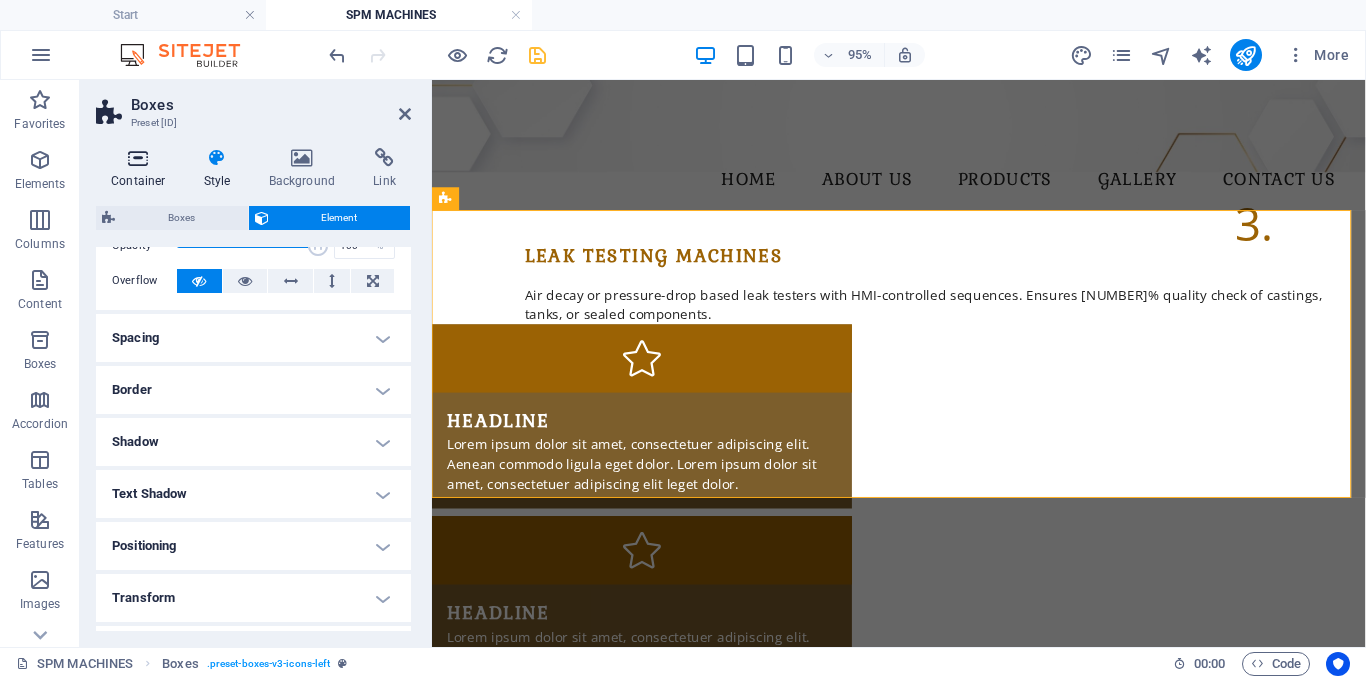 click on "Container" at bounding box center [142, 169] 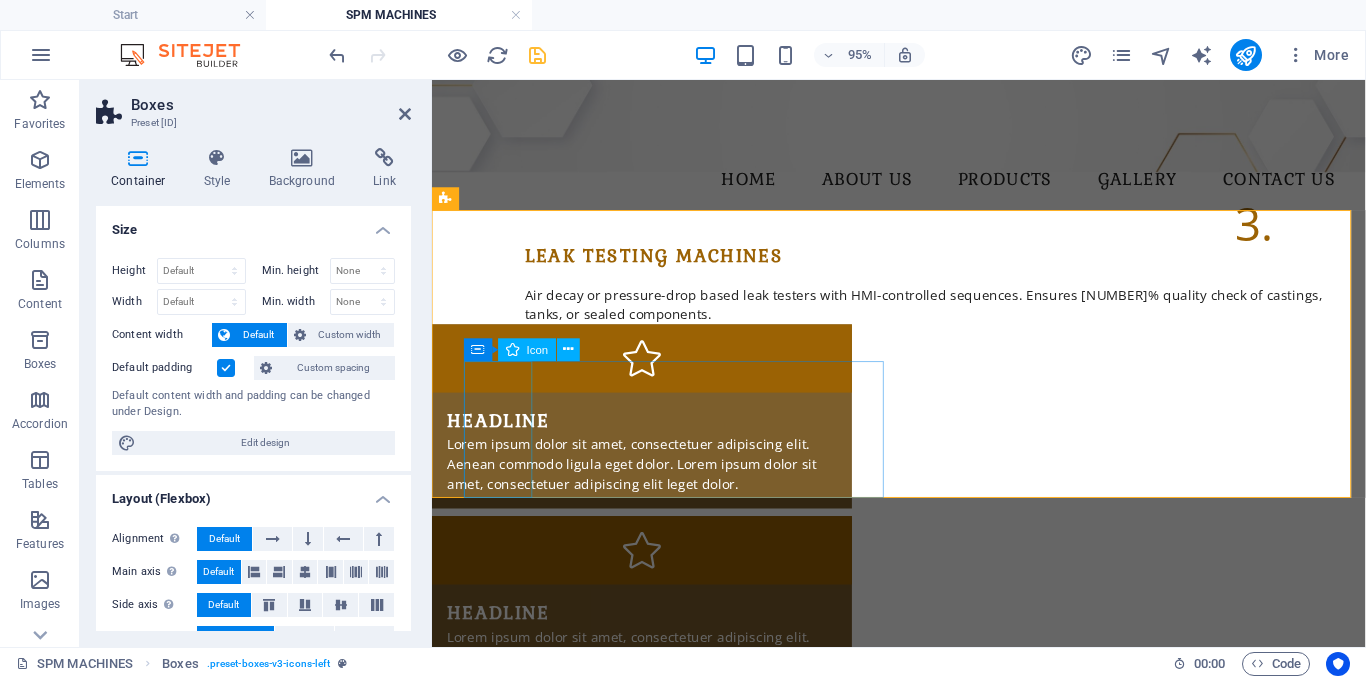click at bounding box center (653, 778) 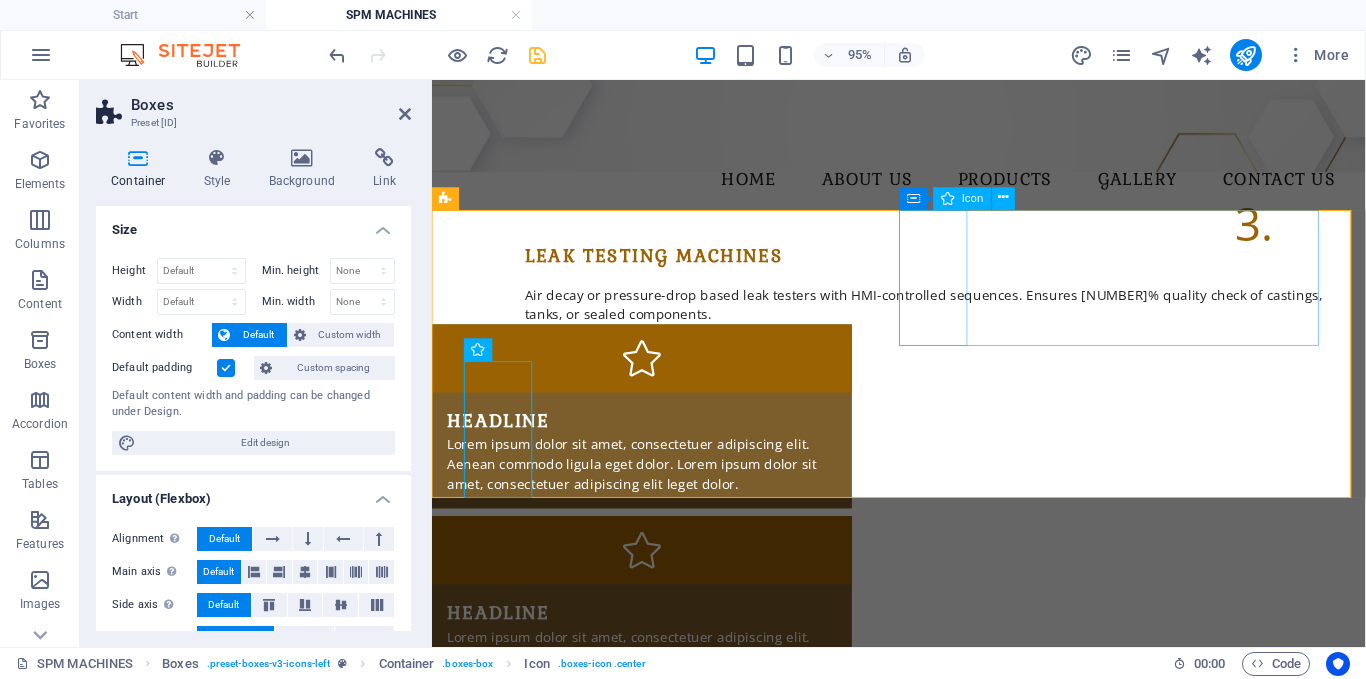 click at bounding box center (653, 575) 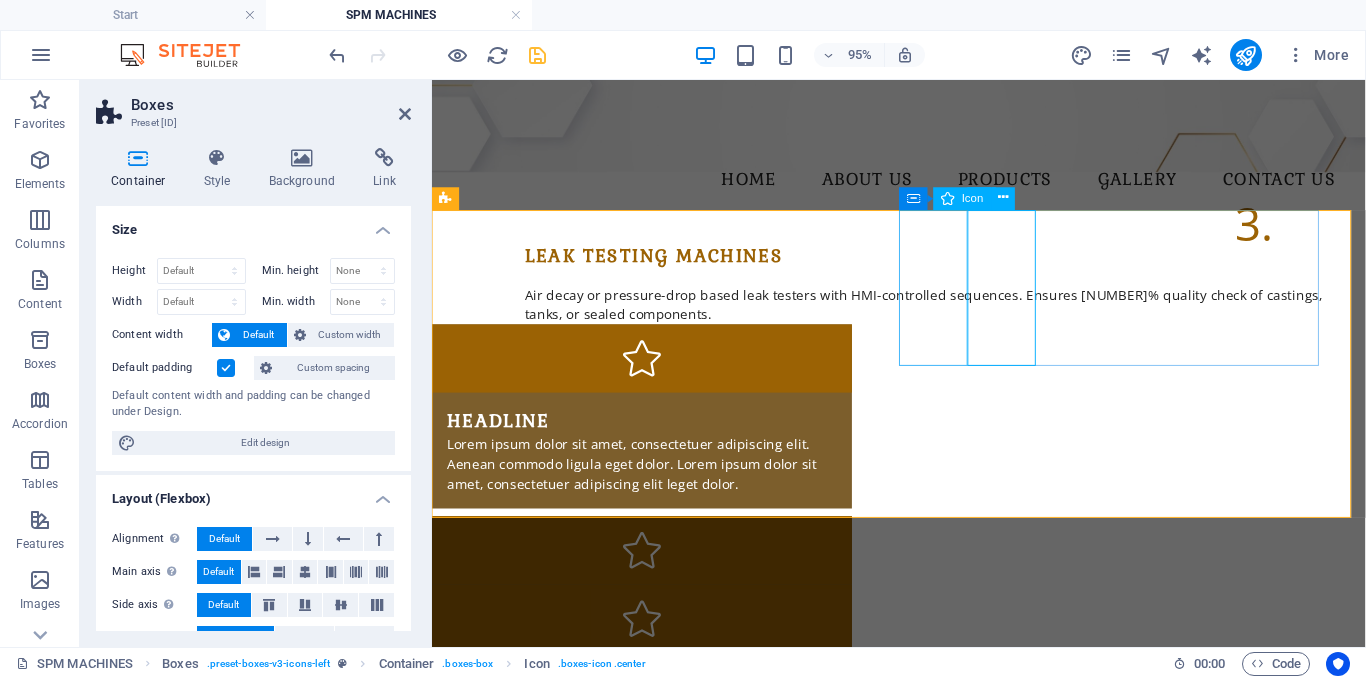 click at bounding box center (653, 575) 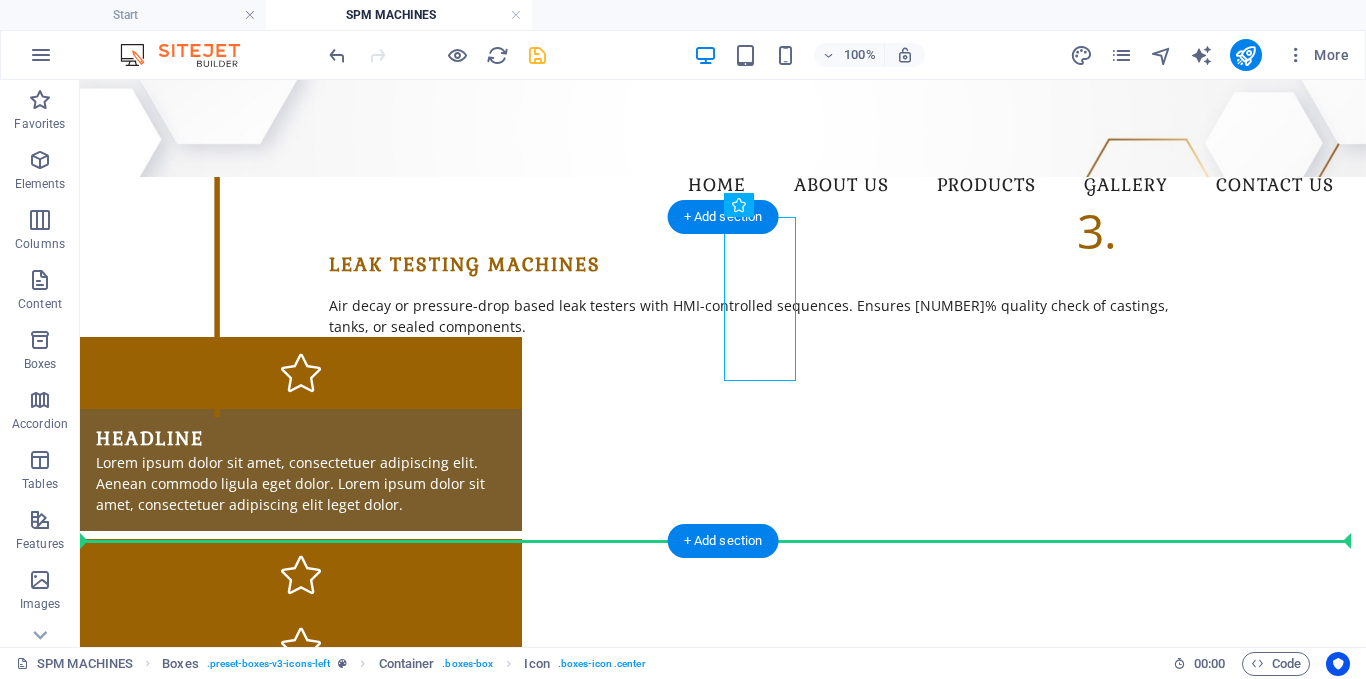 drag, startPoint x: 601, startPoint y: 351, endPoint x: 866, endPoint y: 467, distance: 289.27667 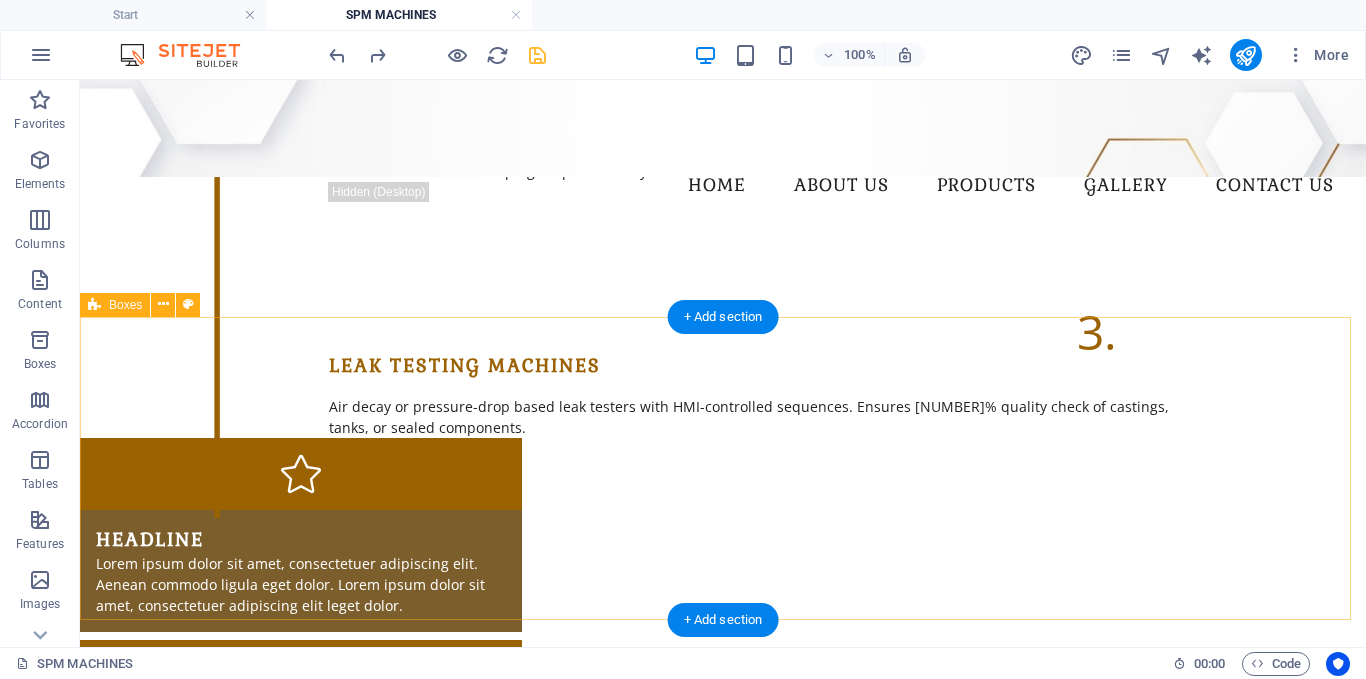 scroll, scrollTop: 939, scrollLeft: 0, axis: vertical 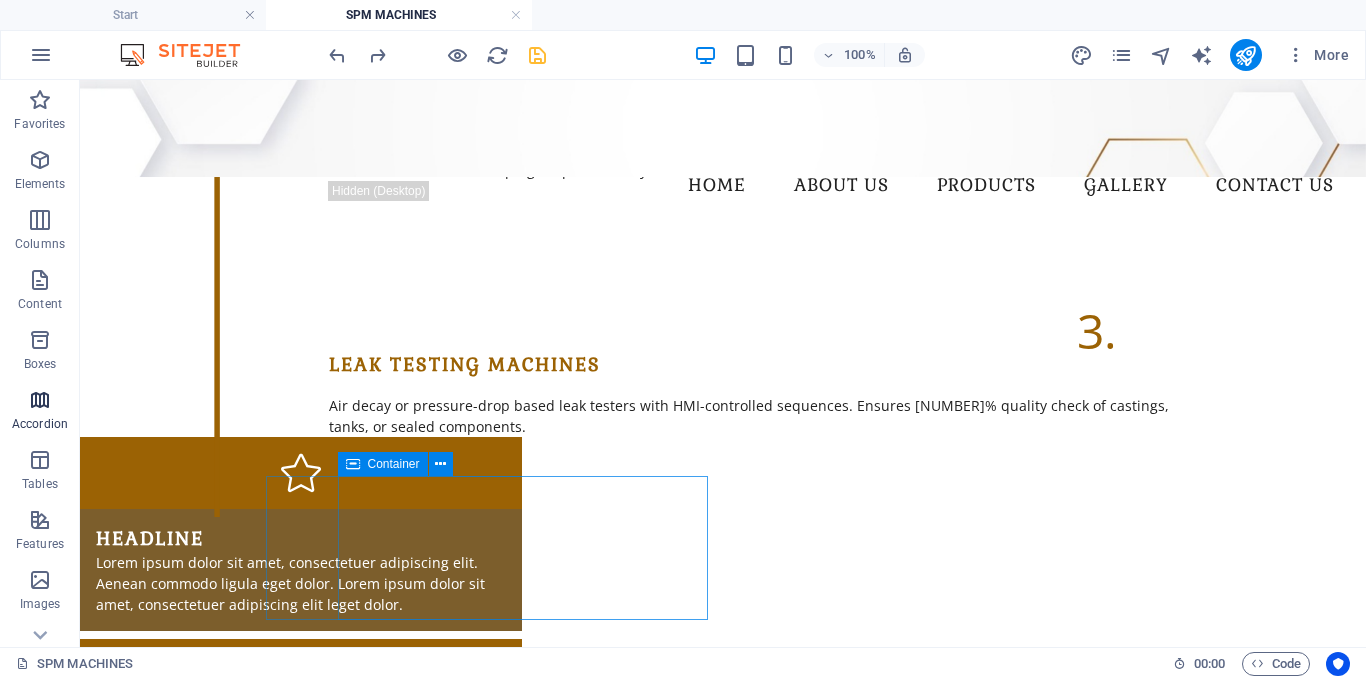 click at bounding box center [40, 400] 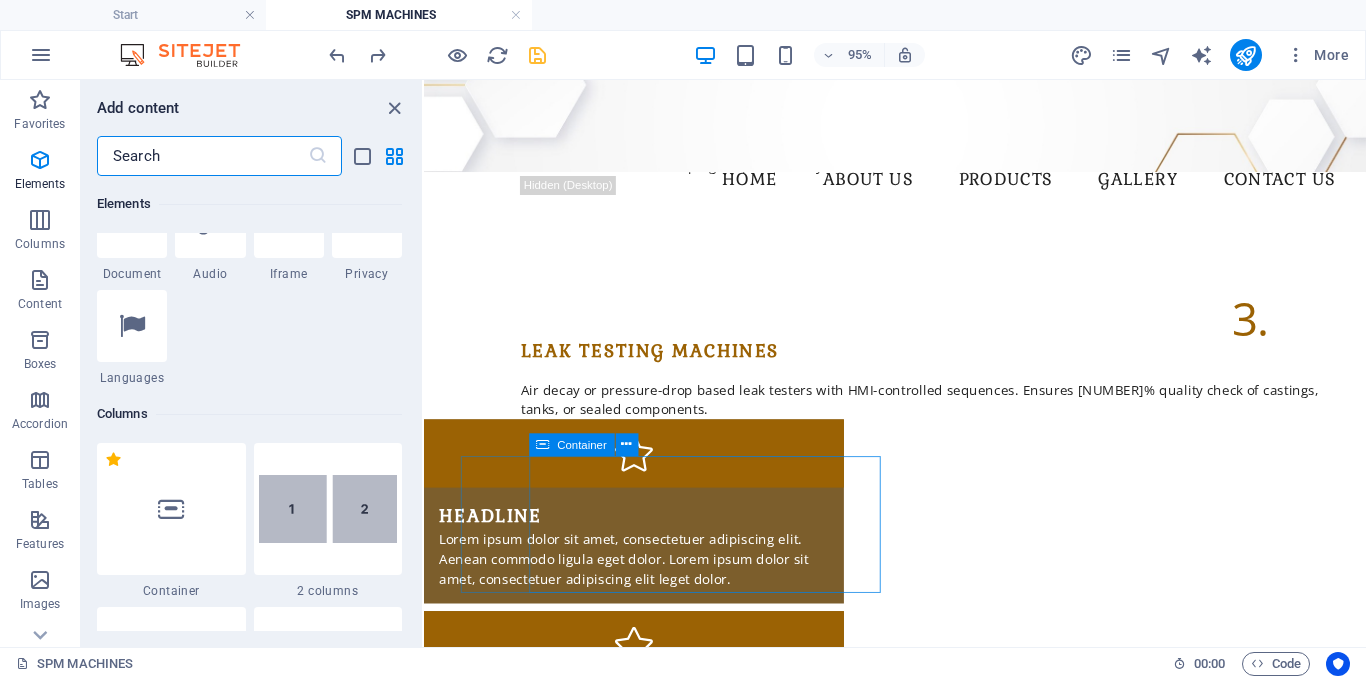 scroll, scrollTop: 785, scrollLeft: 0, axis: vertical 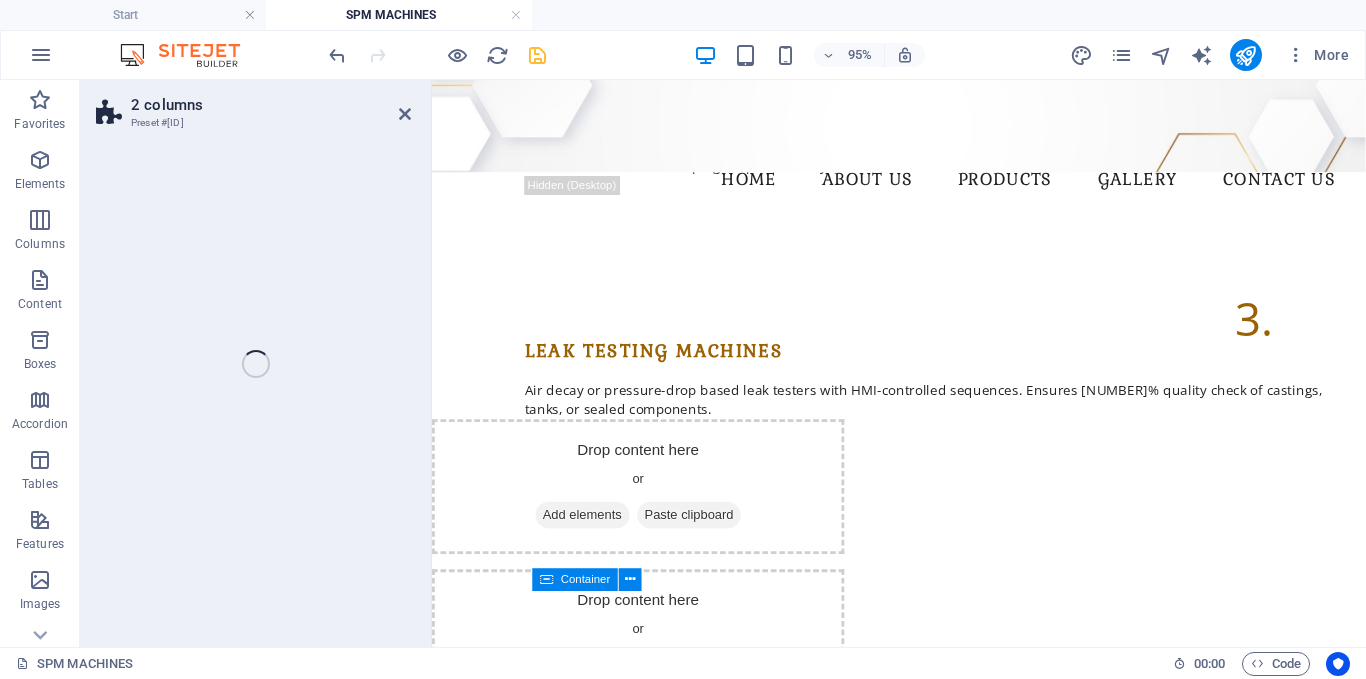 select on "rem" 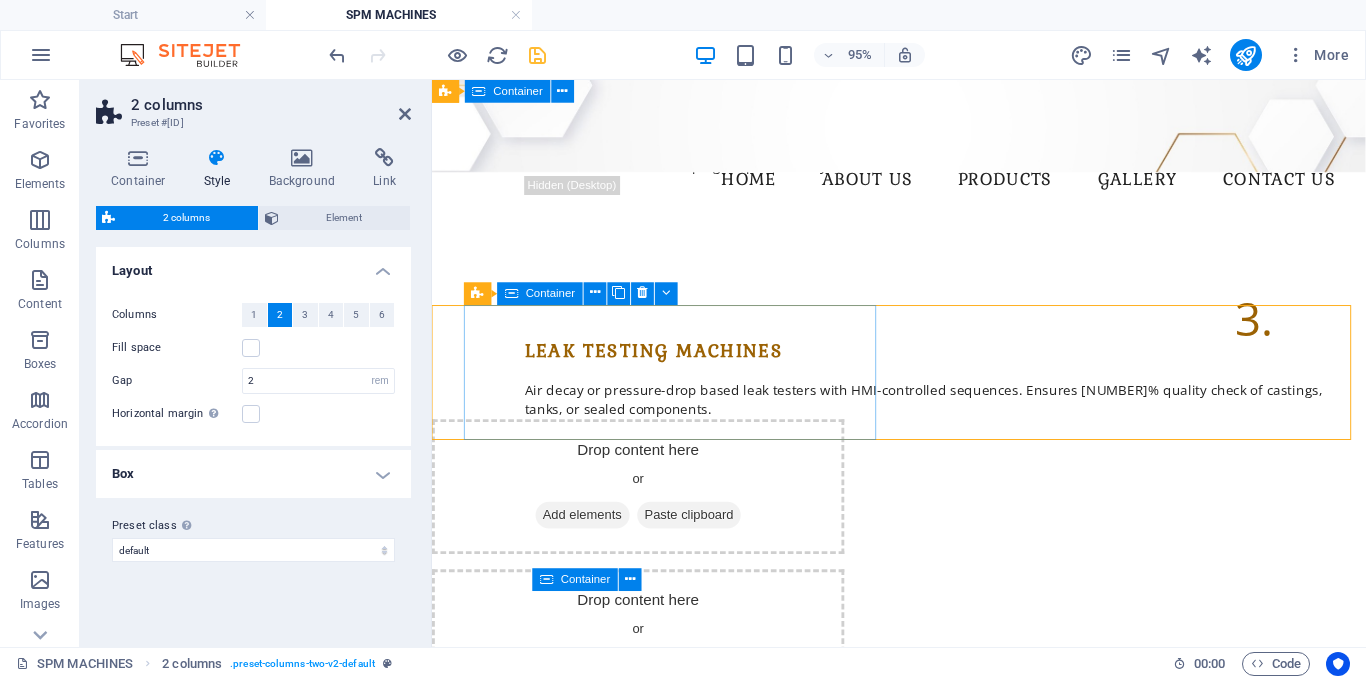 click on "Add elements" at bounding box center [590, 538] 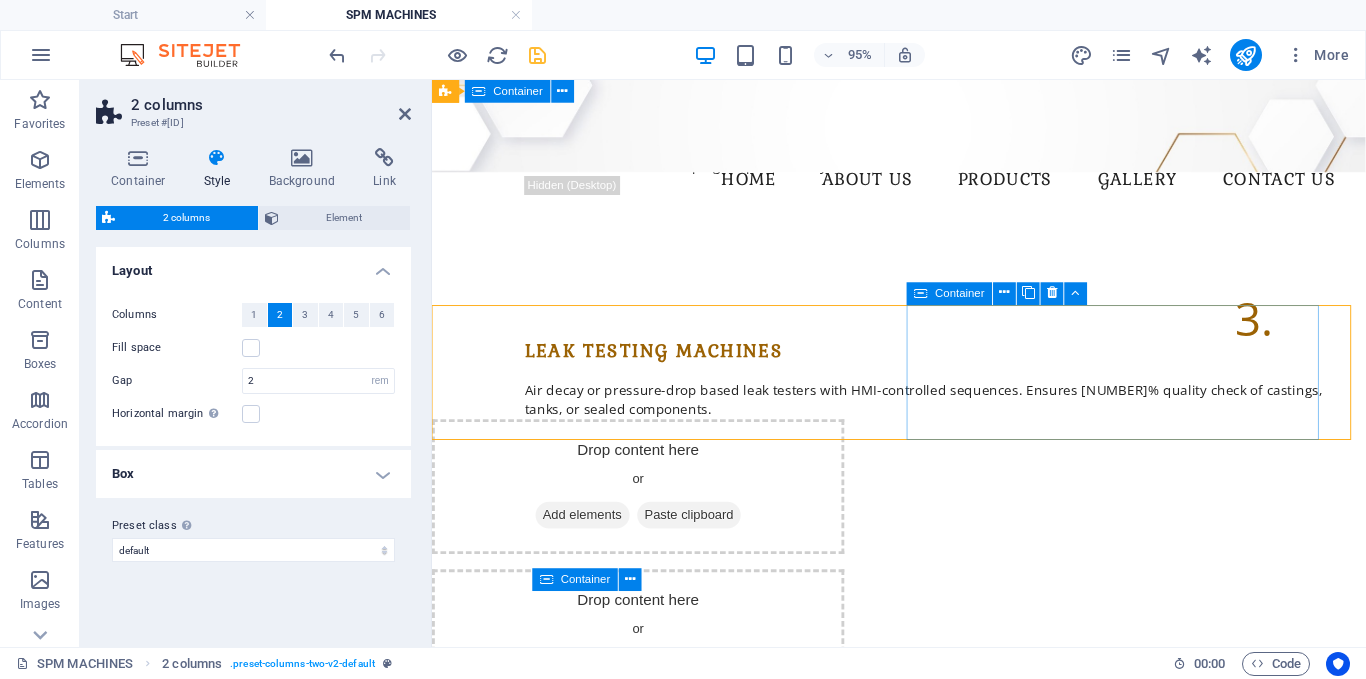 click on "Add elements" at bounding box center (590, 696) 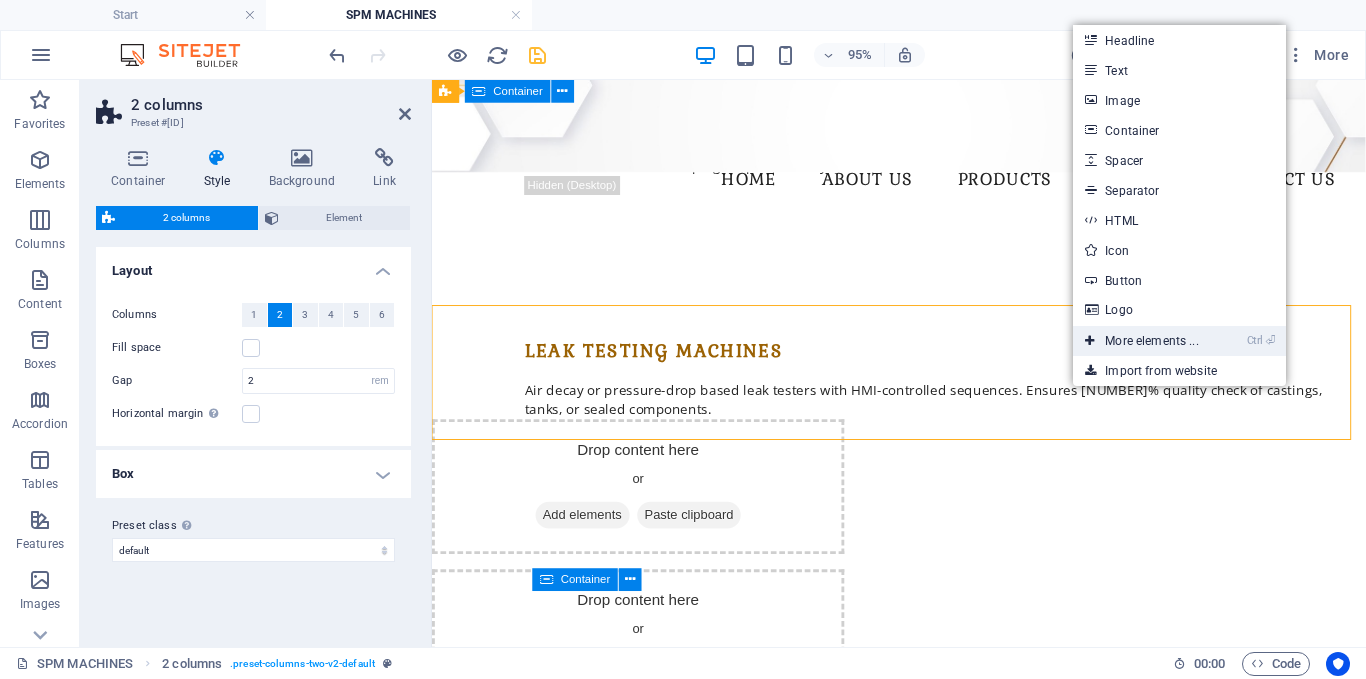 click on "Ctrl ⏎  More elements ..." at bounding box center [1141, 341] 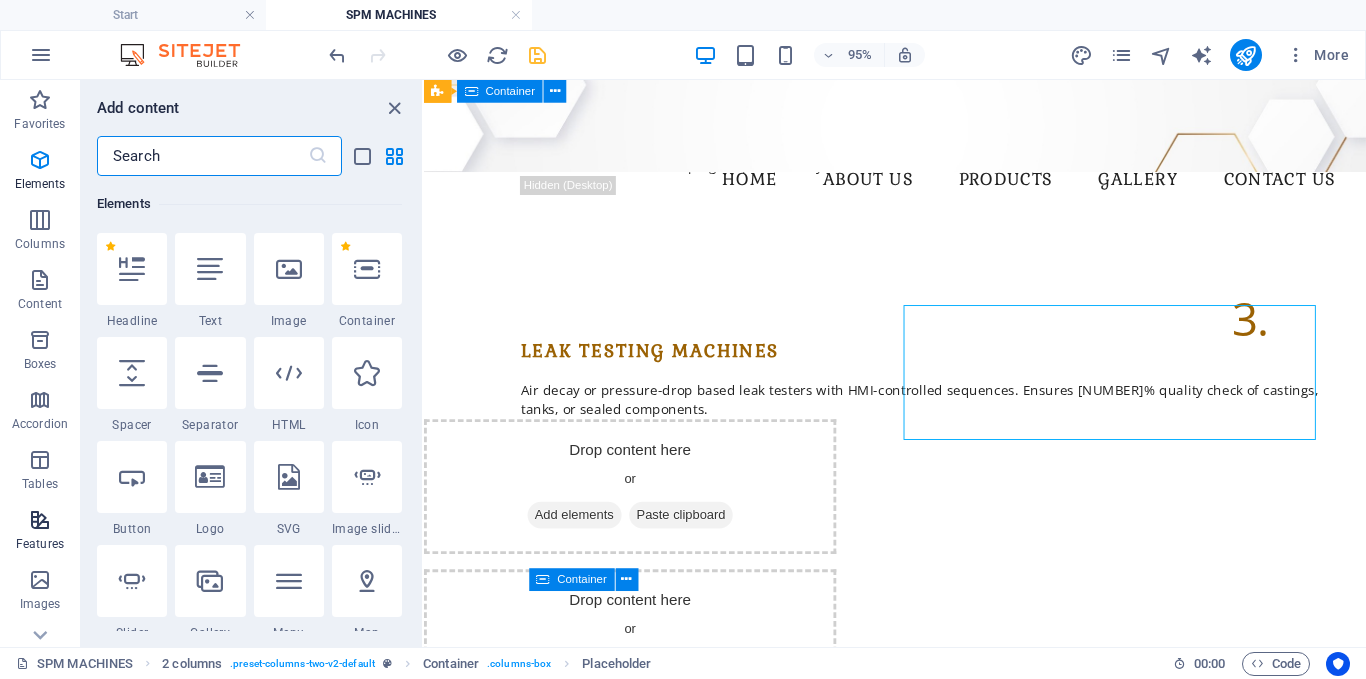 scroll, scrollTop: 213, scrollLeft: 0, axis: vertical 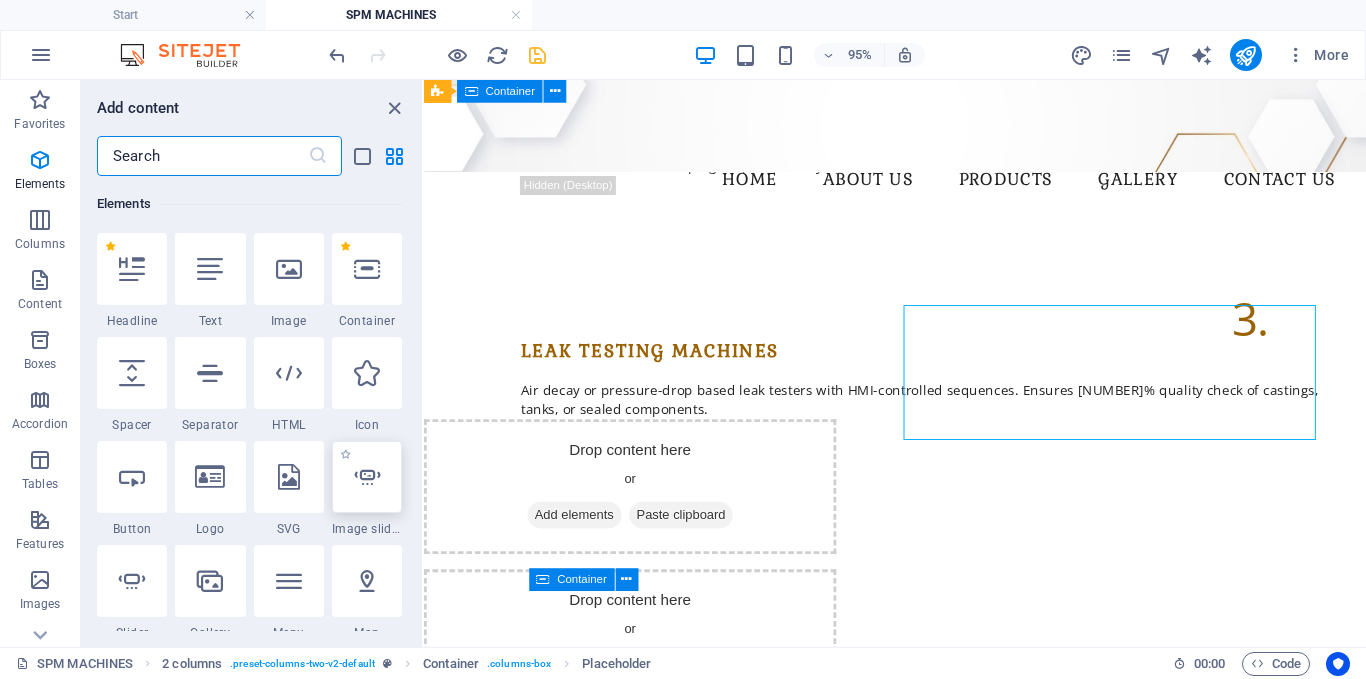 click at bounding box center [367, 477] 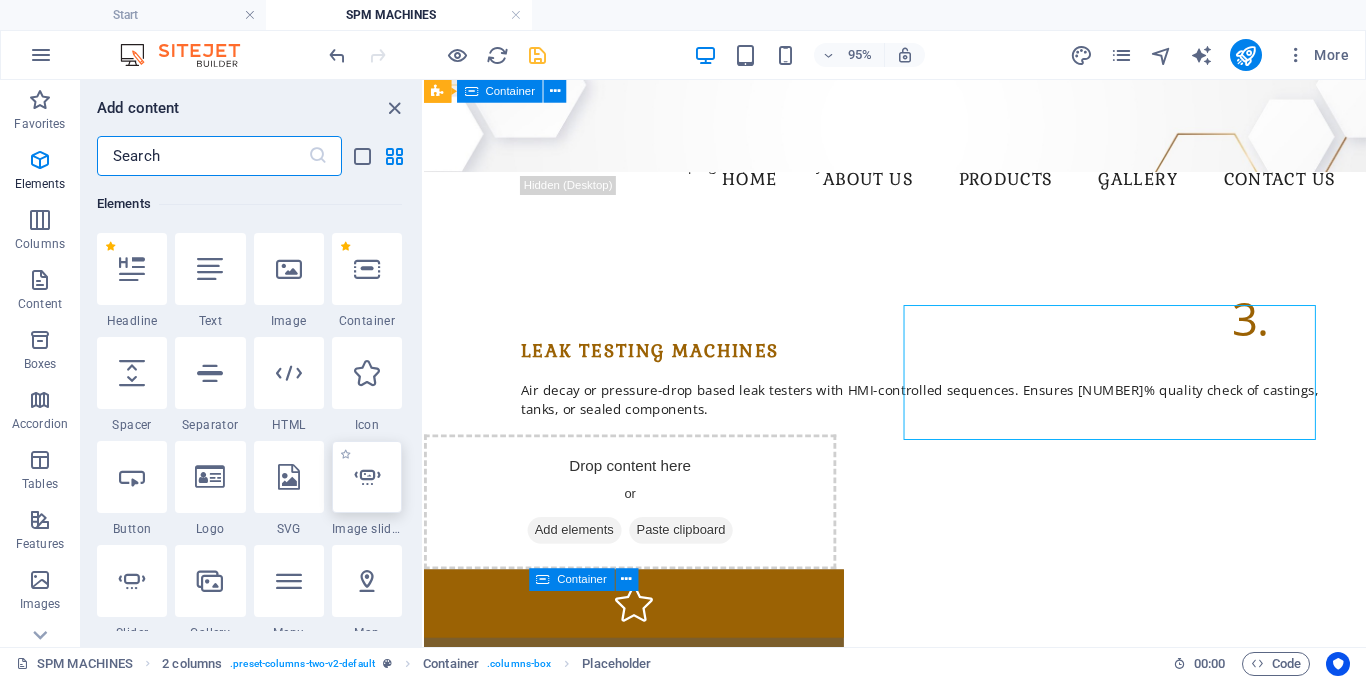 select on "ms" 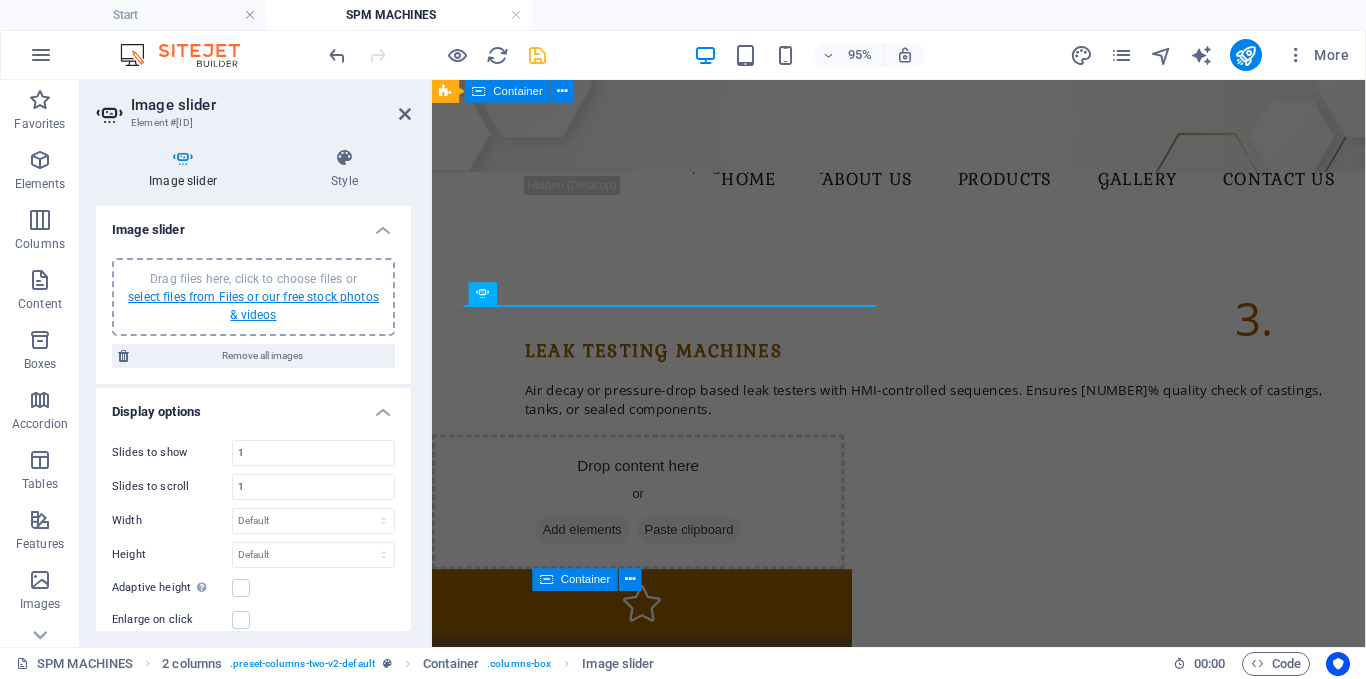 click on "select files from Files or our free stock photos & videos" at bounding box center [253, 306] 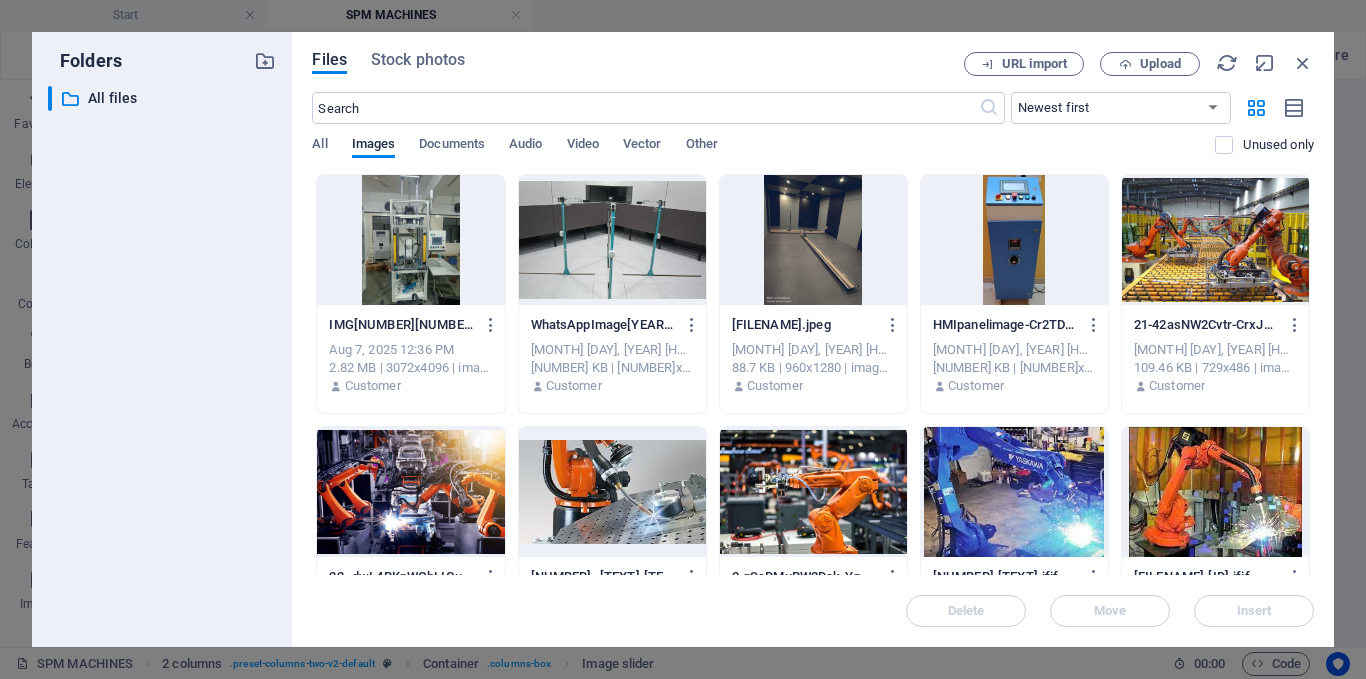 click at bounding box center (410, 240) 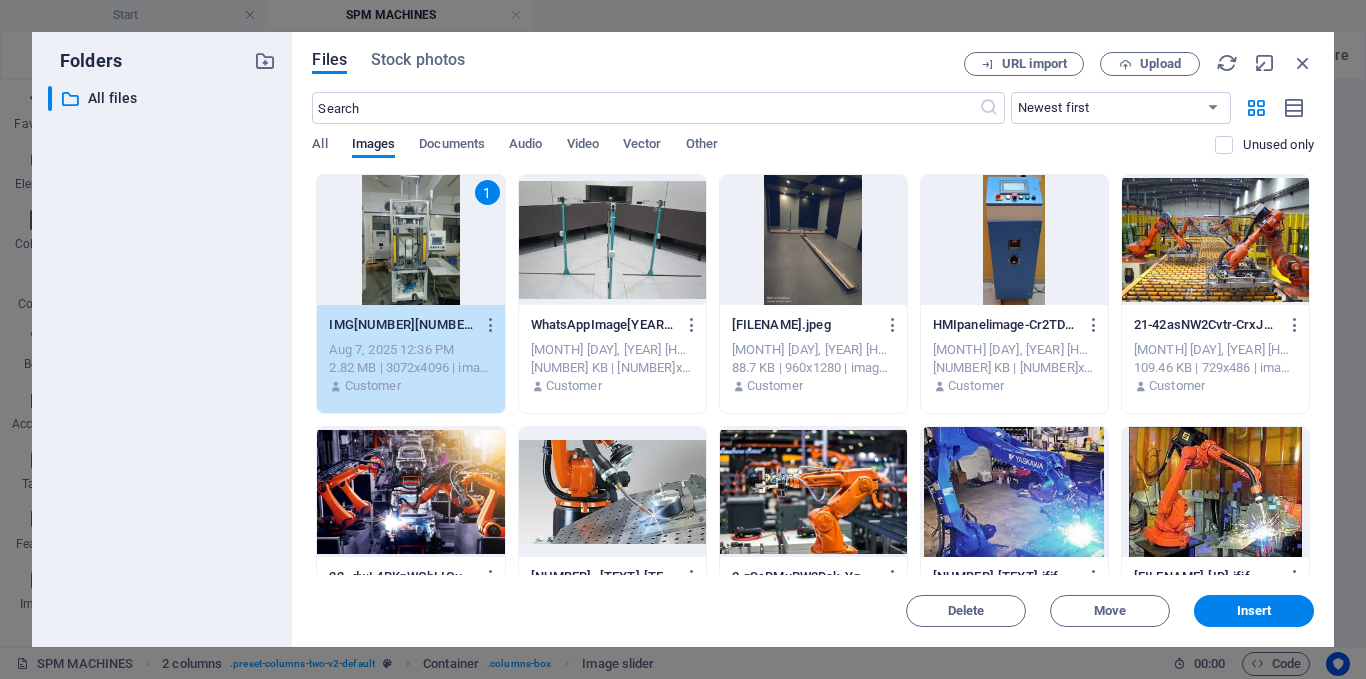 click on "1" at bounding box center (410, 240) 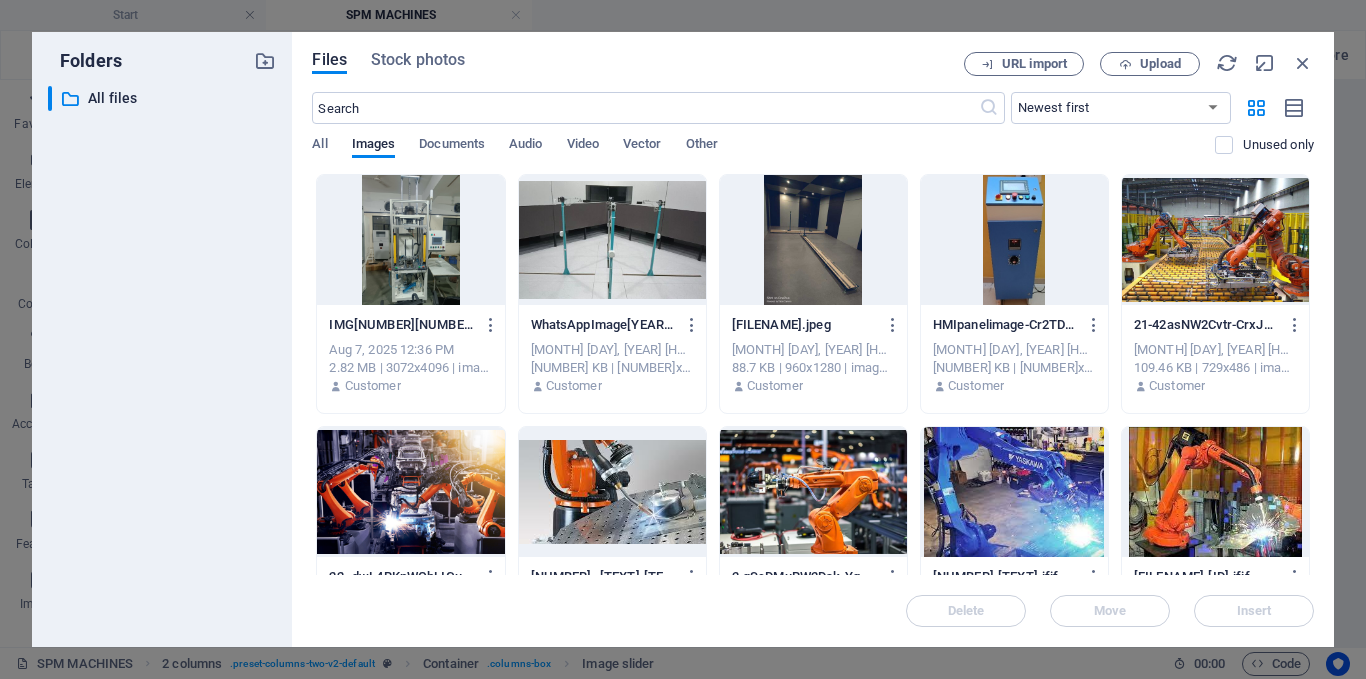click at bounding box center [612, 240] 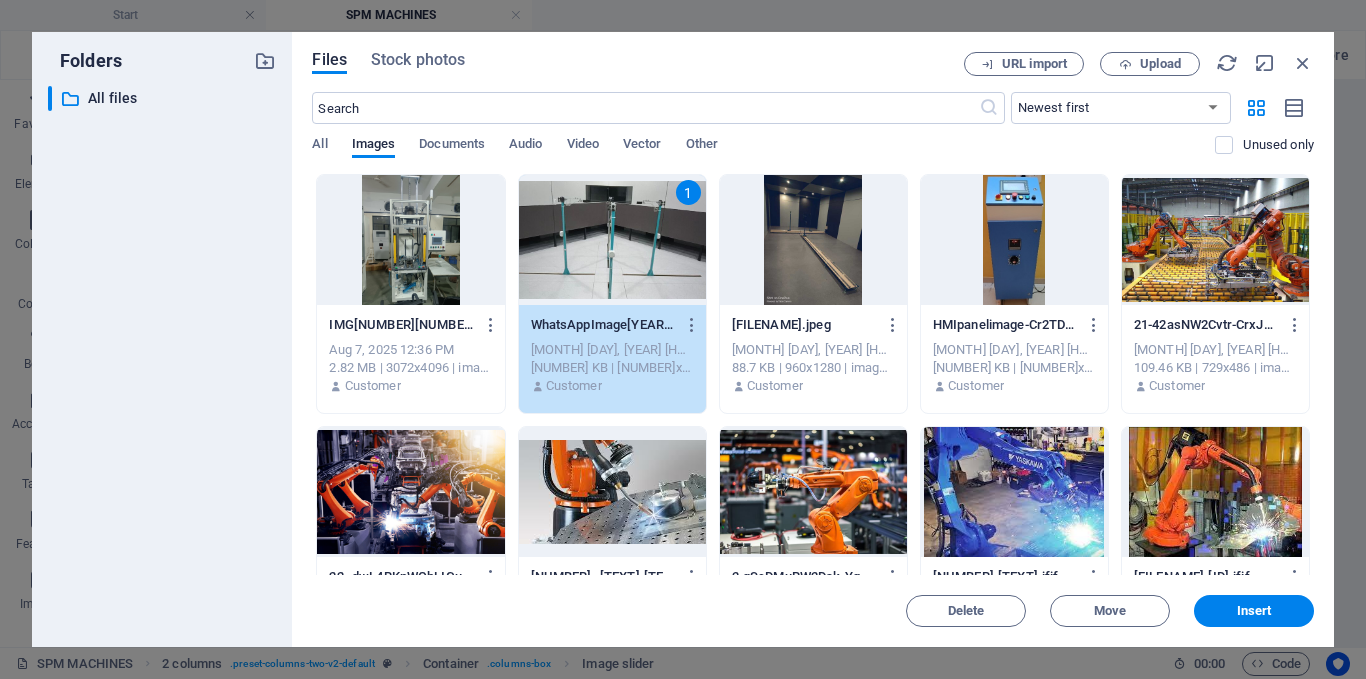 click at bounding box center (813, 240) 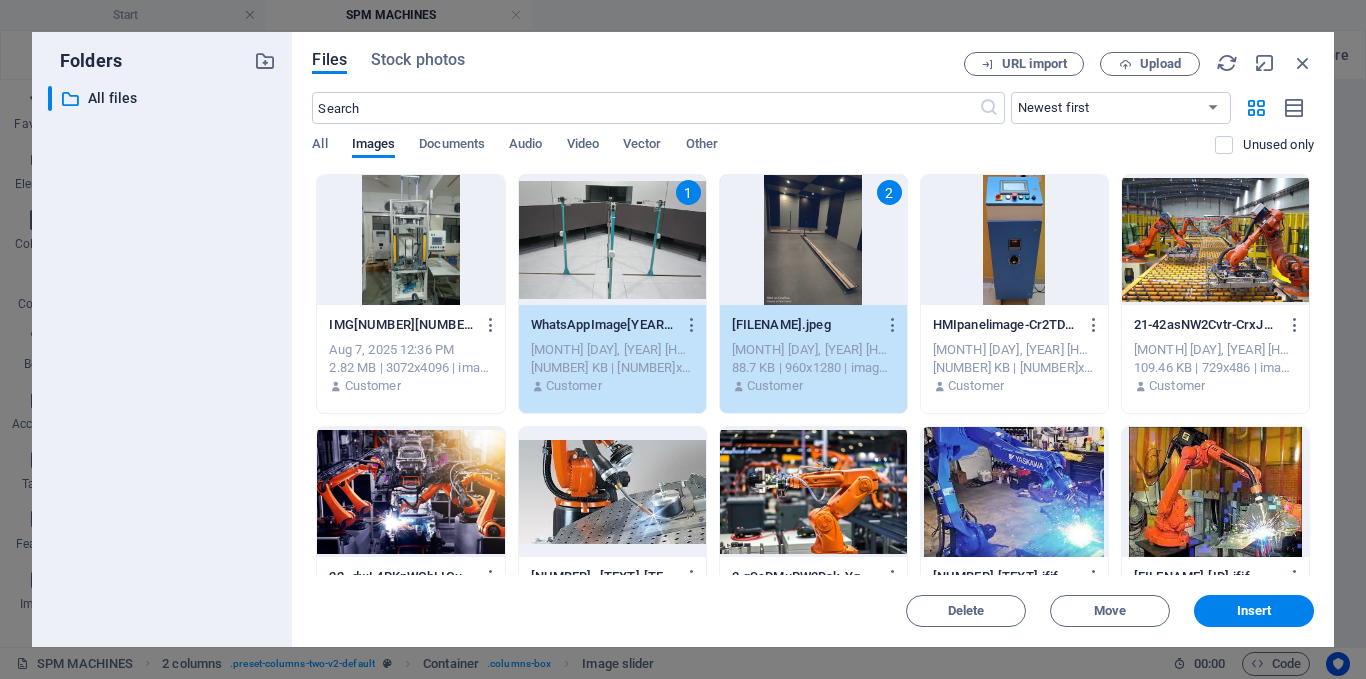 click at bounding box center [1014, 240] 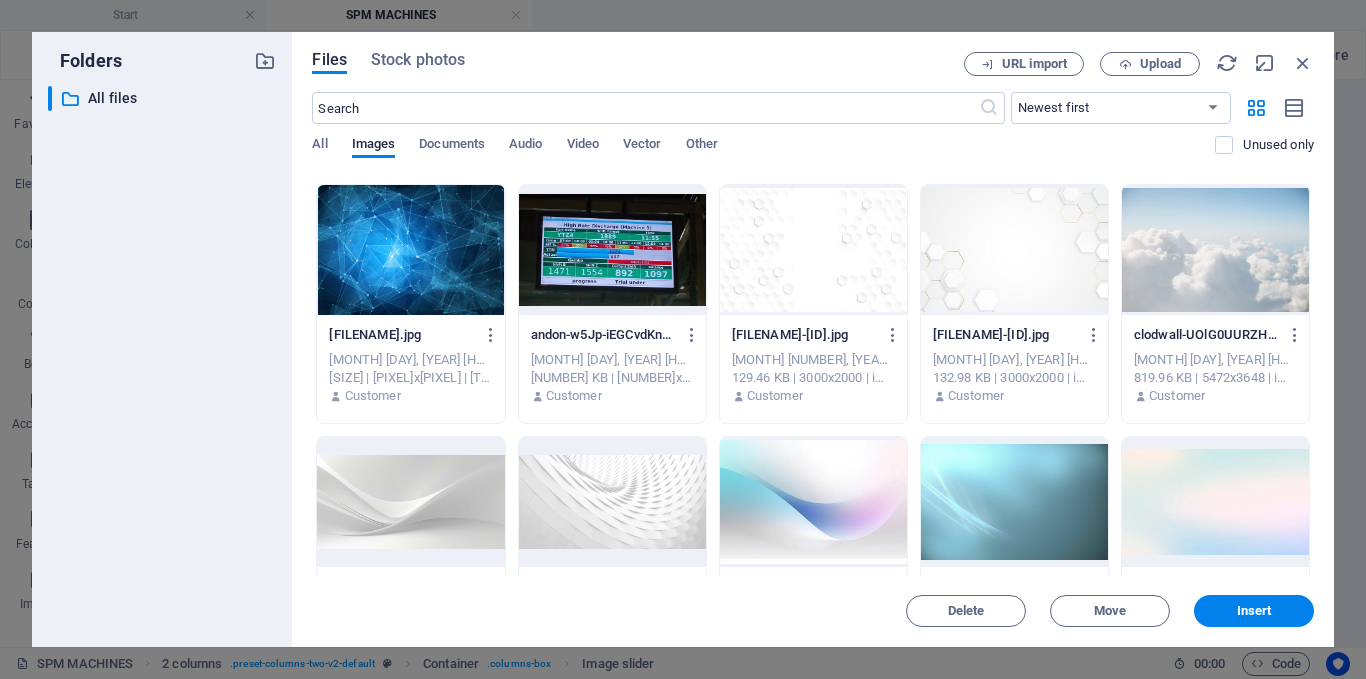 scroll, scrollTop: 1000, scrollLeft: 0, axis: vertical 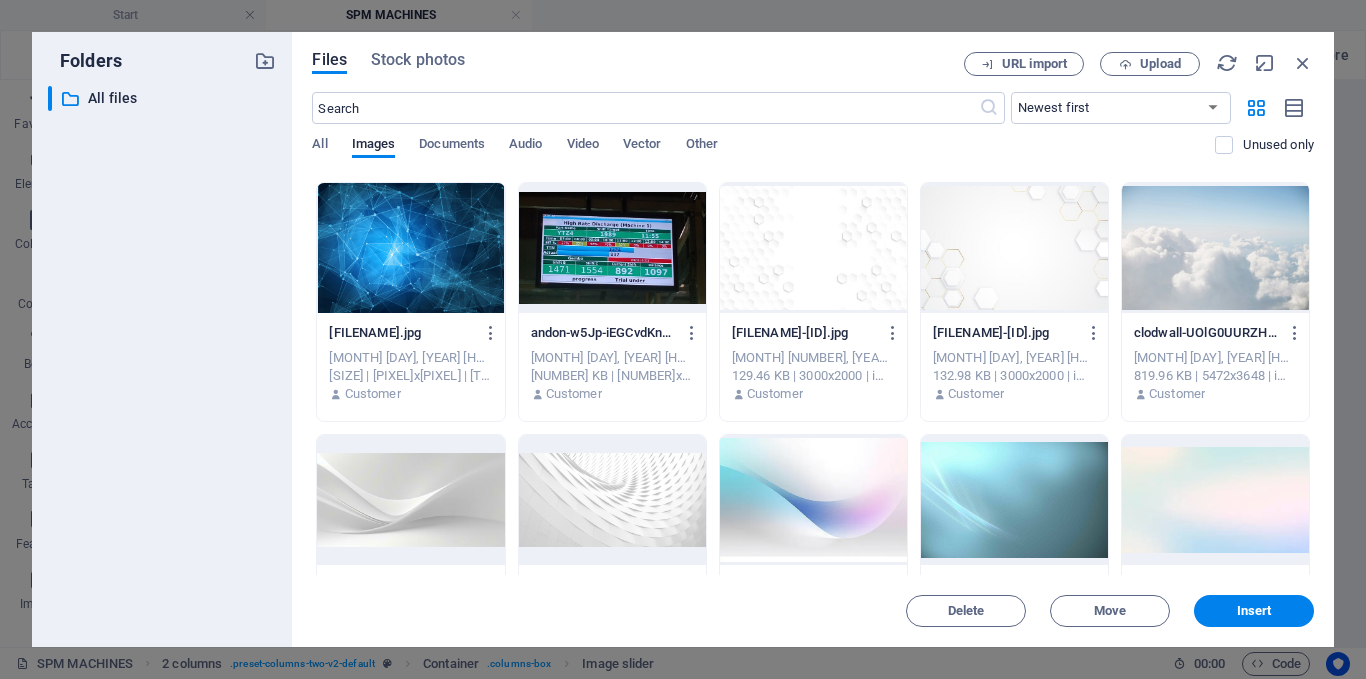 click at bounding box center (612, 248) 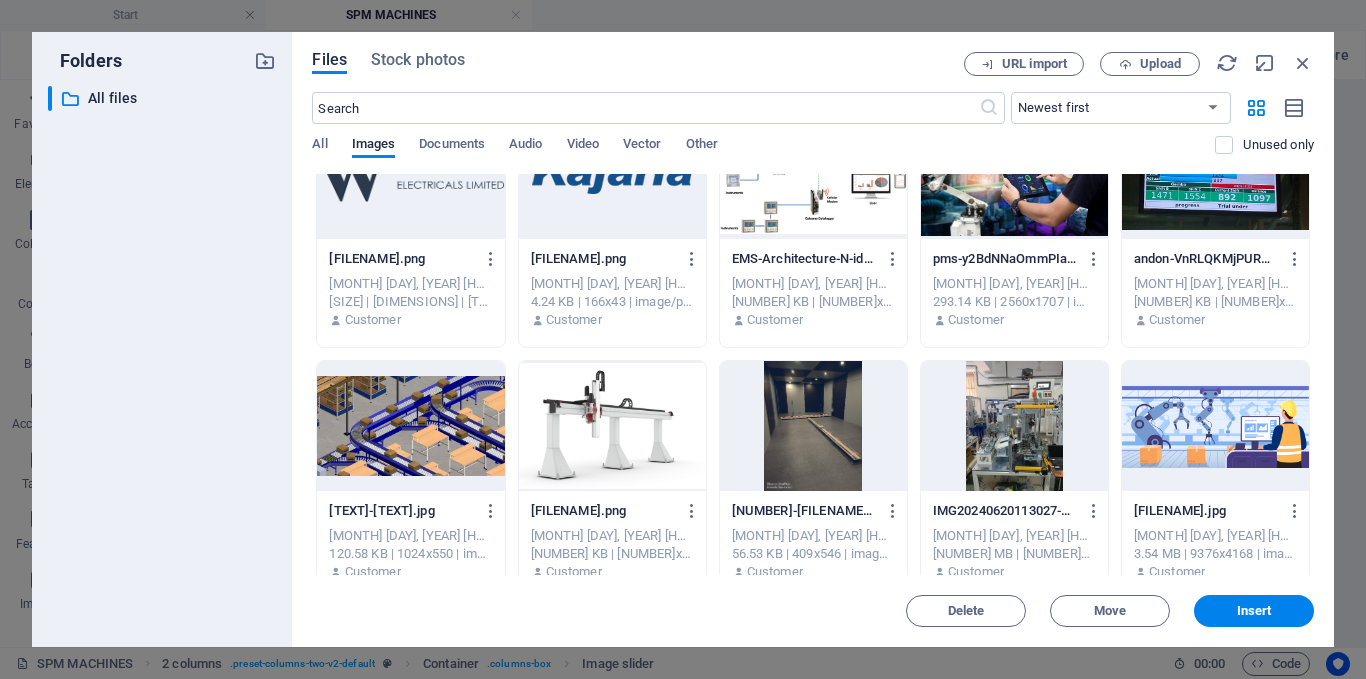 scroll, scrollTop: 1900, scrollLeft: 0, axis: vertical 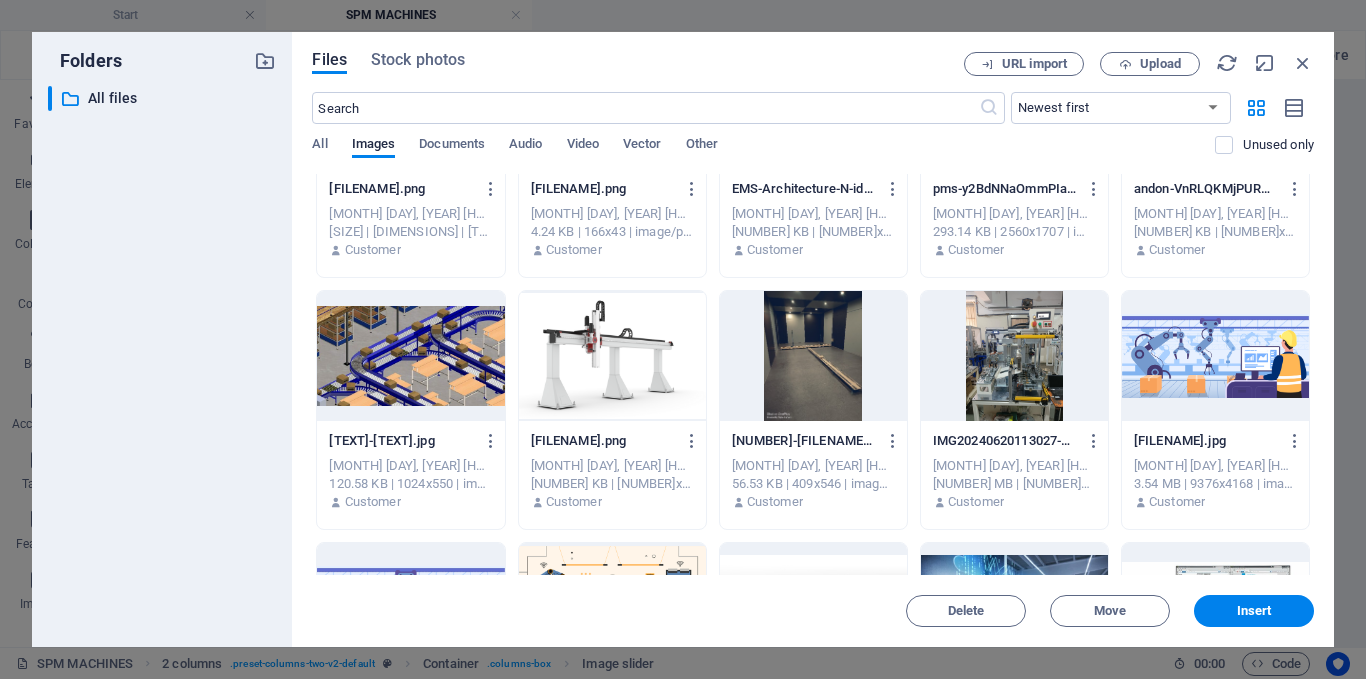 click on "IMG[NUMBER][NUMBER][NUMBER]-[TEXT].jpg IMG[NUMBER][NUMBER][NUMBER]-[TEXT].jpg [MONTH] [NUMBER], [YEAR] [NUMBER]:[NUMBER] [AM/PM] [NUMBER] MB | [NUMBER]x[NUMBER] | image/jpeg Customer [NUMBER] WhatsAppImage[YEAR]-[MONTH]at[NUMBER].[NUMBER].[NUMBER]-[TEXT].jpeg WhatsAppImage[YEAR]-[MONTH]at[NUMBER].[NUMBER].[NUMBER]-[TEXT].jpeg [MONTH] [NUMBER], [YEAR] [NUMBER]:[NUMBER] [AM/PM] [NUMBER] KB | [NUMBER]x[NUMBER] | image/jpeg Customer [NUMBER] TPWADSYSTEM-[TEXT].jpeg TPWADSYSTEM-[TEXT].jpeg [MONTH] [NUMBER], [YEAR] [NUMBER]:[NUMBER] [AM/PM] [NUMBER] KB | [NUMBER]x[NUMBER] | image/jpeg Customer [NUMBER] HMIpanelimage-[TEXT].jpg HMIpanelimage-[TEXT].jpg [MONTH] [NUMBER], [YEAR] [NUMBER]:[NUMBER] [AM/PM] [NUMBER] KB | [NUMBER]x[NUMBER] | image/jpeg Customer [NUMBER]-[NUMBER][TEXT]-[TEXT].jpg [NUMBER]-[NUMBER][TEXT]-[TEXT].jpg [MONTH] [NUMBER], [YEAR] [NUMBER]:[NUMBER] [AM/PM] [NUMBER] KB | [NUMBER]x[NUMBER] | image/jpeg Customer [NUMBER]--[TEXT]-[TEXT].jpg [NUMBER]--[TEXT]-[TEXT].jpg [MONTH] [NUMBER], [YEAR] [NUMBER]:[NUMBER] [AM/PM] [NUMBER] MB | [NUMBER]x[NUMBER] | image/jpeg Customer Customer Customer" at bounding box center (813, -220) 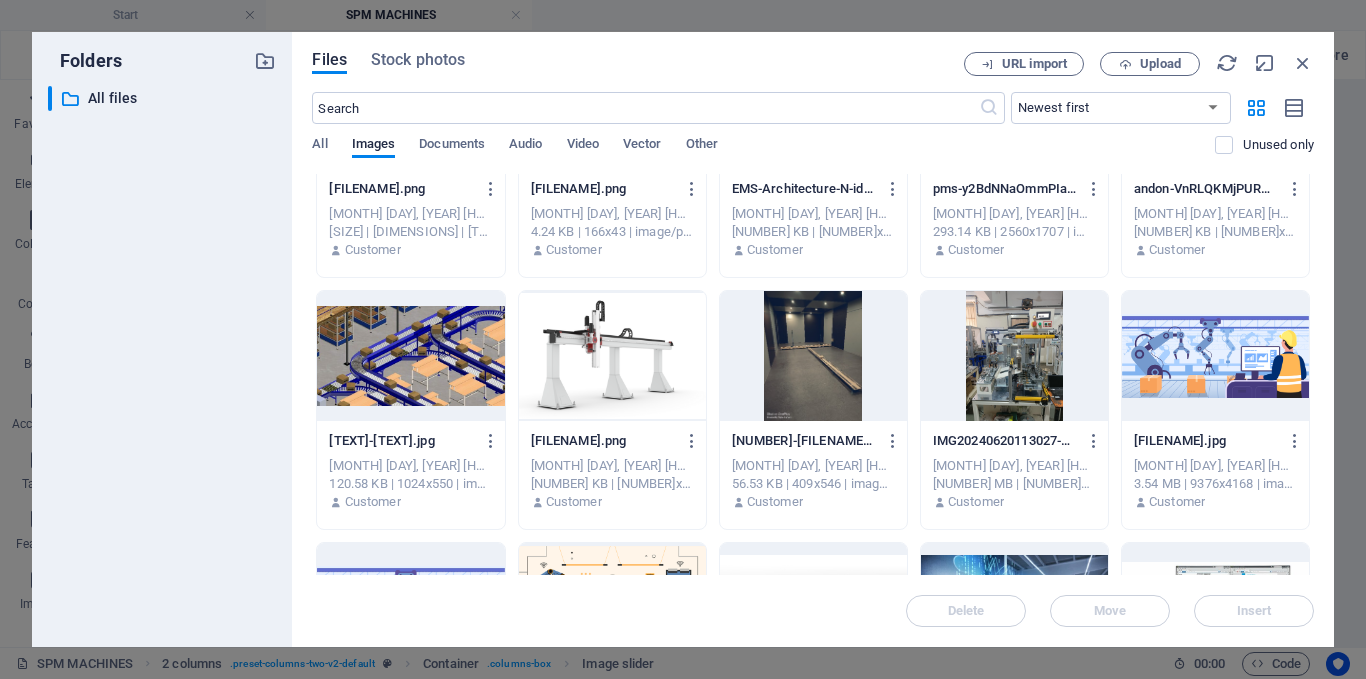 click at bounding box center (612, 356) 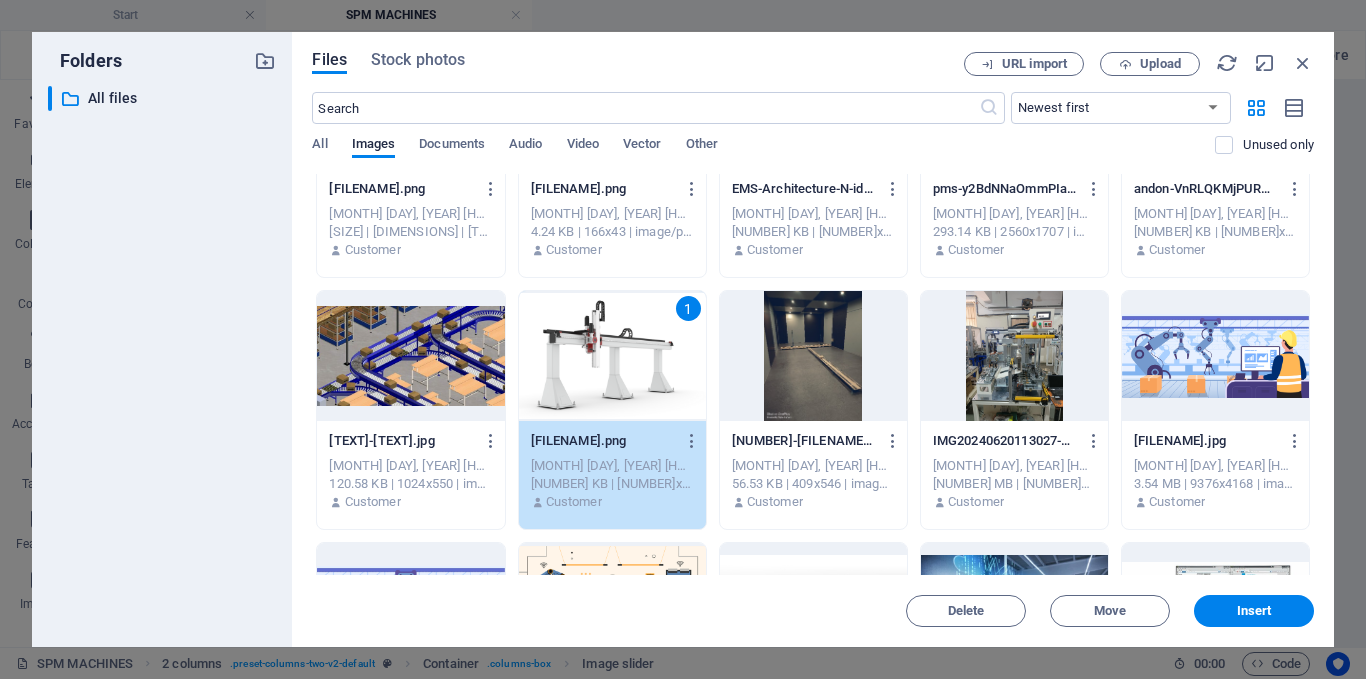 click at bounding box center (1014, 356) 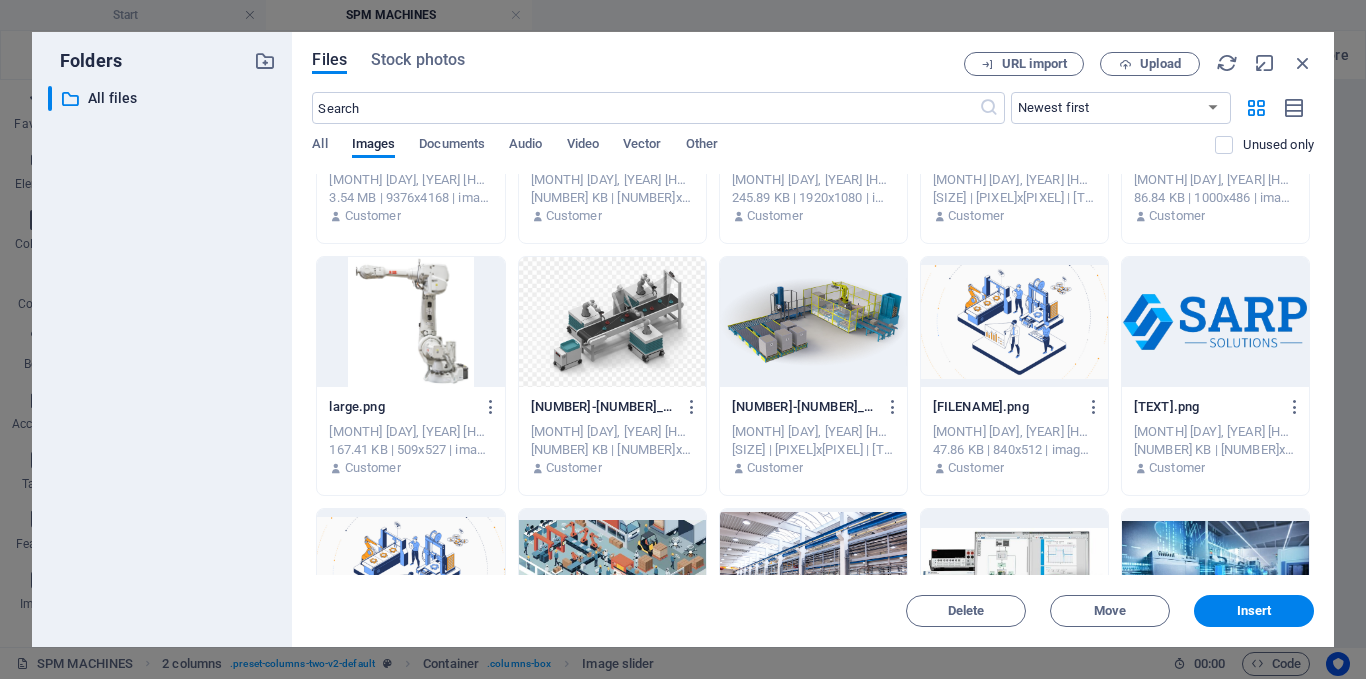 scroll, scrollTop: 2500, scrollLeft: 0, axis: vertical 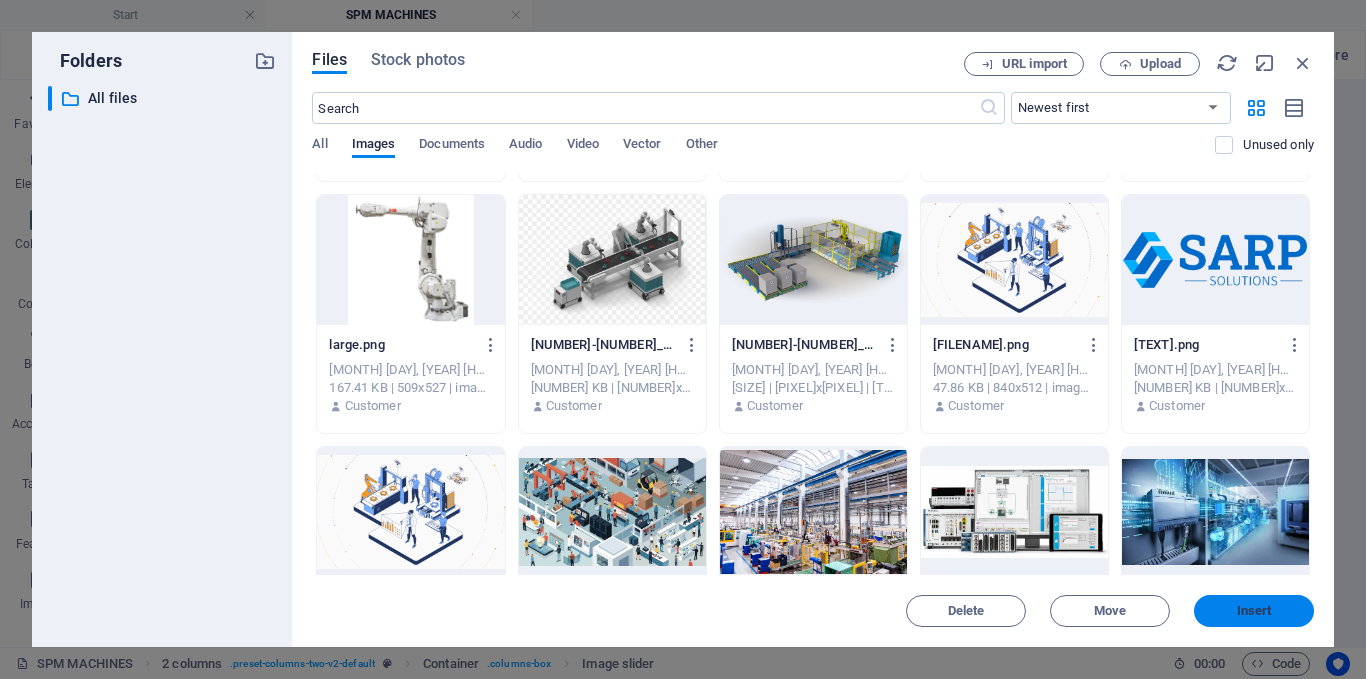 click on "Insert" at bounding box center (1254, 611) 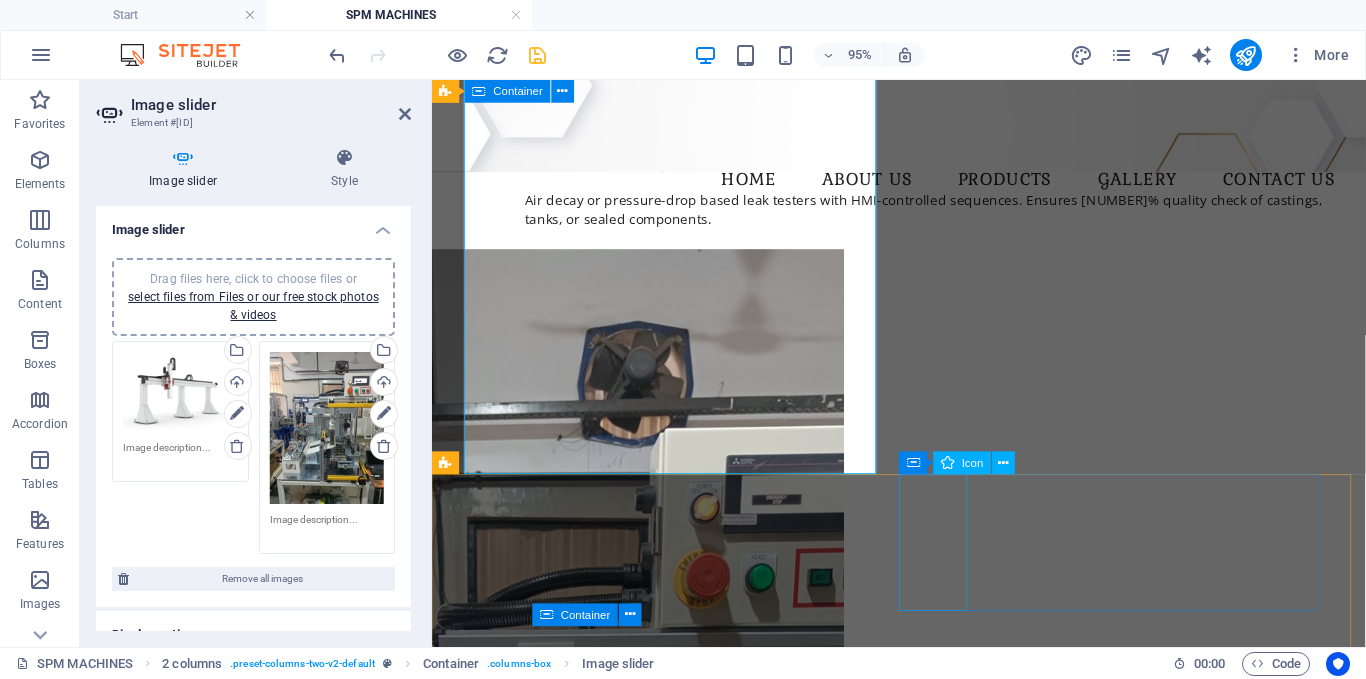 scroll, scrollTop: 1339, scrollLeft: 0, axis: vertical 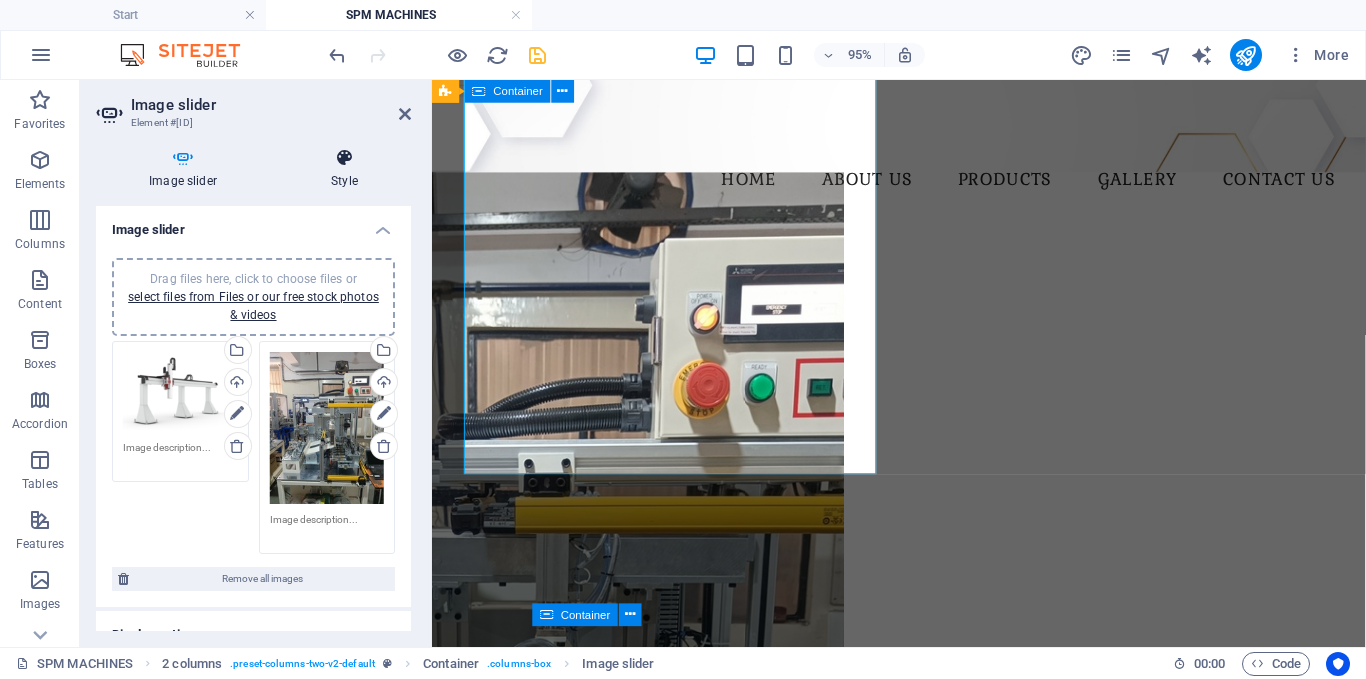 click on "Style" at bounding box center [344, 169] 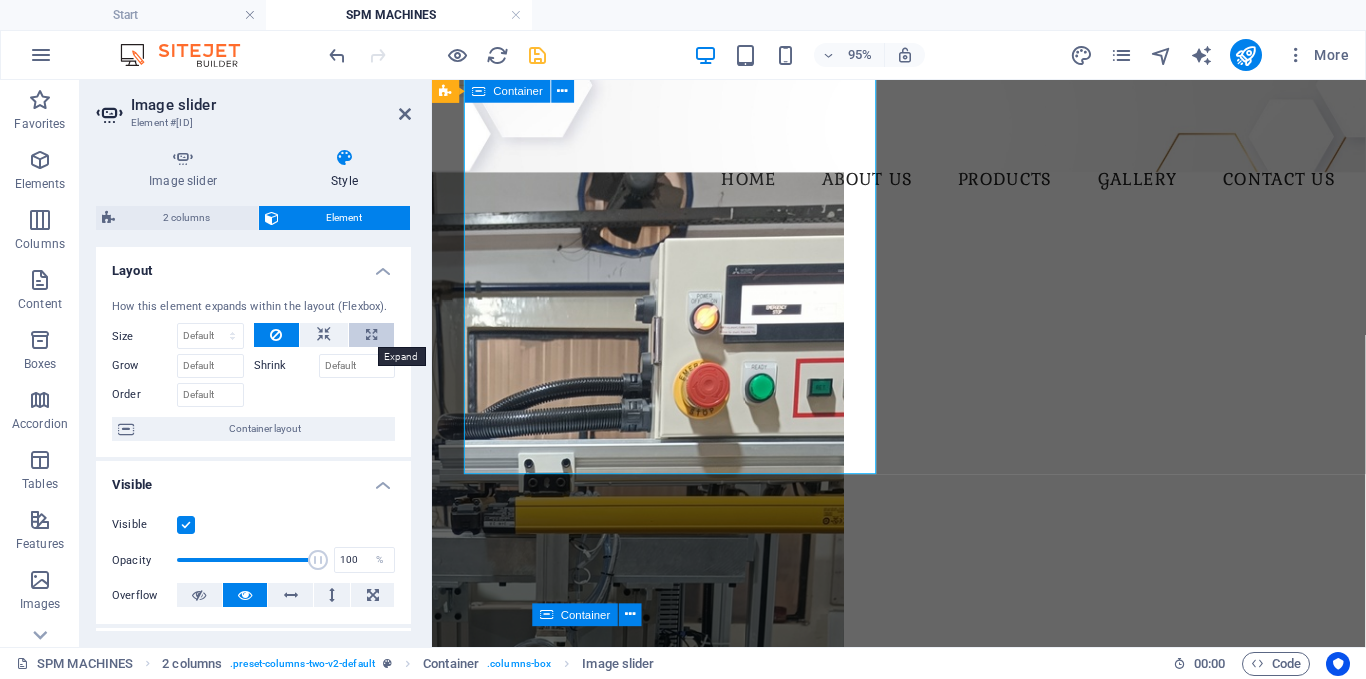 click at bounding box center (371, 335) 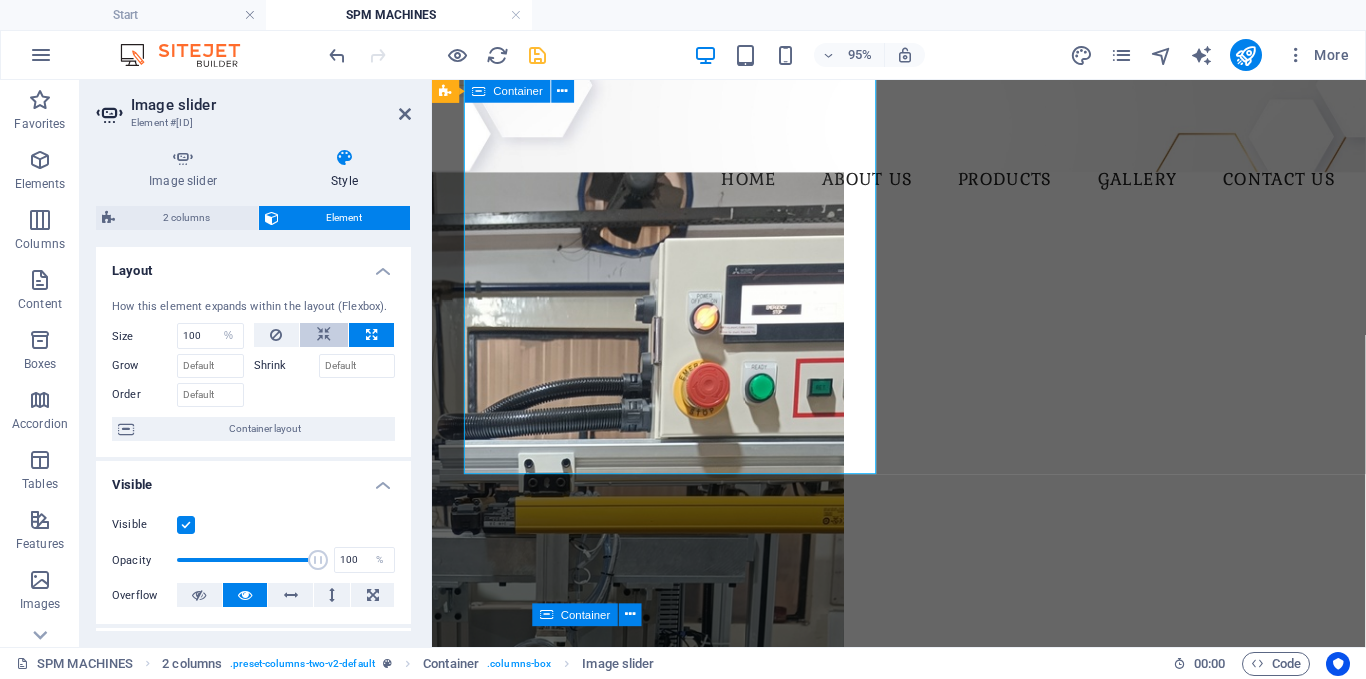 click at bounding box center (324, 335) 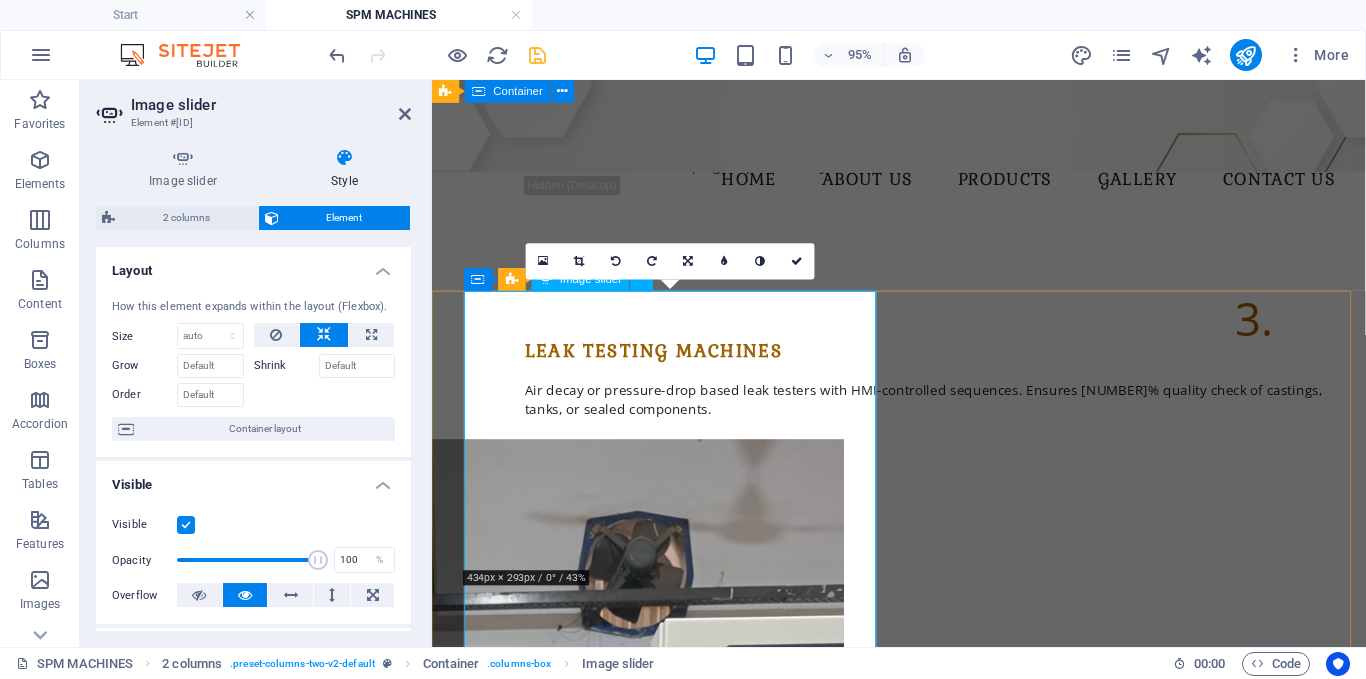scroll, scrollTop: 1139, scrollLeft: 0, axis: vertical 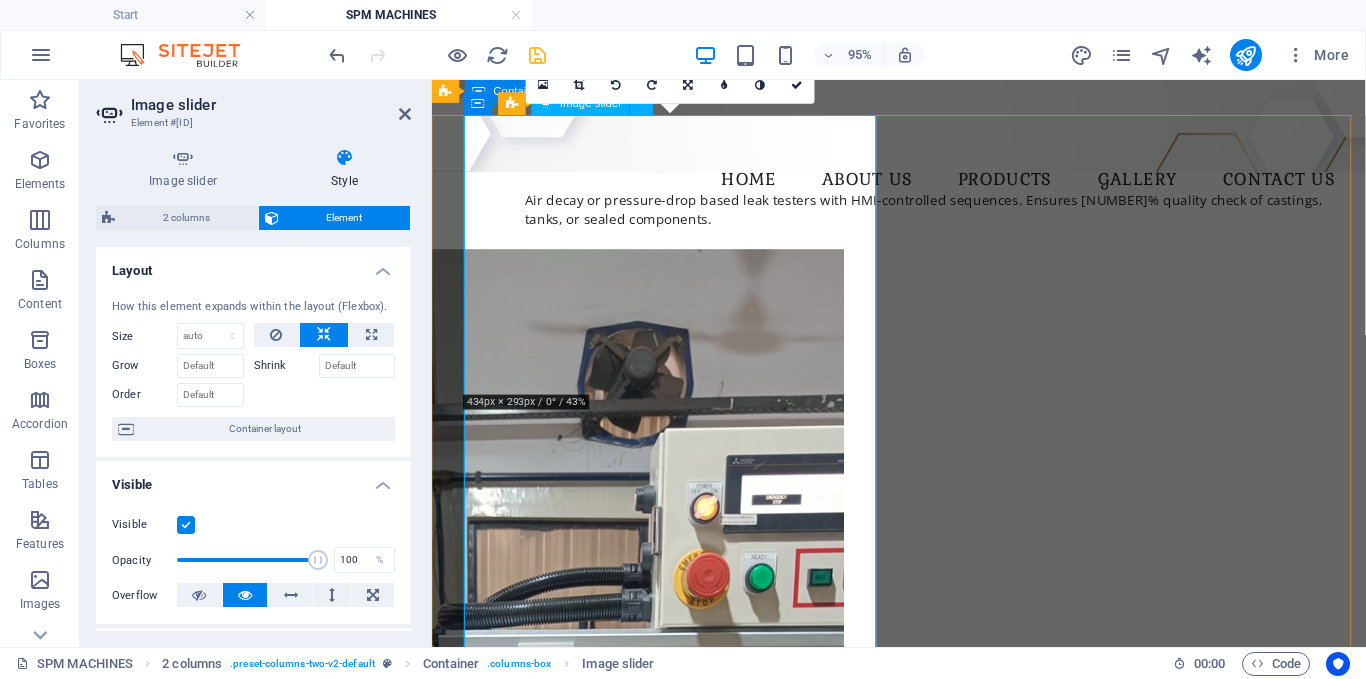 click at bounding box center [432, 4356] 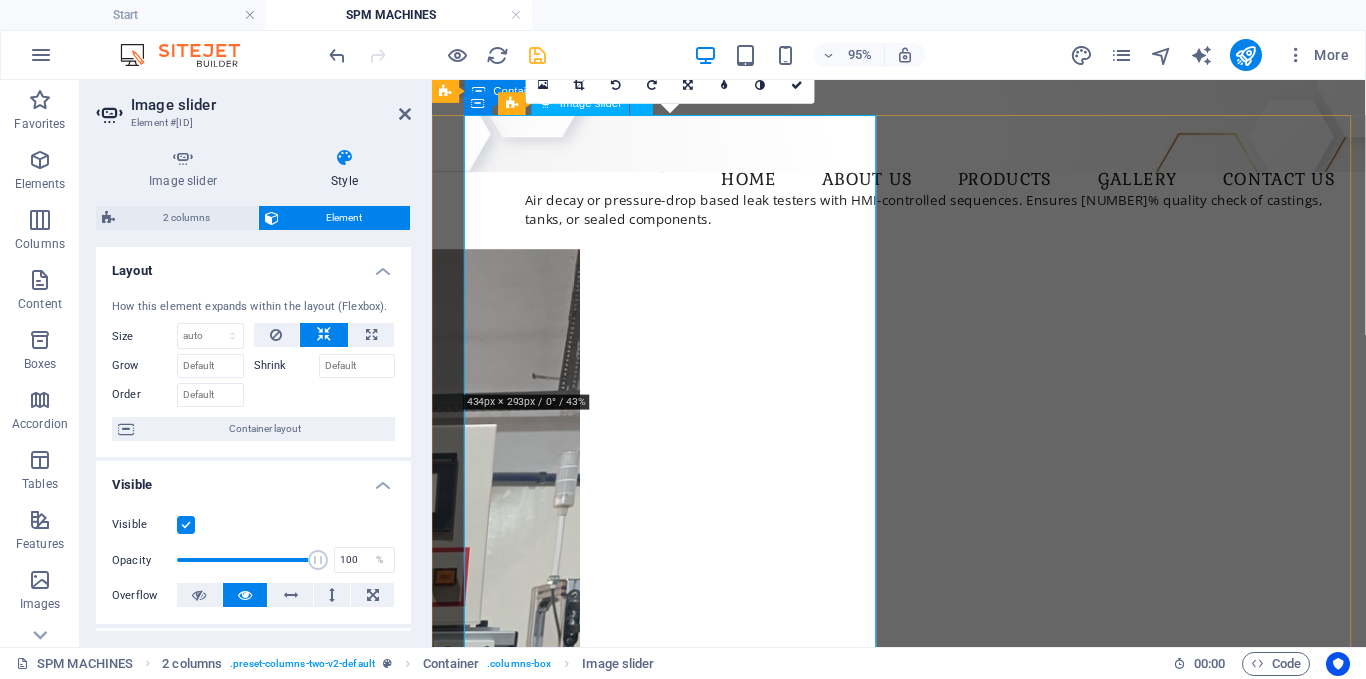 click at bounding box center (432, 4356) 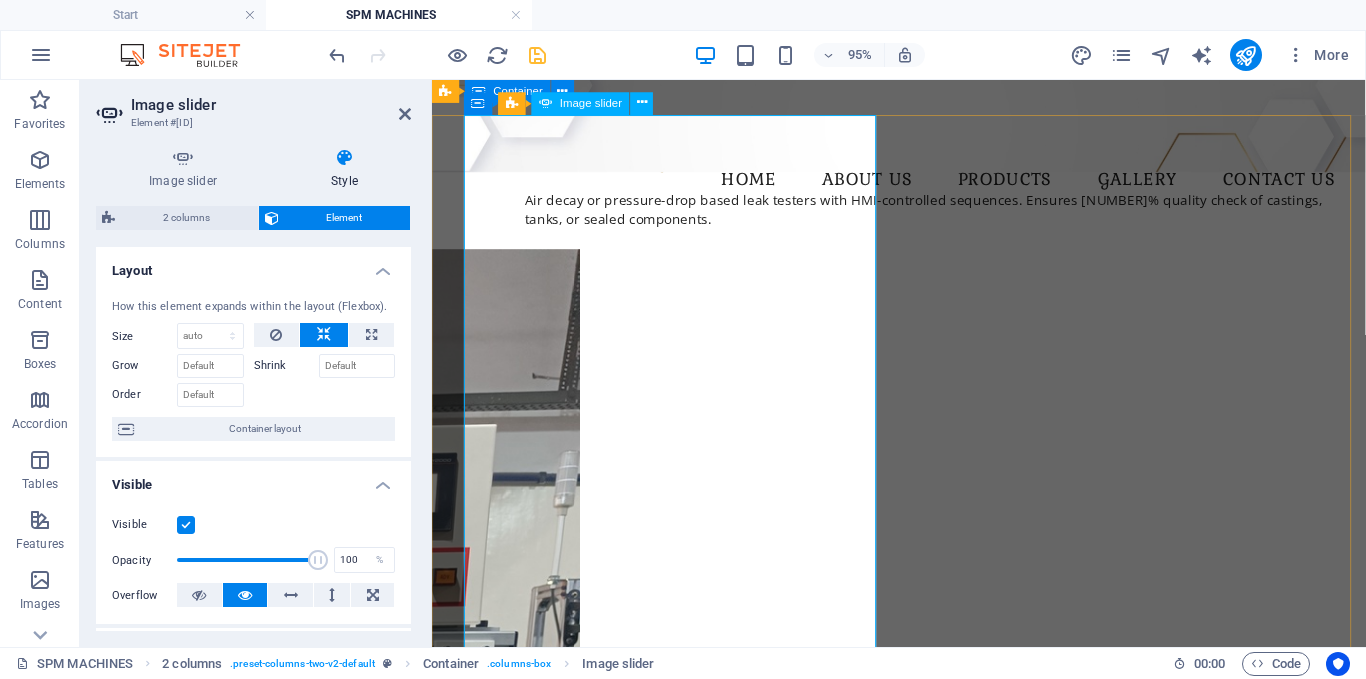 click at bounding box center (432, 4356) 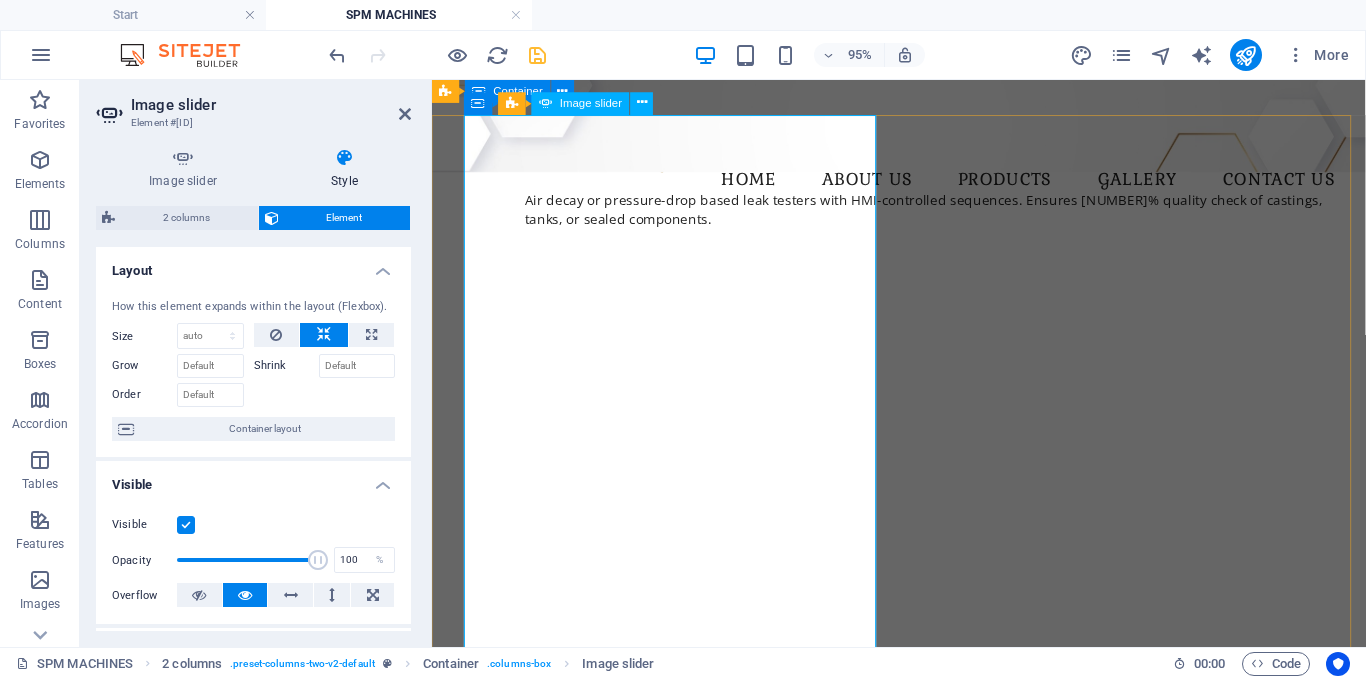 click at bounding box center [432, 4356] 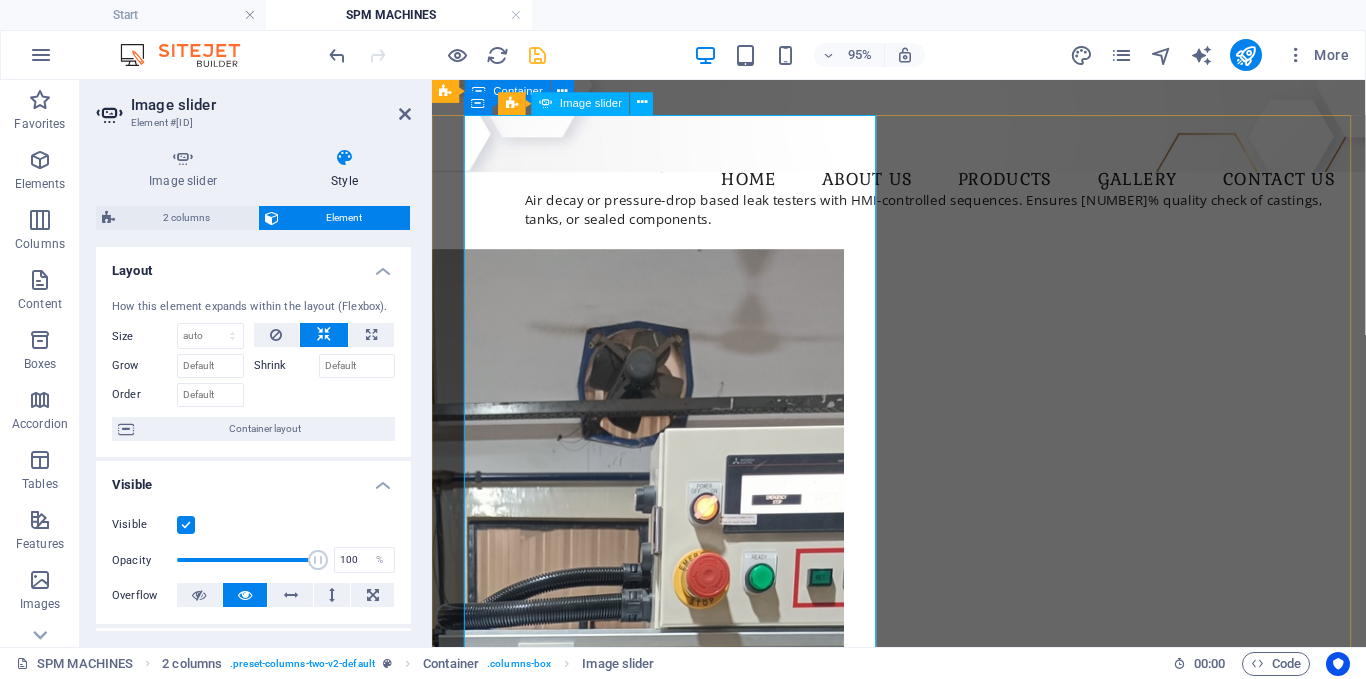 click at bounding box center (432, 4356) 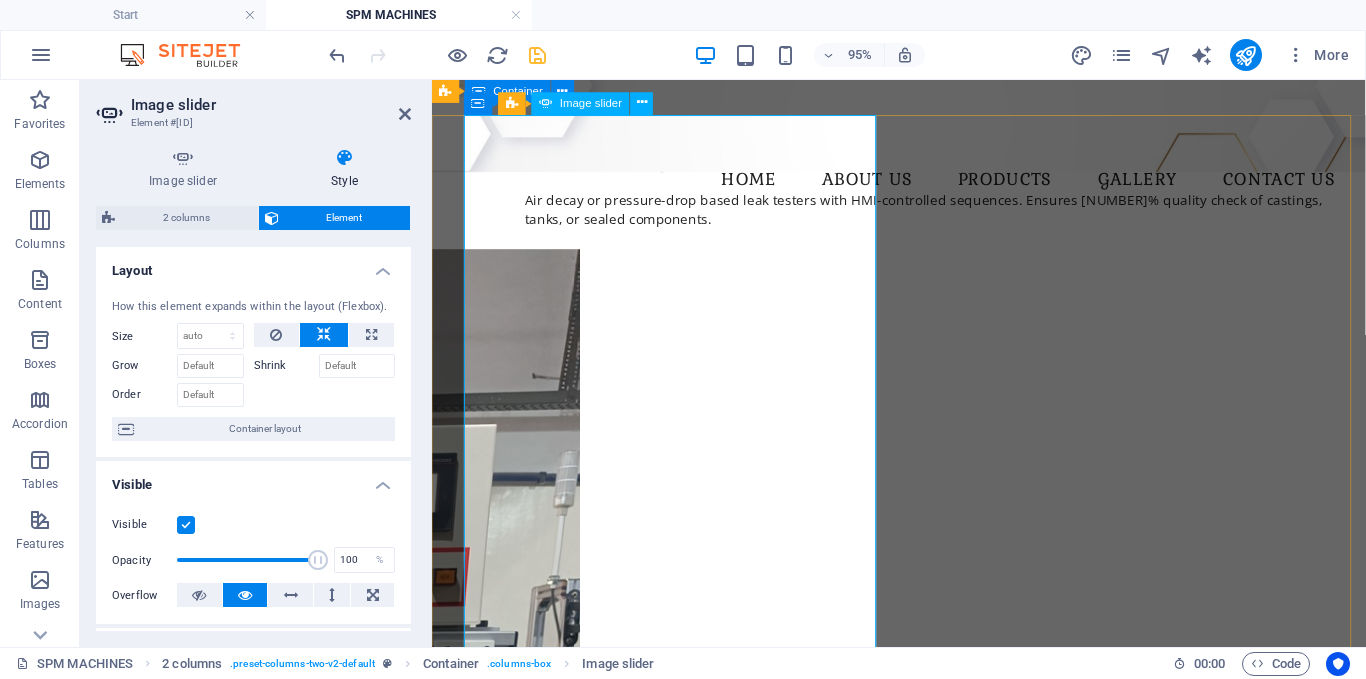click at bounding box center (432, 4356) 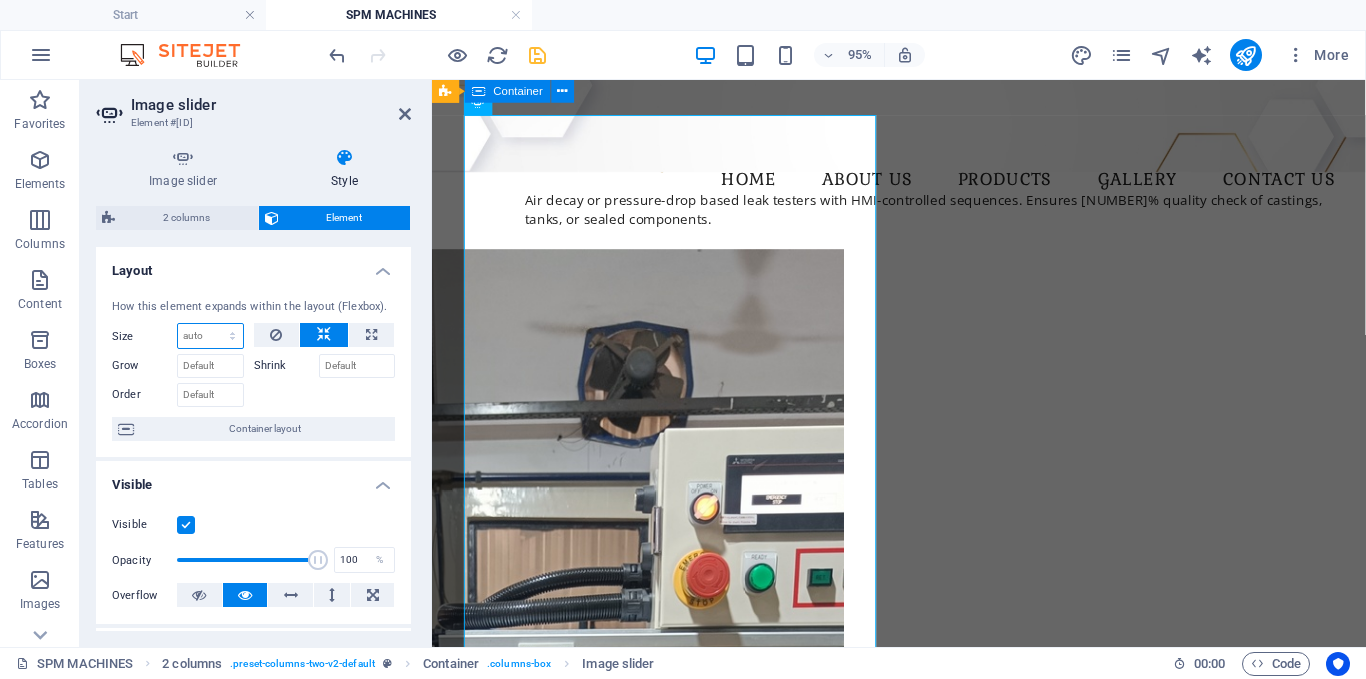 click on "Default auto px % 1/1 1/2 1/3 1/4 1/5 1/6 1/7 1/8 1/9 1/10" at bounding box center [210, 336] 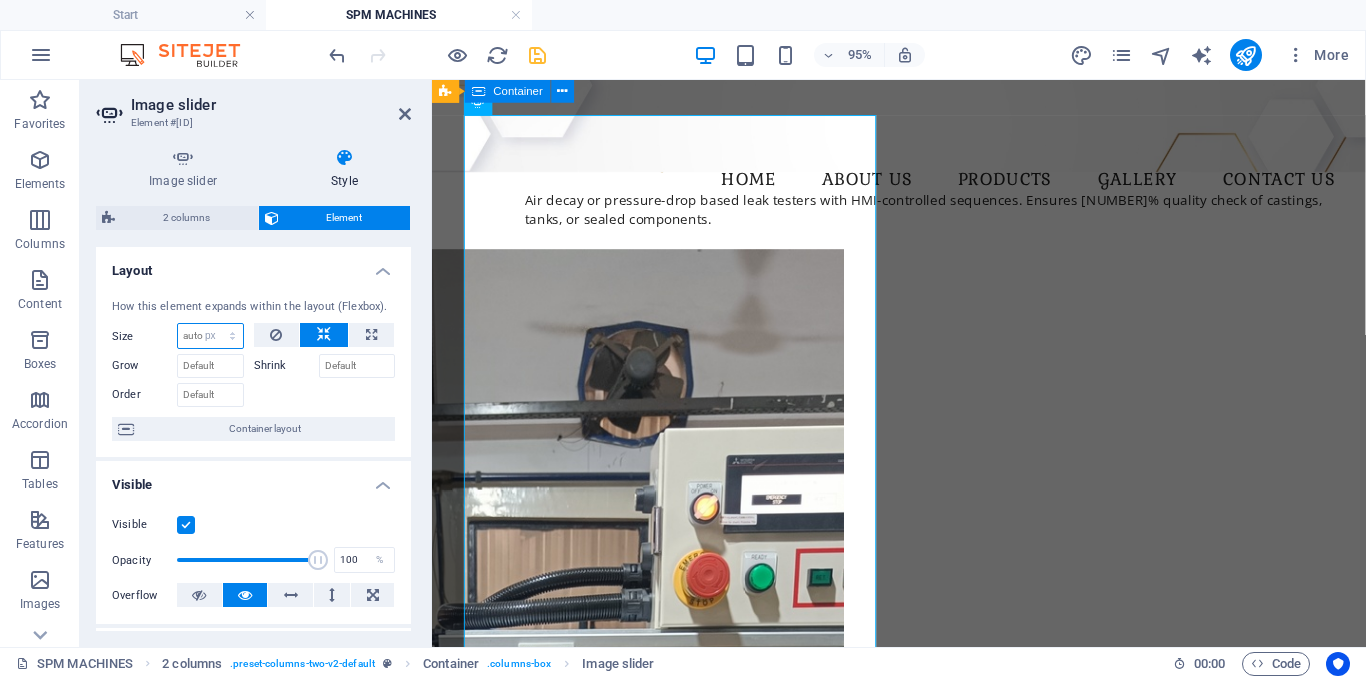 click on "Default auto px % 1/1 1/2 1/3 1/4 1/5 1/6 1/7 1/8 1/9 1/10" at bounding box center [210, 336] 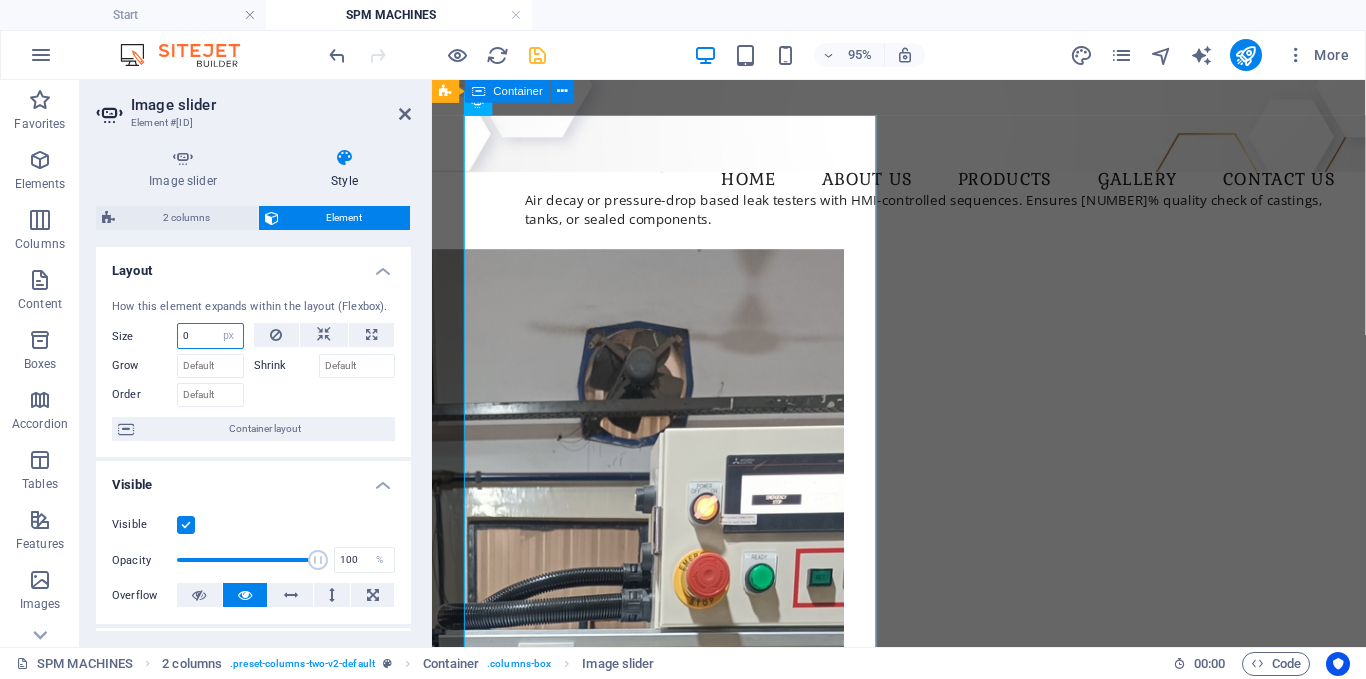 click on "0" at bounding box center (210, 336) 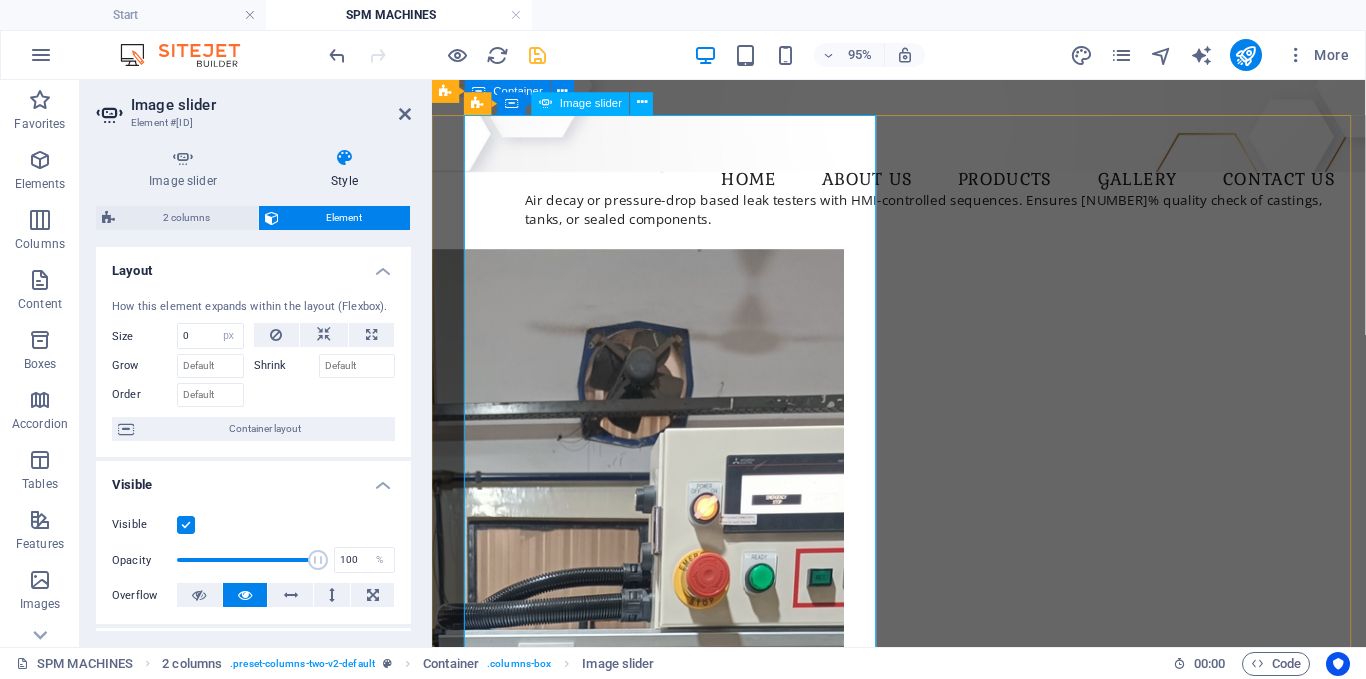 click at bounding box center (649, 2299) 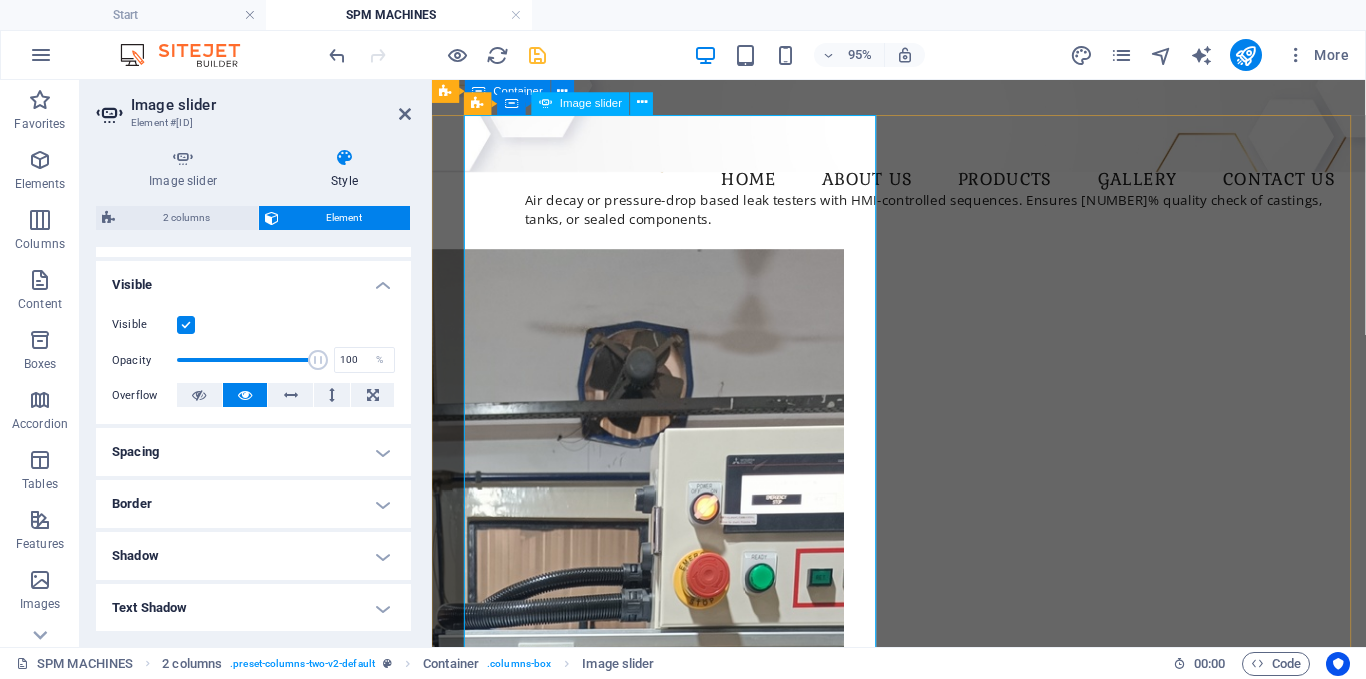 scroll, scrollTop: 939, scrollLeft: 0, axis: vertical 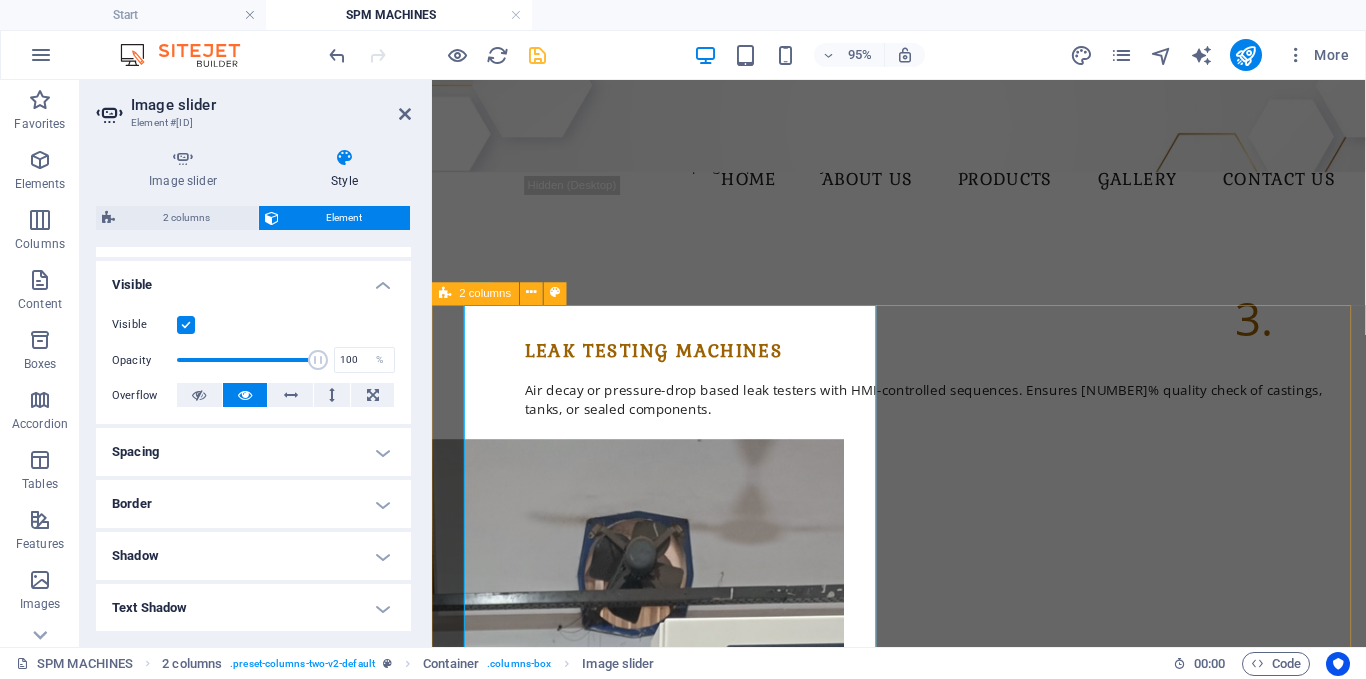 click at bounding box center (537, 55) 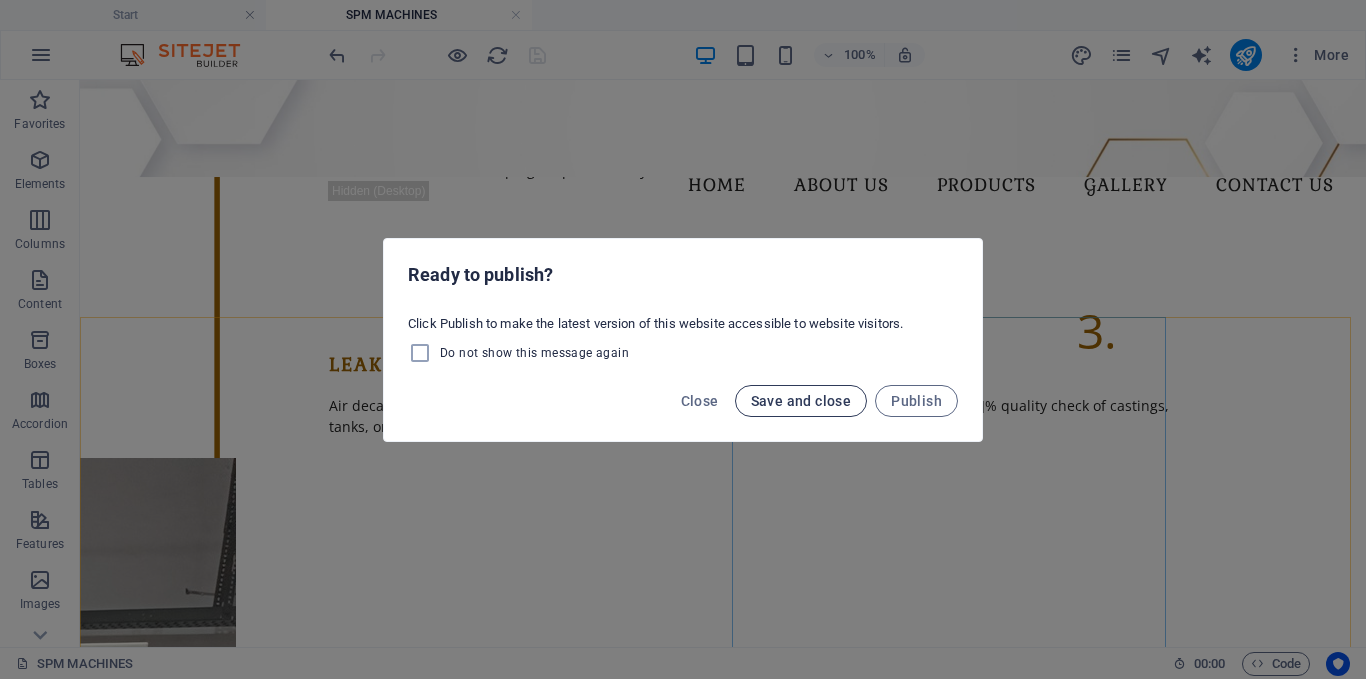 click on "Save and close" at bounding box center [801, 401] 